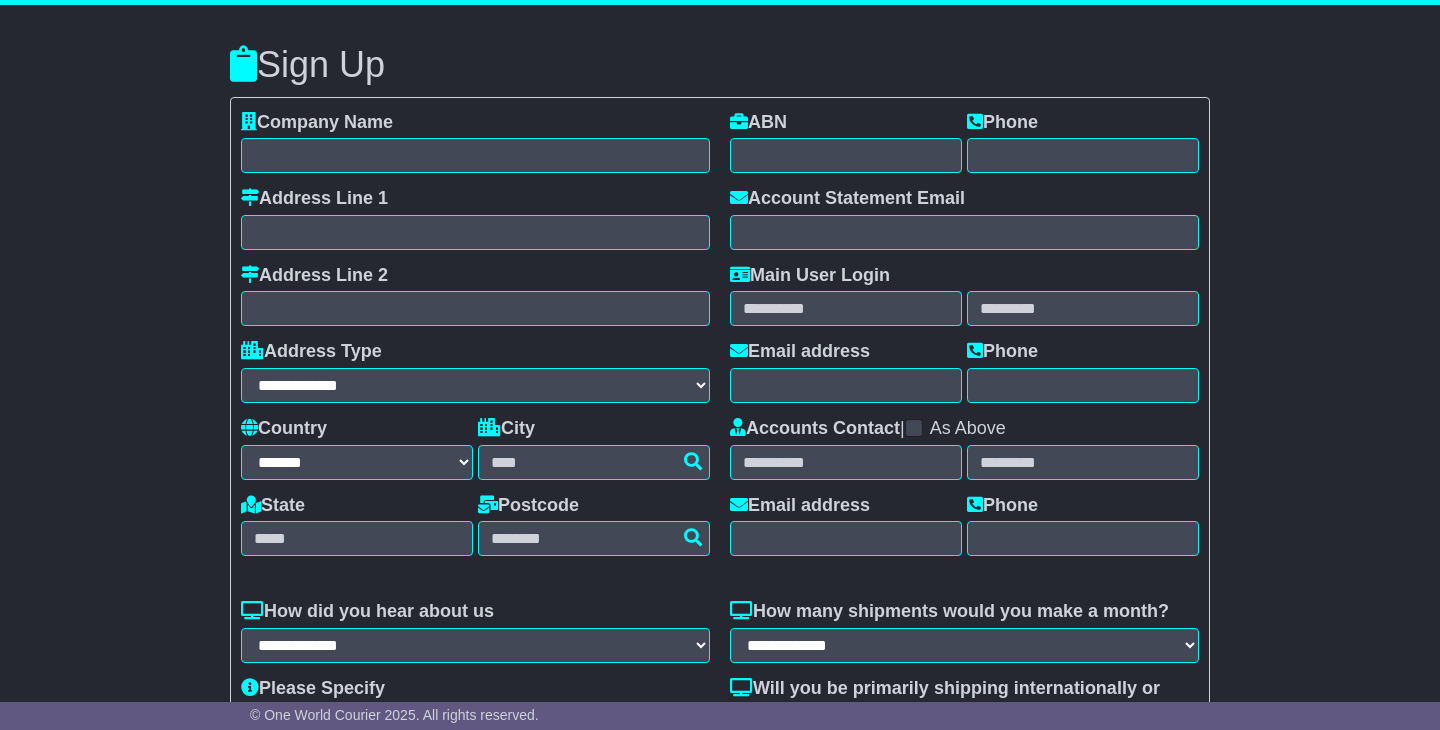 select on "**" 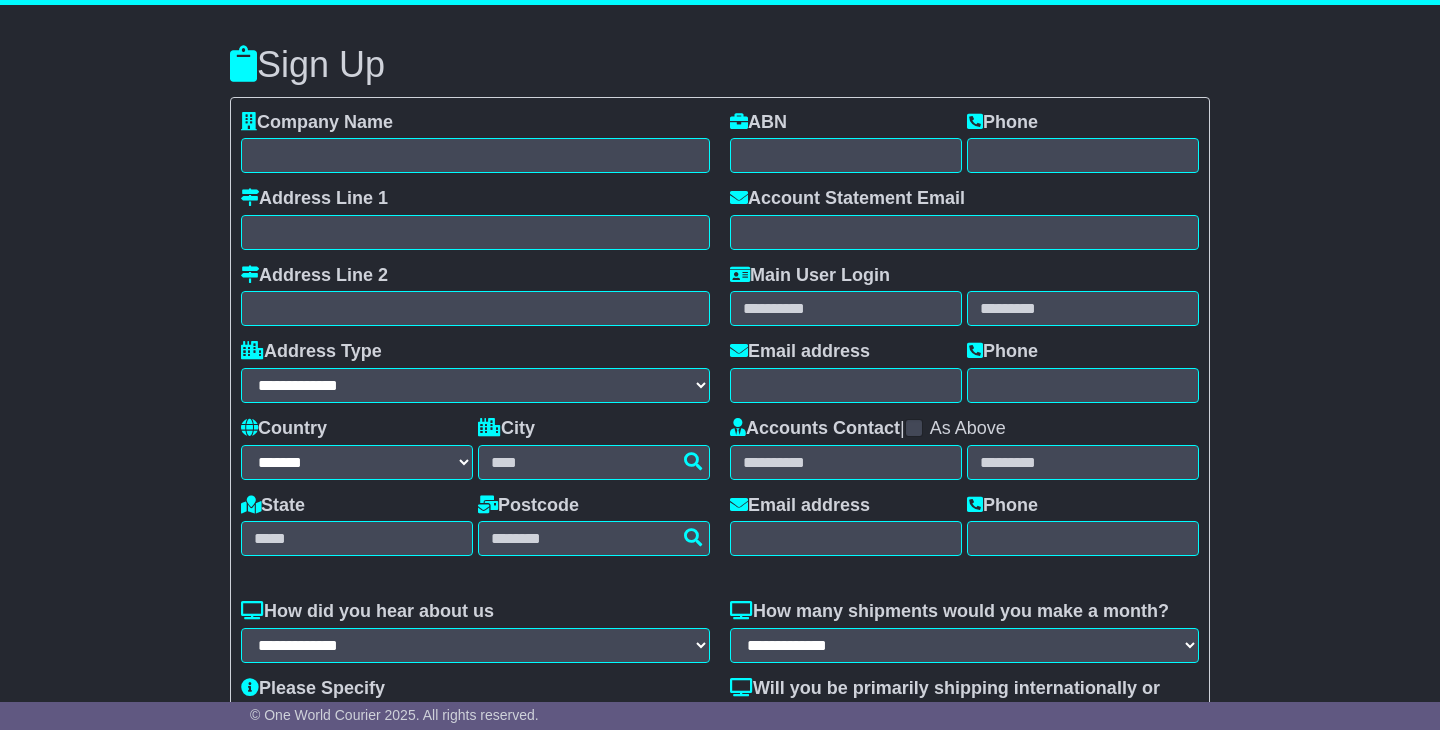 scroll, scrollTop: 0, scrollLeft: 0, axis: both 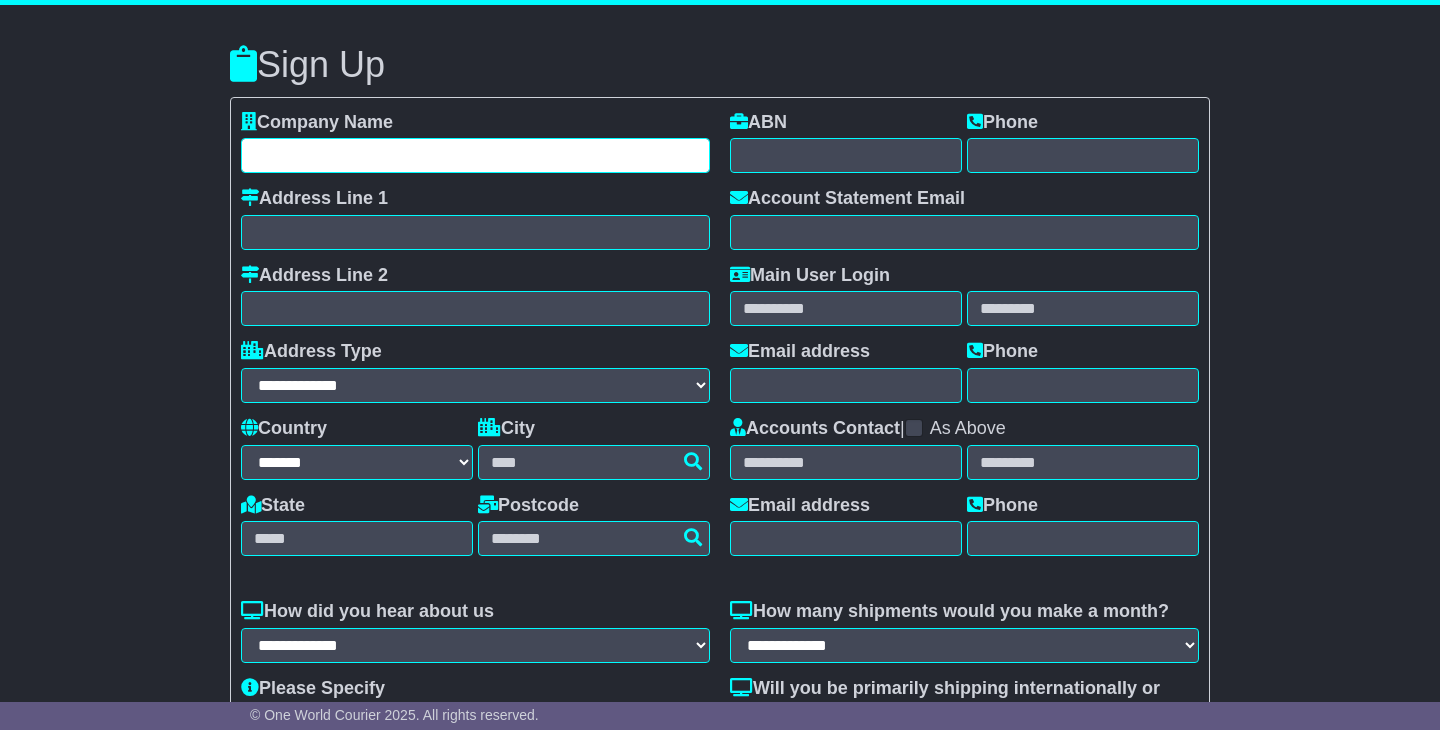 click at bounding box center [475, 155] 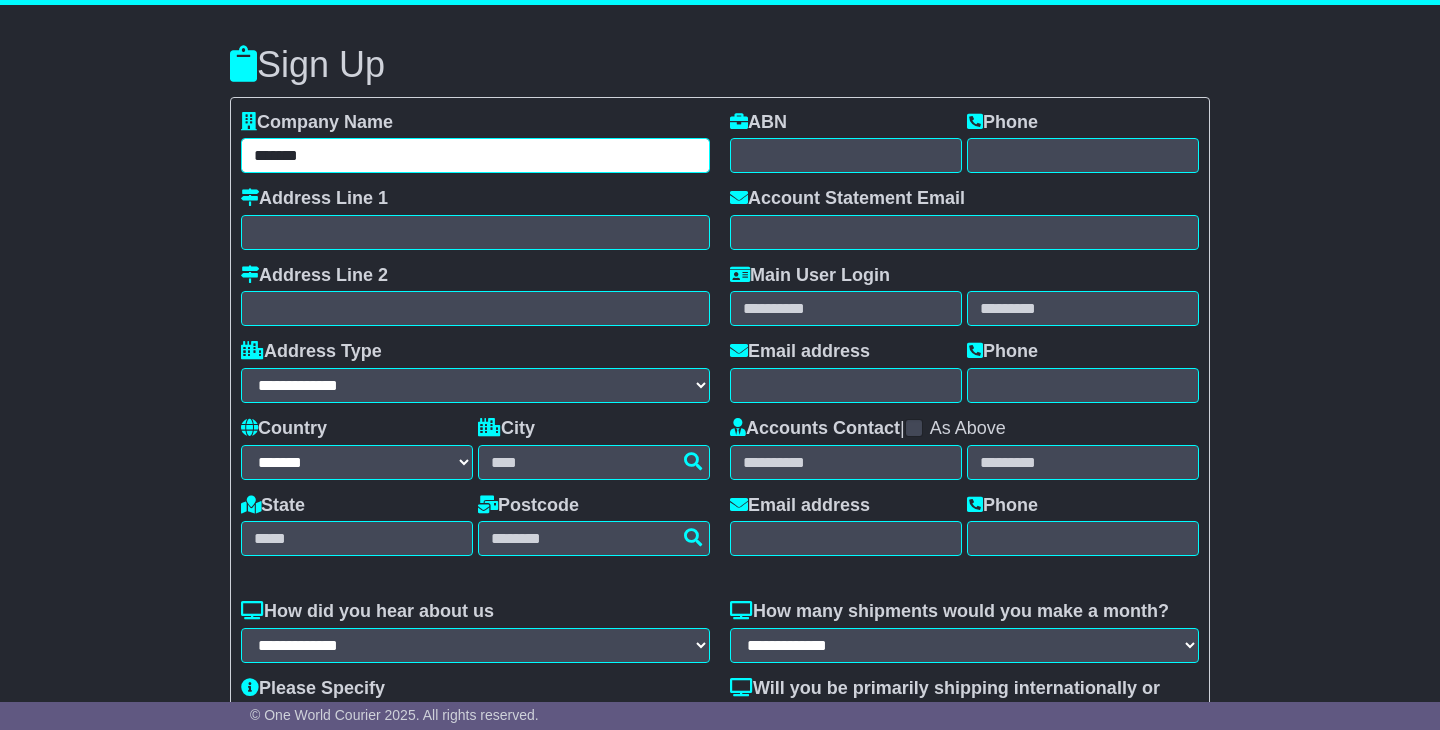 type on "*******" 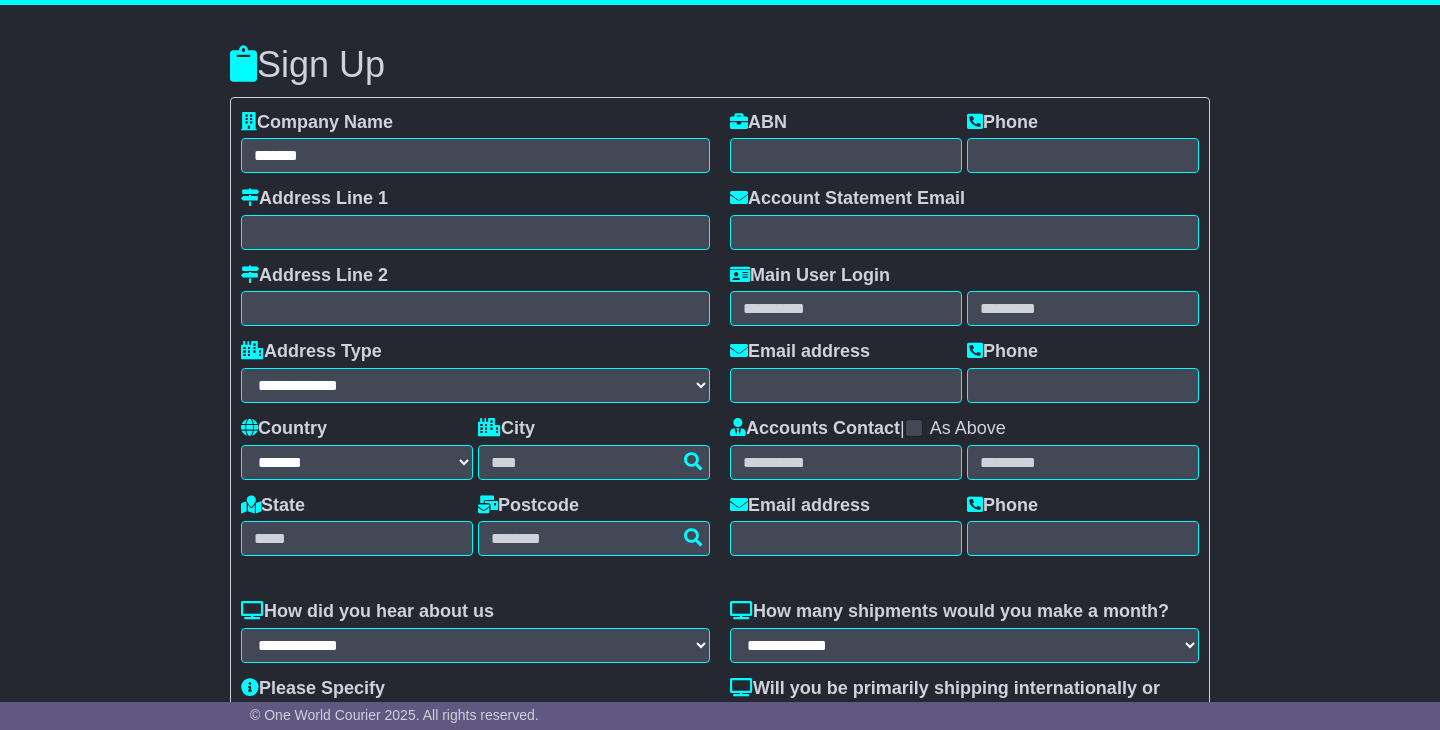 click on "**********" at bounding box center [720, 510] 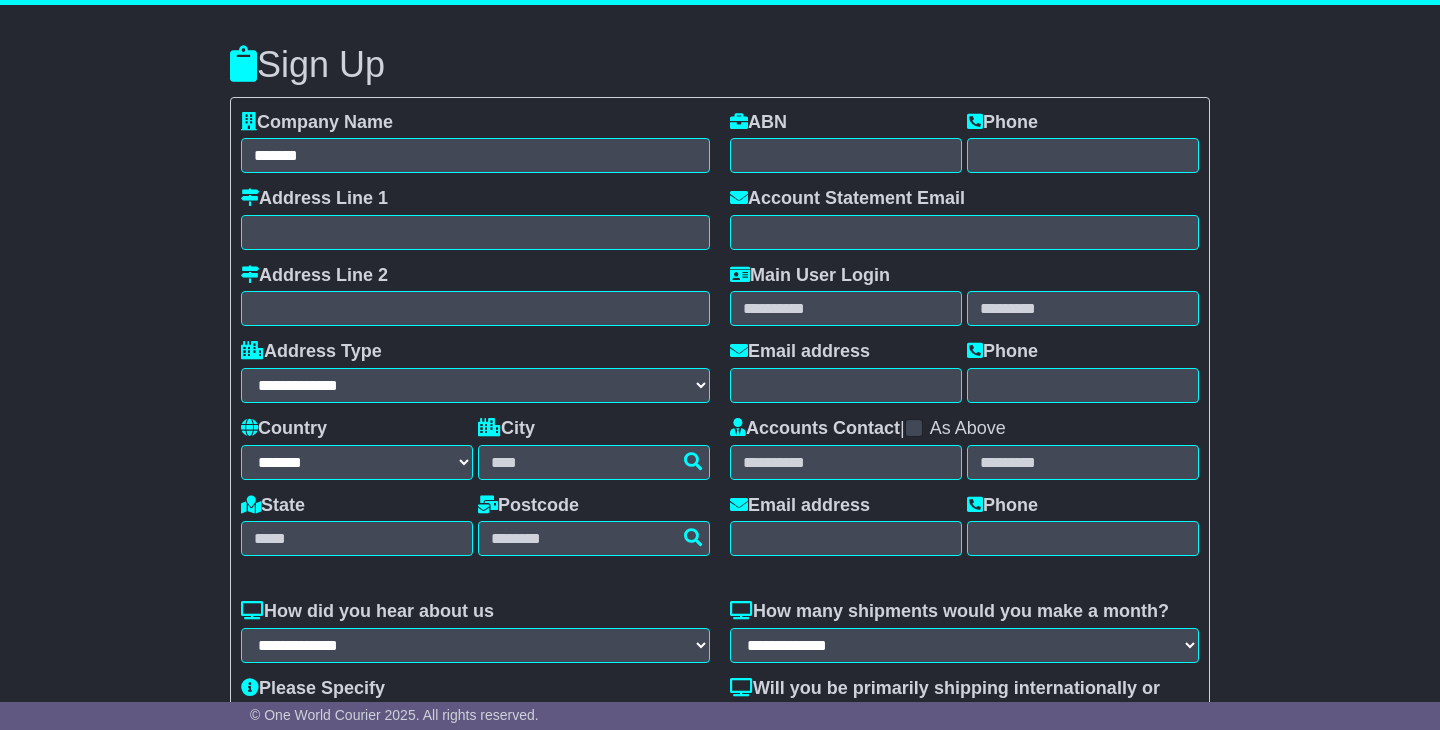 click on "**********" at bounding box center [720, 510] 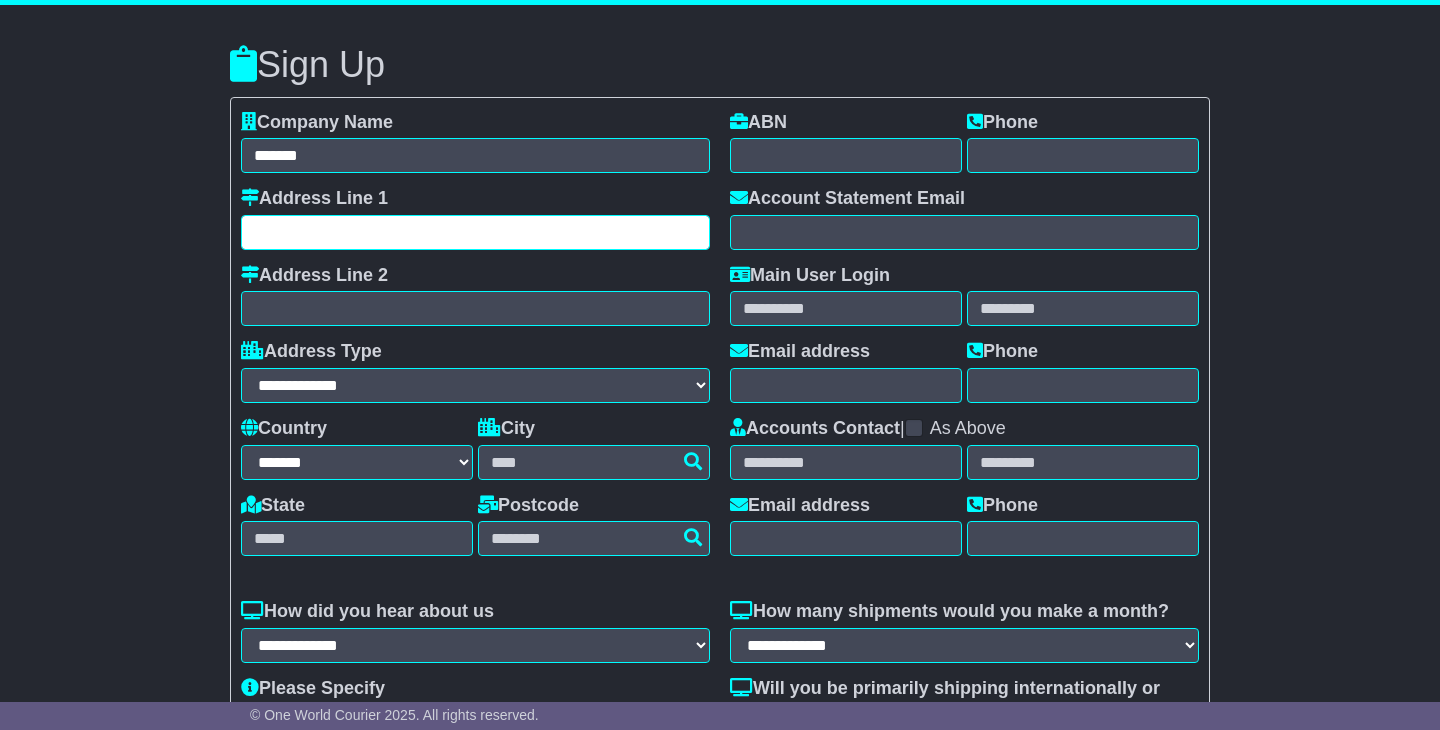 click at bounding box center [475, 232] 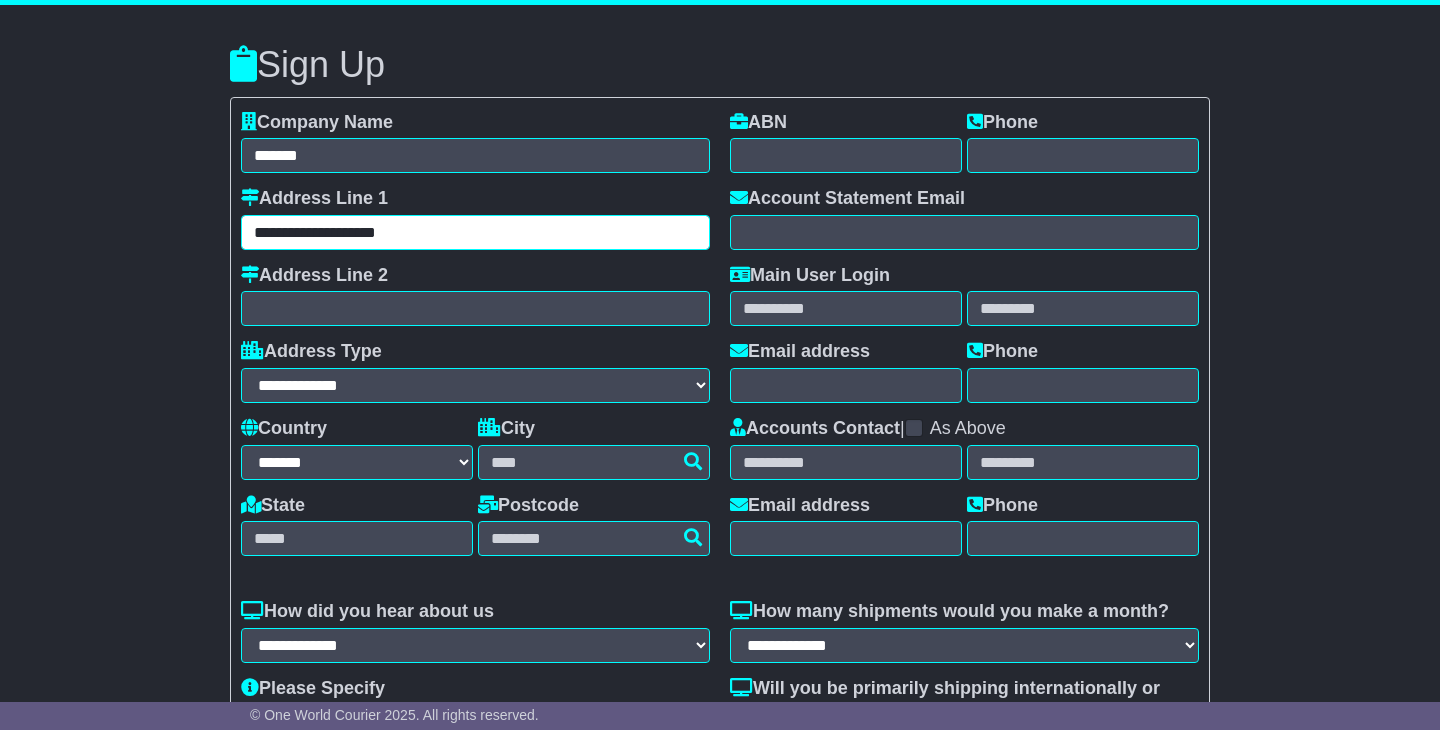 type on "**********" 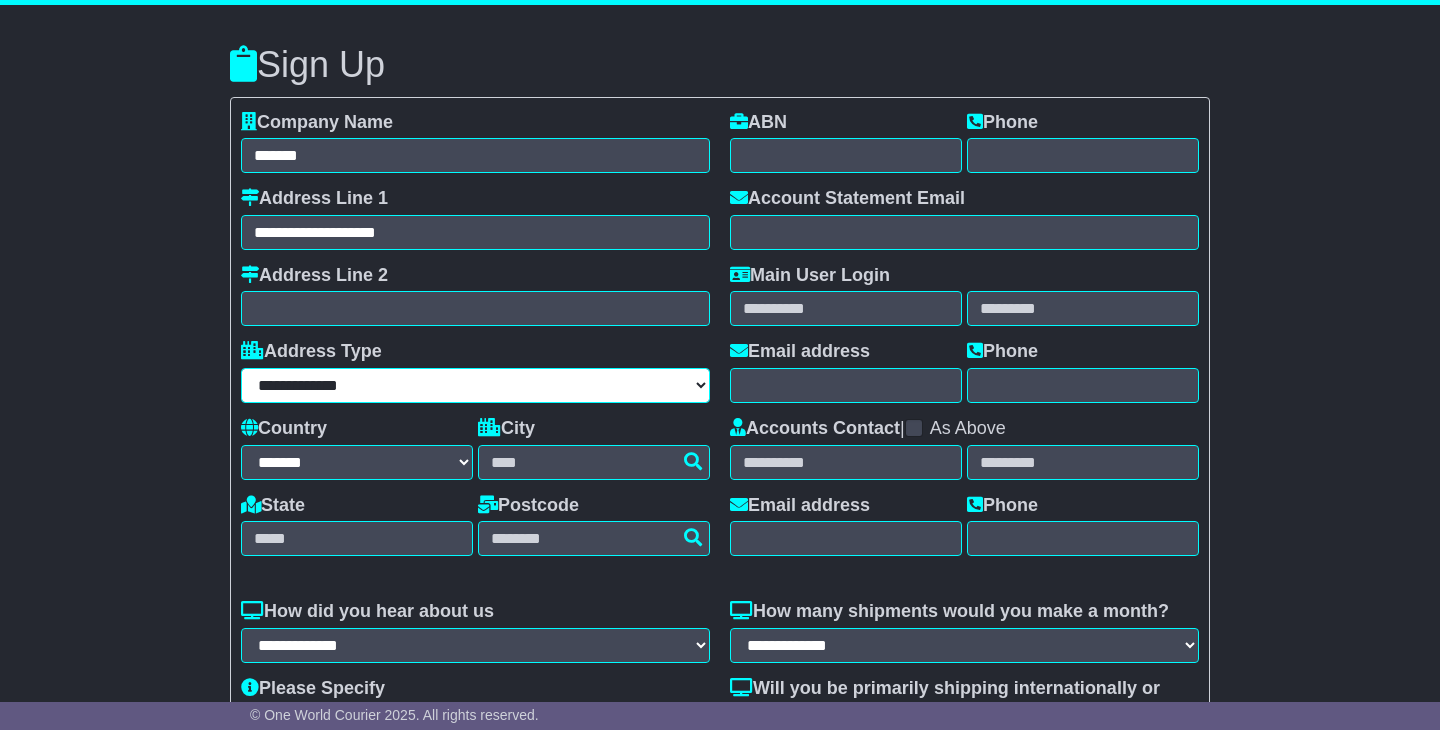 click on "**********" at bounding box center [475, 385] 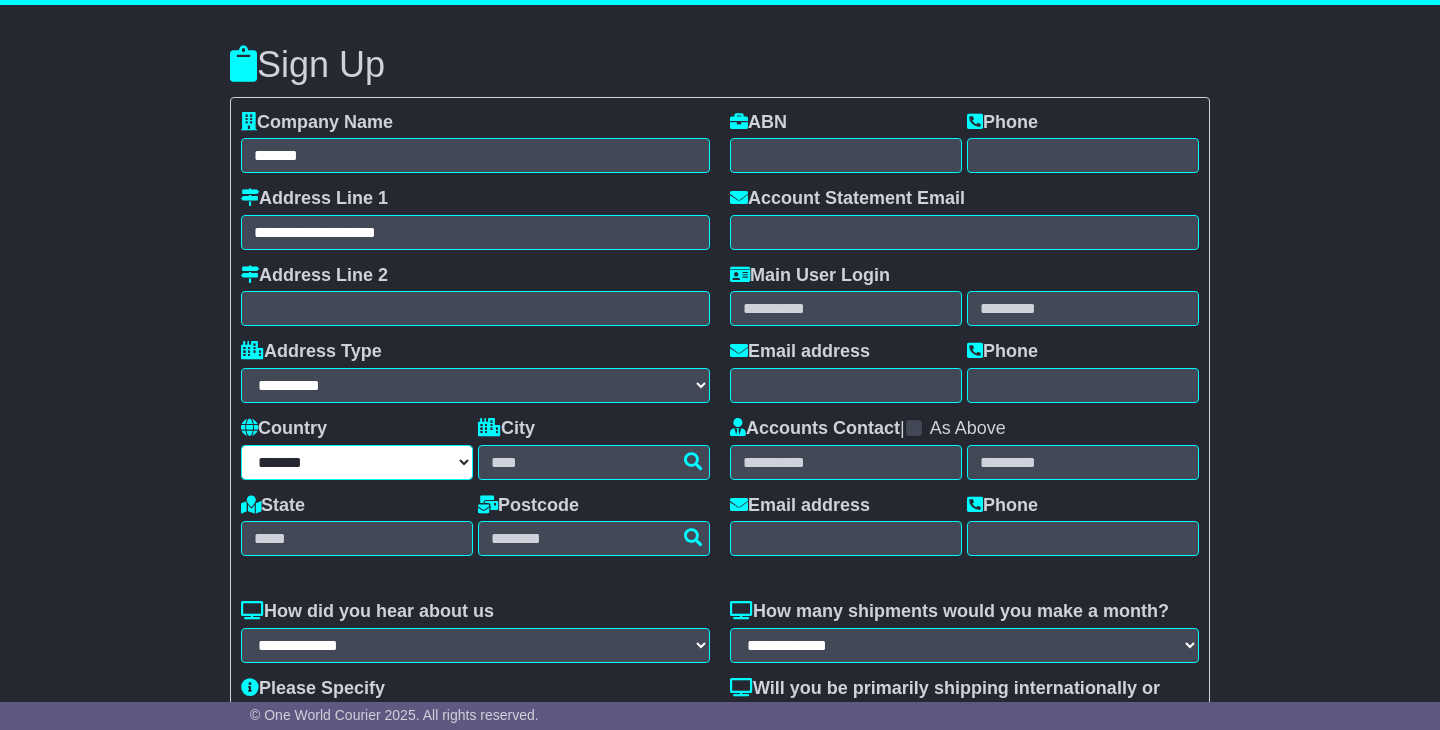 click on "**********" at bounding box center (357, 462) 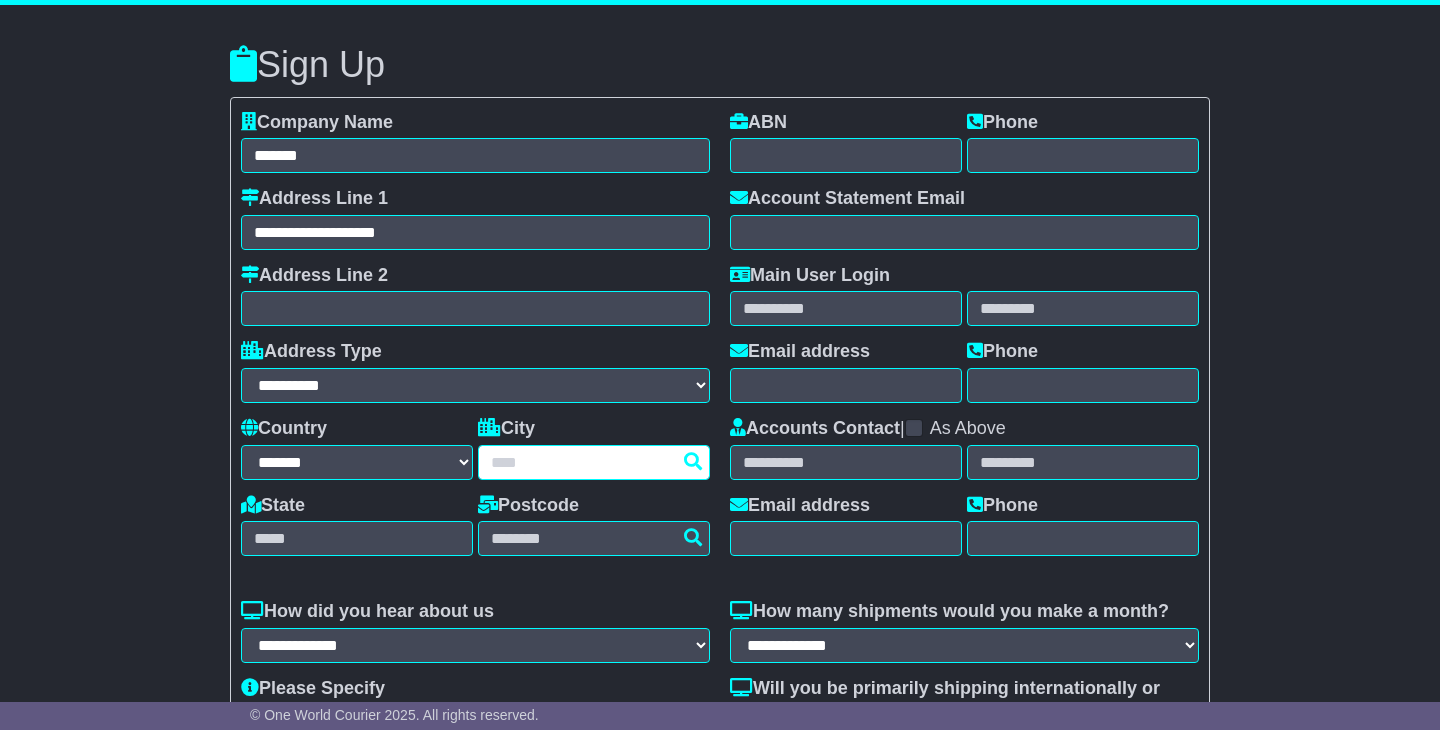 click at bounding box center (594, 462) 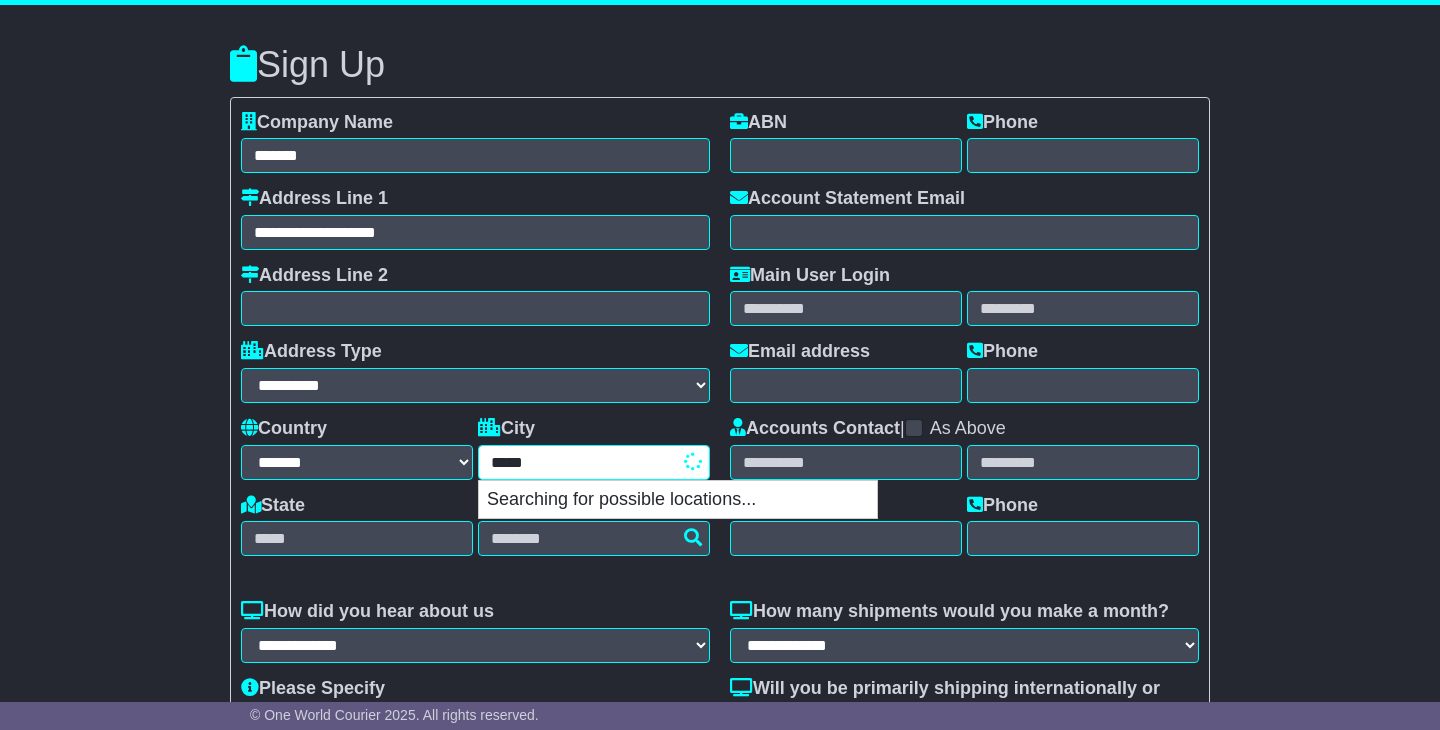 type on "*****" 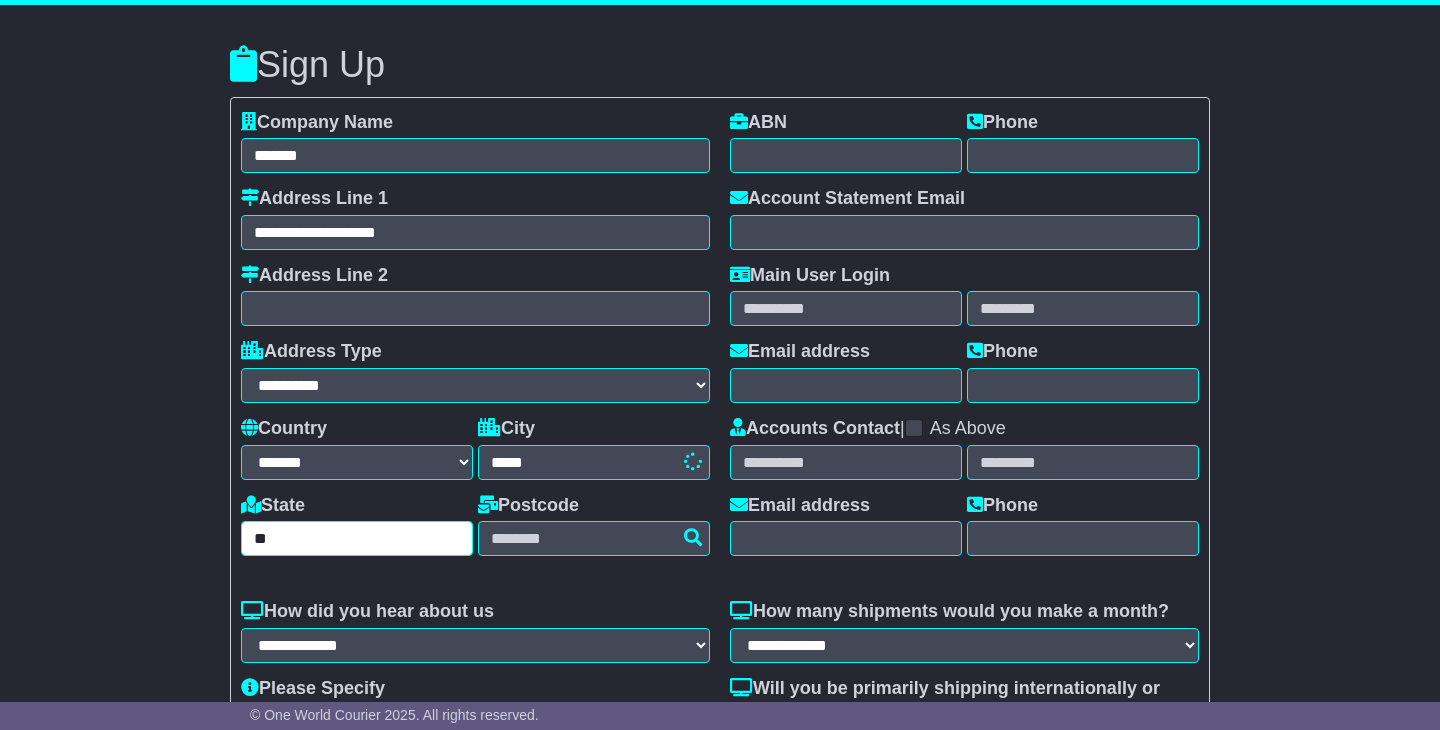 type on "**" 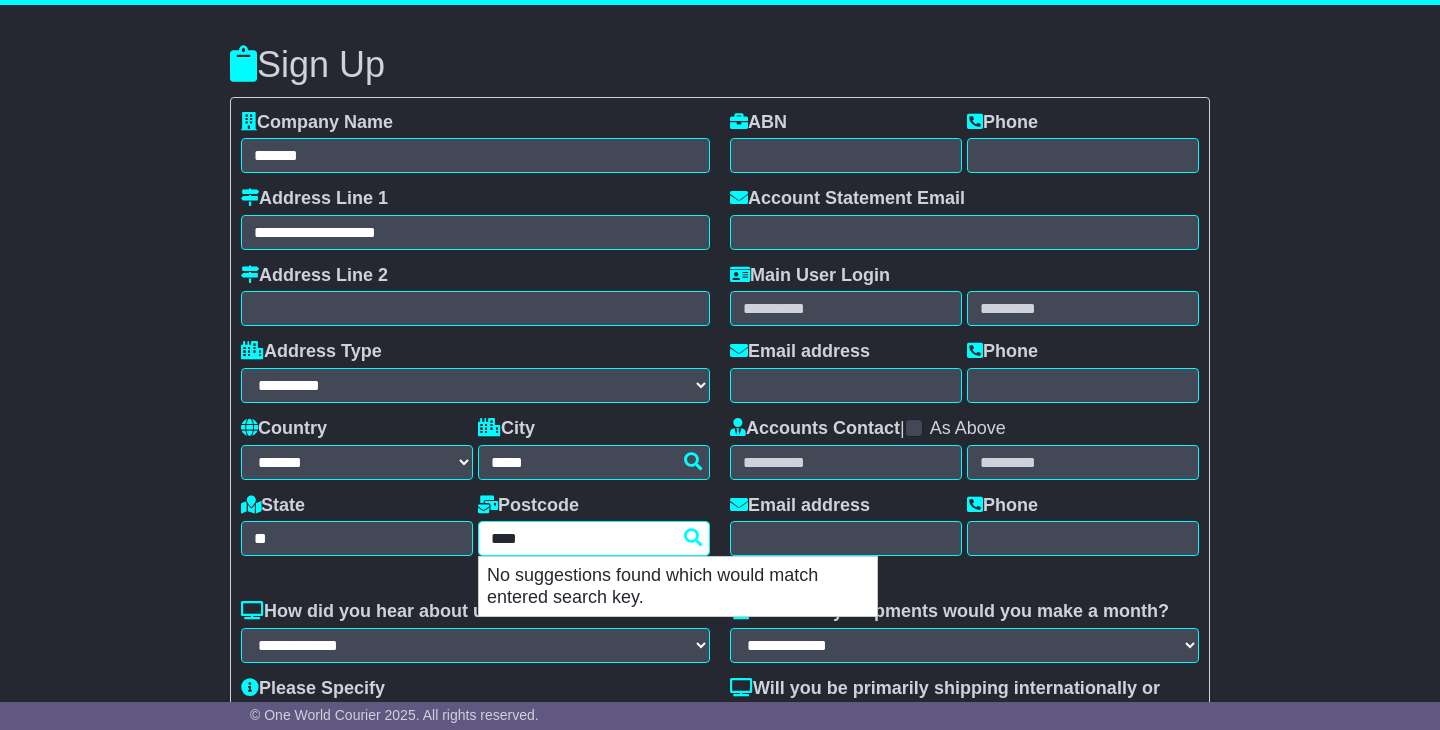 type on "****" 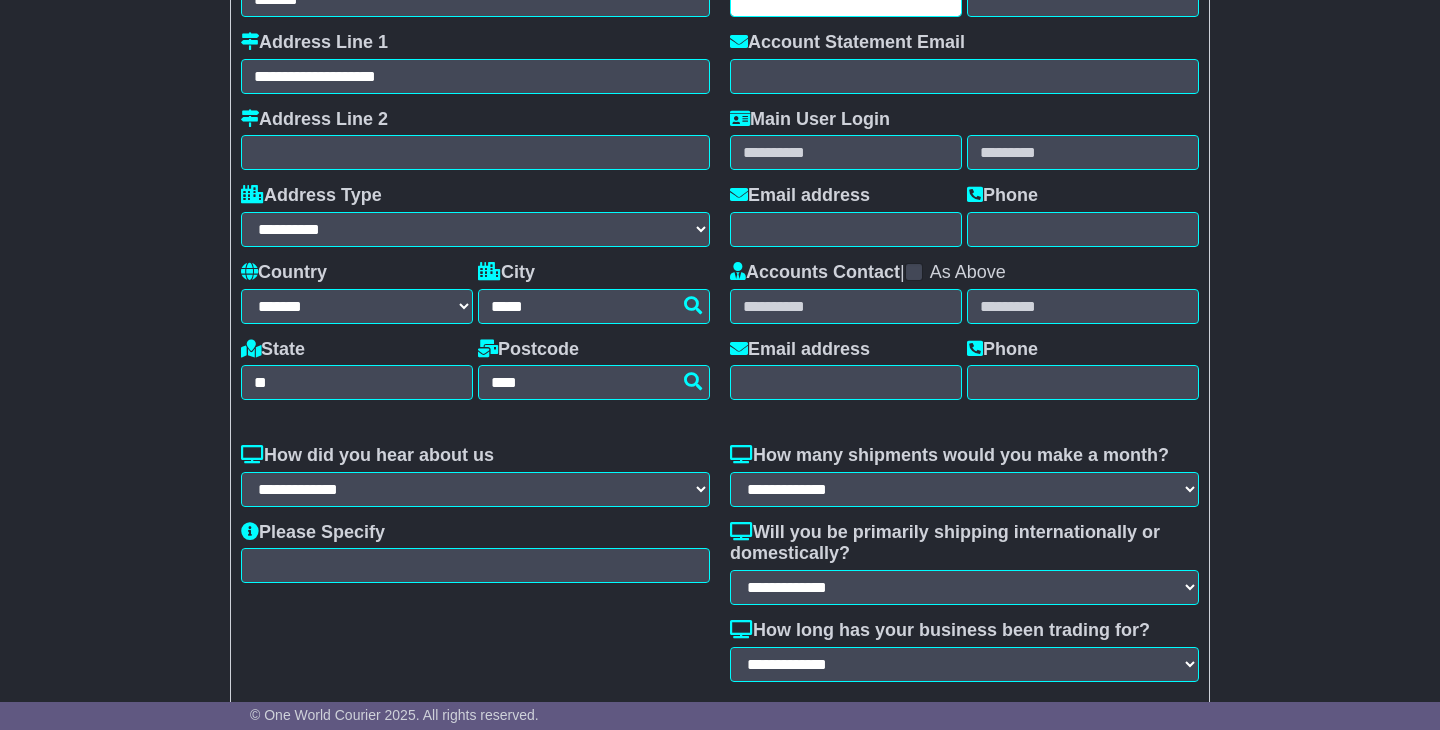 scroll, scrollTop: 158, scrollLeft: 0, axis: vertical 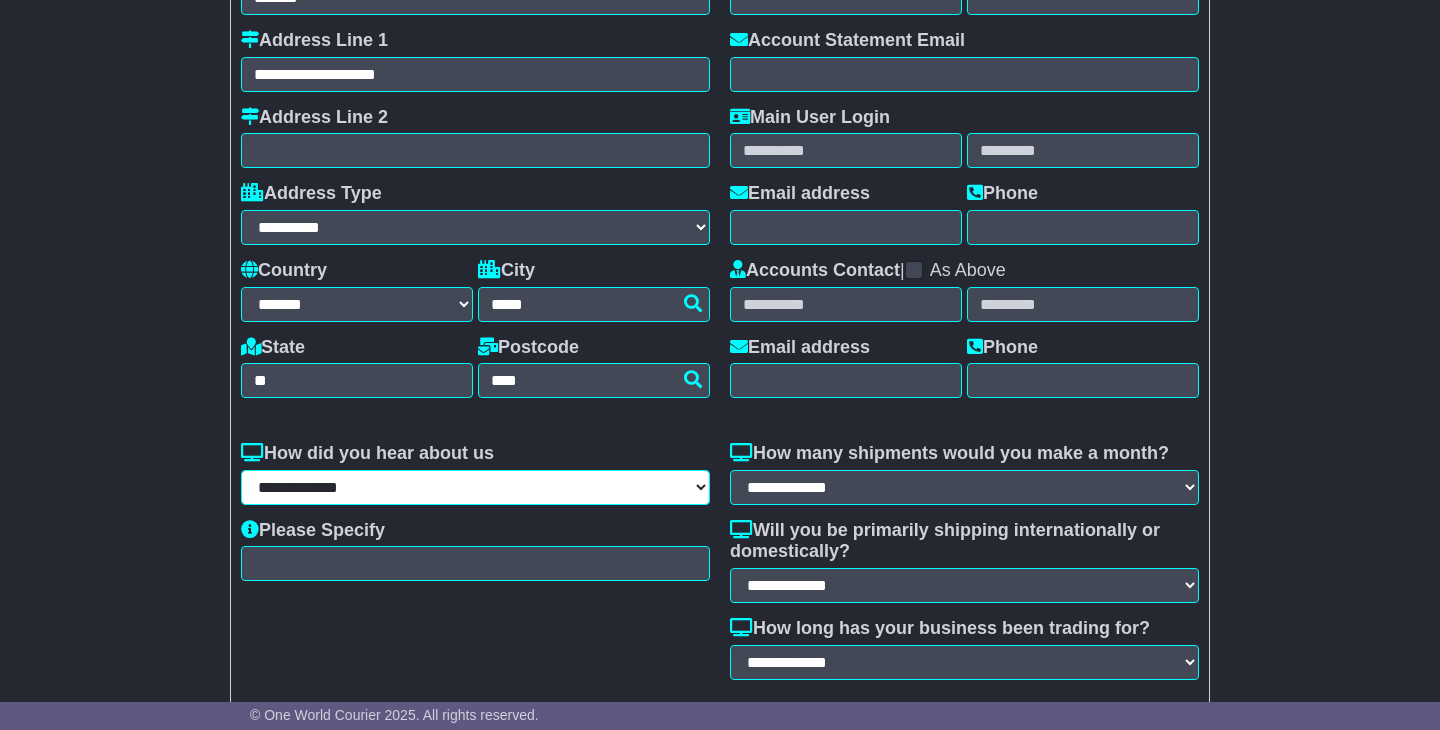 click on "**********" at bounding box center (475, 487) 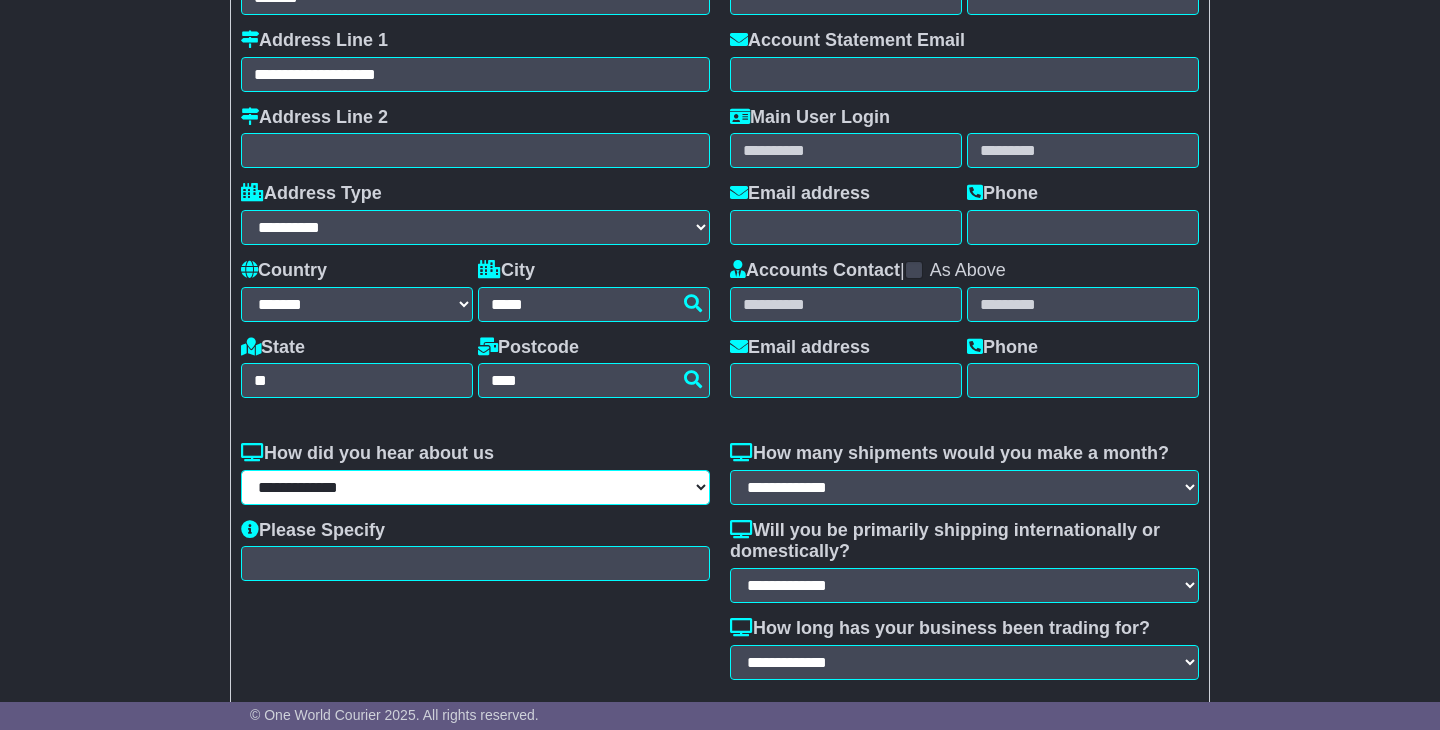 select on "**********" 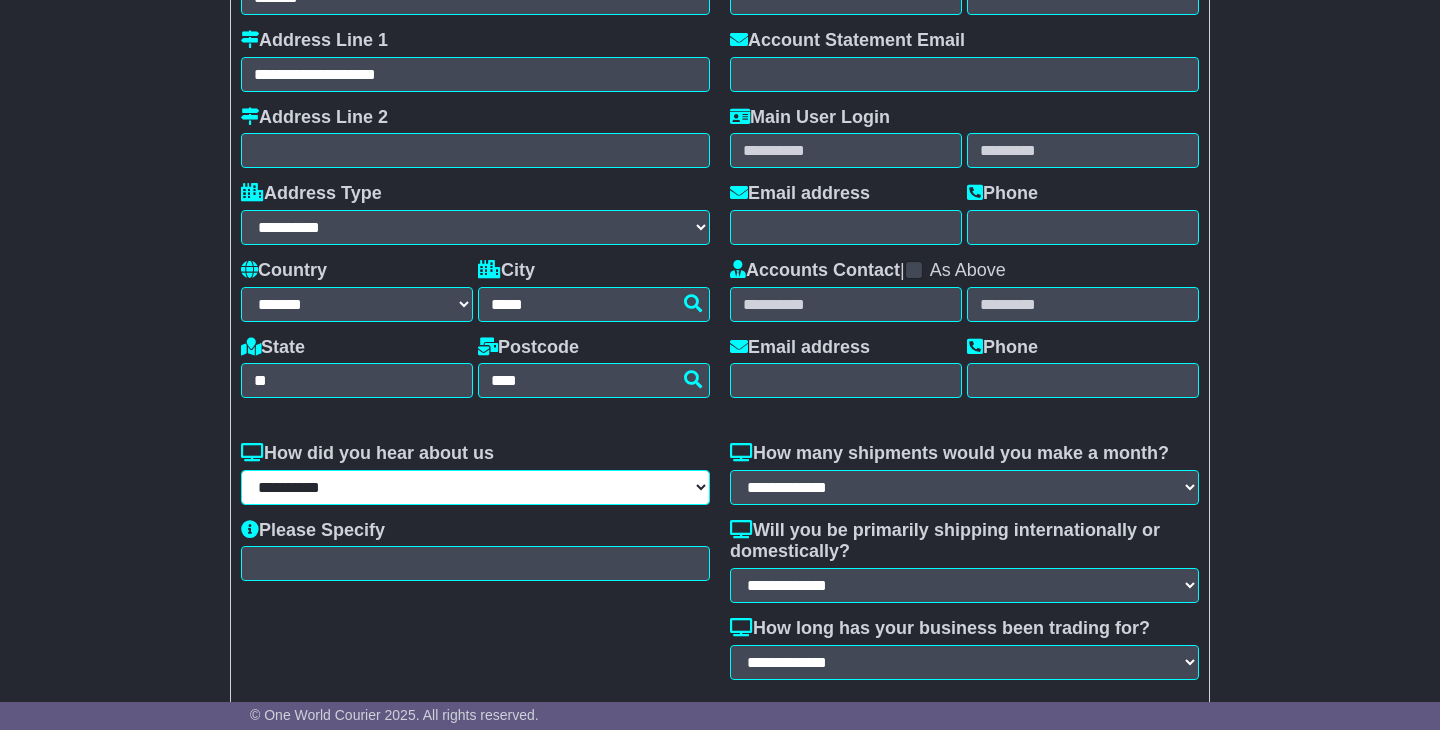 scroll, scrollTop: 0, scrollLeft: 0, axis: both 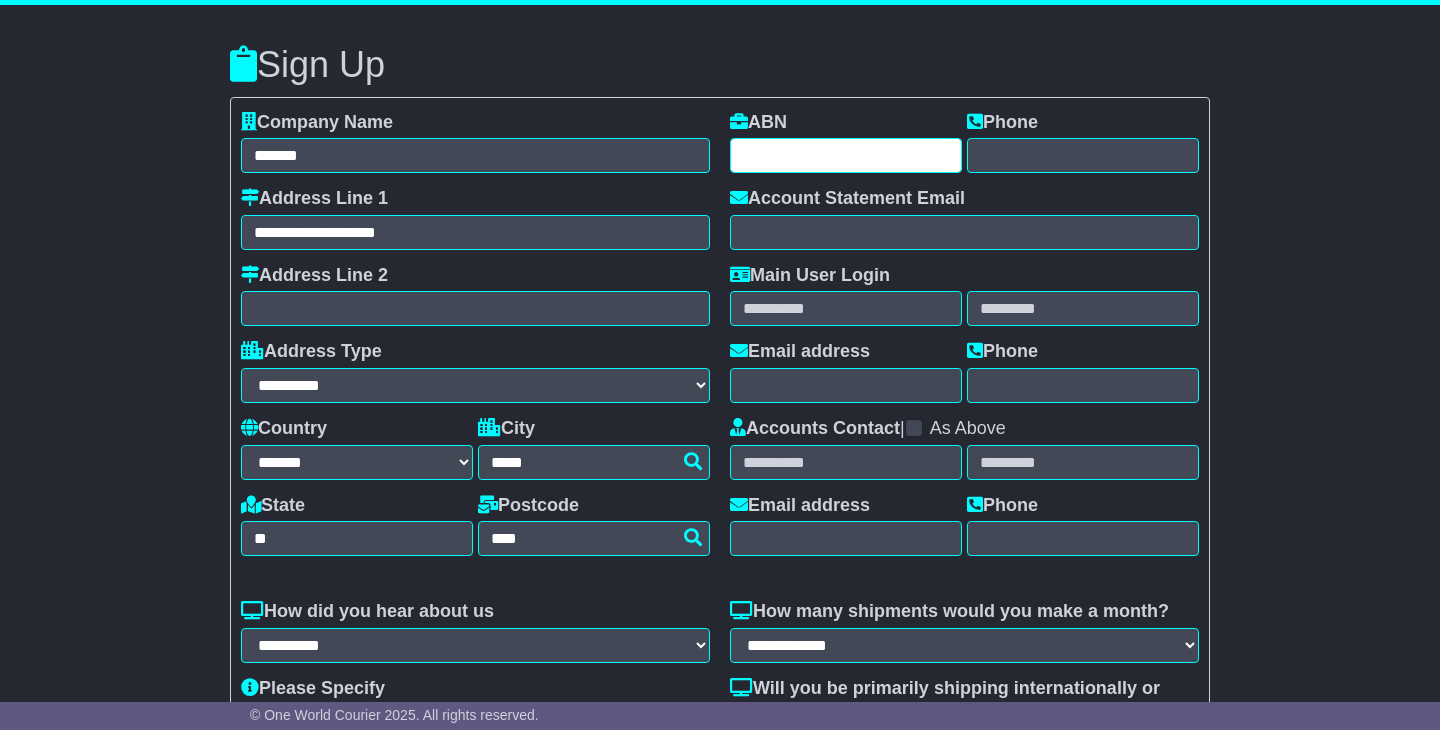 click at bounding box center [846, 155] 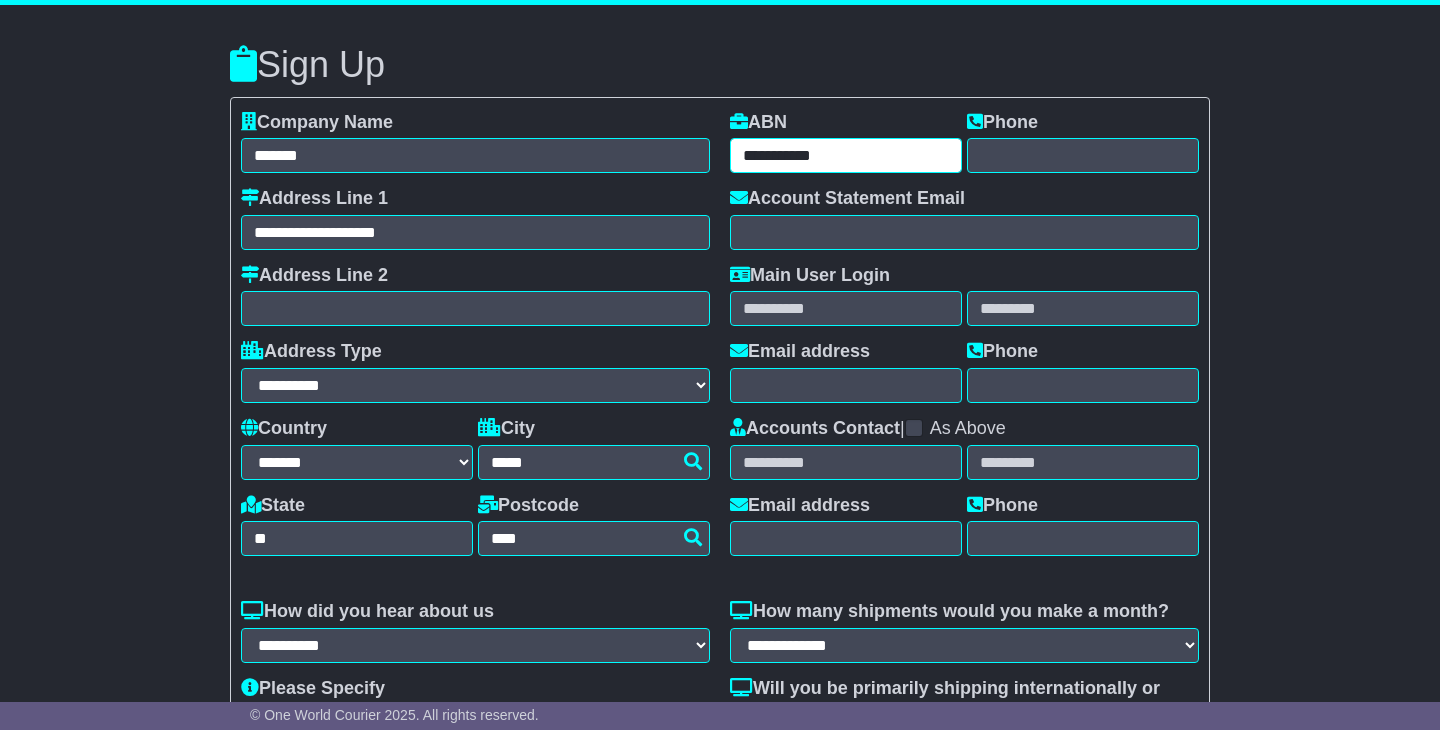 type on "**********" 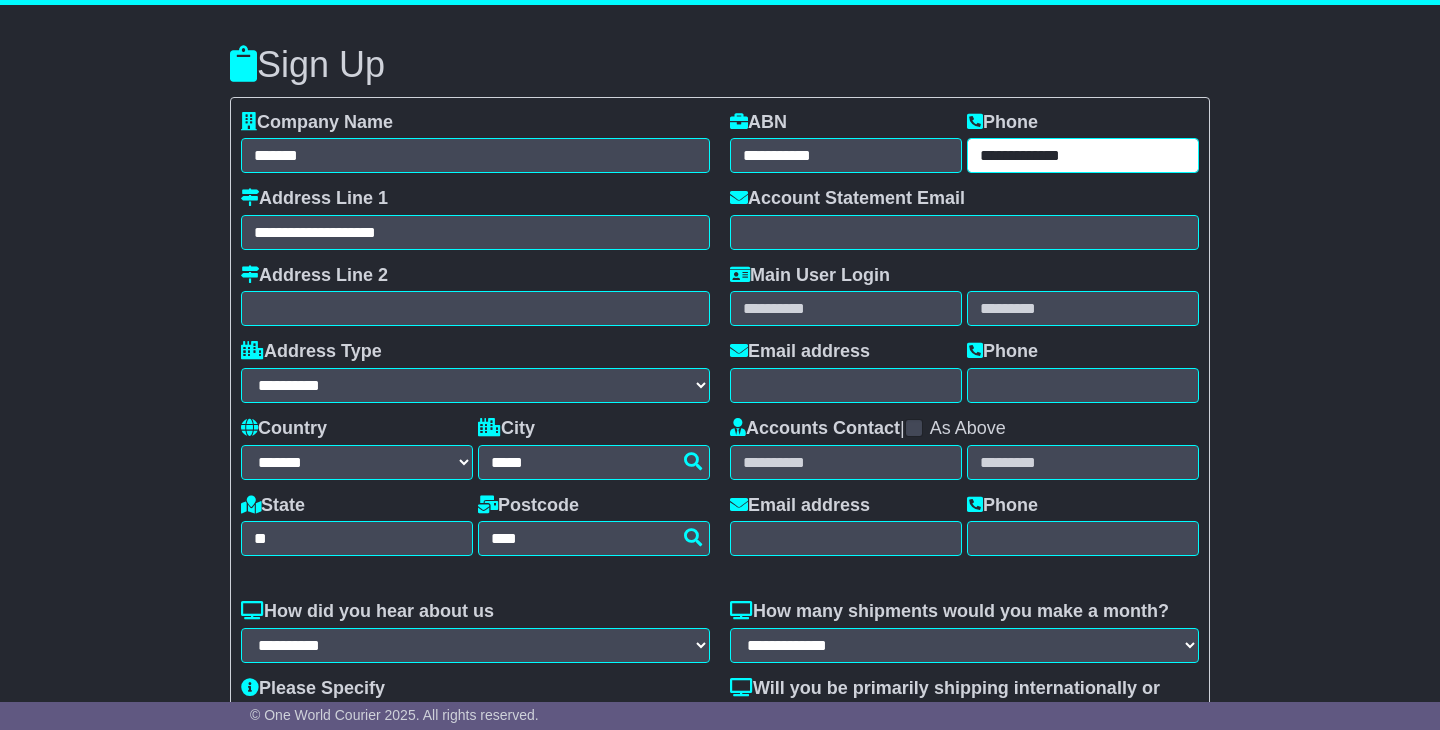 type on "**********" 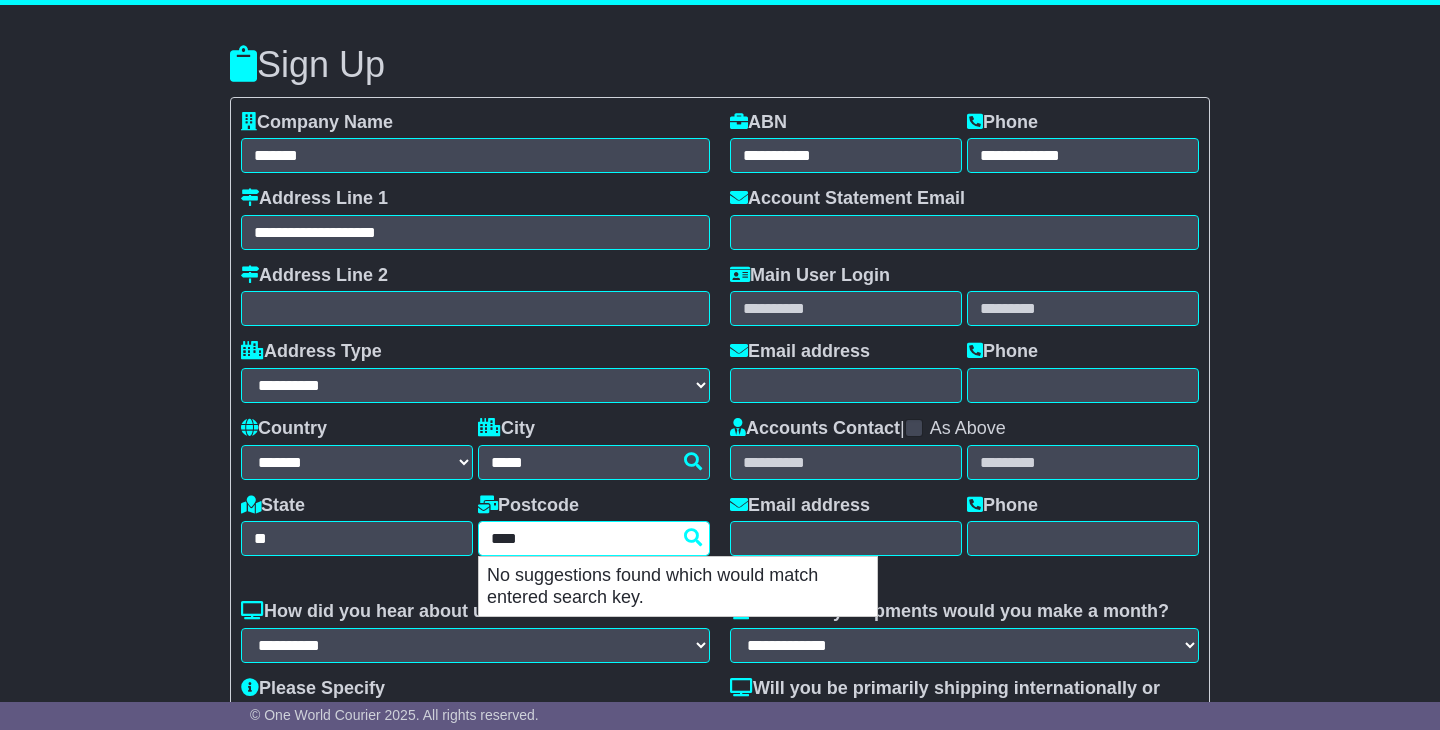 drag, startPoint x: 595, startPoint y: 541, endPoint x: 116, endPoint y: 508, distance: 480.1354 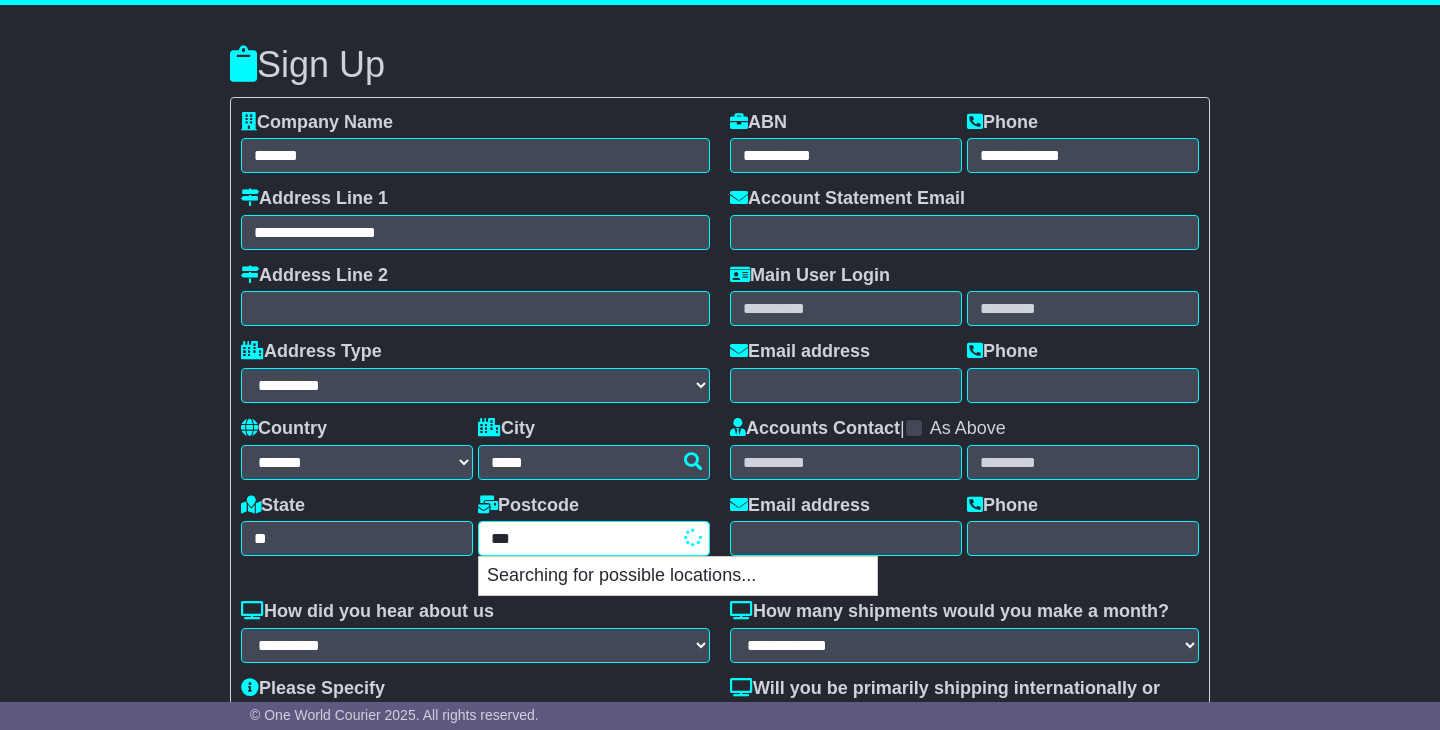 type on "****" 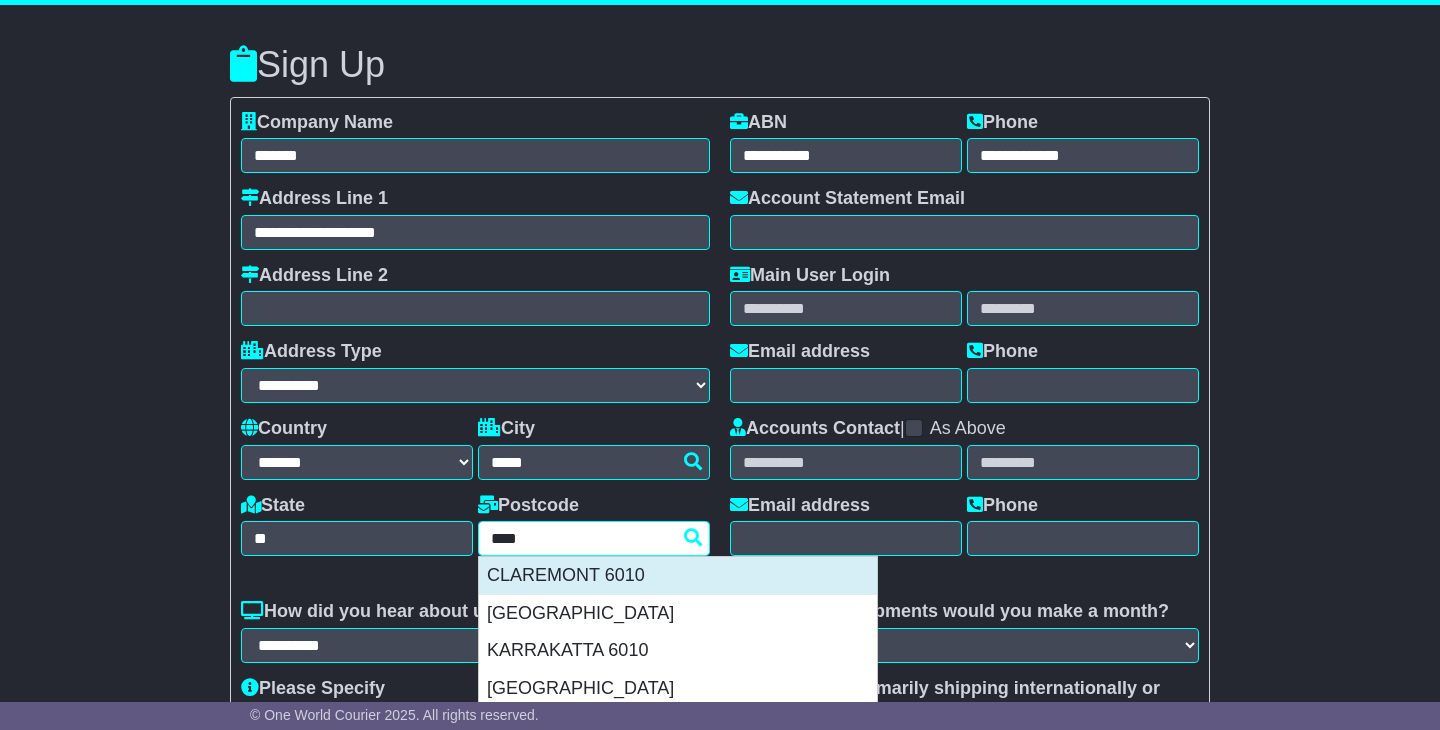 click on "CLAREMONT 6010" at bounding box center (678, 576) 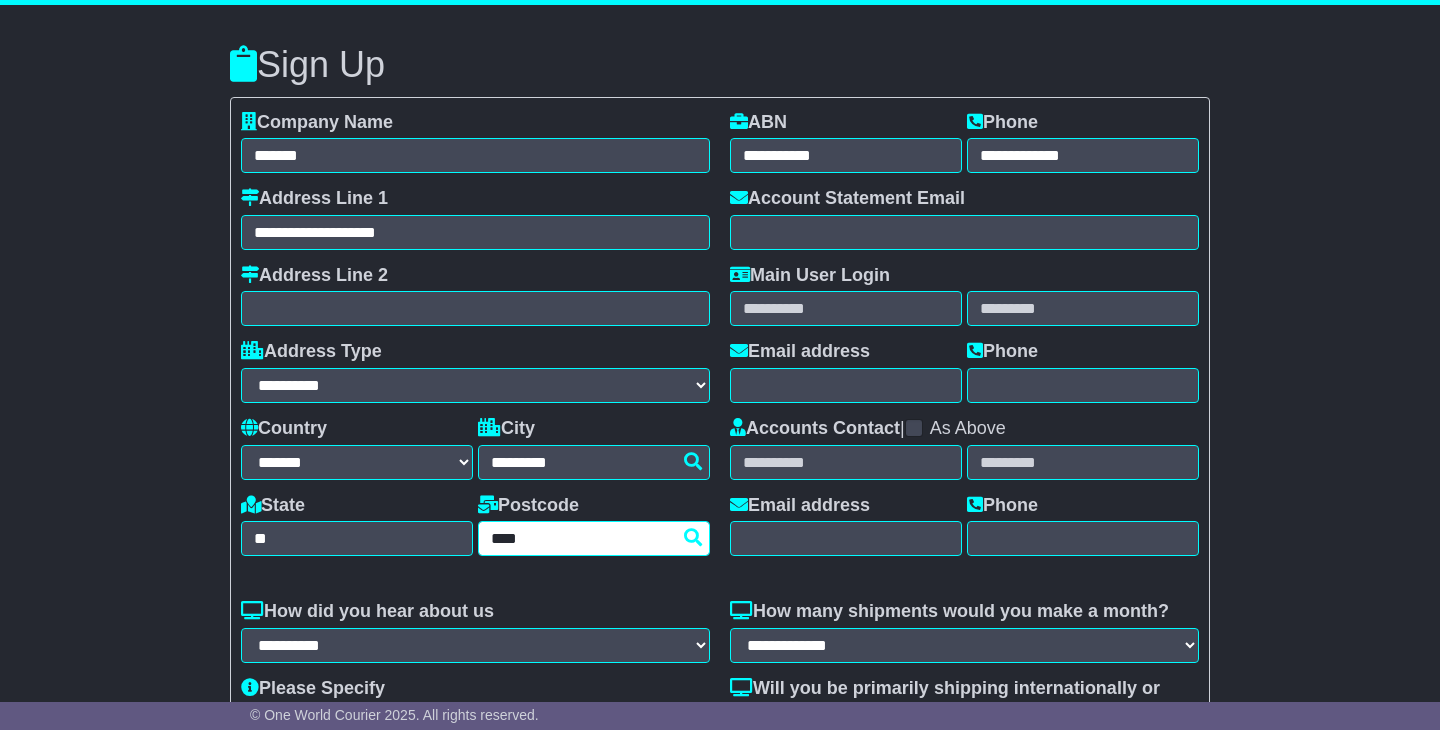 type on "****" 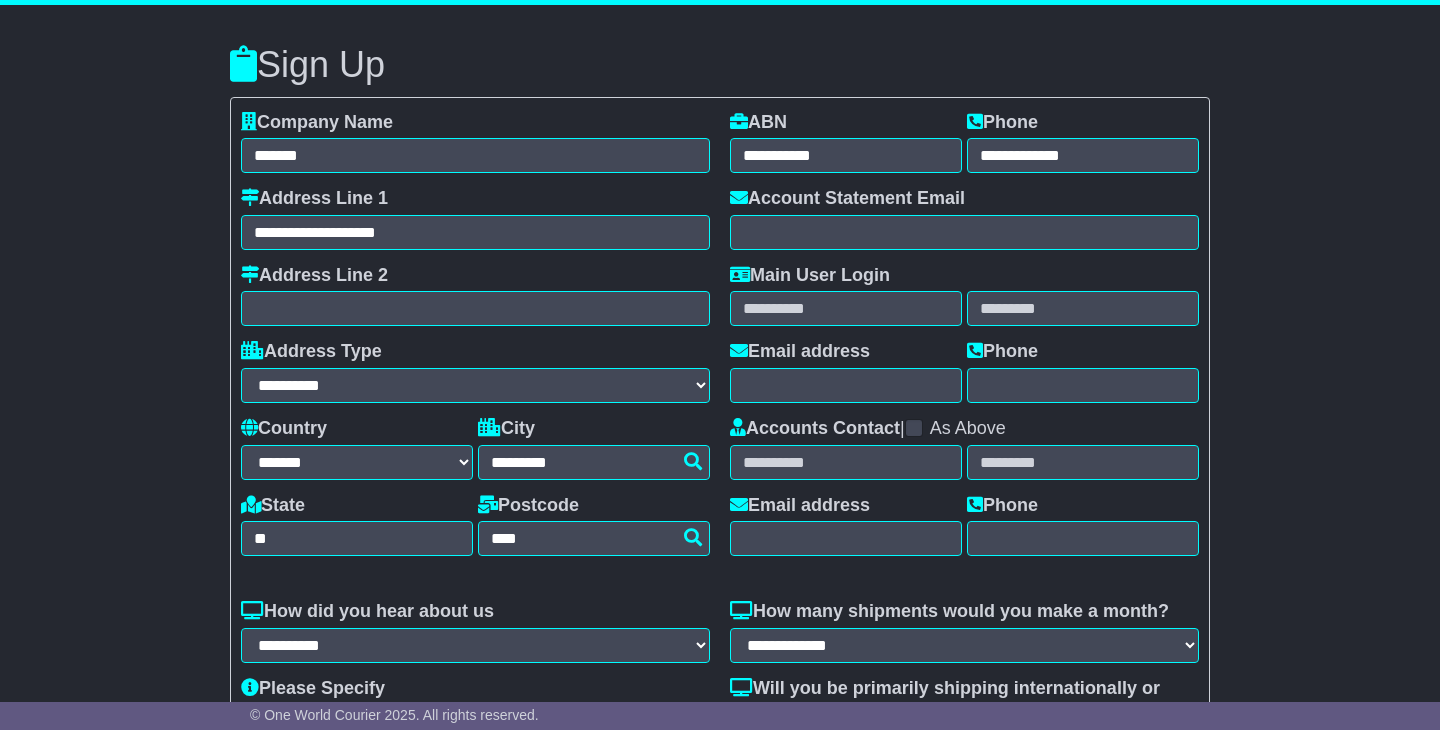 click on "**********" at bounding box center (964, 342) 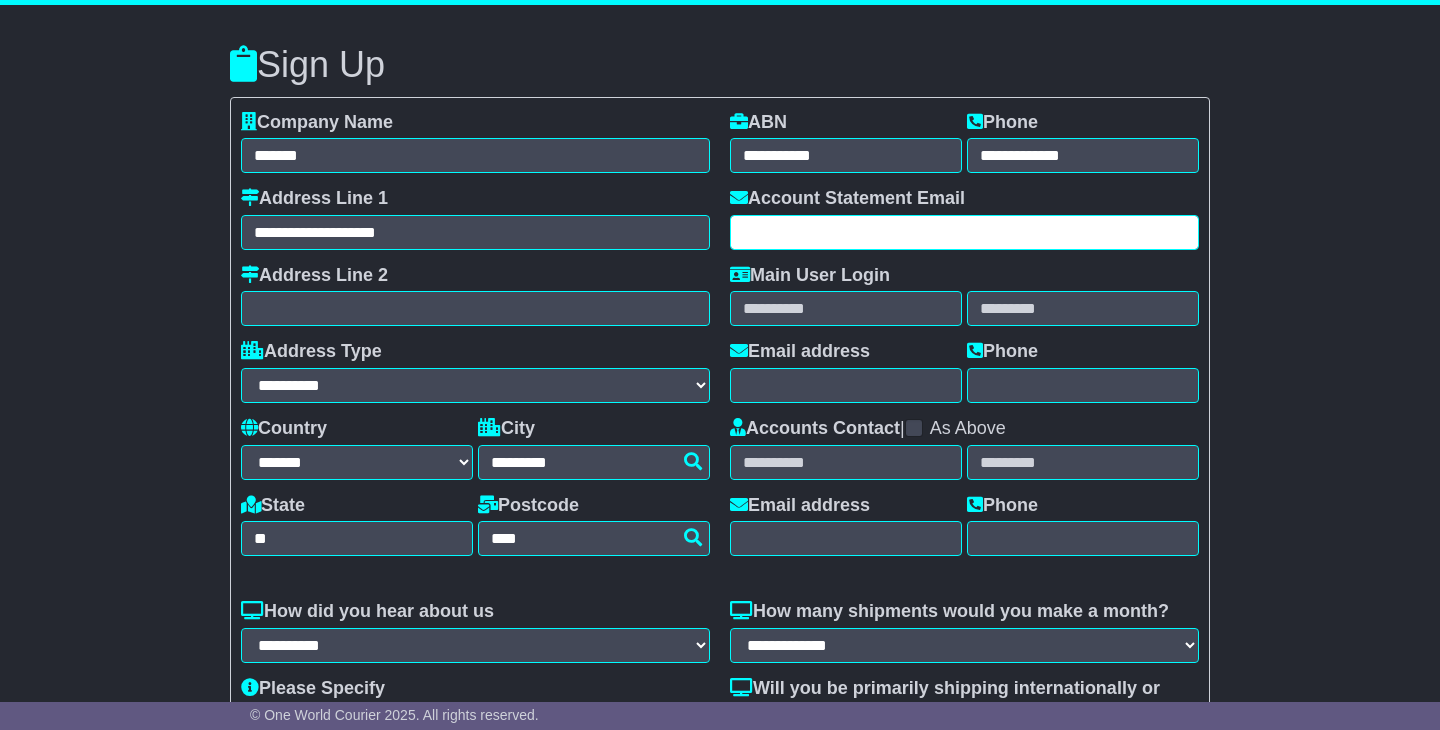 click at bounding box center (964, 232) 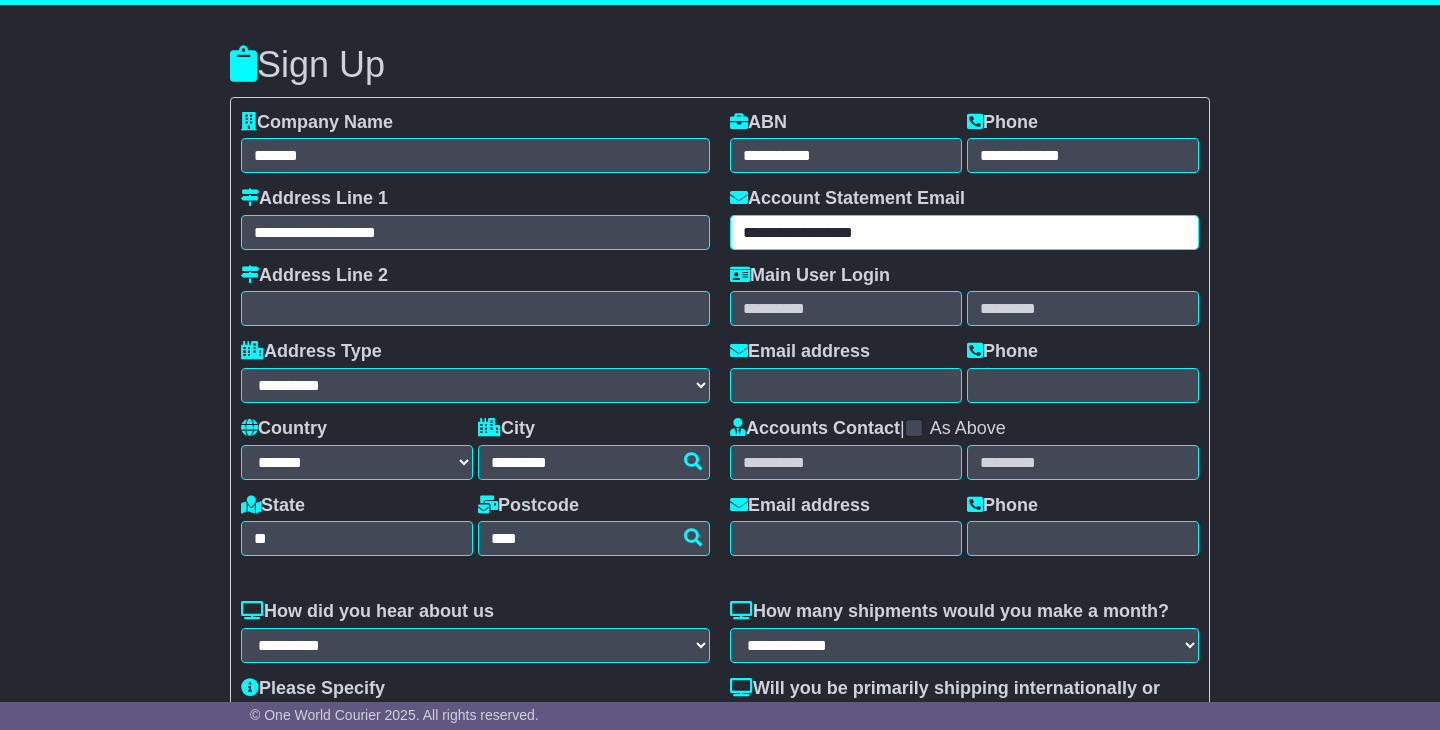 type on "**********" 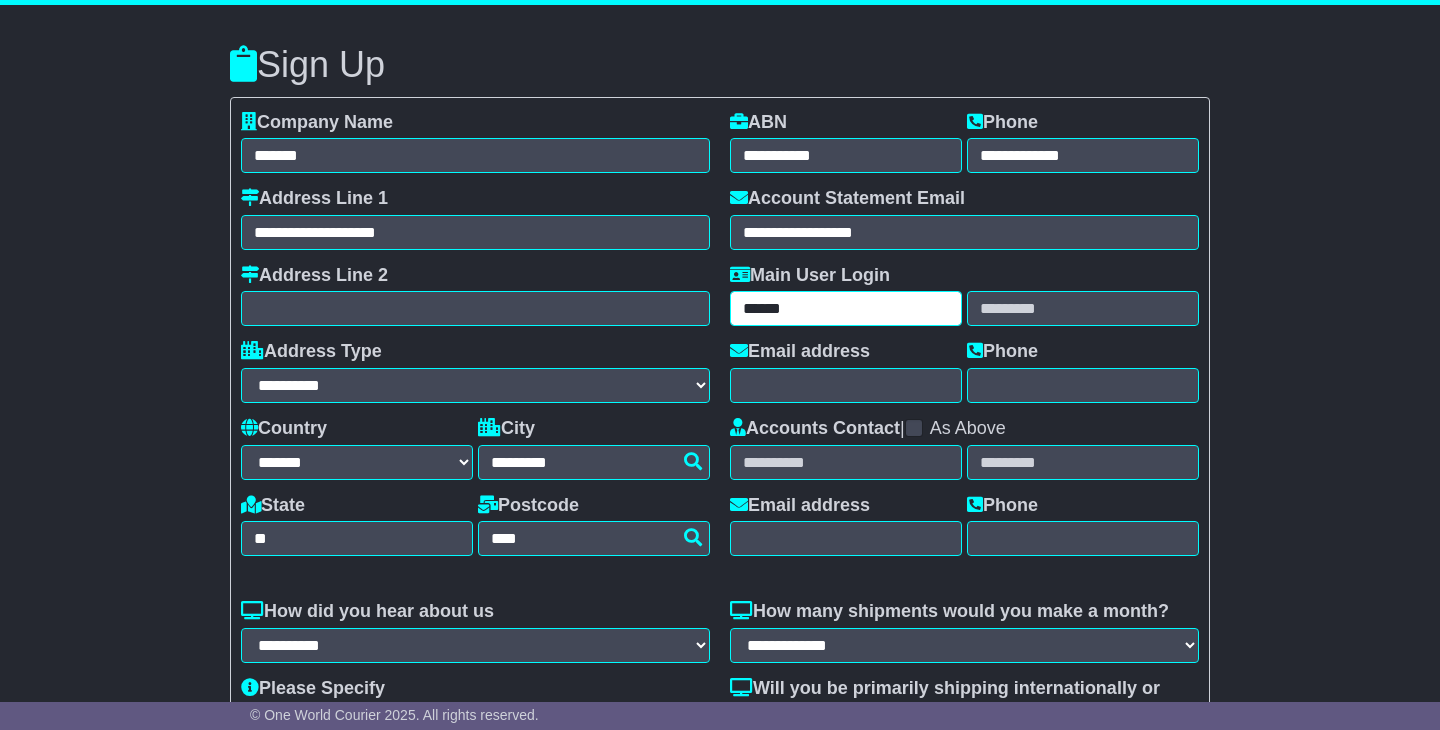 type on "******" 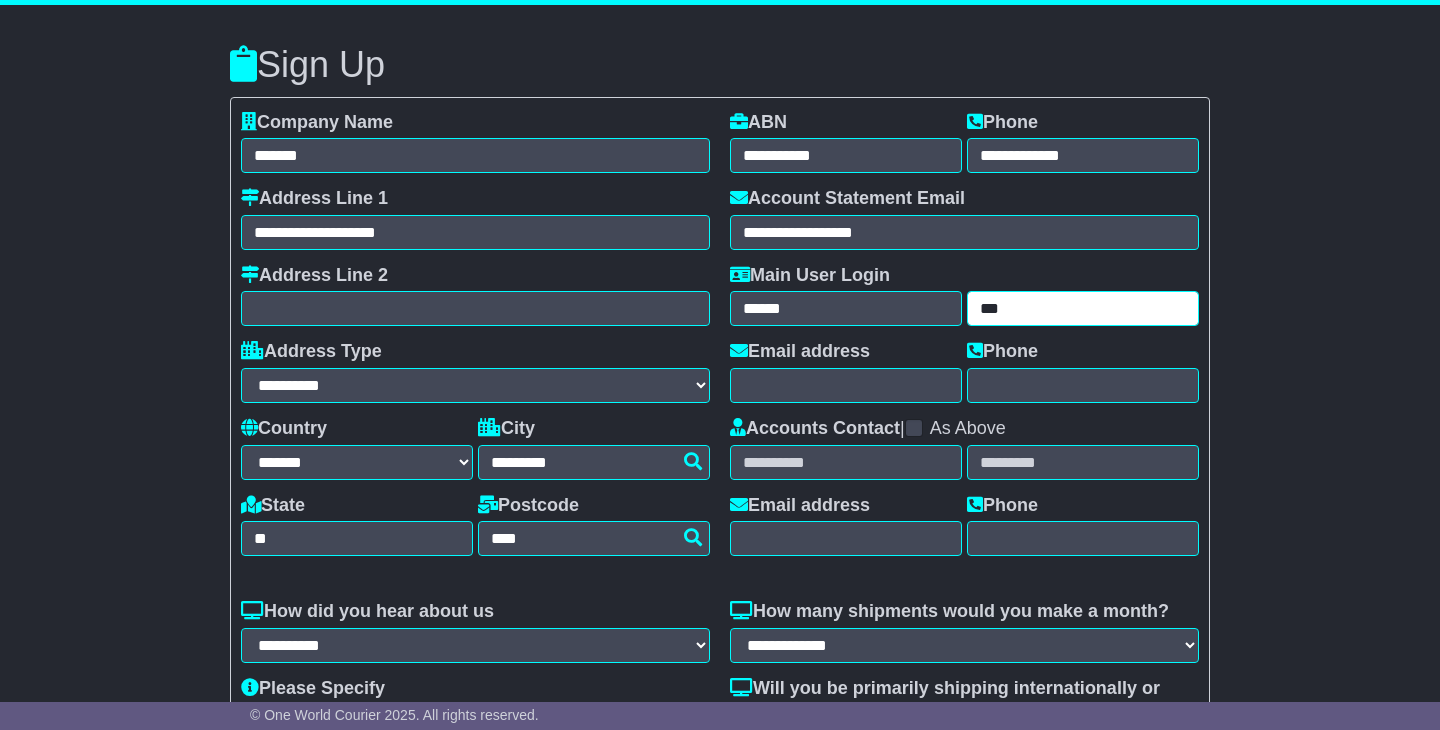 type on "***" 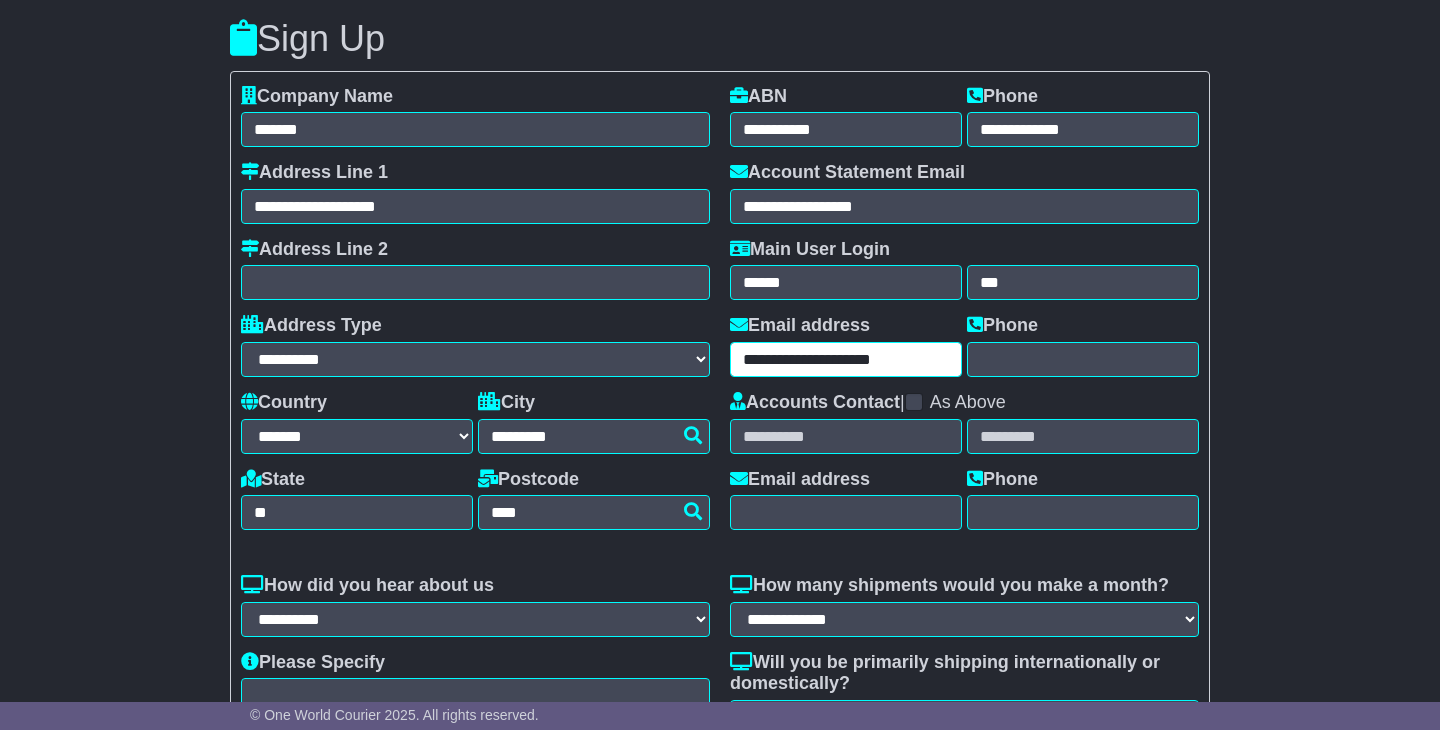 scroll, scrollTop: 29, scrollLeft: 0, axis: vertical 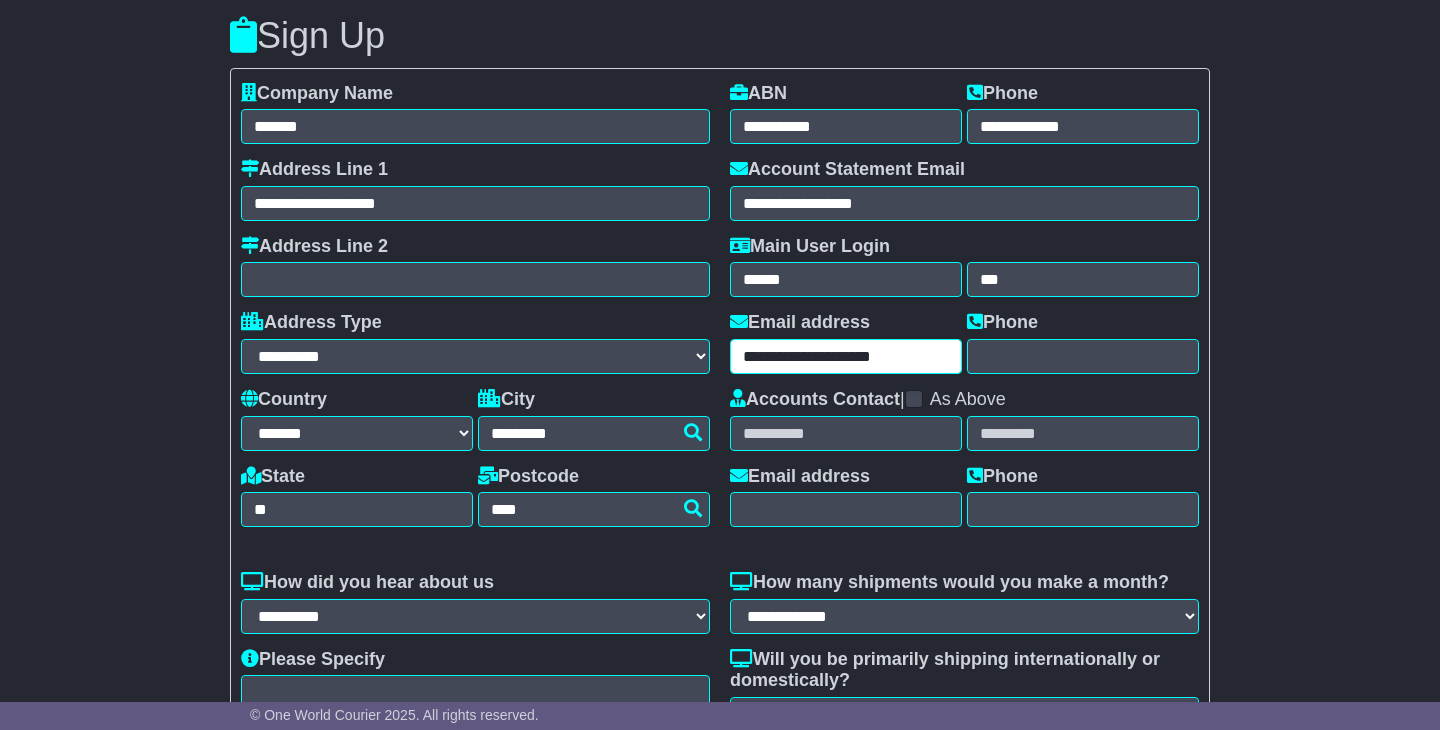 type on "**********" 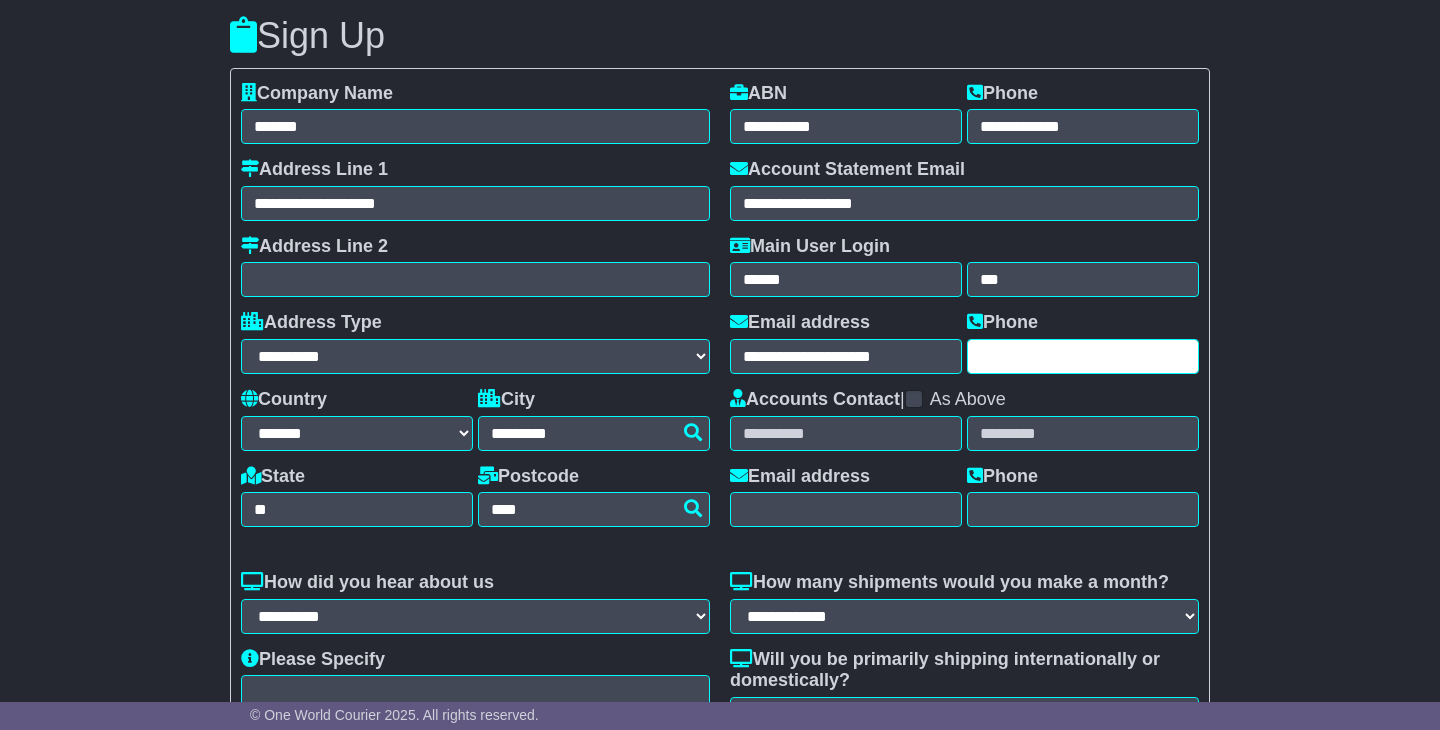 click at bounding box center [1083, 356] 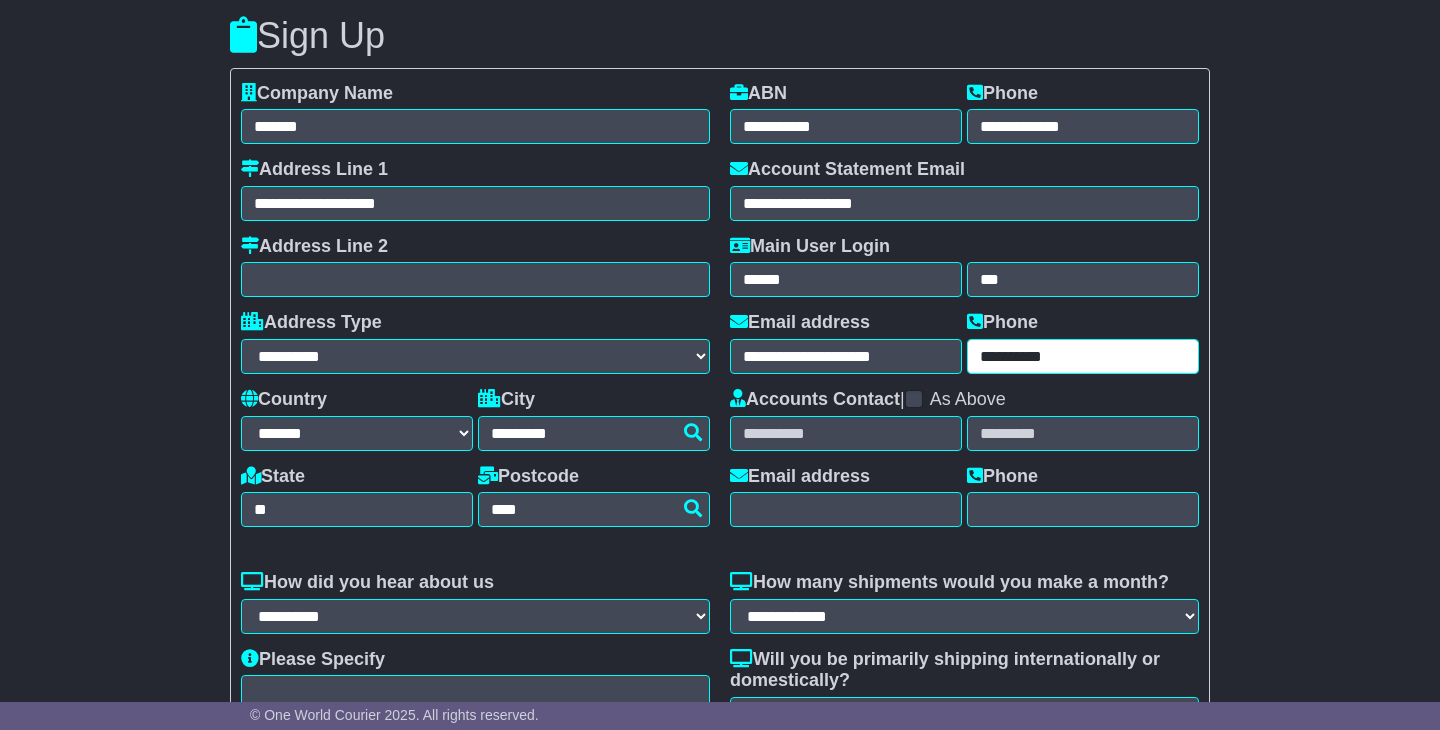 type on "**********" 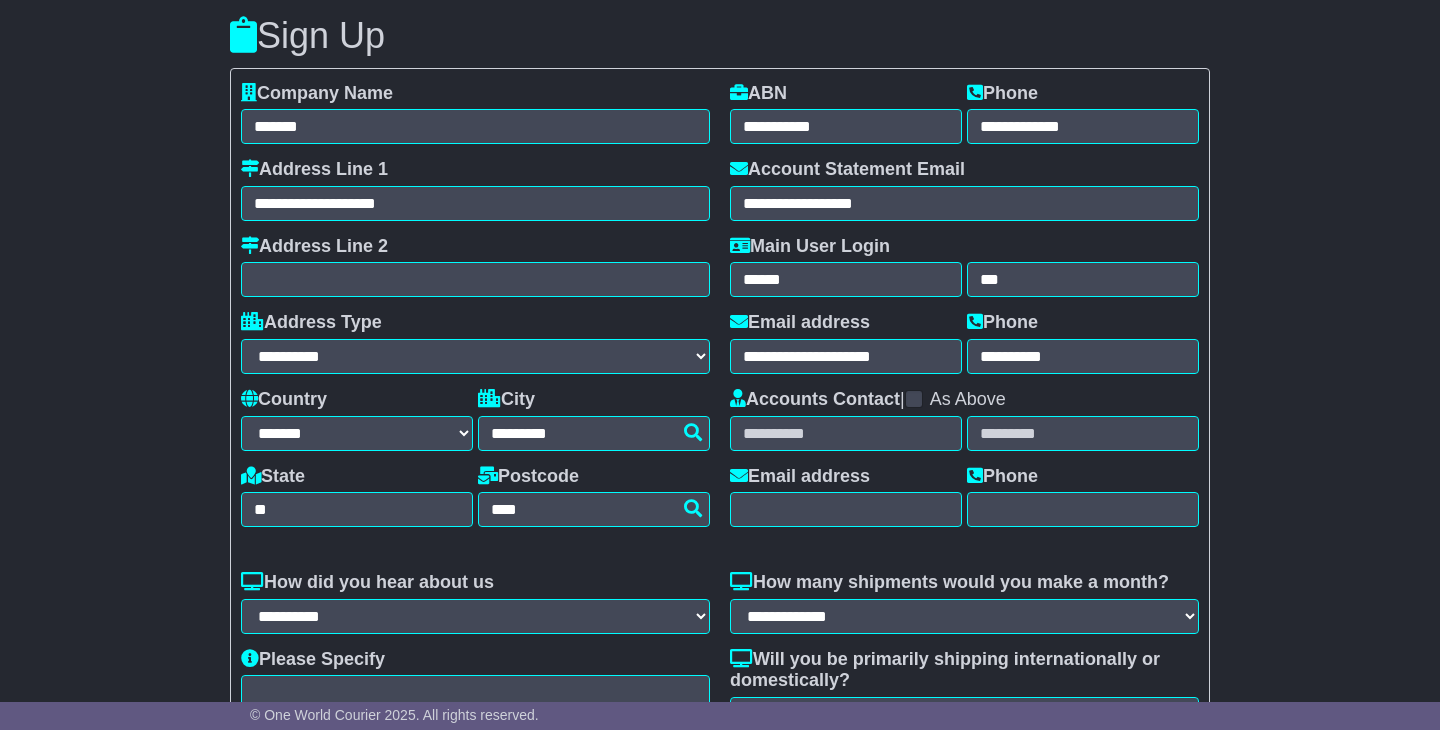 click at bounding box center [914, 399] 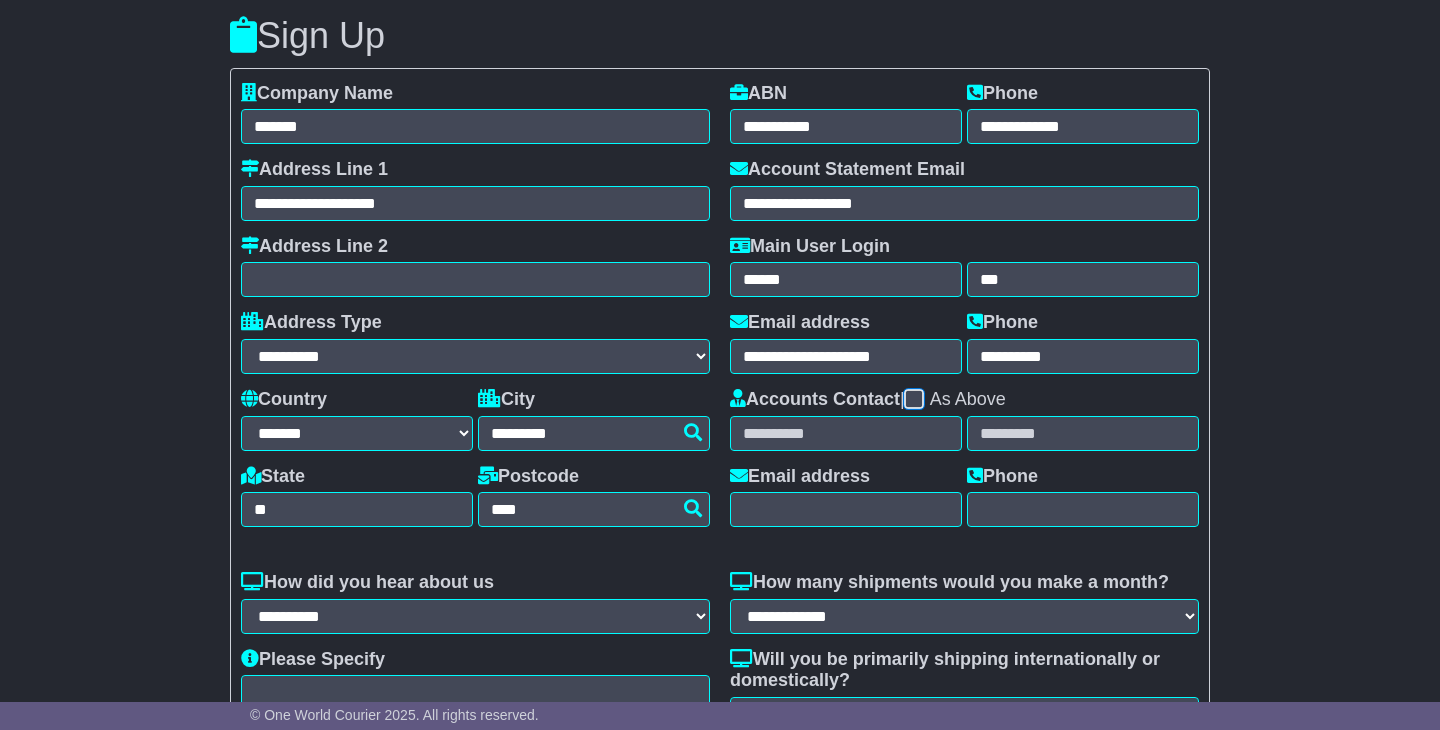 type on "******" 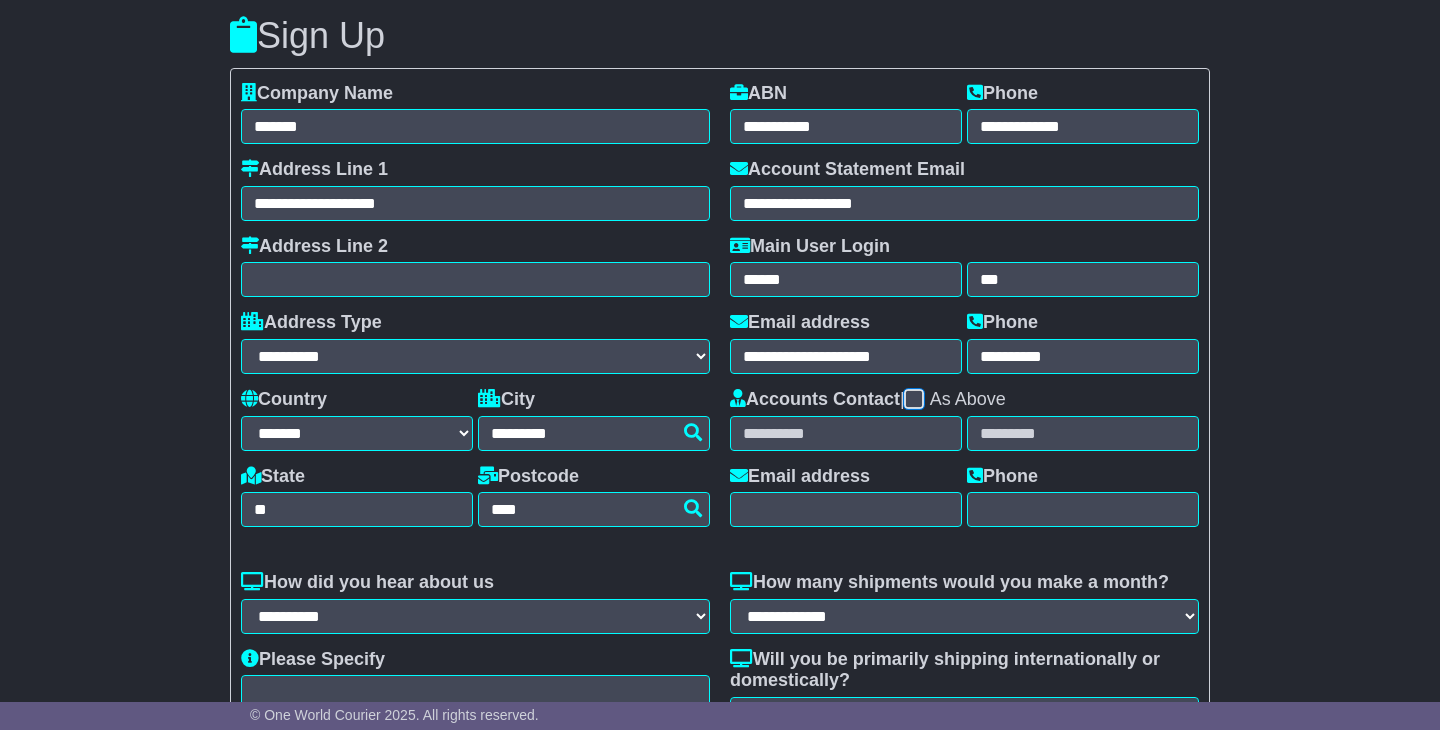 type on "***" 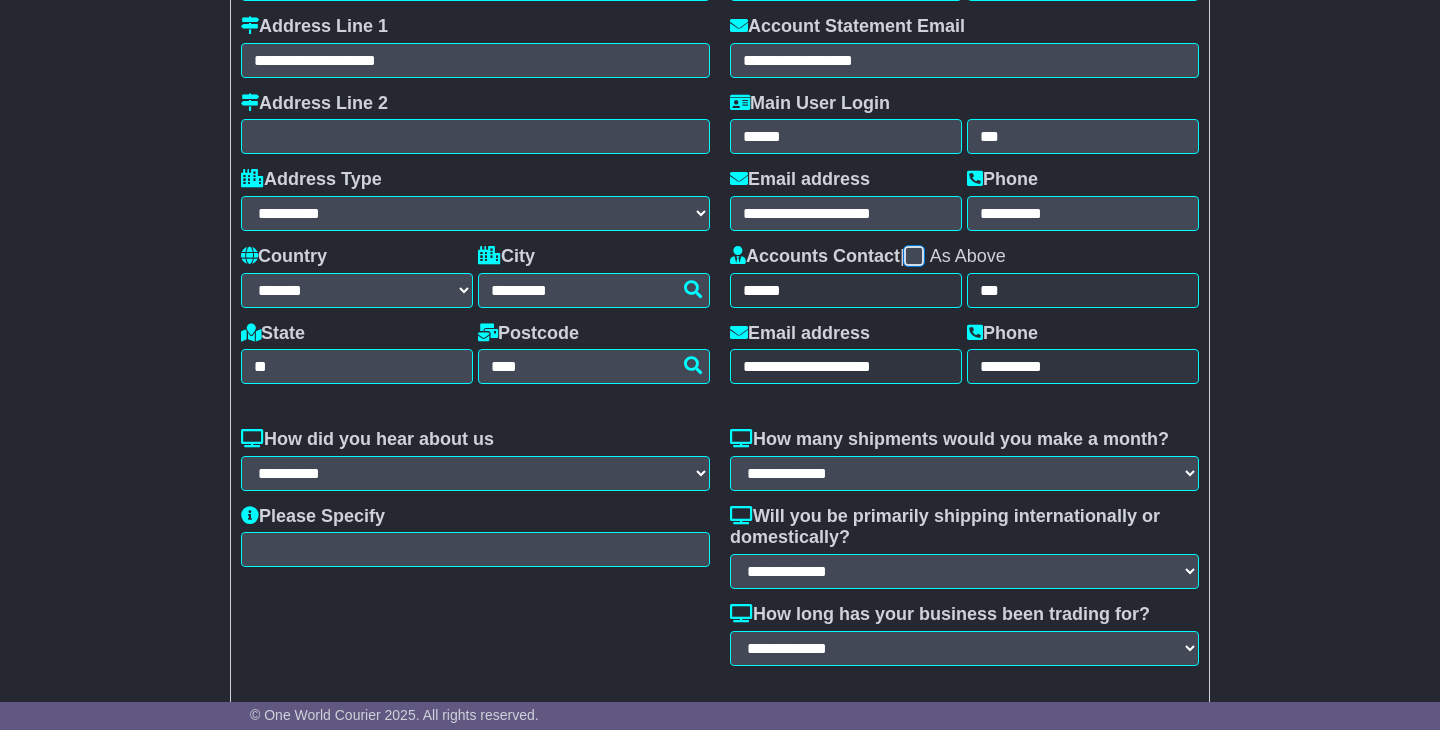 scroll, scrollTop: 180, scrollLeft: 0, axis: vertical 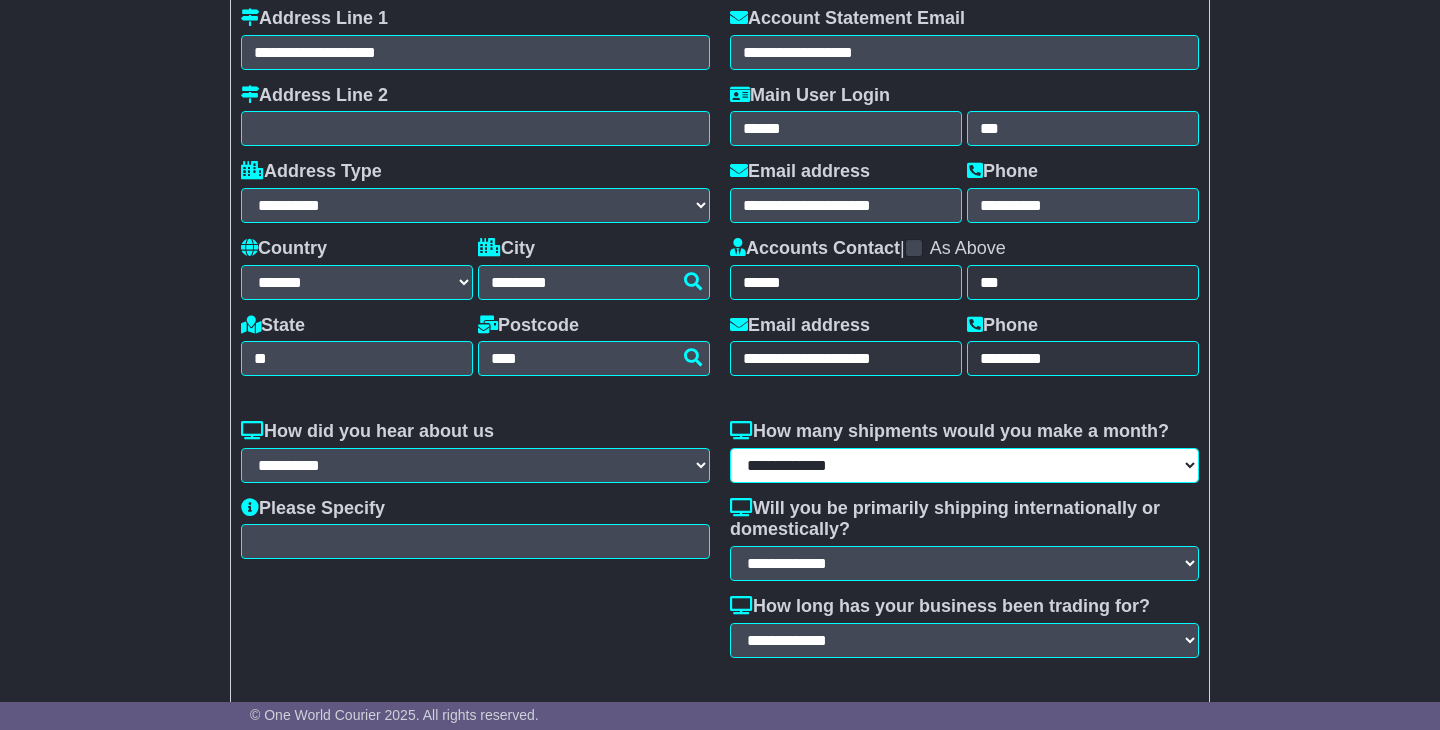 click on "**********" at bounding box center (964, 465) 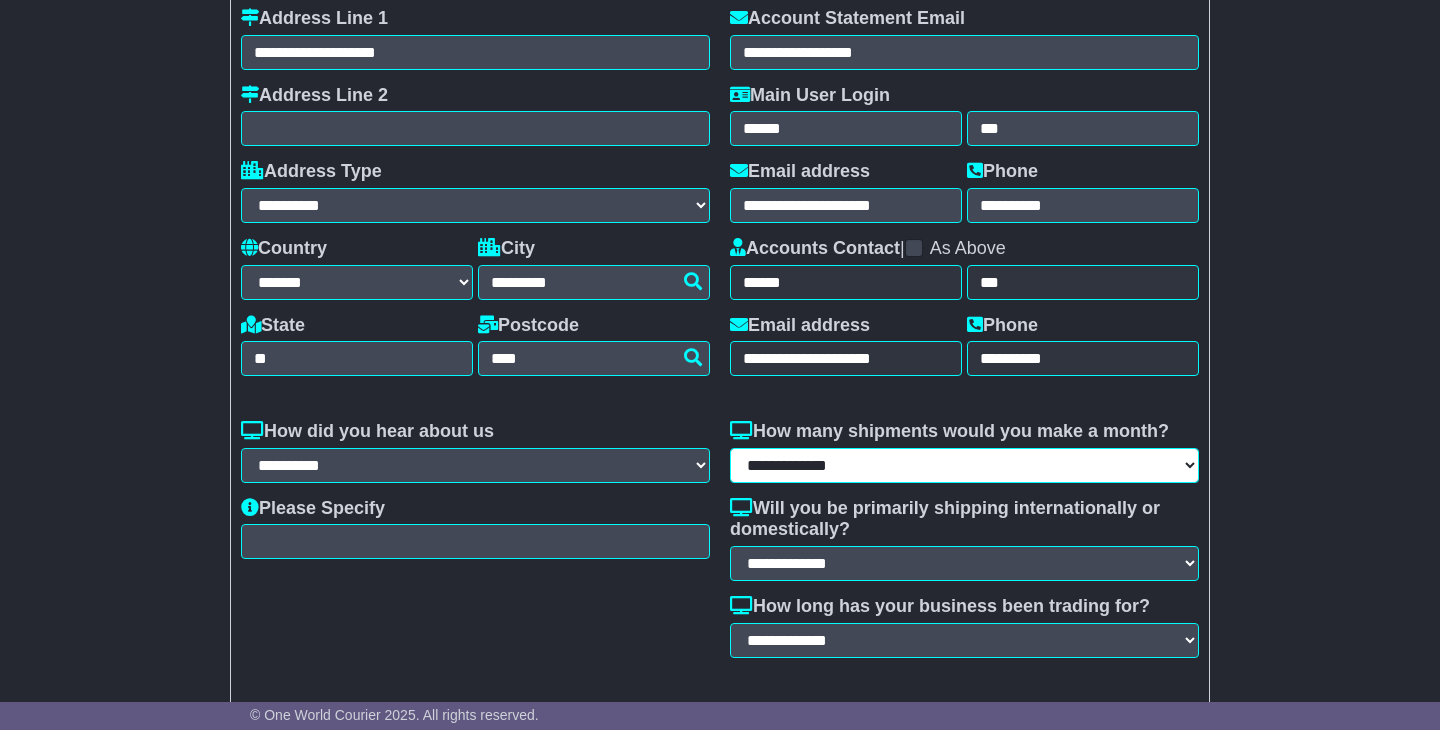 select on "*******" 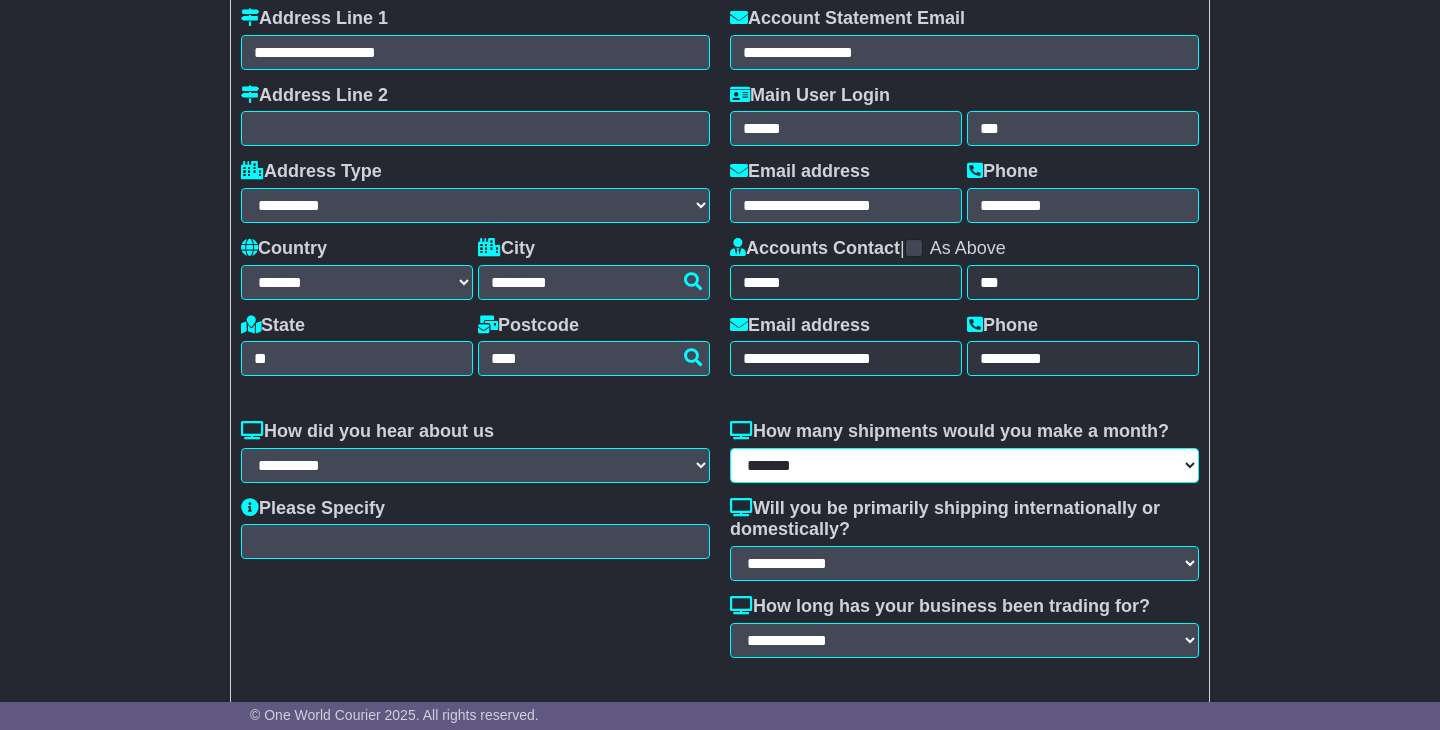 click on "**********" at bounding box center [964, 465] 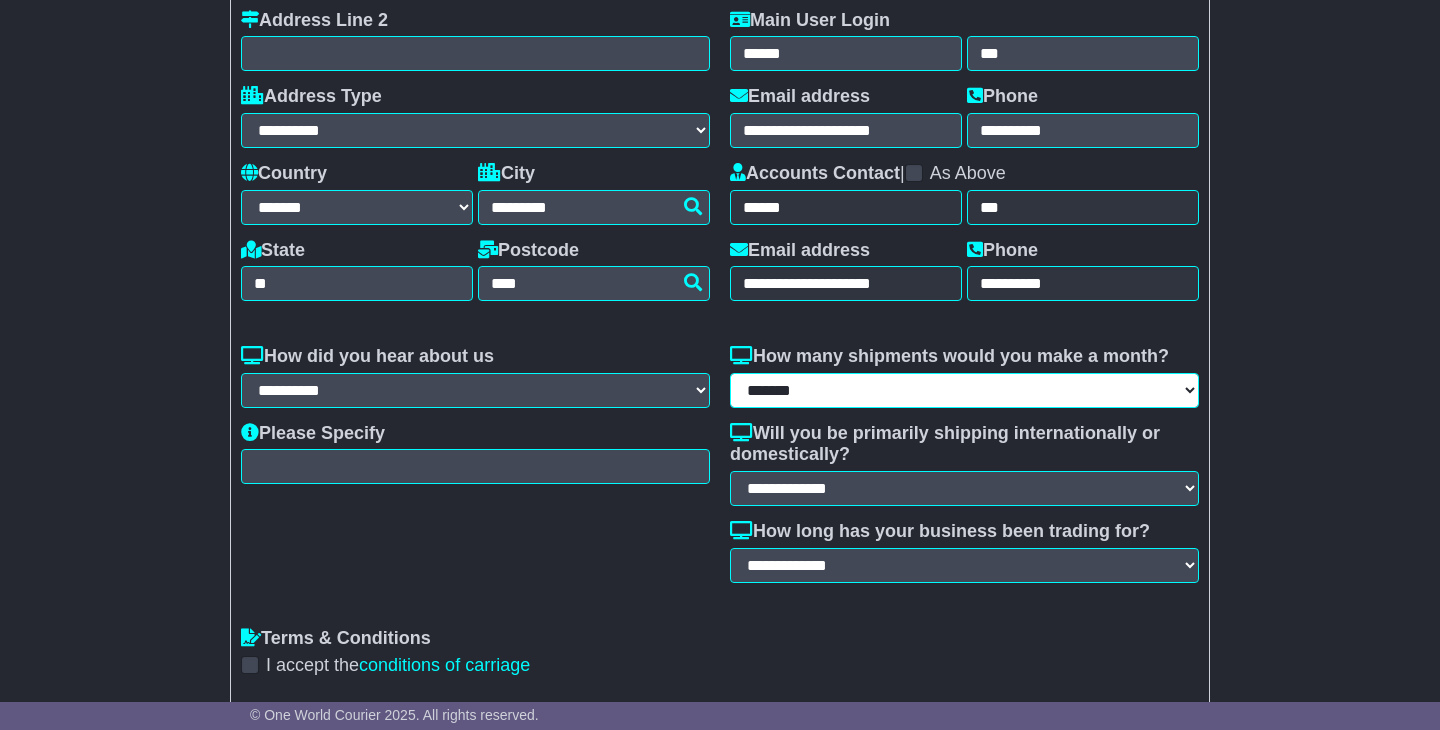 scroll, scrollTop: 259, scrollLeft: 0, axis: vertical 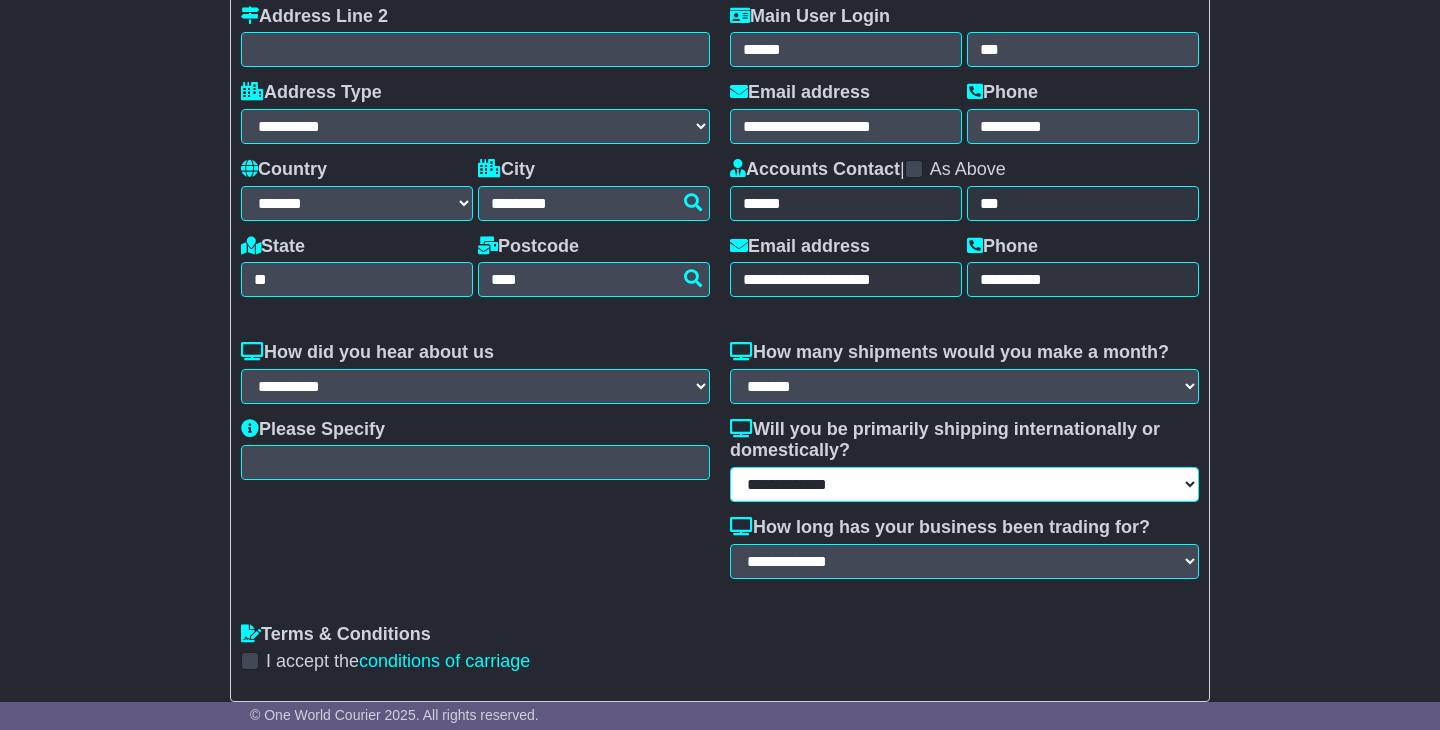 click on "**********" at bounding box center [964, 484] 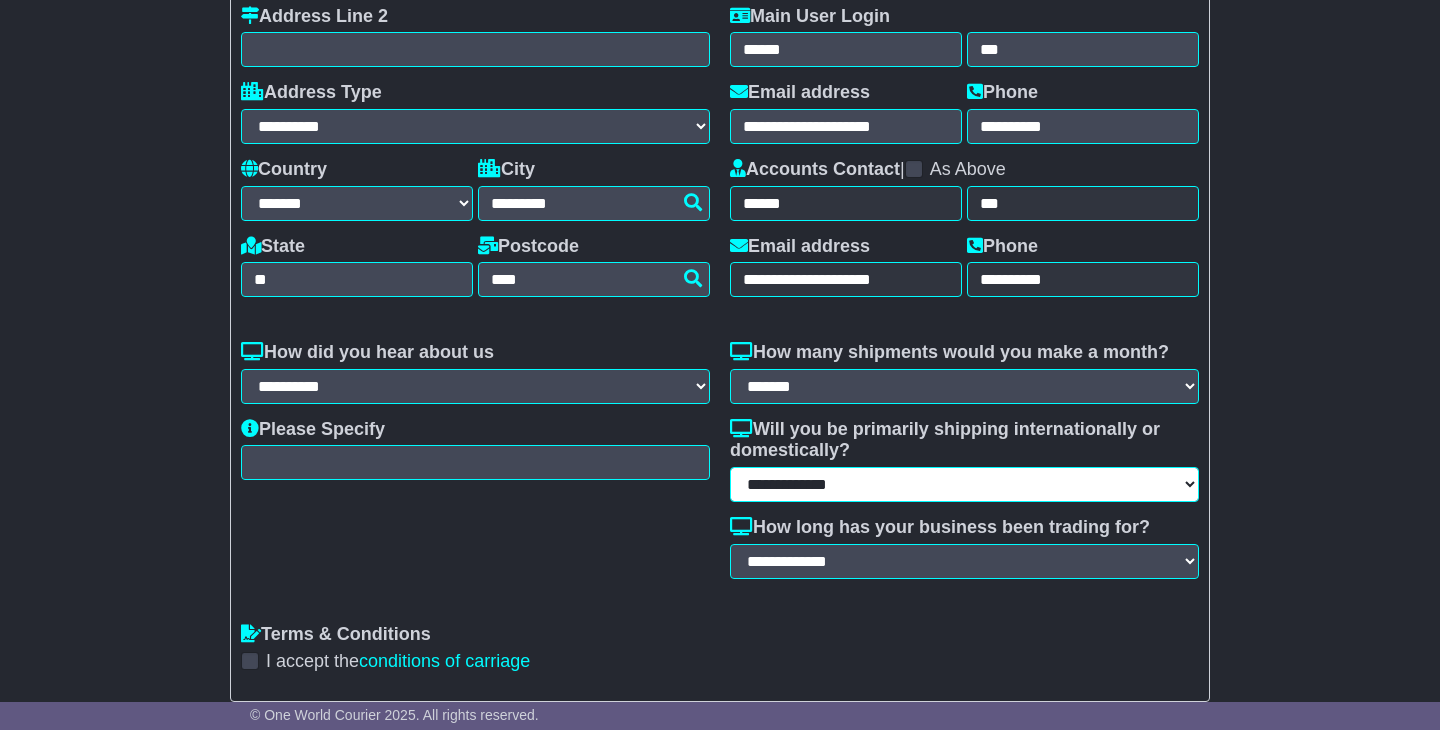select on "****" 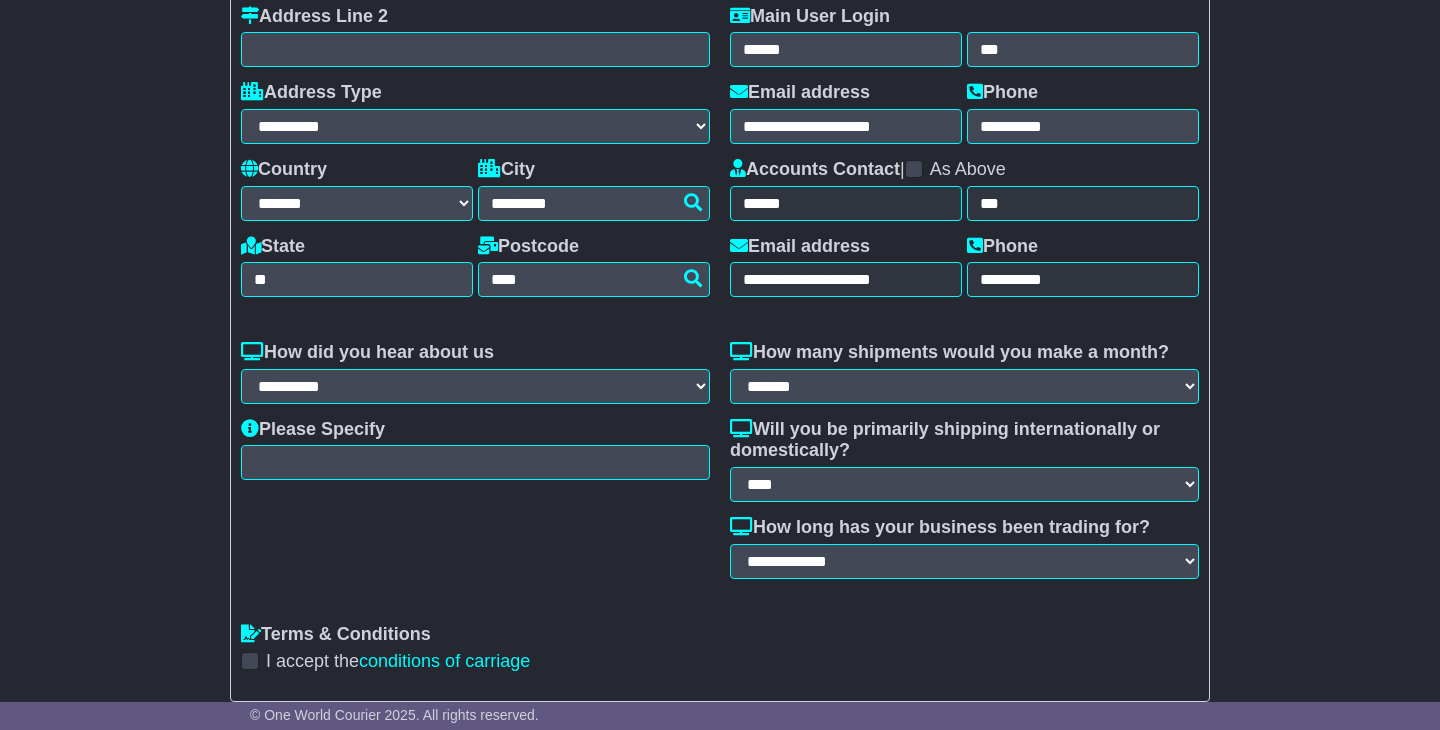 click on "I accept the  conditions of carriage" at bounding box center (720, 661) 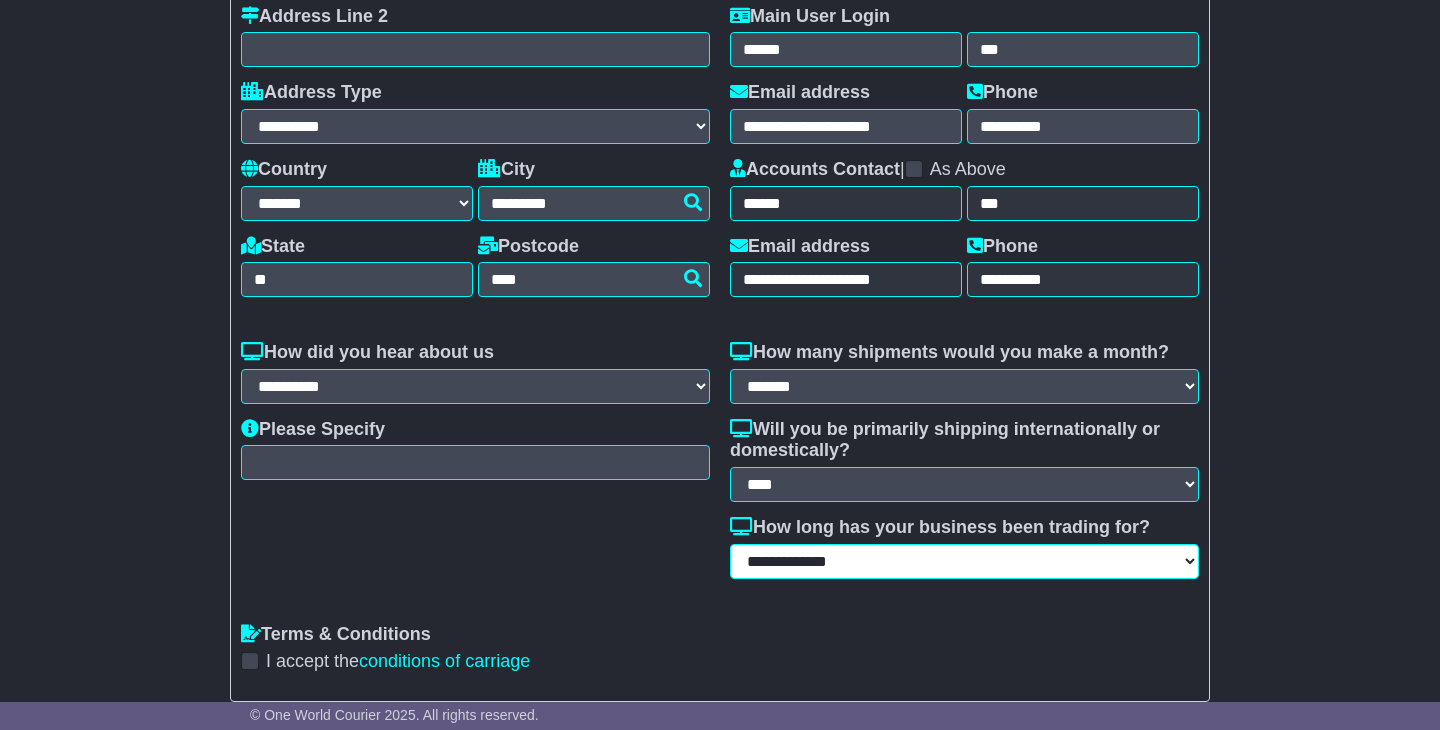 click on "**********" at bounding box center [964, 561] 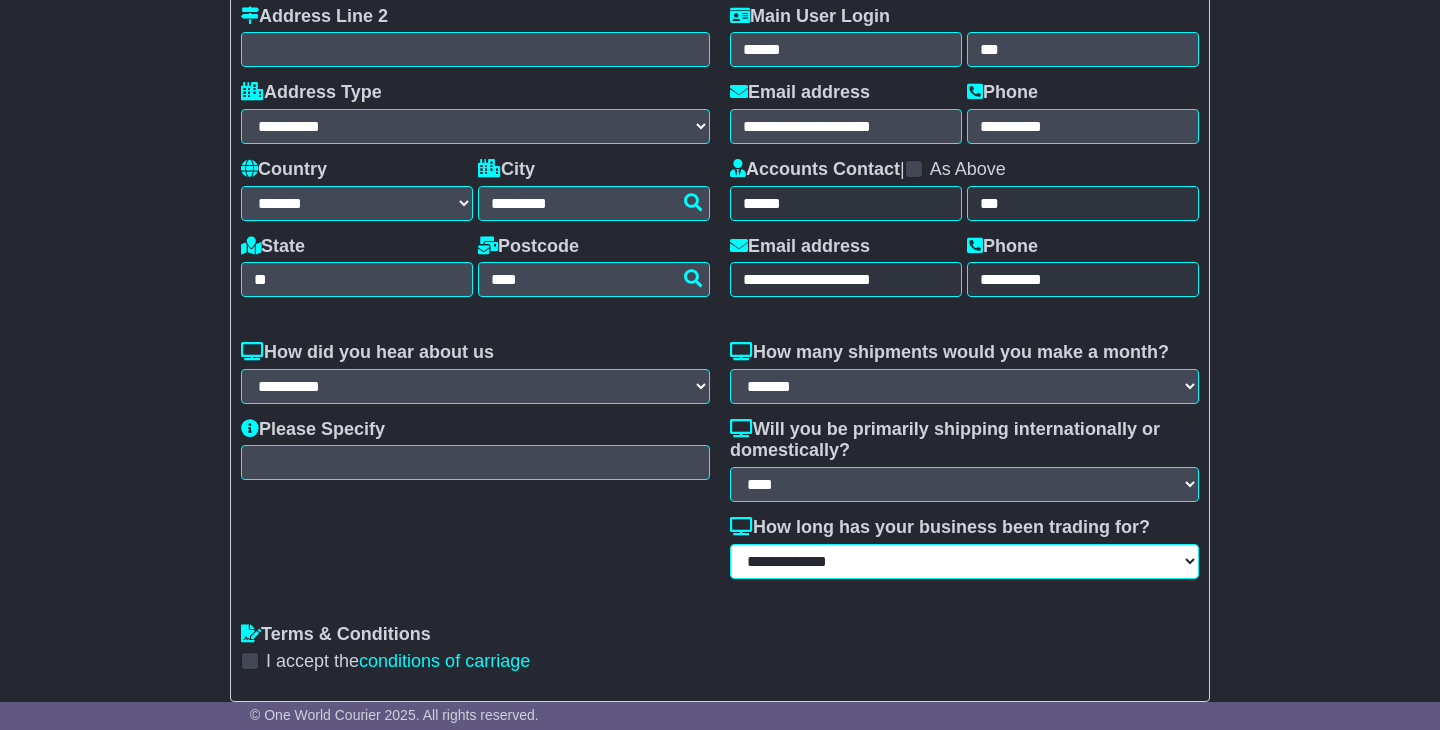 select on "*********" 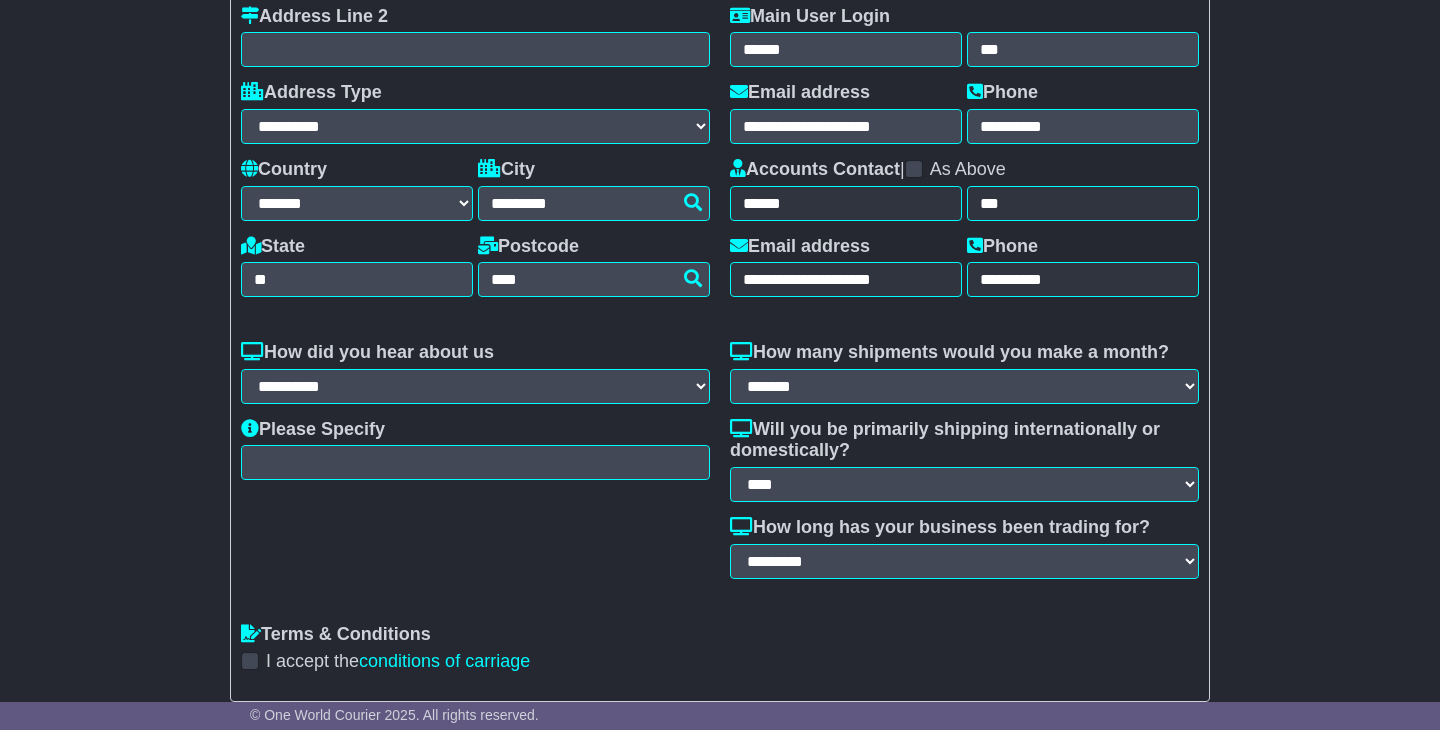 click at bounding box center (250, 661) 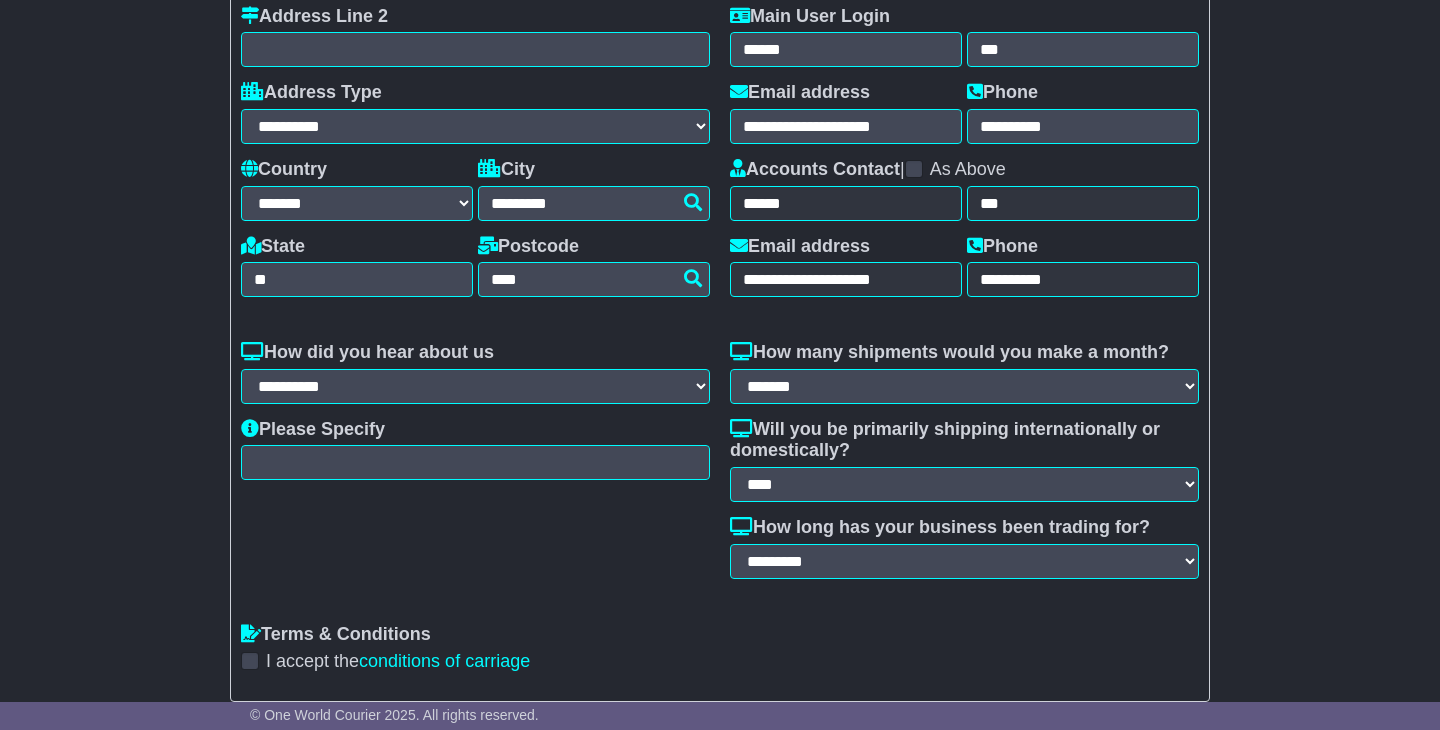 click on "Terms & Conditions" at bounding box center [336, 635] 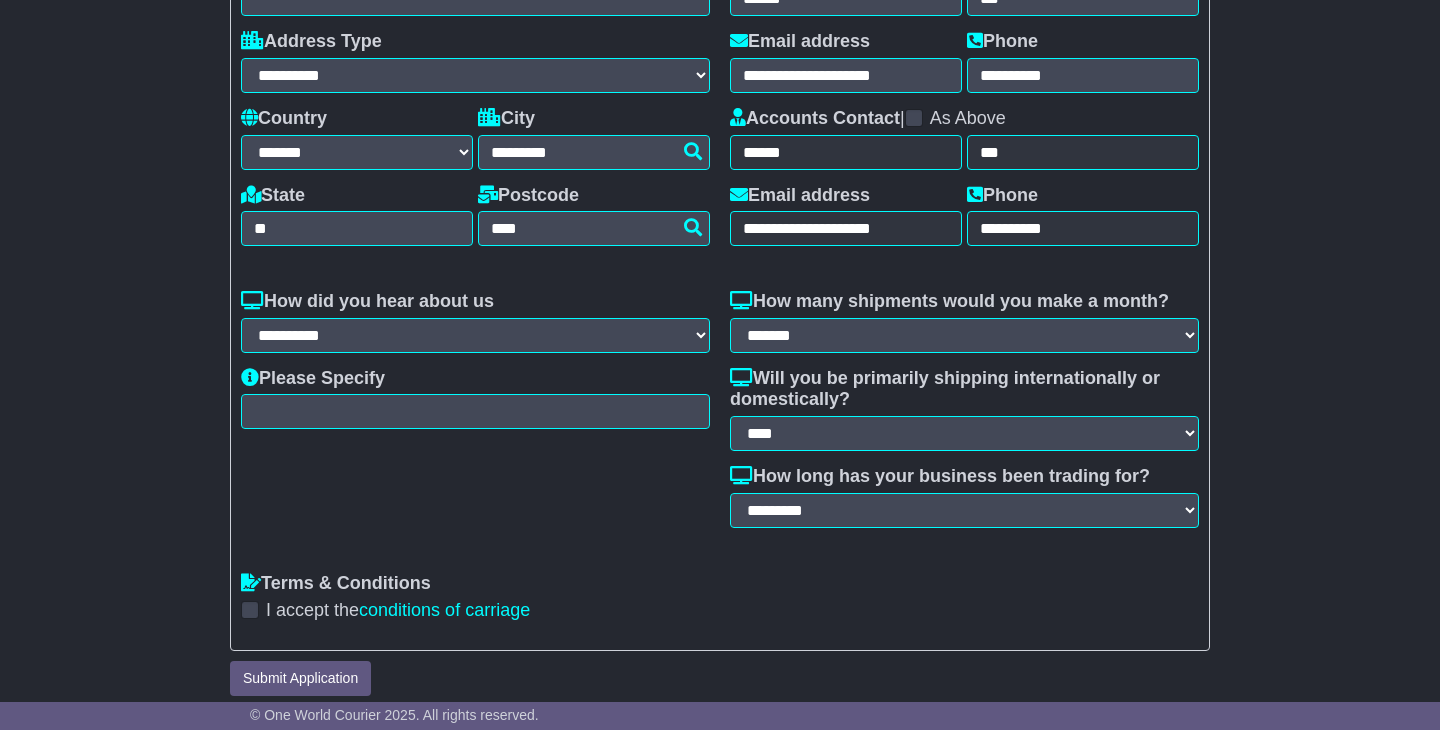 scroll, scrollTop: 328, scrollLeft: 0, axis: vertical 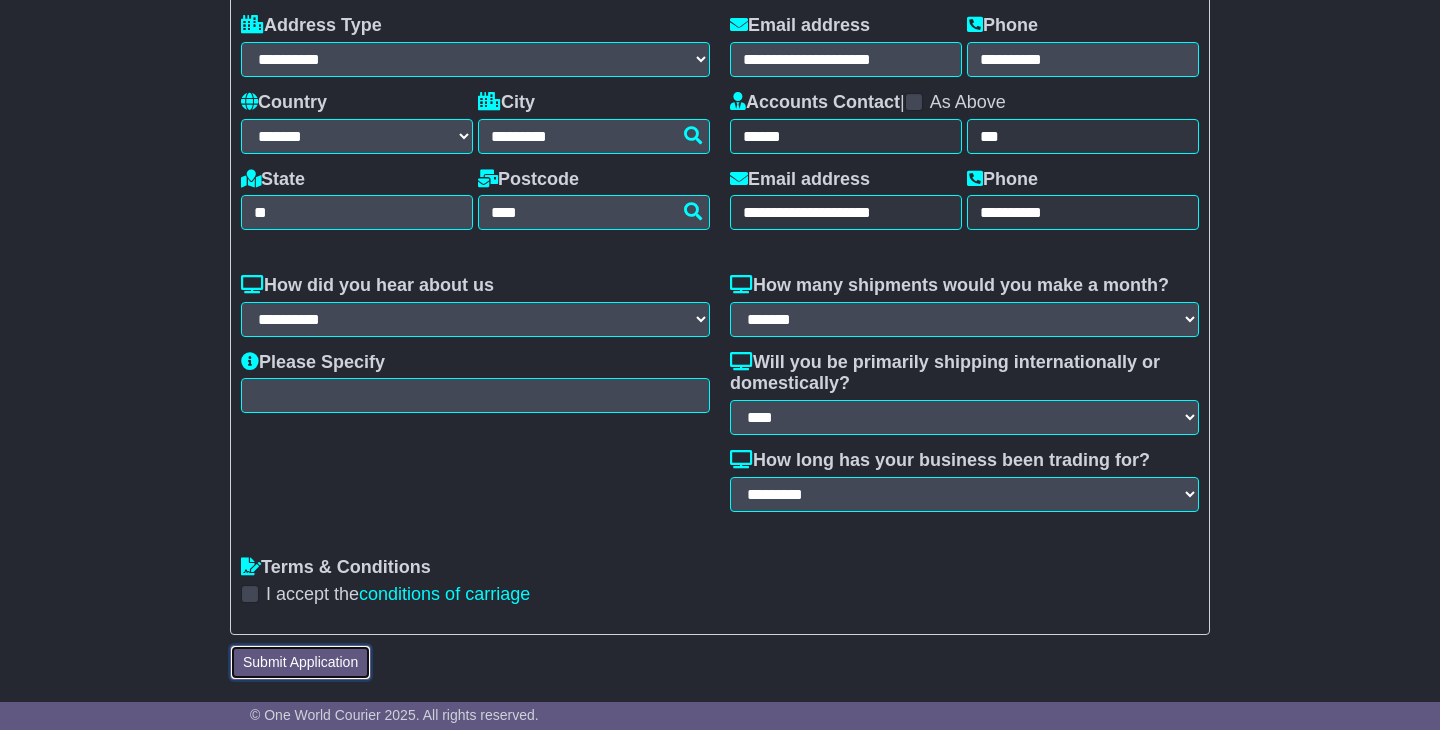click on "Submit Application" at bounding box center [300, 662] 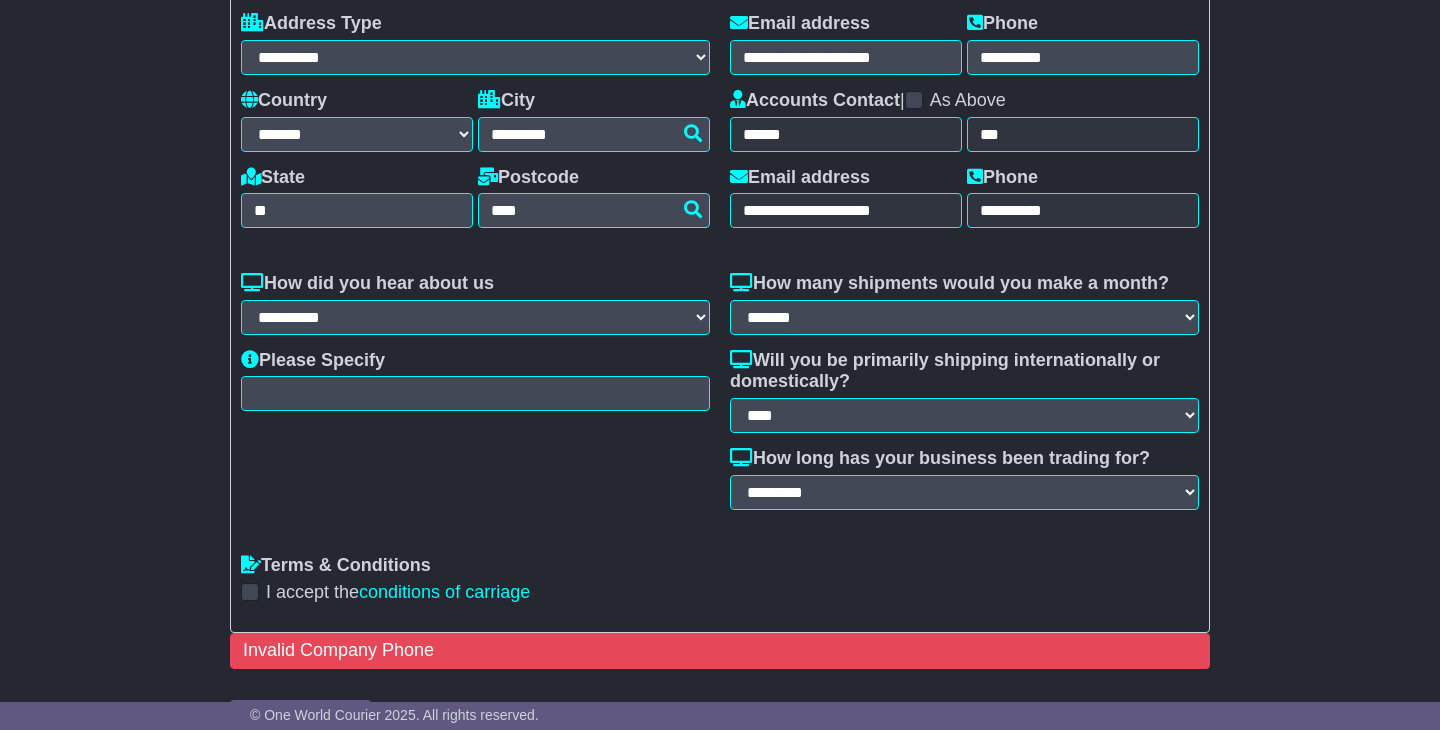 click on "**********" at bounding box center [475, 398] 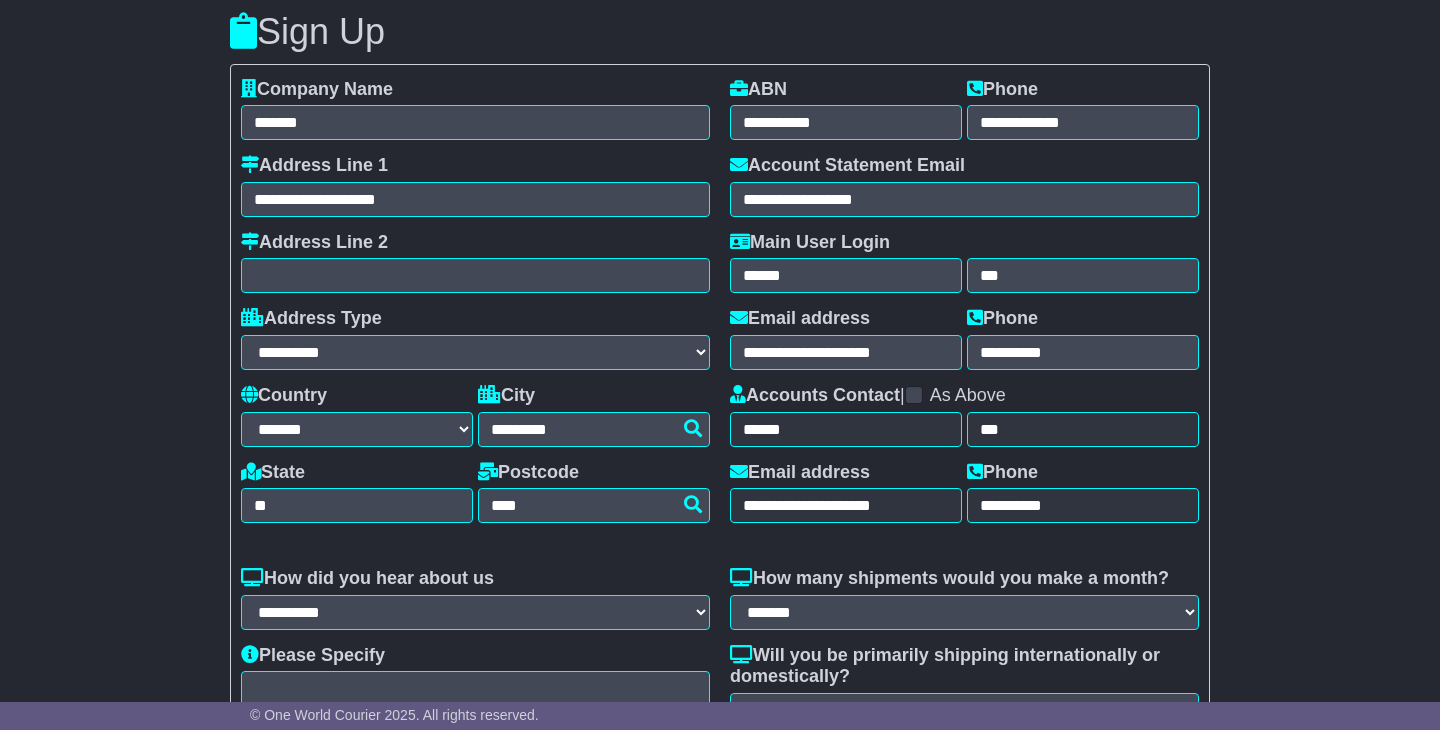 scroll, scrollTop: 41, scrollLeft: 0, axis: vertical 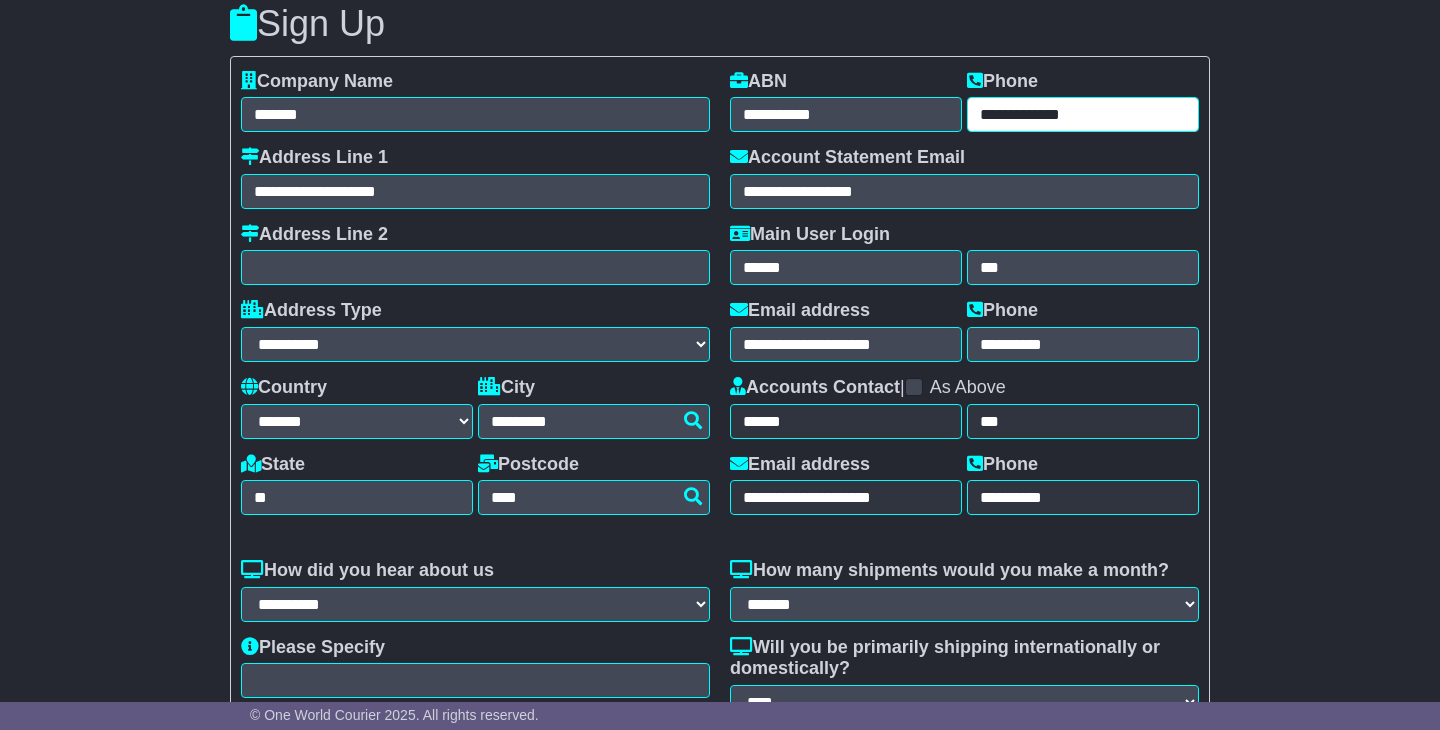 click on "**********" at bounding box center [1083, 114] 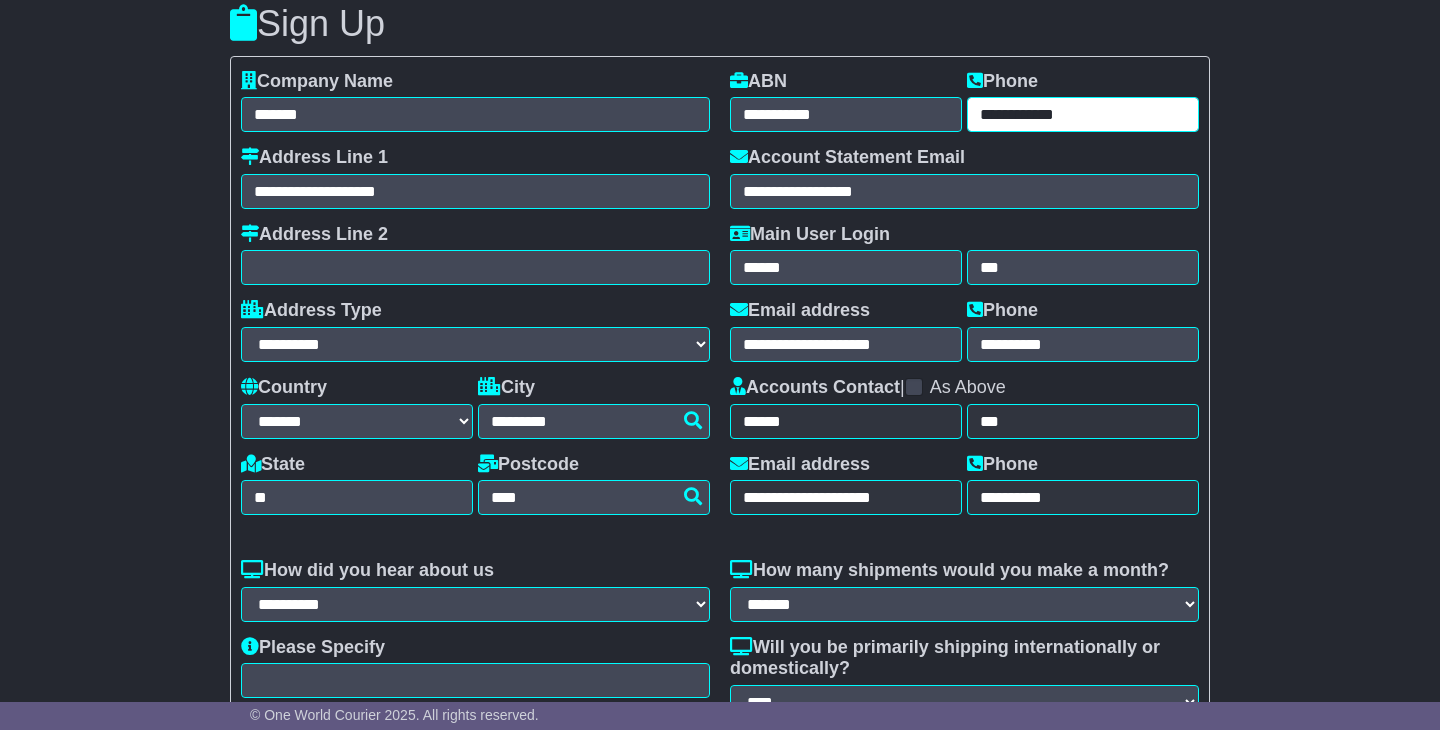 scroll, scrollTop: 384, scrollLeft: 0, axis: vertical 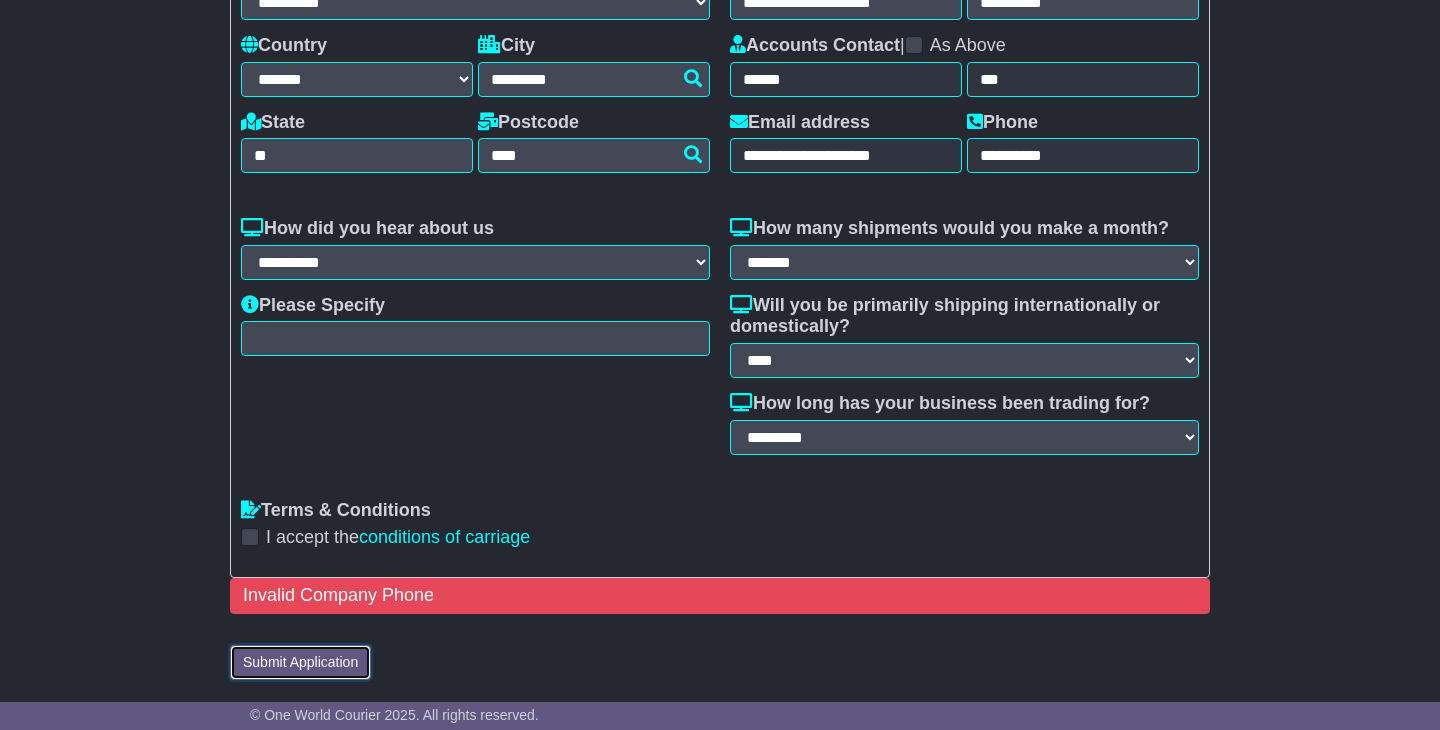 click on "Submit Application" at bounding box center (300, 662) 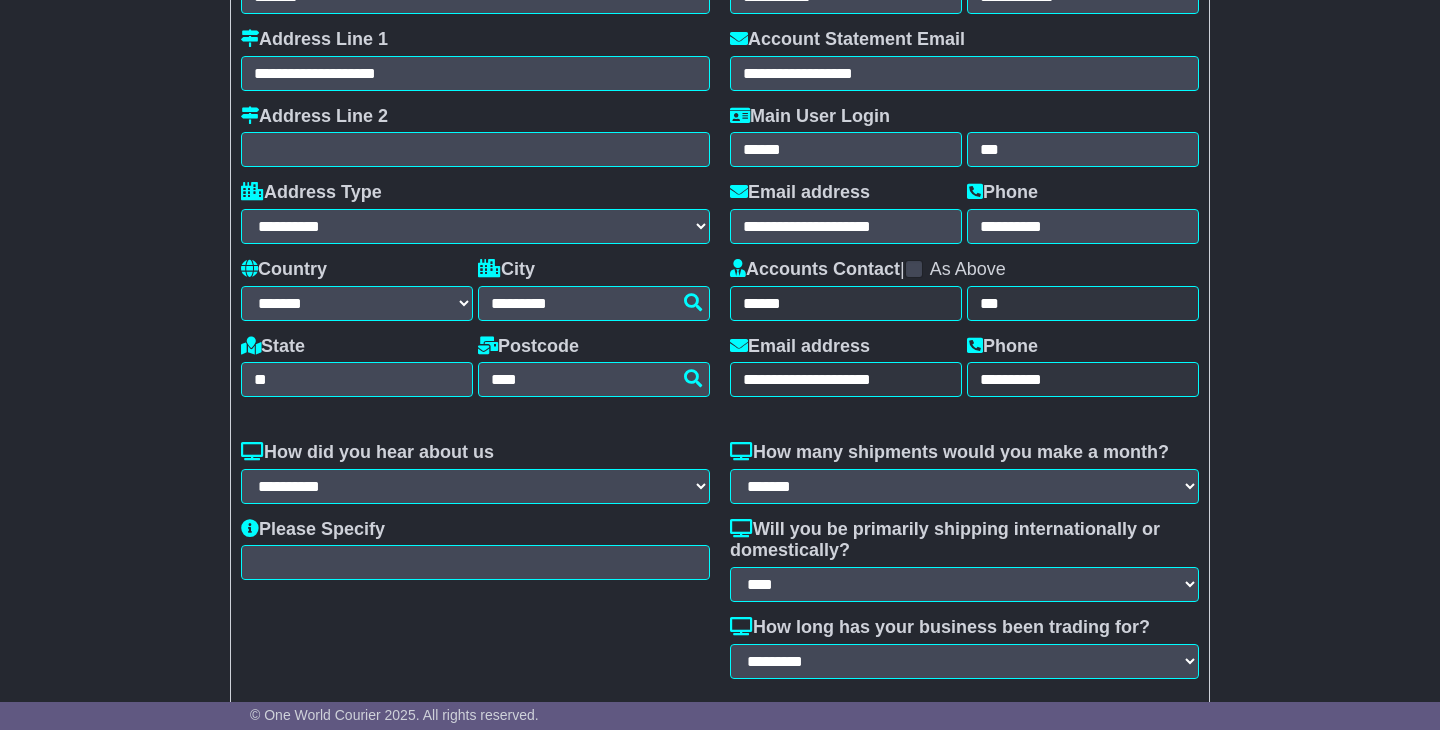 scroll, scrollTop: 0, scrollLeft: 0, axis: both 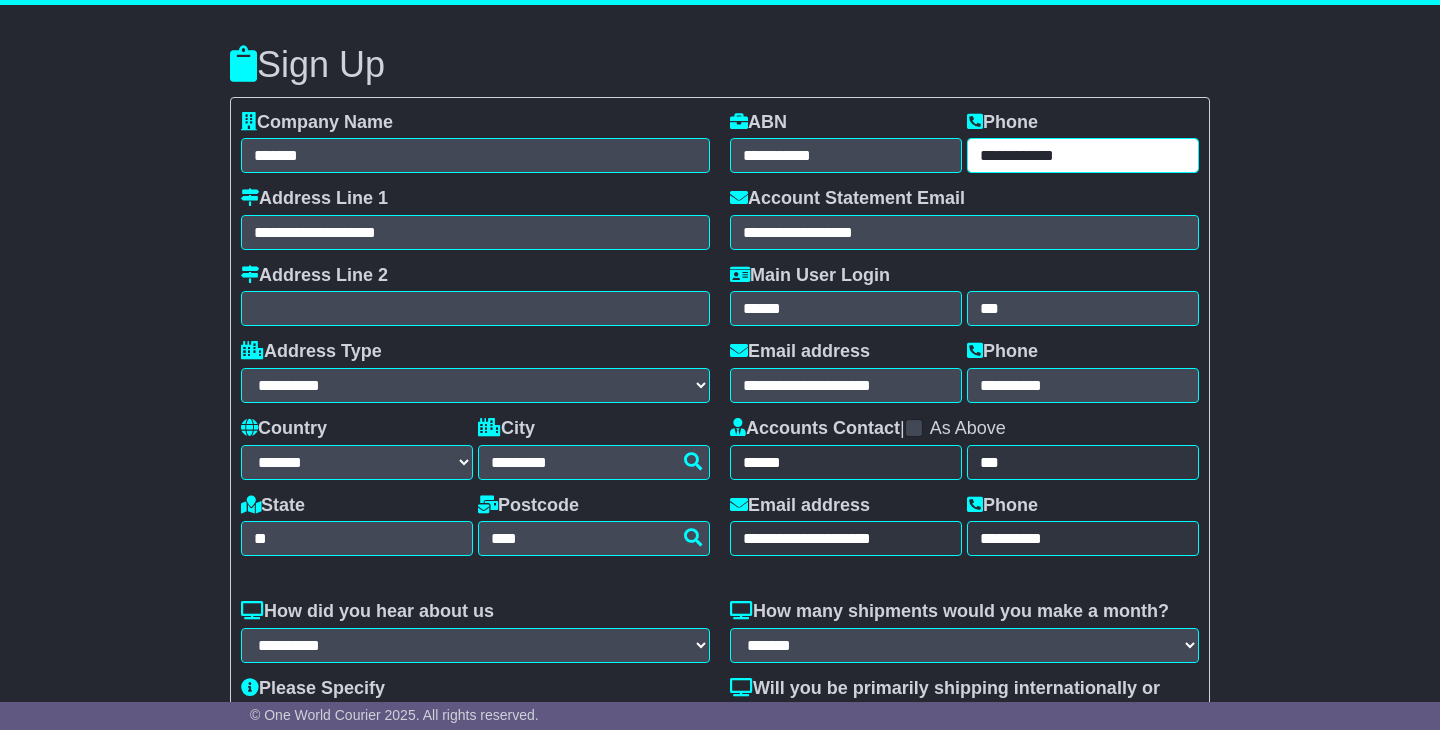 click on "**********" at bounding box center (1083, 155) 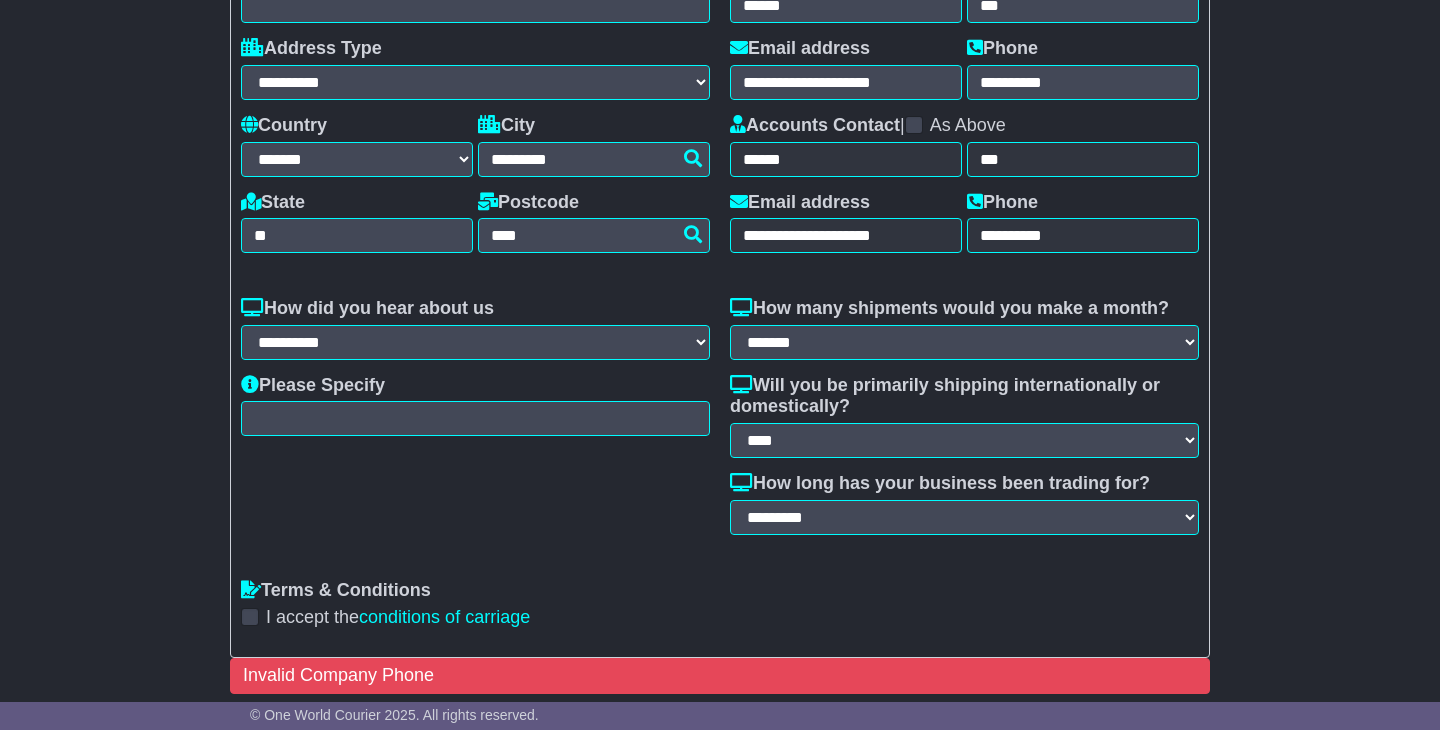 scroll, scrollTop: 384, scrollLeft: 0, axis: vertical 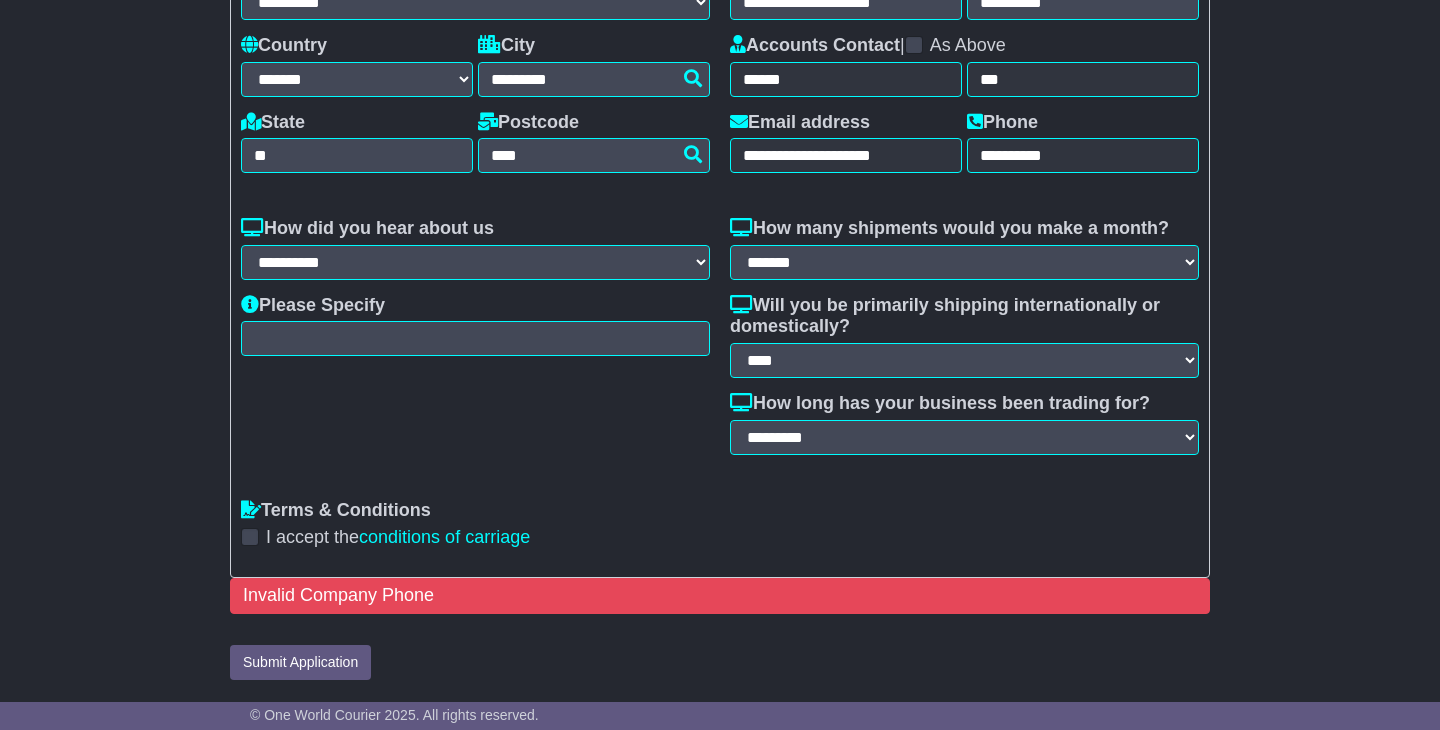type on "**********" 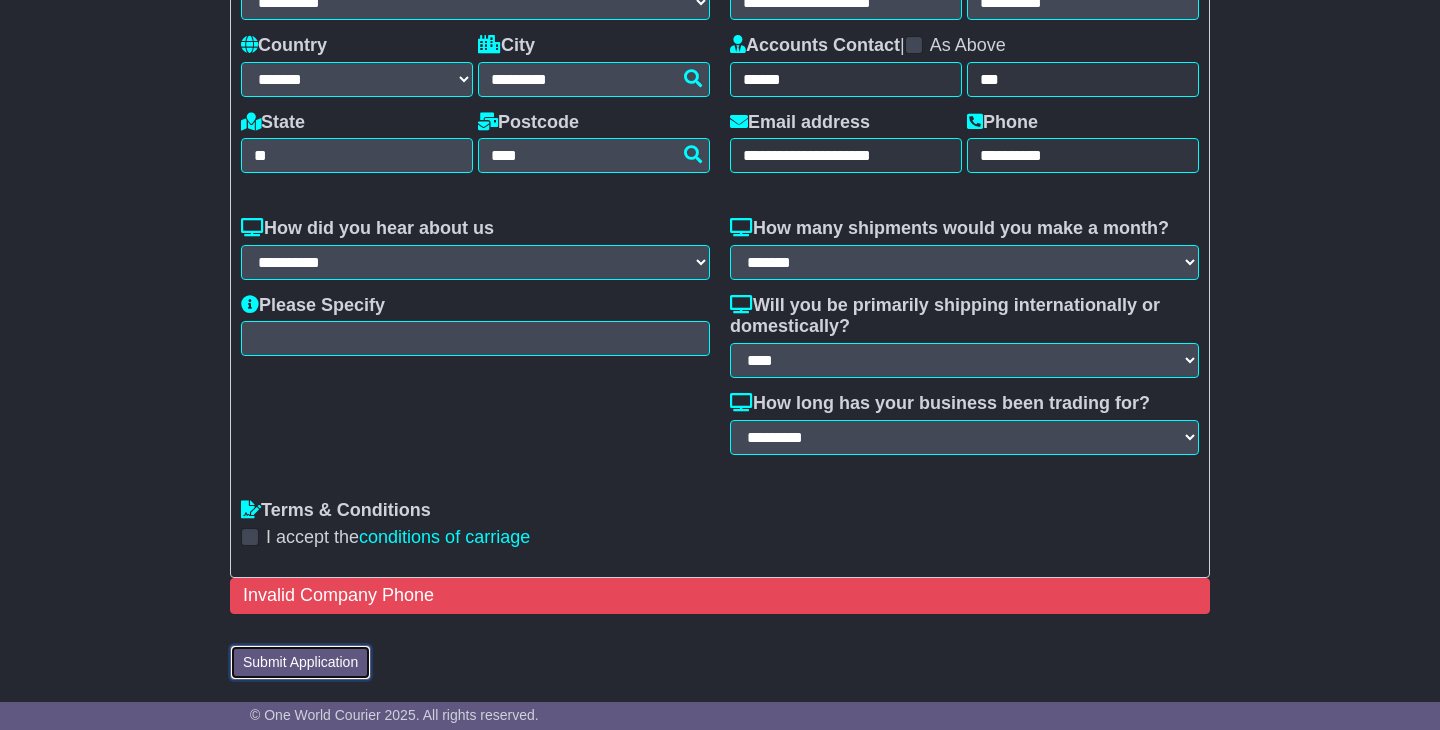 click on "Submit Application" at bounding box center [300, 662] 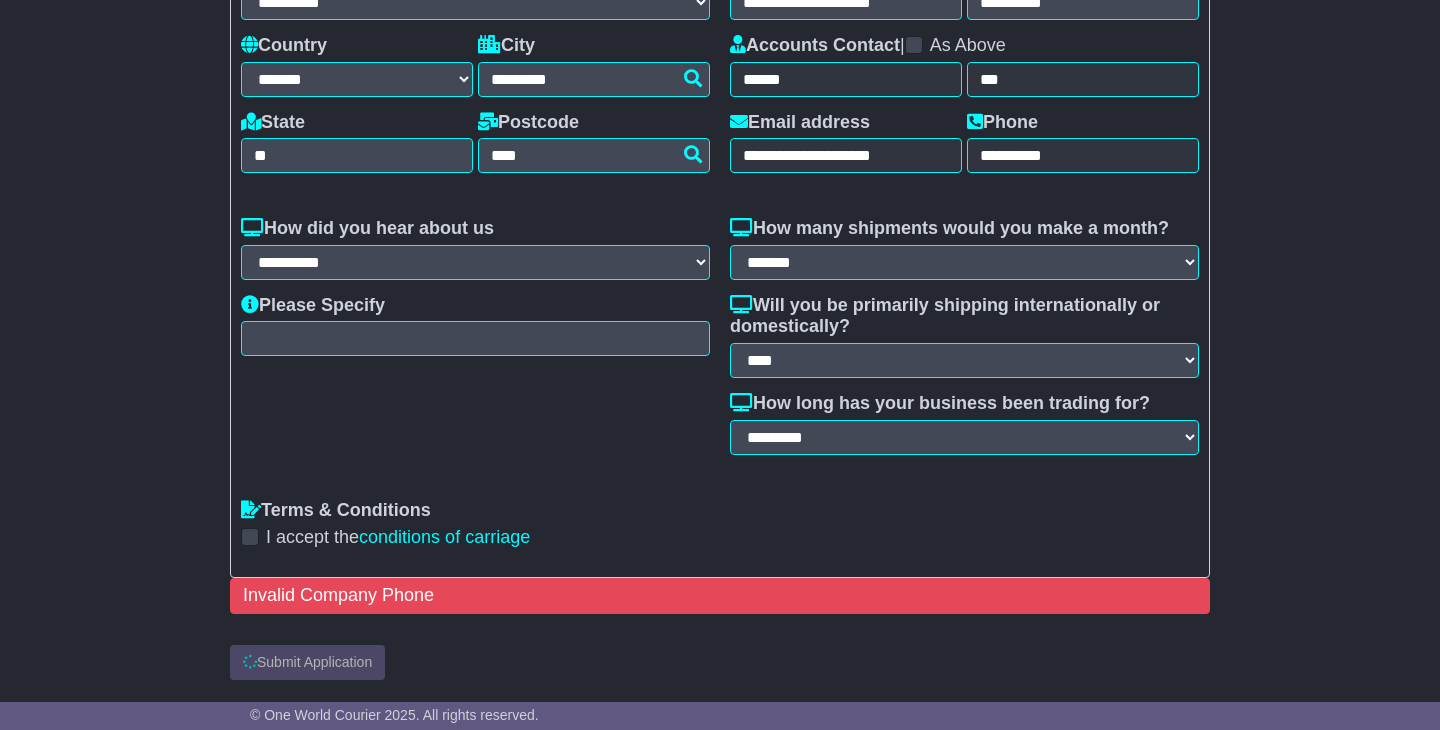 scroll, scrollTop: 328, scrollLeft: 0, axis: vertical 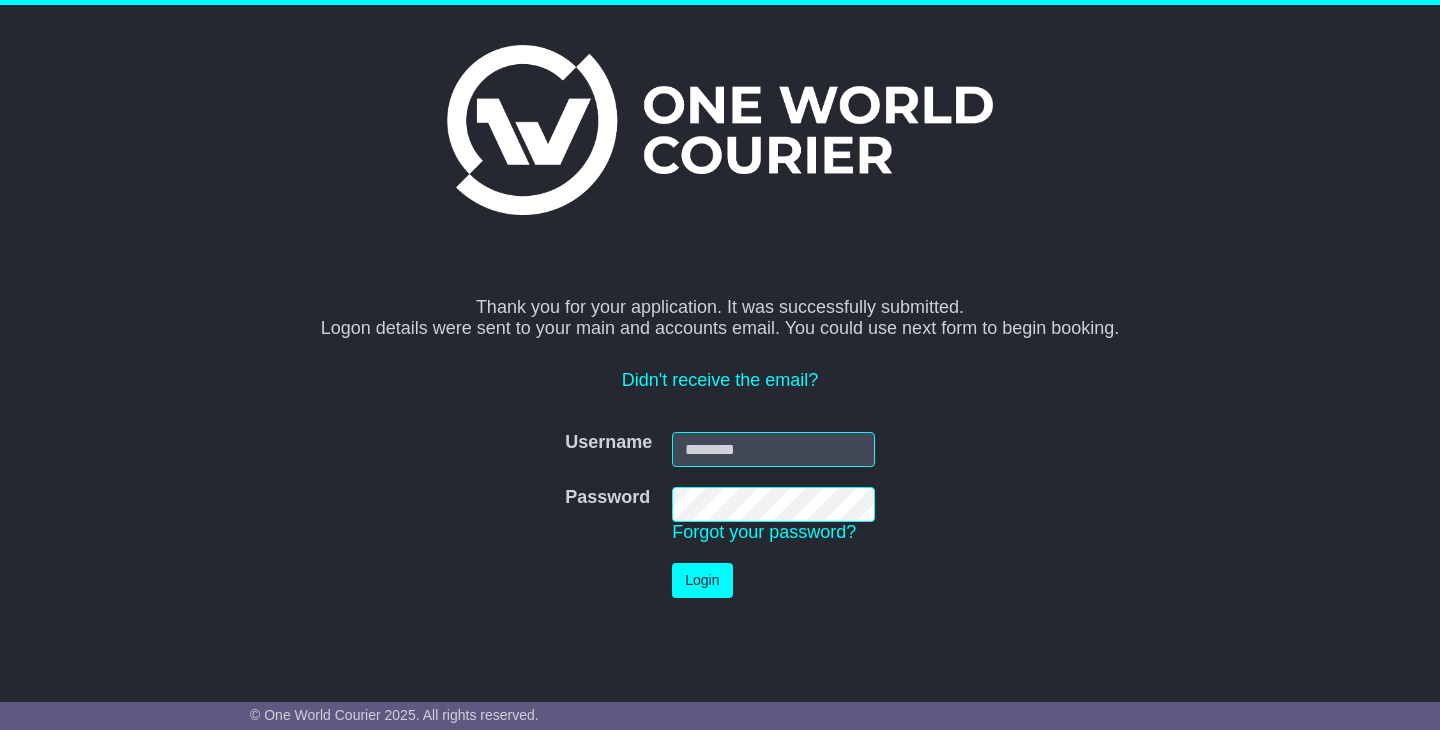 click on "Thank you for your application. It was successfully submitted.
Logon details were sent to your main and accounts email. You could use next form to begin booking.
Didn't receive the email?
Username
Username
Password
Password" at bounding box center [720, 452] 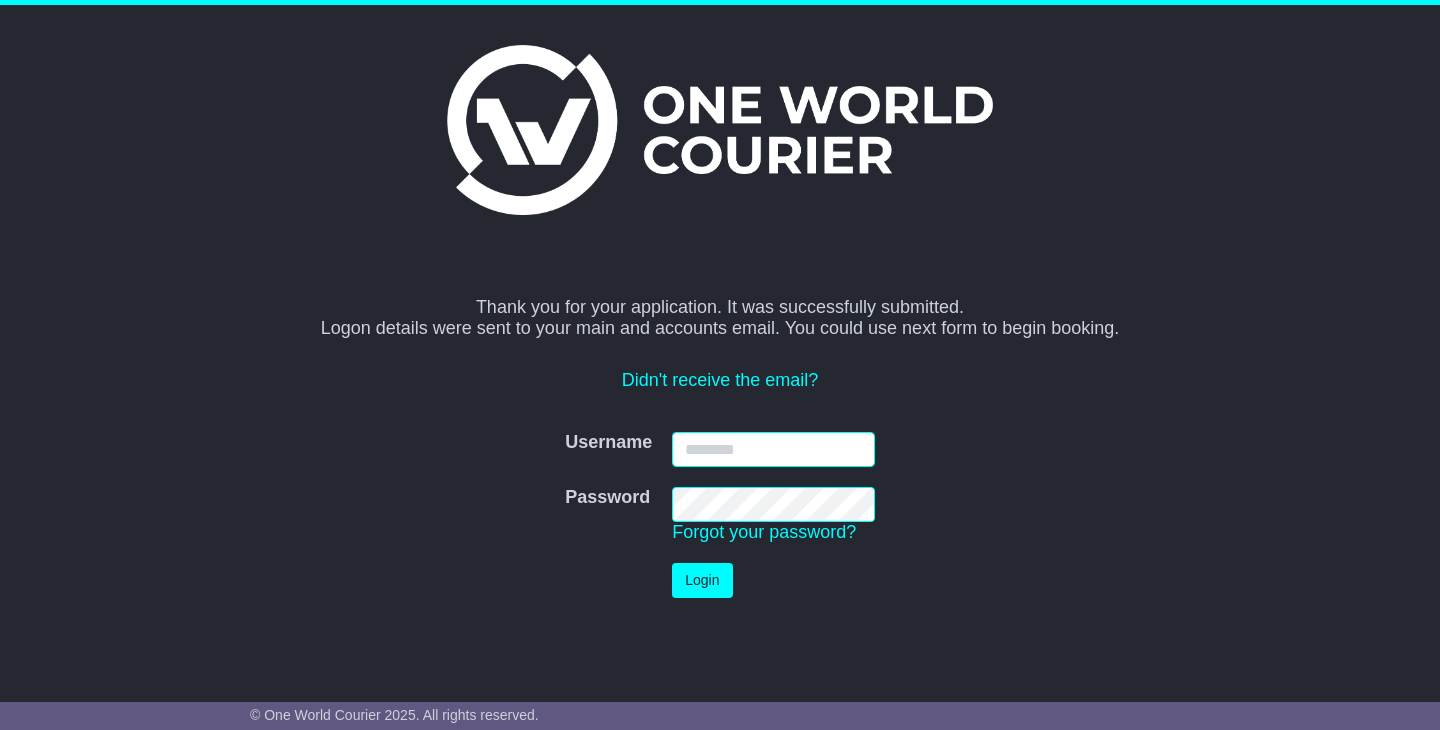 click on "Username" at bounding box center (773, 449) 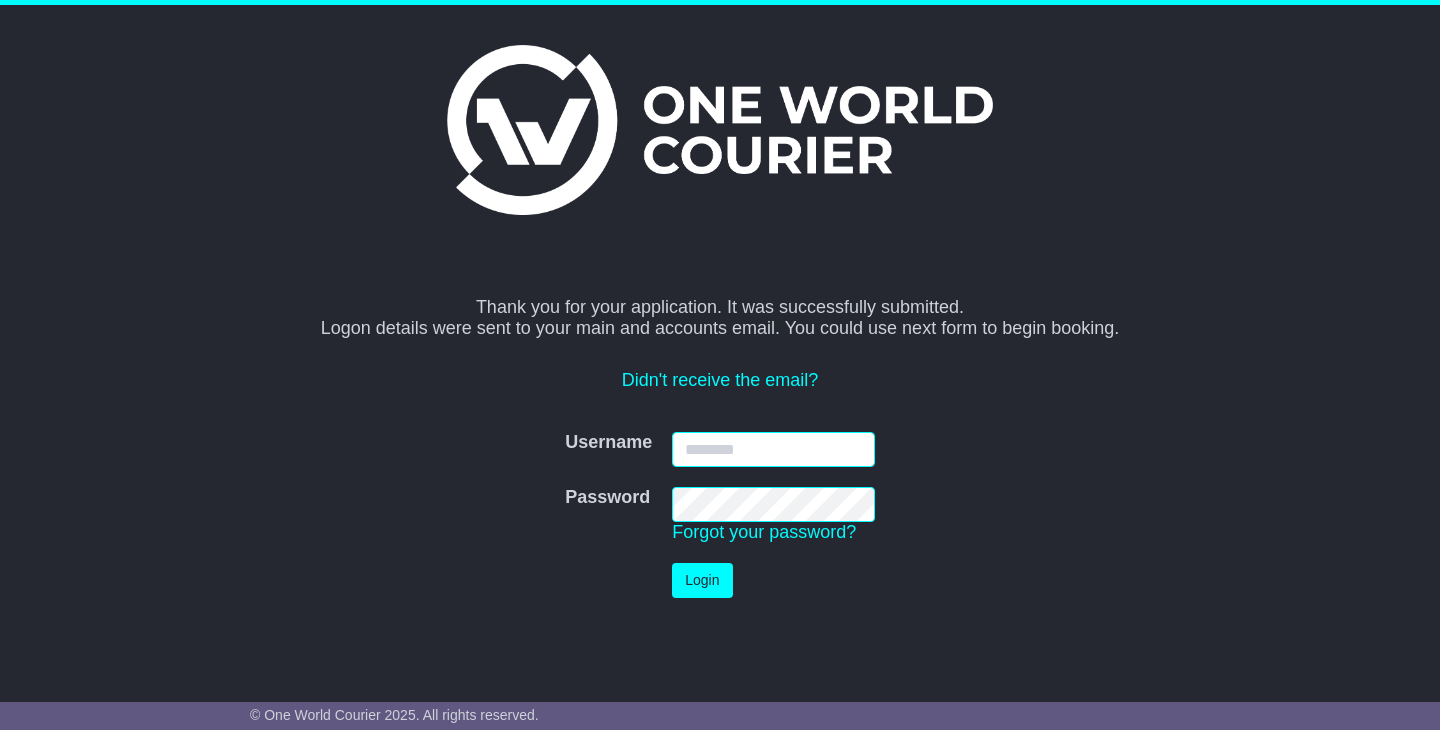 type on "**********" 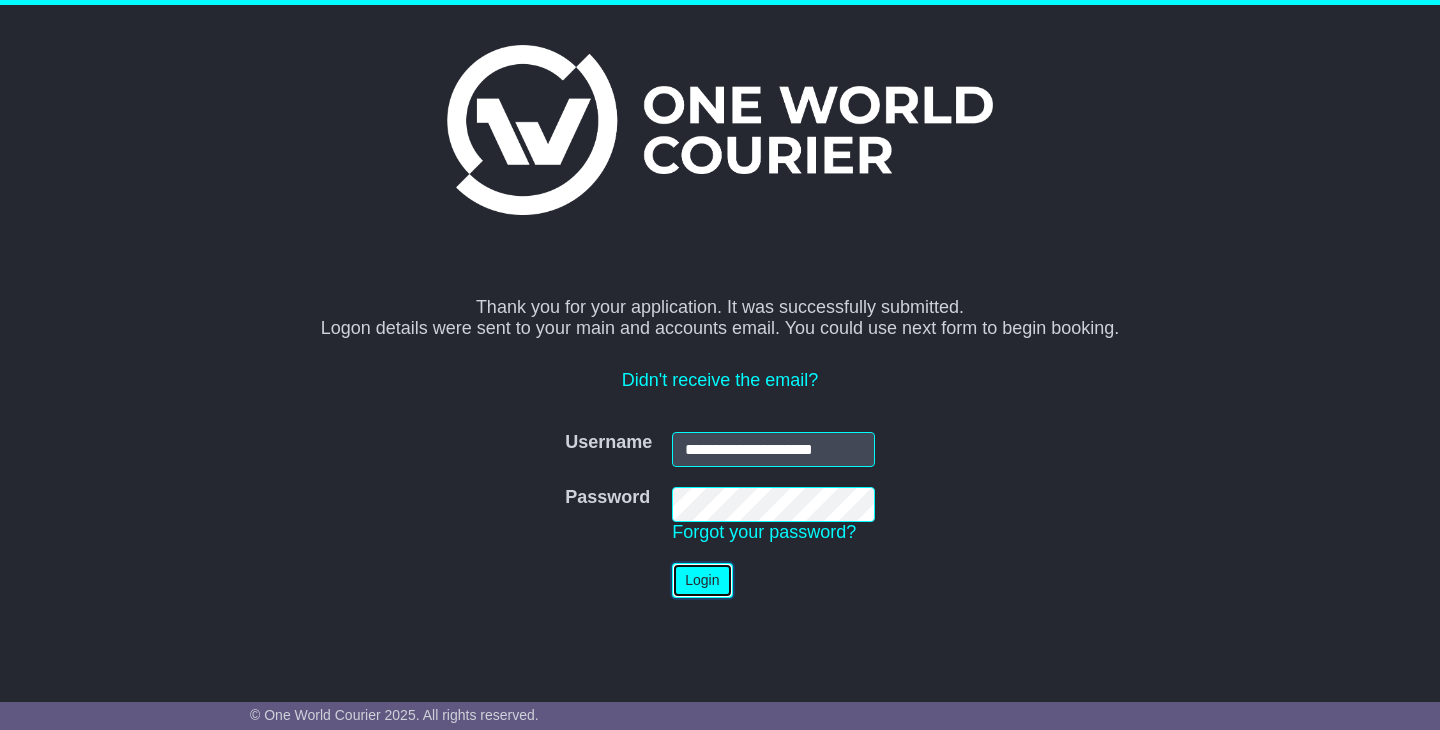 click on "Login" at bounding box center [702, 580] 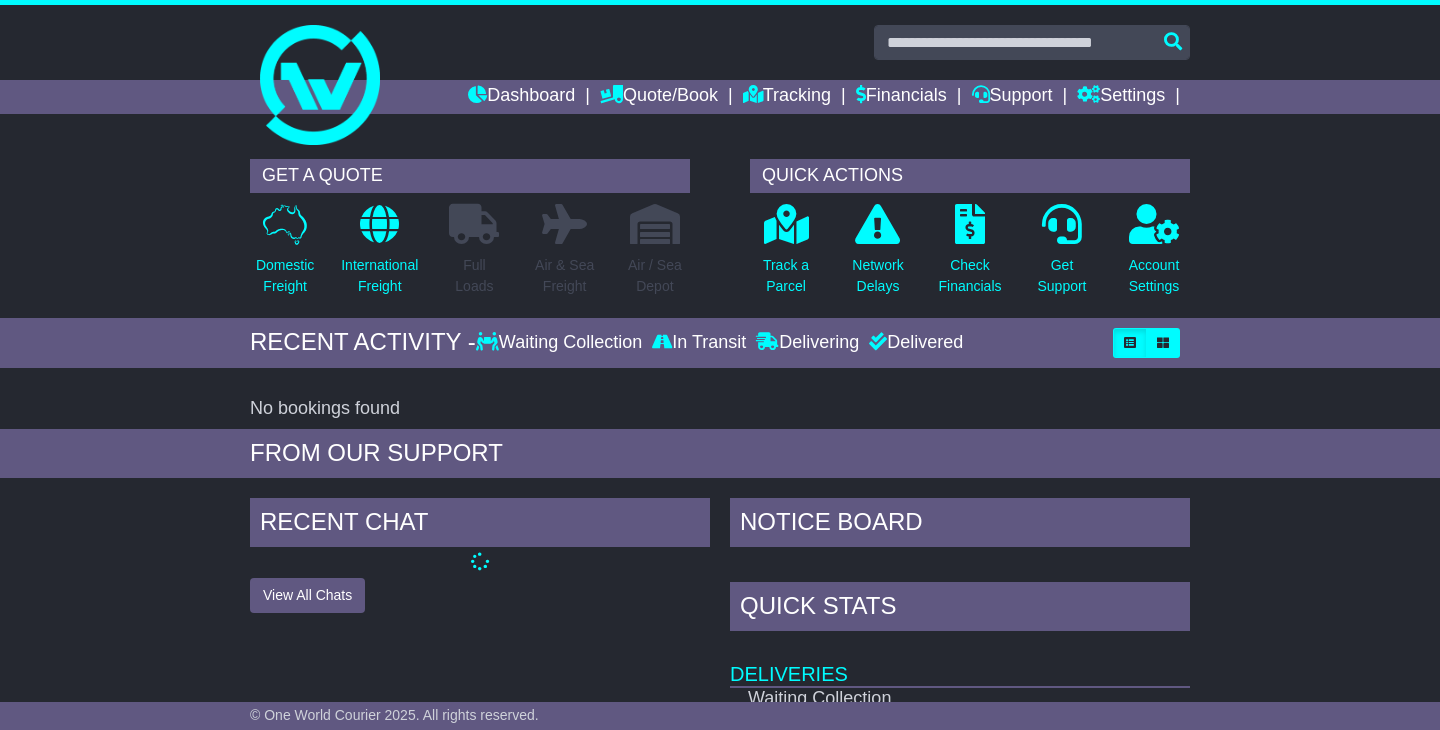 scroll, scrollTop: 0, scrollLeft: 0, axis: both 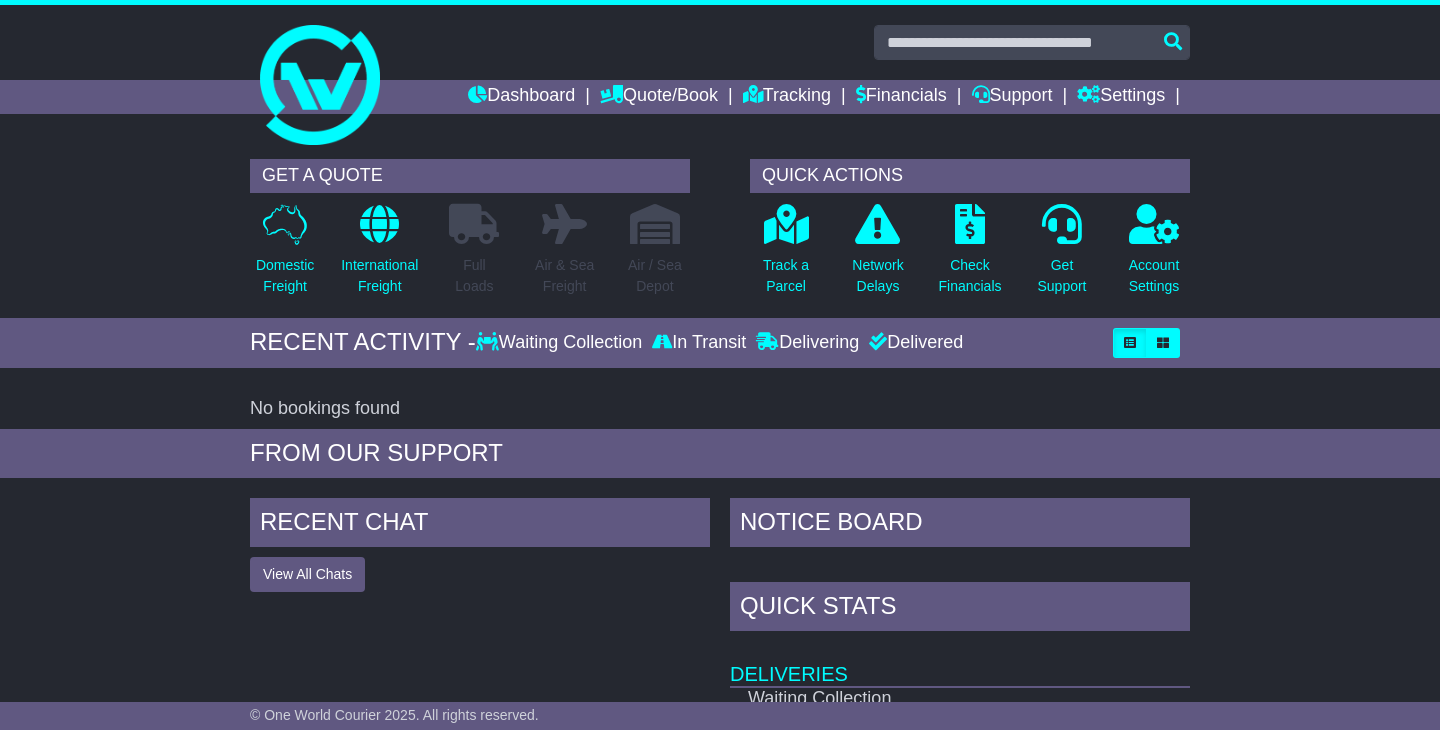 click on "GET A QUOTE
Domestic Freight
International Freight
Full Loads
Air & Sea Freight
Air / Sea" at bounding box center [720, 233] 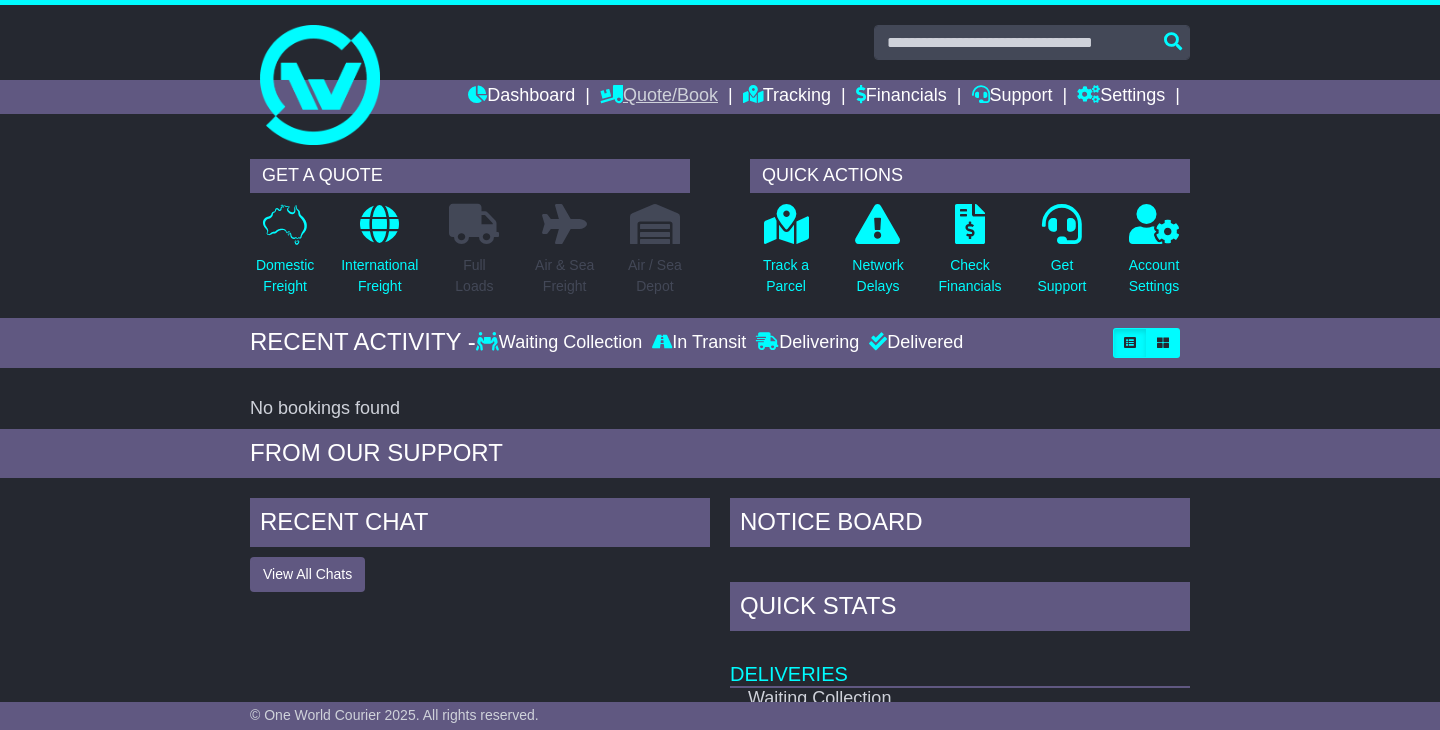 click on "Quote/Book" at bounding box center (659, 97) 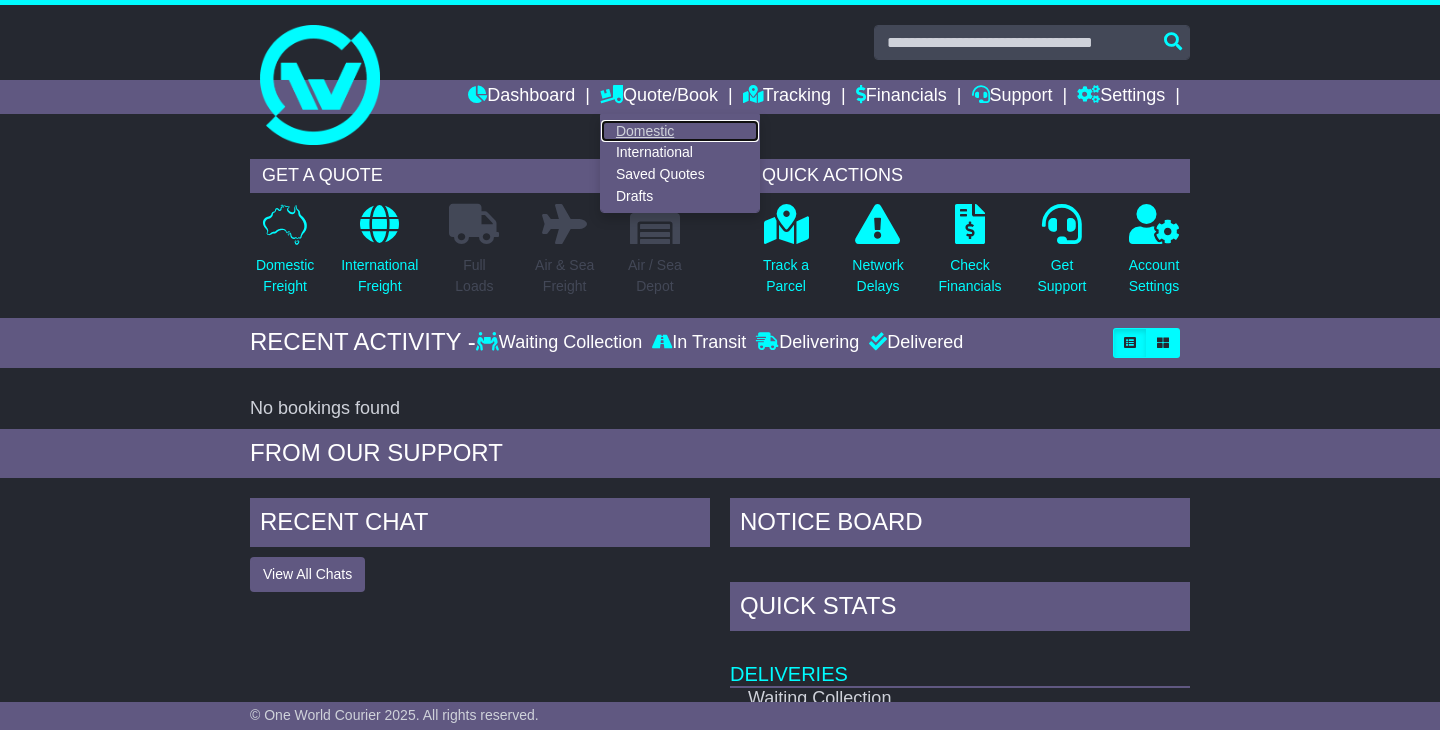 click on "Domestic" at bounding box center [680, 131] 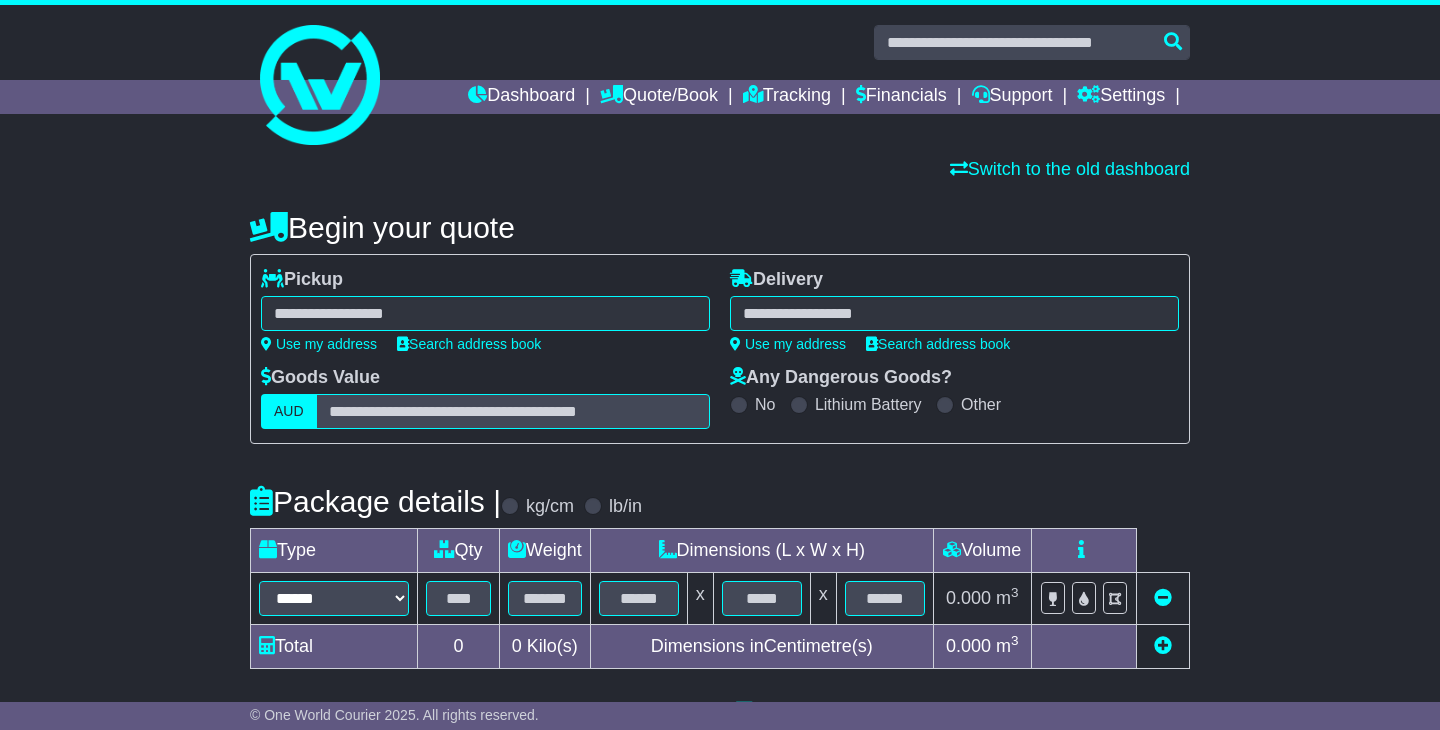 scroll, scrollTop: 0, scrollLeft: 0, axis: both 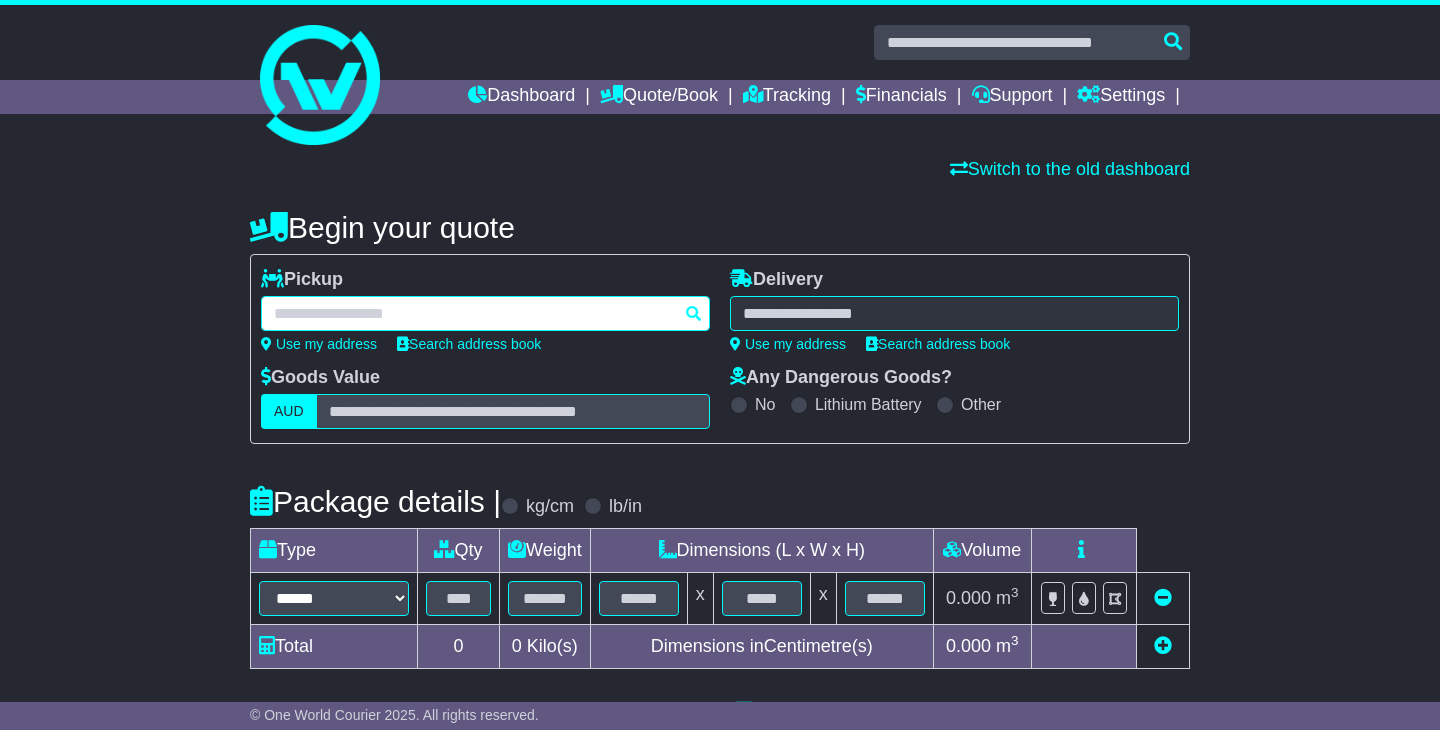 click at bounding box center (485, 313) 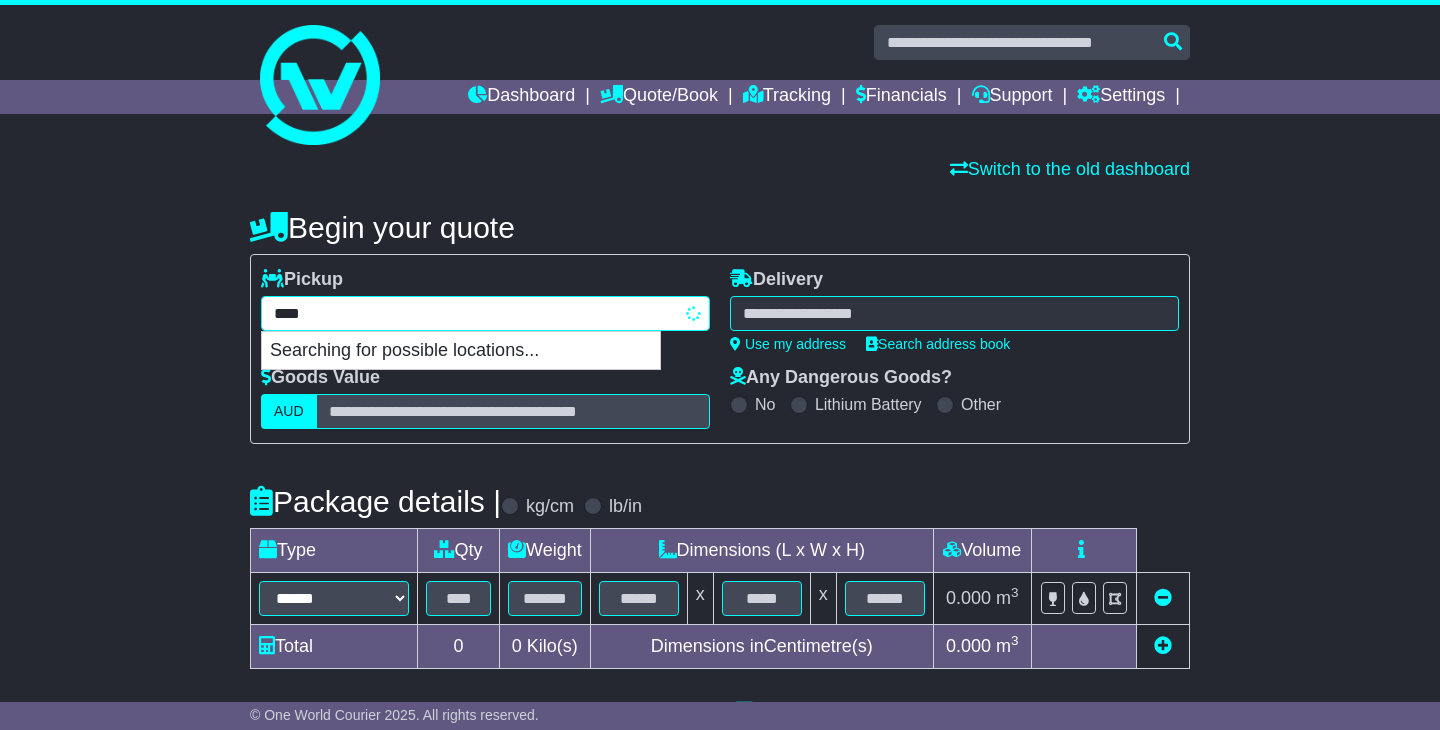 type on "*****" 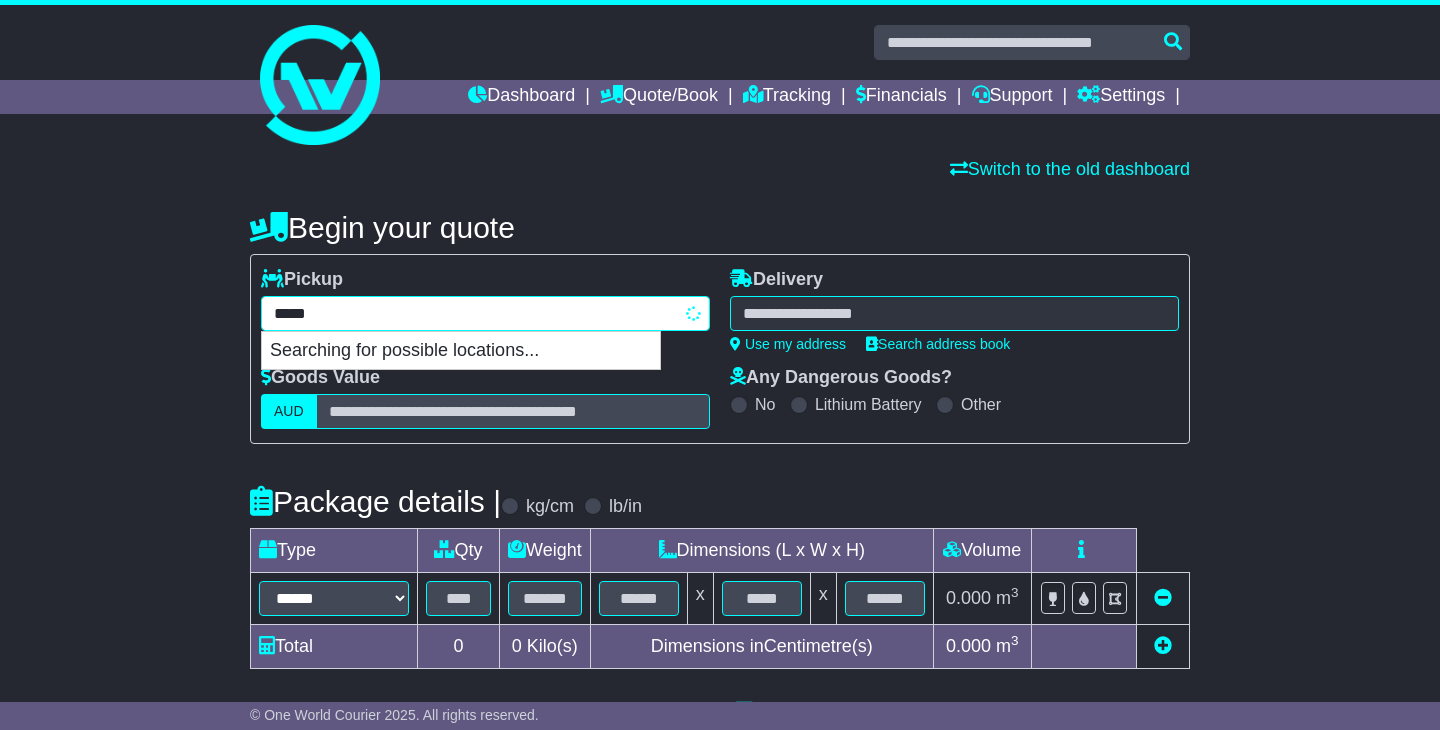 type on "*********" 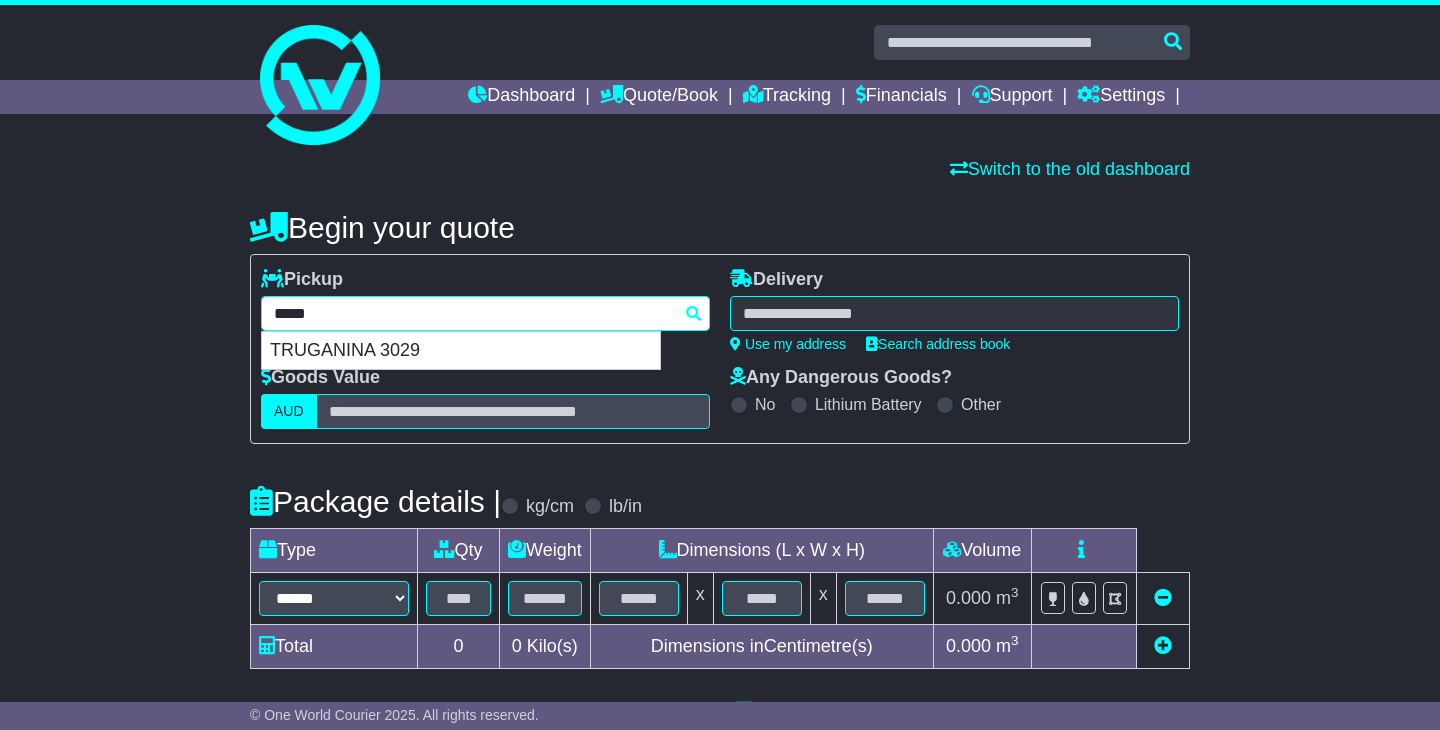 type 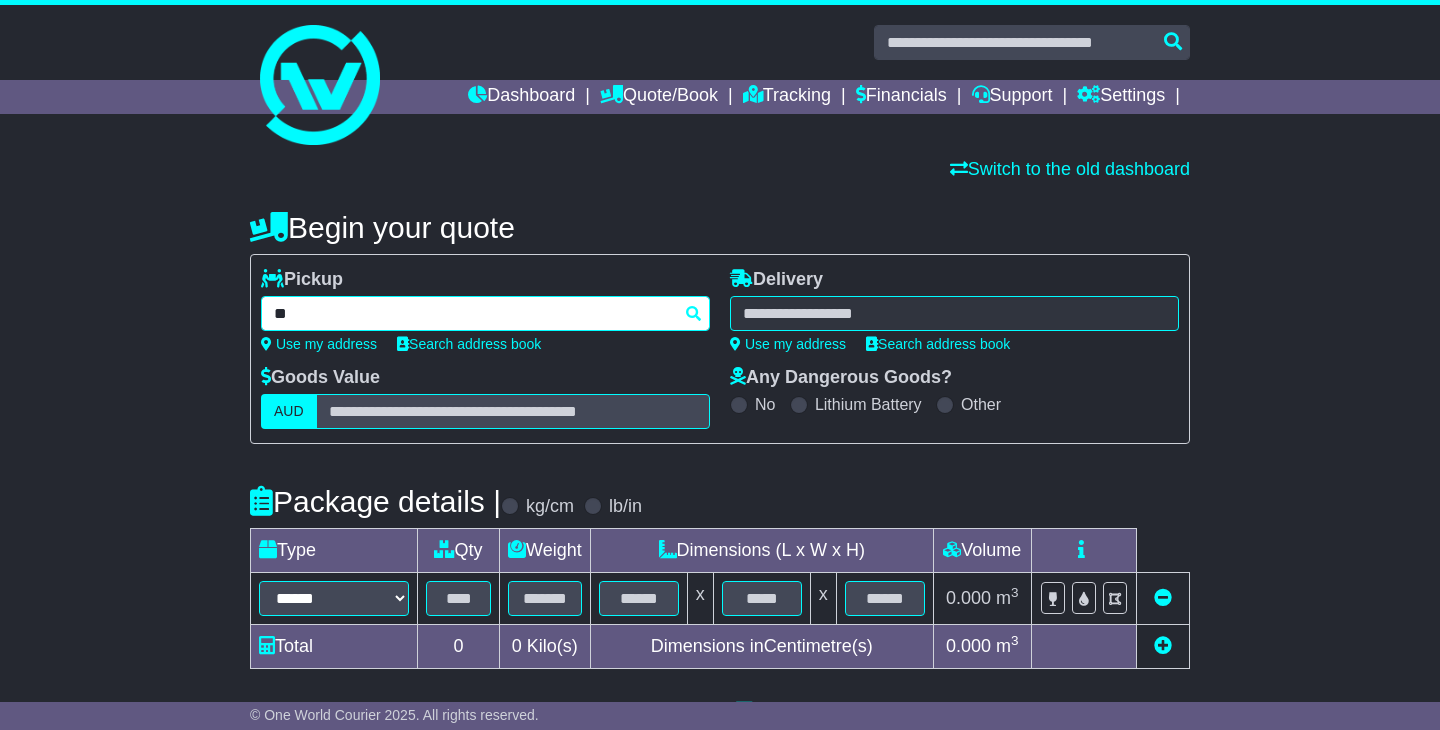 type on "*" 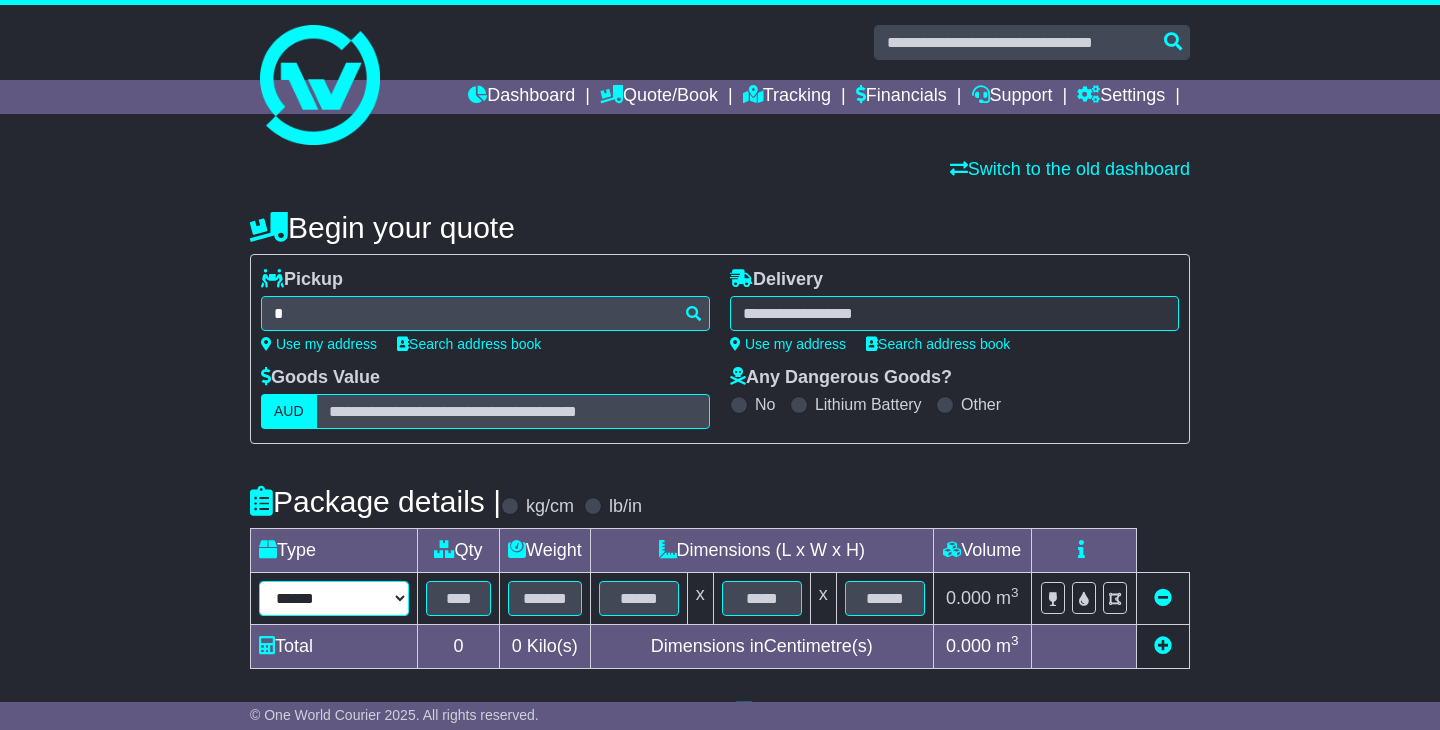 click on "****** ****** *** ******** ***** **** **** ****** *** *******" at bounding box center [334, 598] 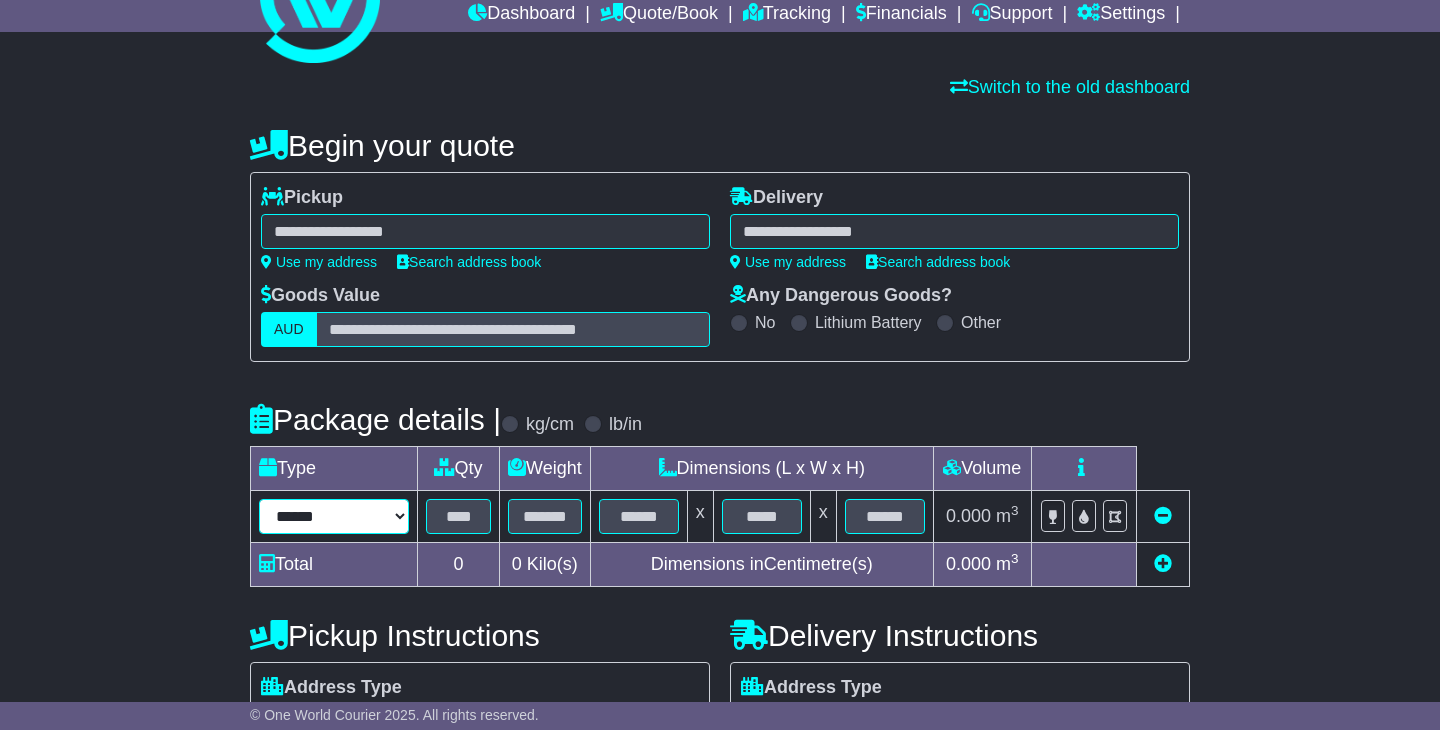 scroll, scrollTop: 86, scrollLeft: 0, axis: vertical 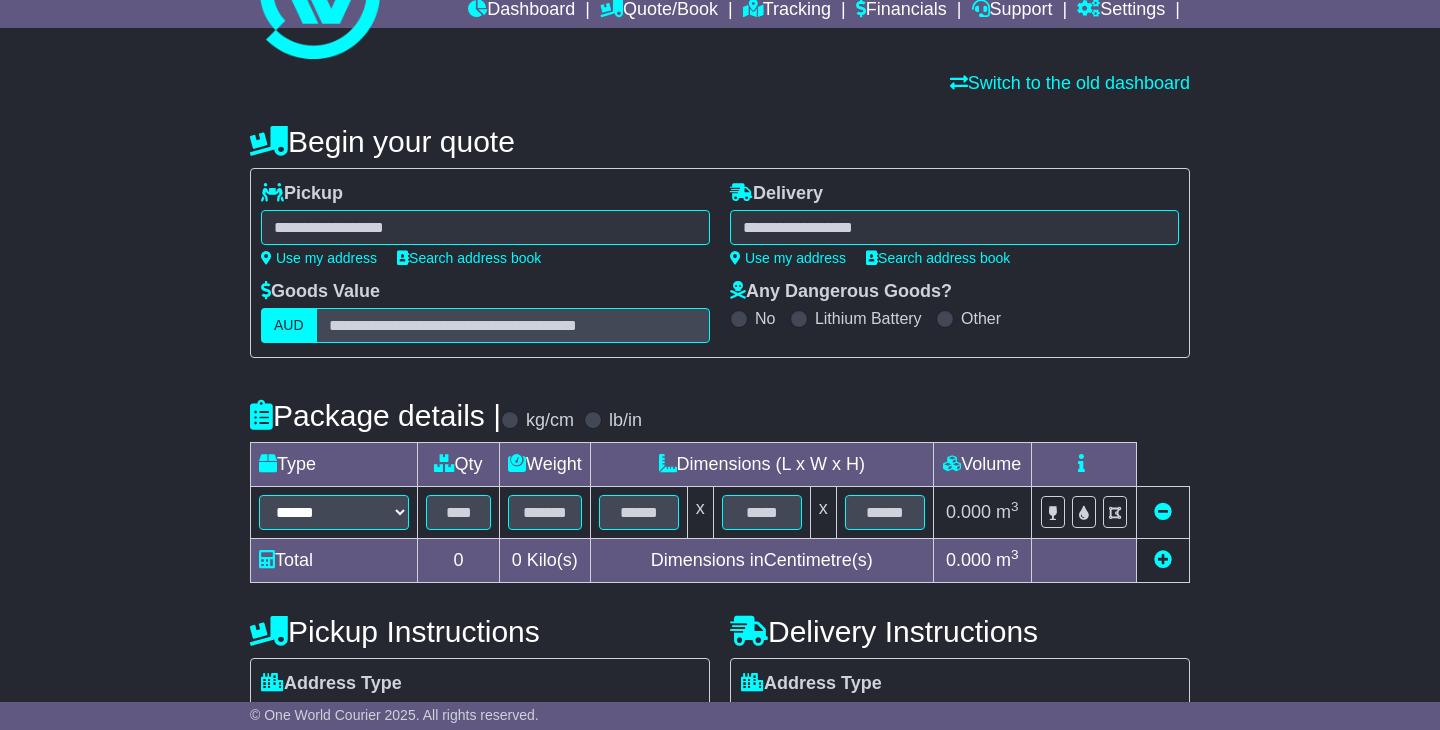click on "**********" at bounding box center (720, 518) 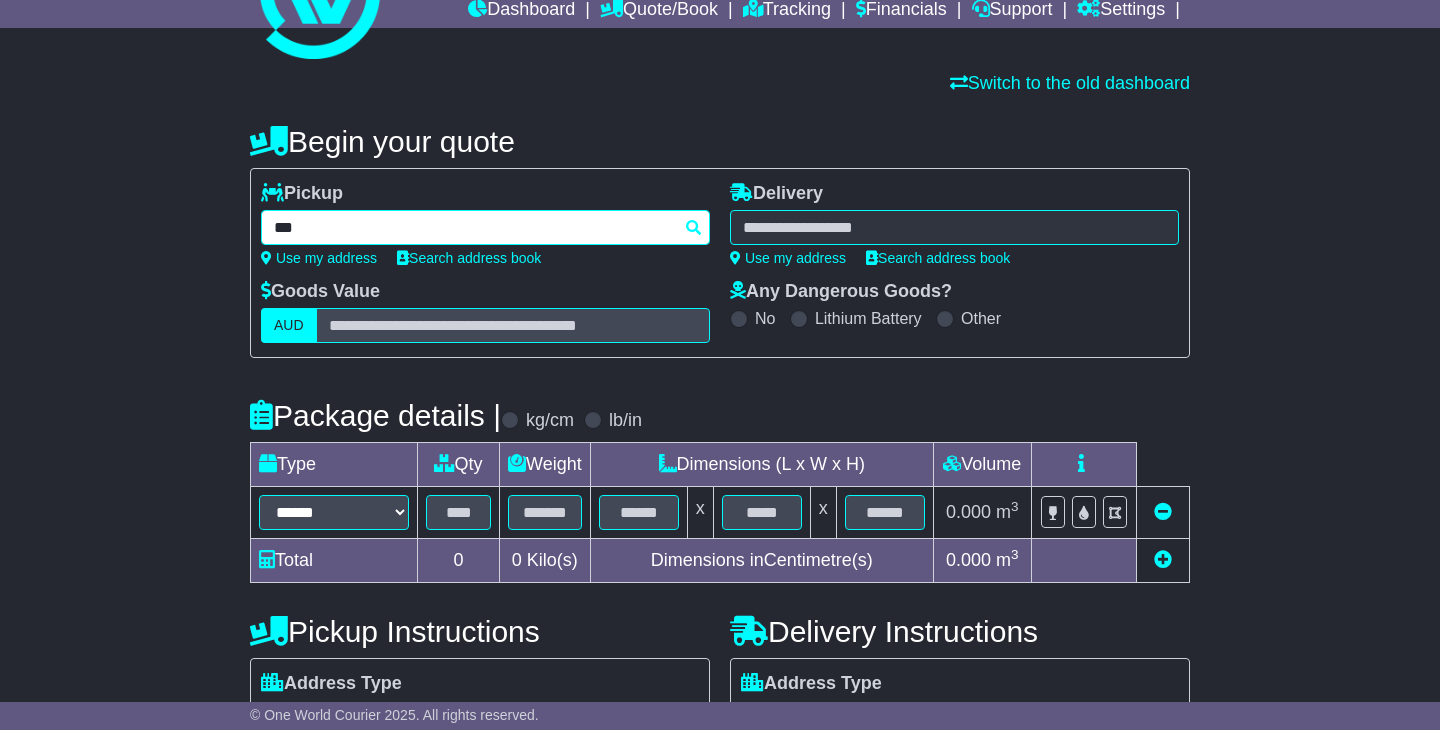 type on "****" 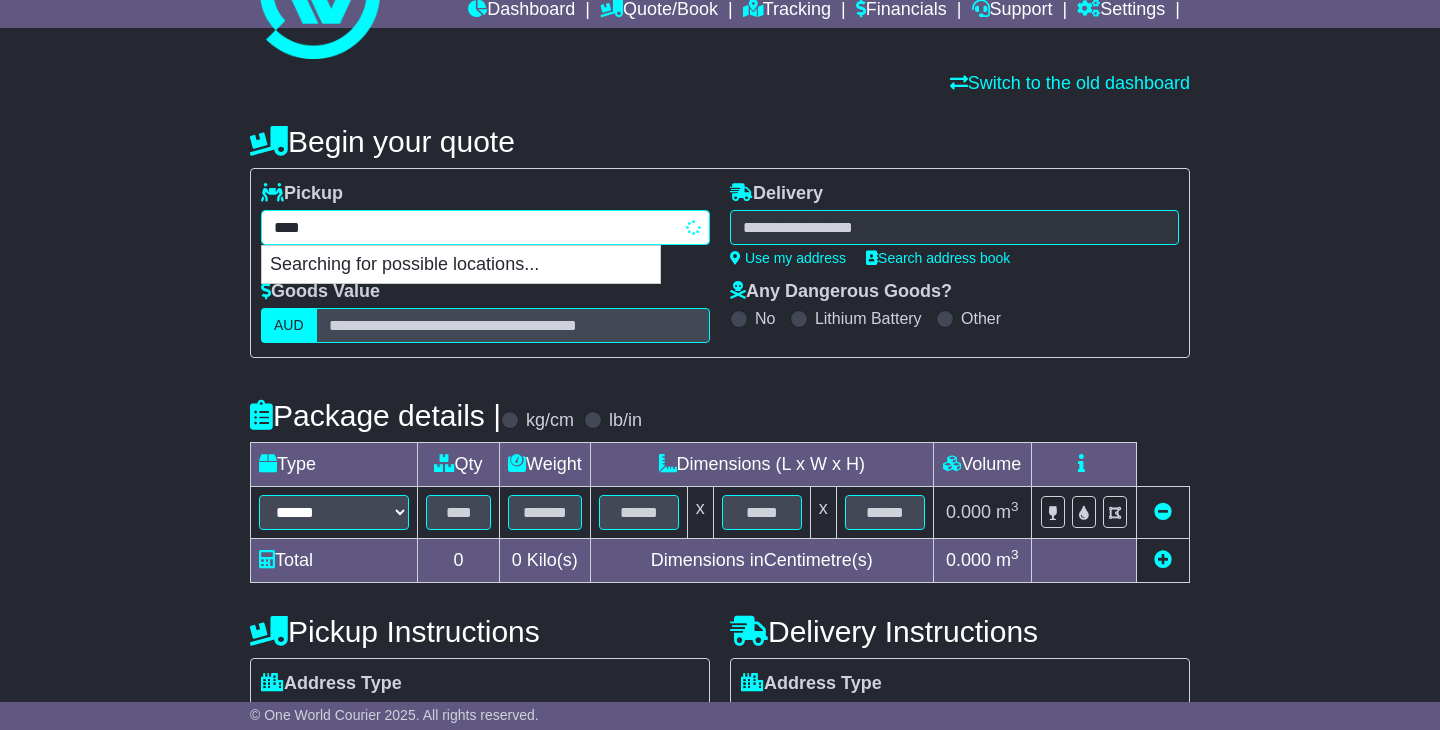 type on "*********" 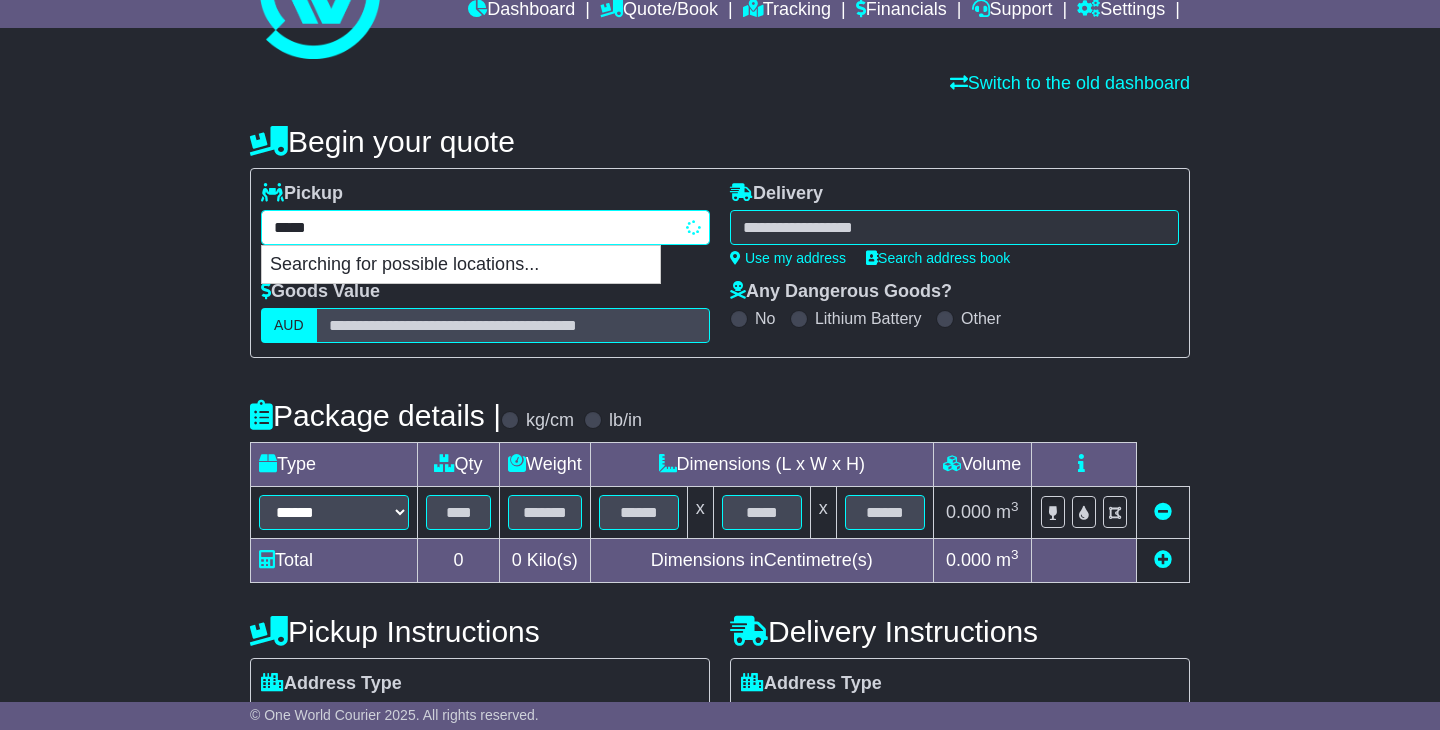 type 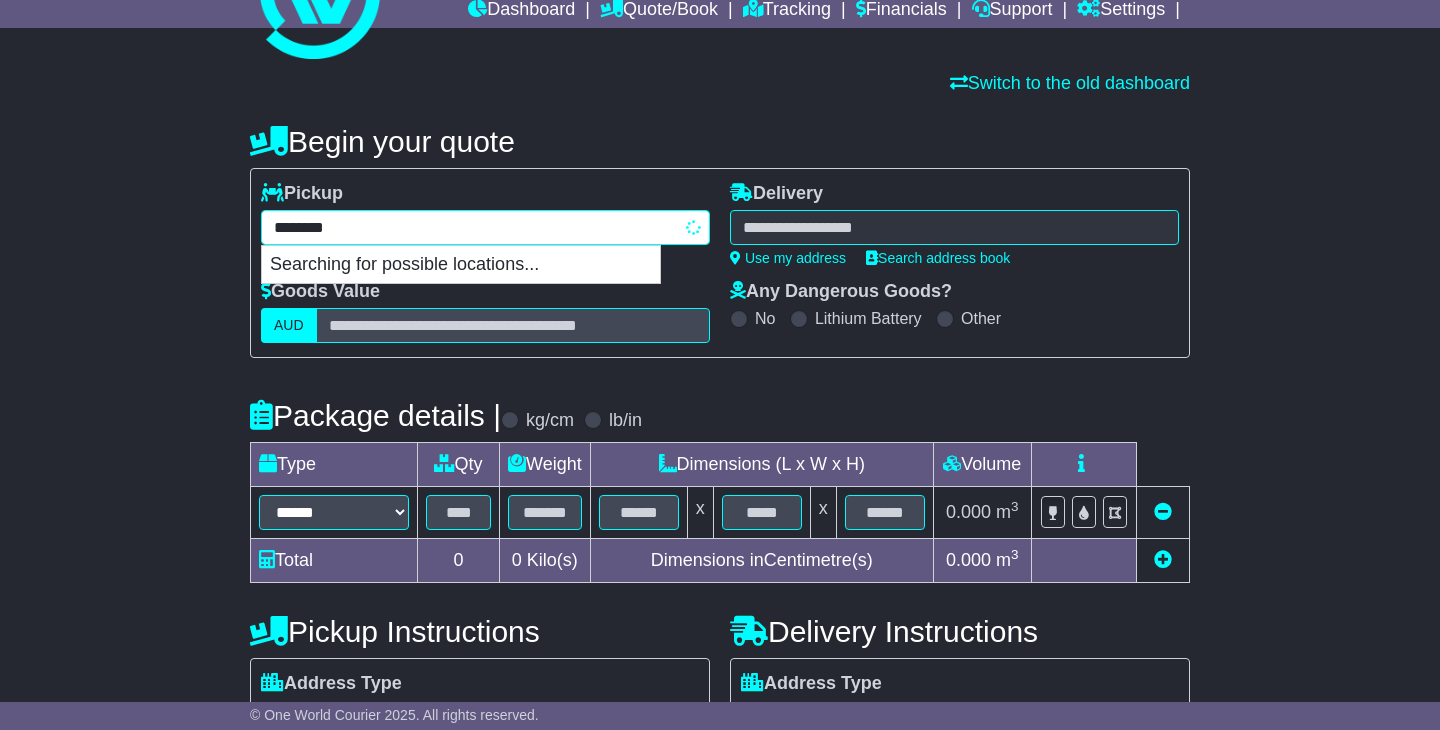 type on "*********" 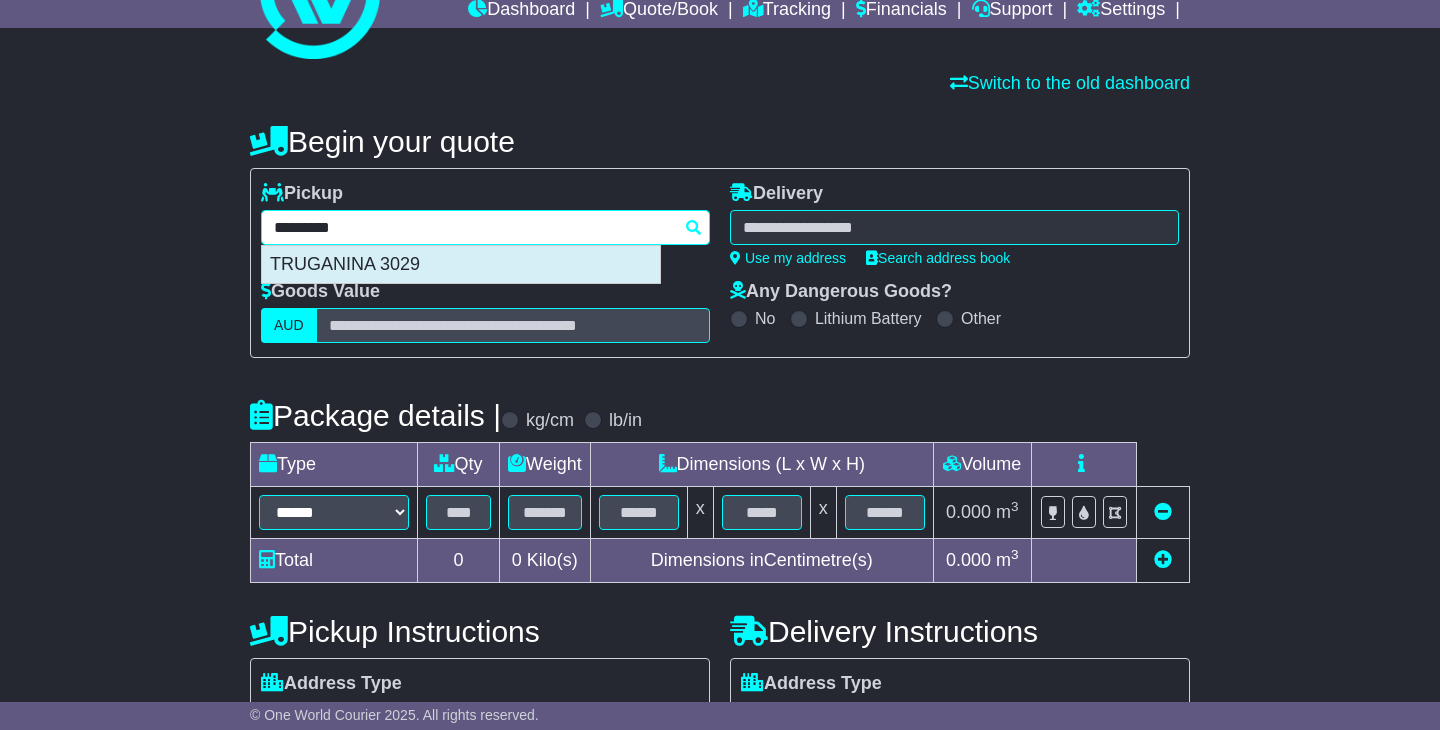 click on "TRUGANINA 3029" at bounding box center (461, 265) 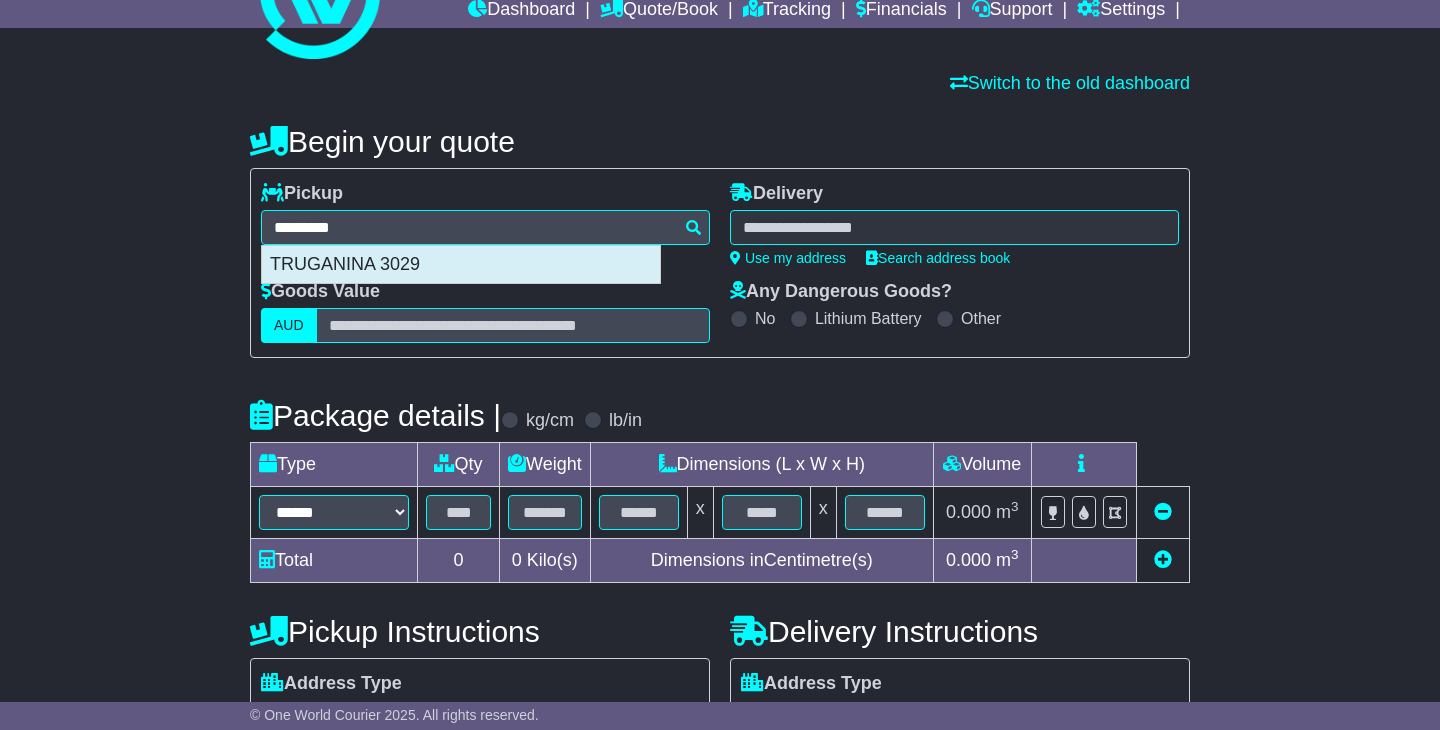 type on "**********" 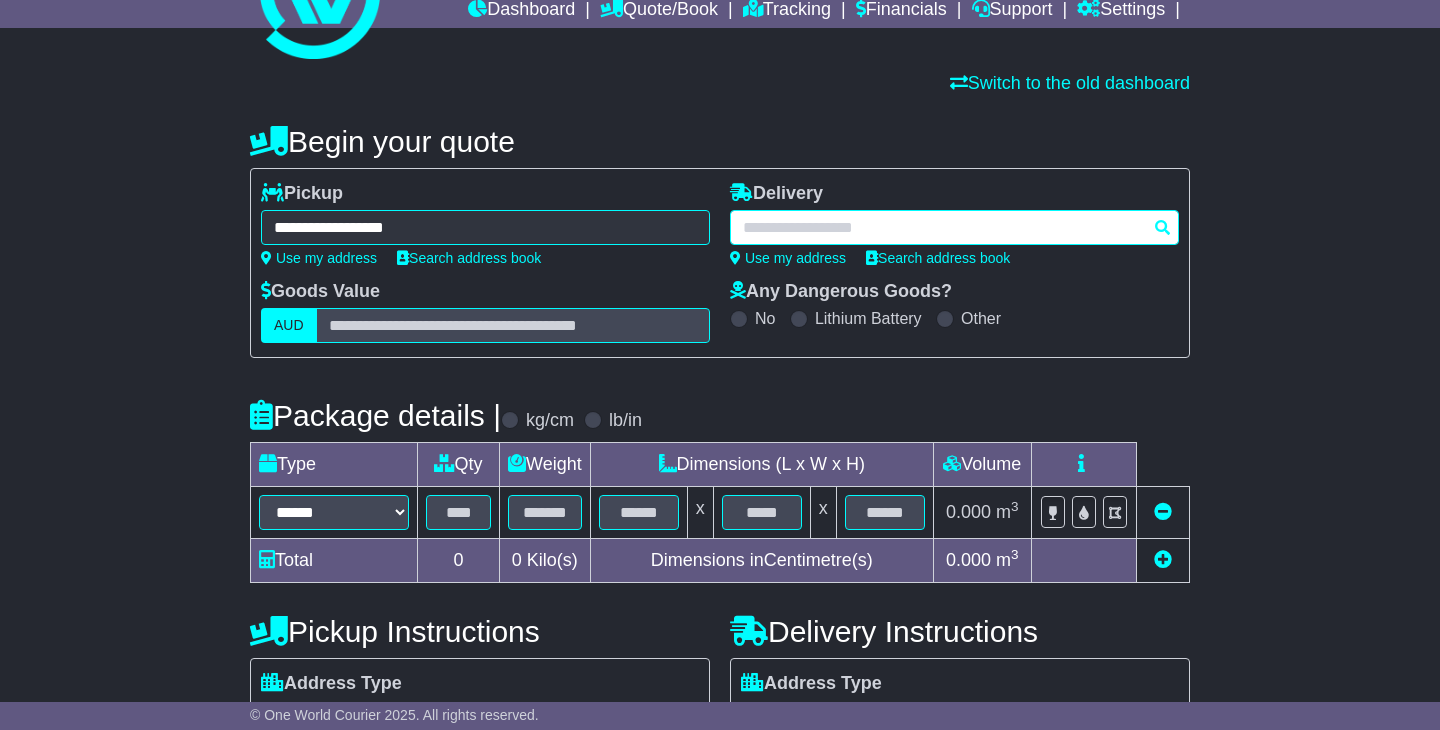 click at bounding box center [954, 227] 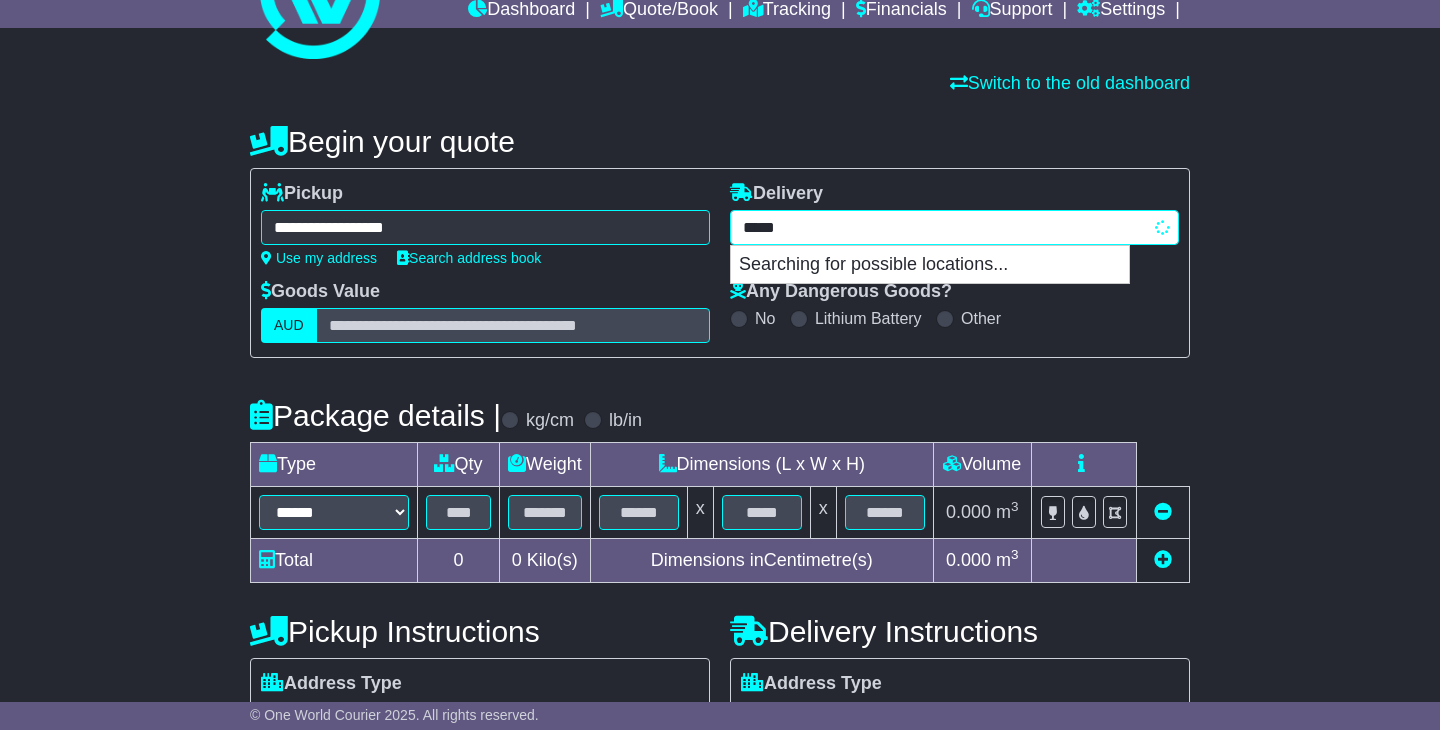 type on "******" 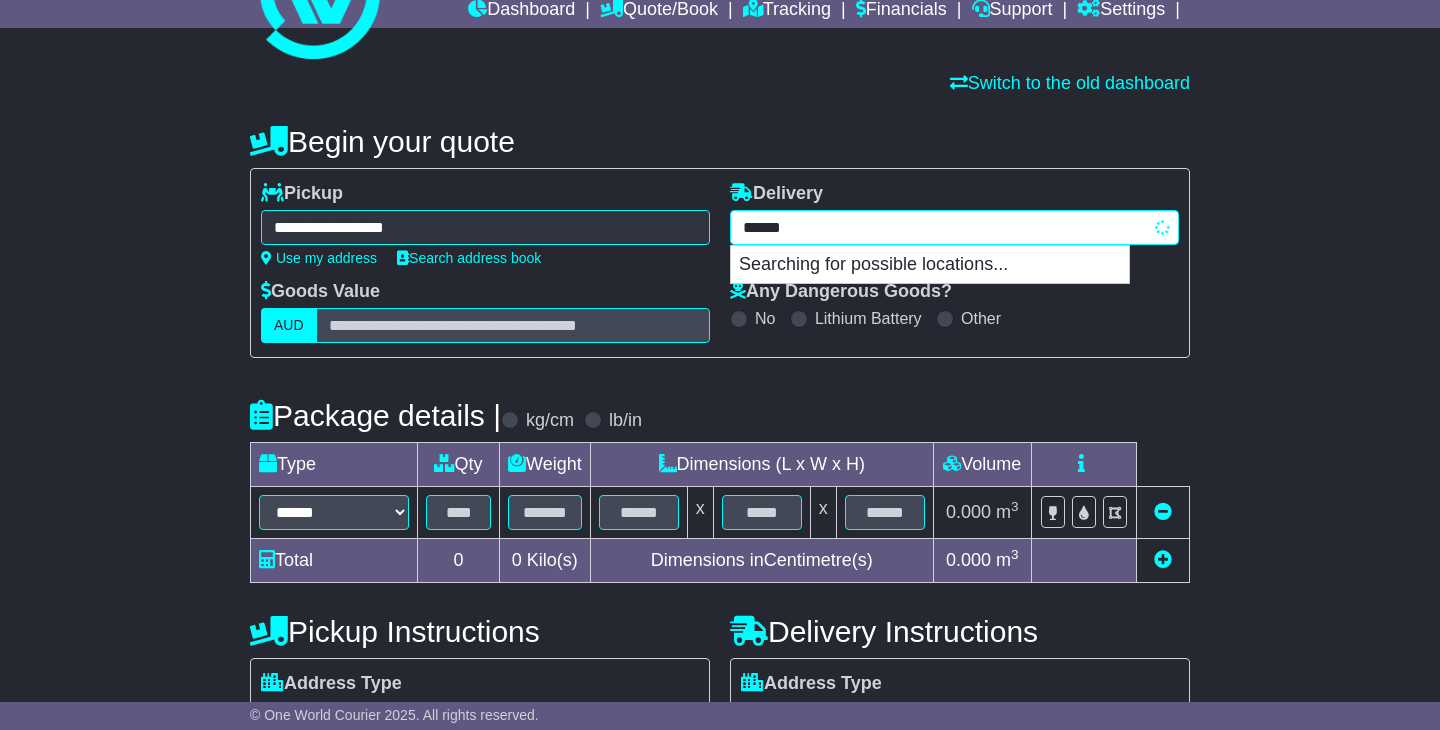 type on "**********" 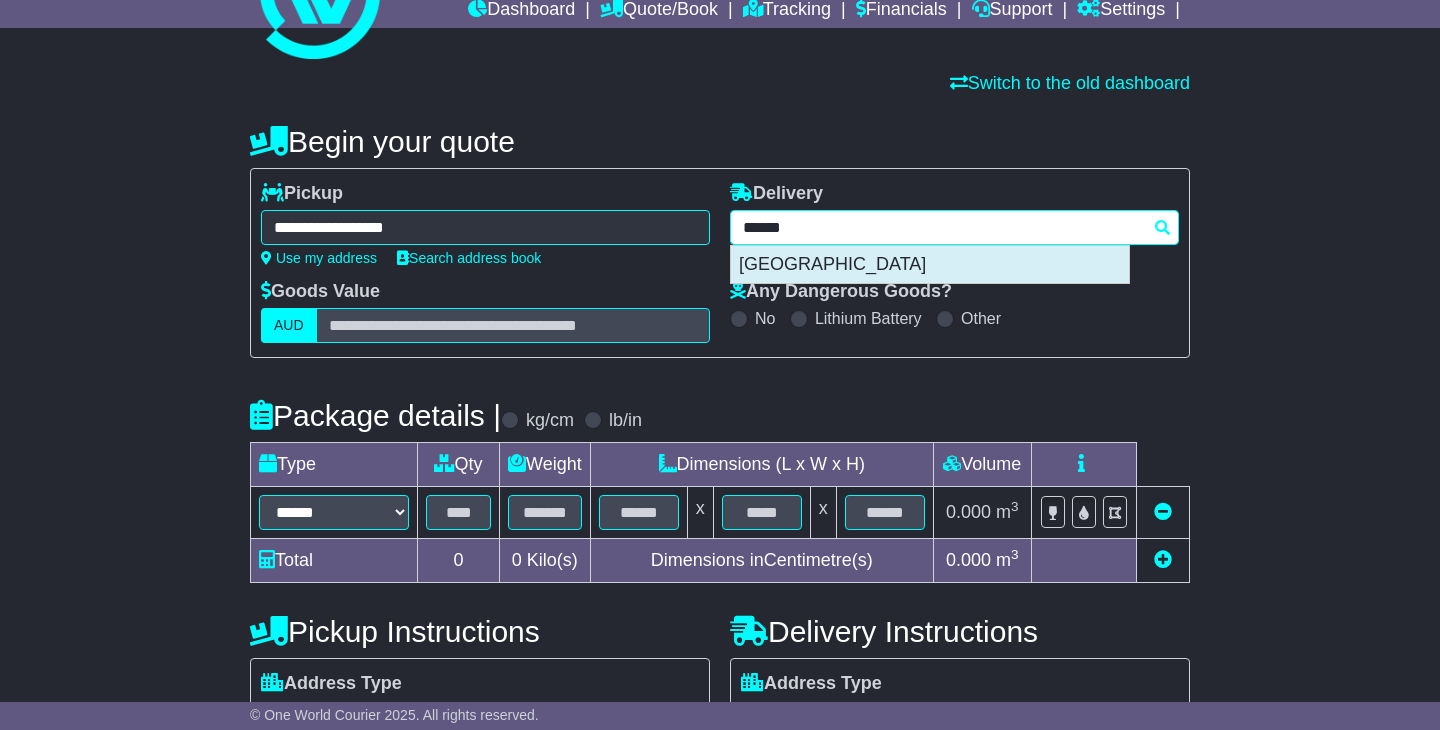 click on "SLACKS CREEK 4127" at bounding box center (930, 265) 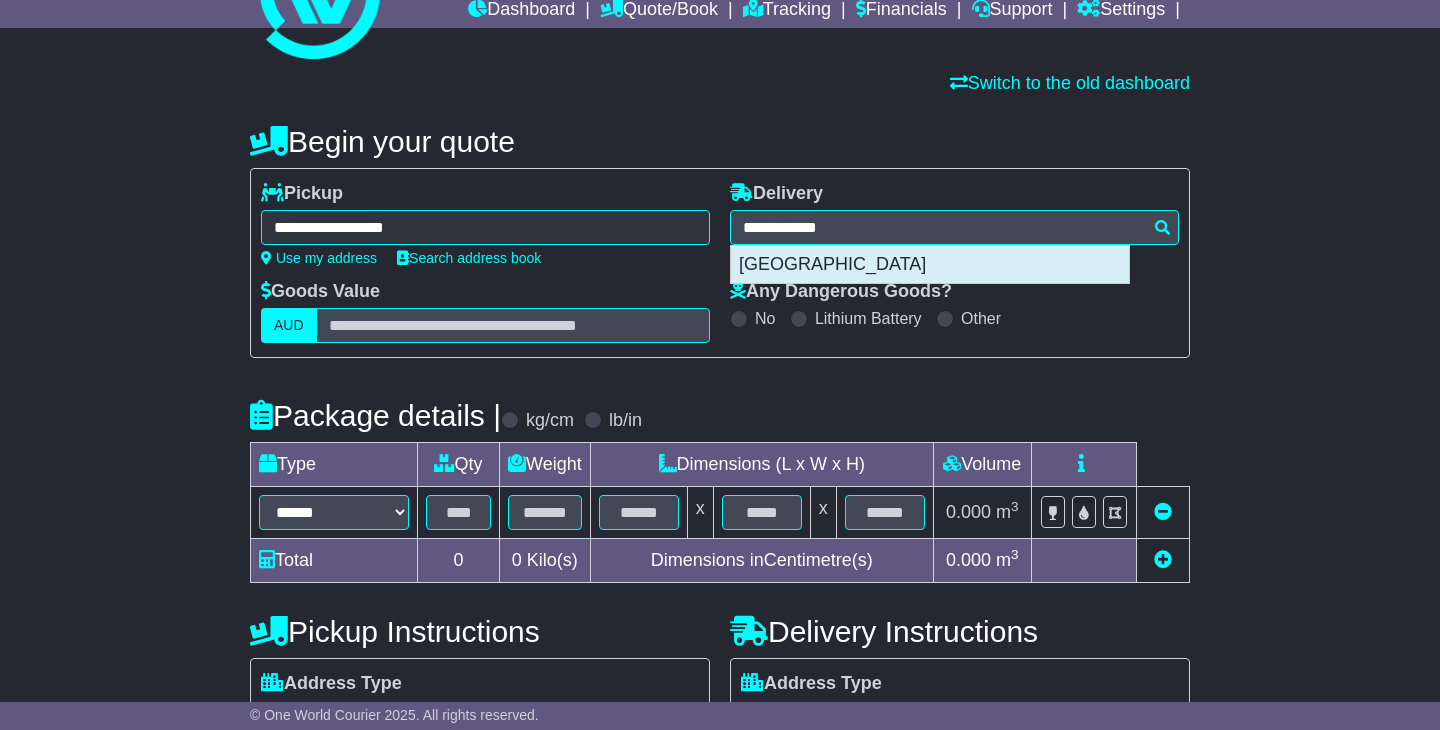 type on "**********" 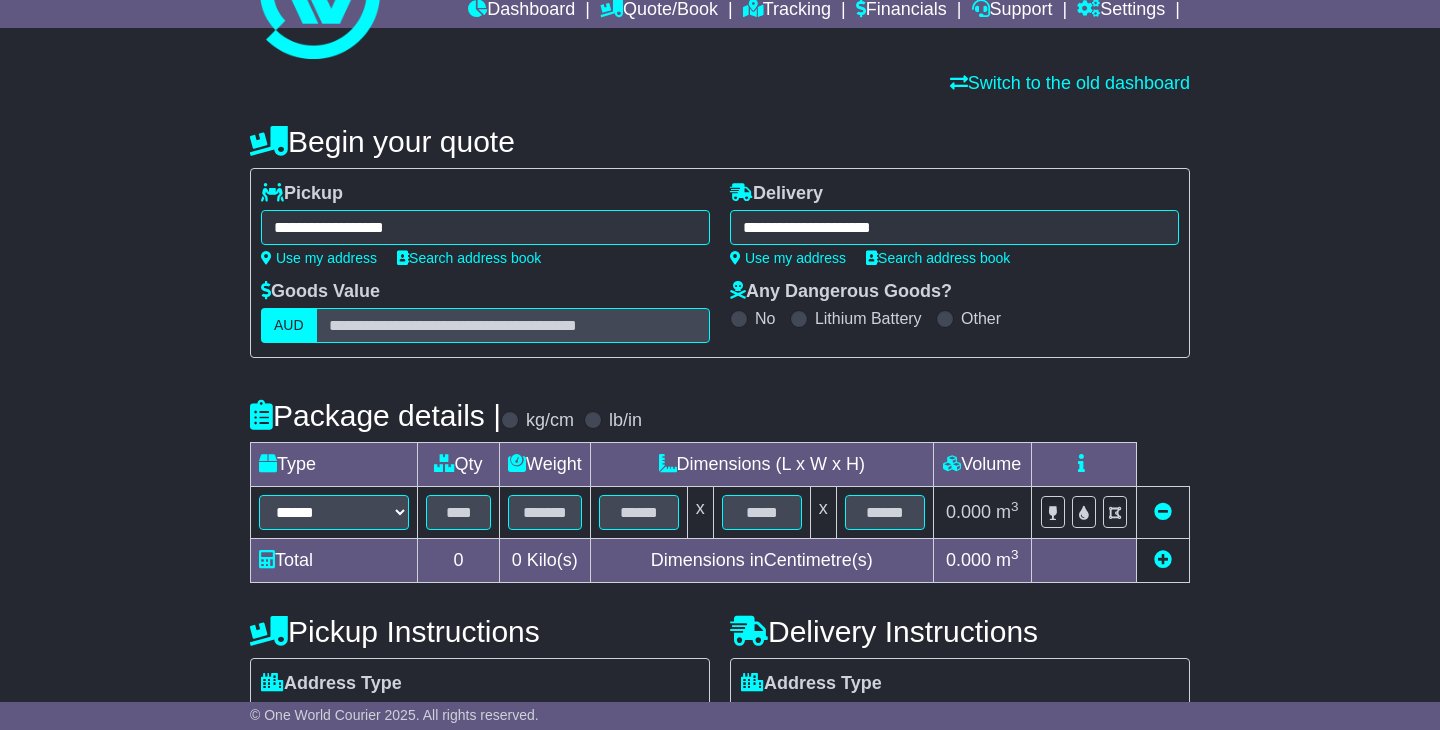 click on "**********" at bounding box center (720, 518) 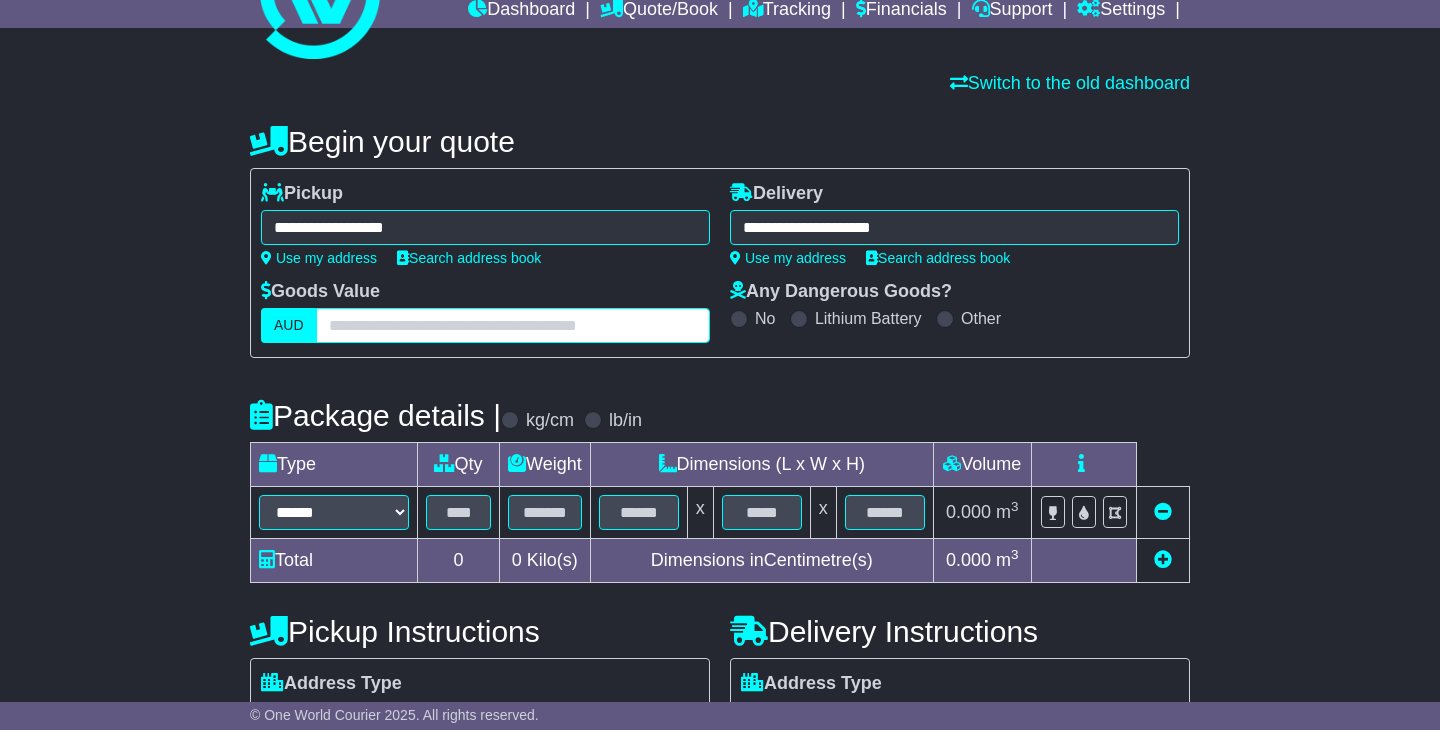 click at bounding box center [513, 325] 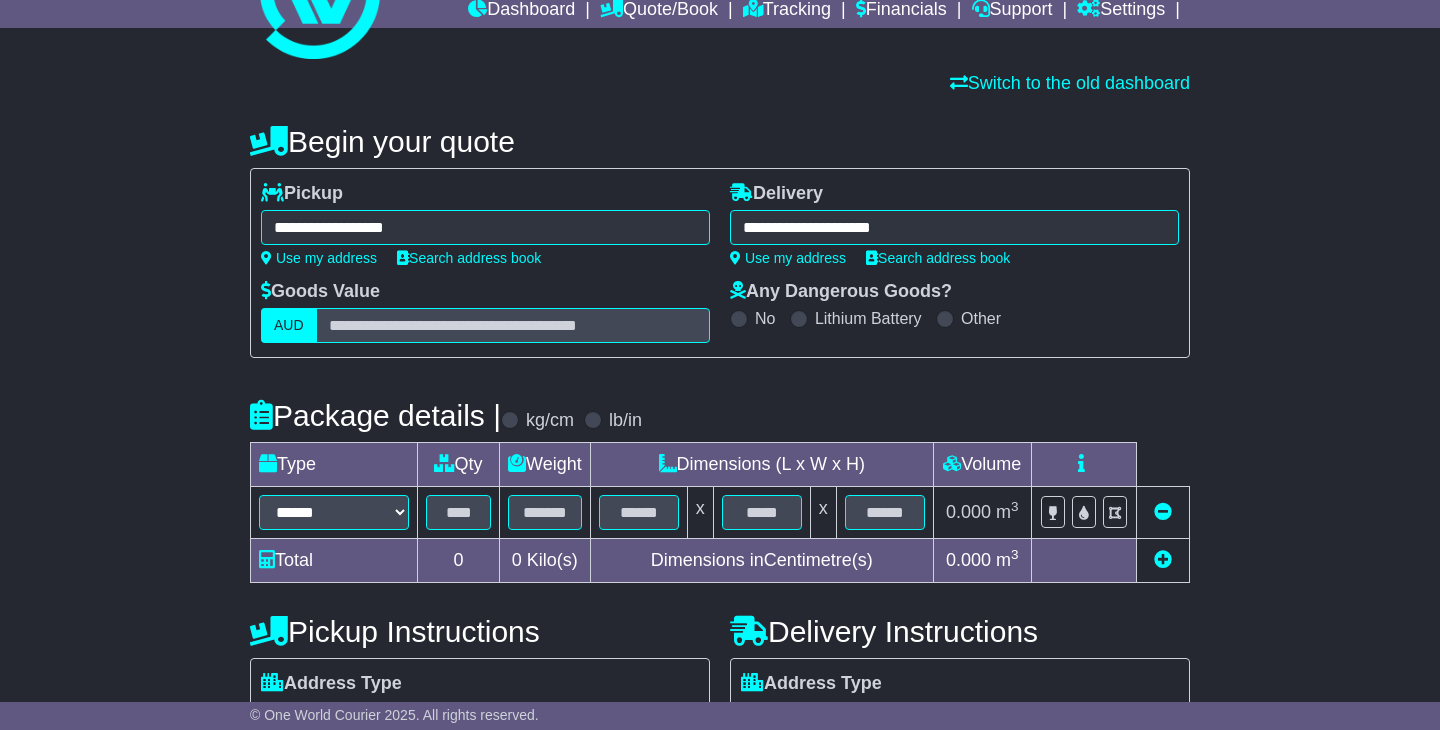 click on "**********" at bounding box center [720, 518] 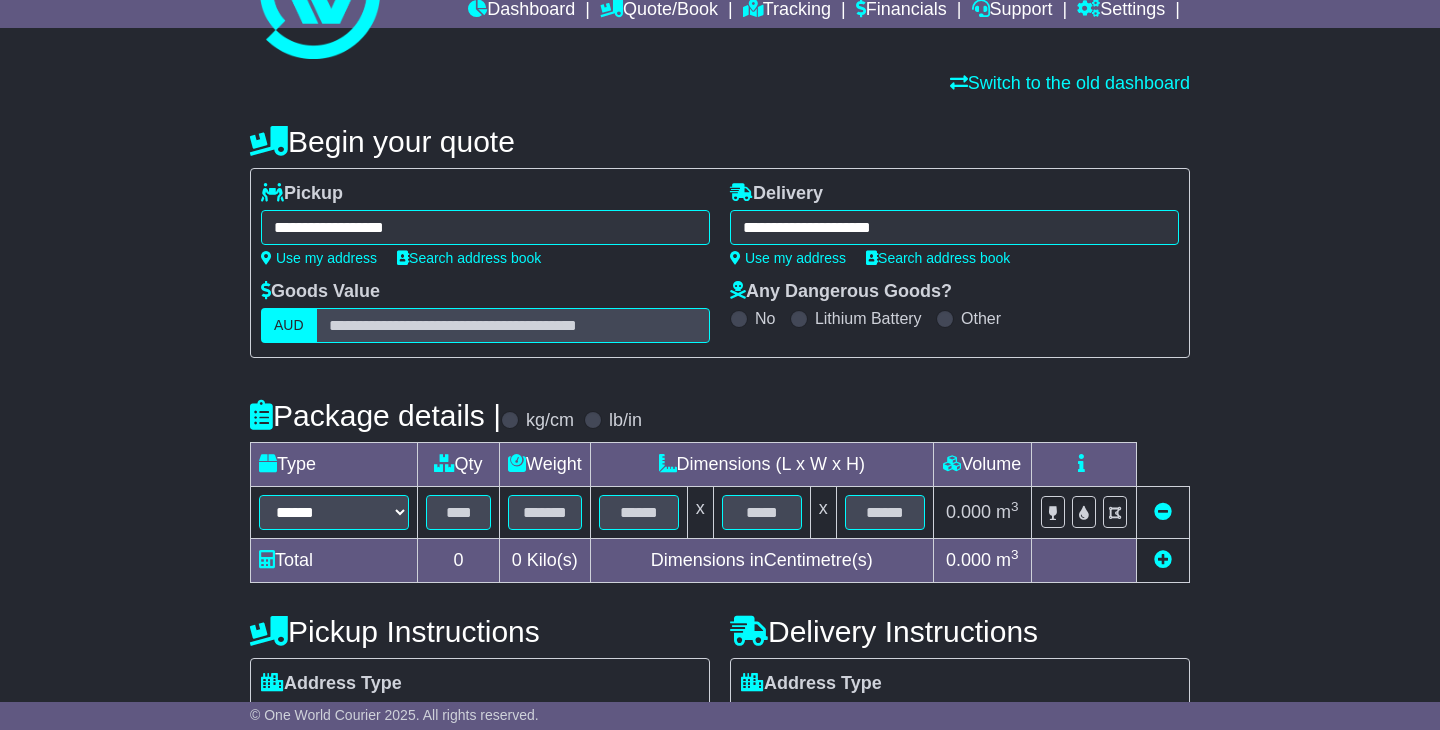 click on "**********" at bounding box center [720, 263] 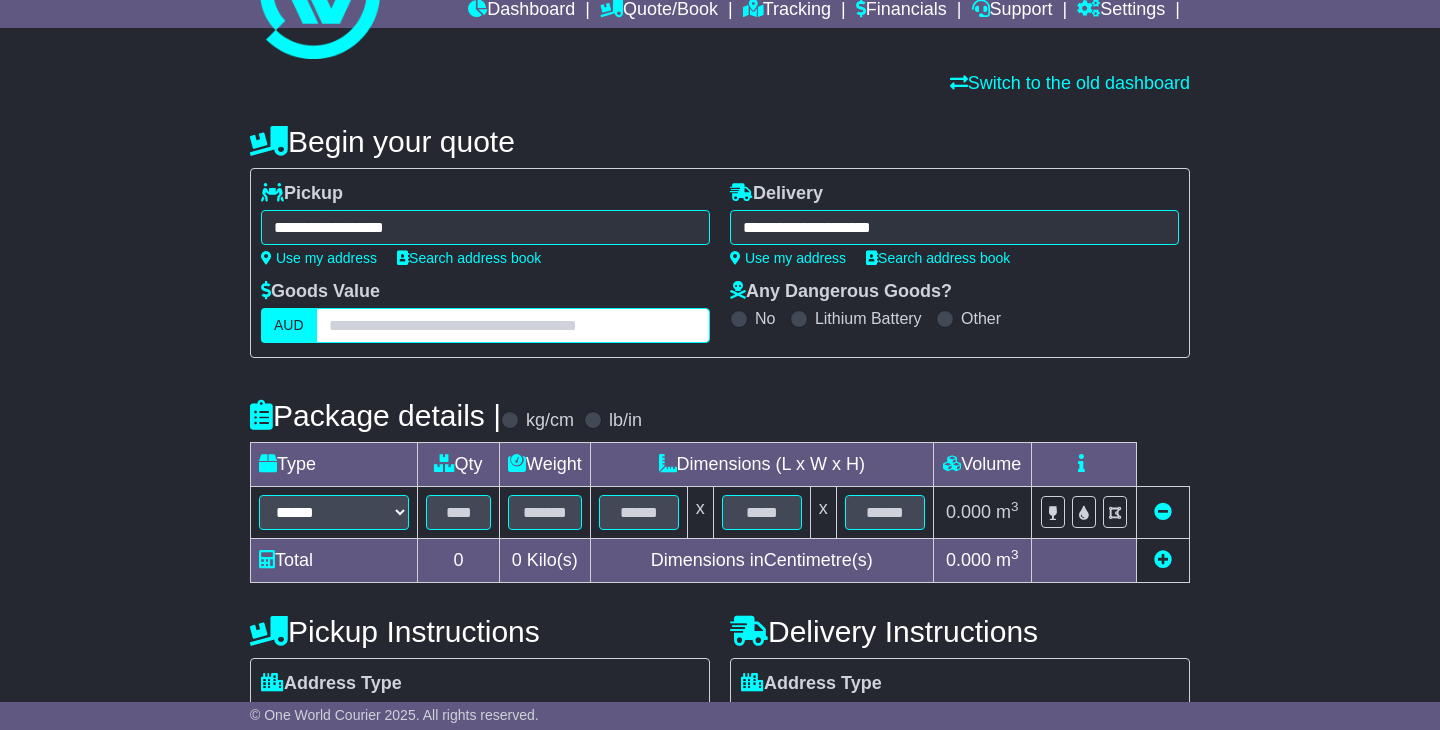click at bounding box center [513, 325] 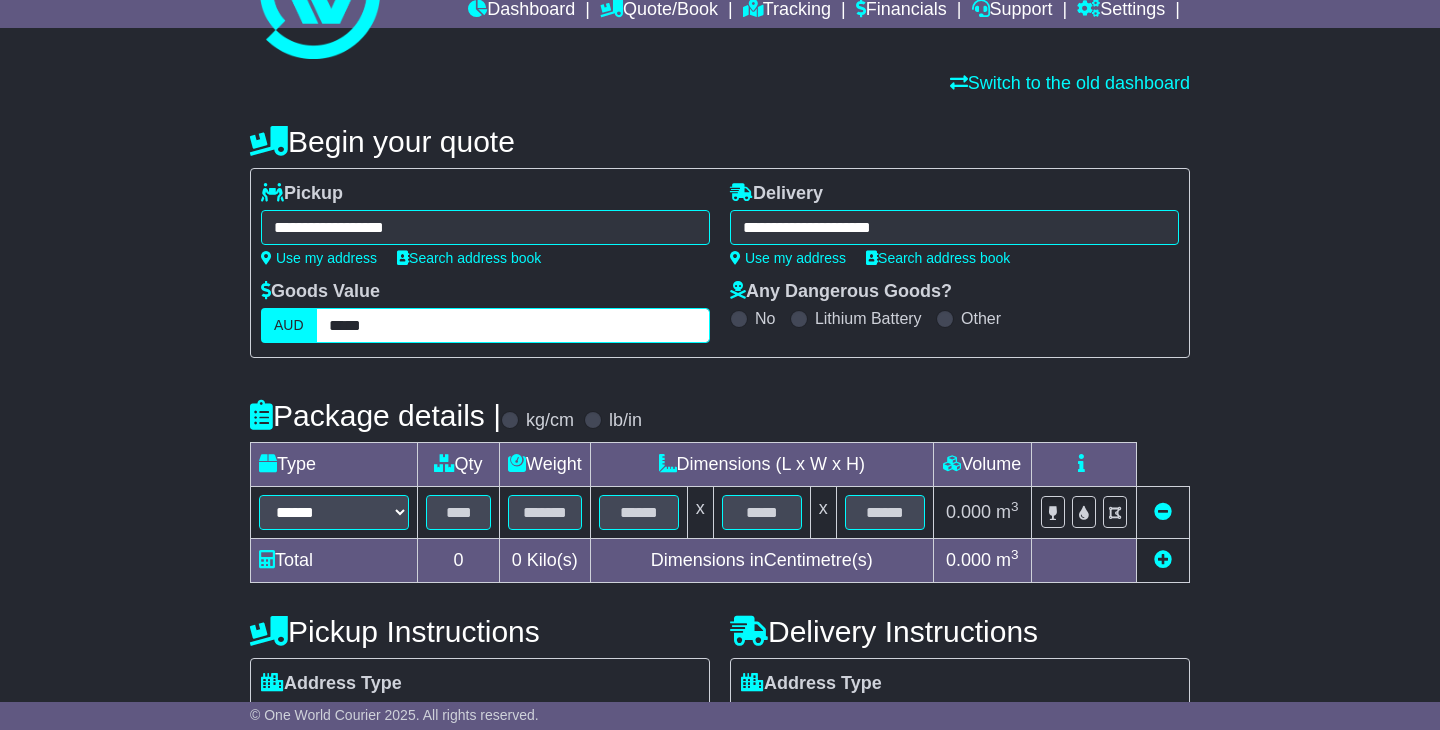 type on "*****" 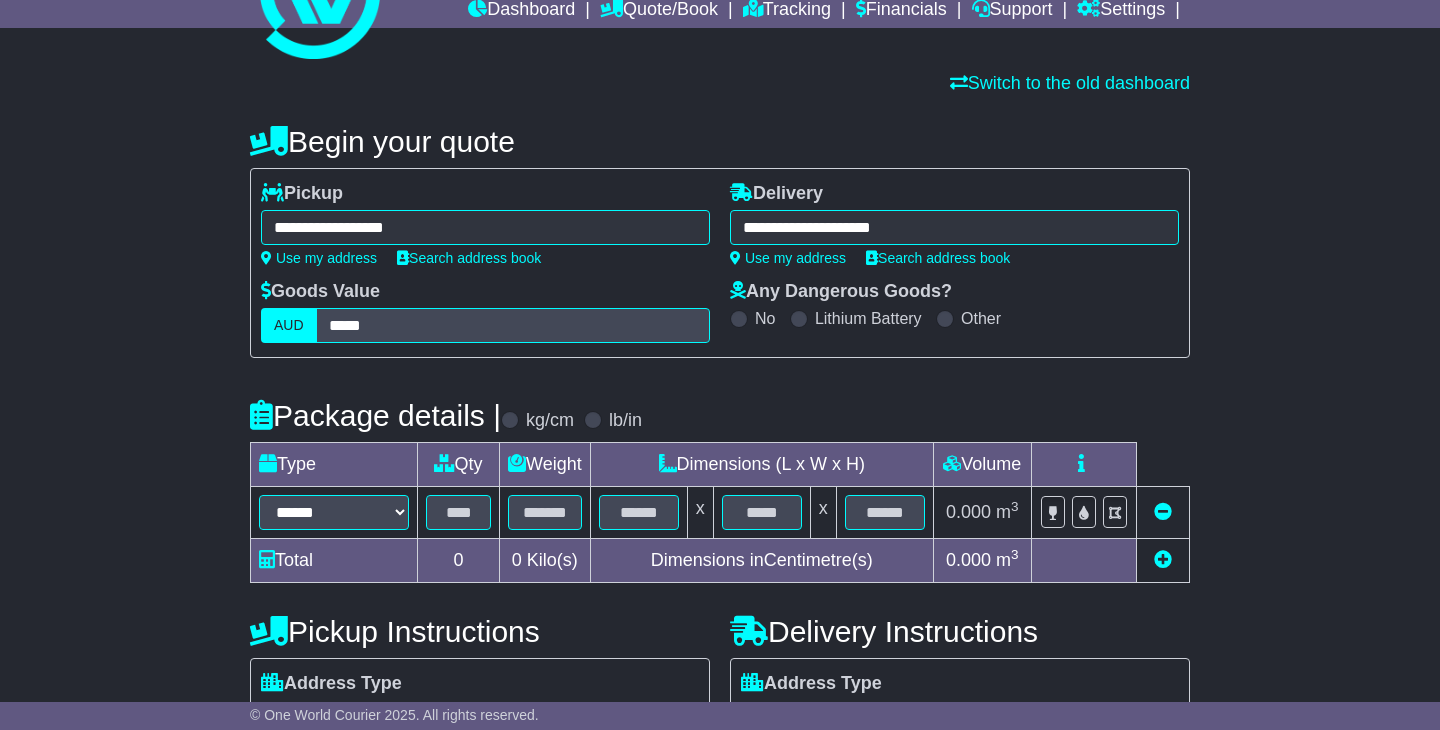 click on "**********" at bounding box center (720, 518) 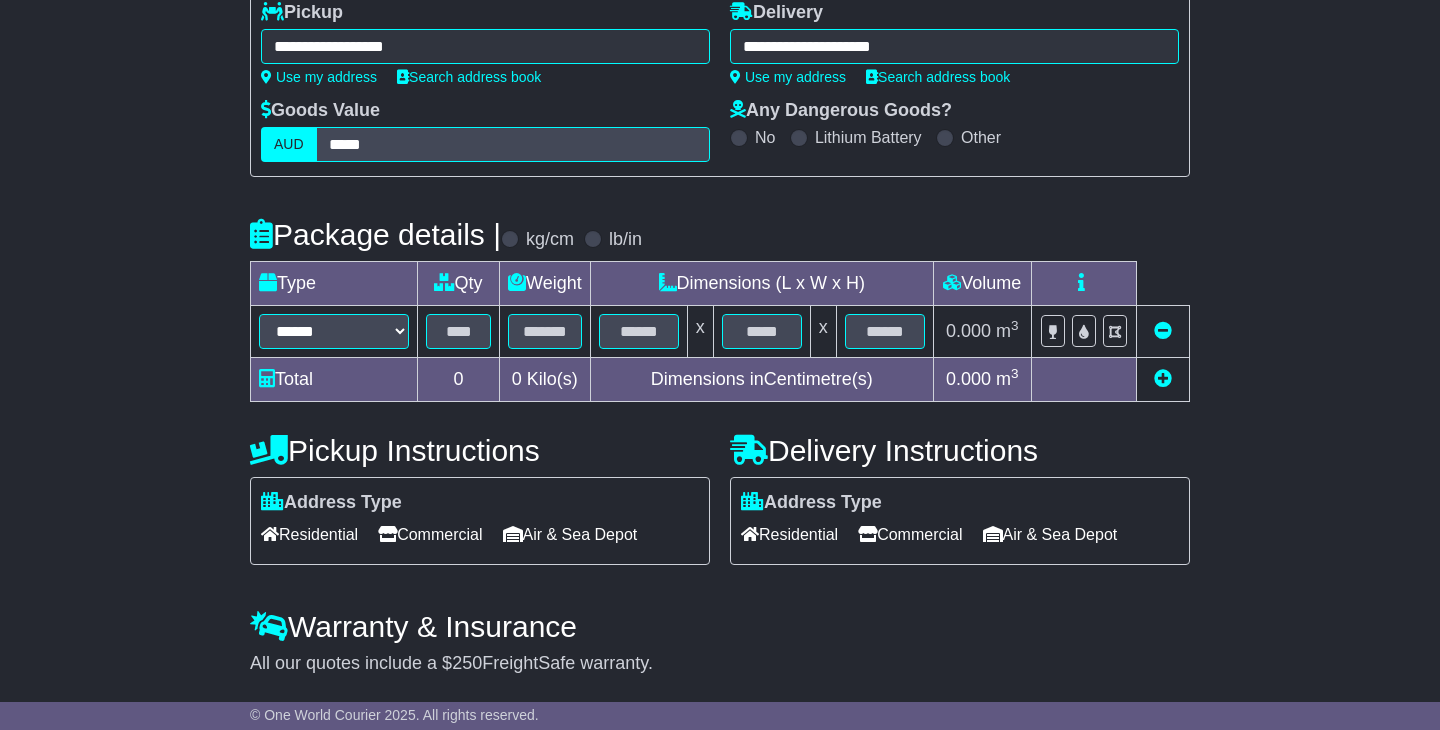 scroll, scrollTop: 268, scrollLeft: 0, axis: vertical 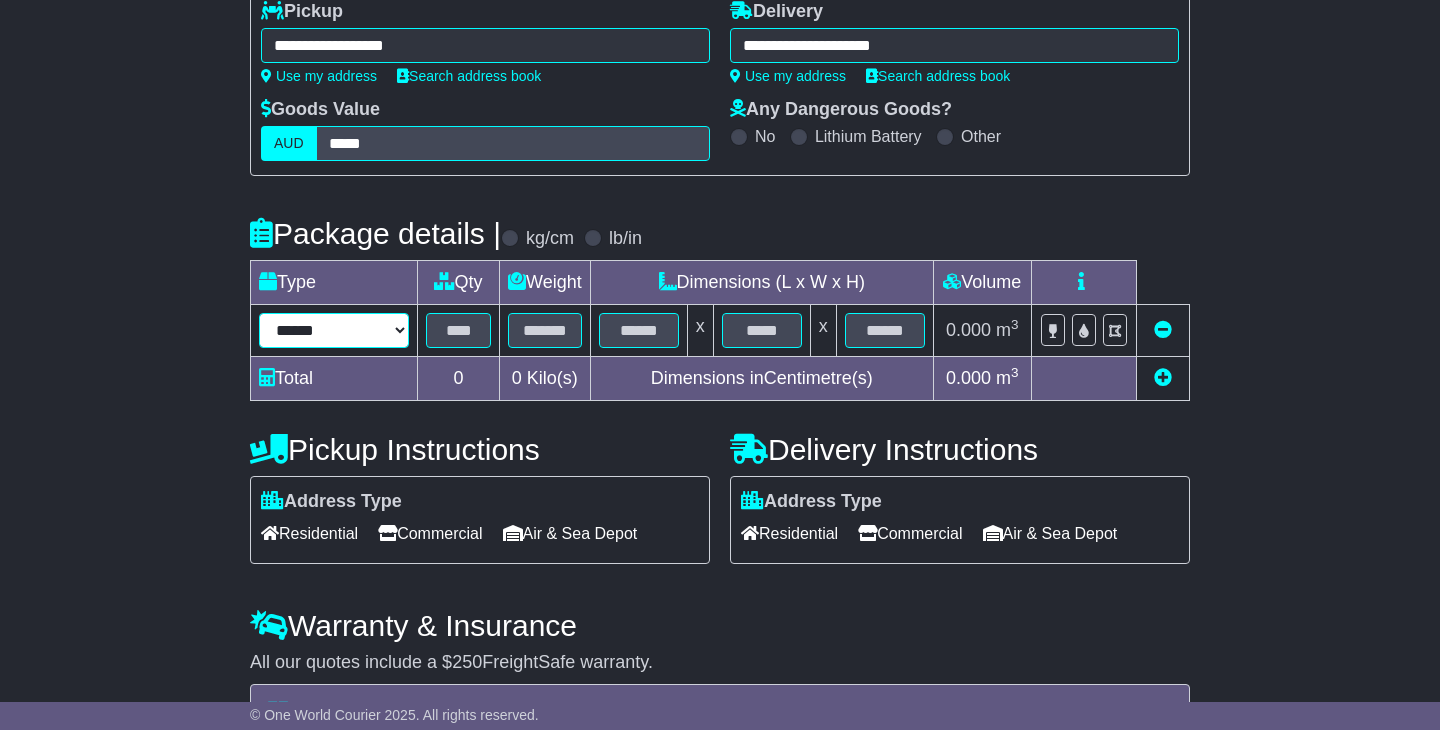 click on "****** ****** *** ******** ***** **** **** ****** *** *******" at bounding box center (334, 330) 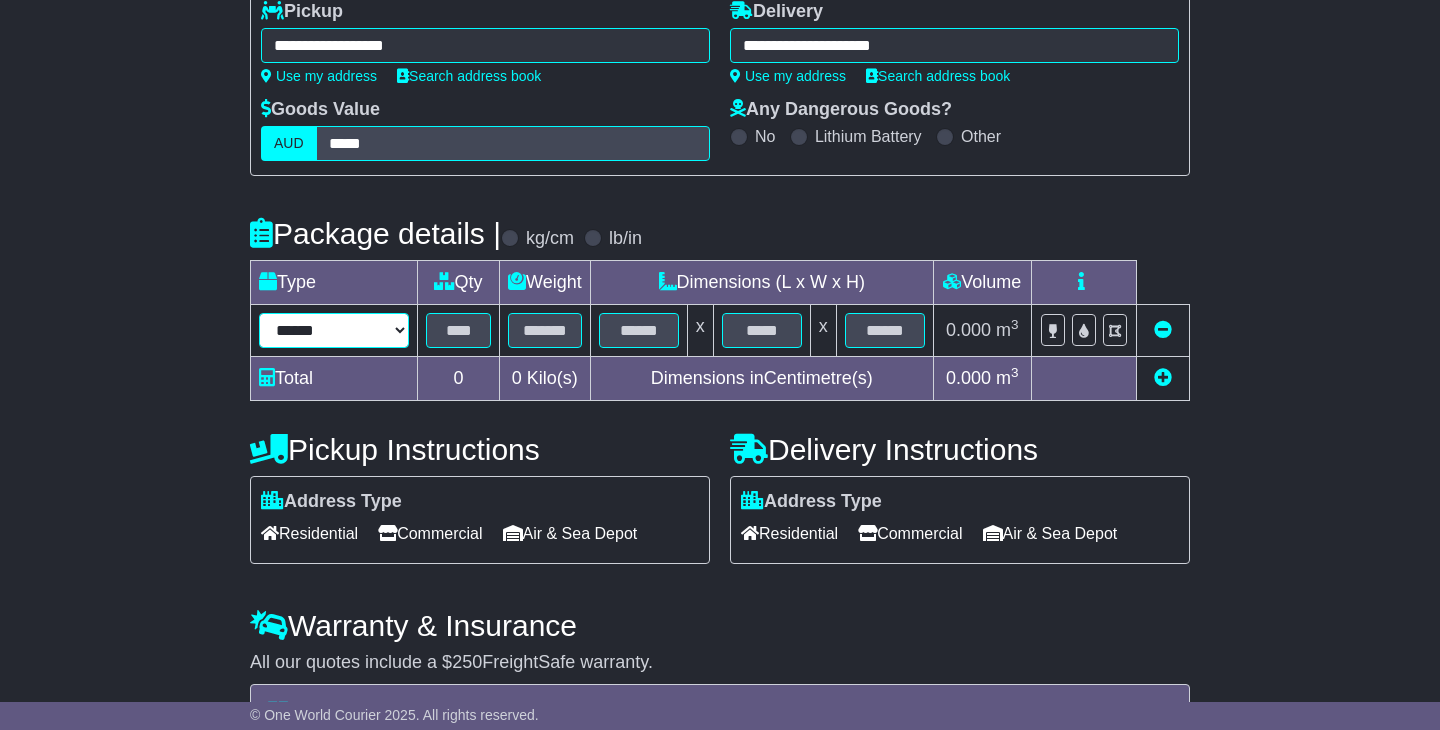select on "*****" 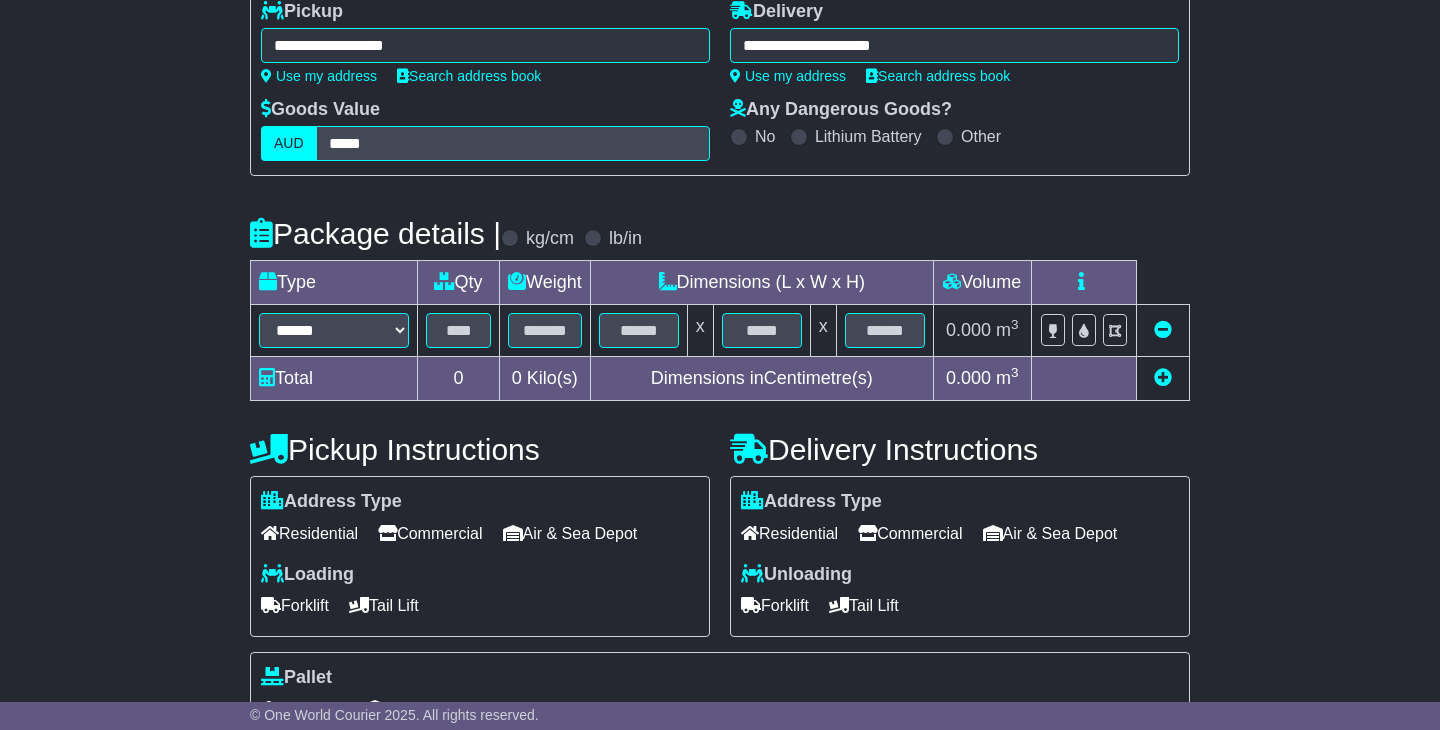 click at bounding box center (1162, 379) 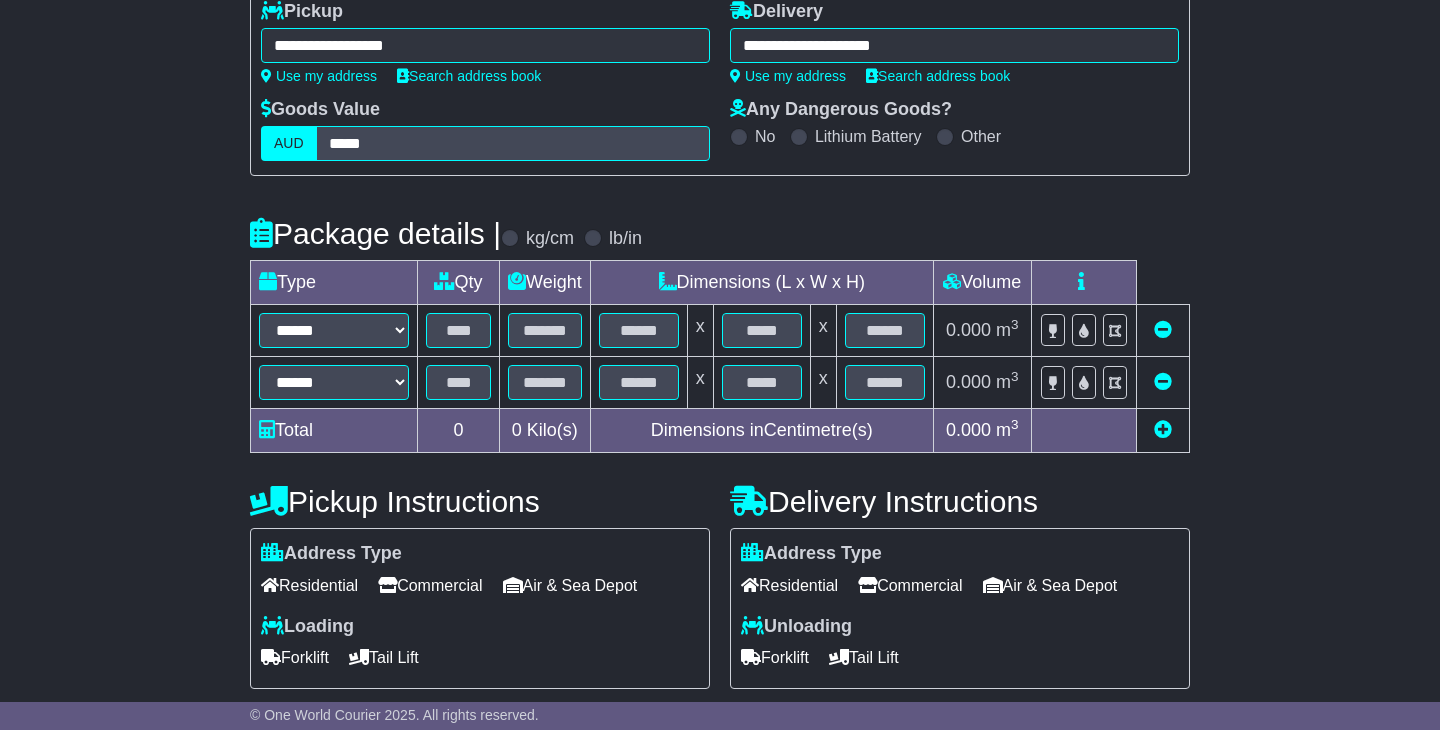 click at bounding box center [1163, 381] 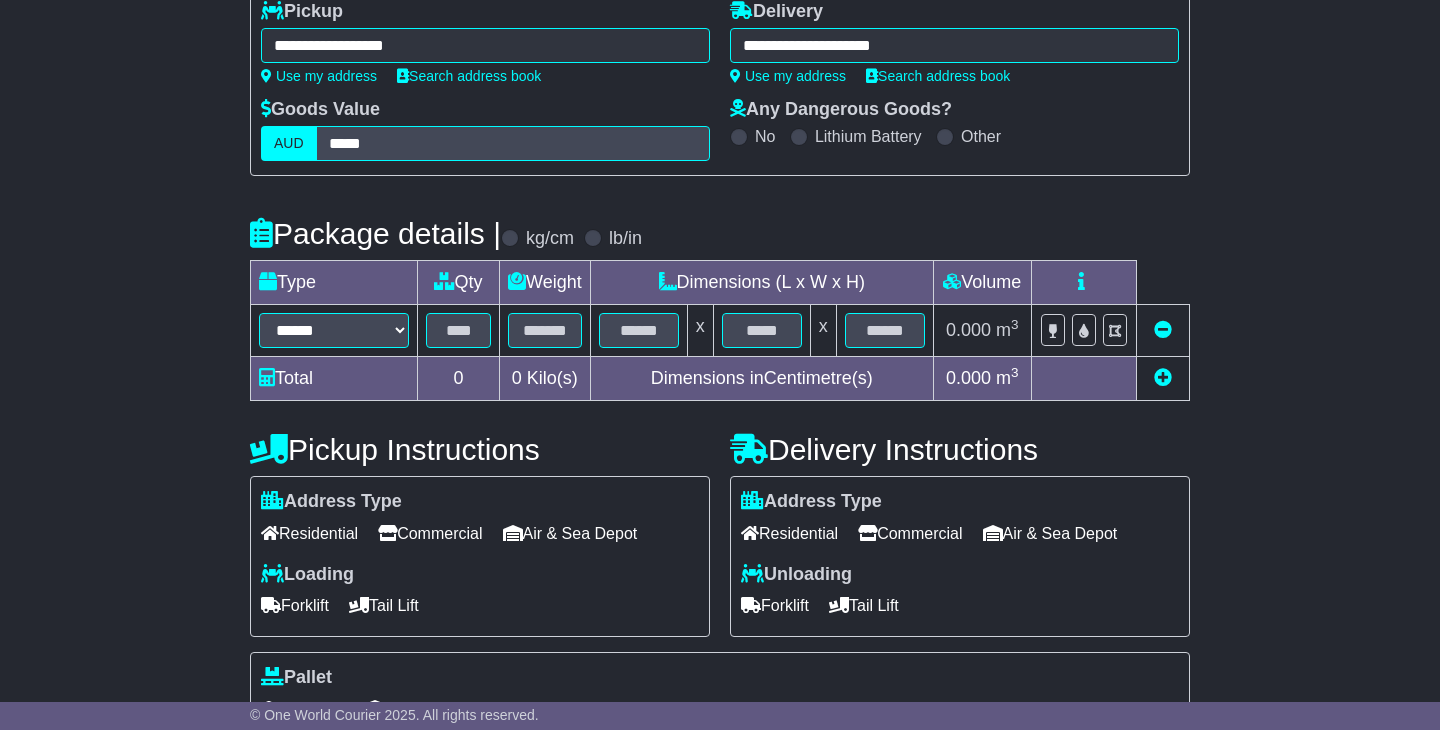 click at bounding box center [1163, 377] 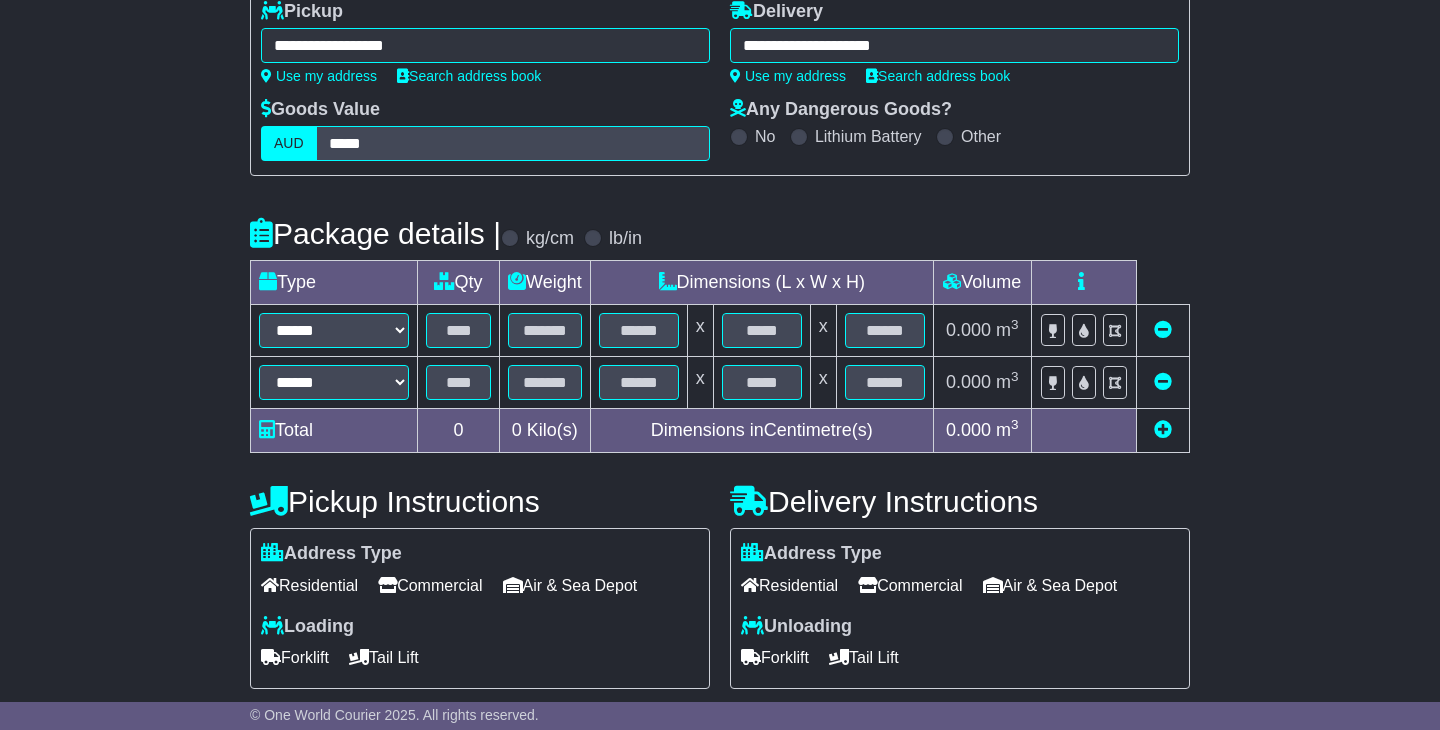 click at bounding box center (1163, 429) 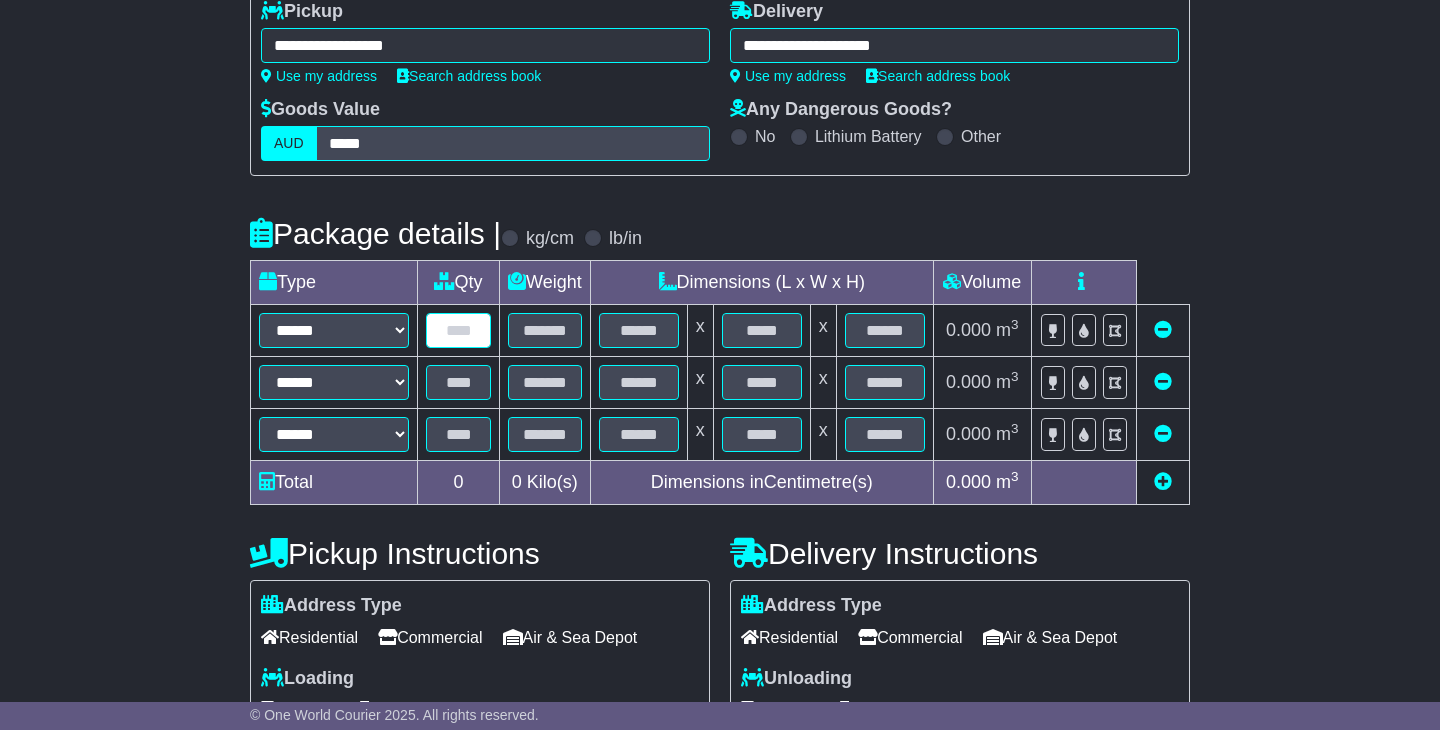 click at bounding box center (458, 330) 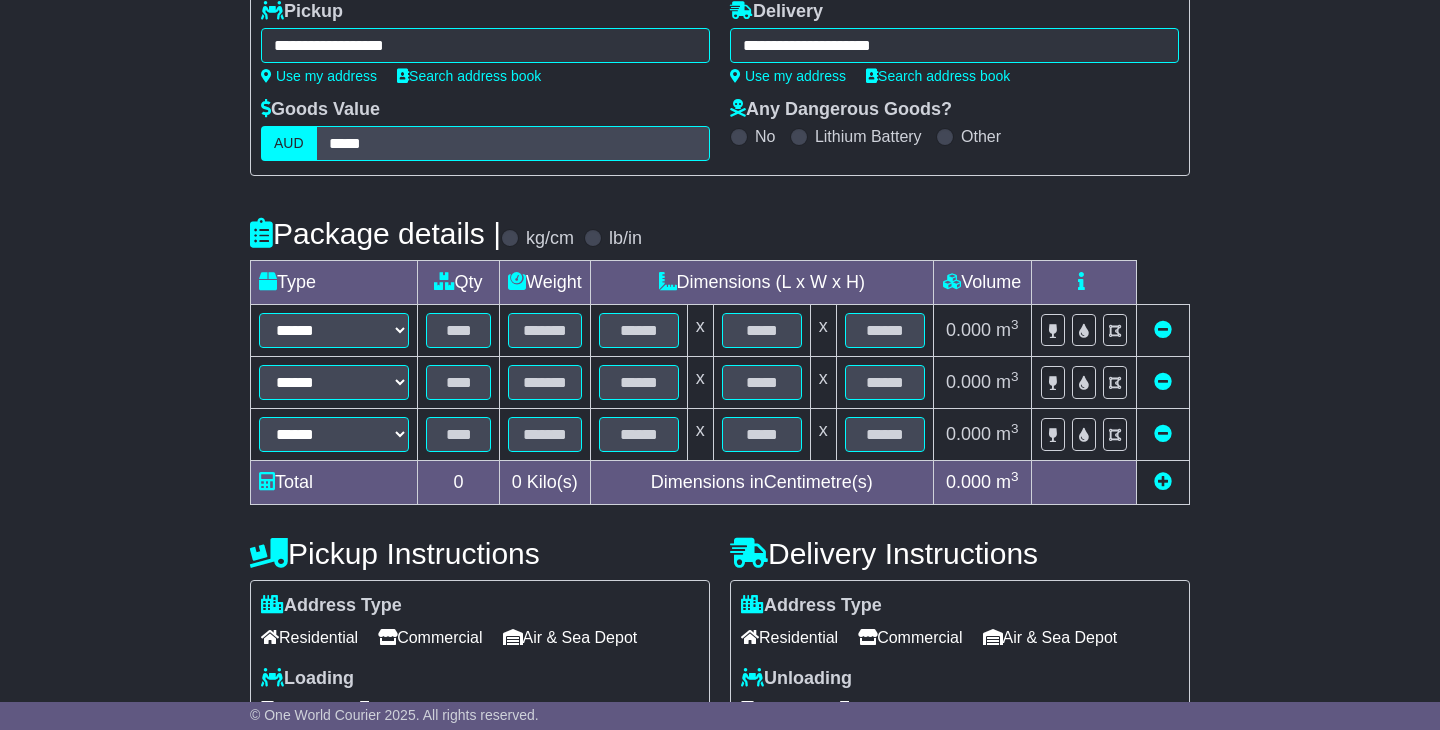 click at bounding box center (1162, 383) 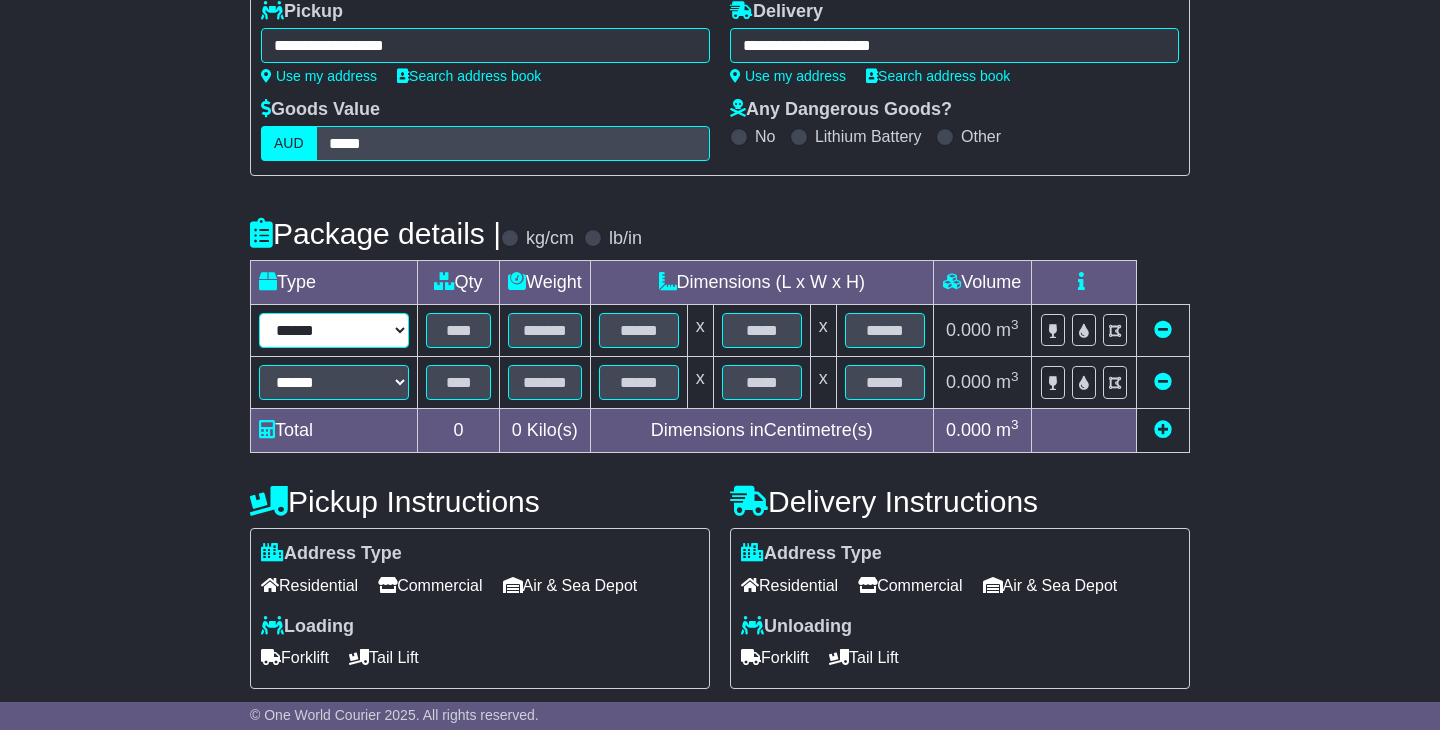 click on "****** ****** *** ******** ***** **** **** ****** *** *******" at bounding box center [334, 330] 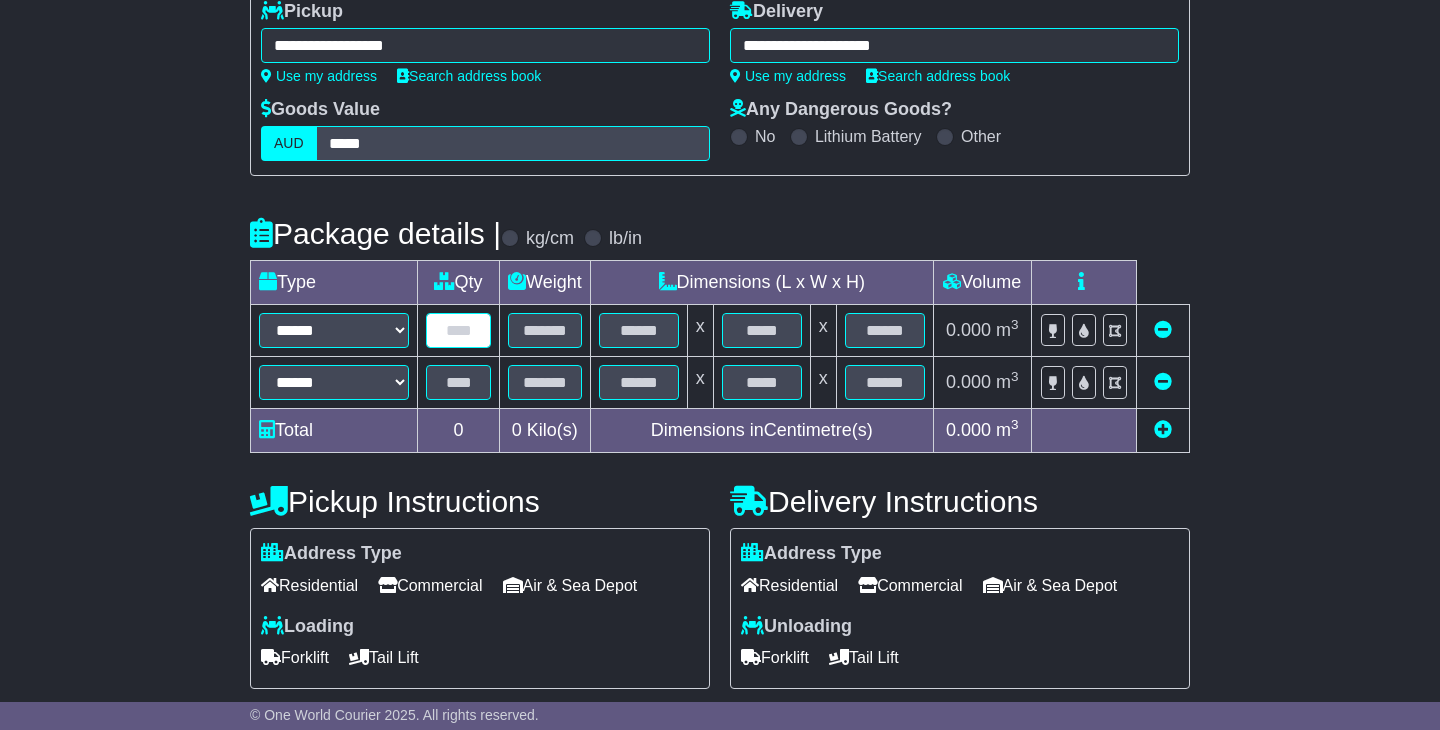 click at bounding box center [458, 330] 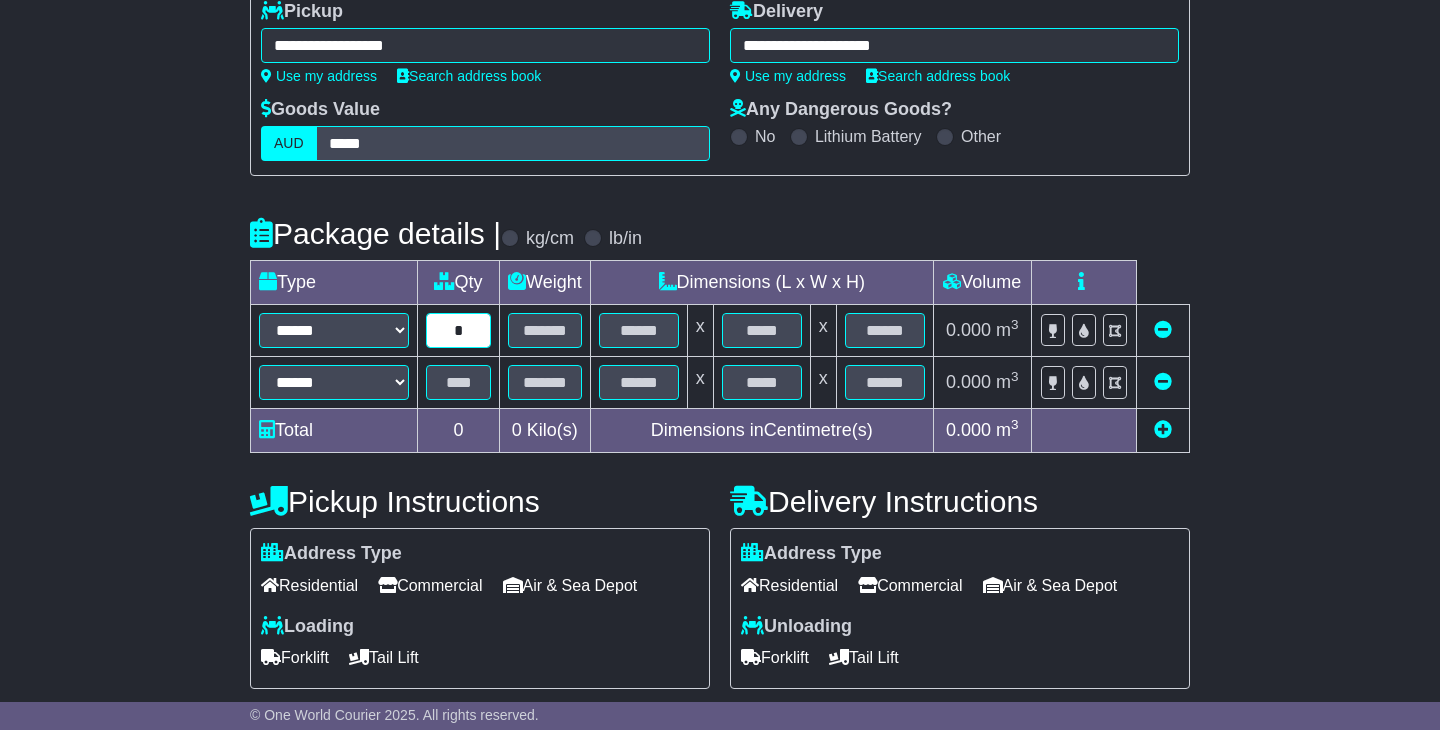 type on "*" 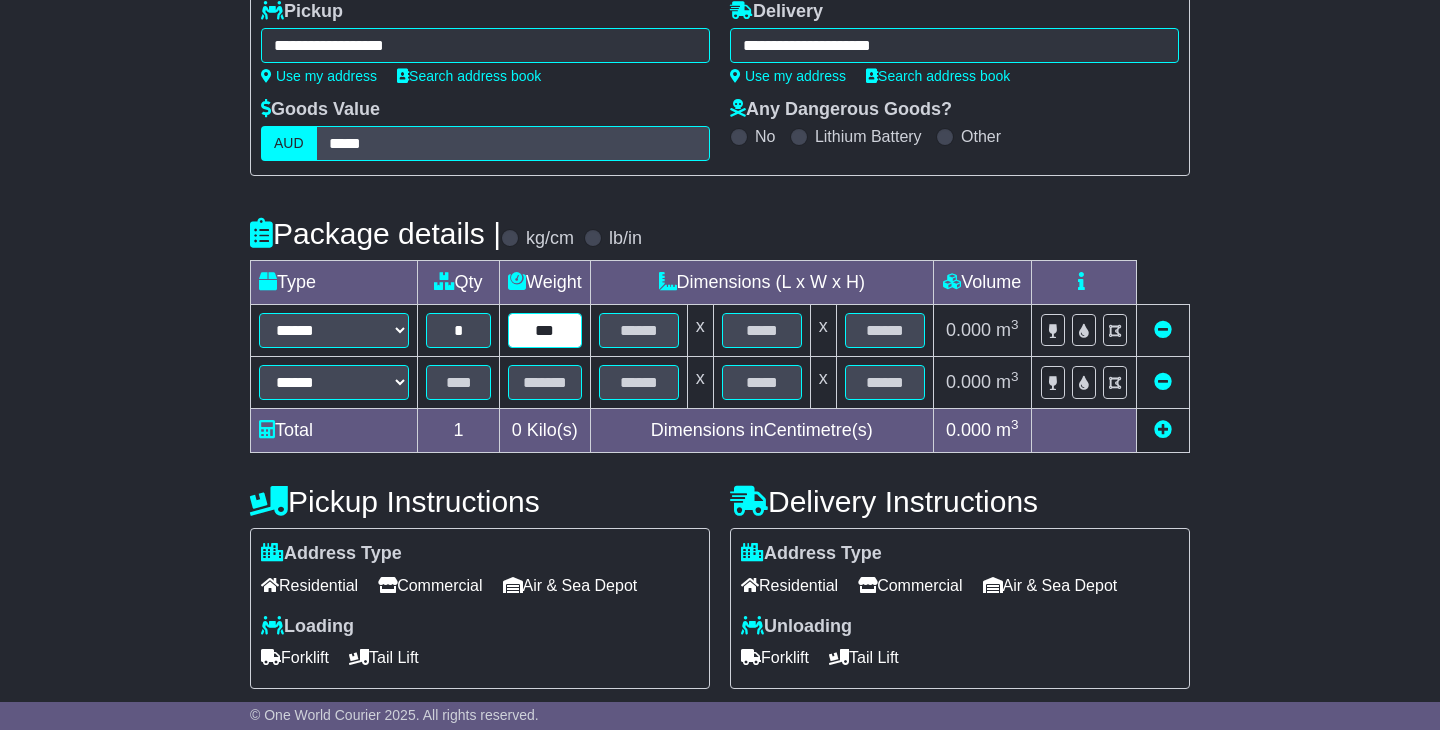 type on "***" 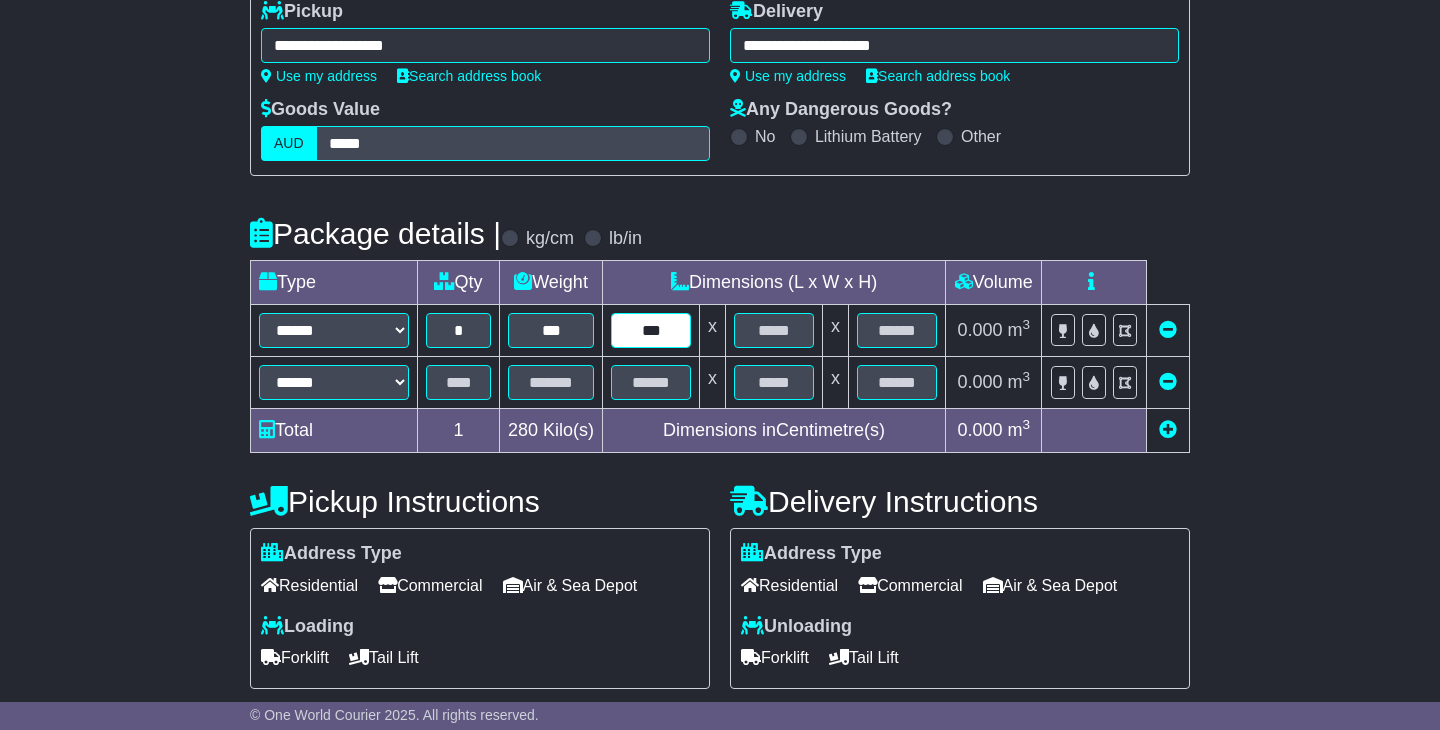 type on "***" 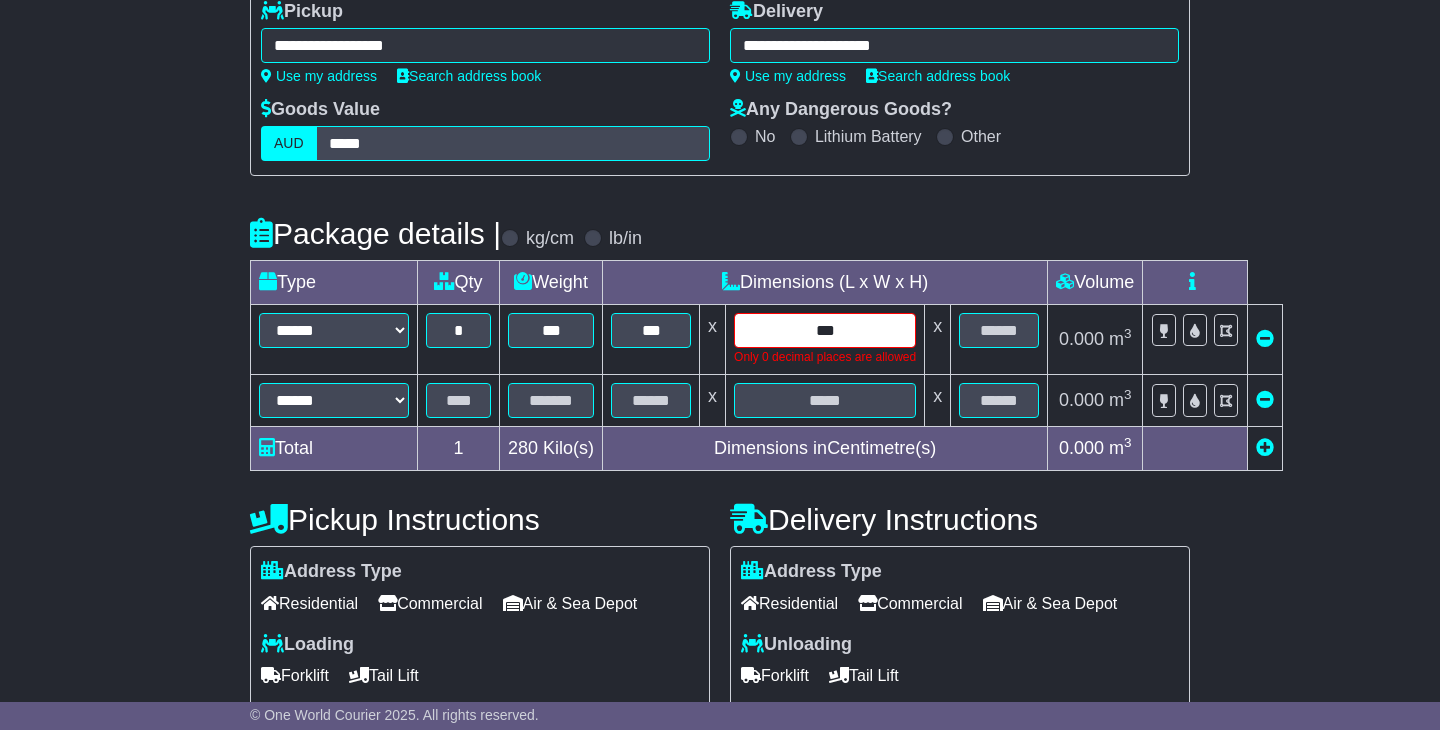 click on "***" at bounding box center (825, 330) 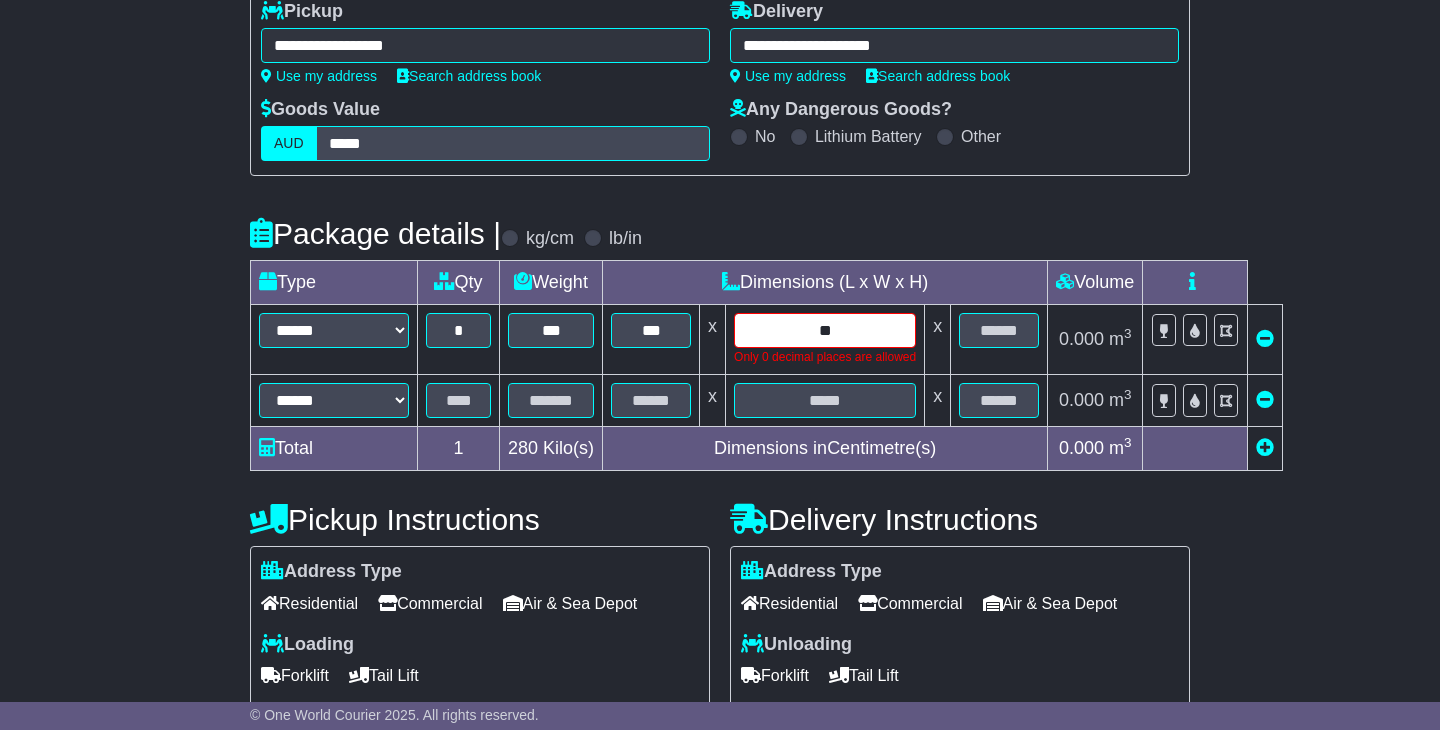 type on "*" 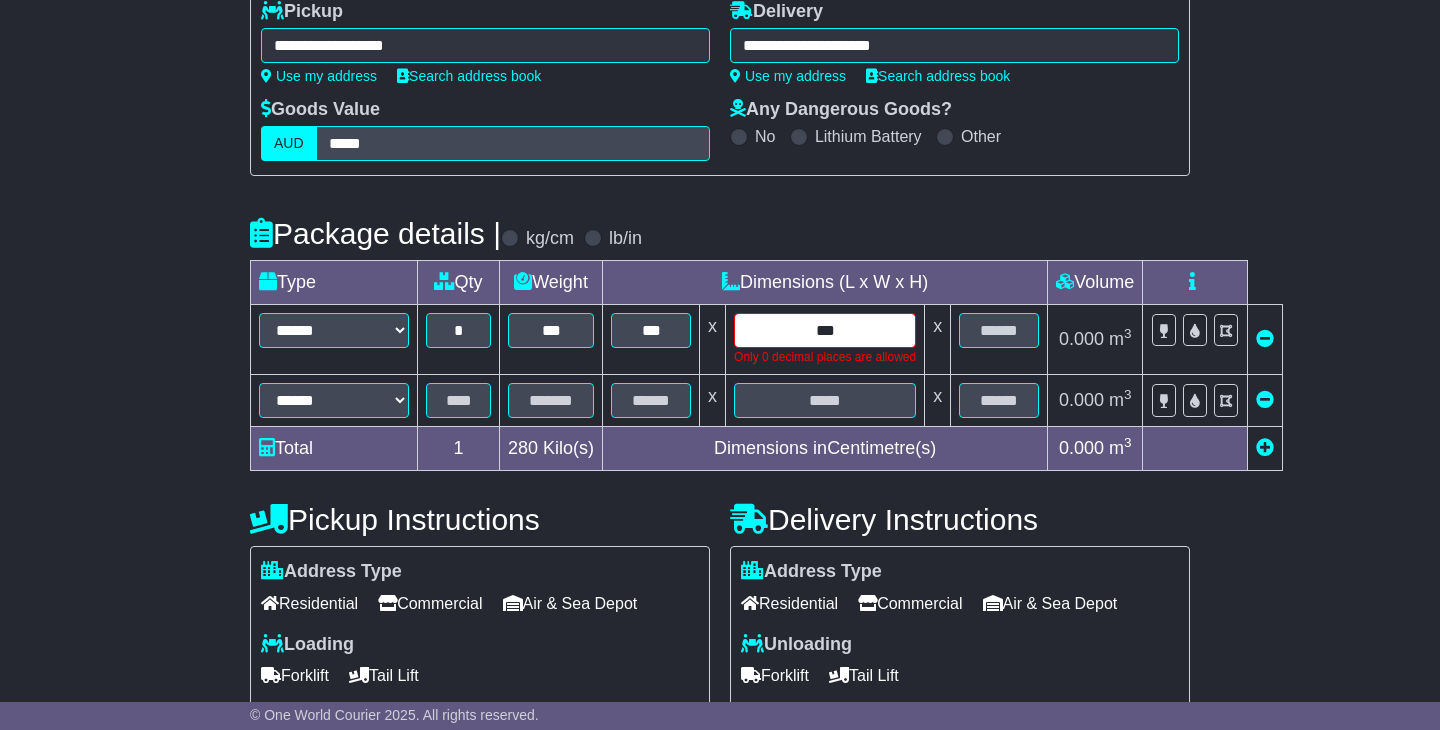 type on "***" 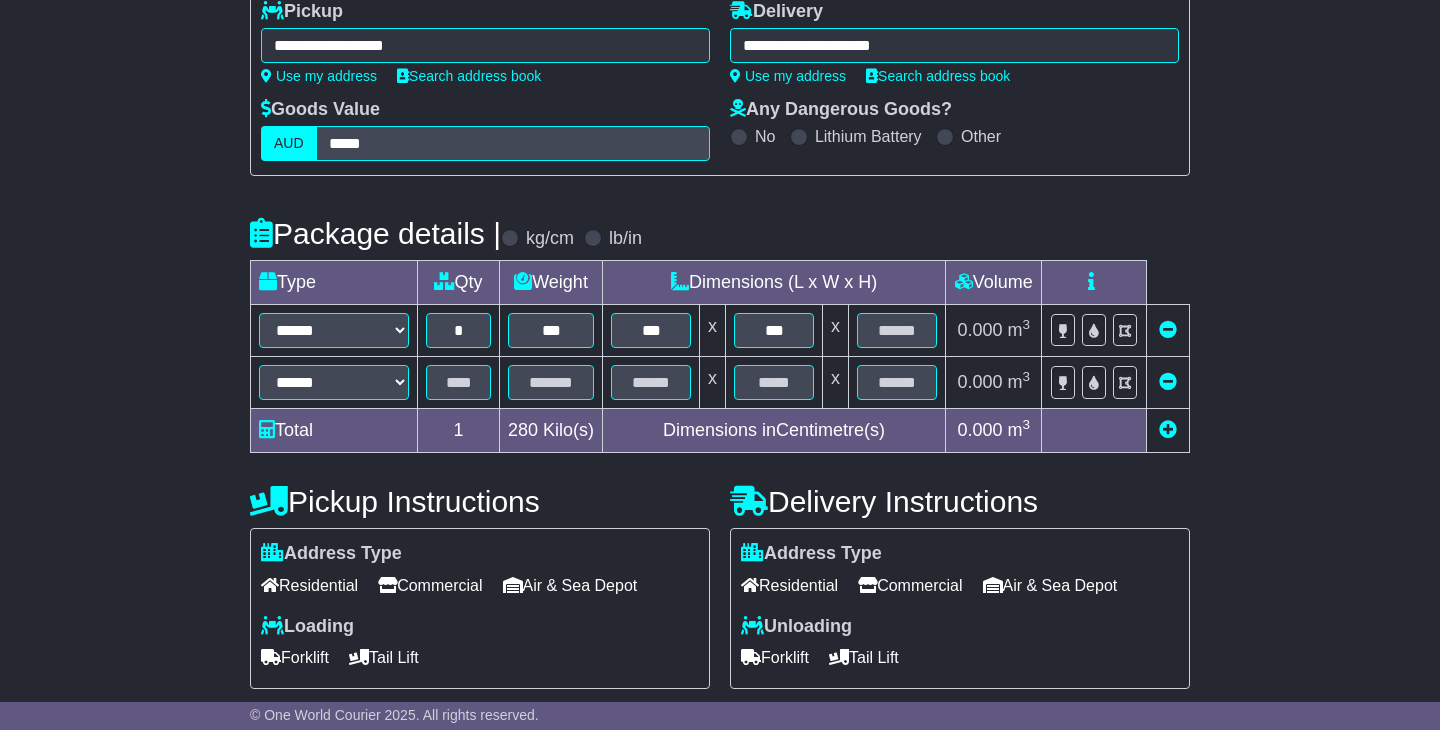click on "**********" at bounding box center (720, 559) 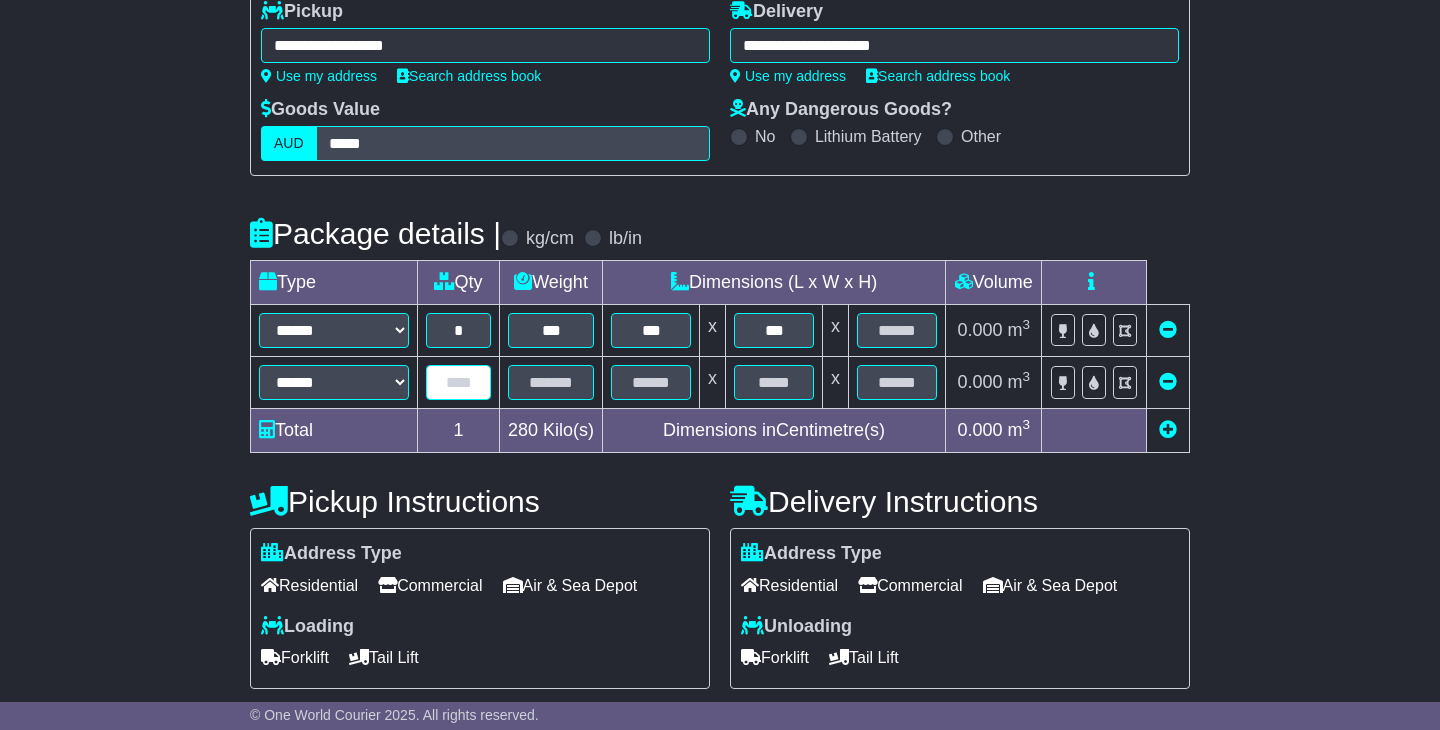 click at bounding box center (458, 382) 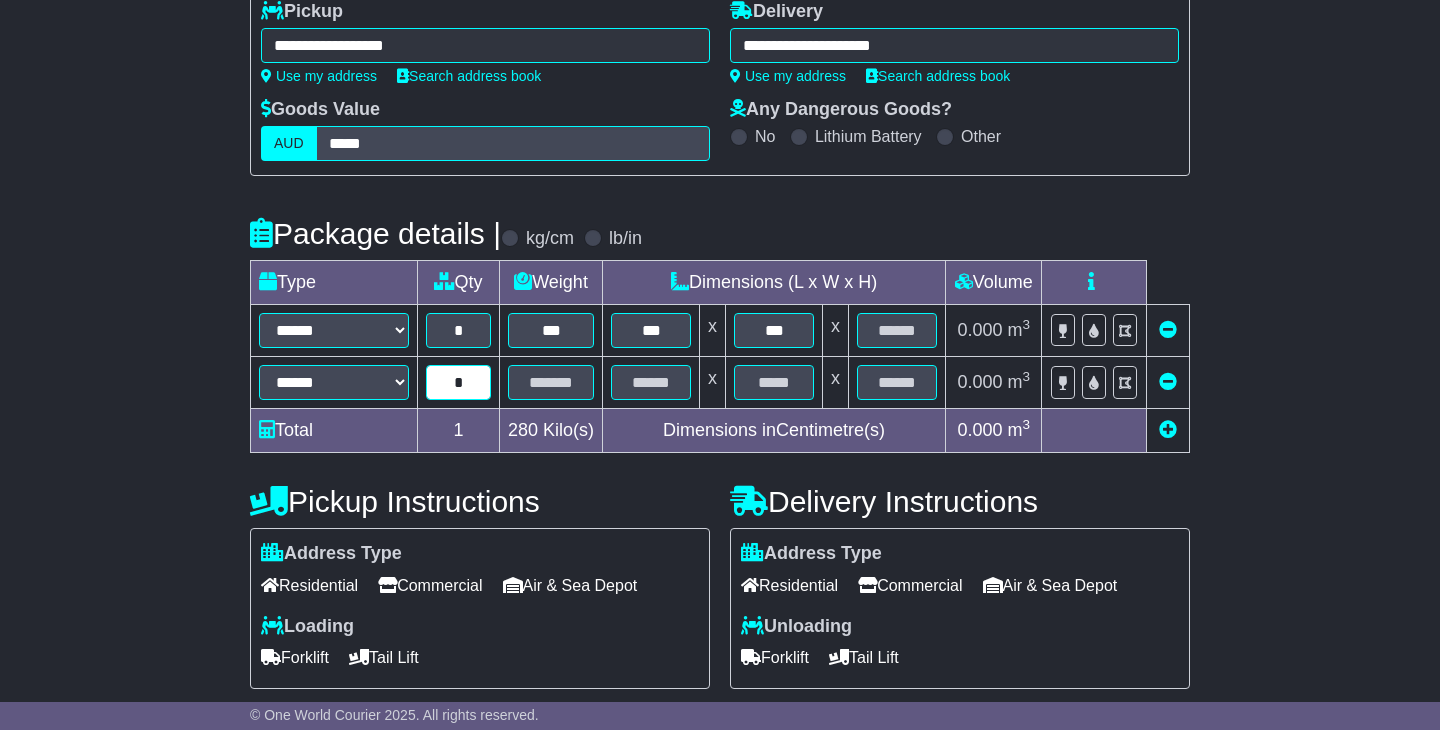 type on "*" 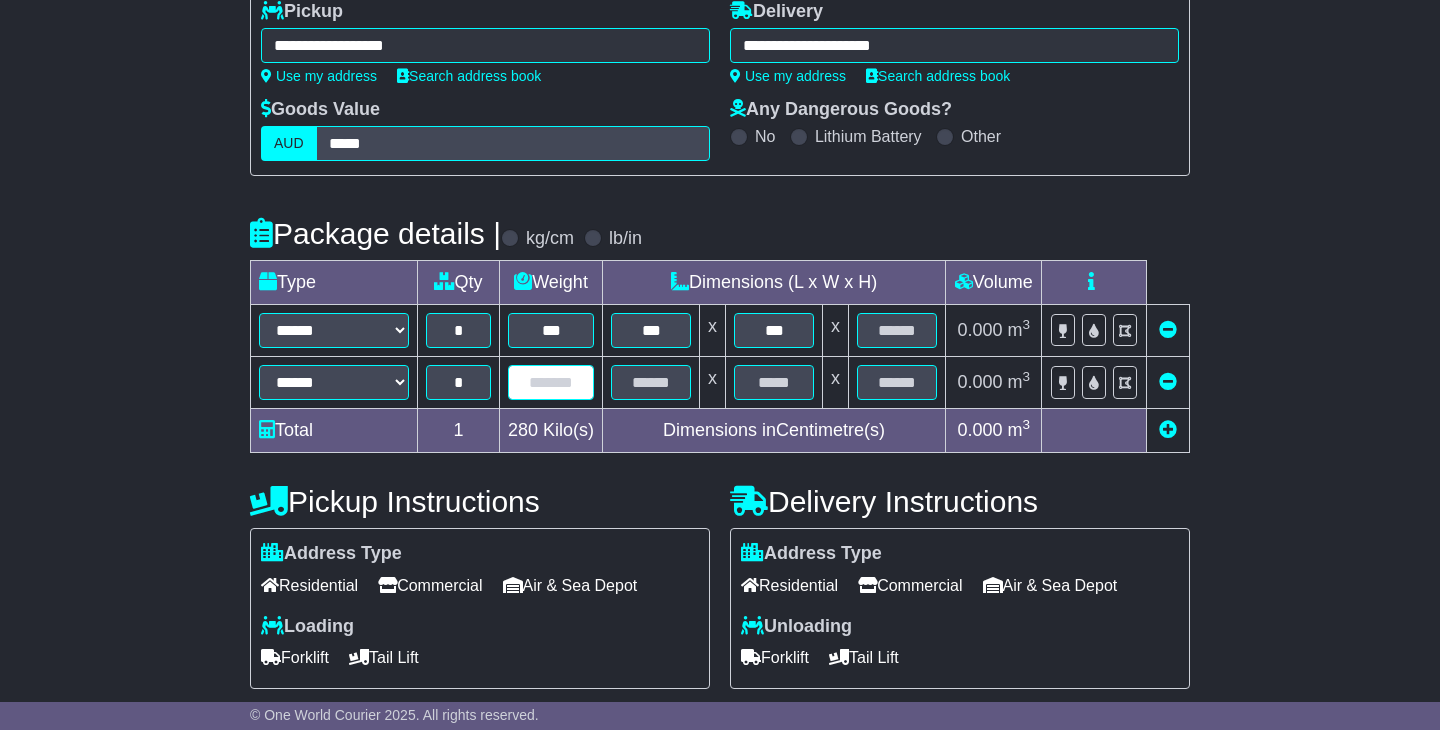 click at bounding box center [551, 382] 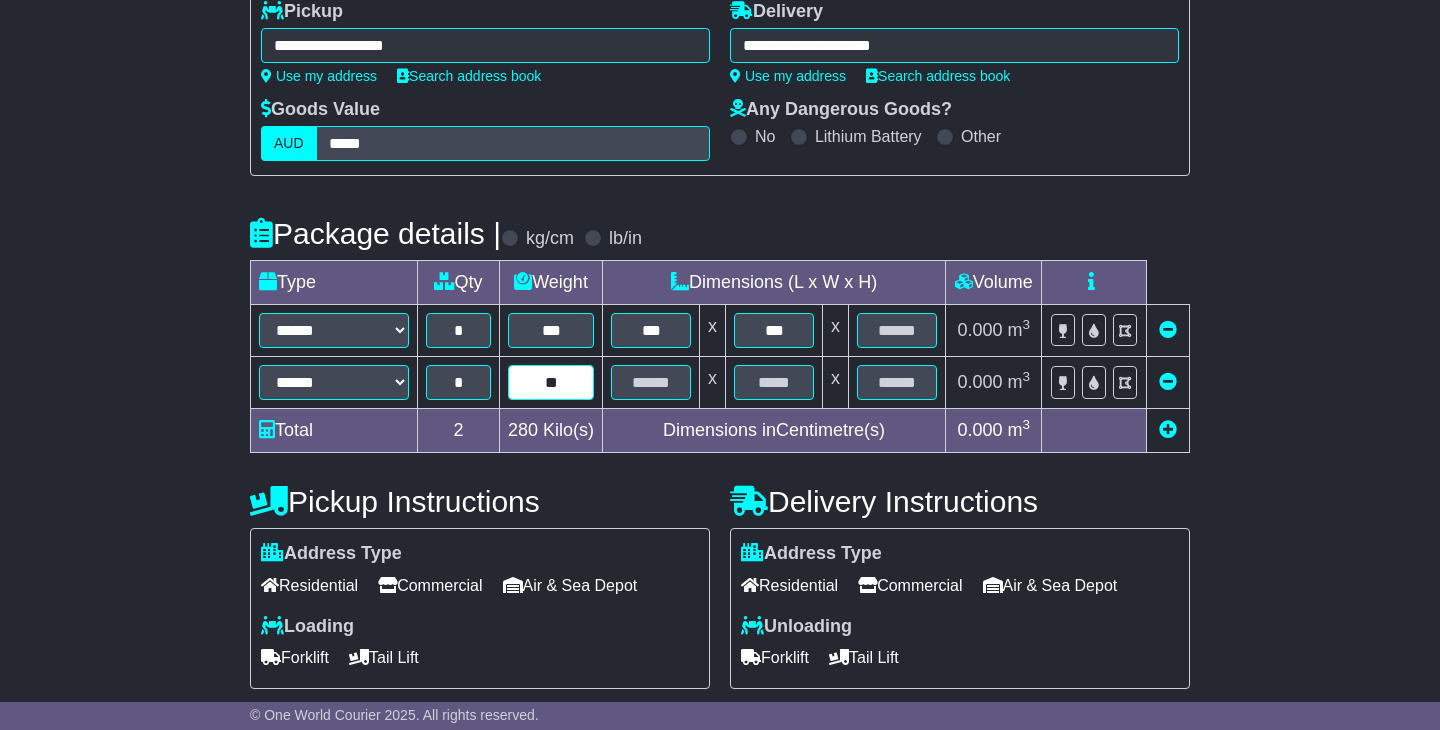 type on "**" 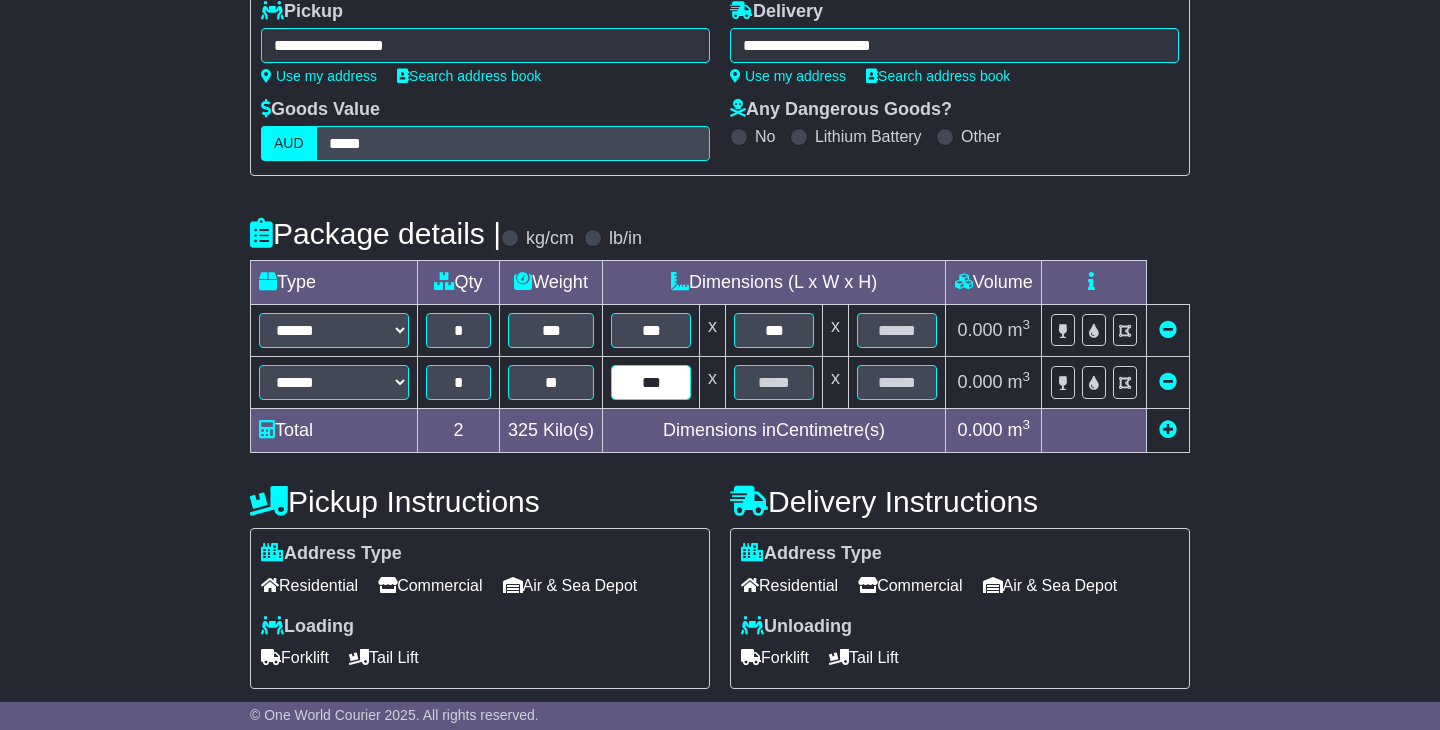 type on "***" 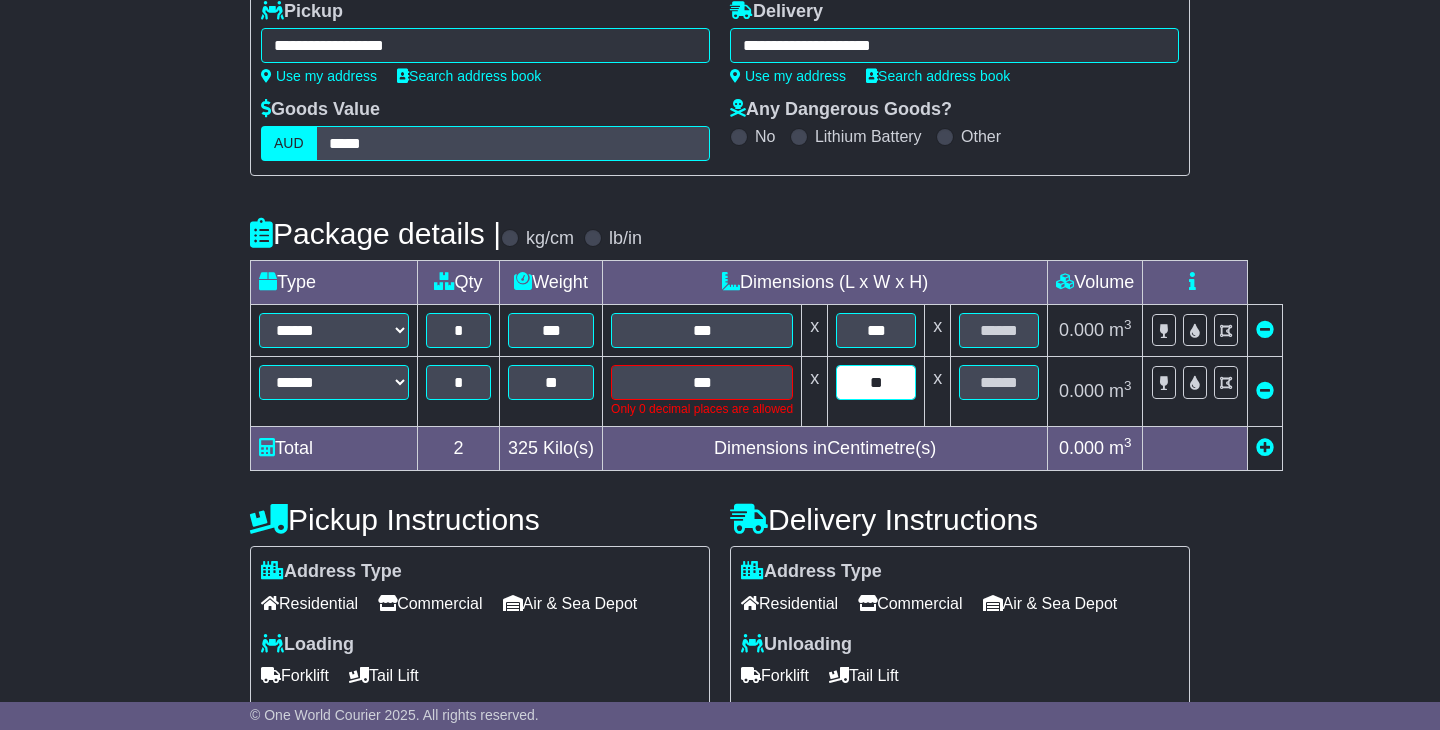 type on "*" 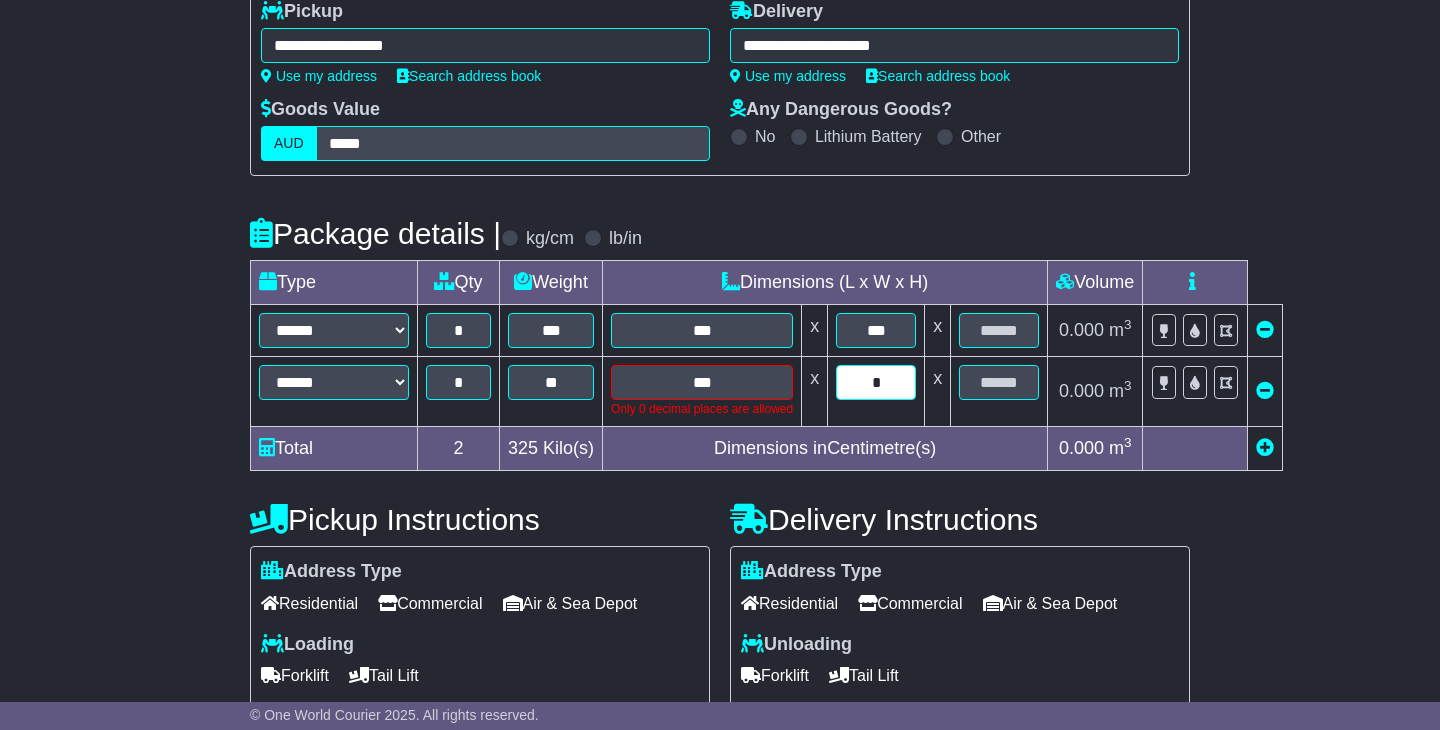 type 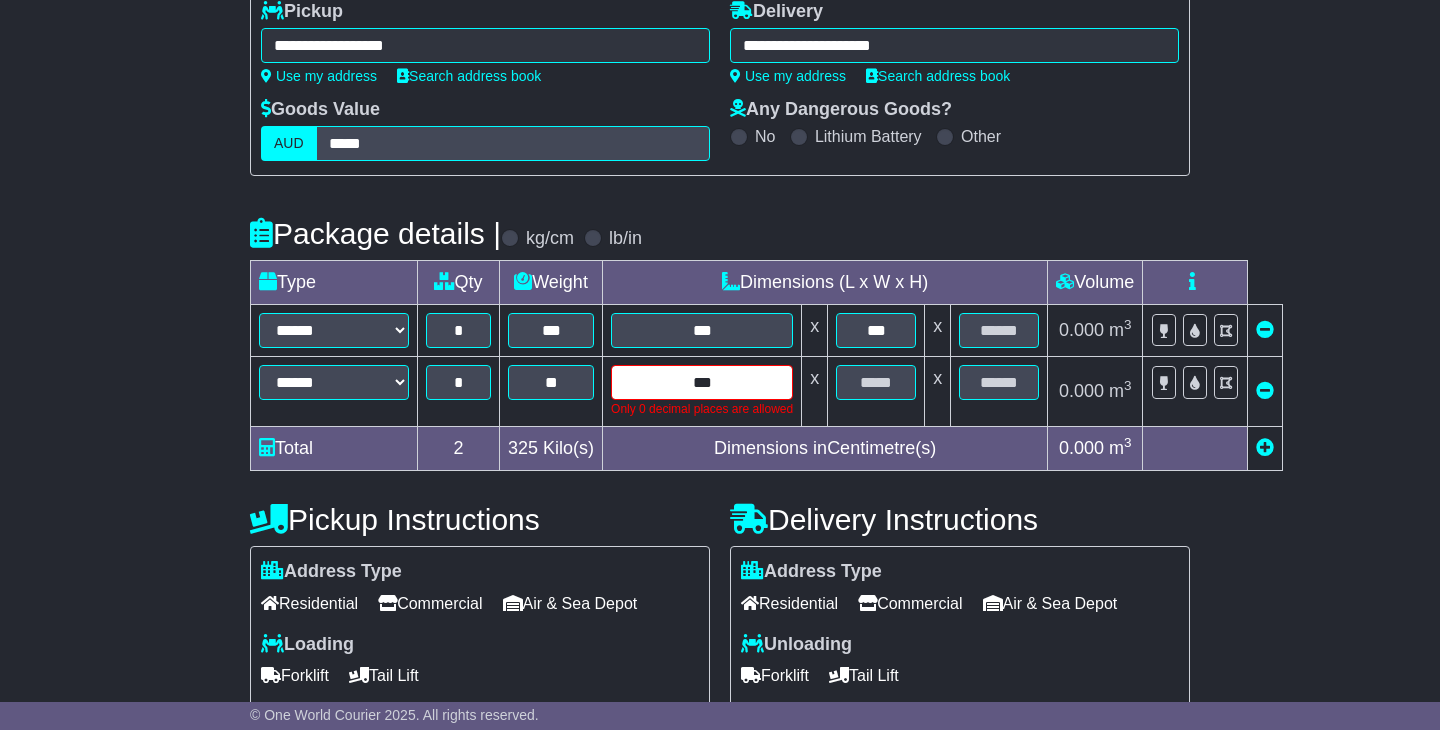 drag, startPoint x: 734, startPoint y: 379, endPoint x: 522, endPoint y: 358, distance: 213.03755 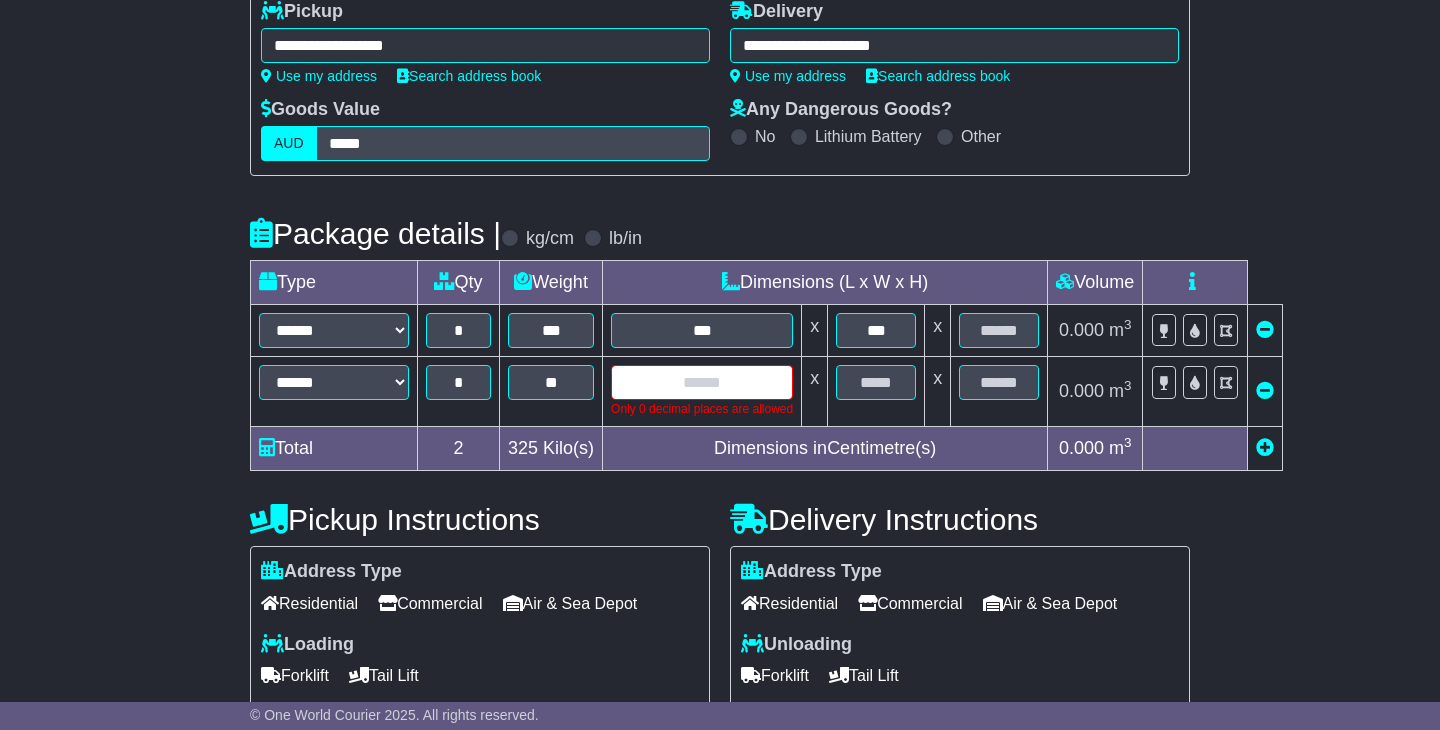 type 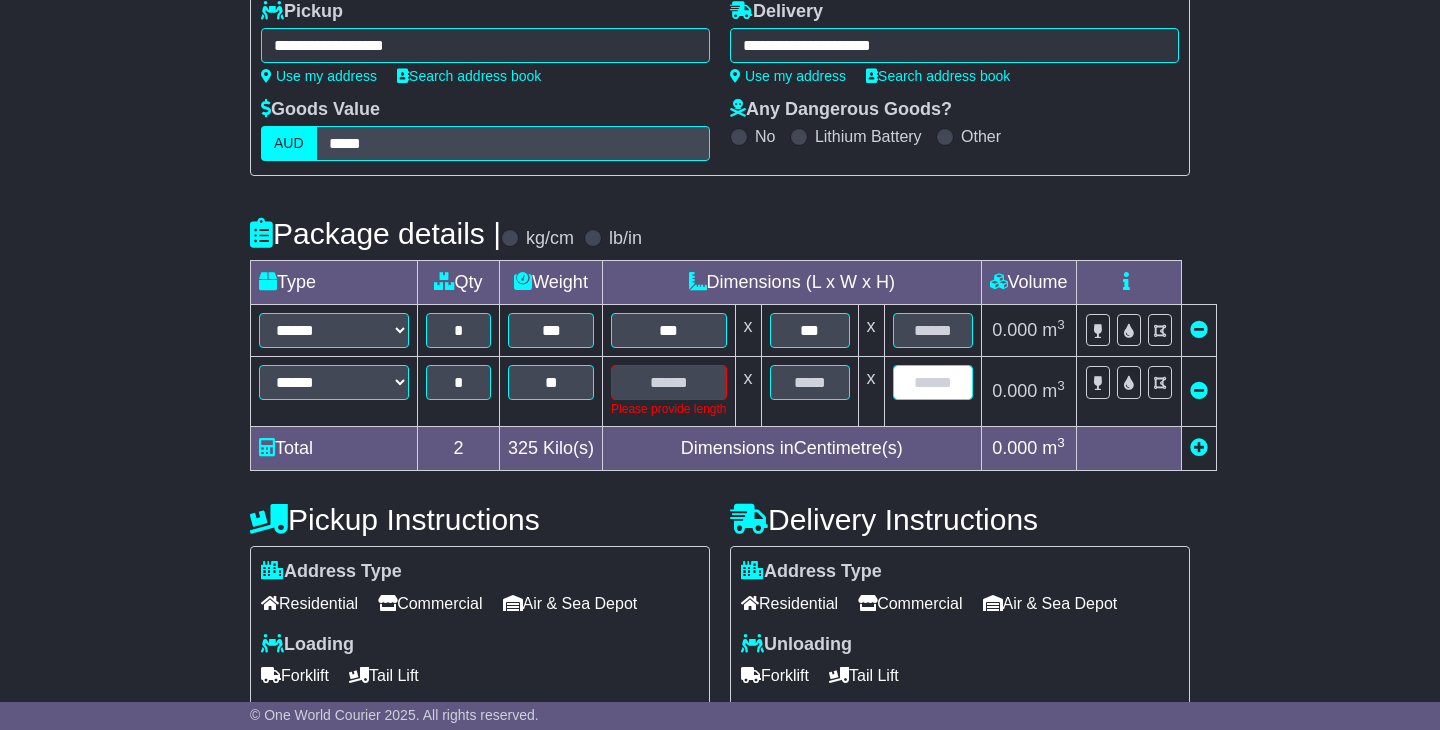click at bounding box center [932, 392] 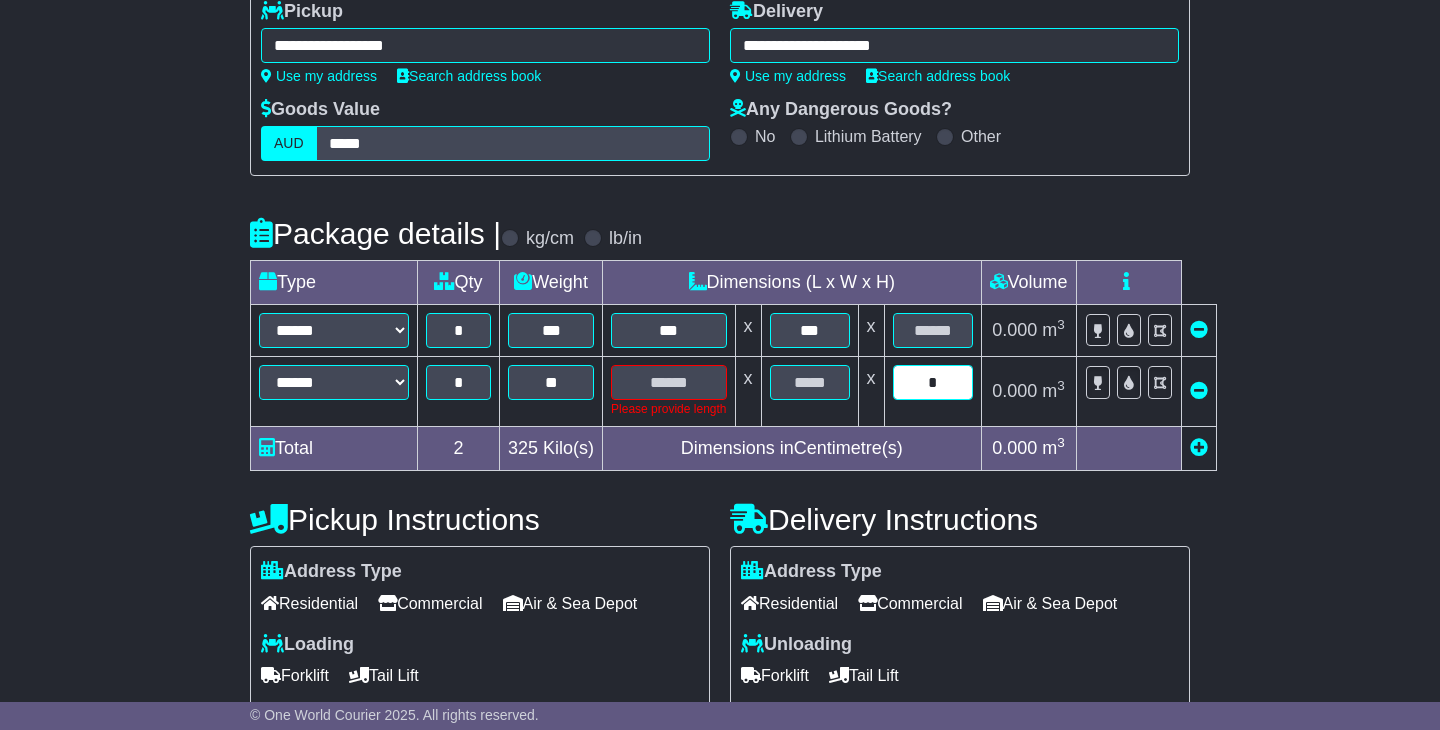 type on "*" 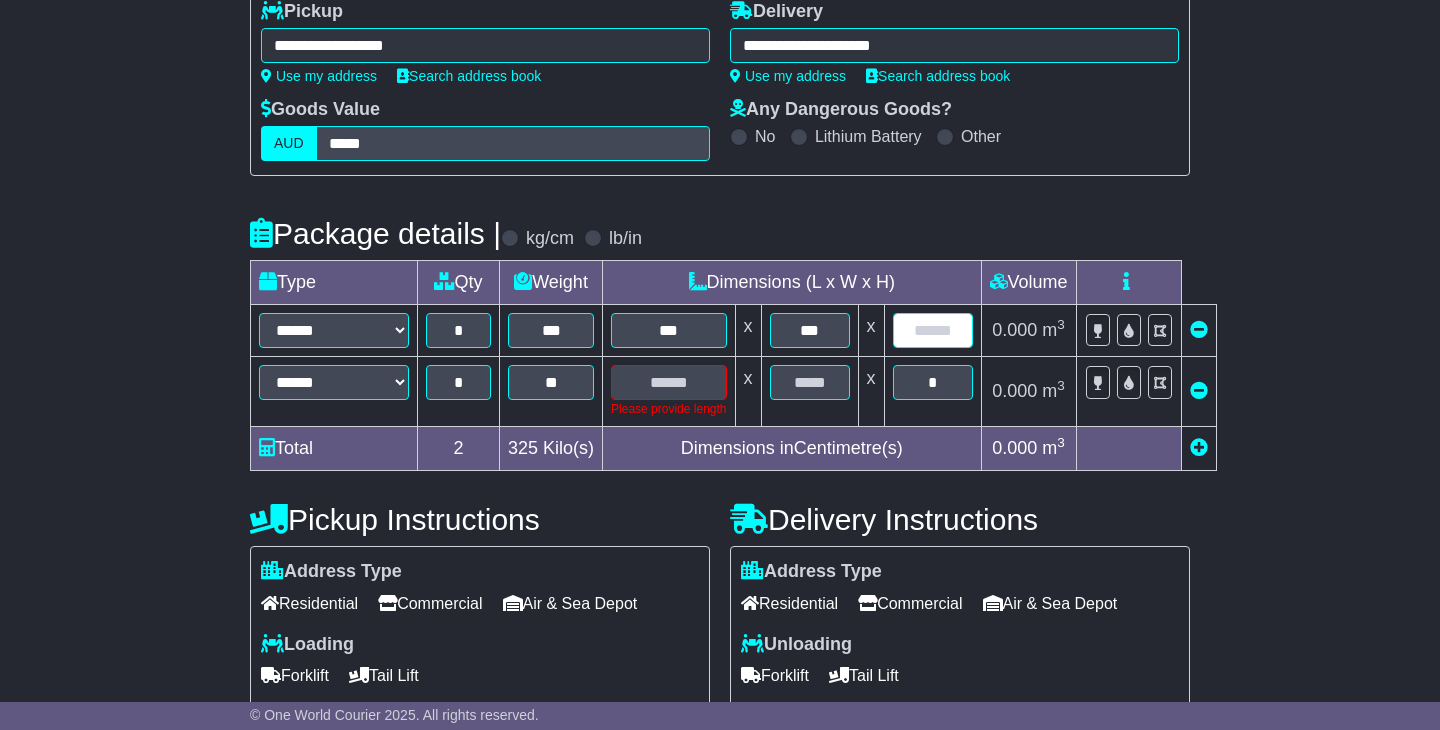 click at bounding box center (933, 330) 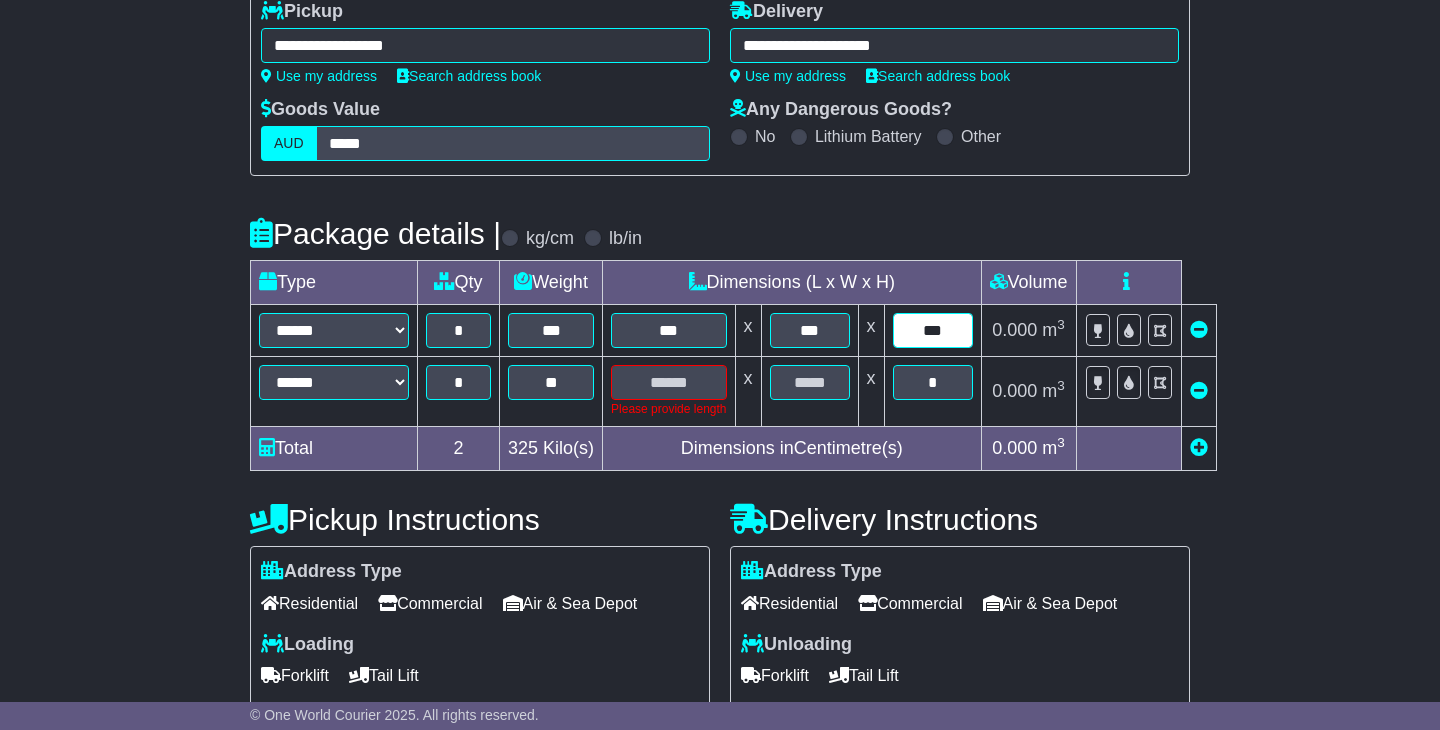 type on "***" 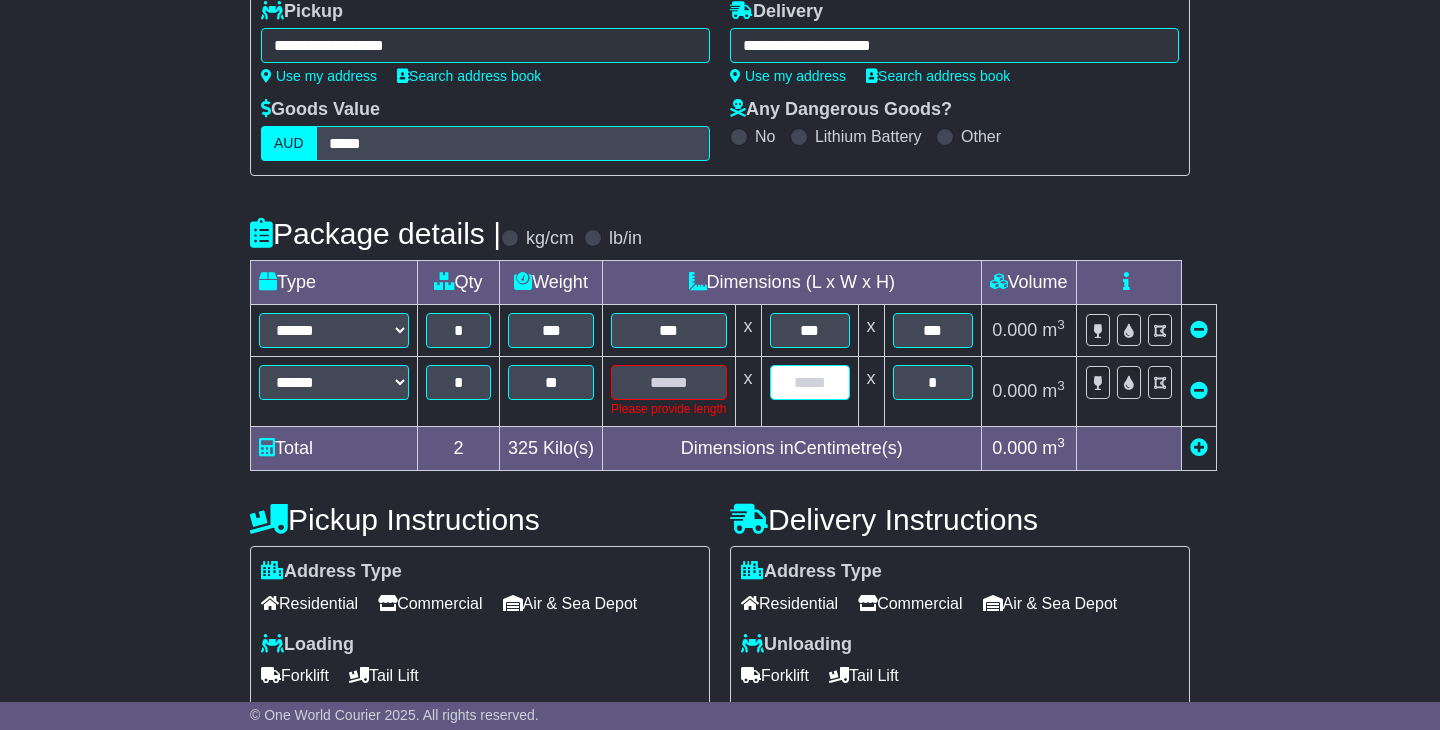 click at bounding box center (810, 382) 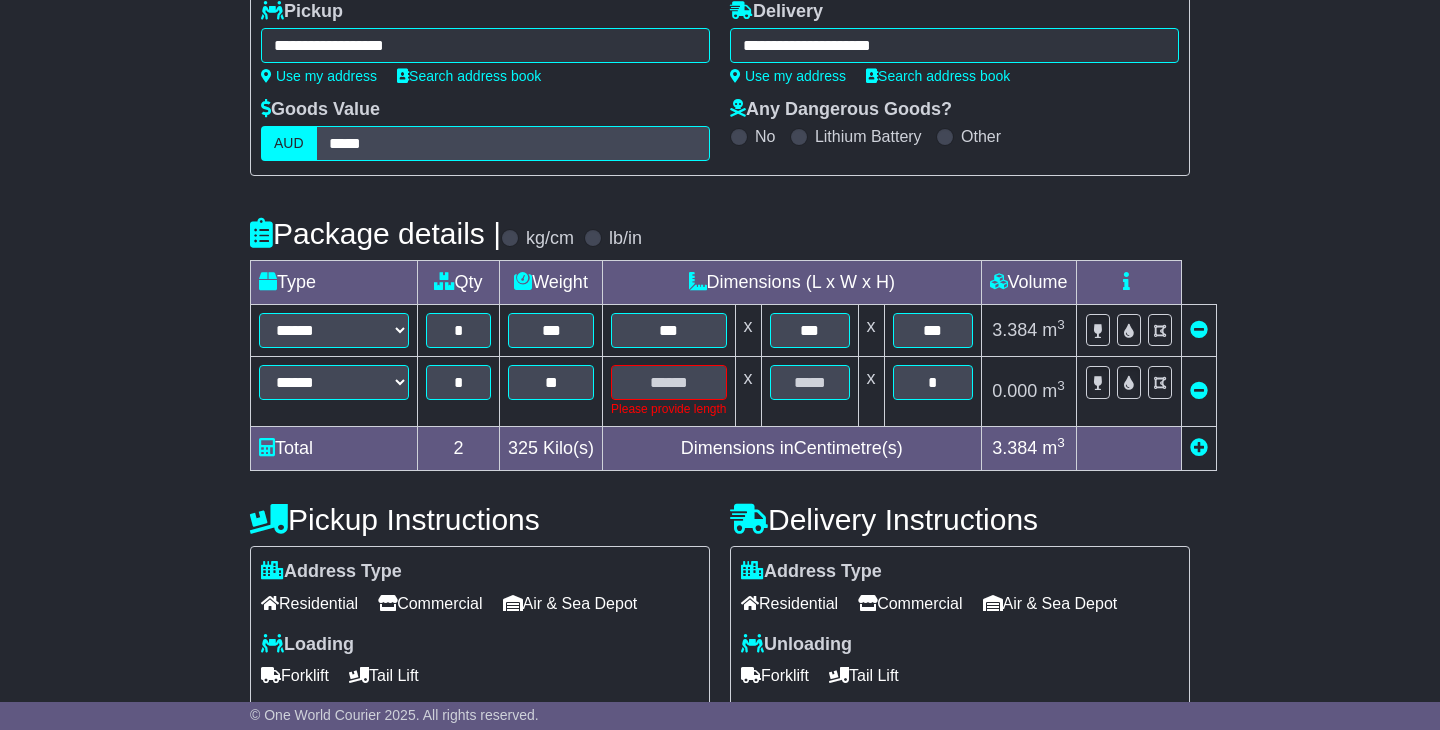click on "**********" at bounding box center (720, 568) 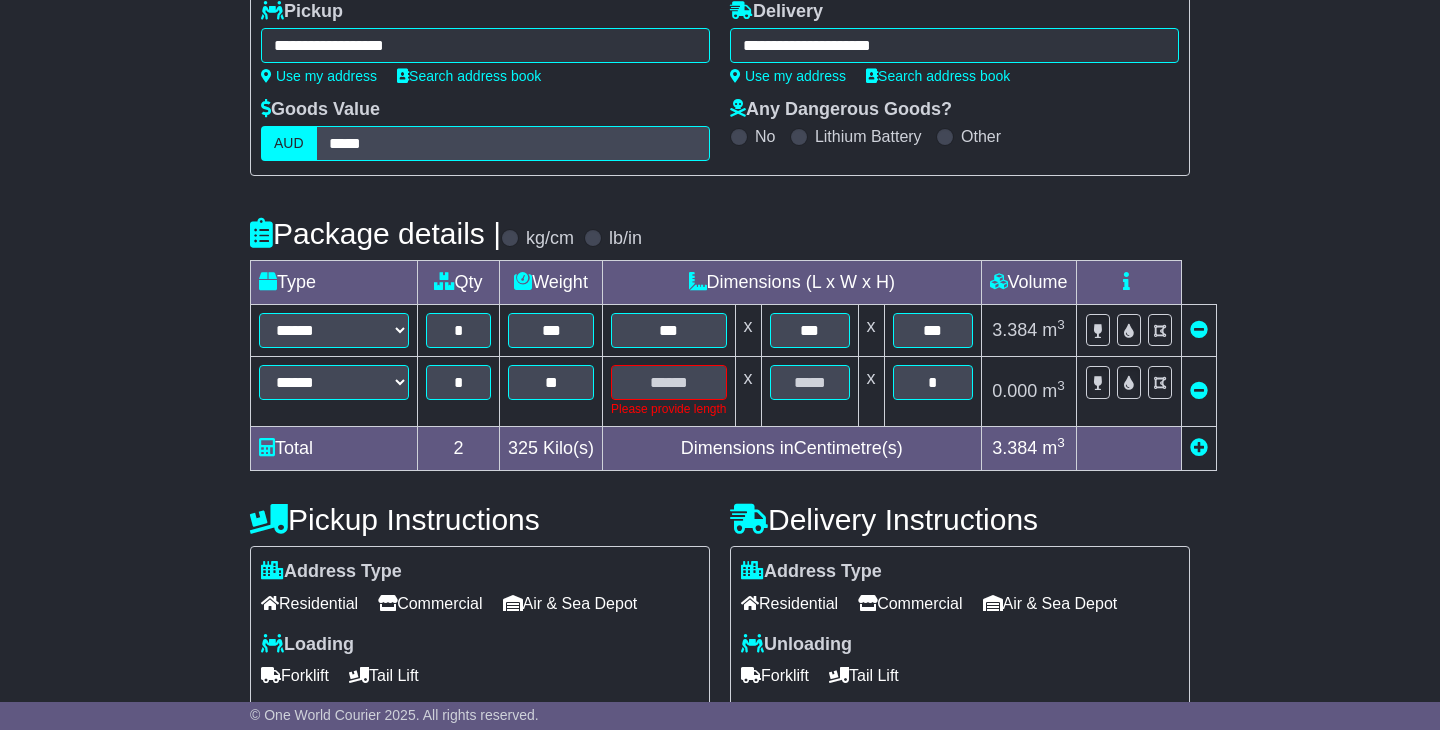 click on "****** ****** *** ******** ***** **** **** ****** *** *******" at bounding box center [334, 331] 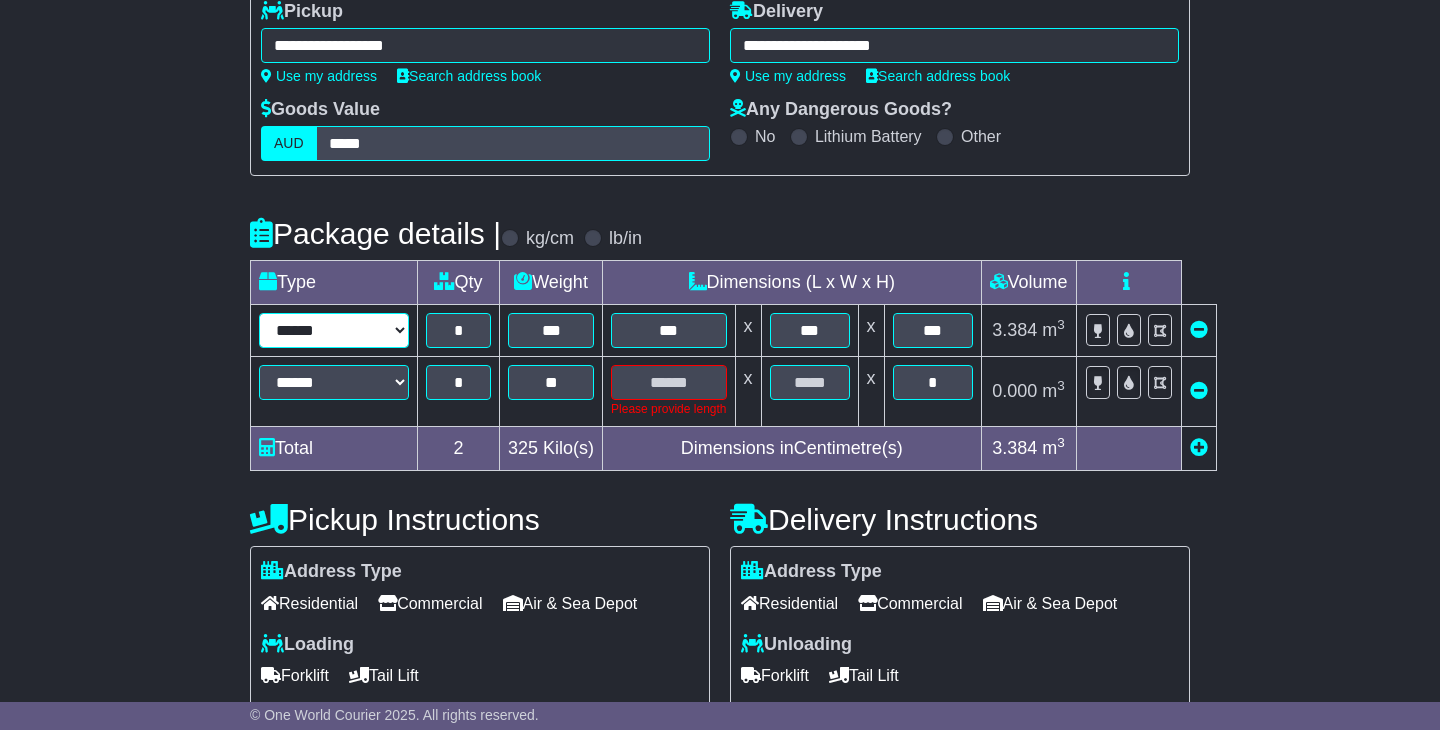 click on "****** ****** *** ******** ***** **** **** ****** *** *******" at bounding box center (334, 330) 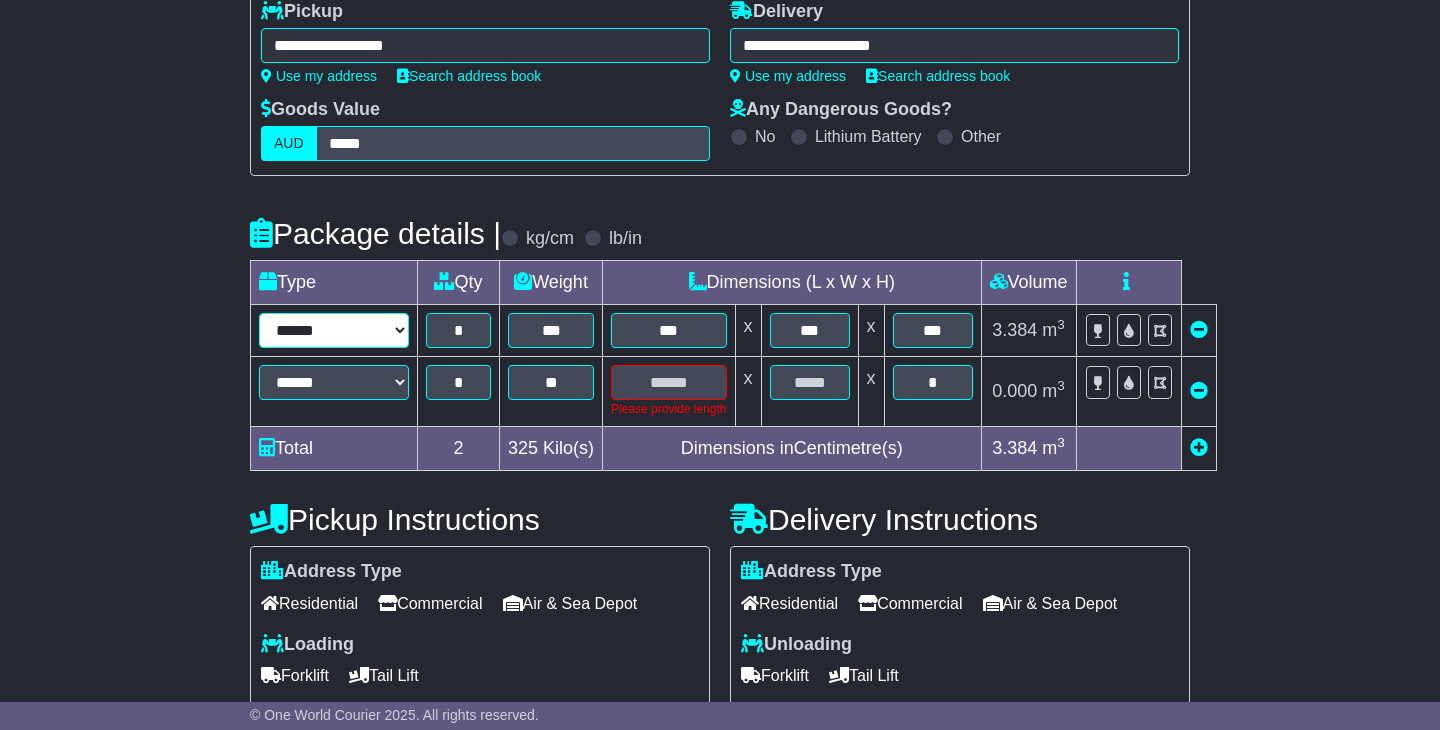 click on "****** ****** *** ******** ***** **** **** ****** *** *******" at bounding box center [334, 330] 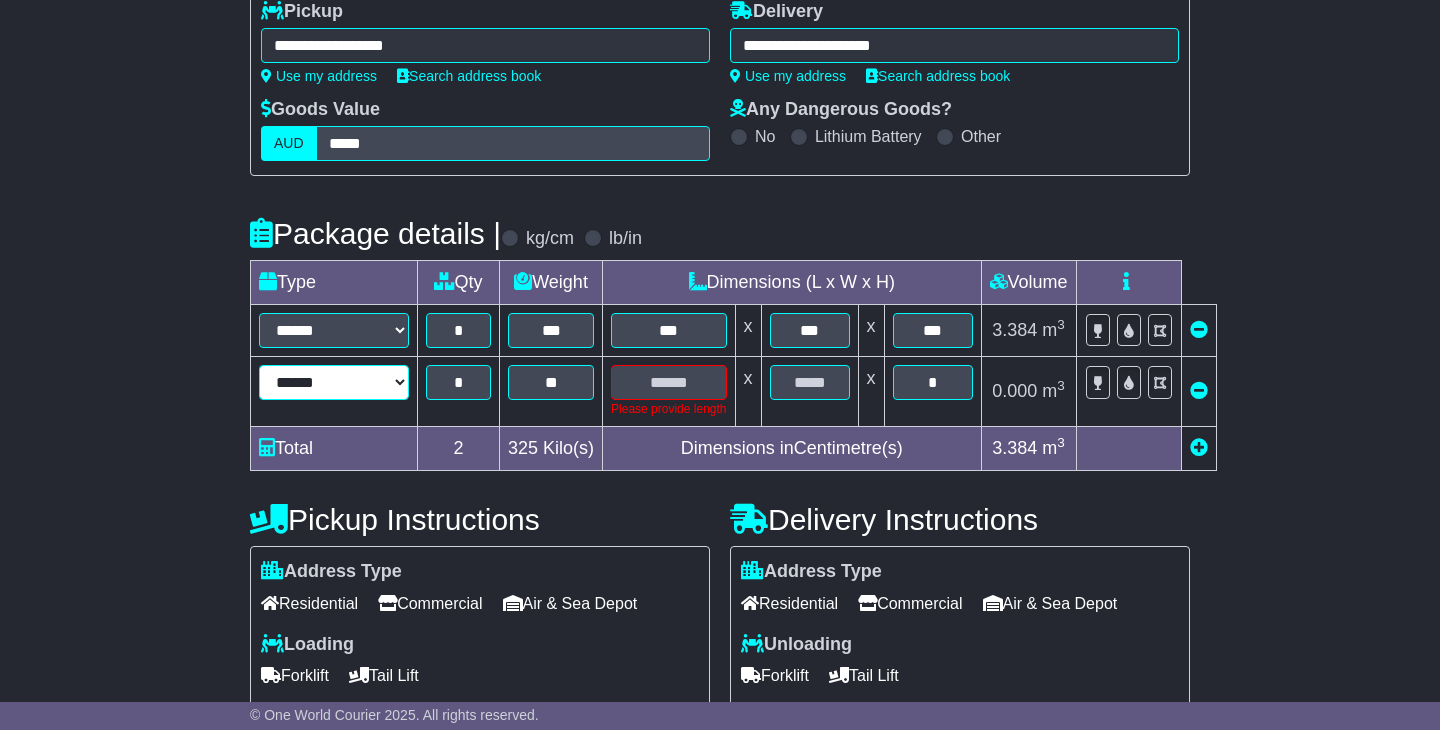 click on "****** ****** *** ******** ***** **** **** ****** *** *******" at bounding box center [334, 382] 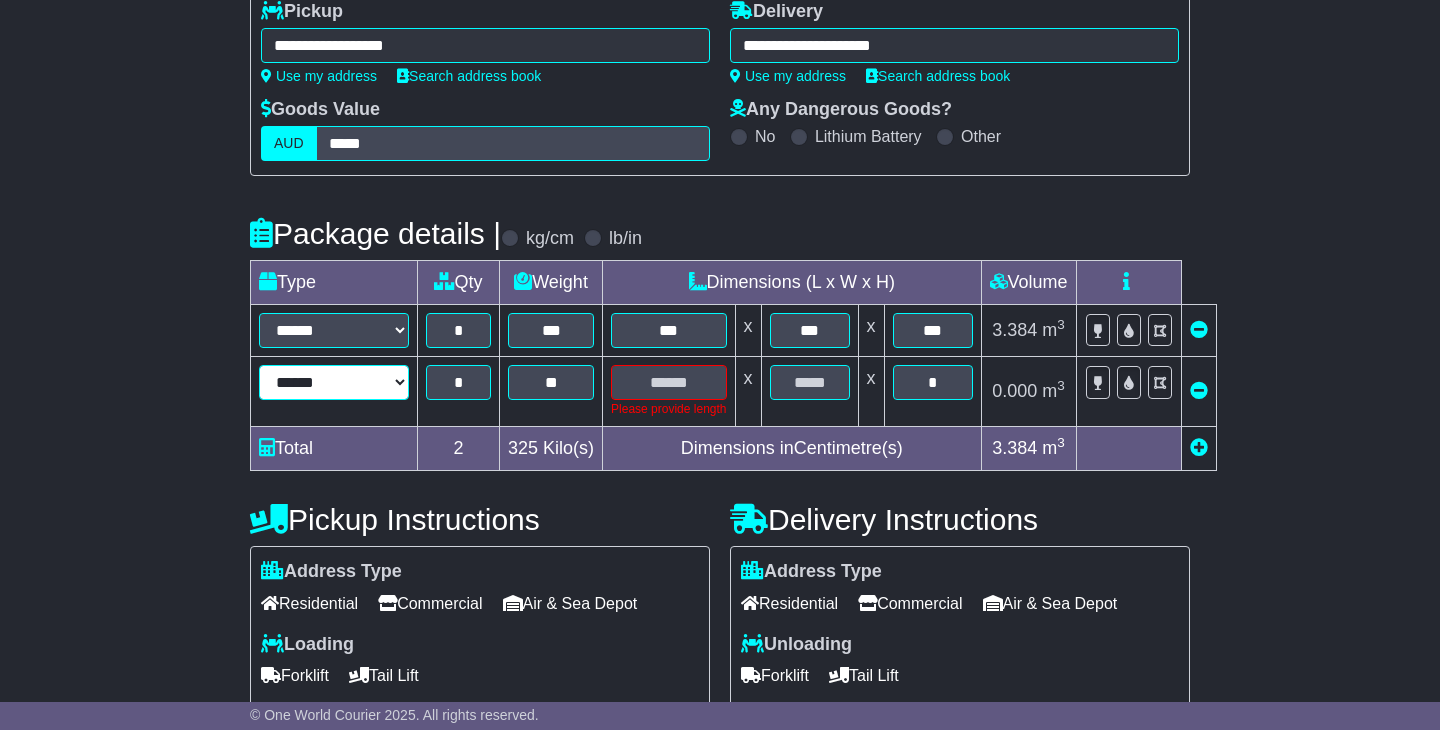 select on "*****" 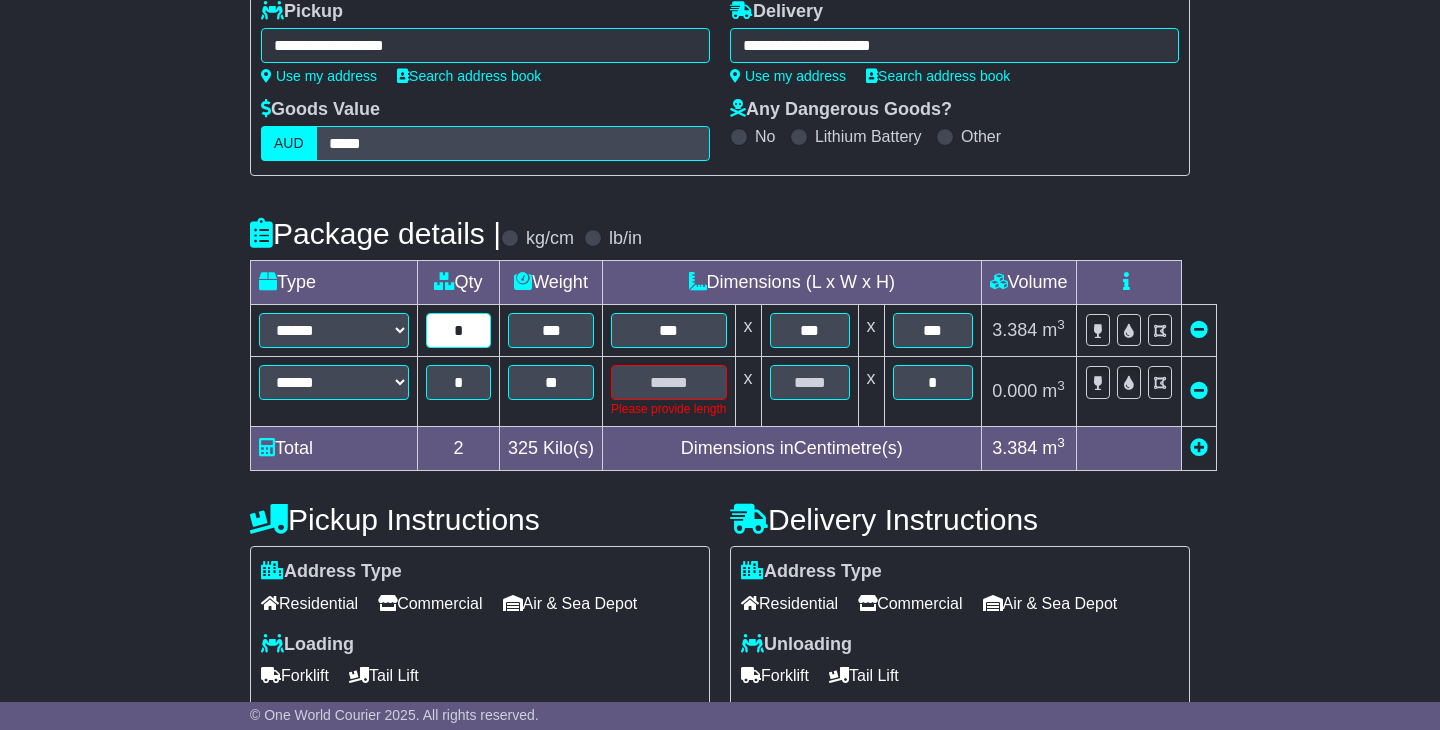 click on "*" at bounding box center [458, 330] 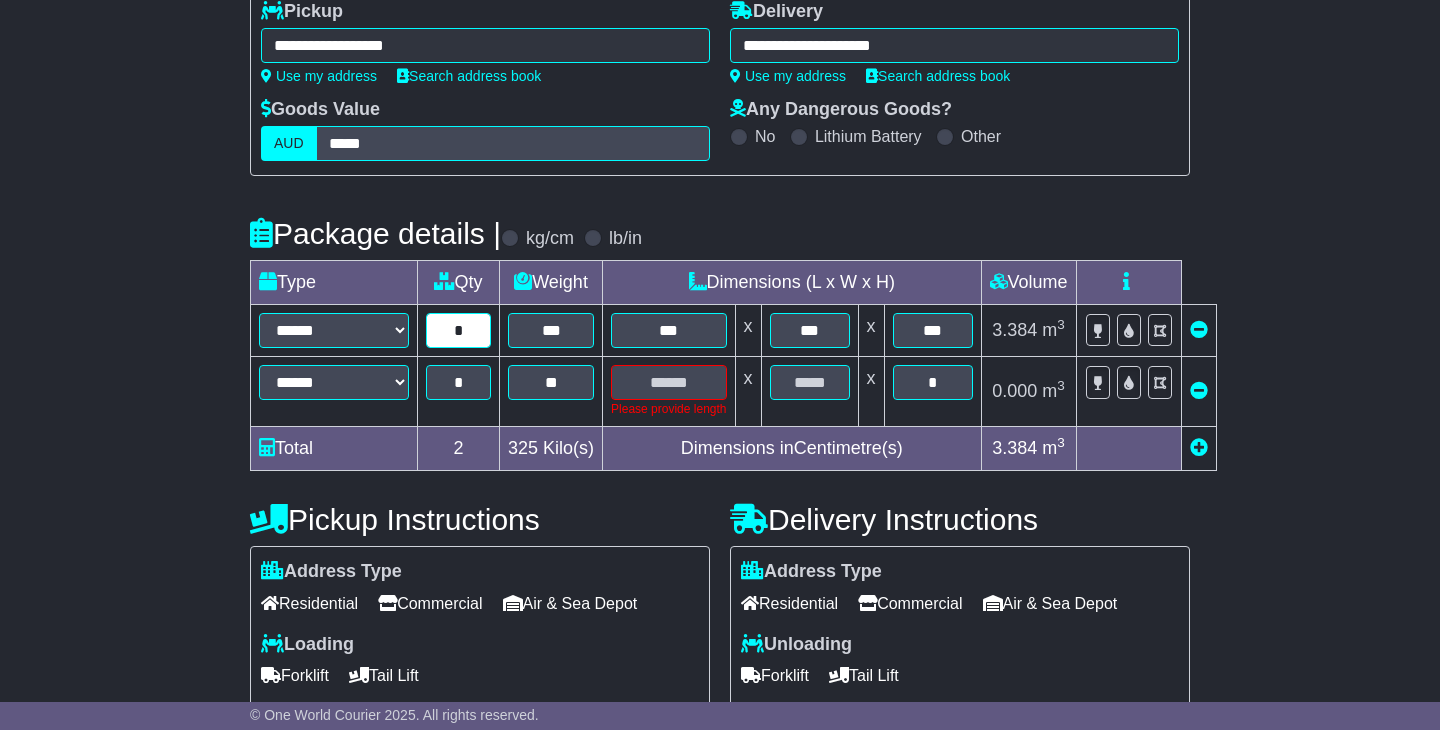 type on "*" 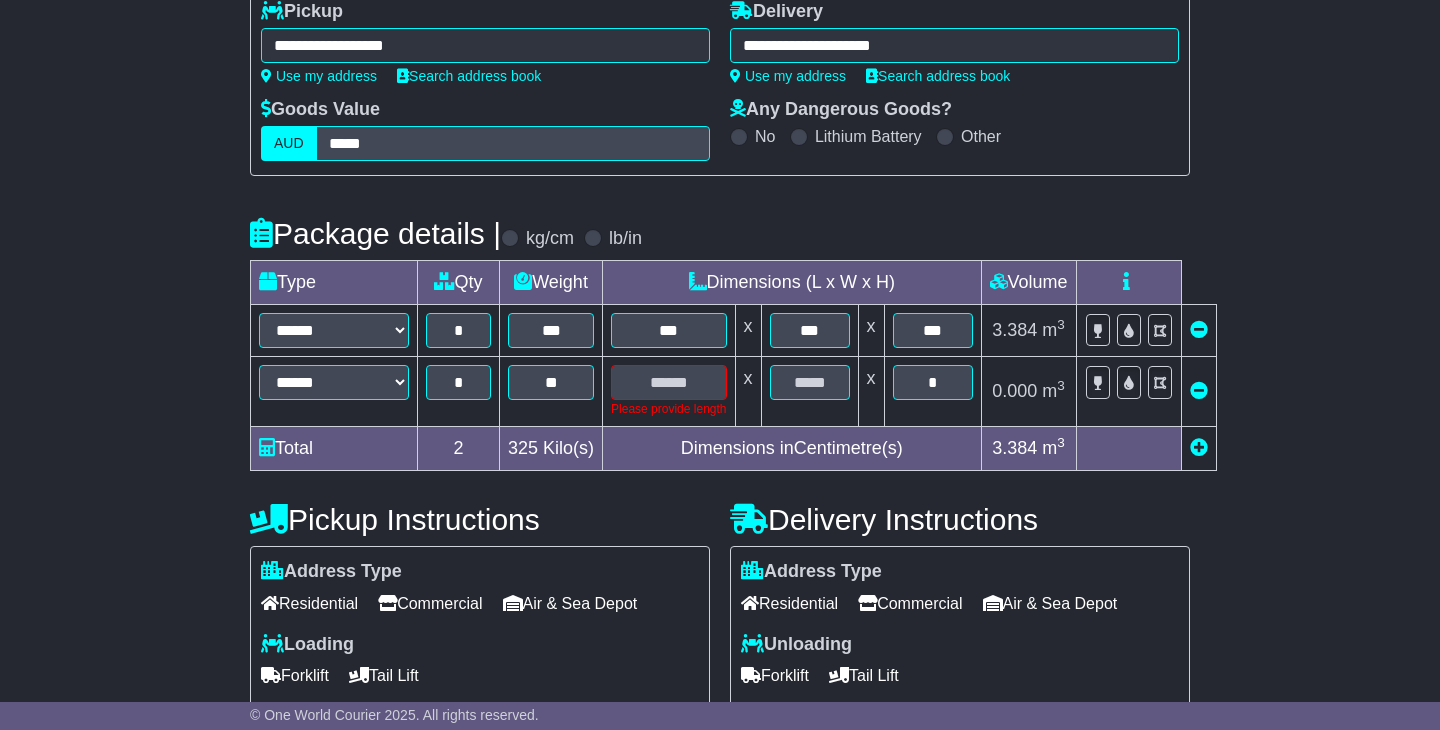click on "**********" at bounding box center [720, 516] 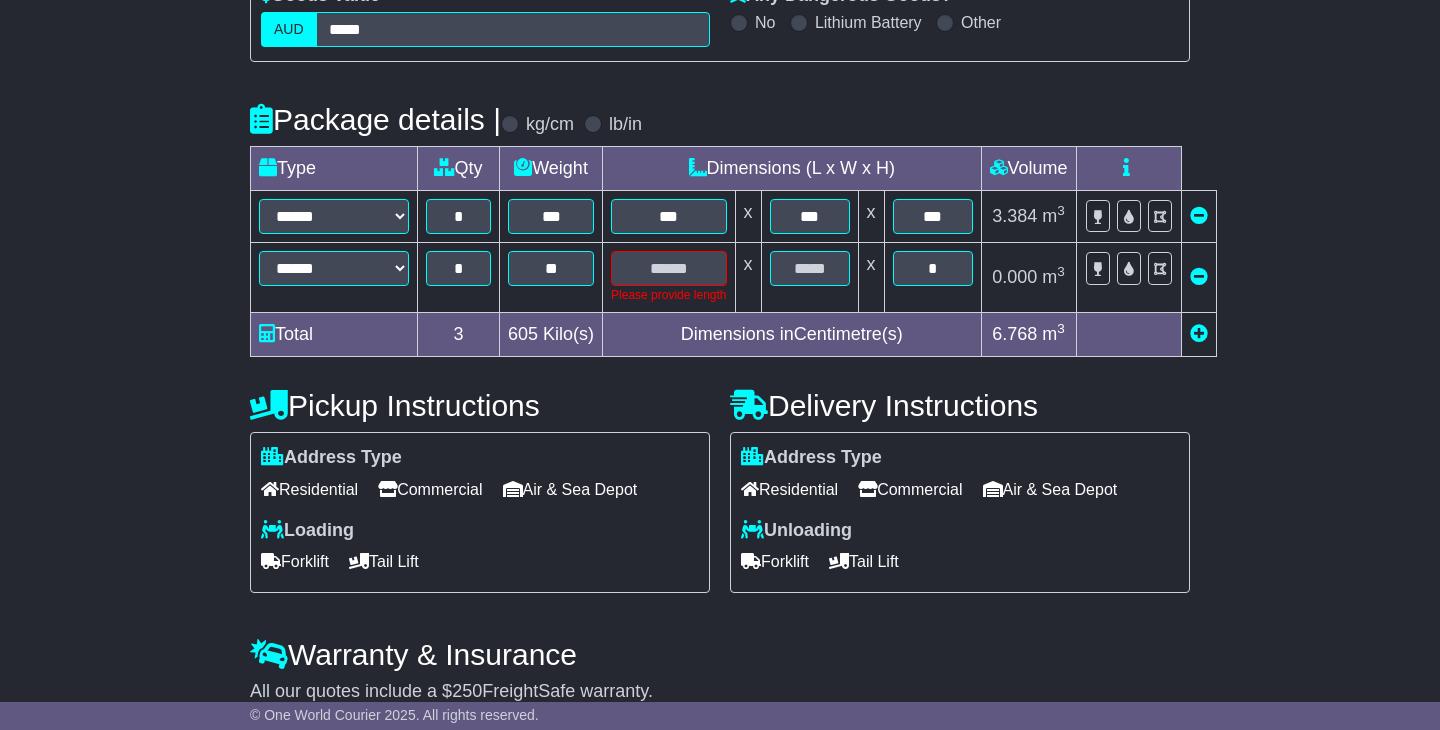 scroll, scrollTop: 304, scrollLeft: 0, axis: vertical 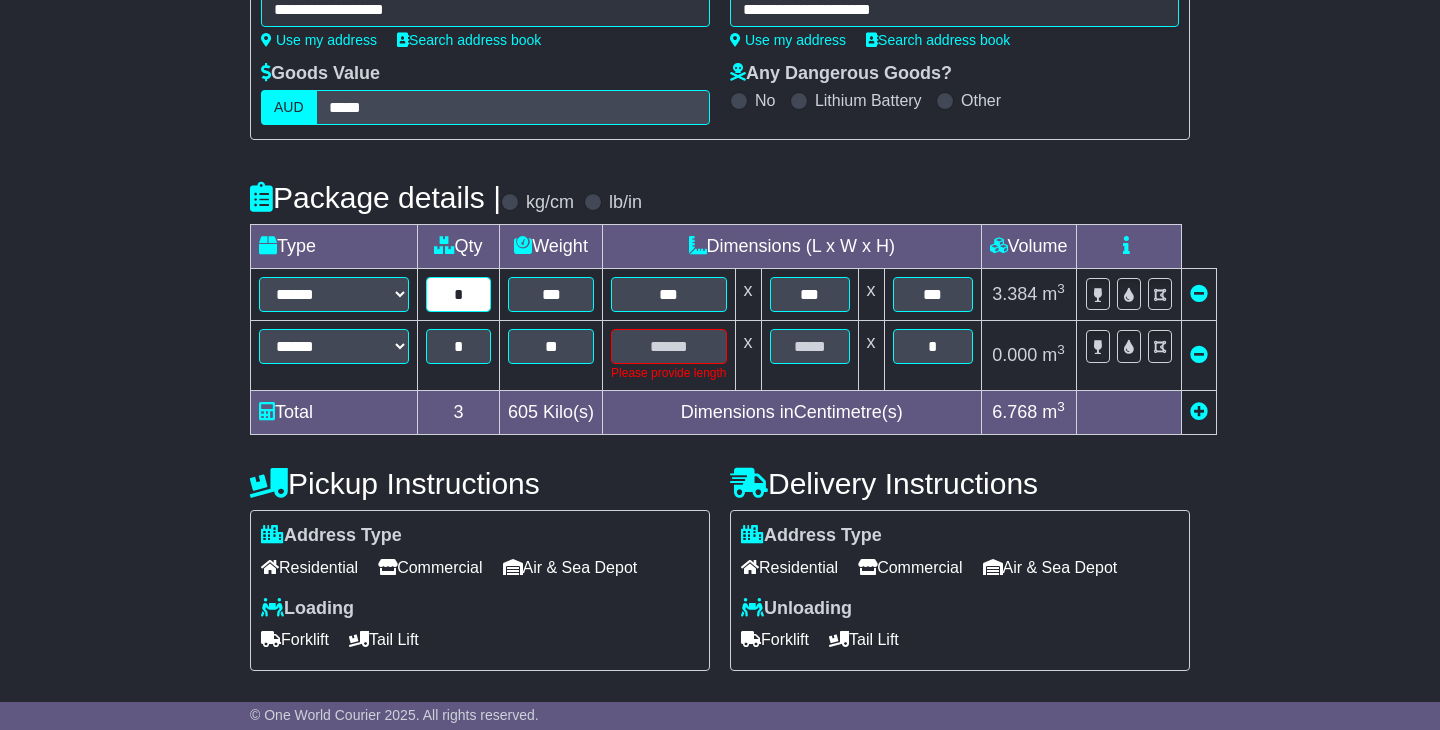 drag, startPoint x: 457, startPoint y: 296, endPoint x: 493, endPoint y: 296, distance: 36 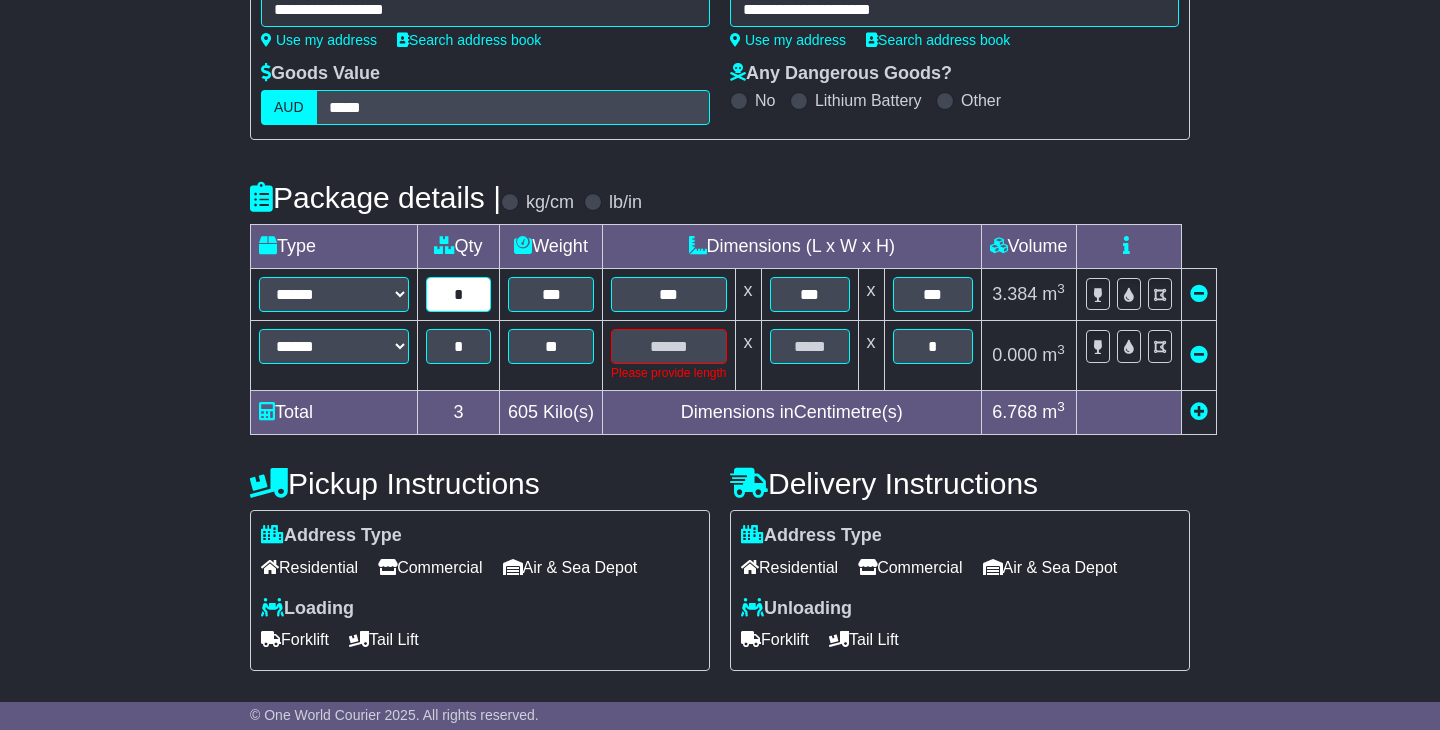 type on "*" 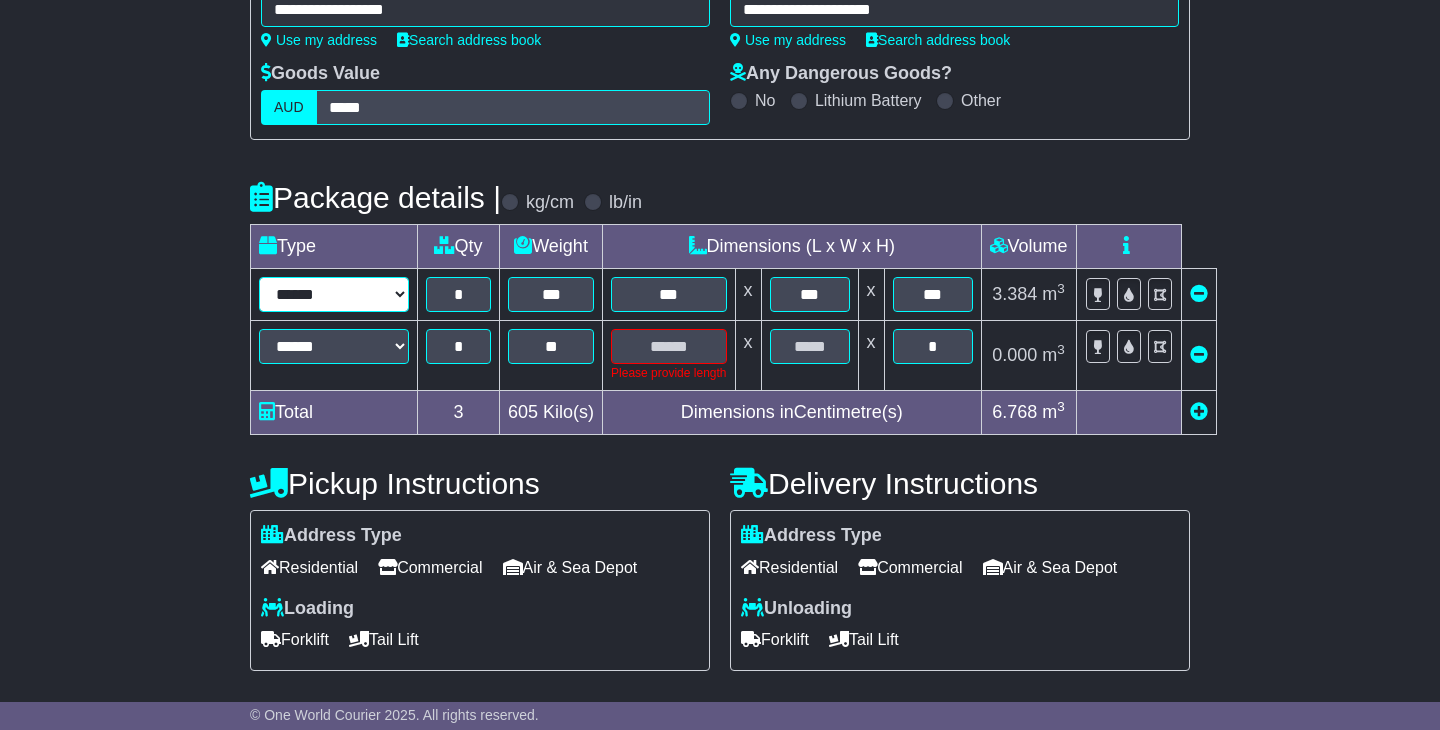 click on "****** ****** *** ******** ***** **** **** ****** *** *******" at bounding box center (334, 294) 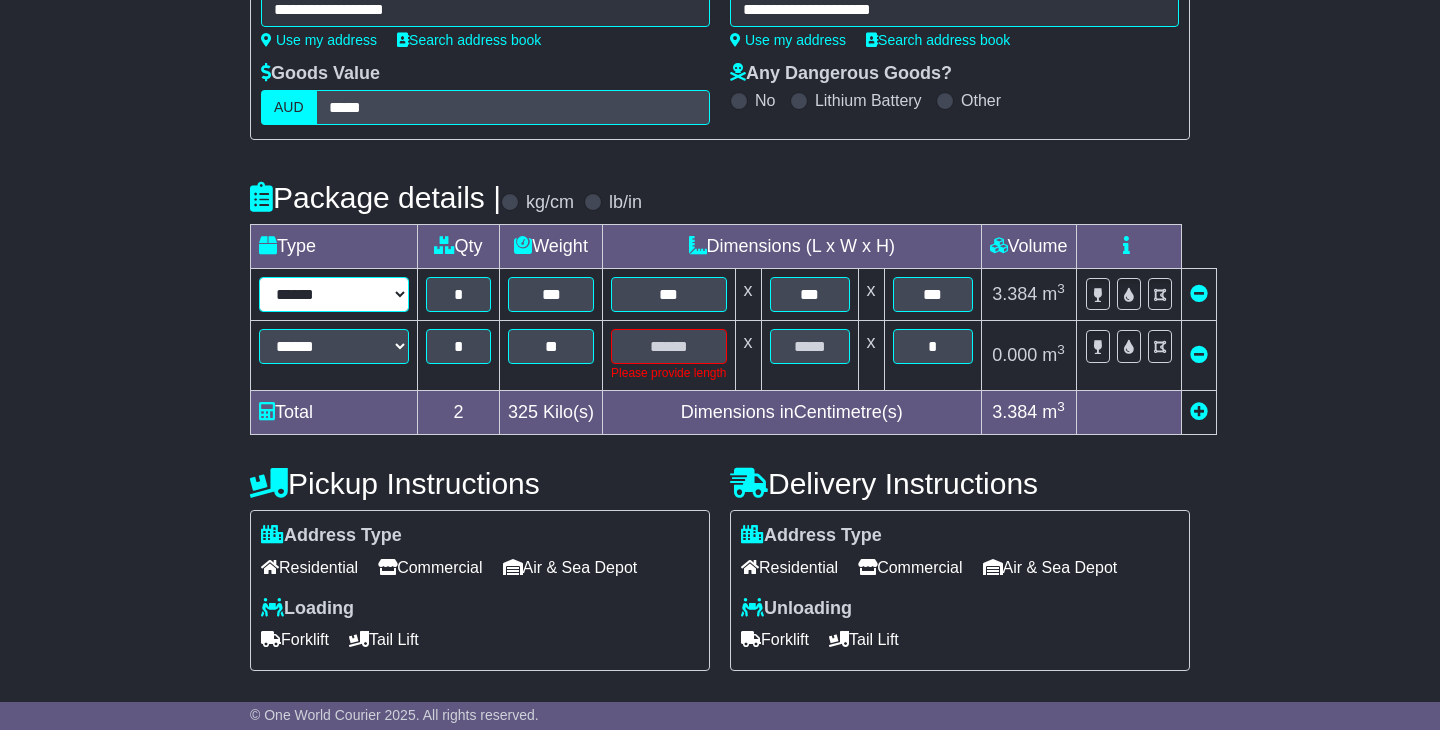 select on "*****" 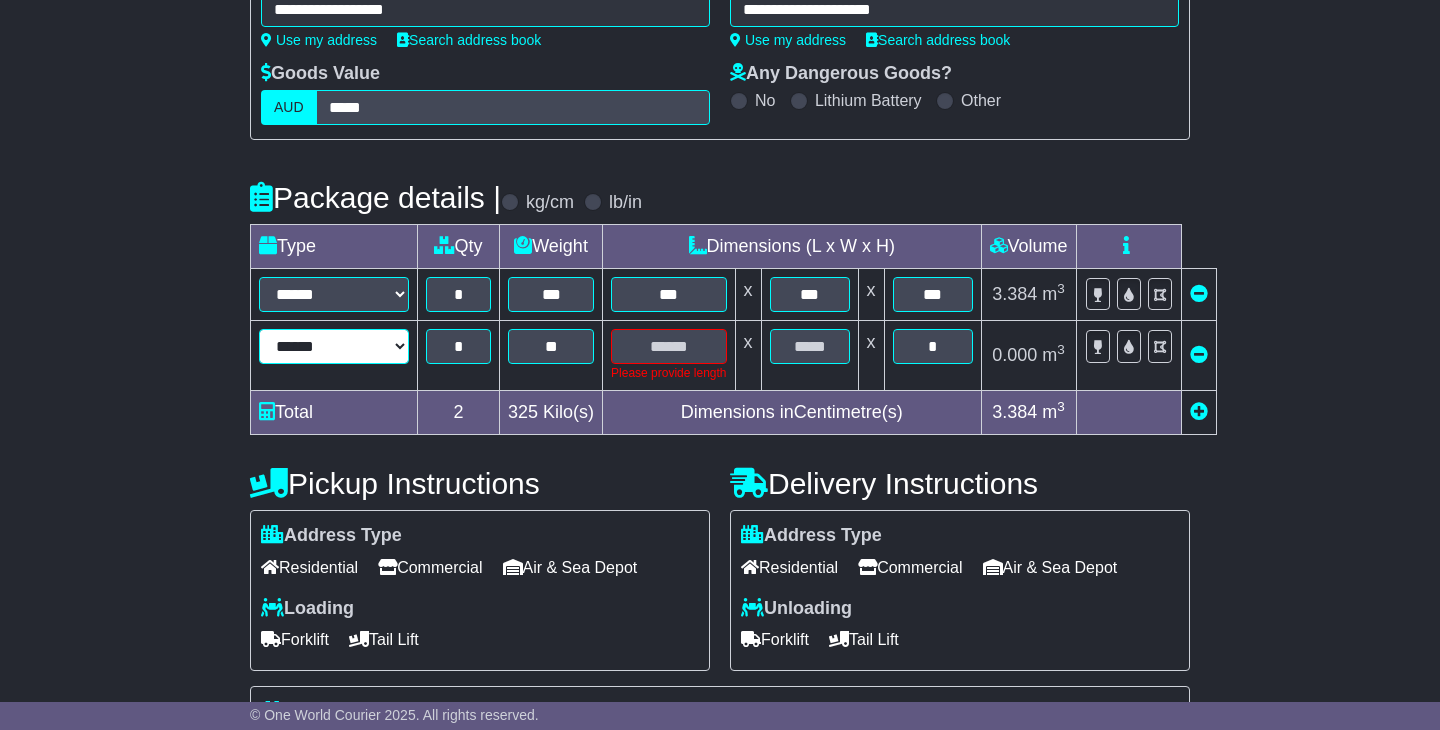 click on "****** ****** *** ******** ***** **** **** ****** *** *******" at bounding box center (334, 346) 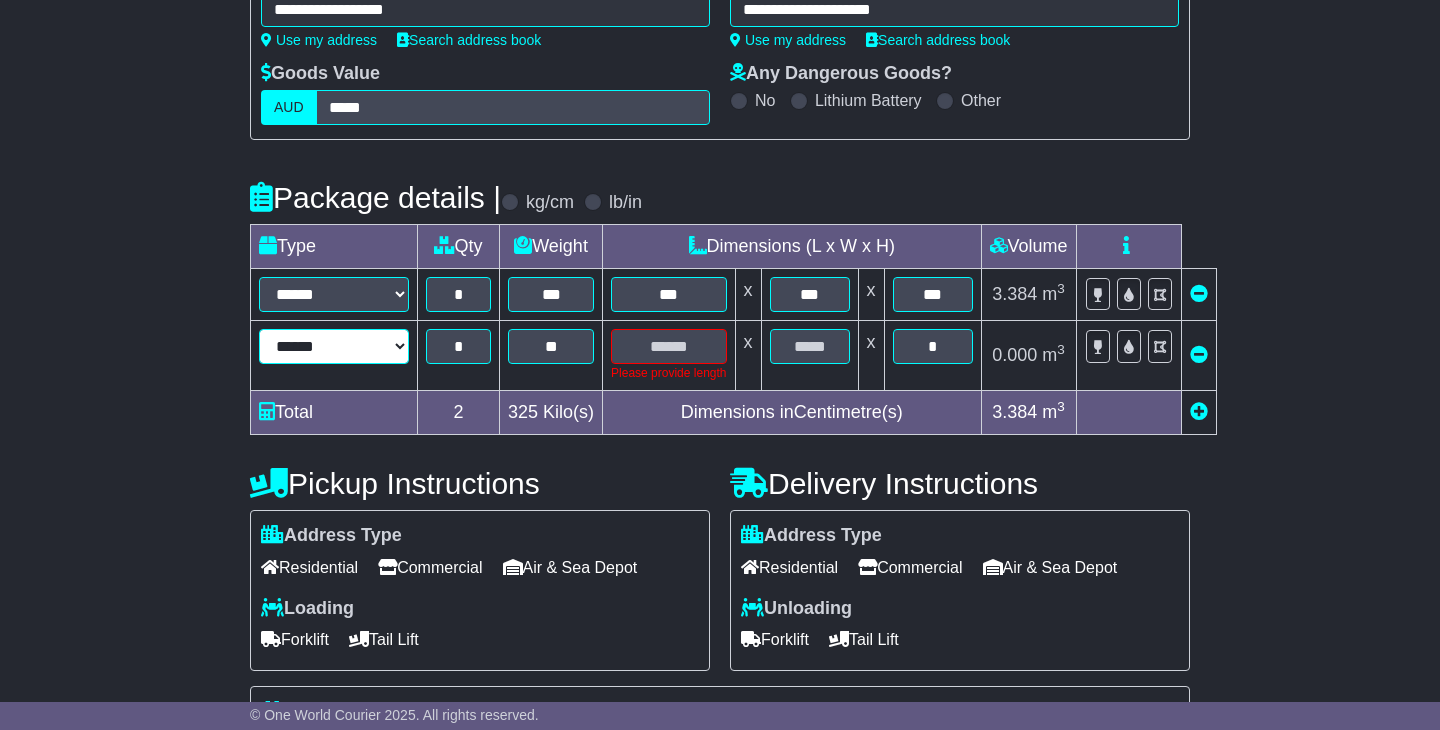 select on "*****" 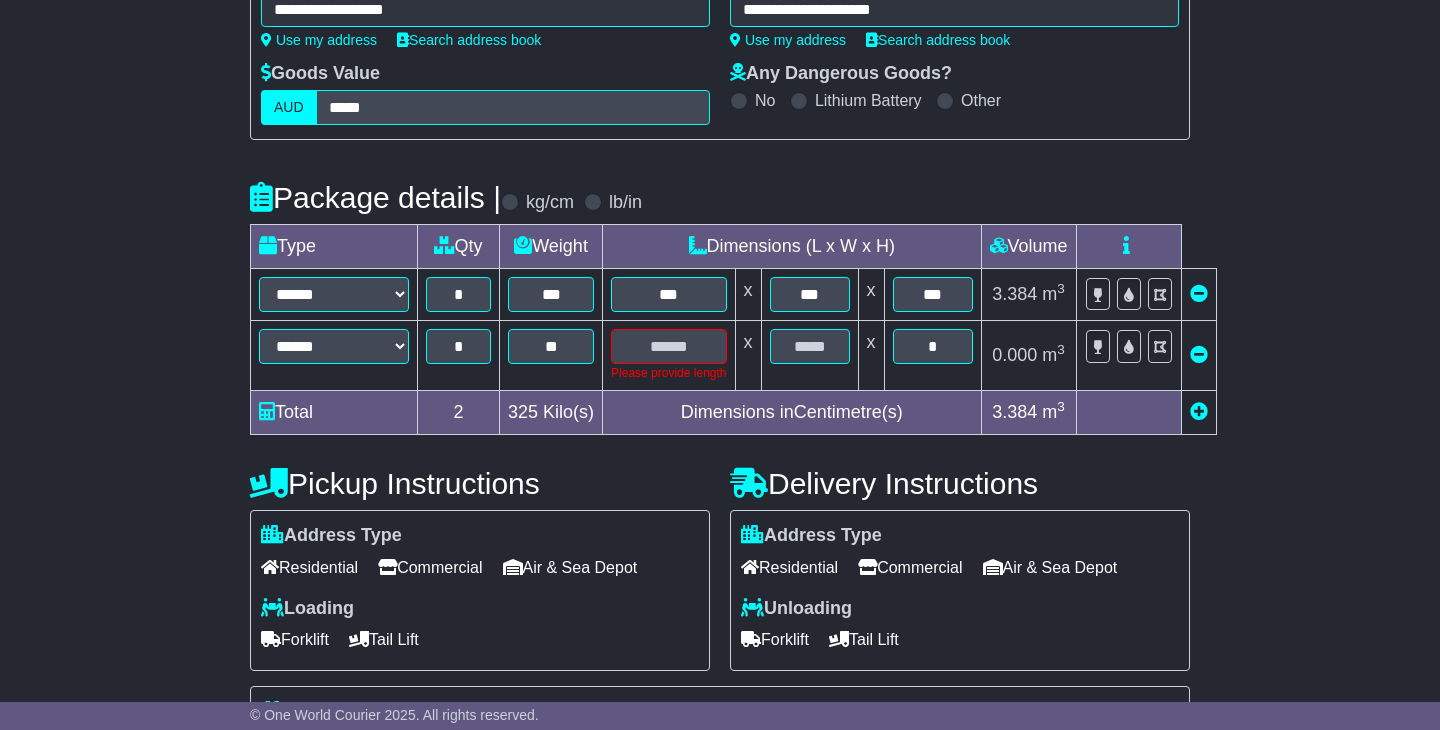 click on "**********" at bounding box center (720, 532) 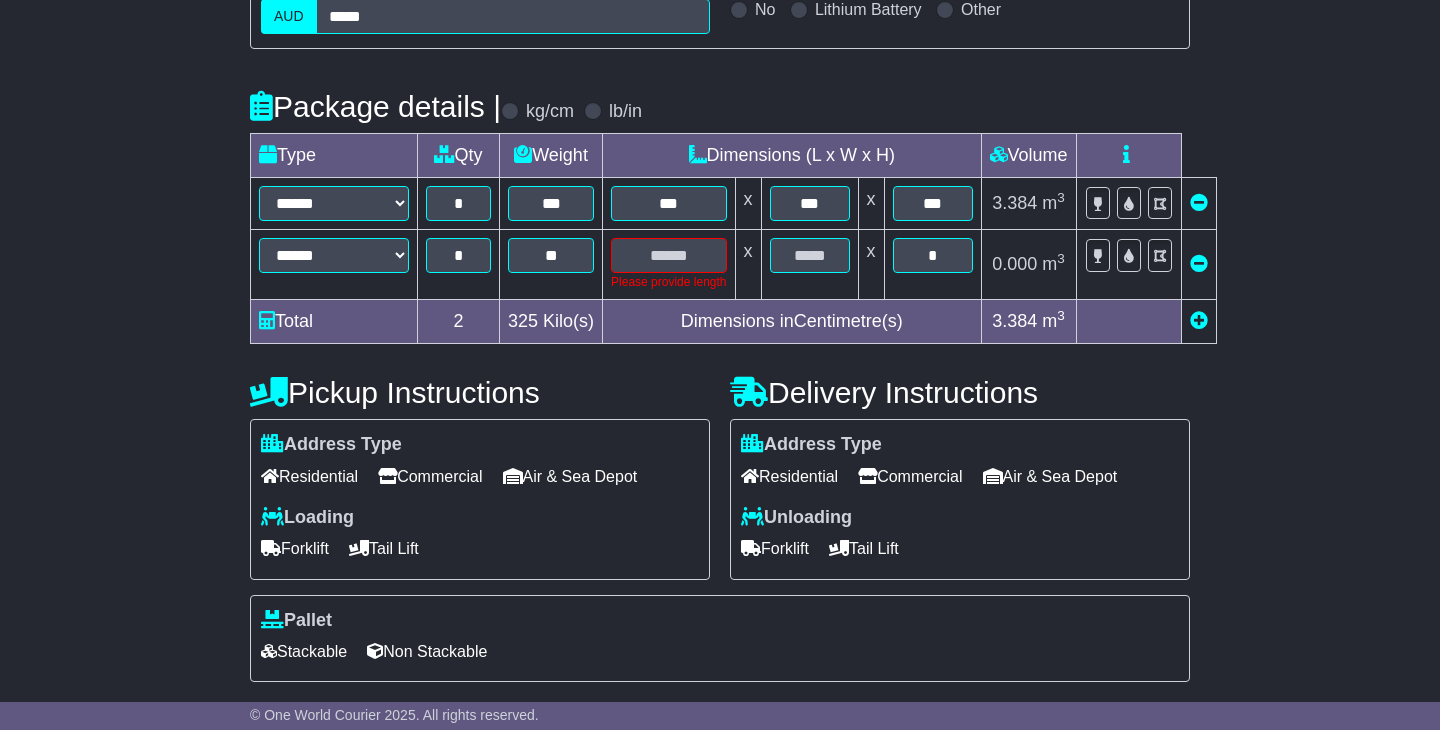 scroll, scrollTop: 408, scrollLeft: 0, axis: vertical 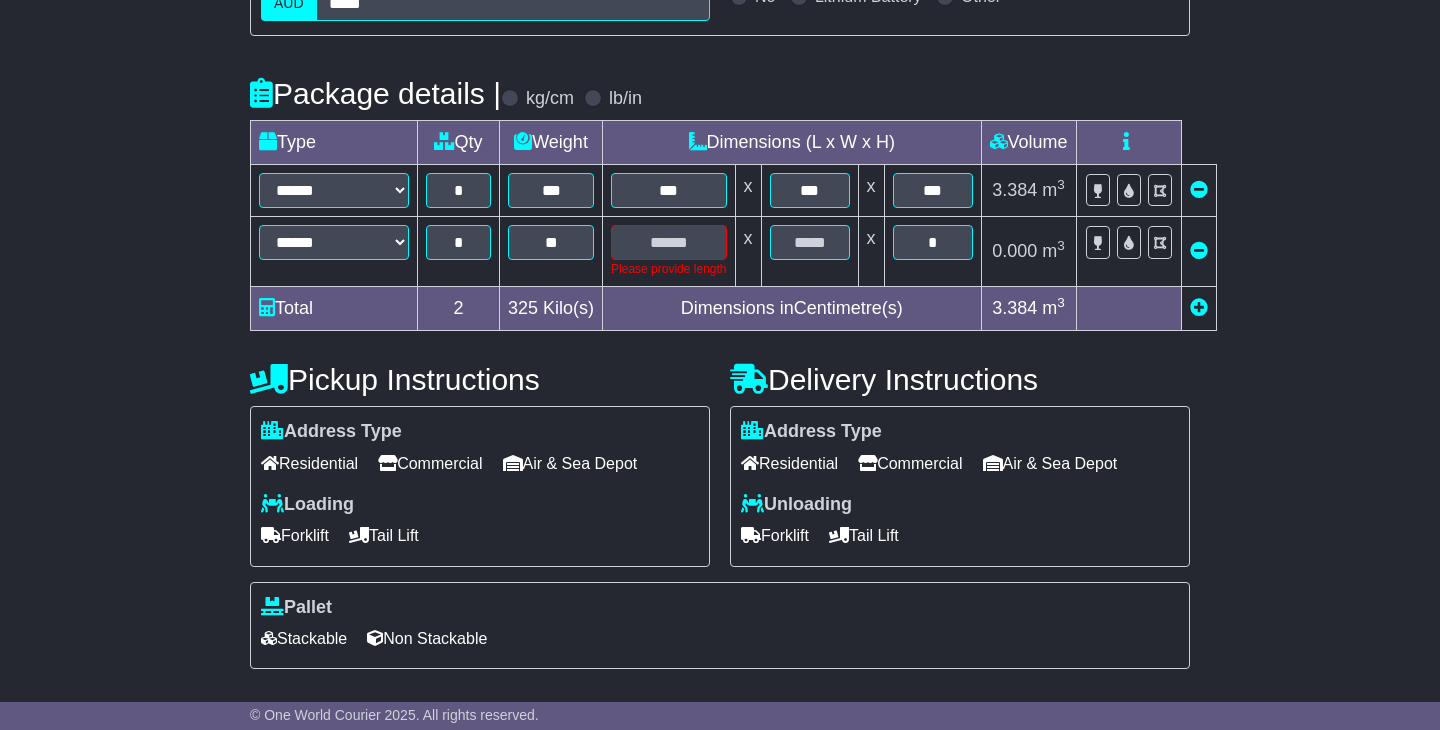 click on "Loading" at bounding box center (307, 505) 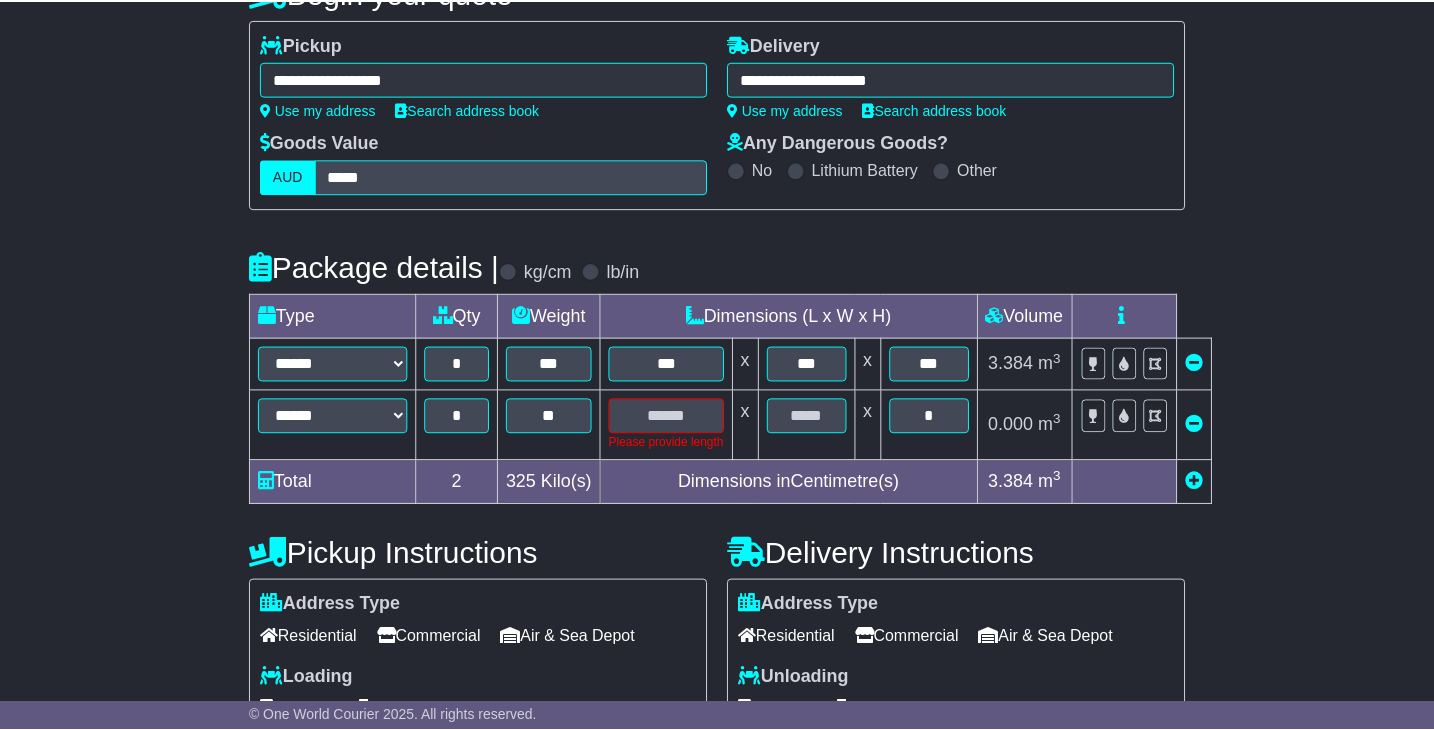 scroll, scrollTop: 223, scrollLeft: 0, axis: vertical 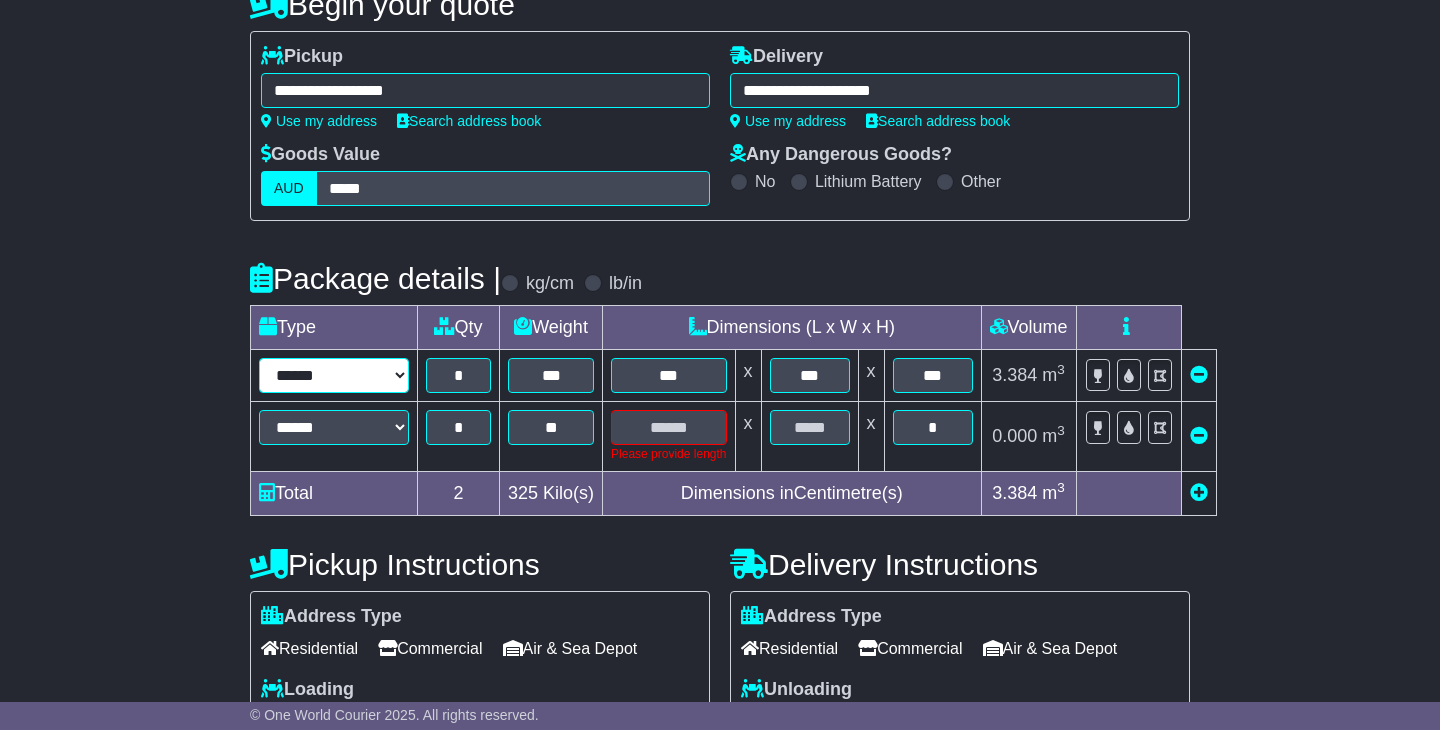 click on "****** ****** *** ******** ***** **** **** ****** *** *******" at bounding box center (334, 375) 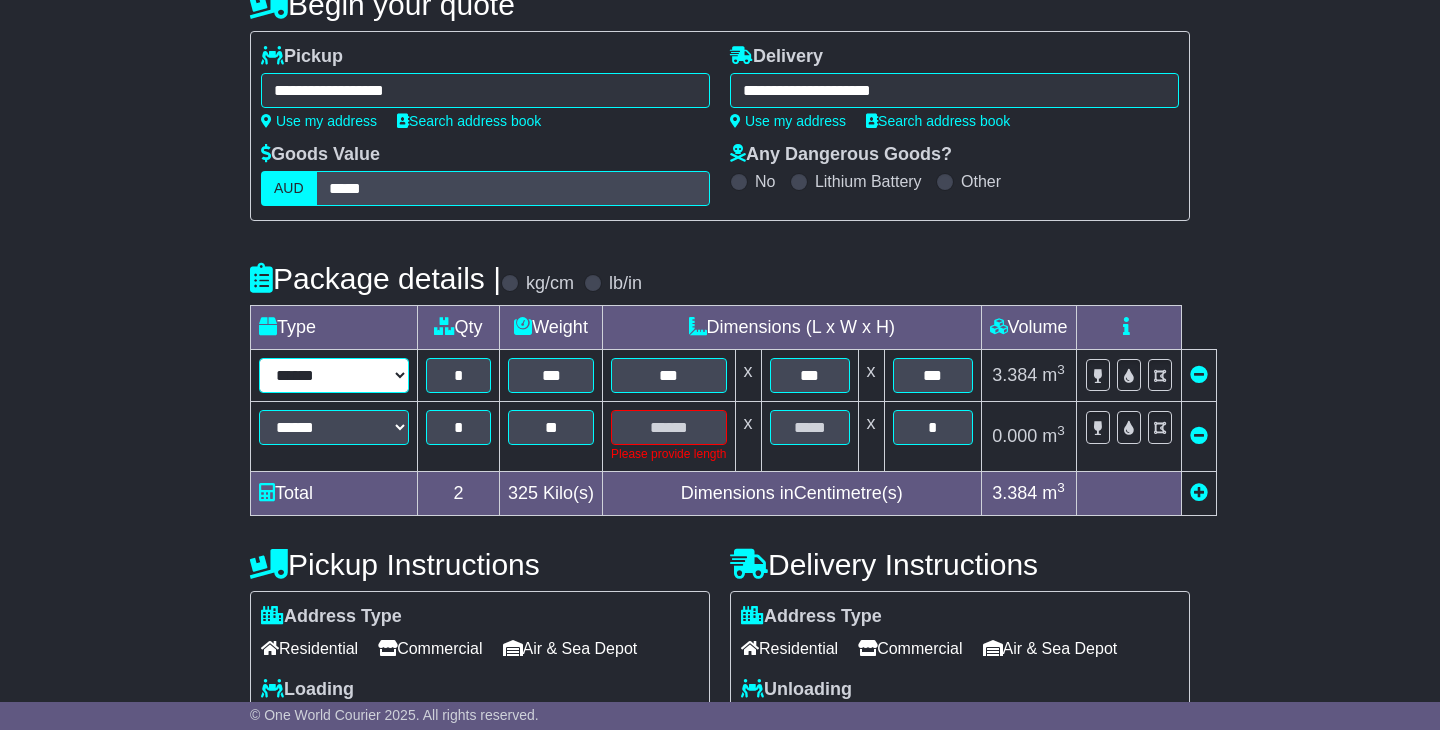select on "*****" 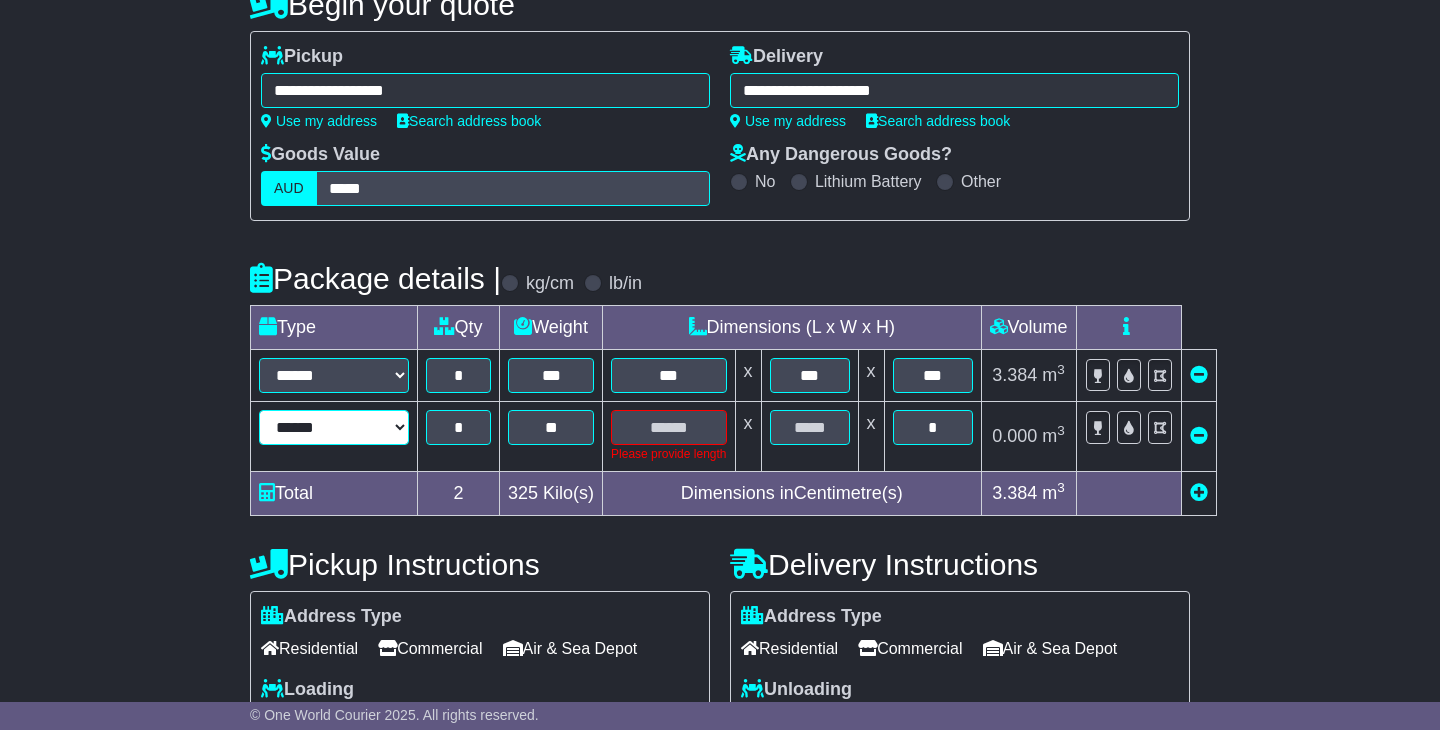 click on "****** ****** *** ******** ***** **** **** ****** *** *******" at bounding box center (334, 427) 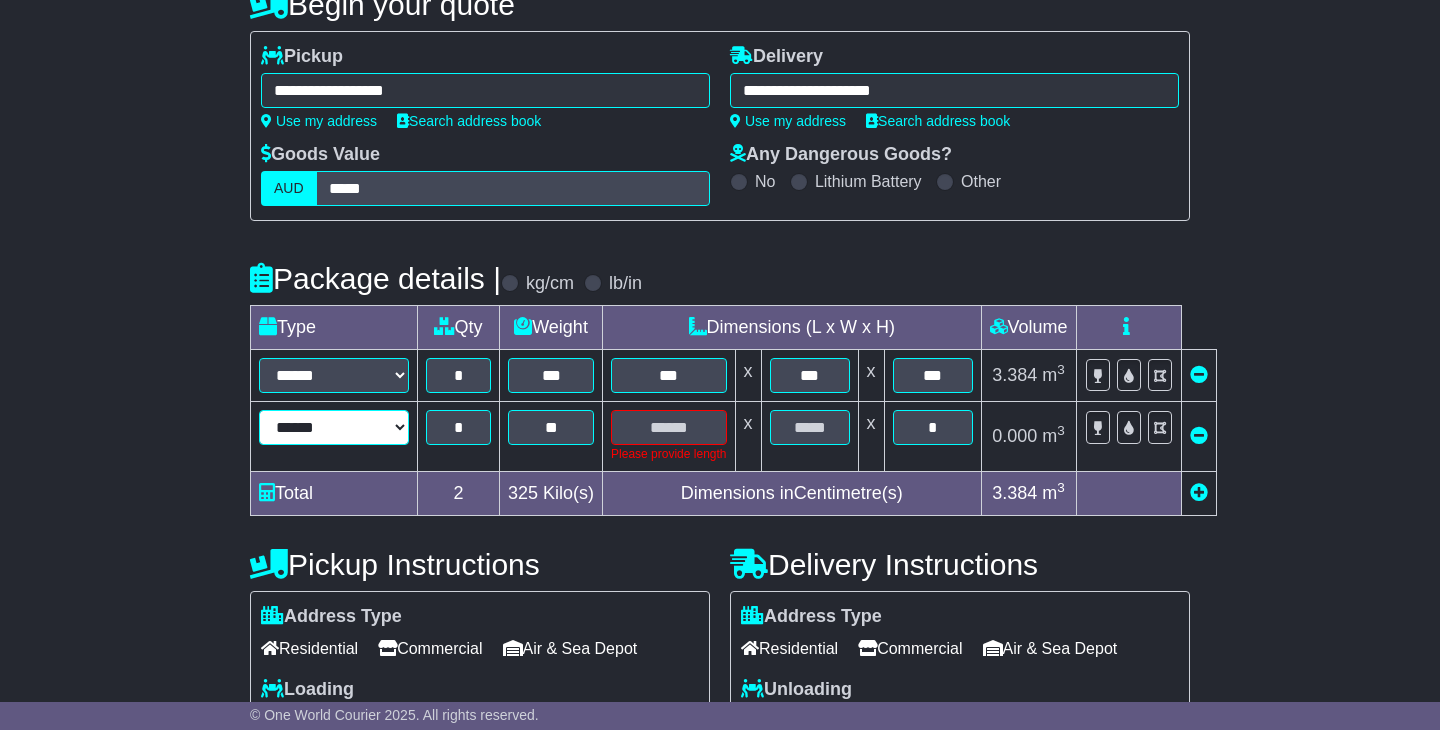 select on "*****" 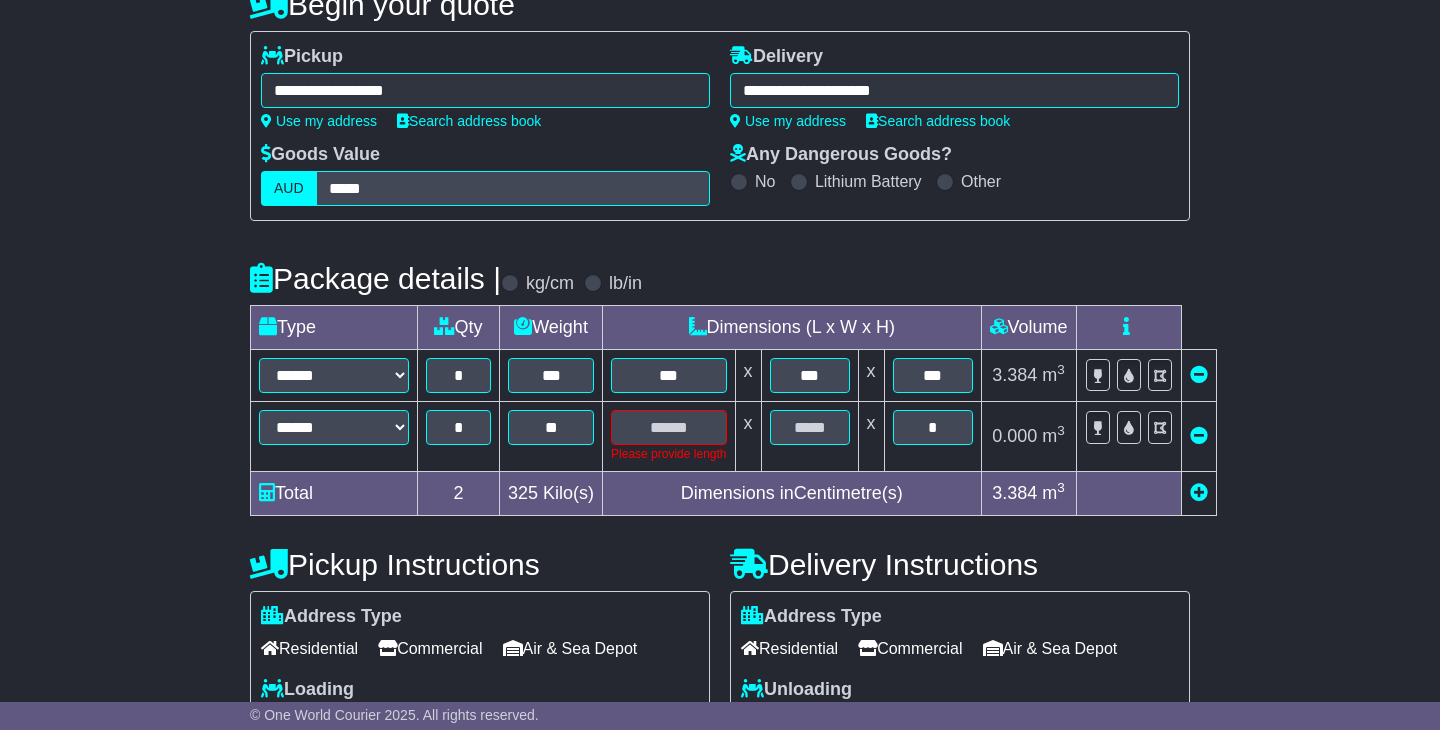 click on "**********" at bounding box center (720, 561) 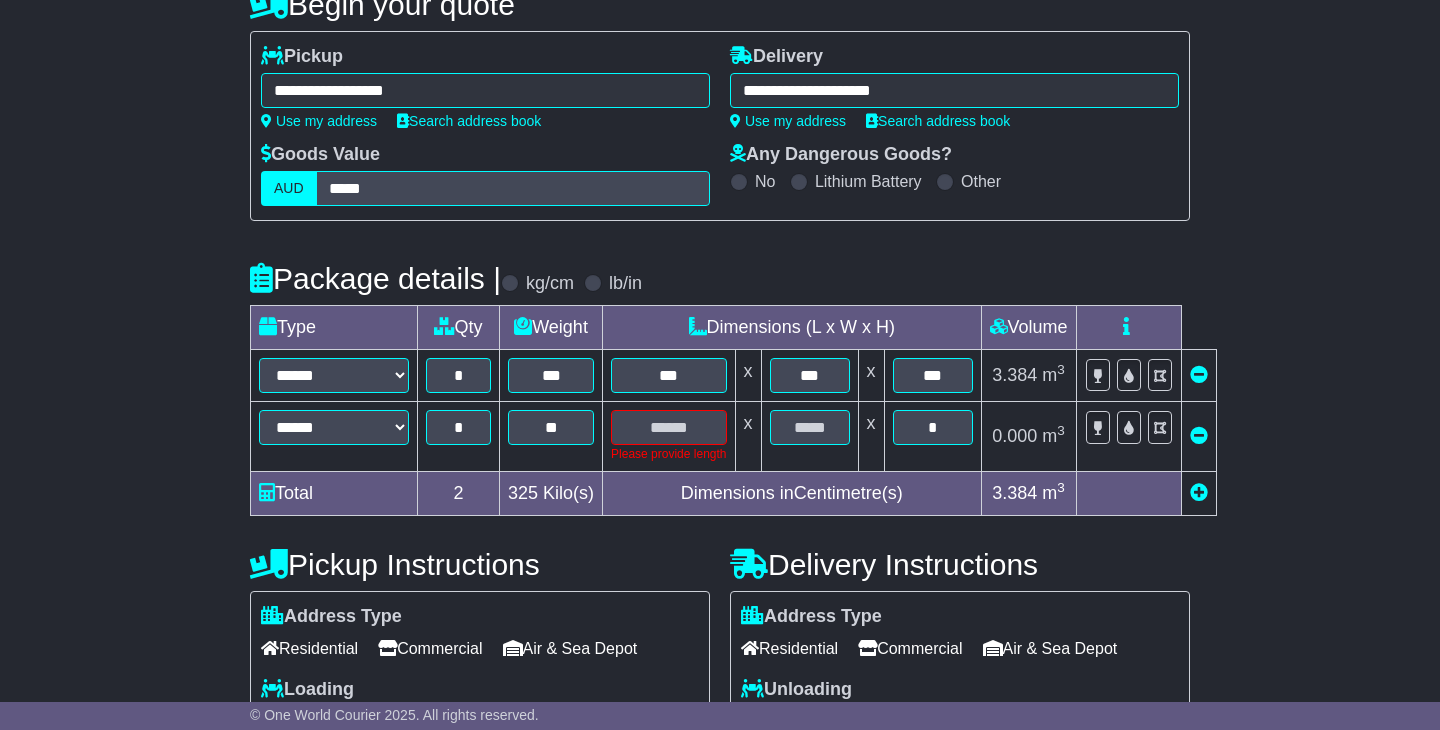 click on "*" at bounding box center (459, 437) 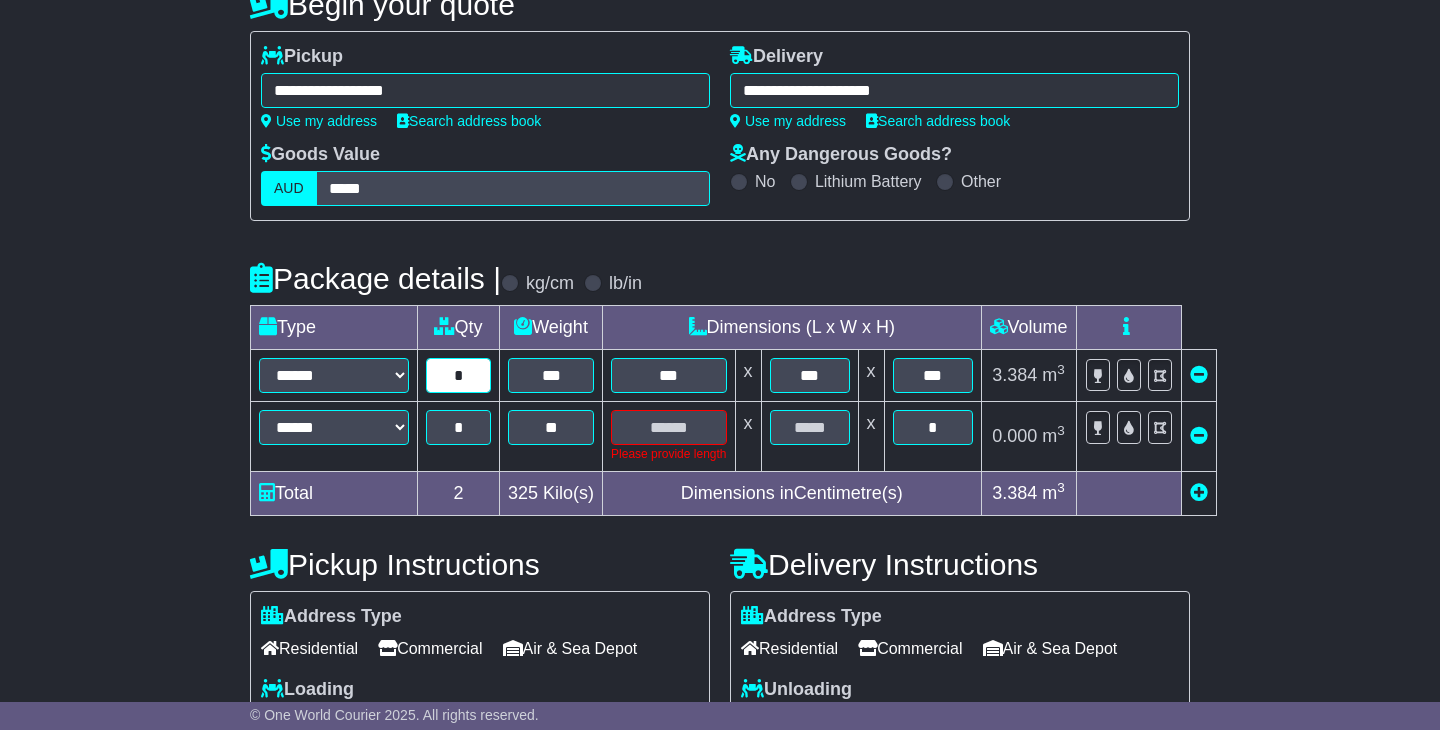 click on "*" at bounding box center (458, 375) 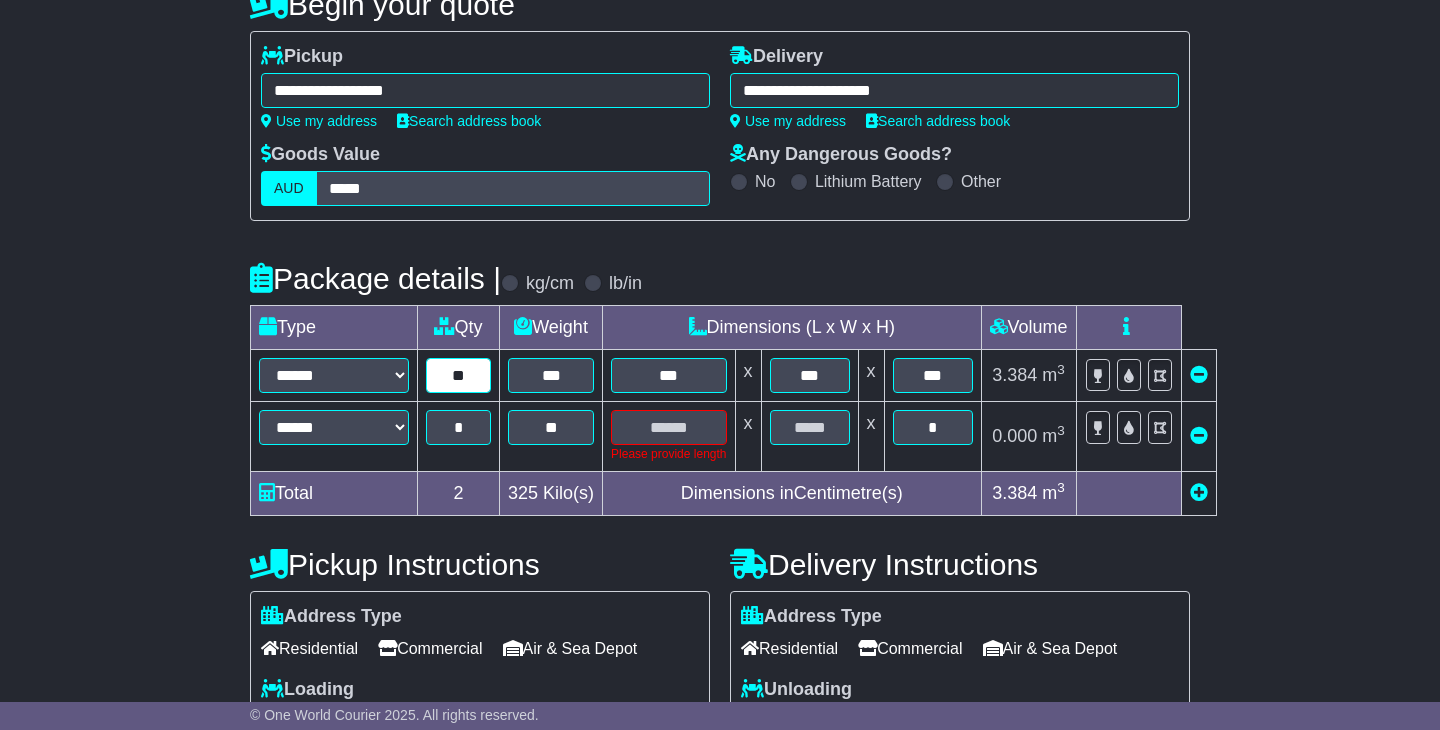 type on "*" 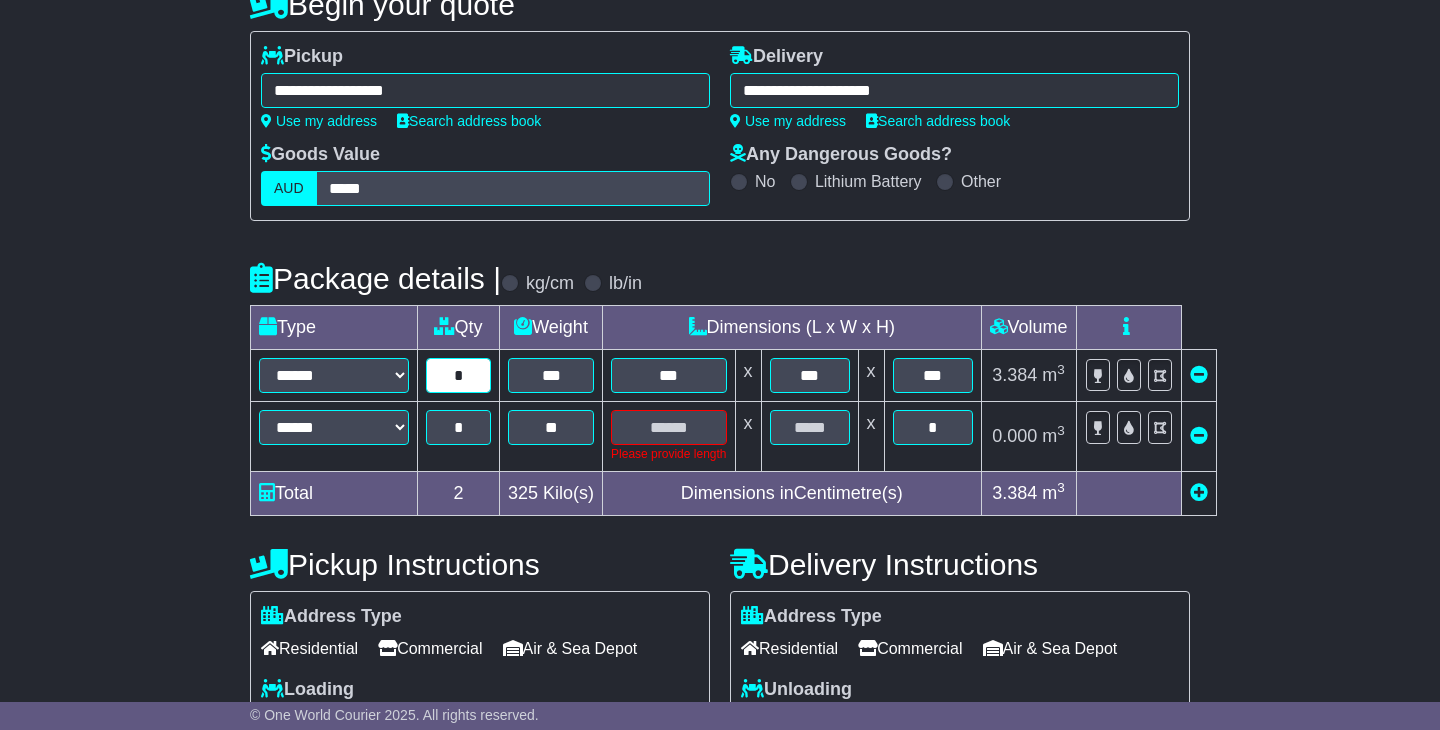 type on "*" 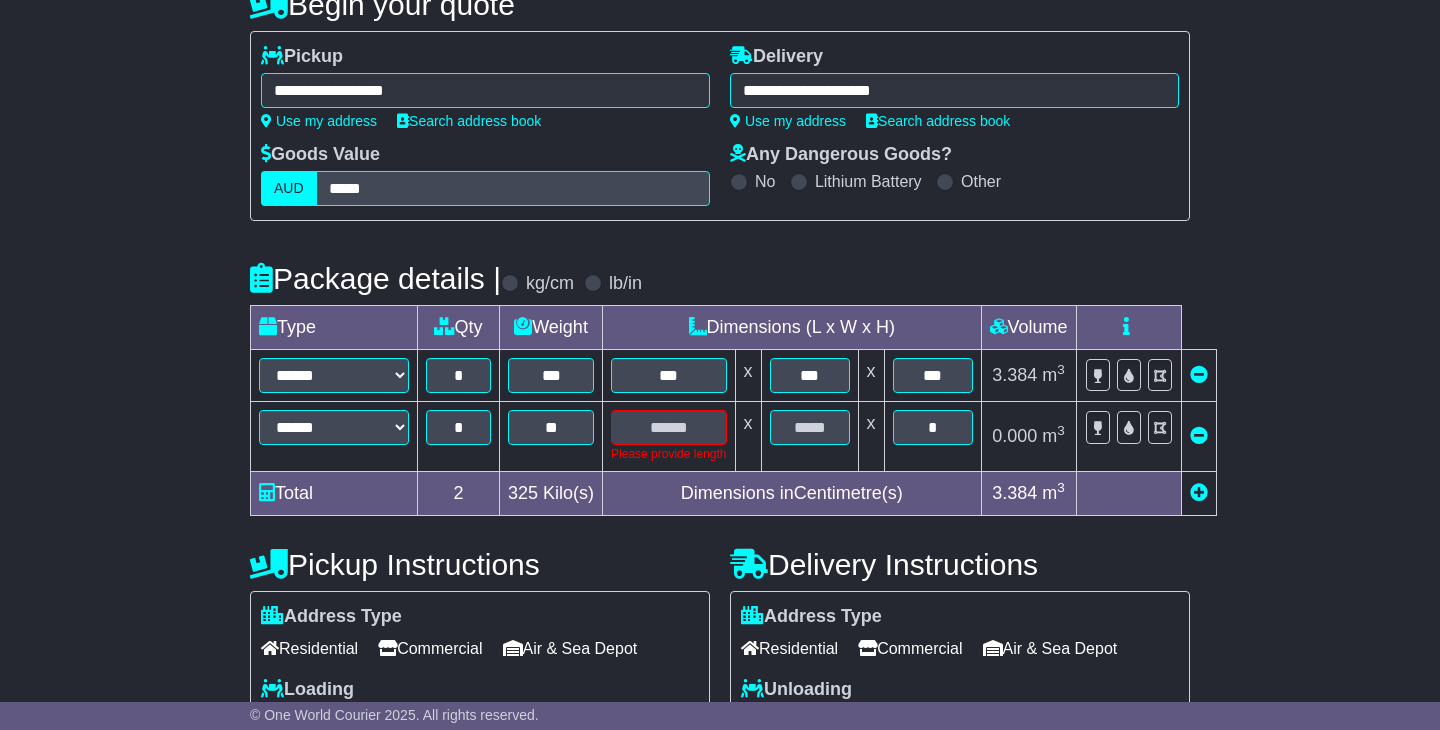 click on "**********" at bounding box center [720, 561] 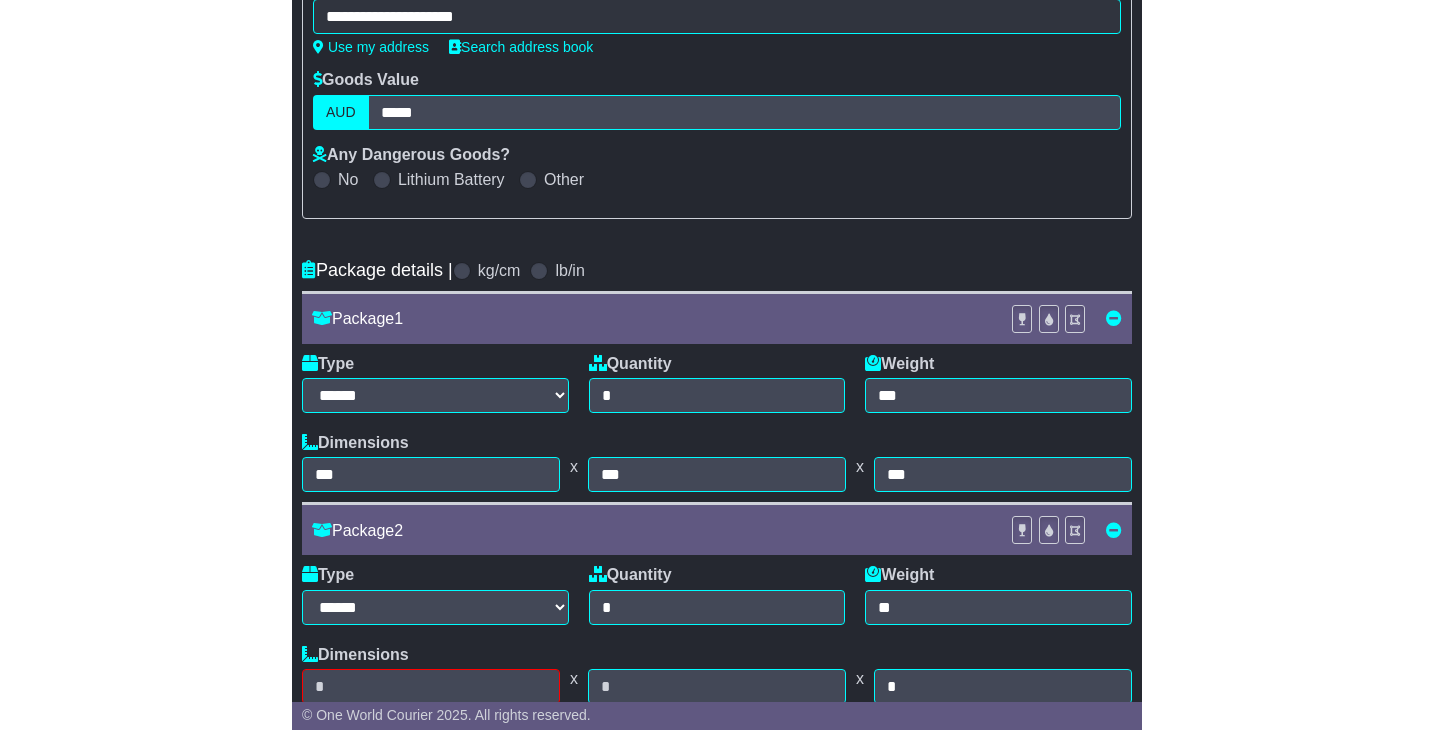 scroll, scrollTop: 460, scrollLeft: 0, axis: vertical 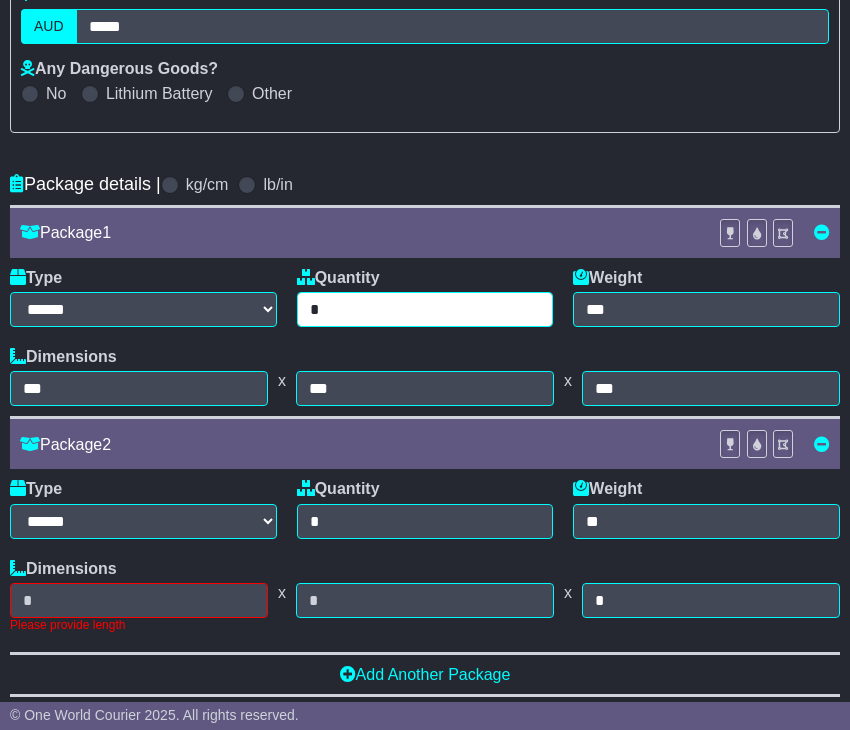 click on "*" at bounding box center [425, 309] 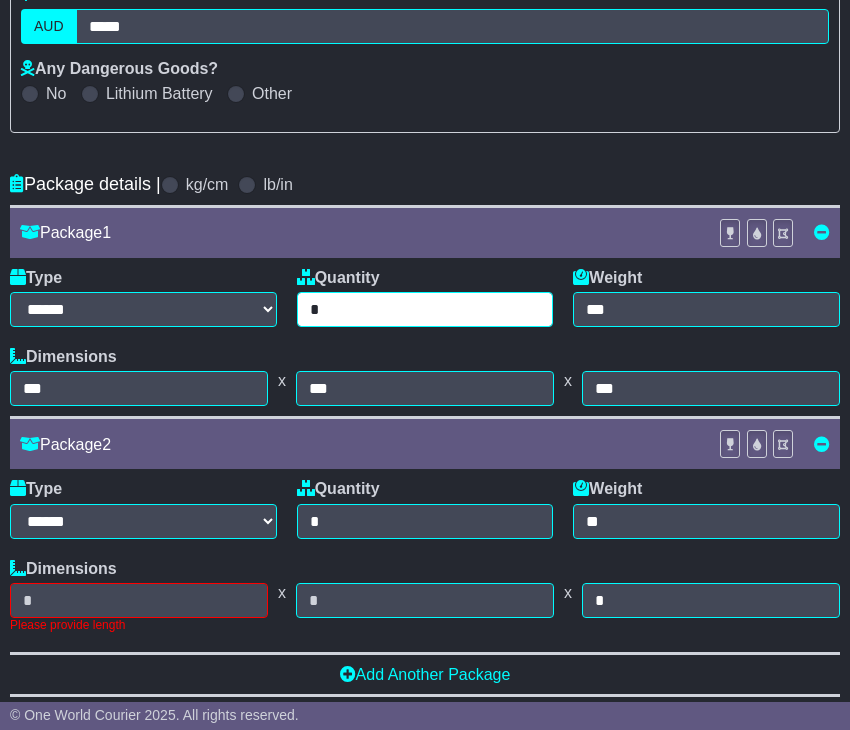 type on "*" 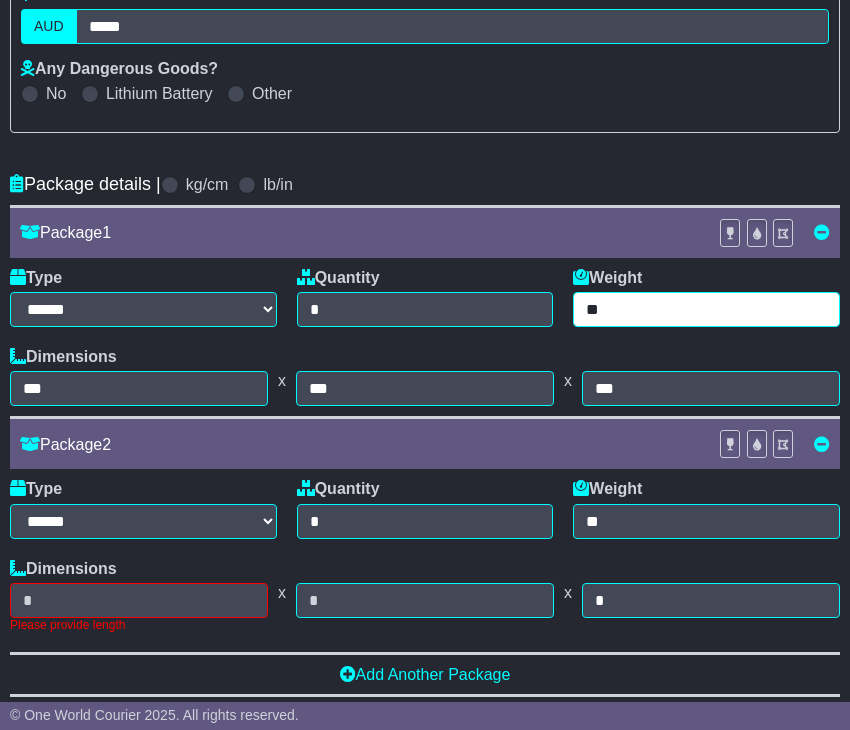 type on "*" 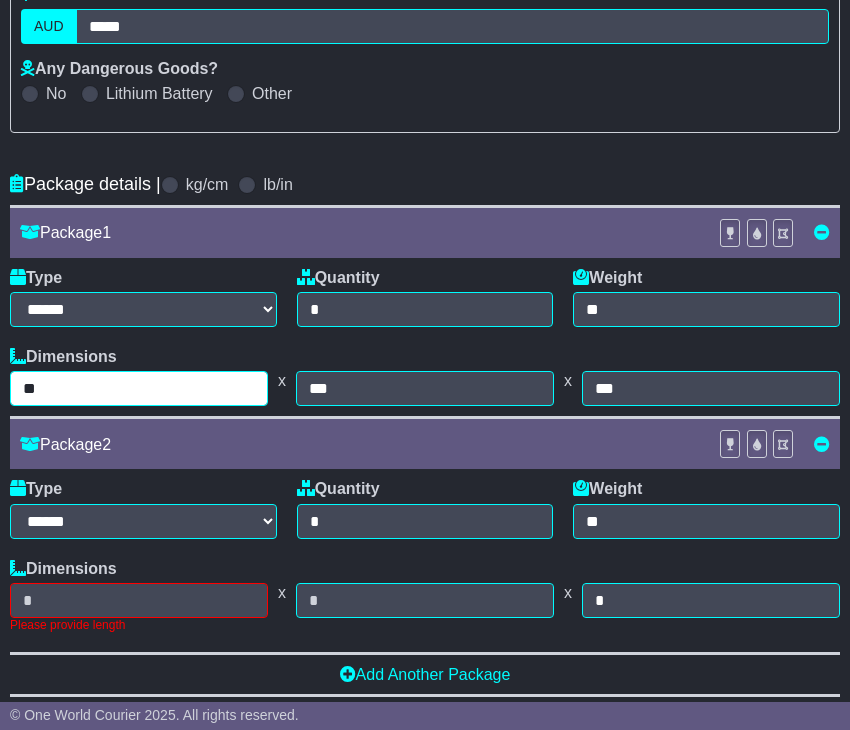 type on "**" 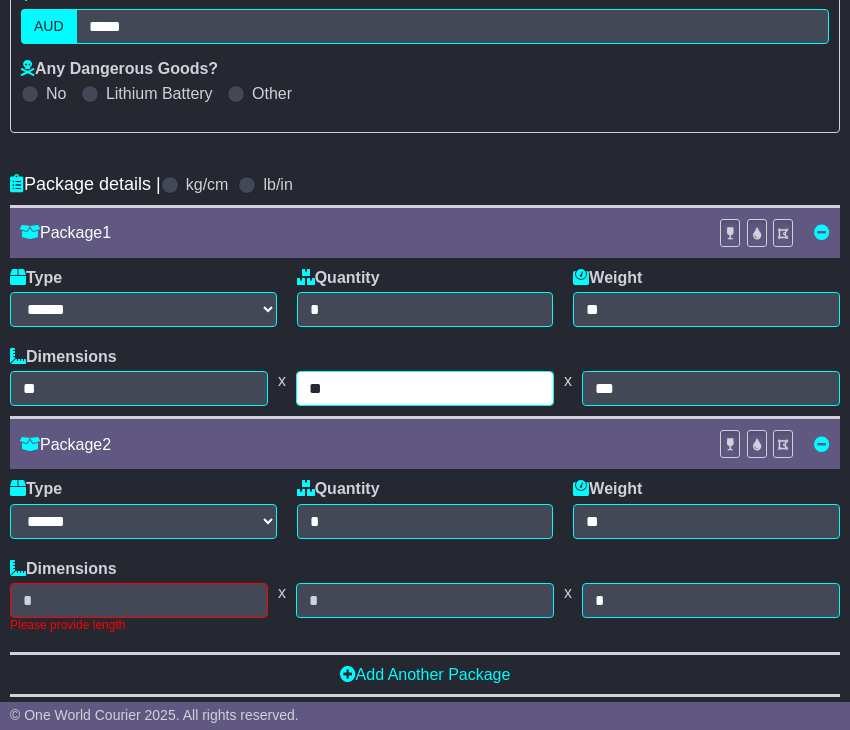 type on "**" 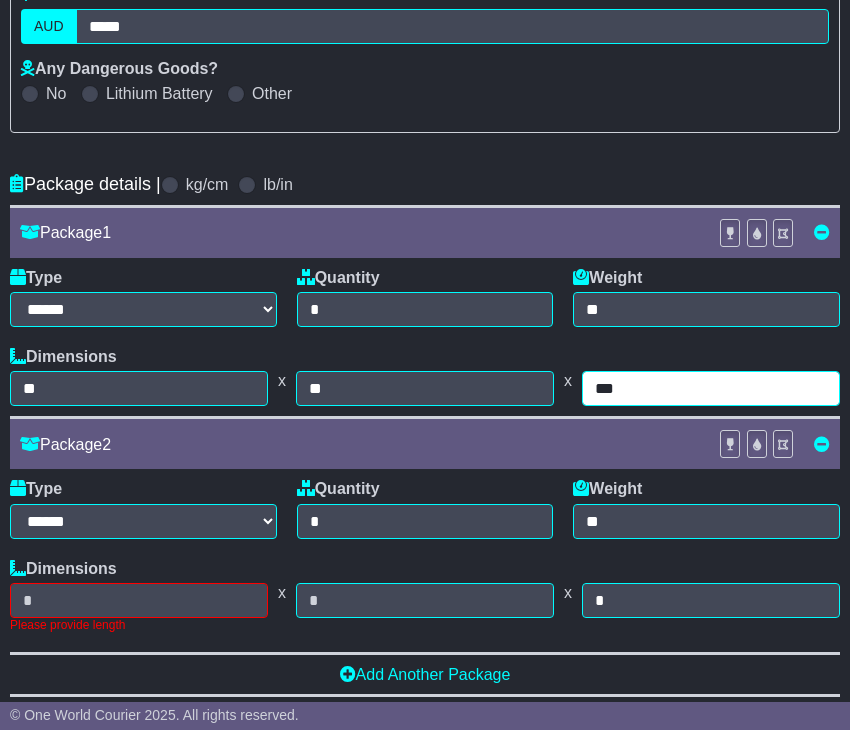 type on "***" 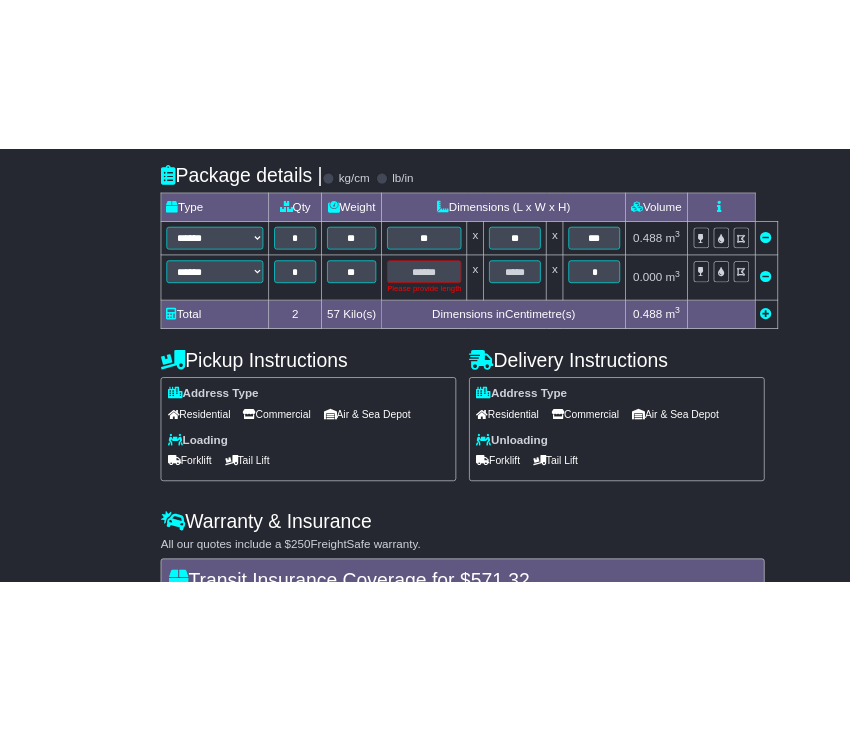 scroll, scrollTop: 494, scrollLeft: 0, axis: vertical 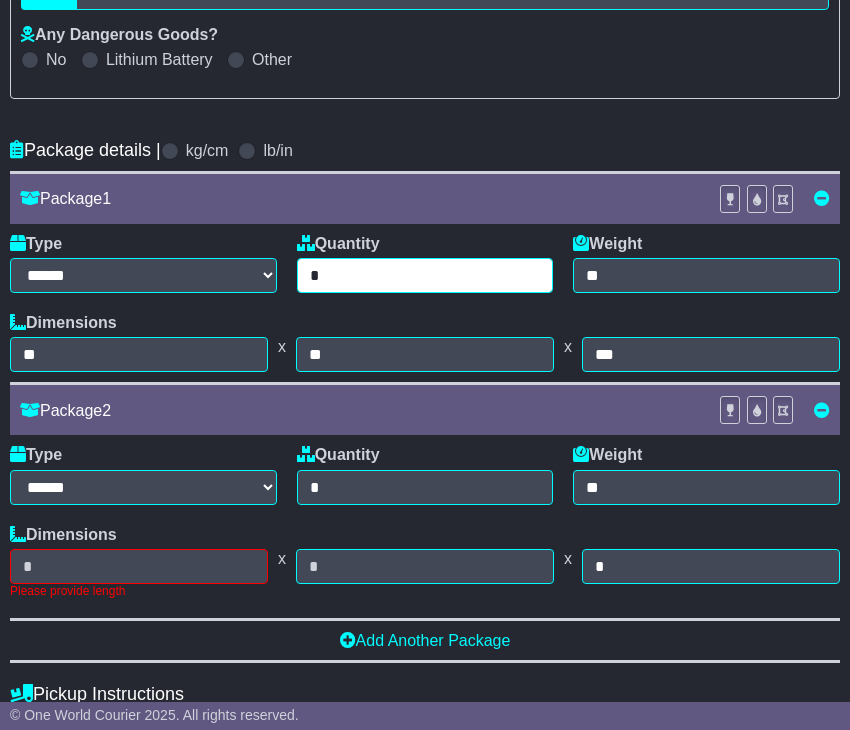 click on "*" at bounding box center [425, 275] 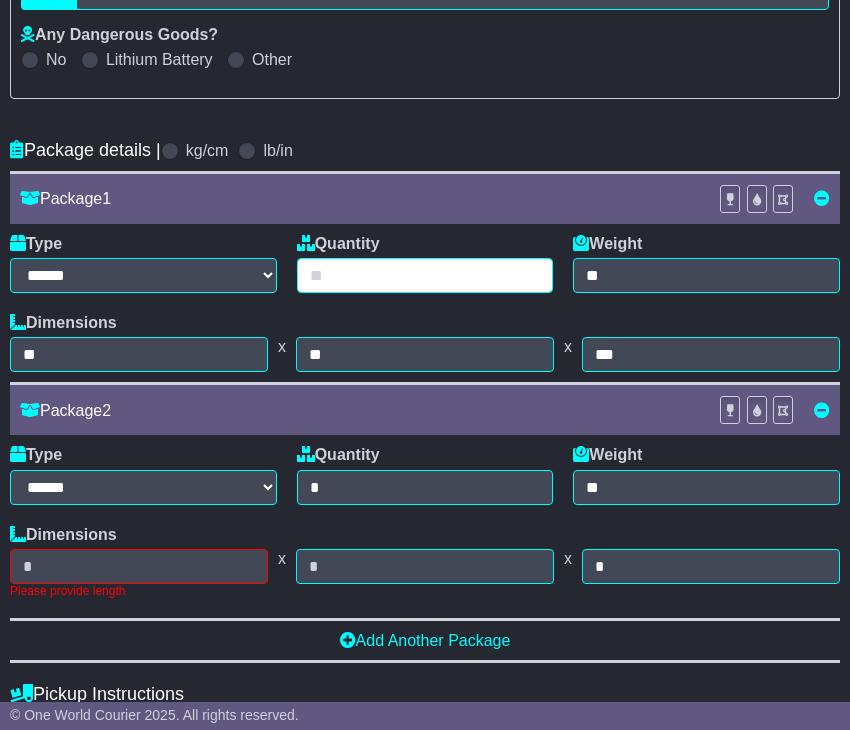 type on "*" 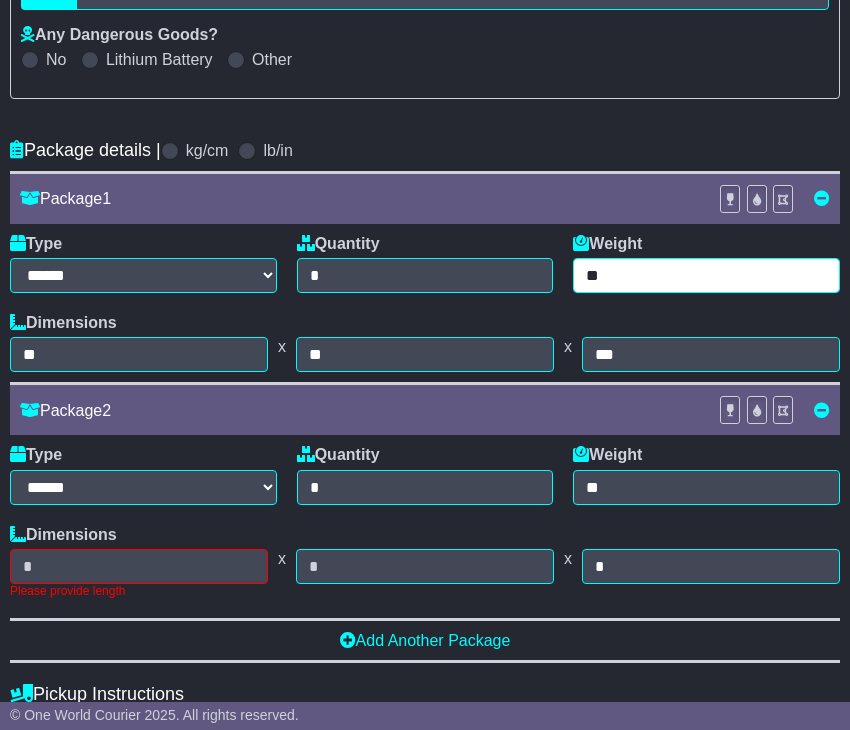 type on "**" 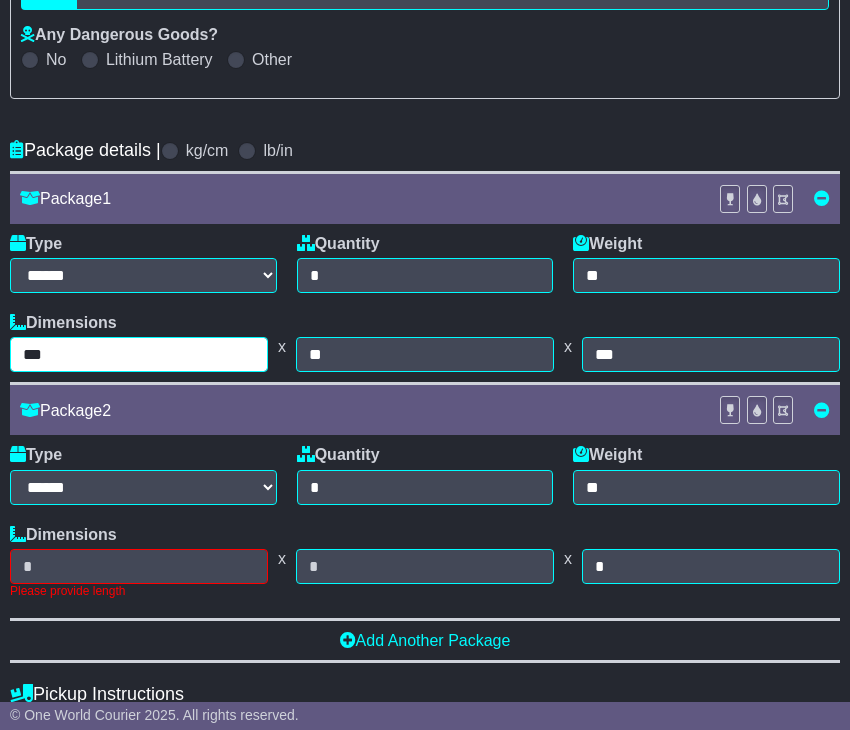 type on "***" 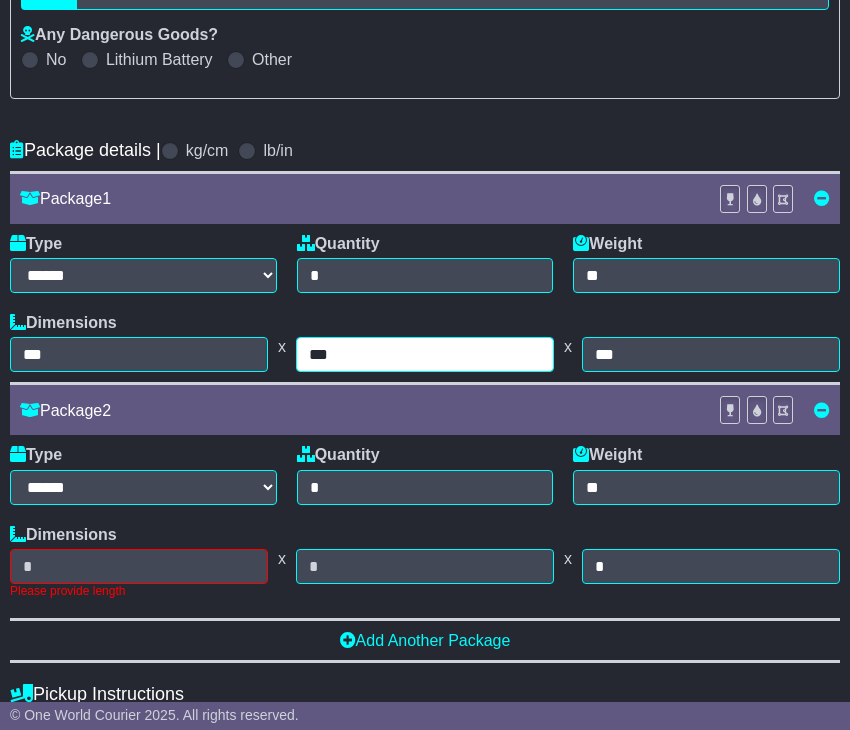 type on "***" 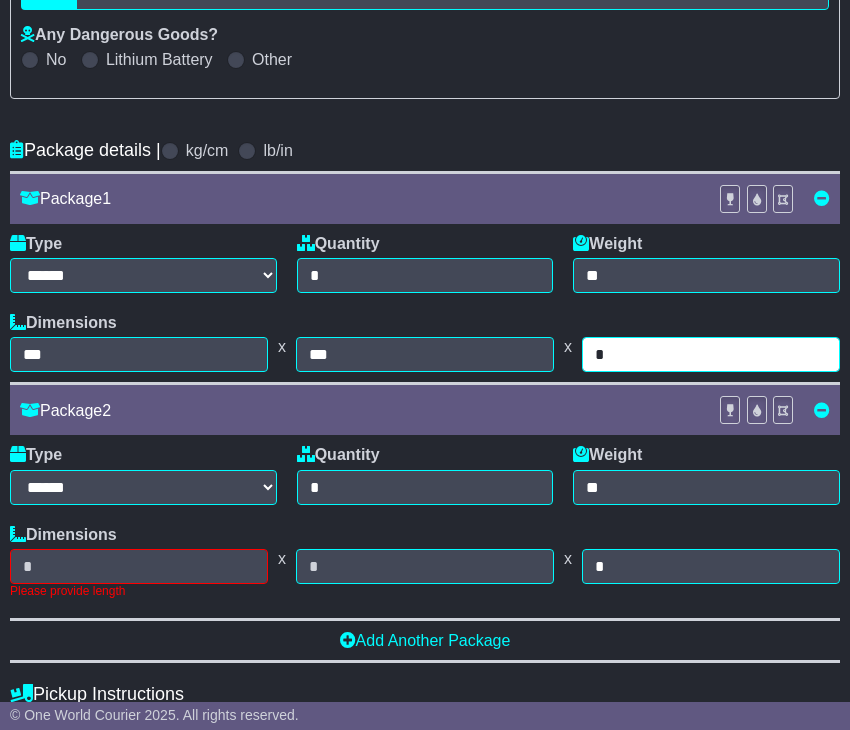 type on "*" 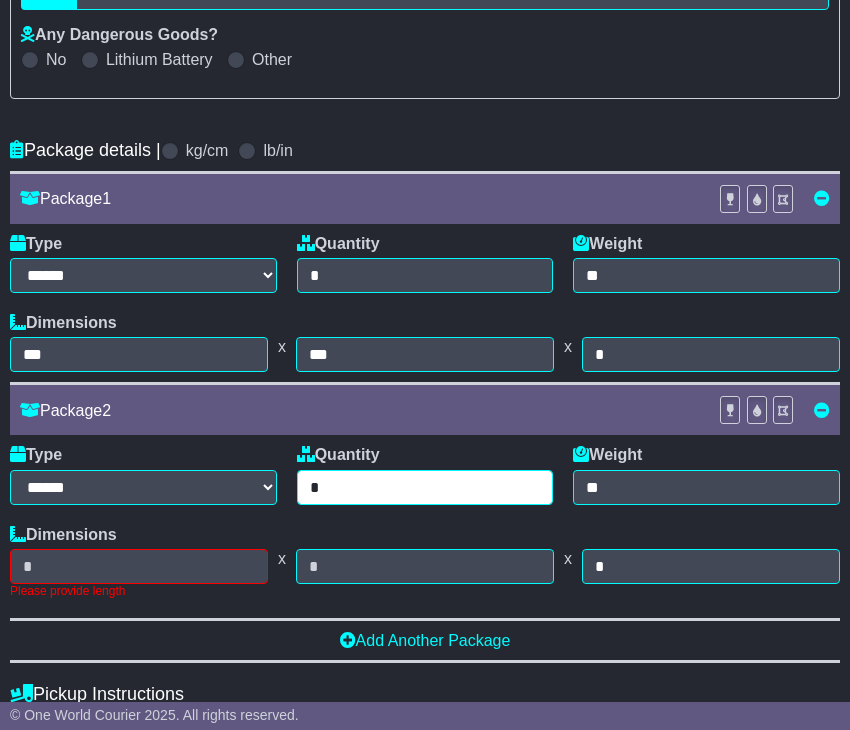 click on "*" at bounding box center [425, 487] 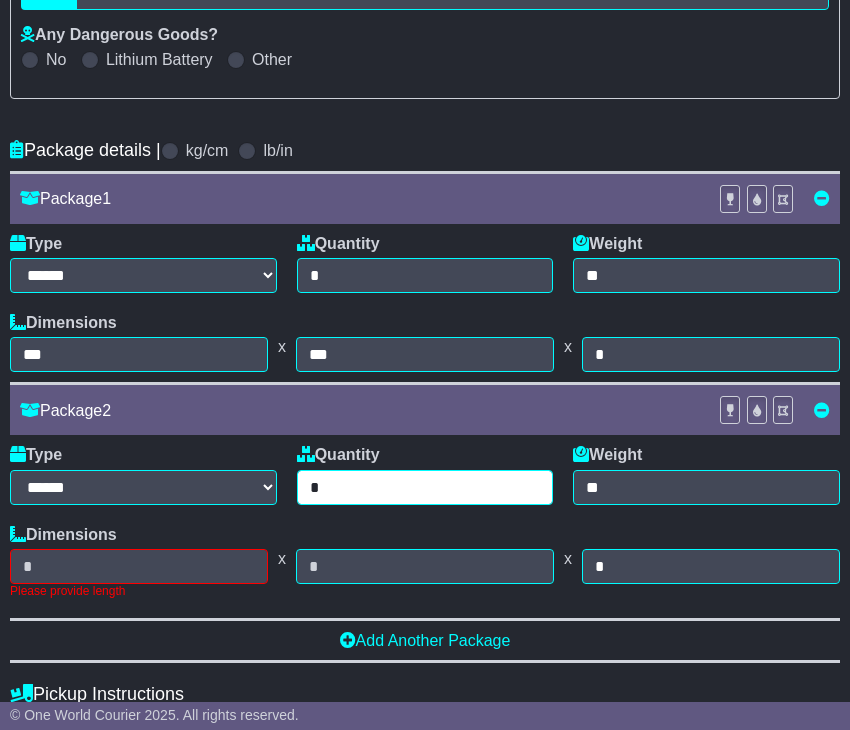 type on "*" 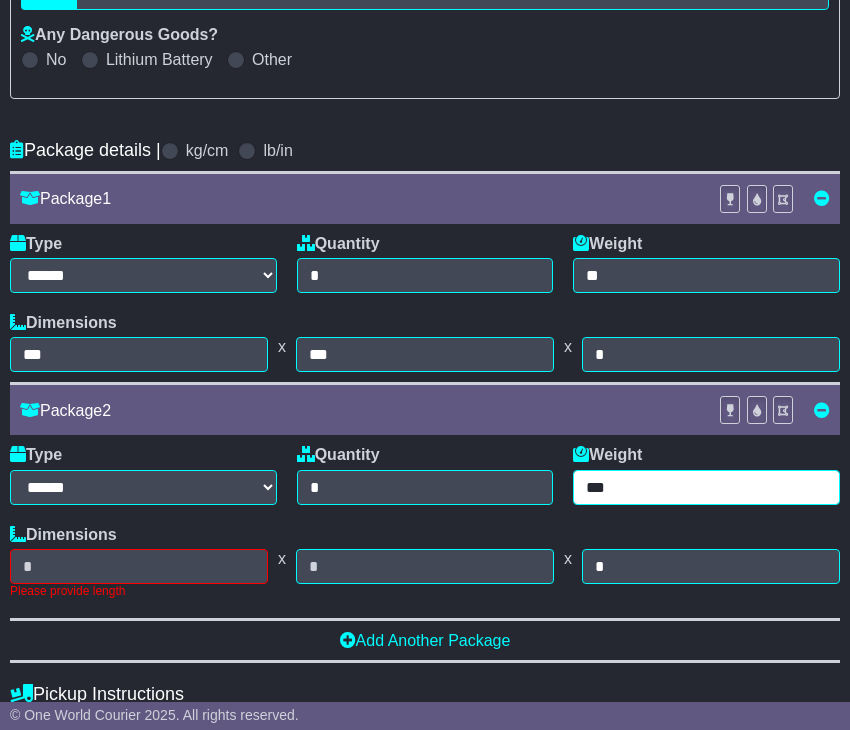 type on "***" 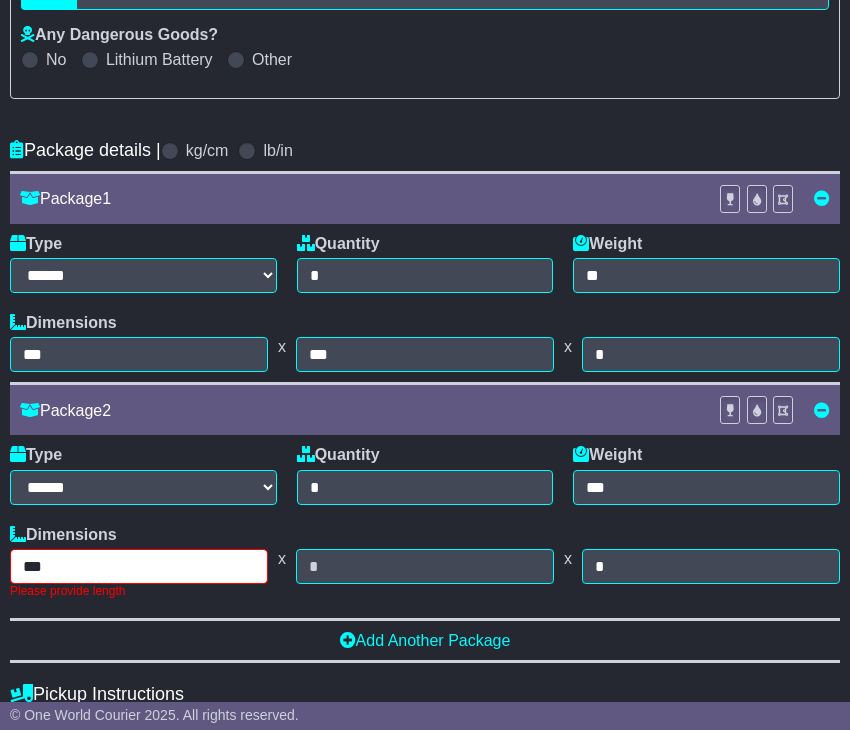 type on "***" 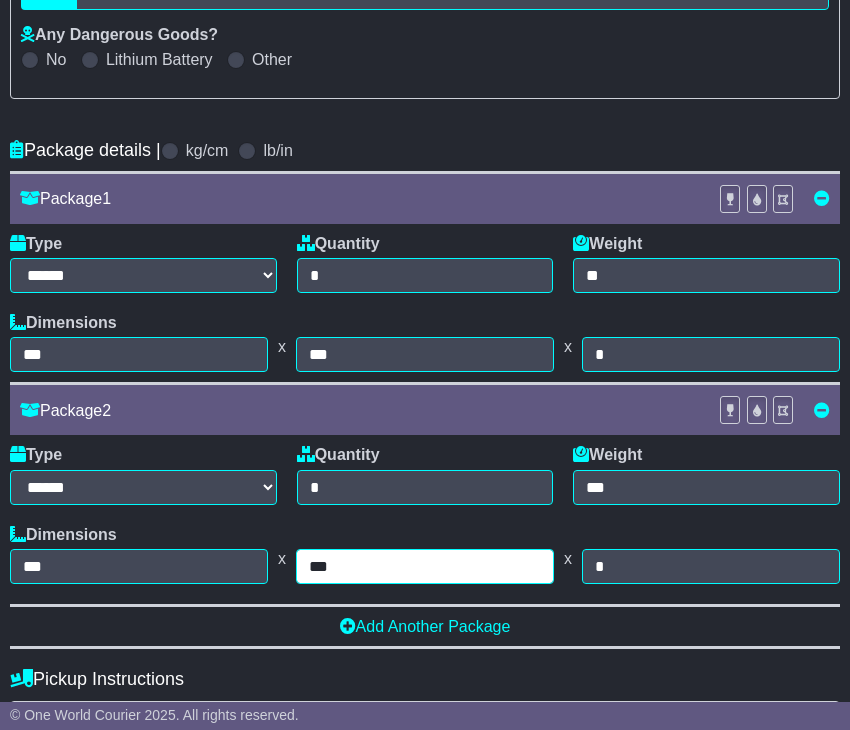 type on "***" 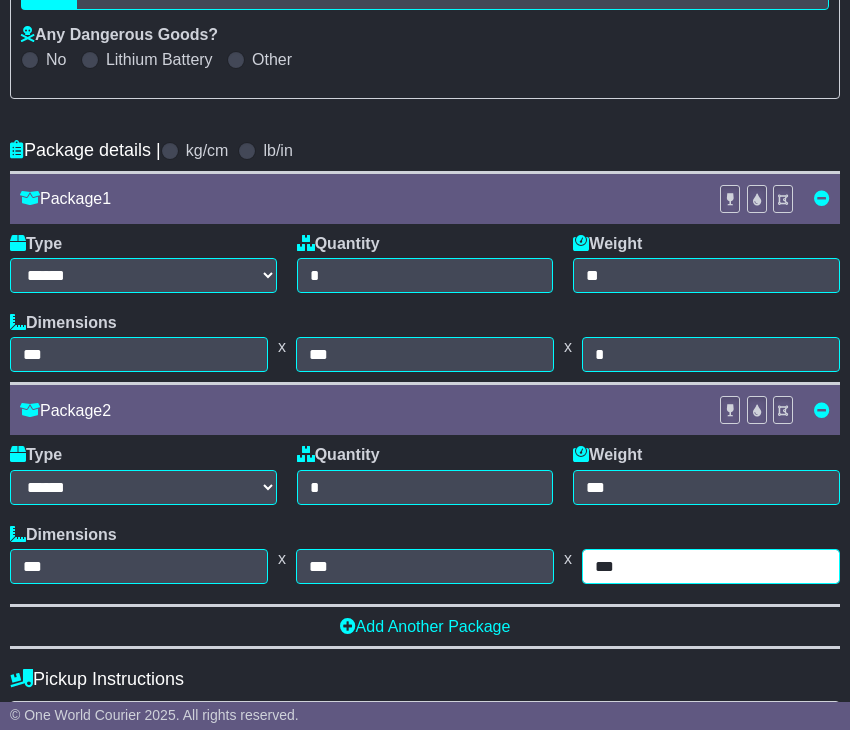 type on "***" 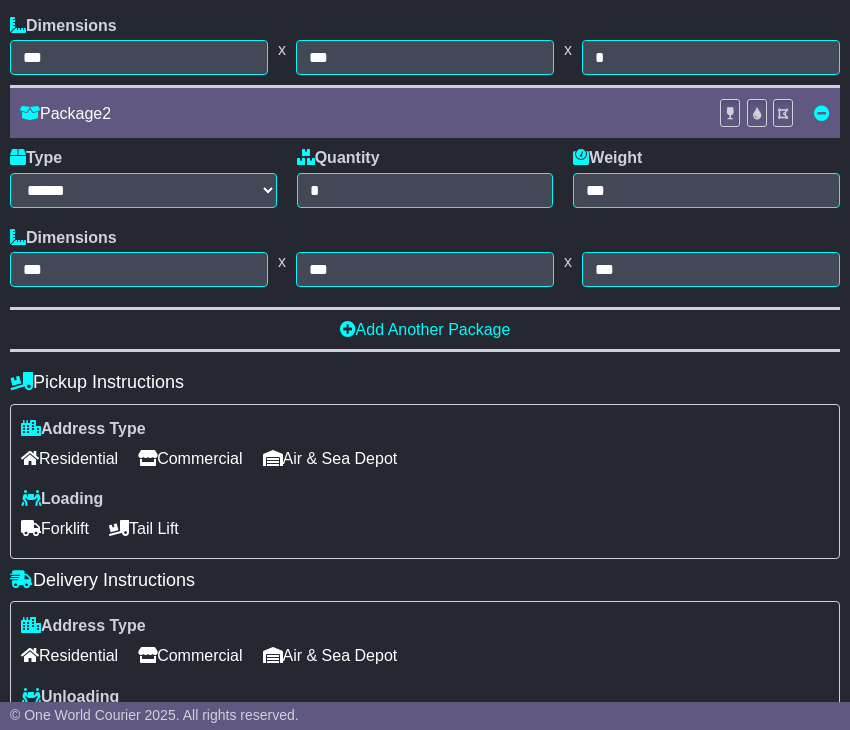 scroll, scrollTop: 783, scrollLeft: 0, axis: vertical 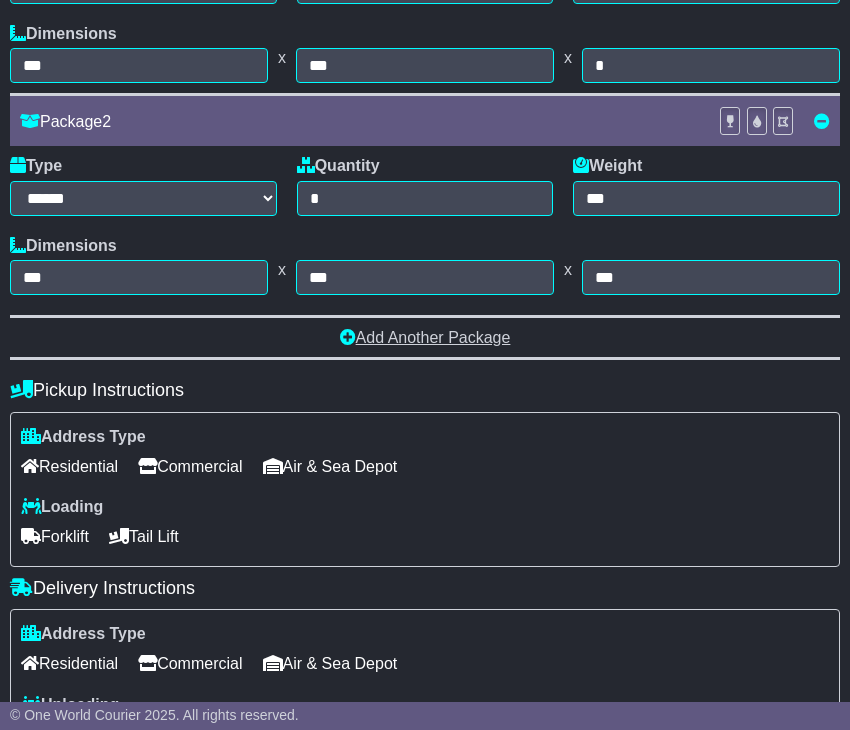 click on "Add Another Package" at bounding box center (425, 337) 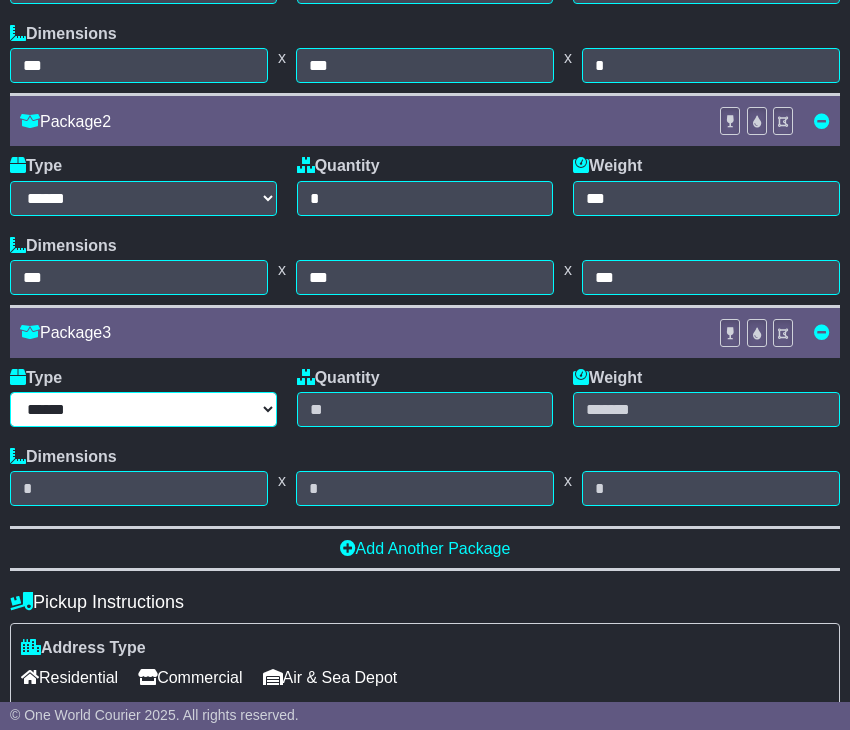 click on "****** ****** *** ******** ***** **** **** ****** *** *******" at bounding box center [143, 409] 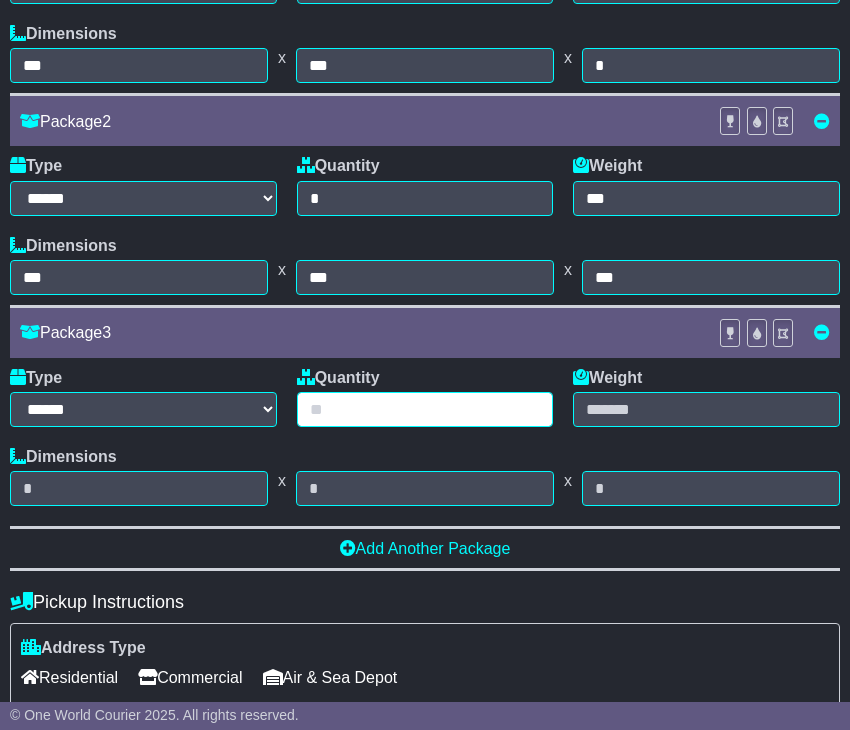 click at bounding box center [425, 409] 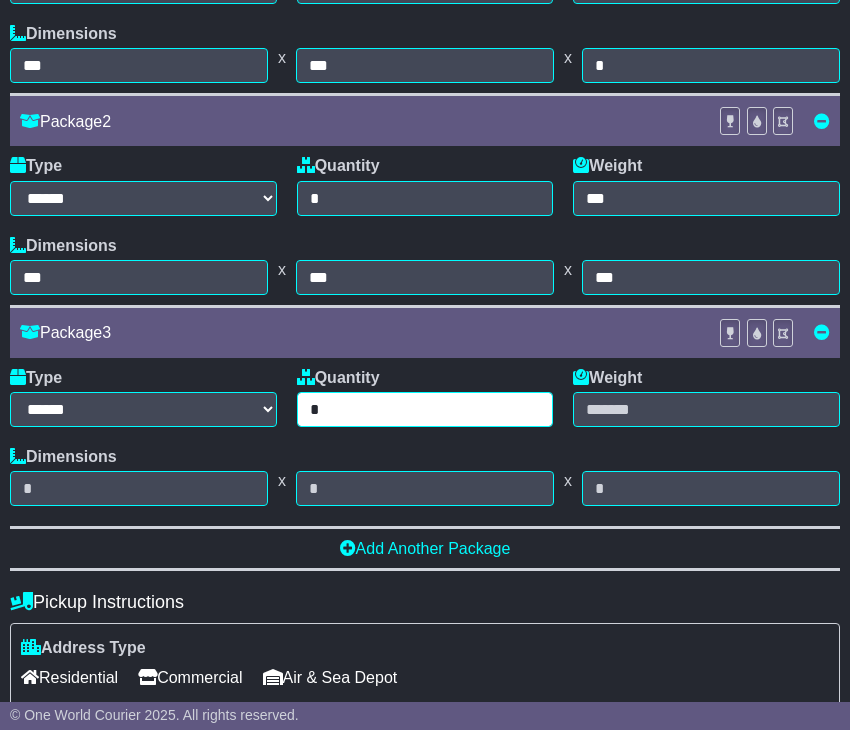 type on "*" 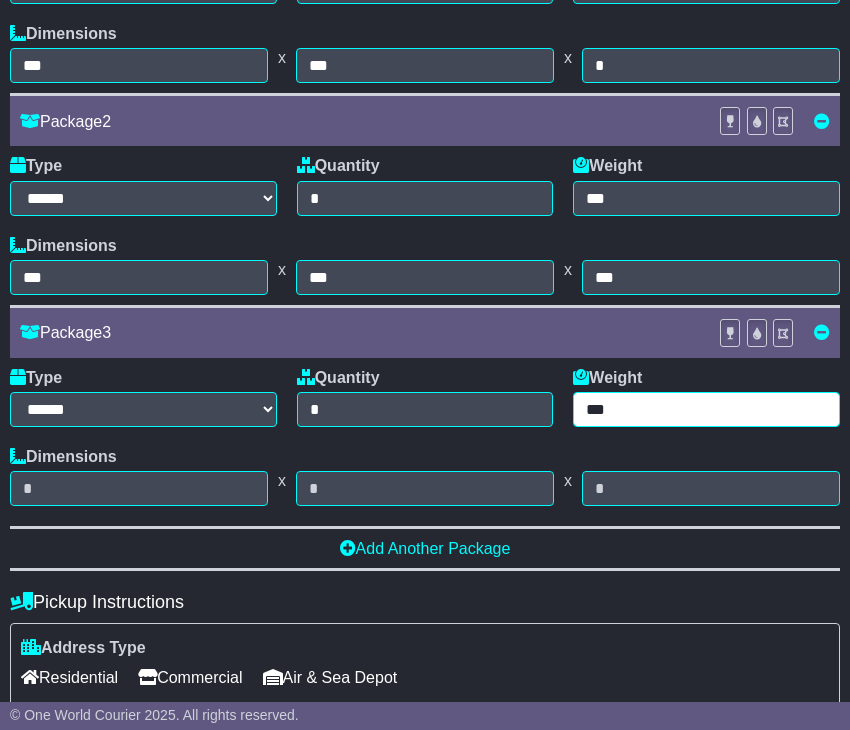 type on "***" 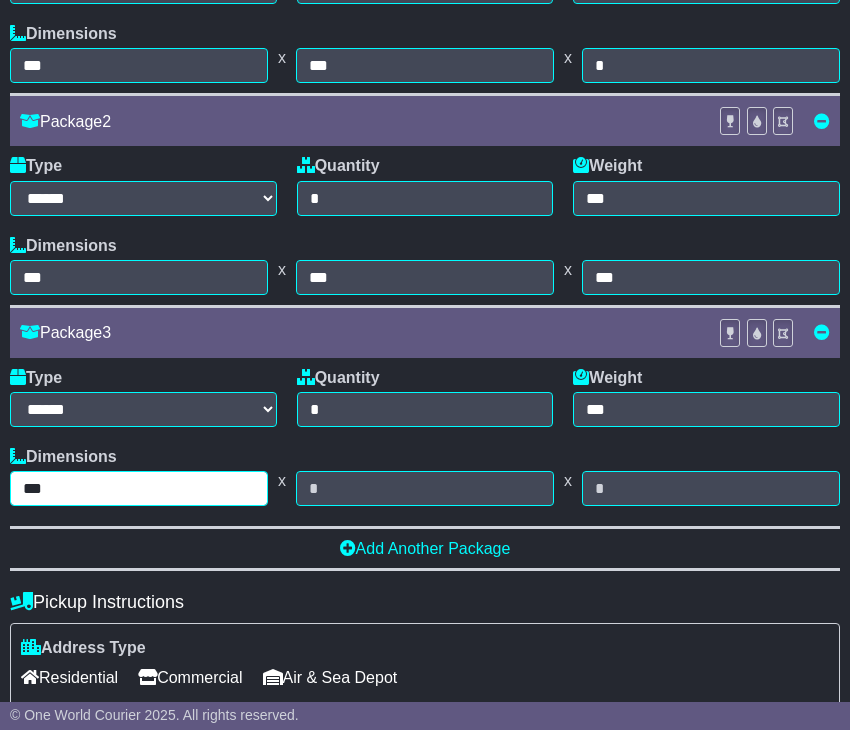 type on "***" 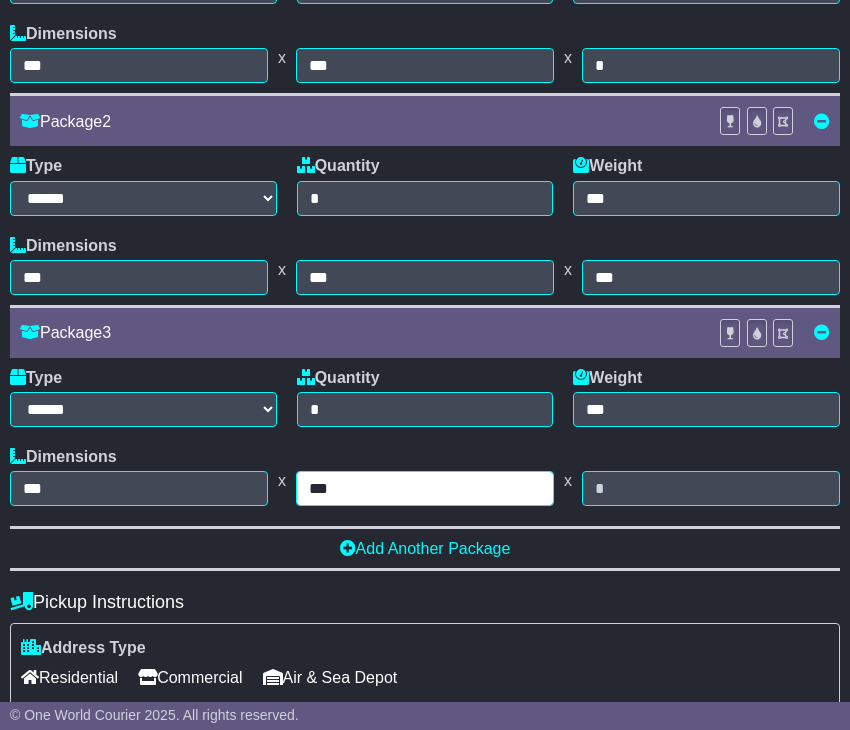type on "***" 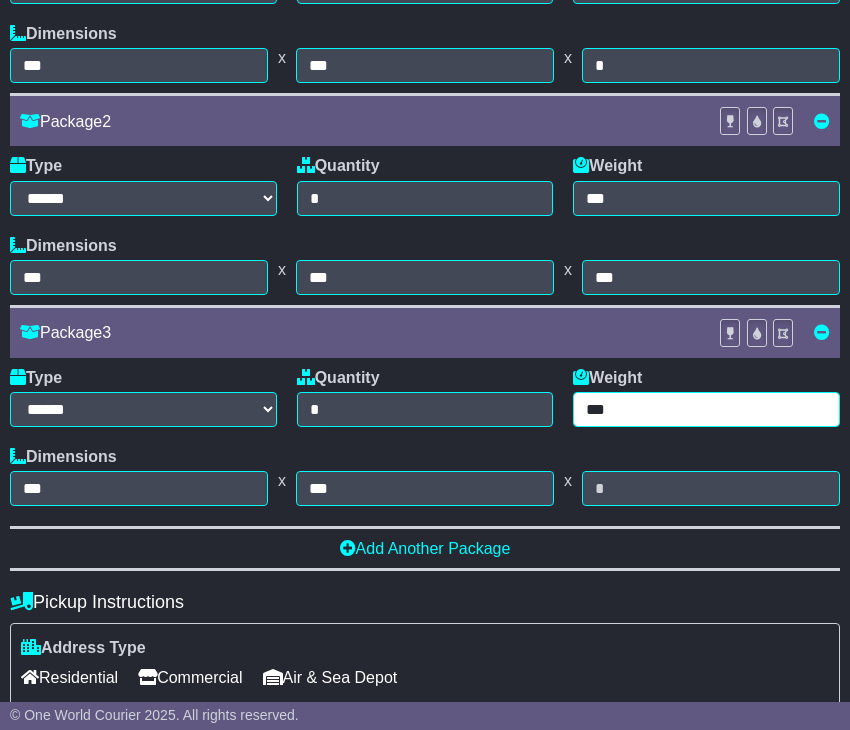 click on "***" at bounding box center [706, 409] 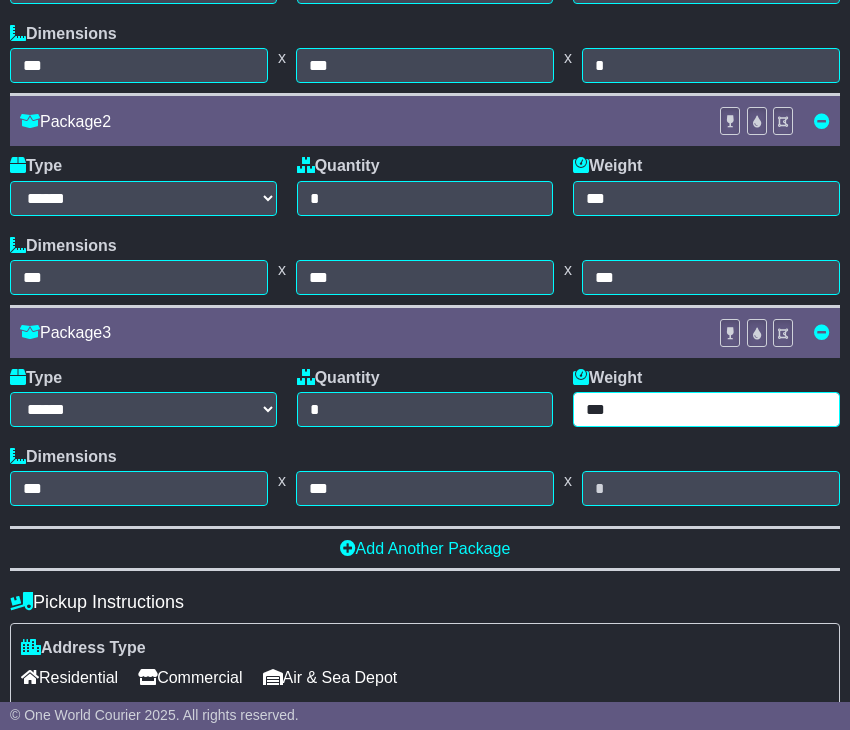 type on "***" 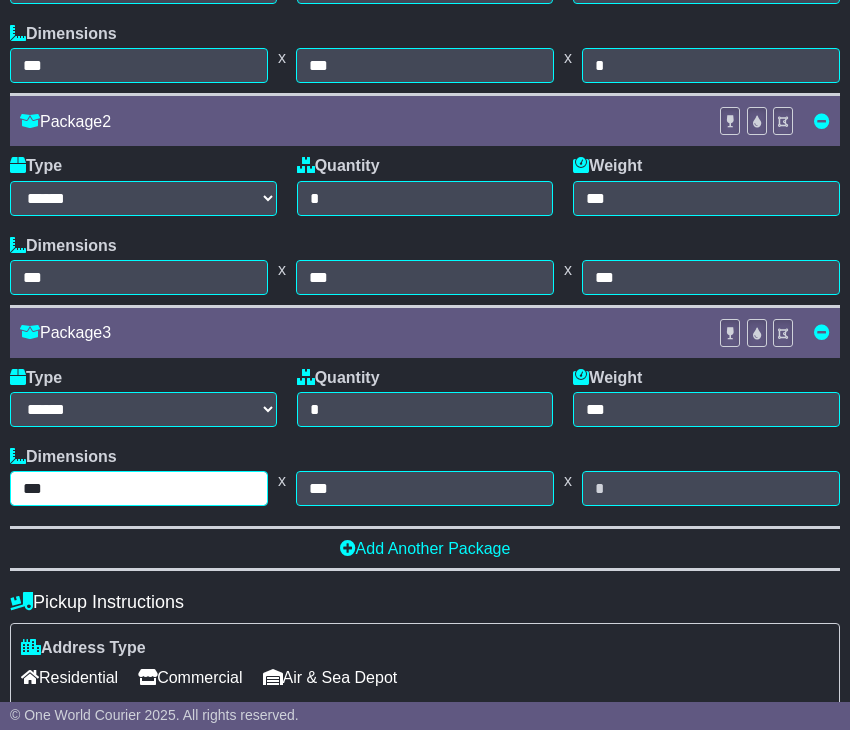 type on "***" 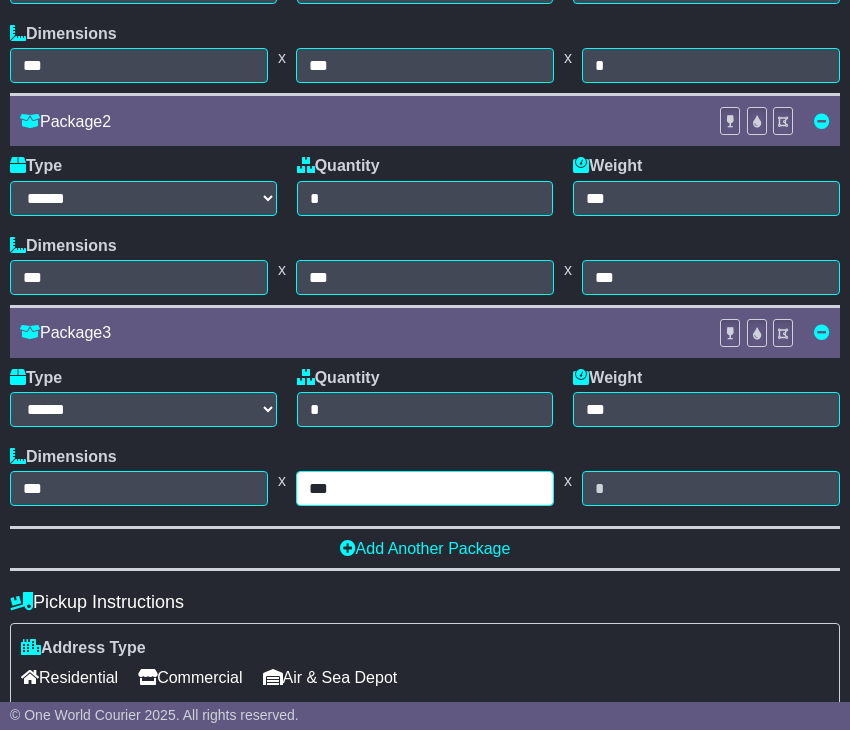 type on "***" 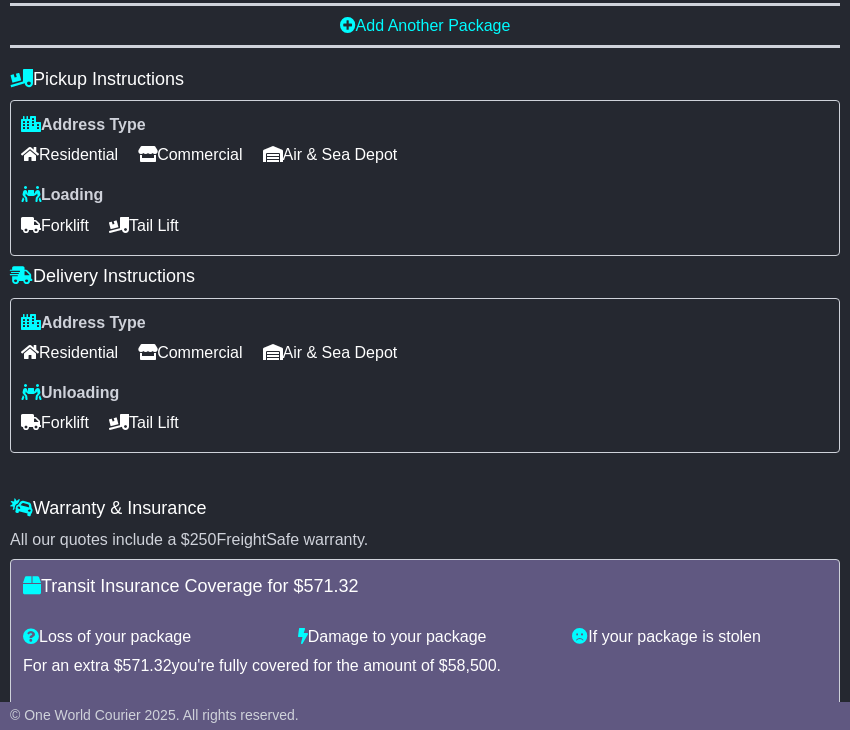 scroll, scrollTop: 1195, scrollLeft: 0, axis: vertical 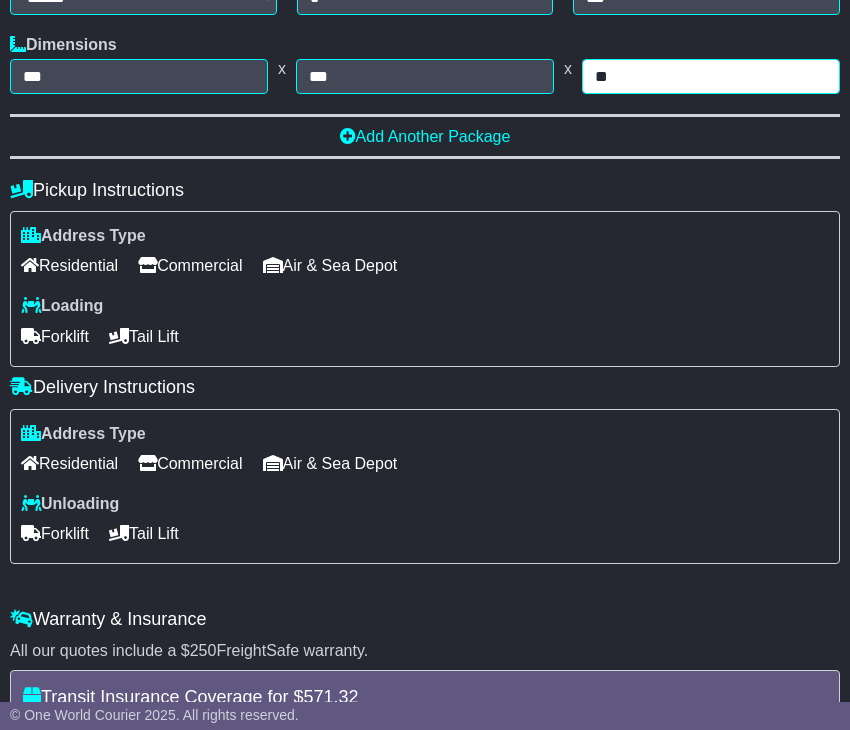 click on "**" at bounding box center (711, 76) 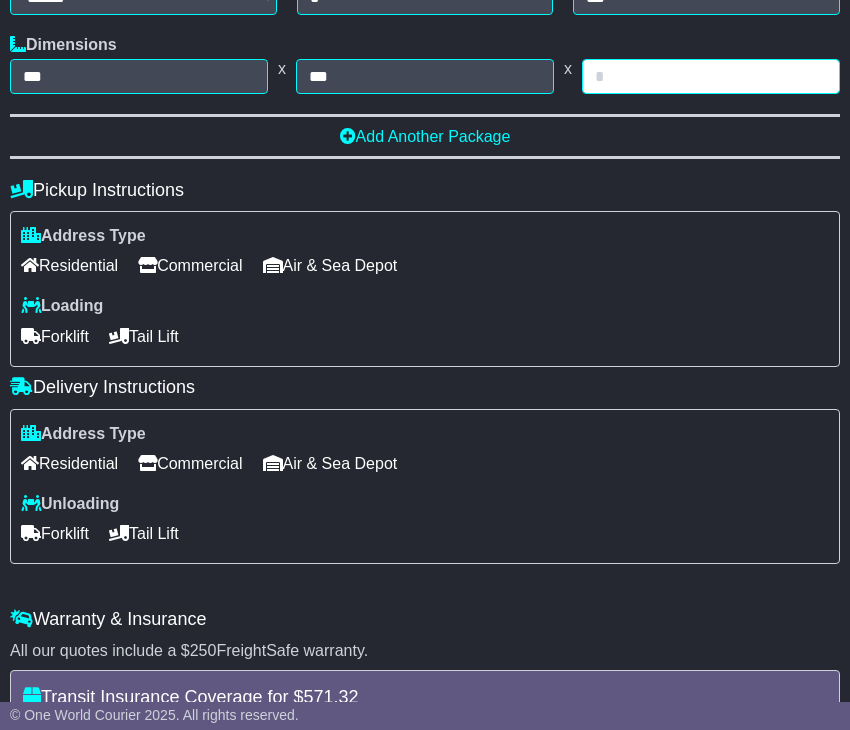 type on "*" 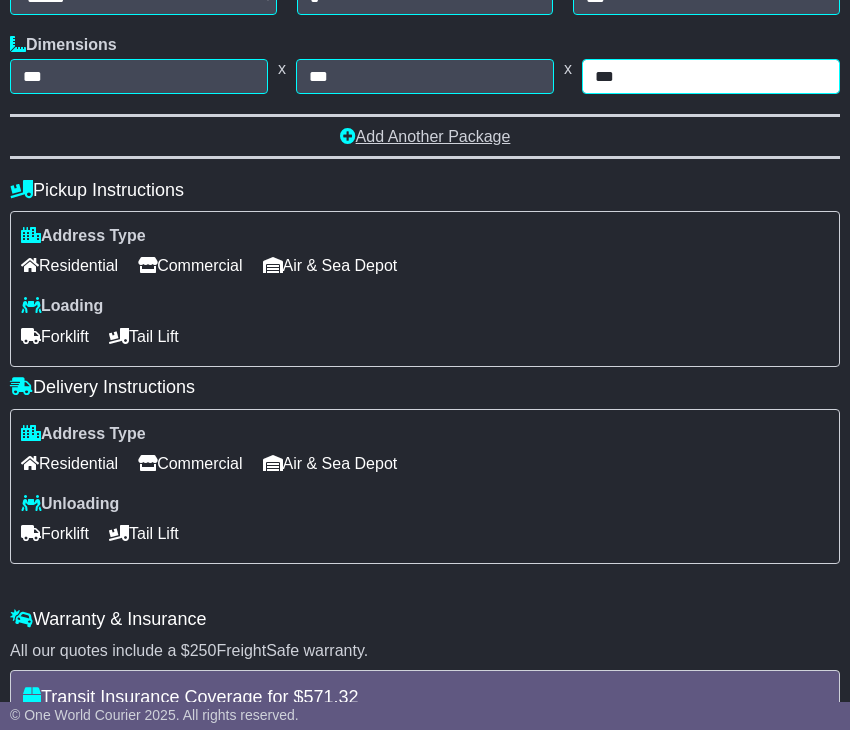 type on "***" 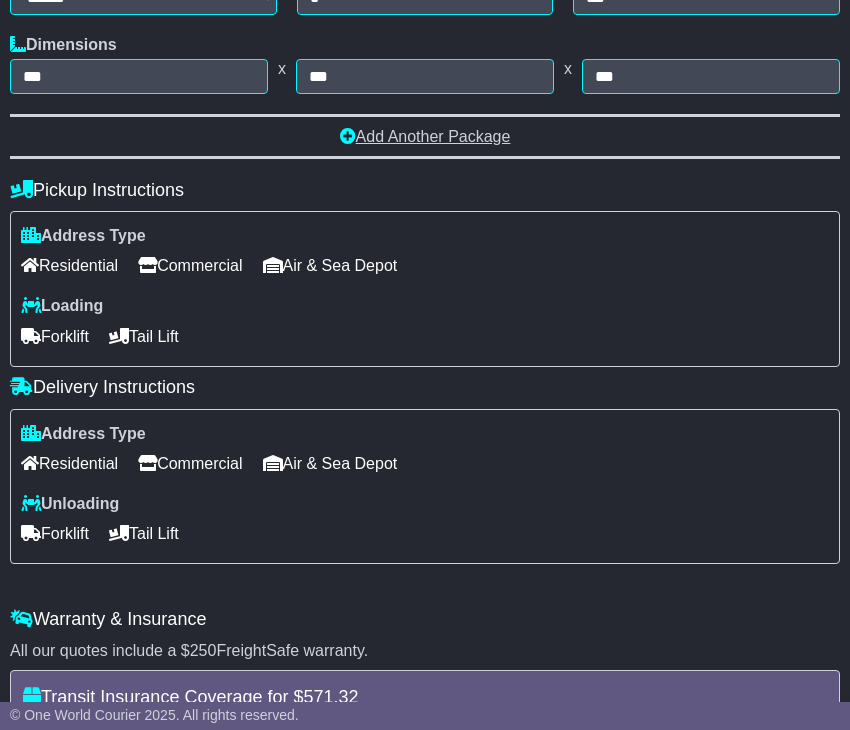 click on "Add Another Package" at bounding box center [425, 136] 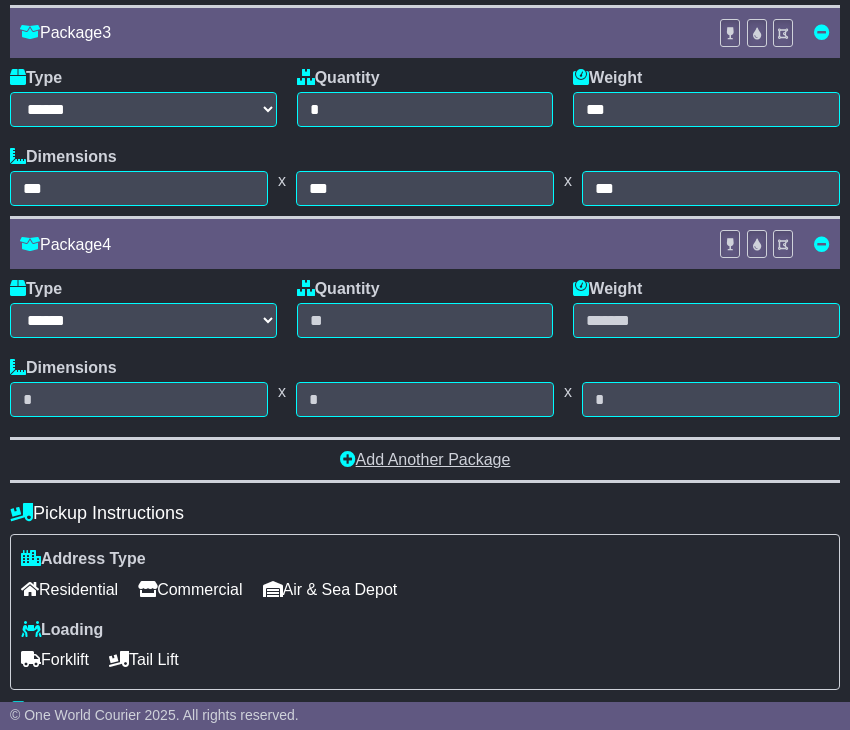 scroll, scrollTop: 1028, scrollLeft: 0, axis: vertical 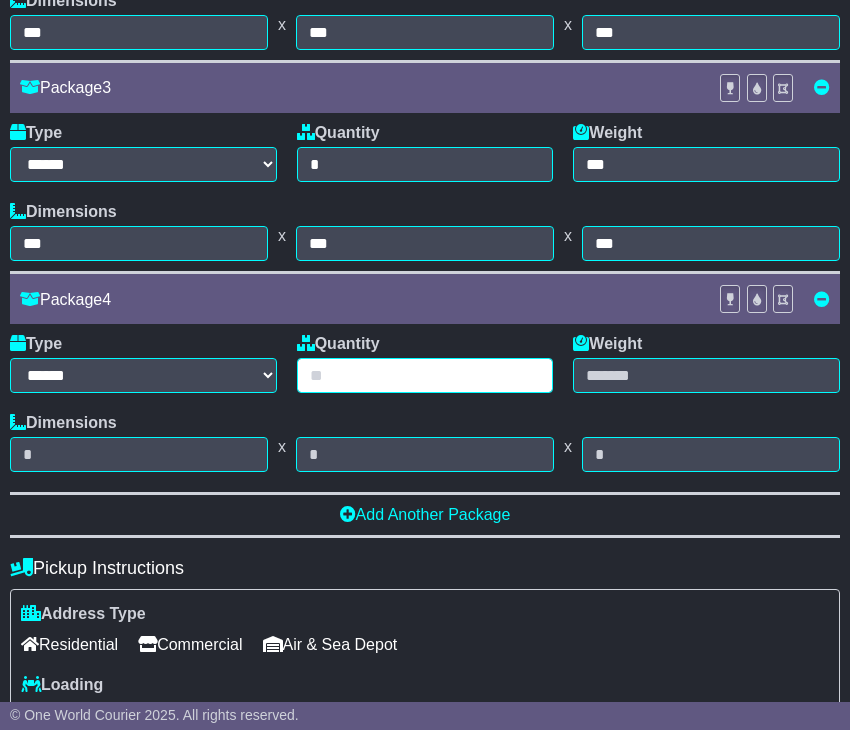 click at bounding box center (425, 375) 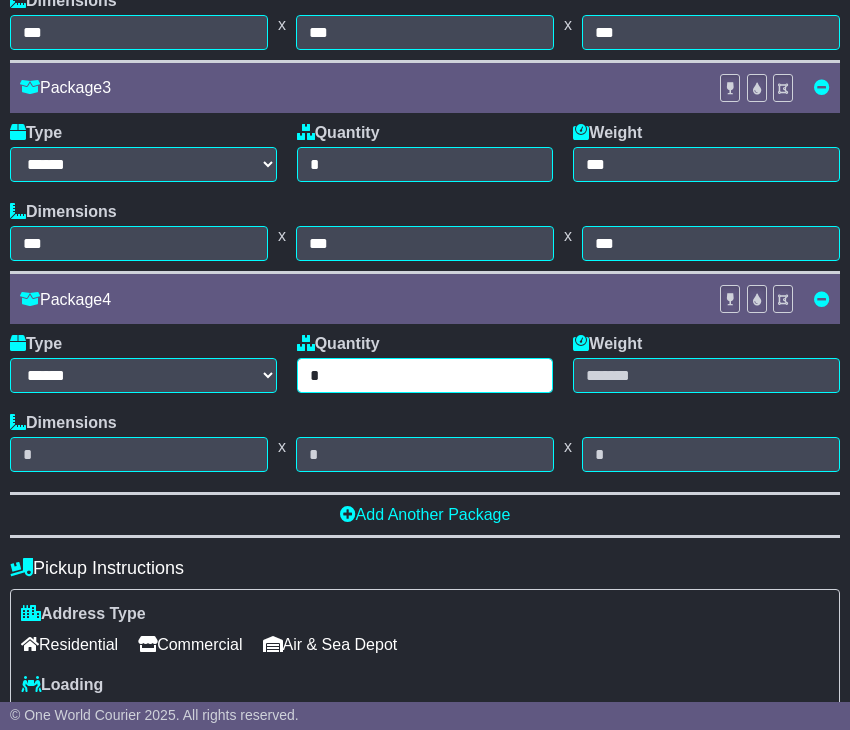 type on "*" 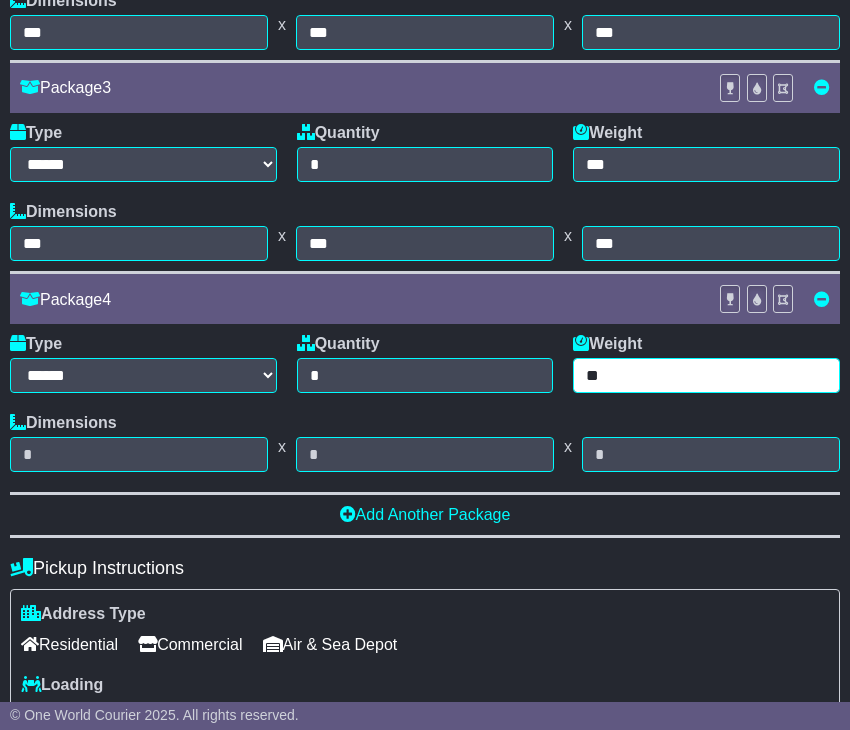 type on "**" 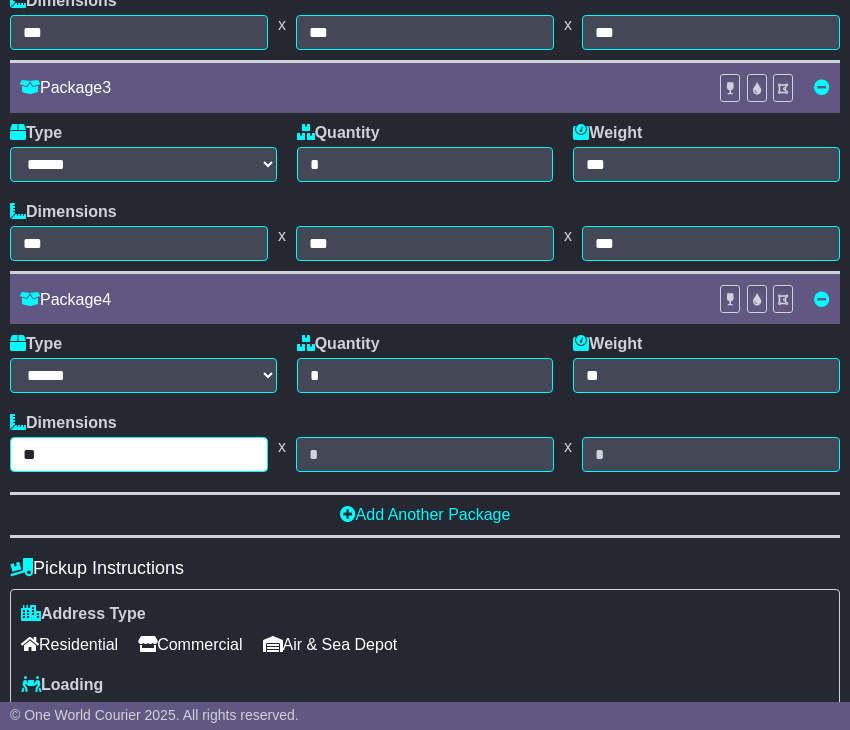 type on "**" 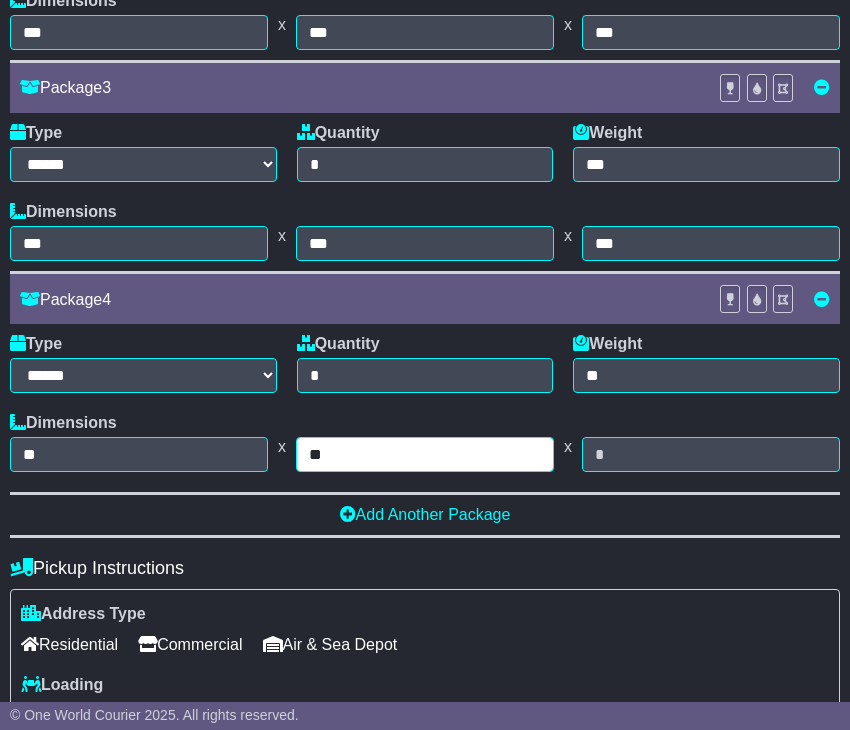type on "**" 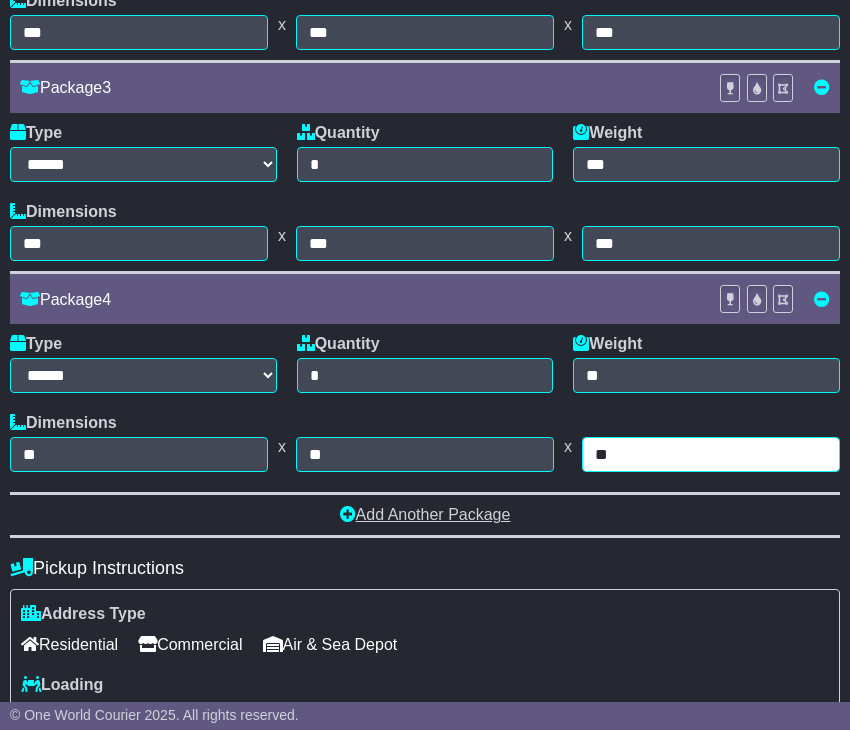 type on "**" 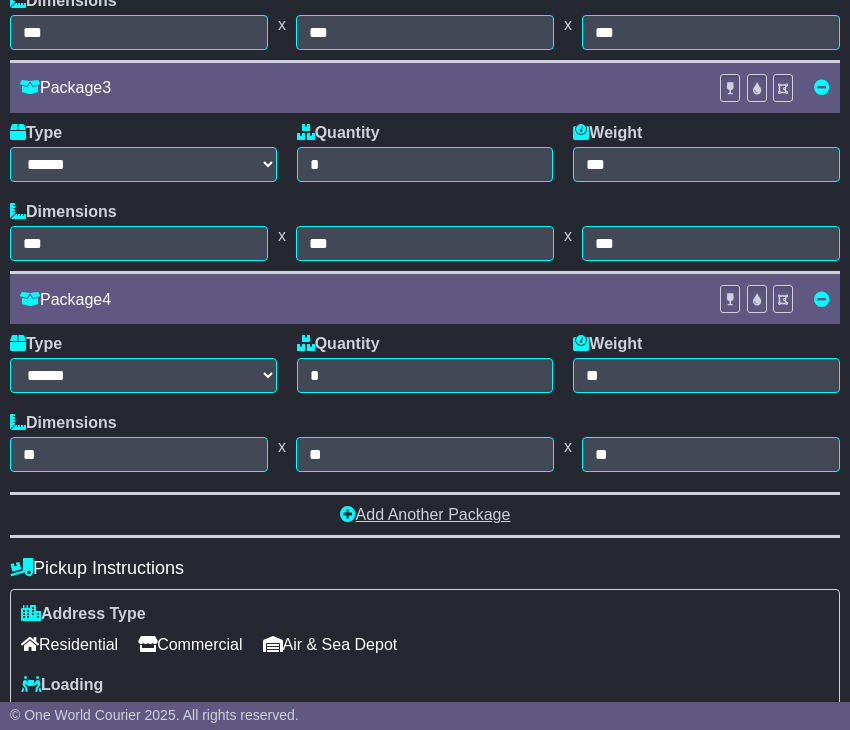 click on "Add Another Package" at bounding box center (425, 514) 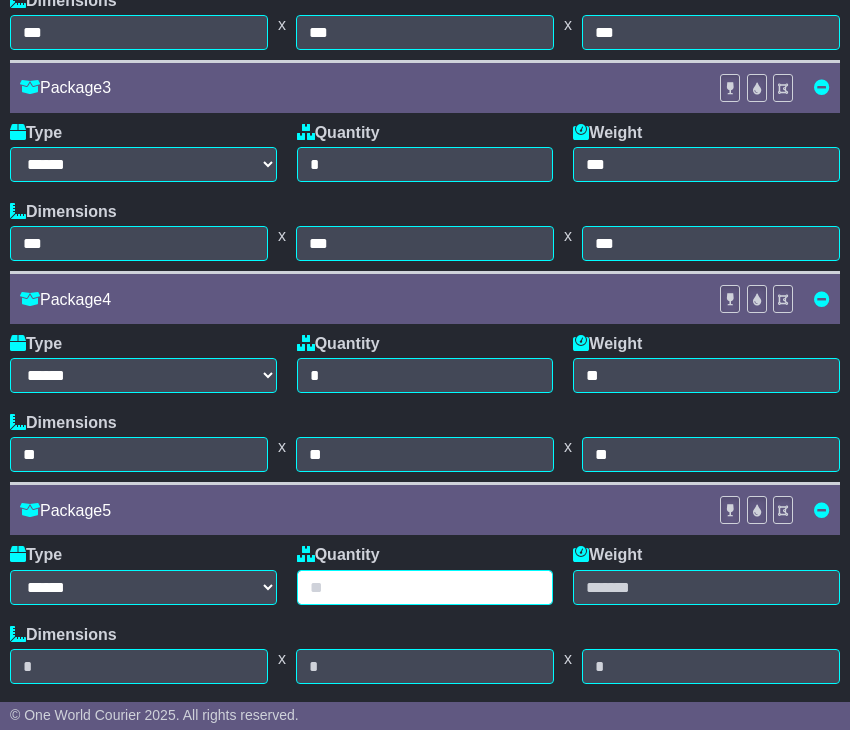 click at bounding box center (425, 587) 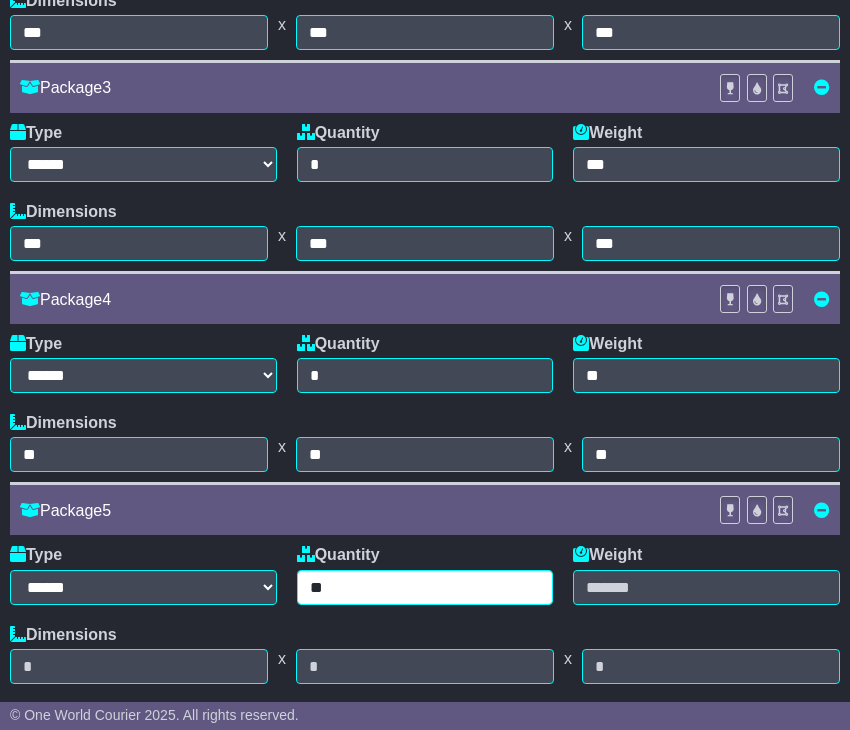 type on "**" 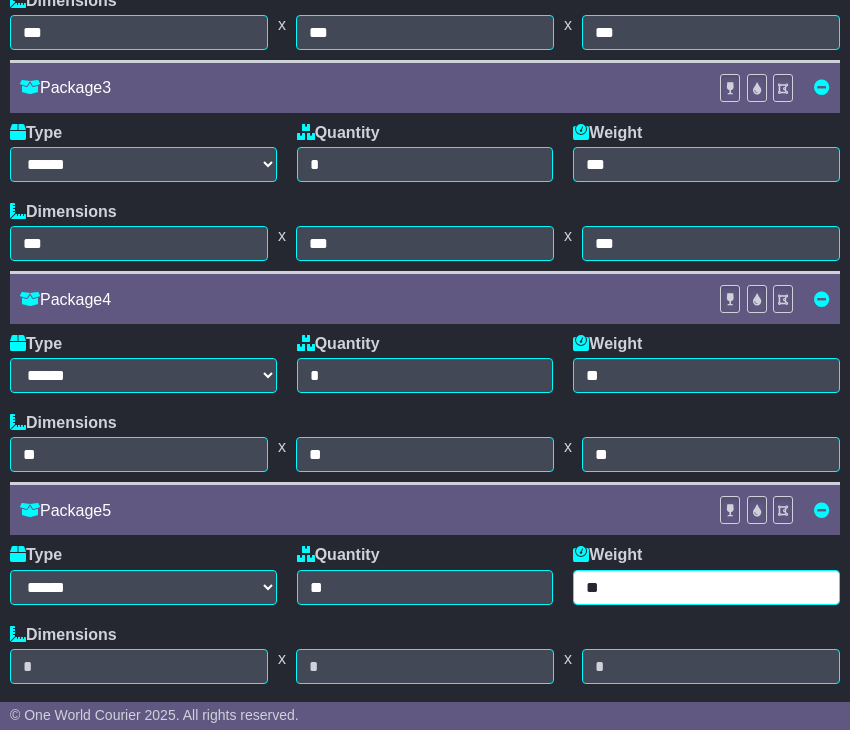 type on "**" 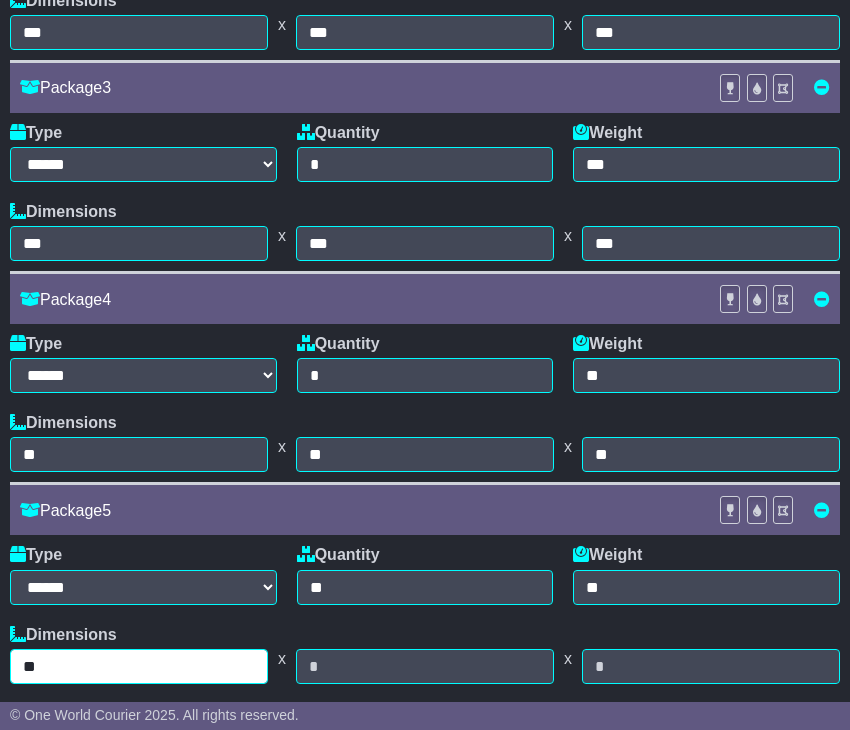type on "**" 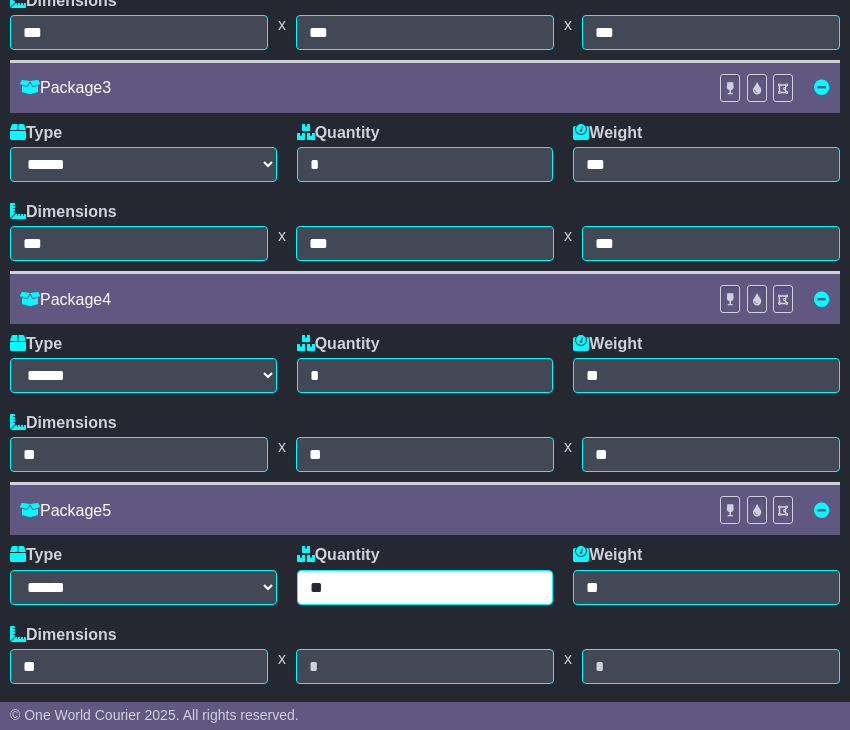 drag, startPoint x: 449, startPoint y: 583, endPoint x: 352, endPoint y: 586, distance: 97.04638 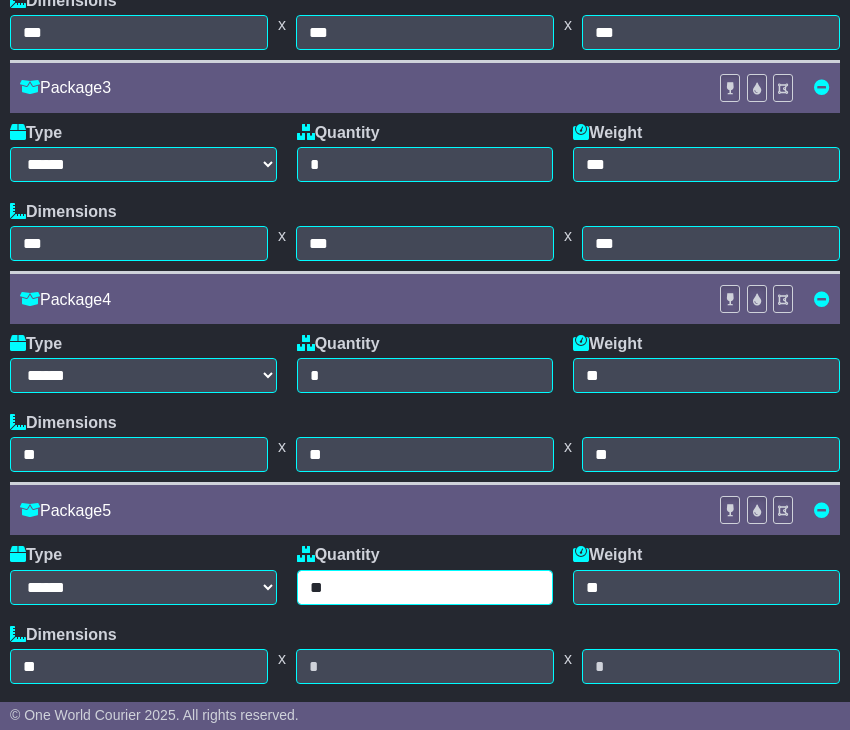 type on "*" 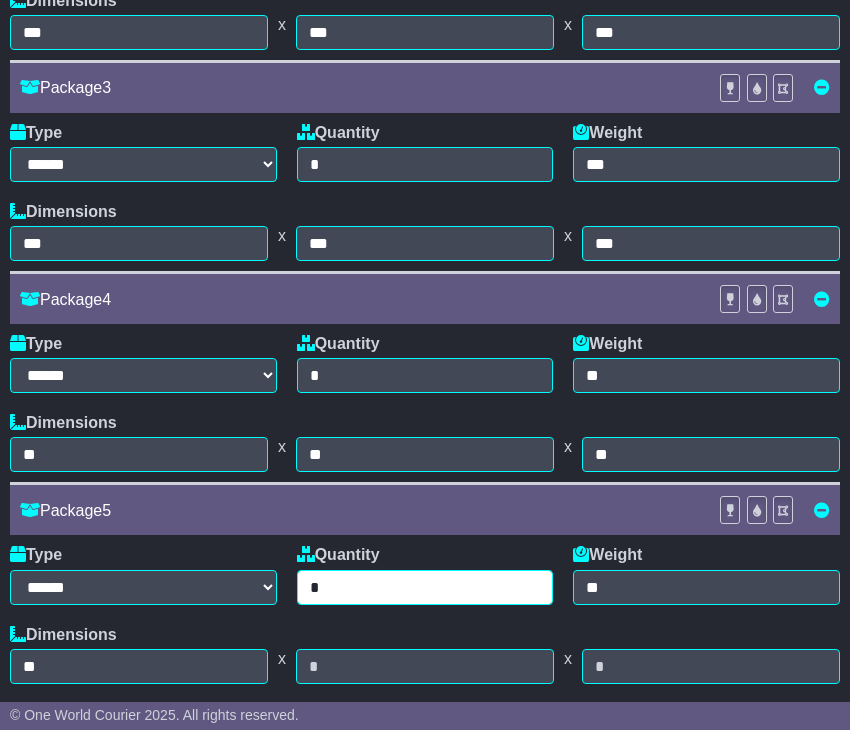 type on "*" 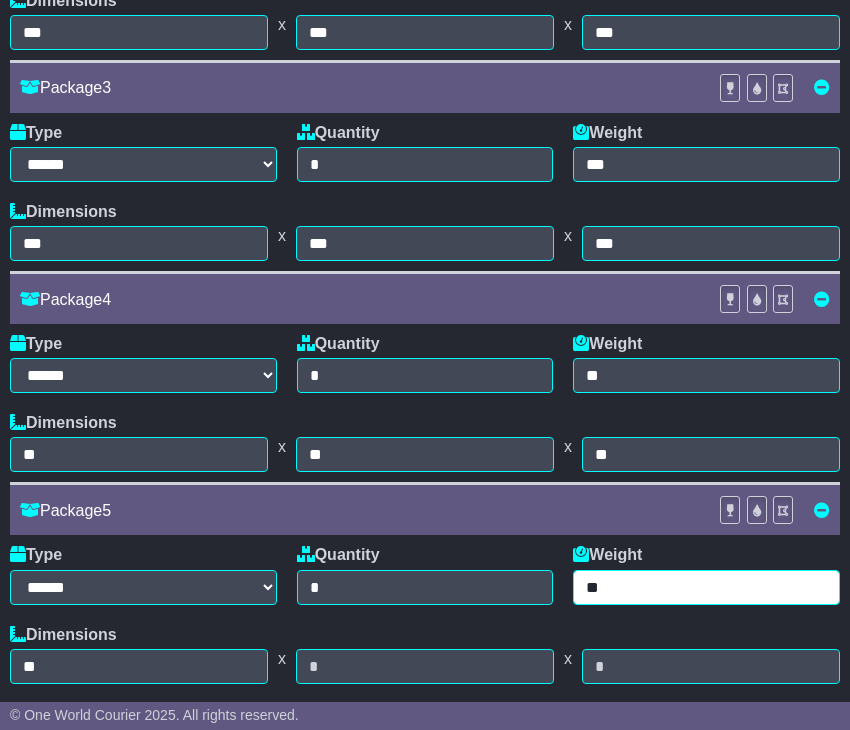 type on "**" 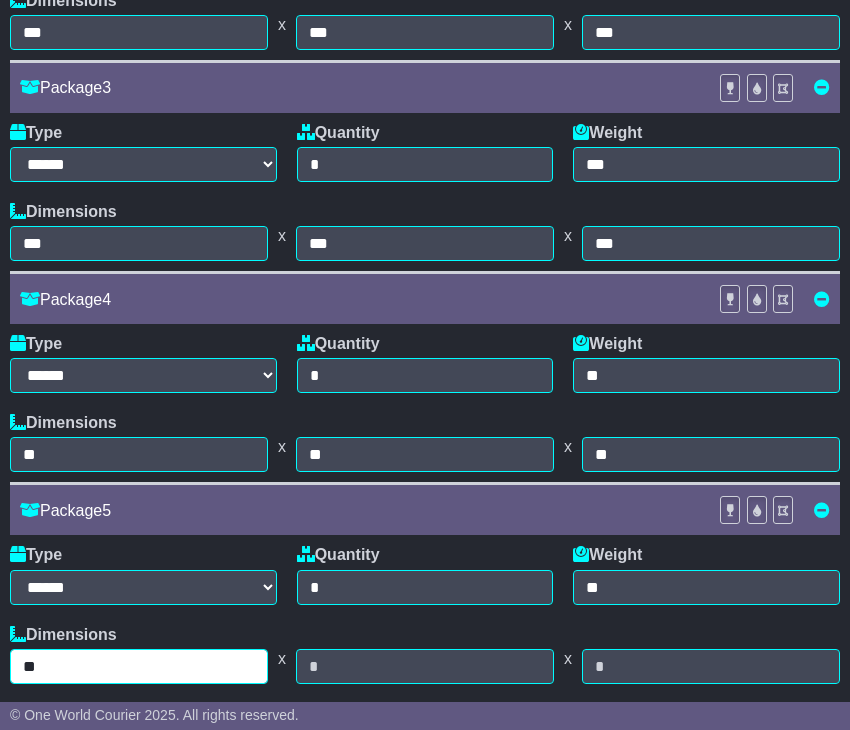 type on "**" 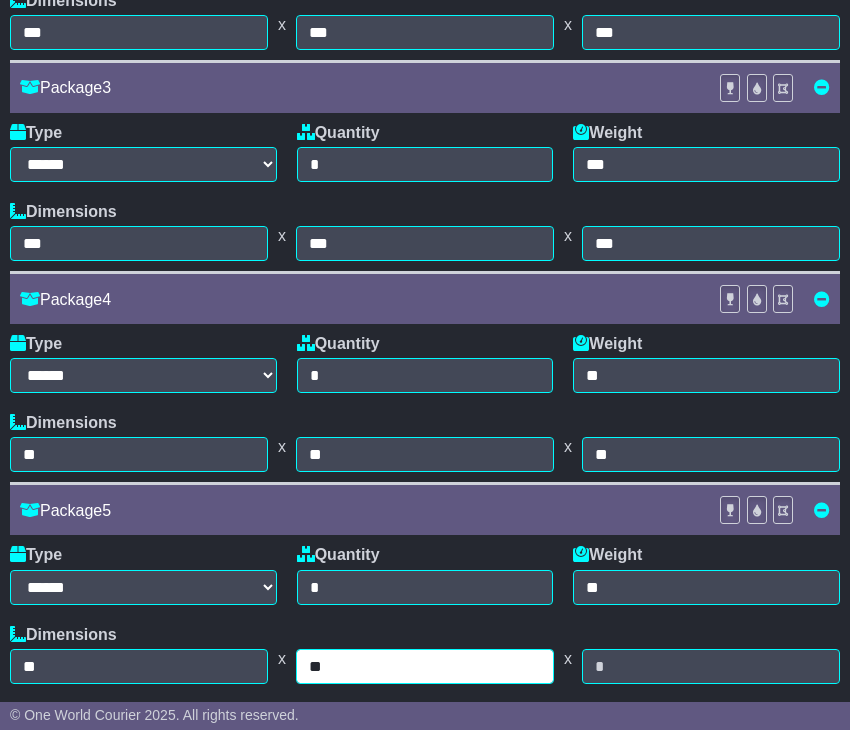 type on "**" 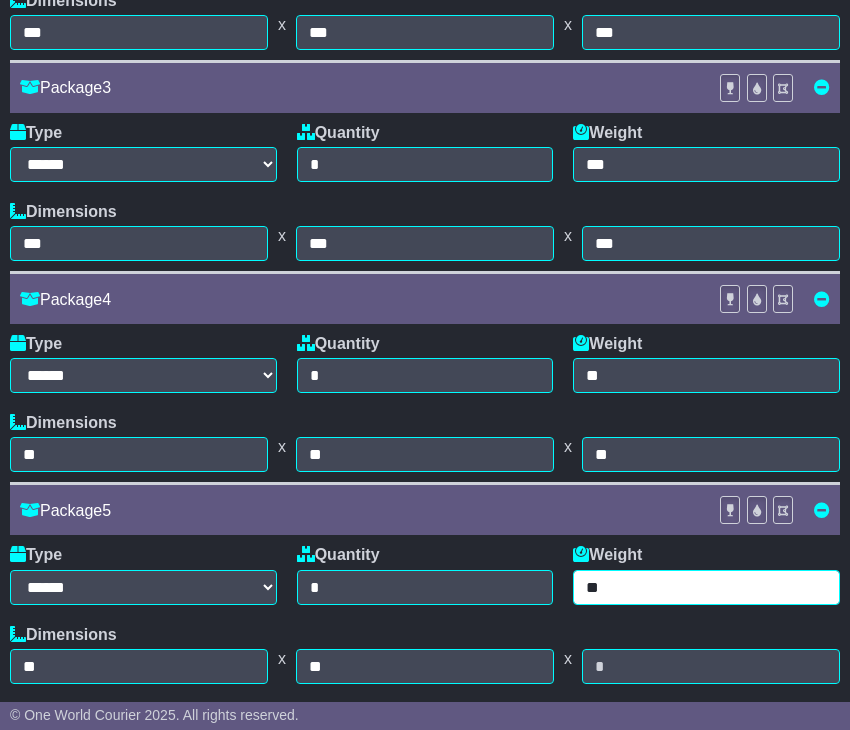 drag, startPoint x: 629, startPoint y: 594, endPoint x: 575, endPoint y: 593, distance: 54.00926 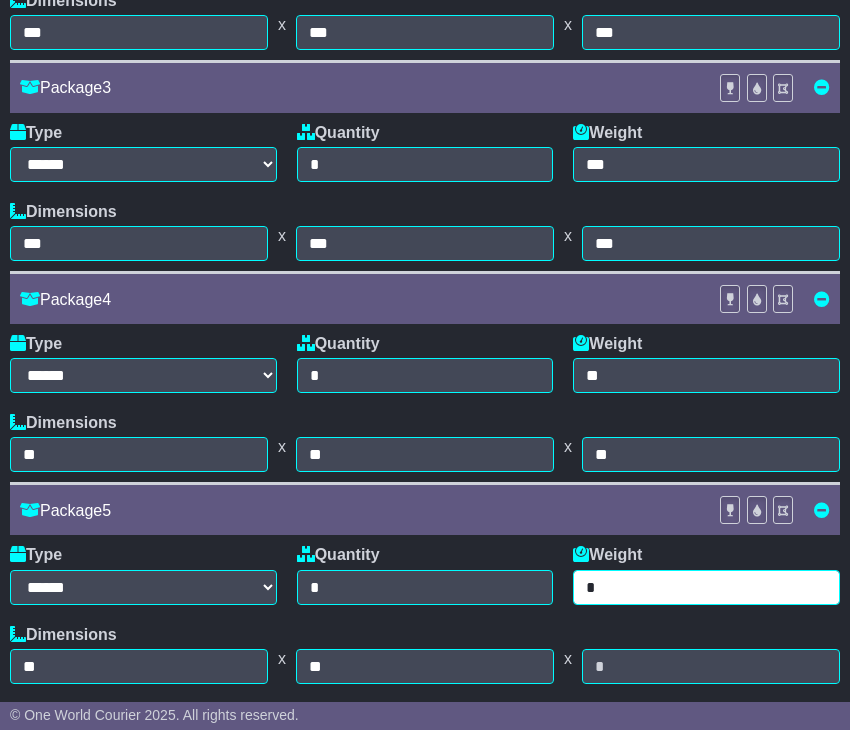 type on "*" 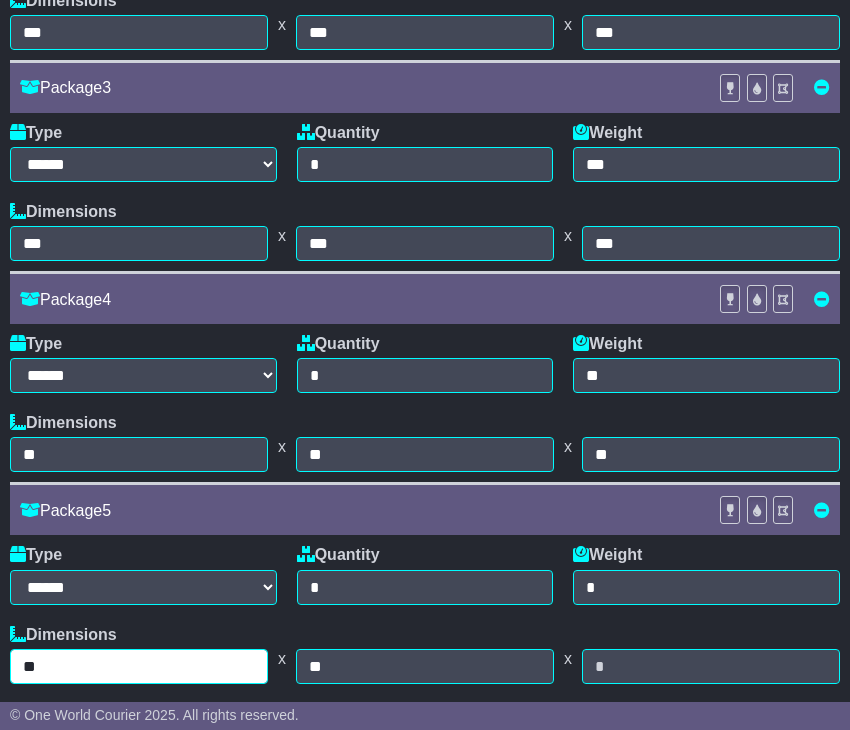 type on "**" 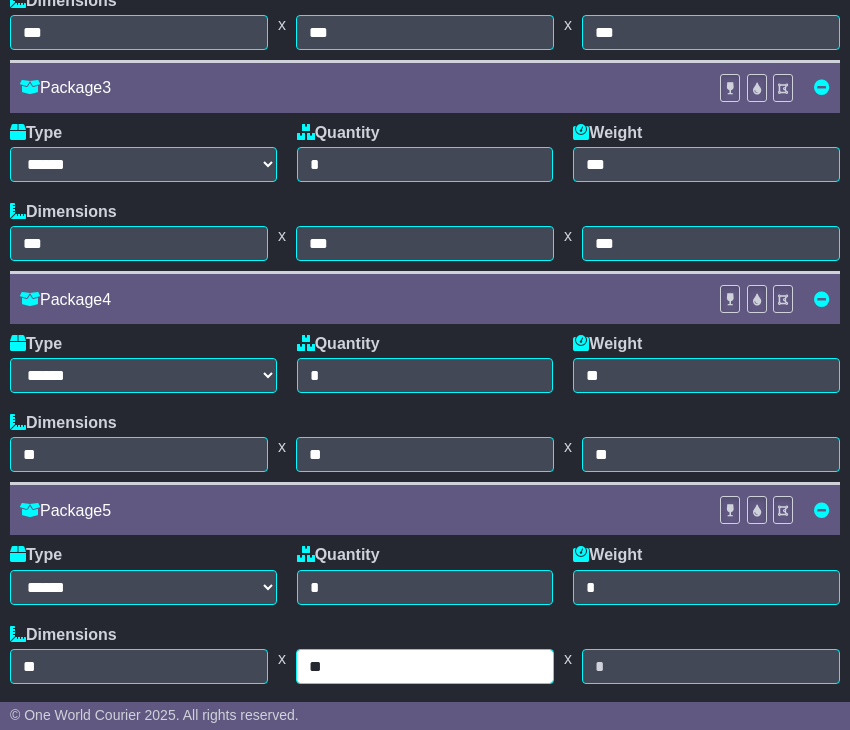 type on "**" 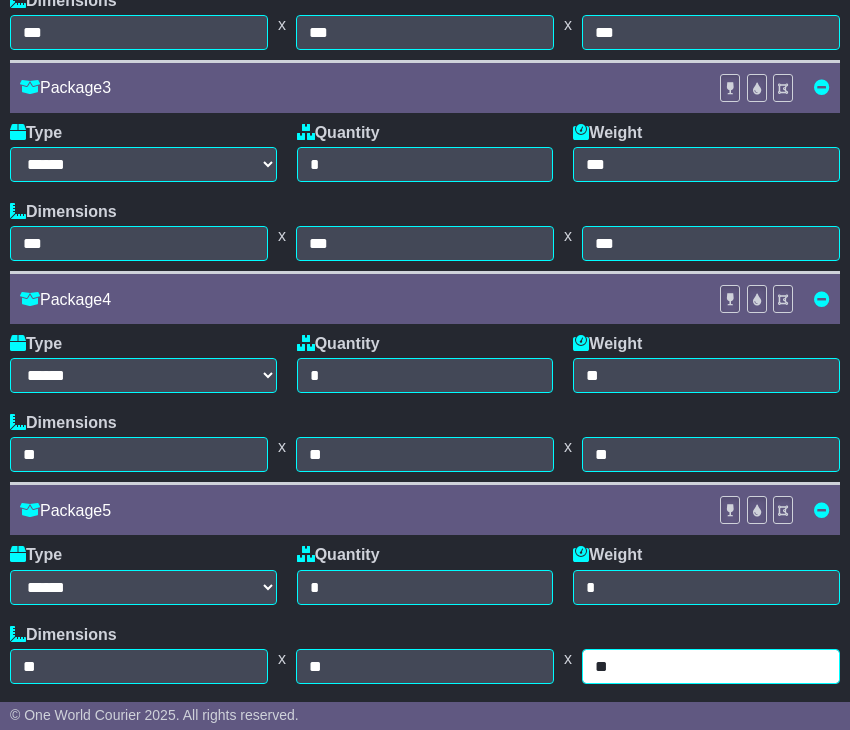 type on "**" 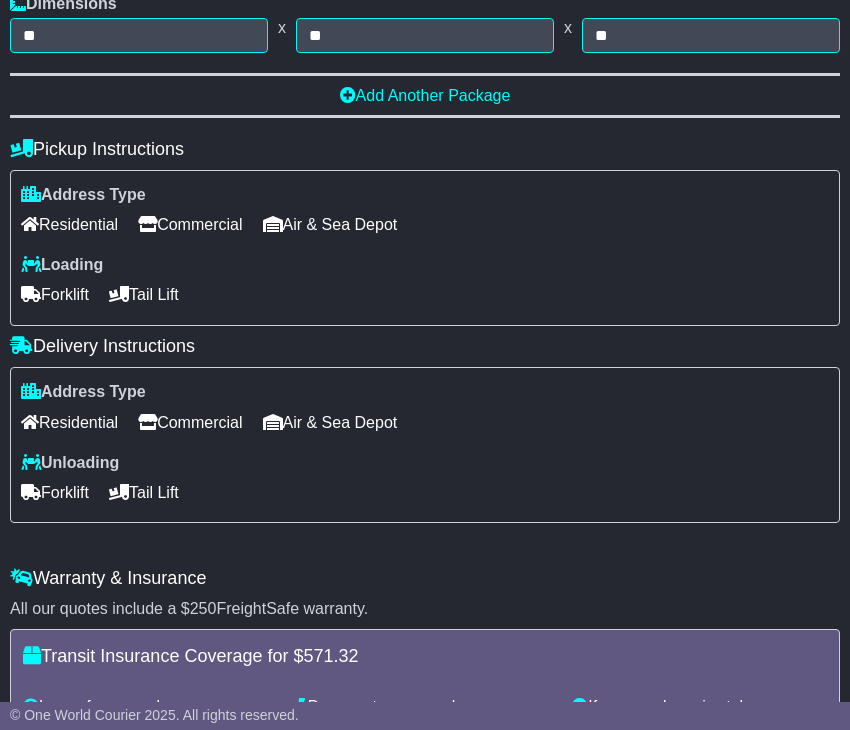 scroll, scrollTop: 1657, scrollLeft: 0, axis: vertical 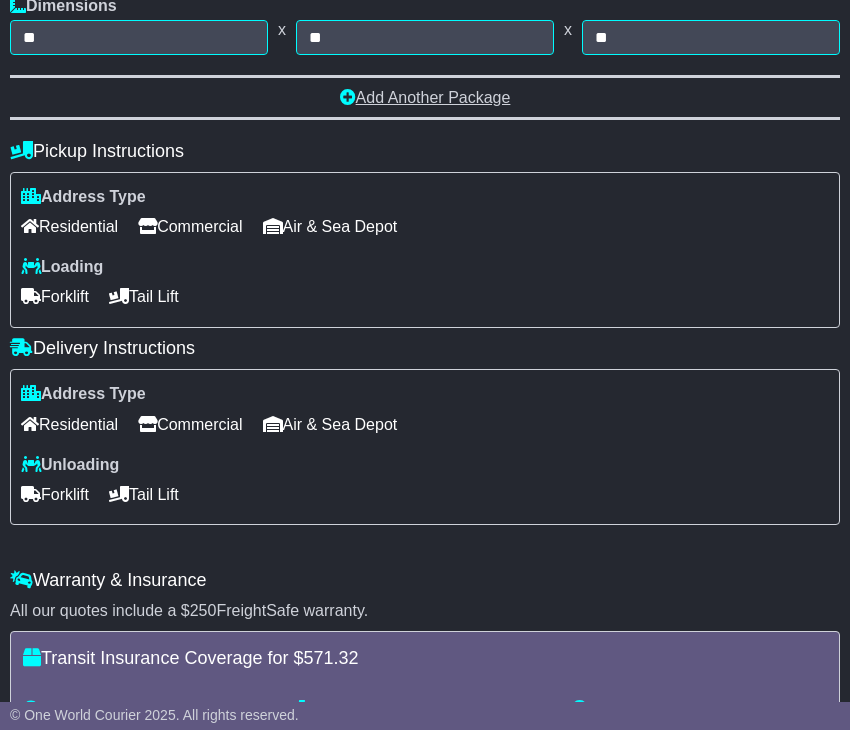 click on "Add Another Package" at bounding box center [425, 97] 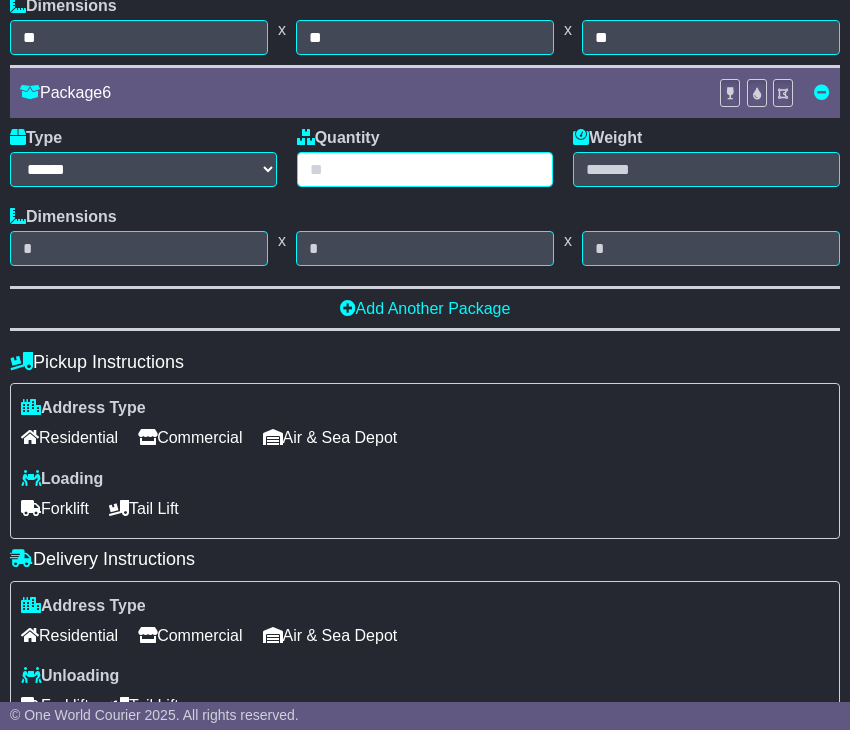 click at bounding box center [425, 169] 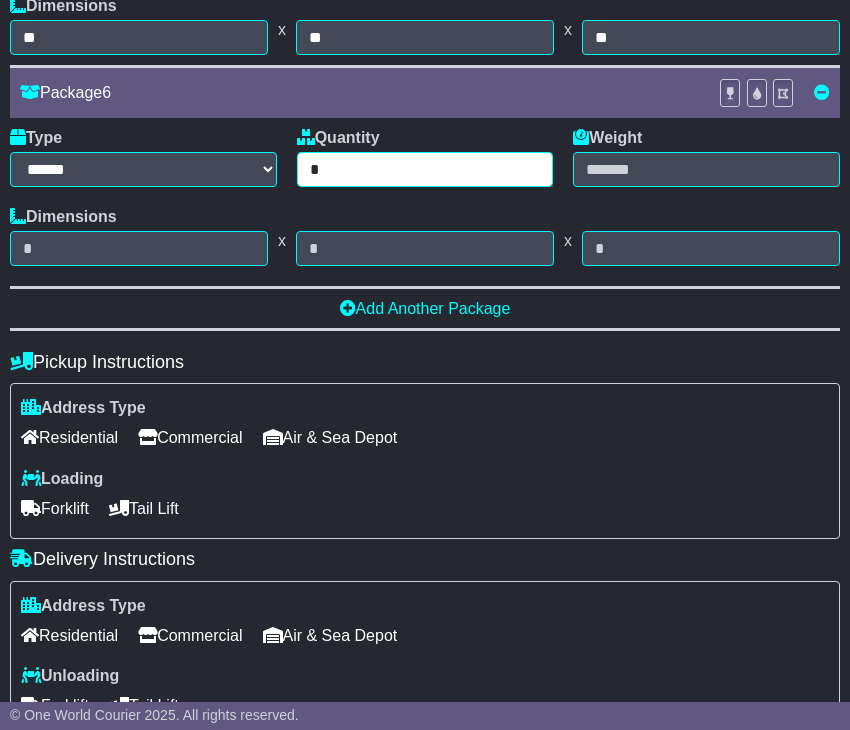 type on "*" 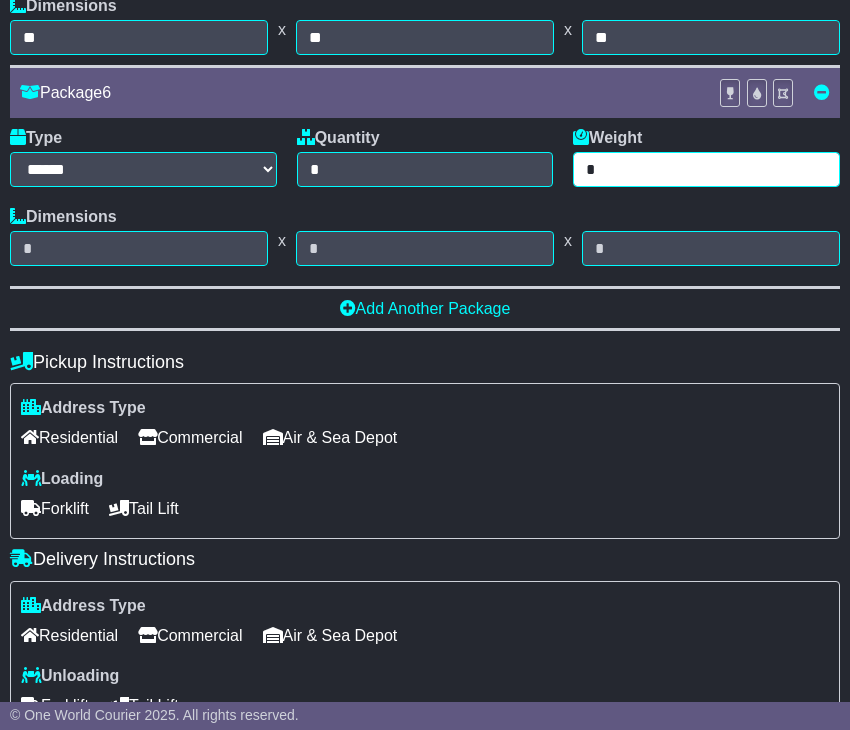 type on "*" 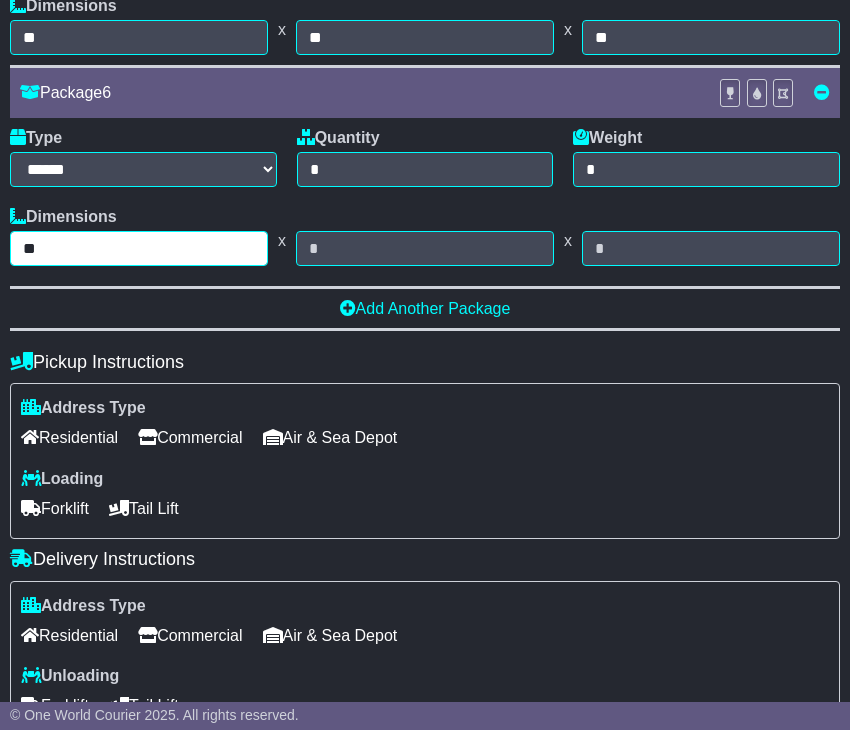 type on "**" 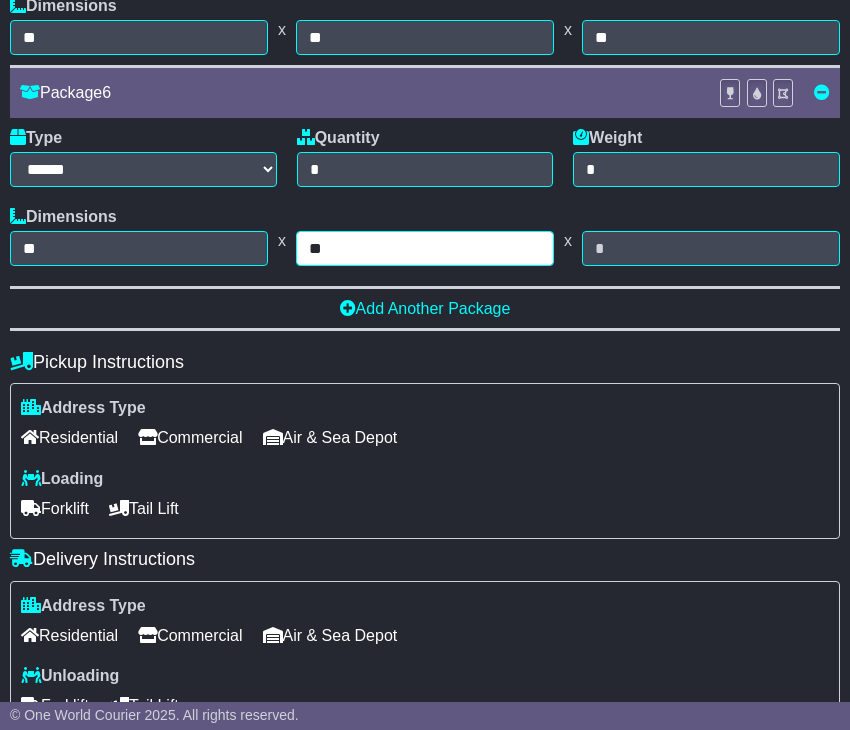 type on "**" 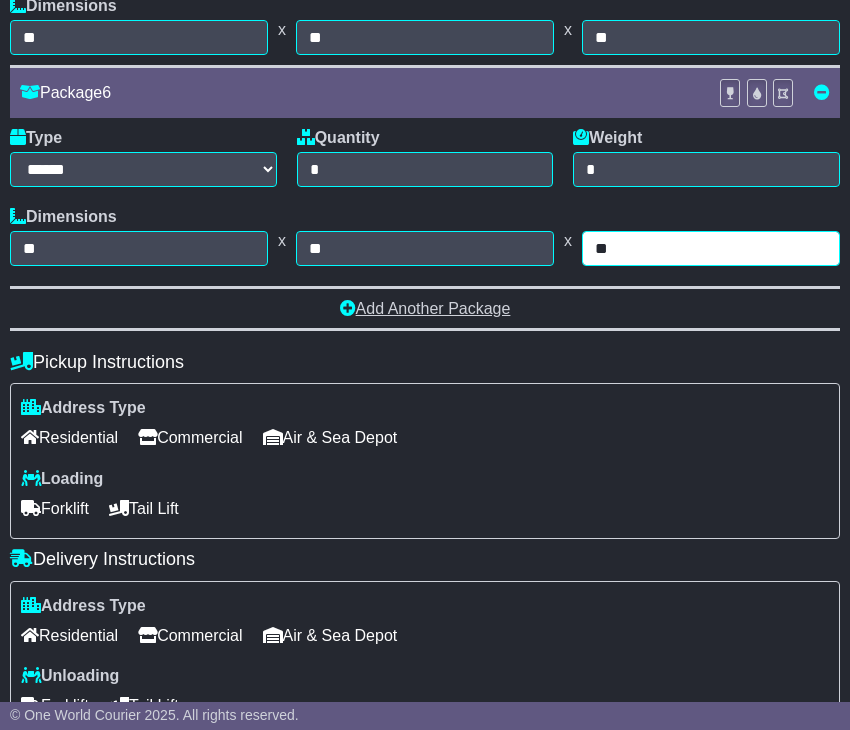 type on "**" 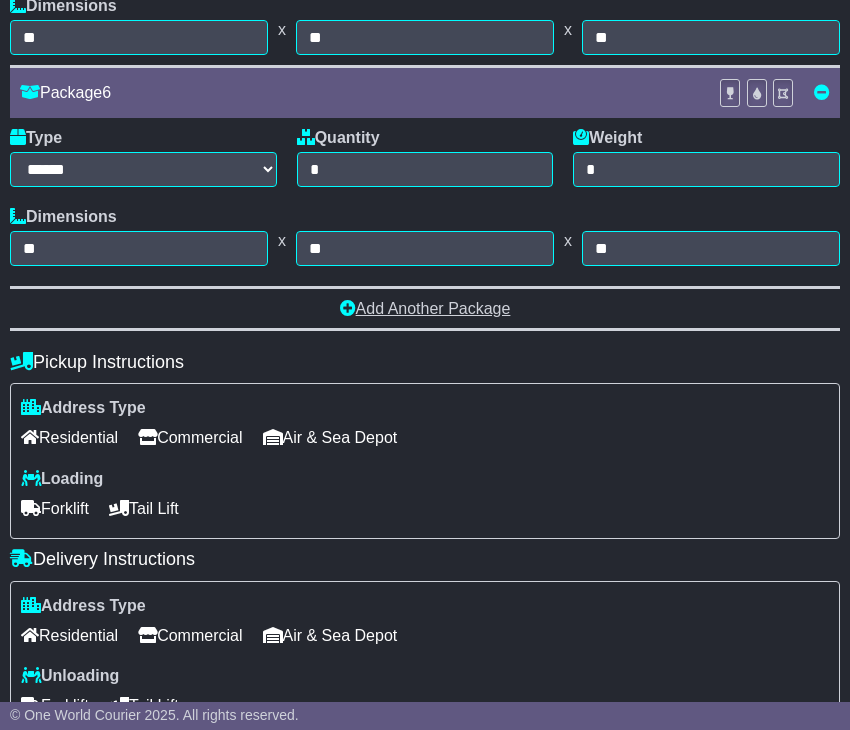 click on "Add Another Package" at bounding box center (425, 308) 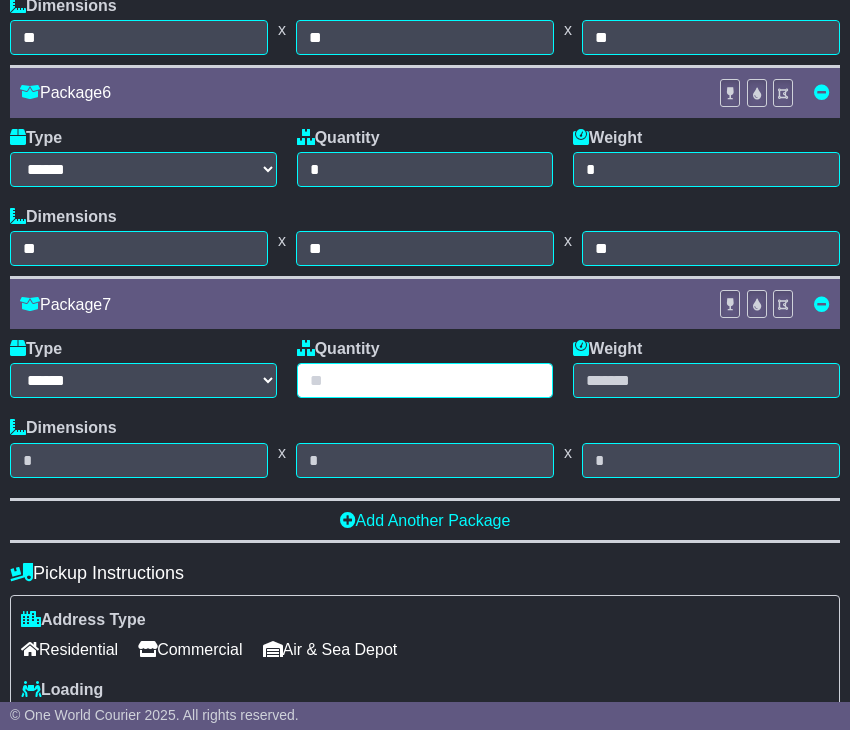 click at bounding box center (425, 380) 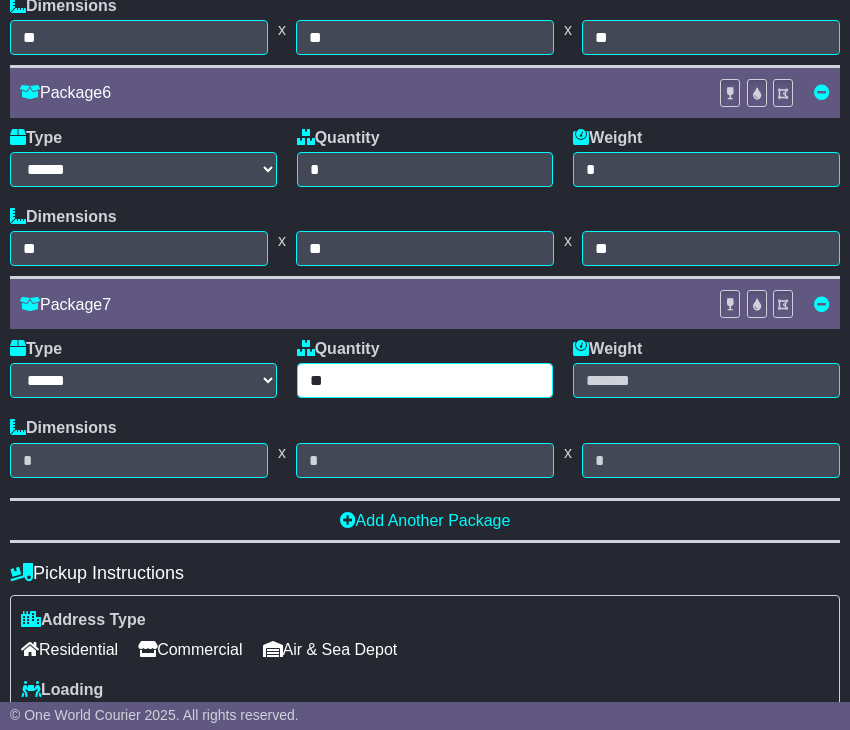 type on "*" 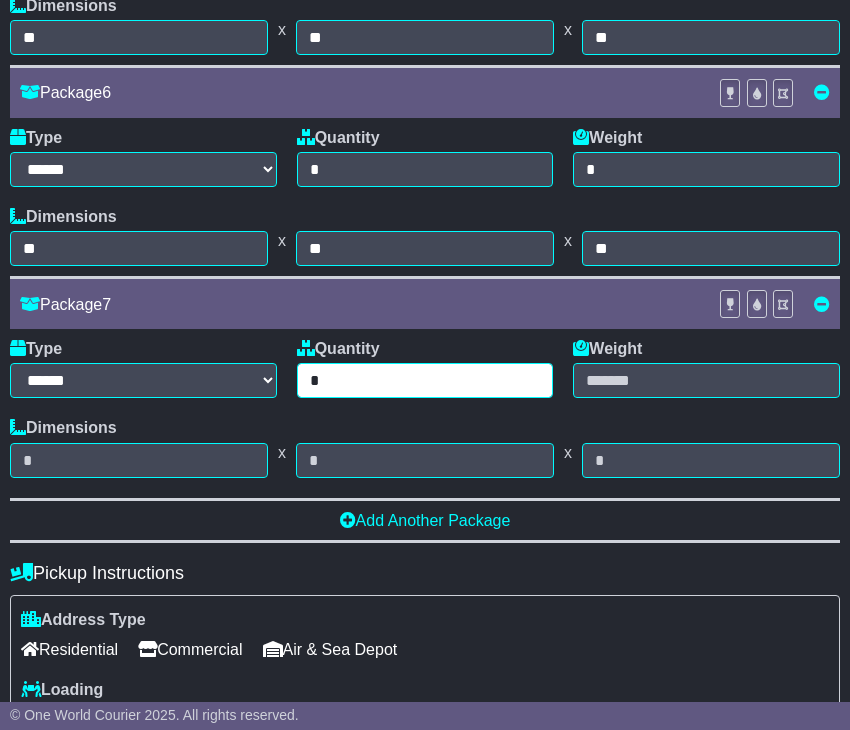 type on "*" 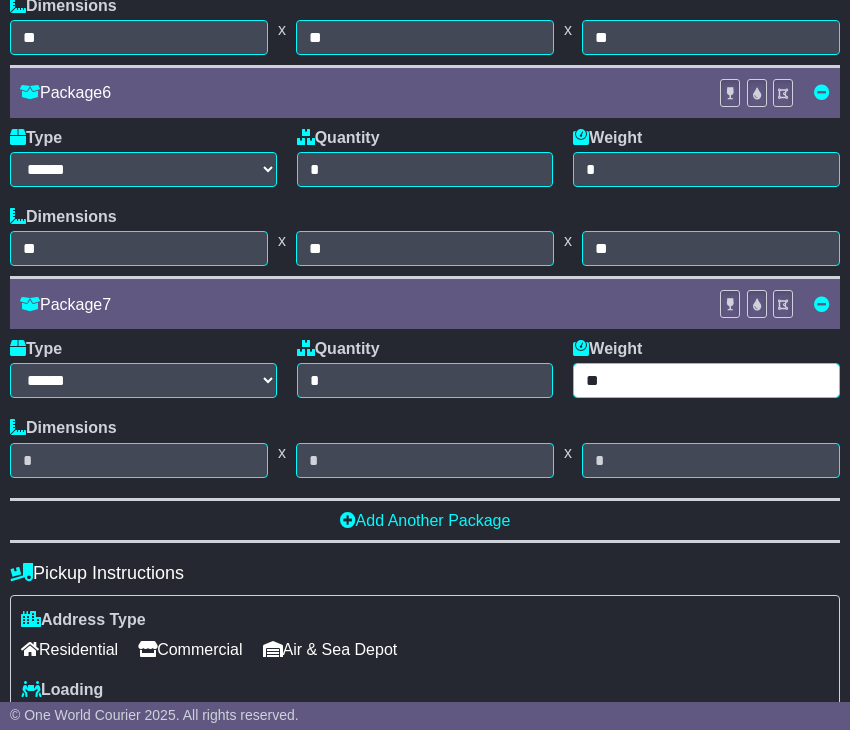 click on "**" at bounding box center [706, 380] 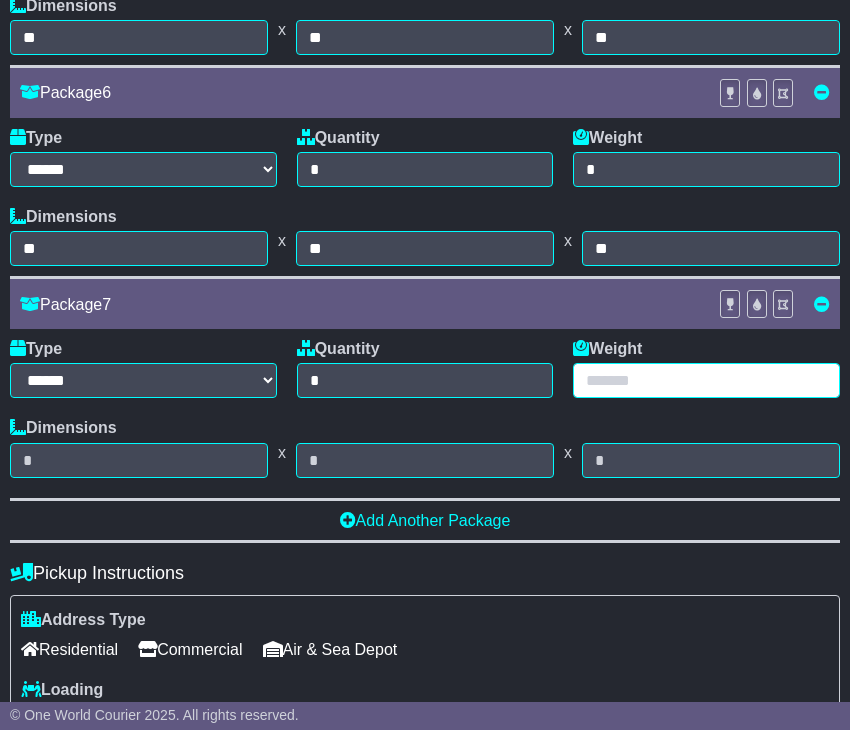 type on "*" 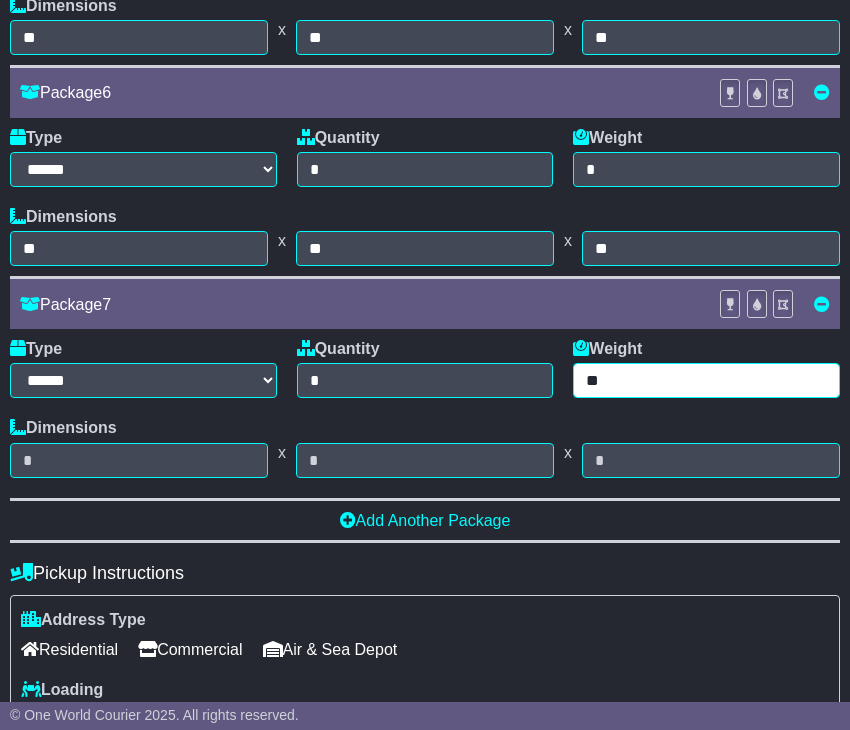 type on "**" 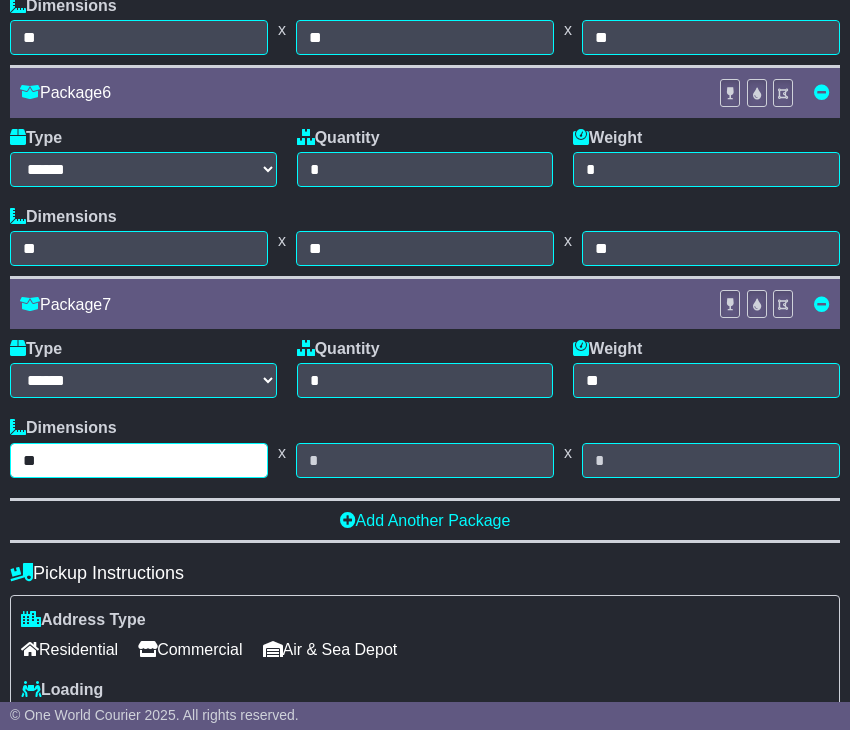type on "**" 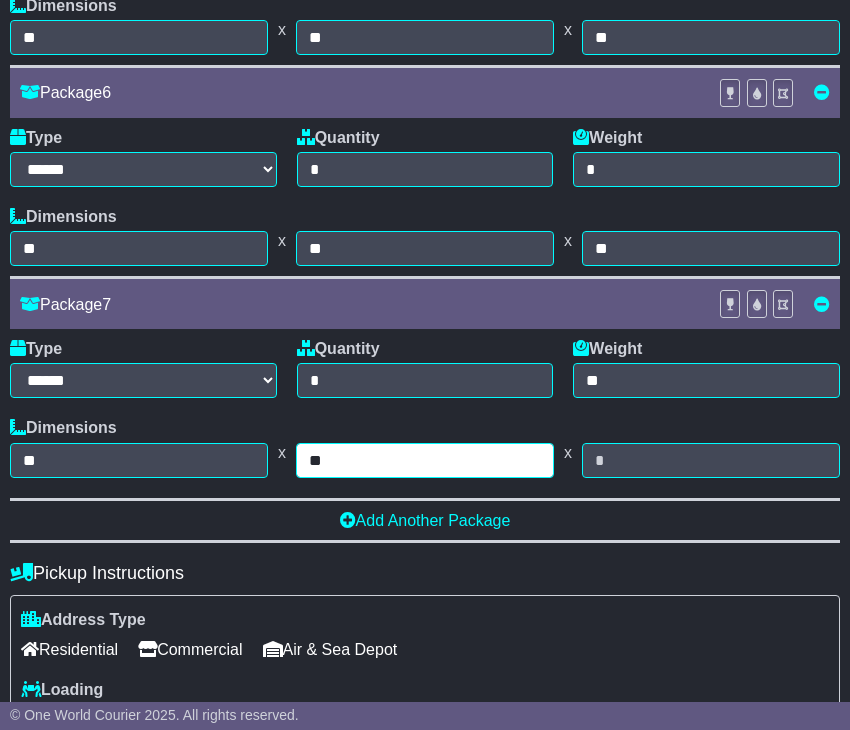 type on "**" 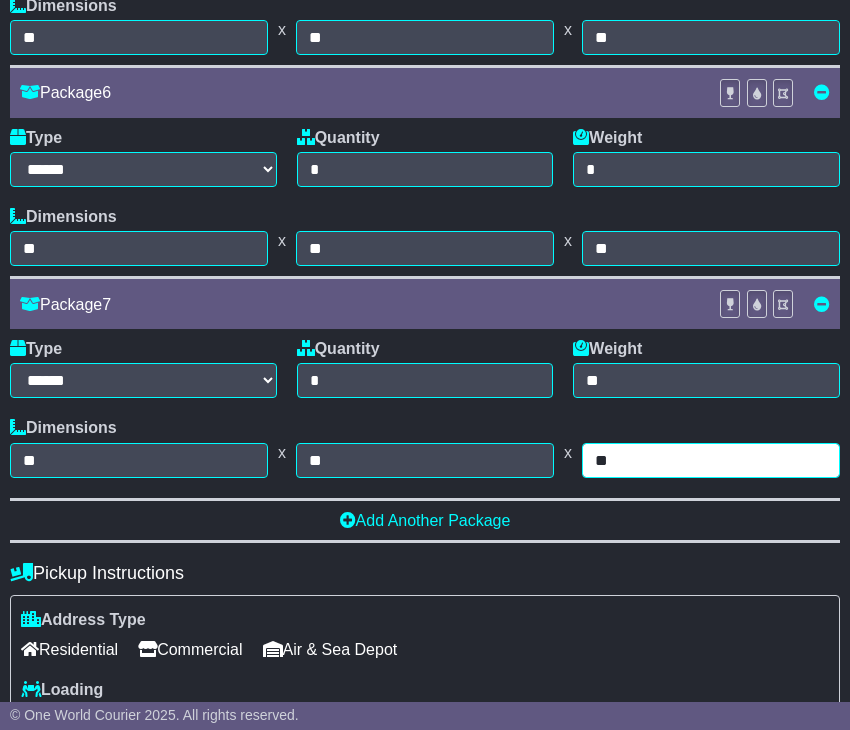 type on "**" 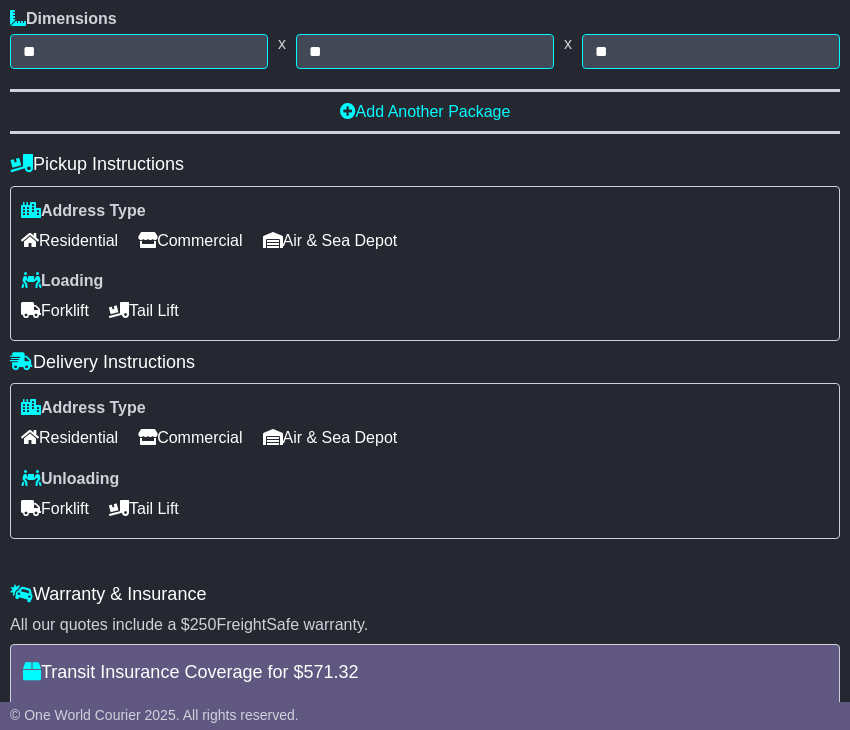 scroll, scrollTop: 2033, scrollLeft: 0, axis: vertical 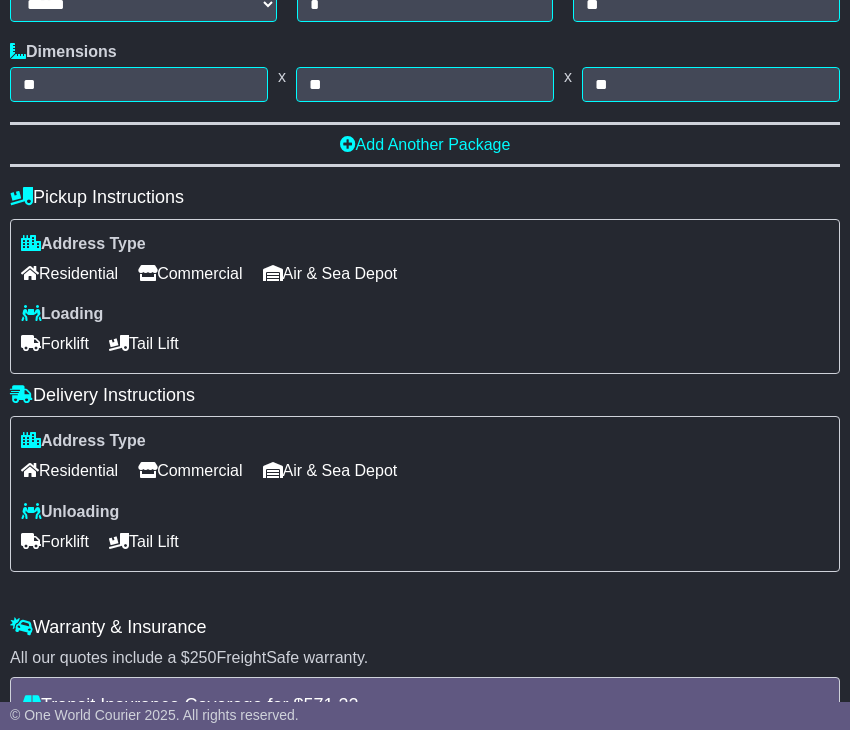 click on "Add Another Package" at bounding box center (425, 144) 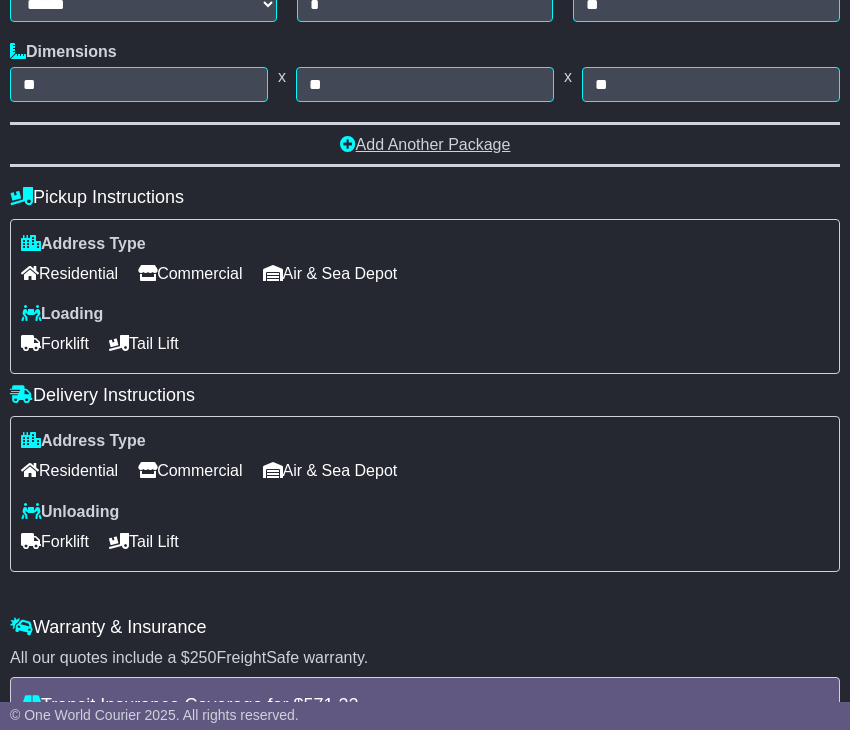 click on "Add Another Package" at bounding box center (425, 144) 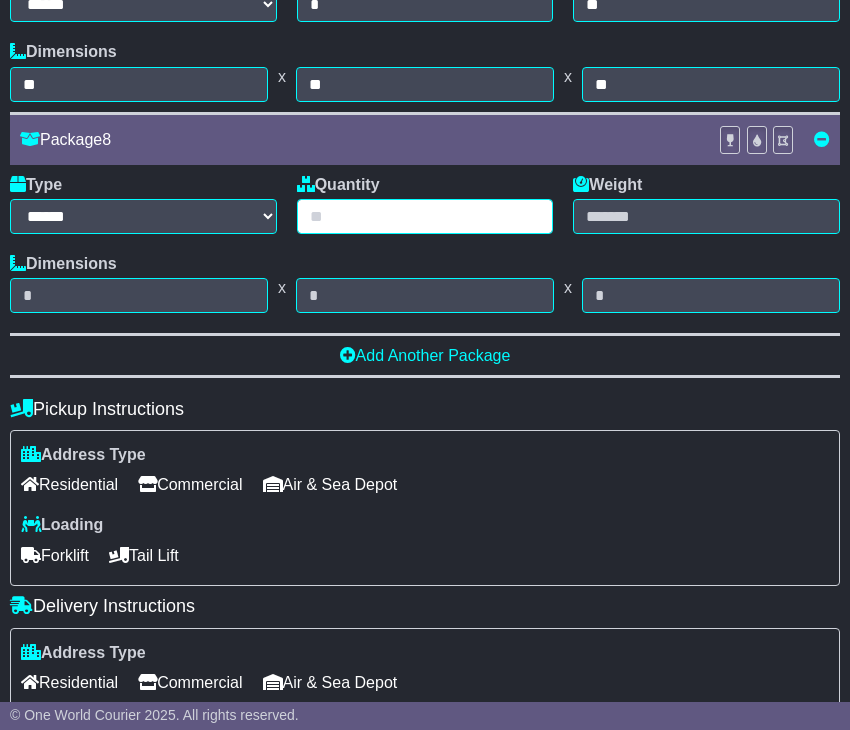 click at bounding box center (425, 216) 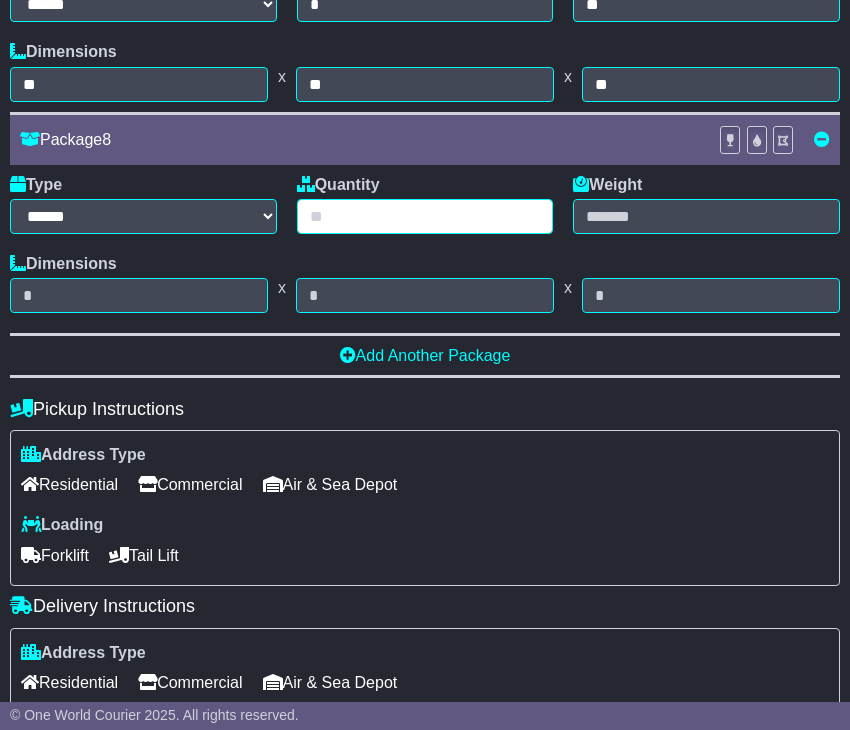 type on "*" 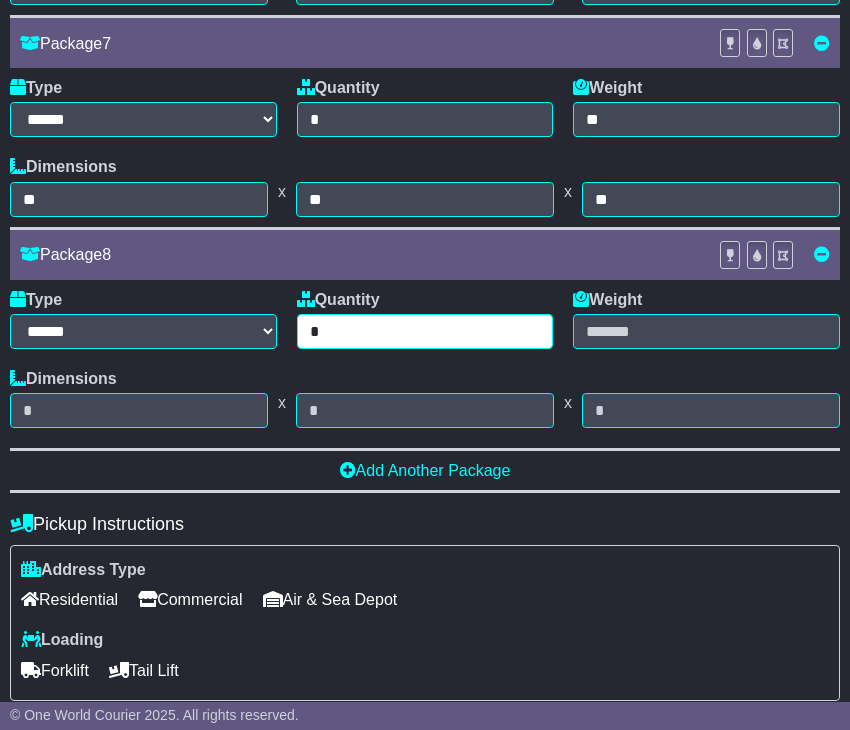 scroll, scrollTop: 1915, scrollLeft: 0, axis: vertical 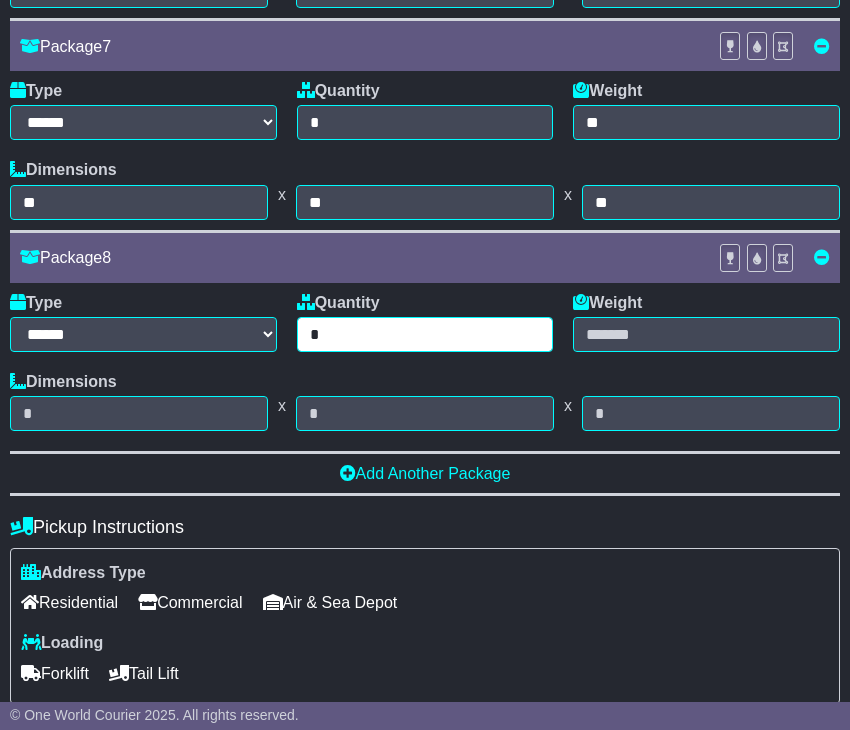 type on "*" 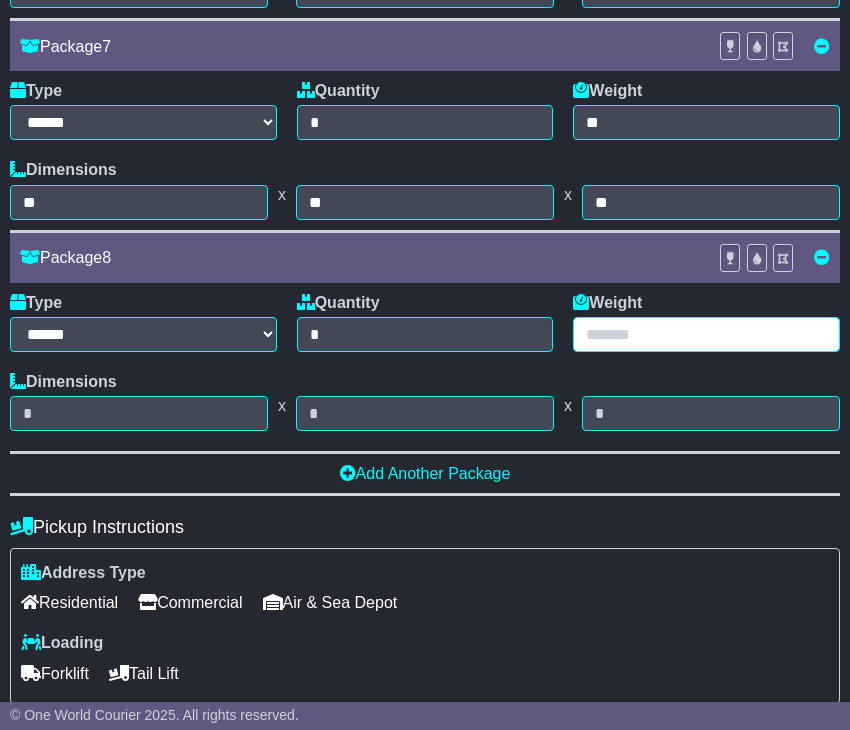 click at bounding box center (706, 334) 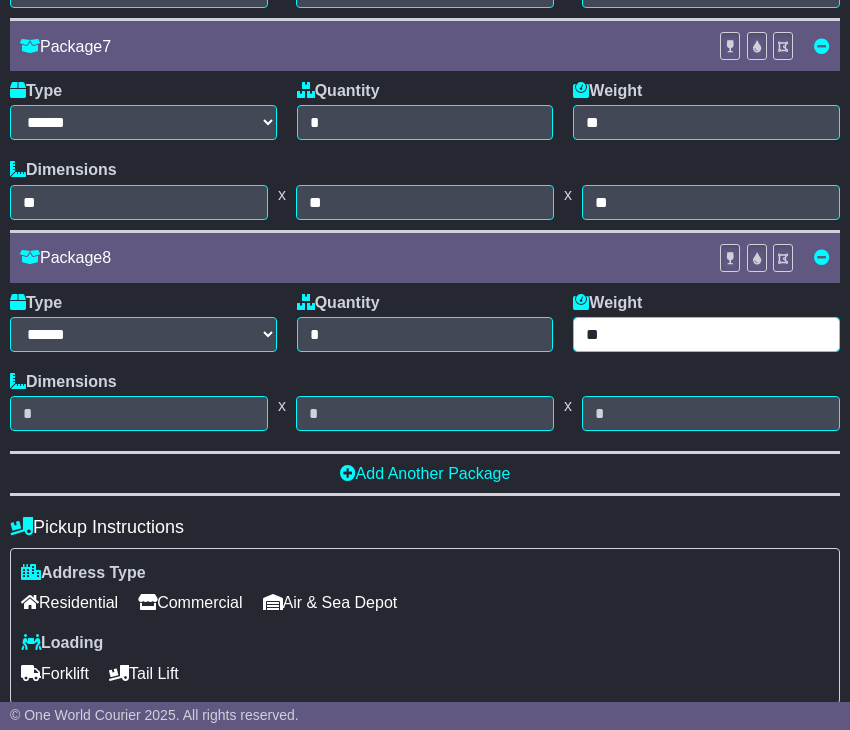 type on "**" 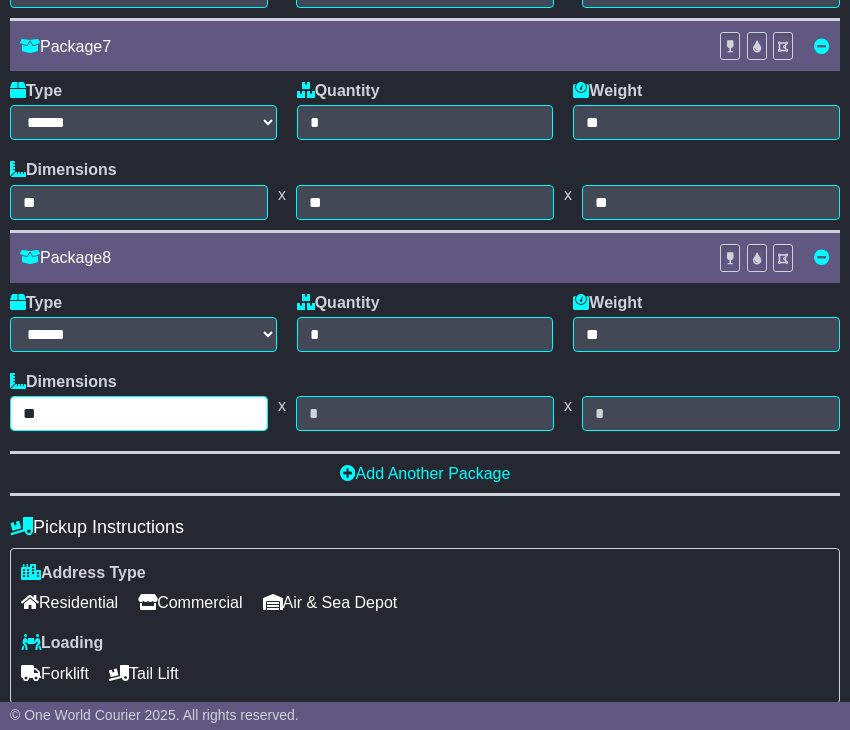 type on "**" 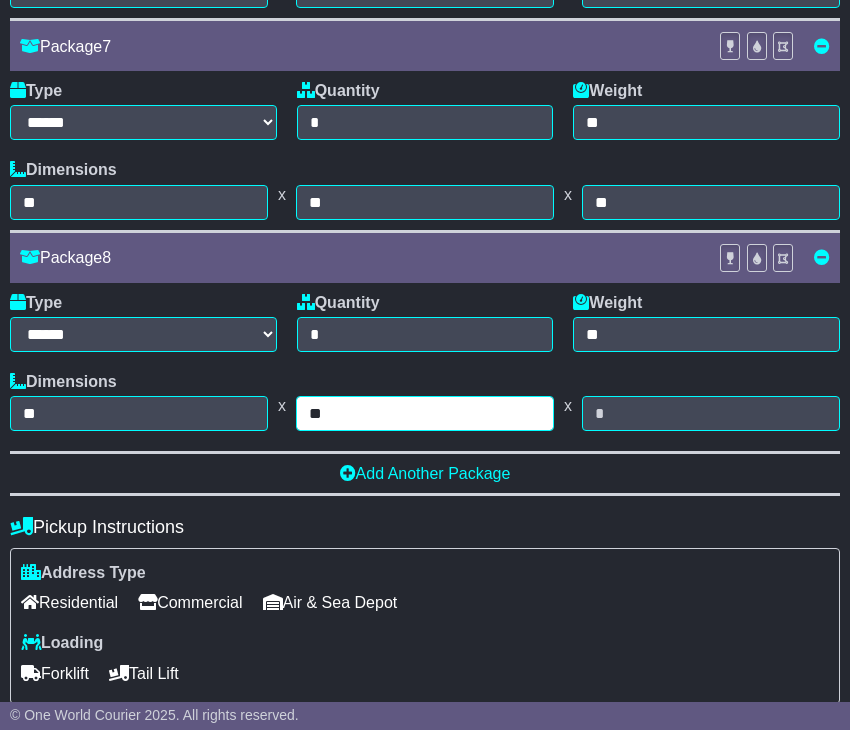 type on "**" 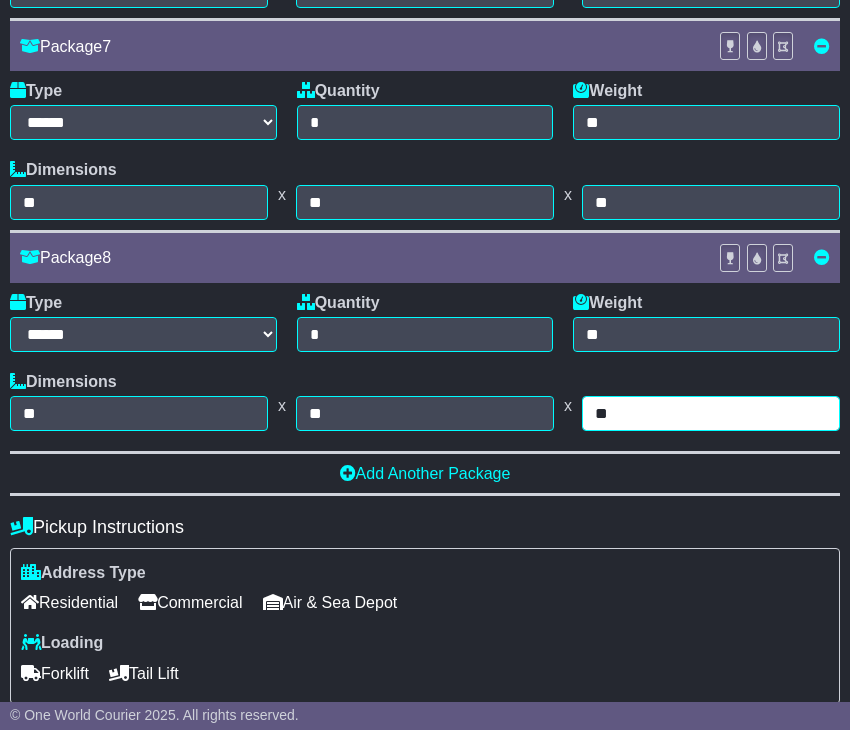 type on "**" 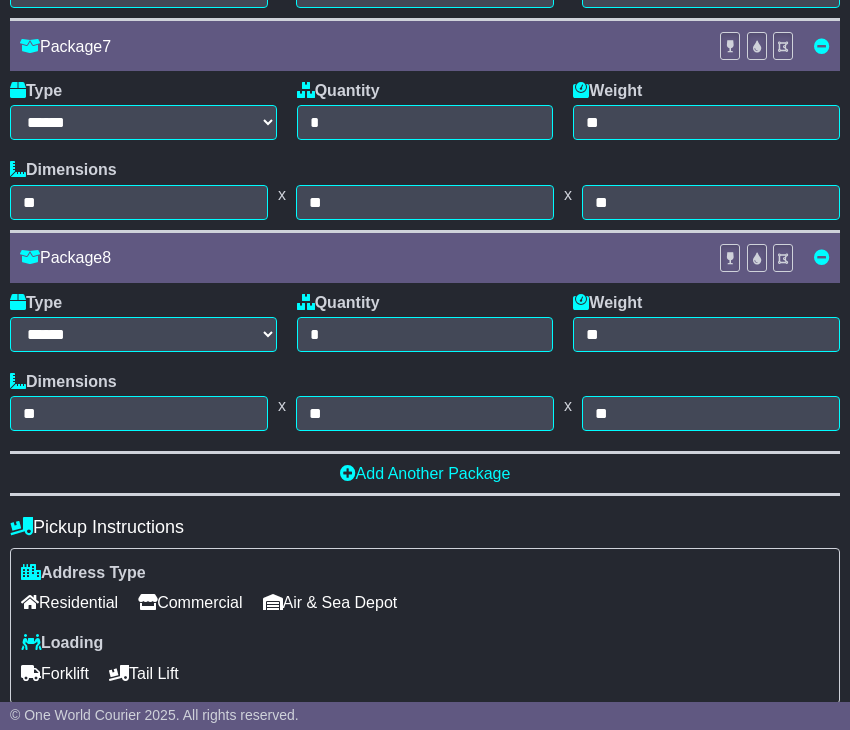click on "Pickup Instructions
Address Type
Residential
Commercial
Air & Sea Depot
Loading
Forklift  Tail Lift" at bounding box center [425, 605] 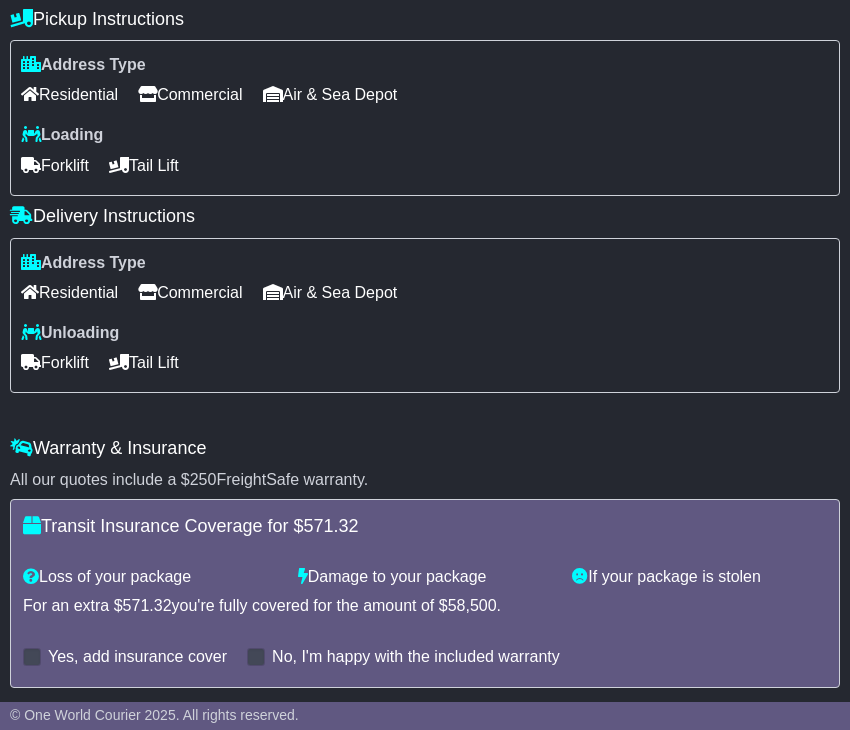 scroll, scrollTop: 2590, scrollLeft: 0, axis: vertical 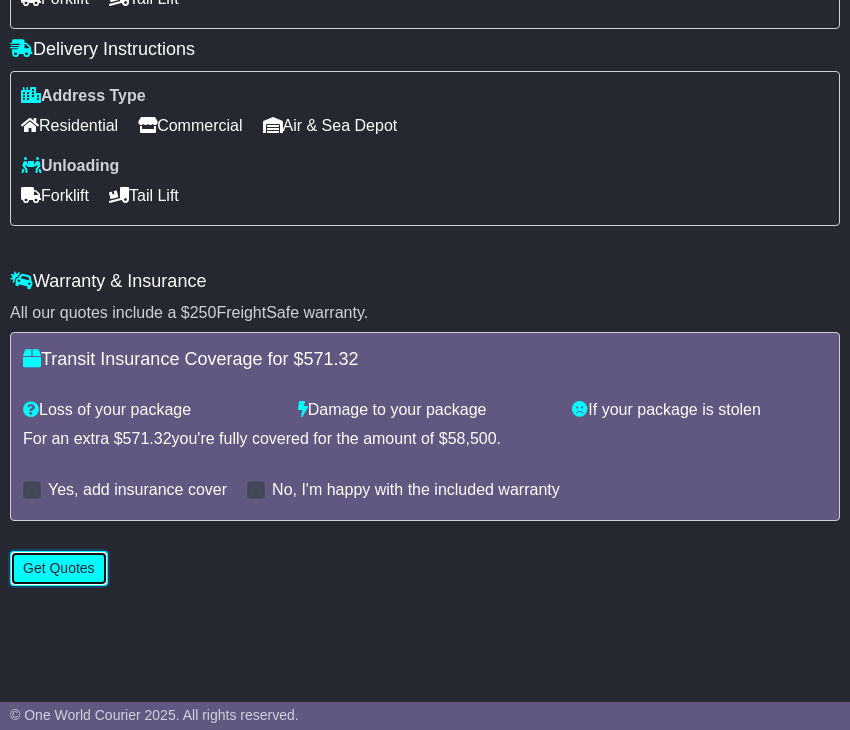 click on "Get Quotes" at bounding box center (59, 568) 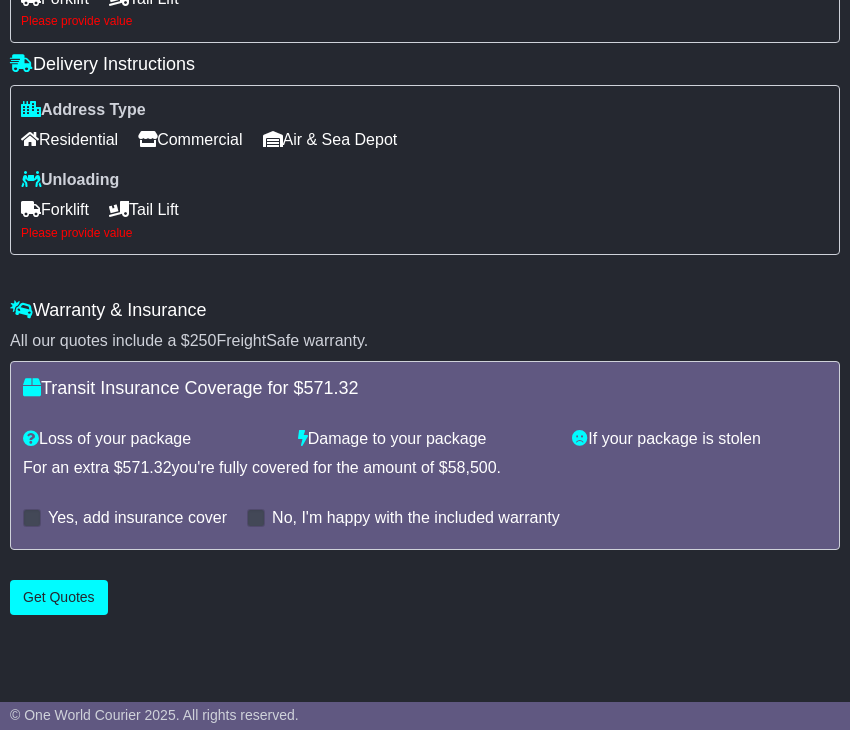 click on "Delivery Instructions
Address Type
Residential
Commercial
Air & Sea Depot" at bounding box center (425, 156) 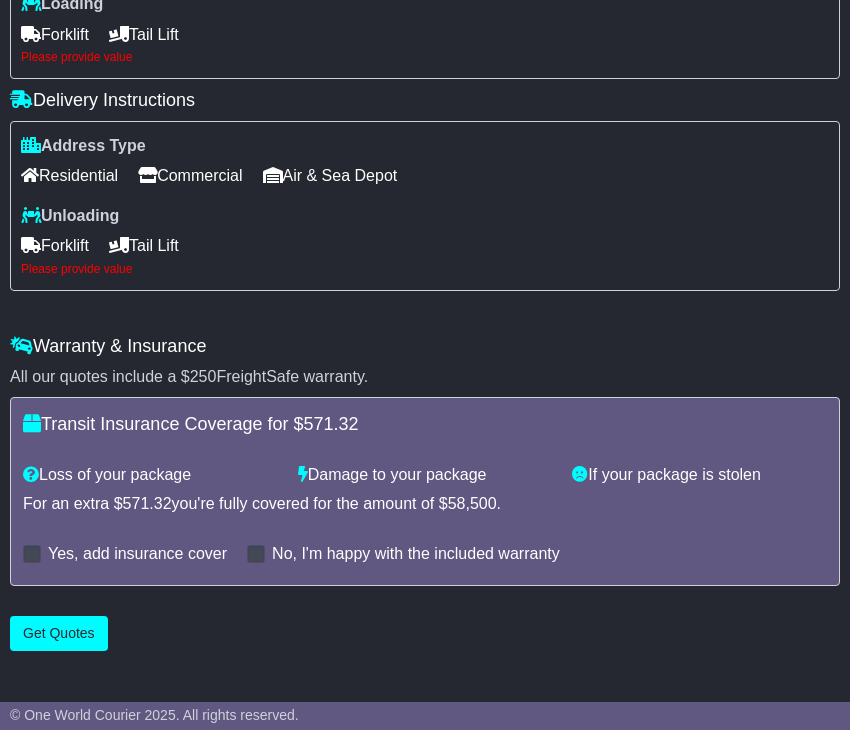 scroll, scrollTop: 2558, scrollLeft: 0, axis: vertical 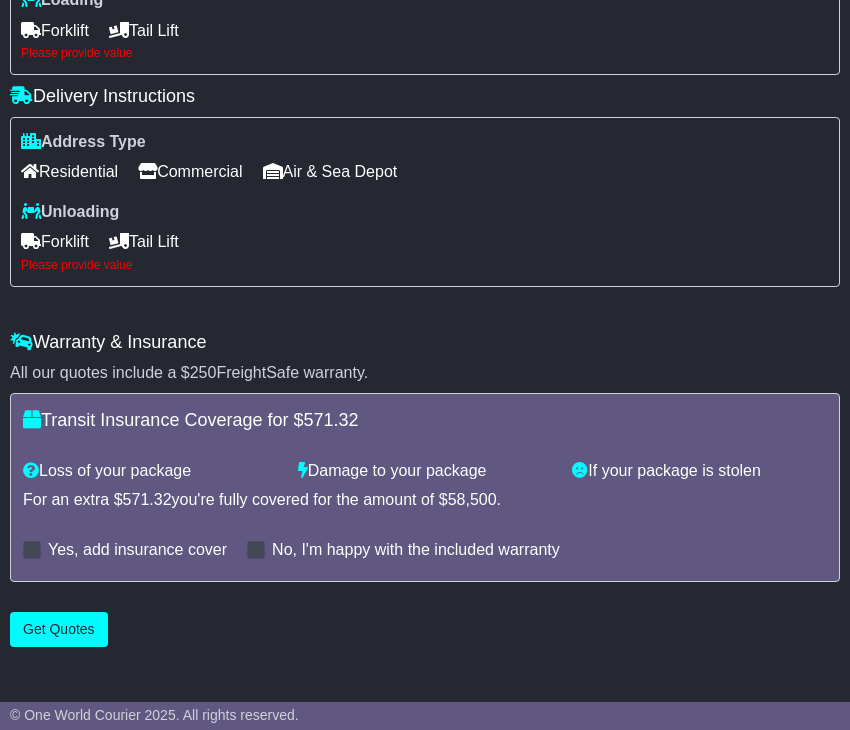 click on "Please provide value" at bounding box center [425, 265] 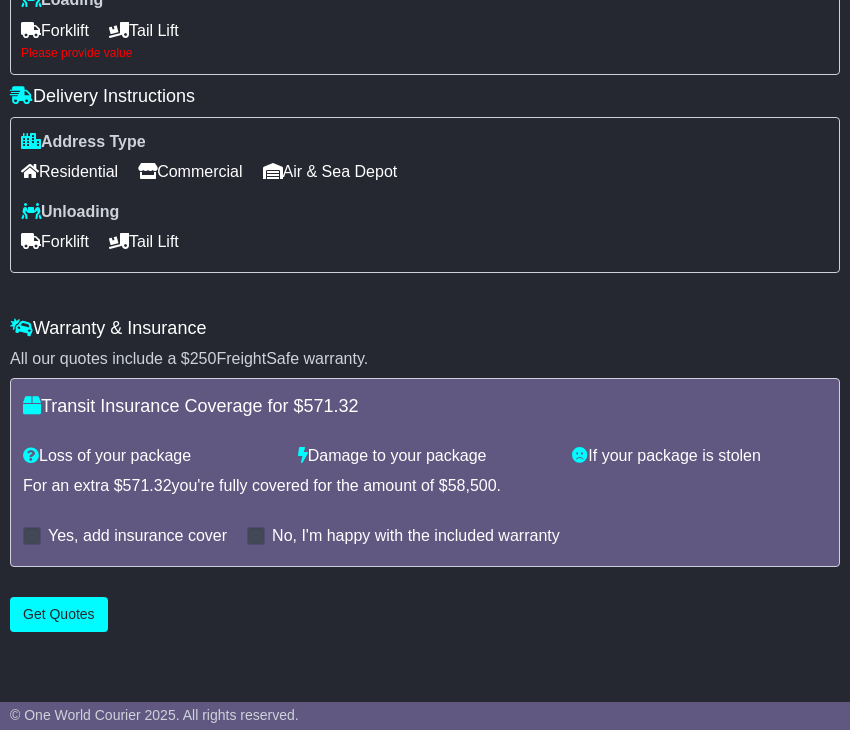 click on "Forklift" at bounding box center (55, 241) 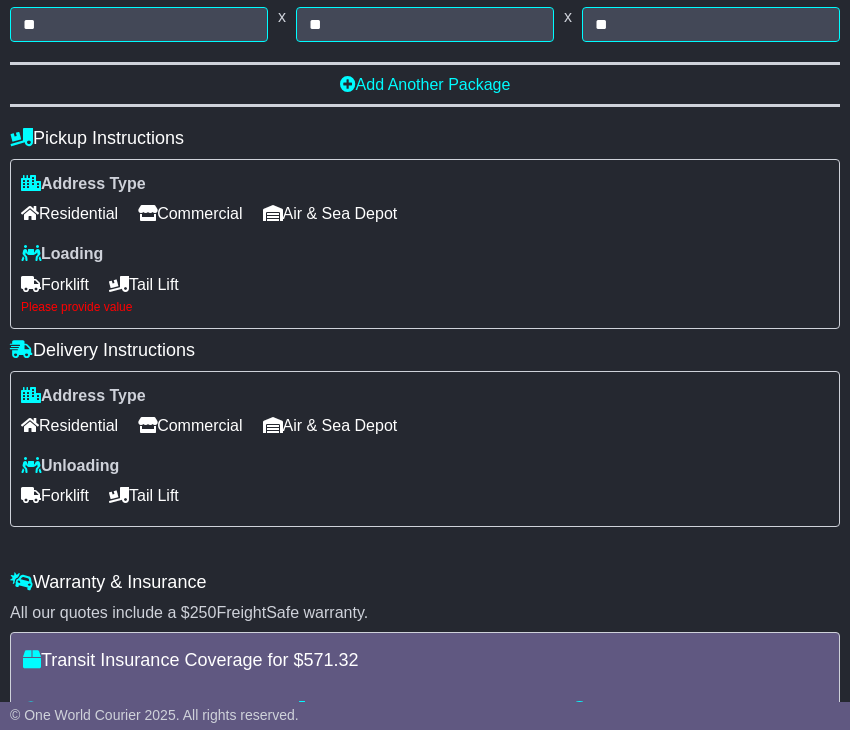 scroll, scrollTop: 2302, scrollLeft: 0, axis: vertical 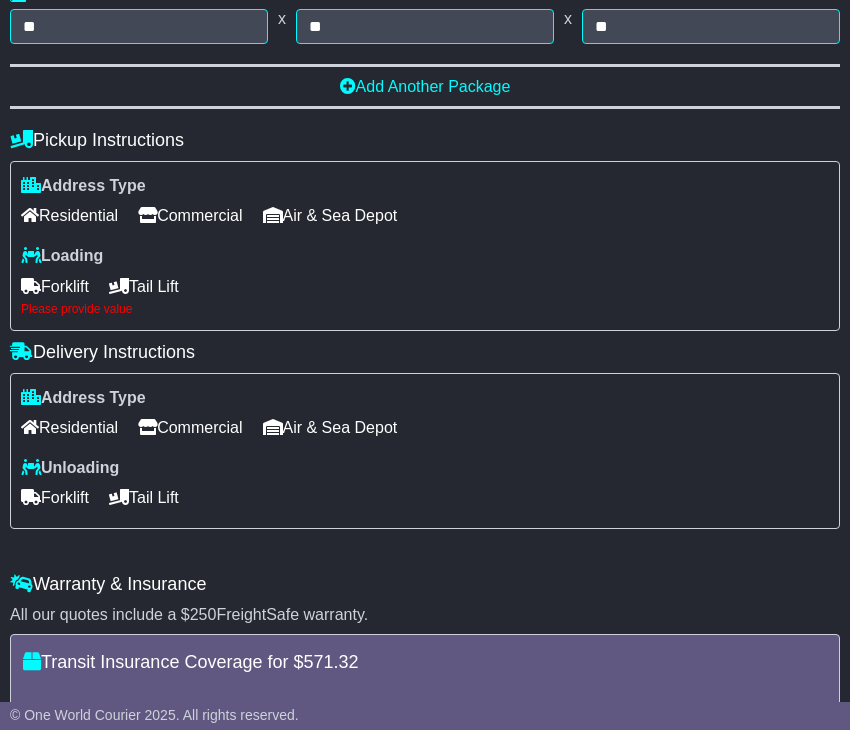 click on "Tail Lift" at bounding box center (144, 286) 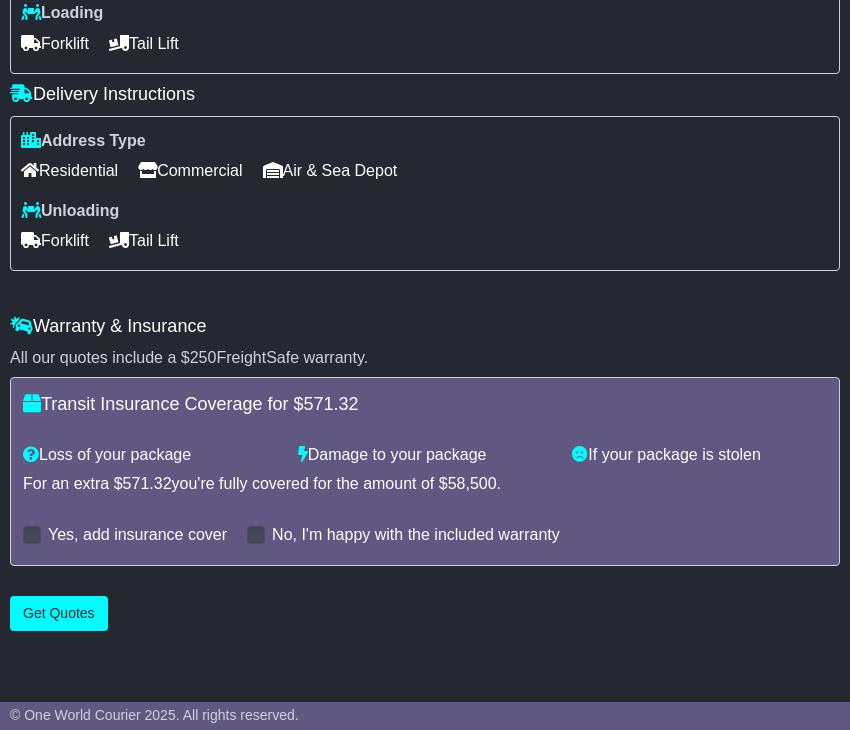 scroll, scrollTop: 2594, scrollLeft: 0, axis: vertical 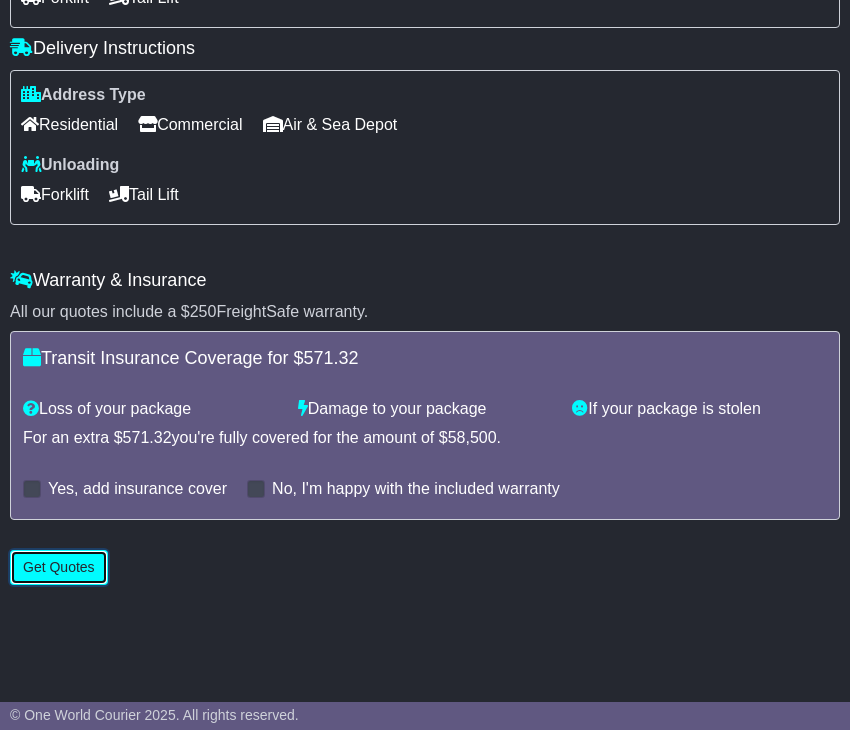 click on "Get Quotes" at bounding box center [59, 567] 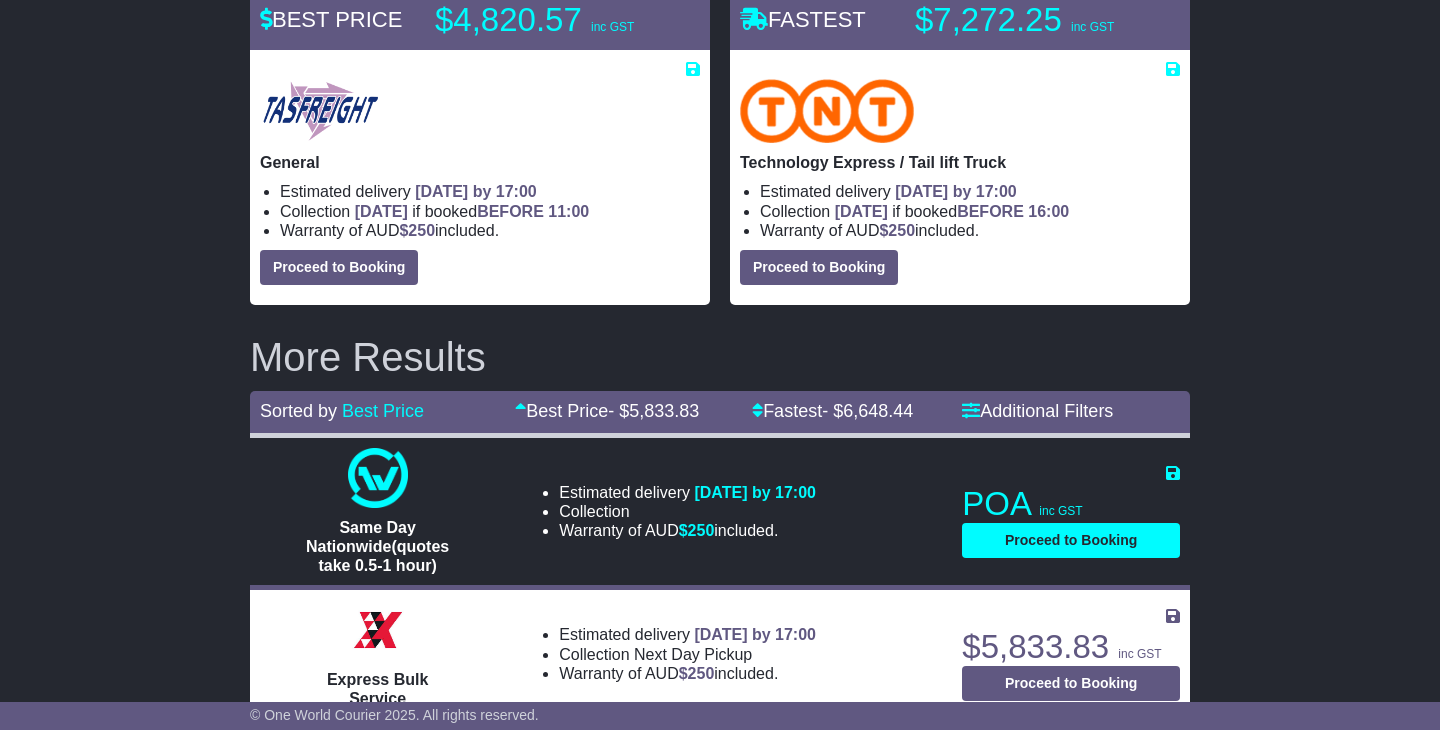 scroll, scrollTop: 407, scrollLeft: 0, axis: vertical 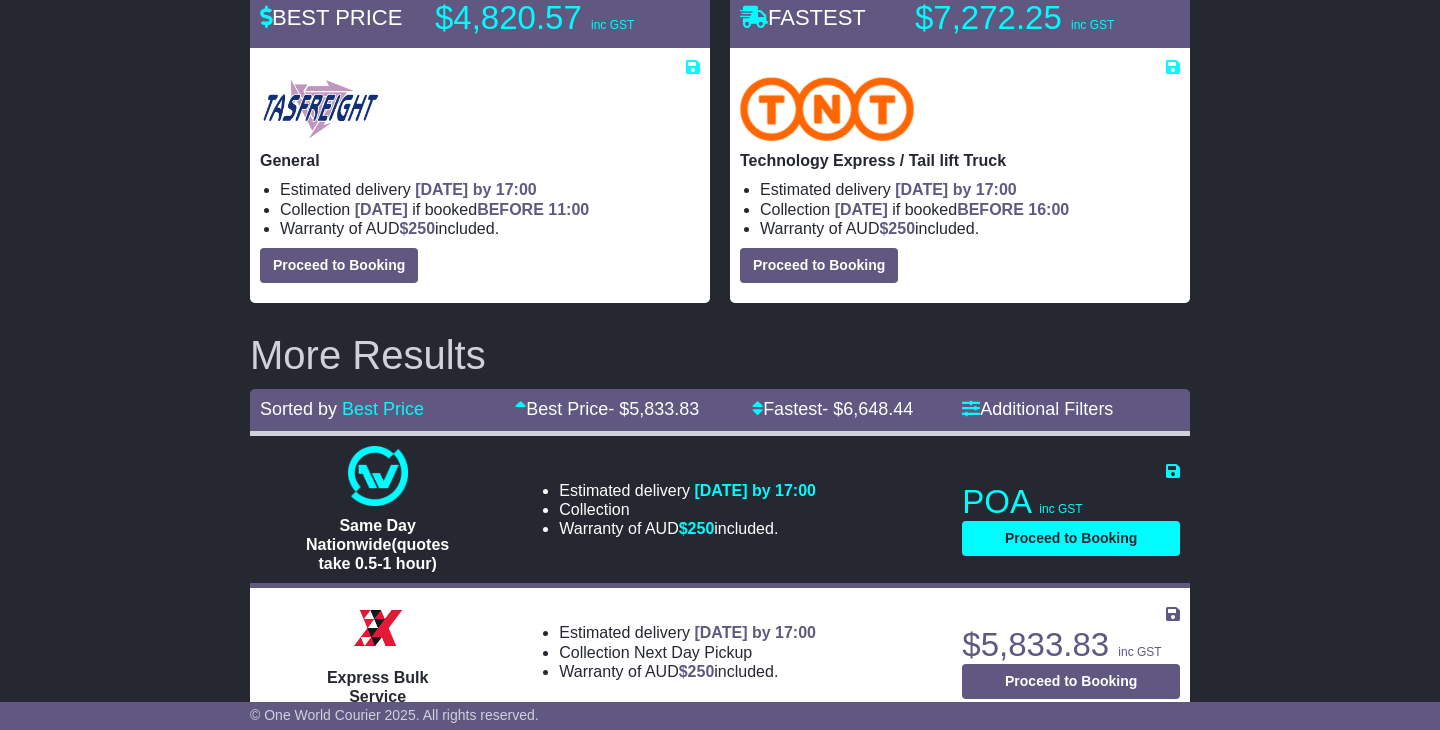 click on "TRUGANINA , 3029
SLACKS CREEK , 4127
25   items
21.4032
m 3
in 3
1,131  kg(s)  lb(s)" at bounding box center (720, 381) 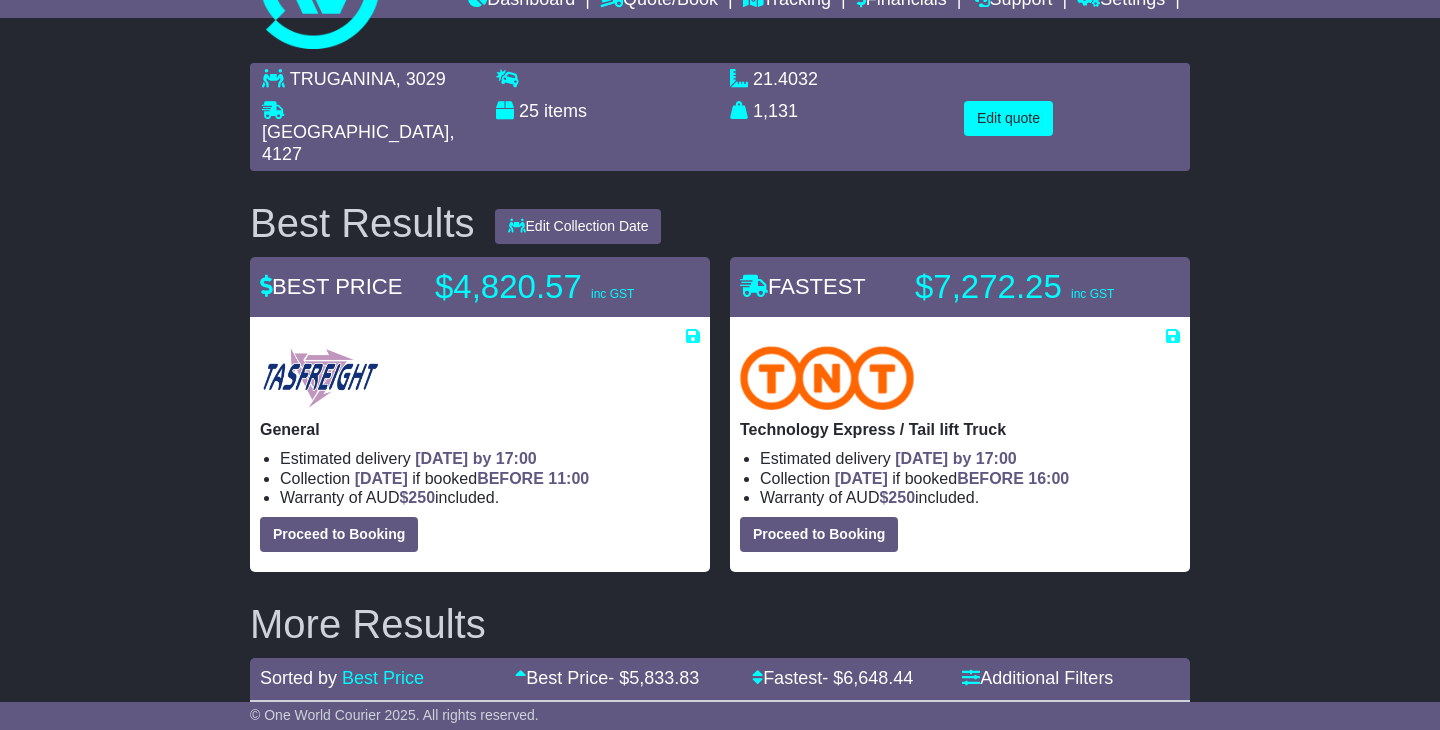 scroll, scrollTop: 622, scrollLeft: 0, axis: vertical 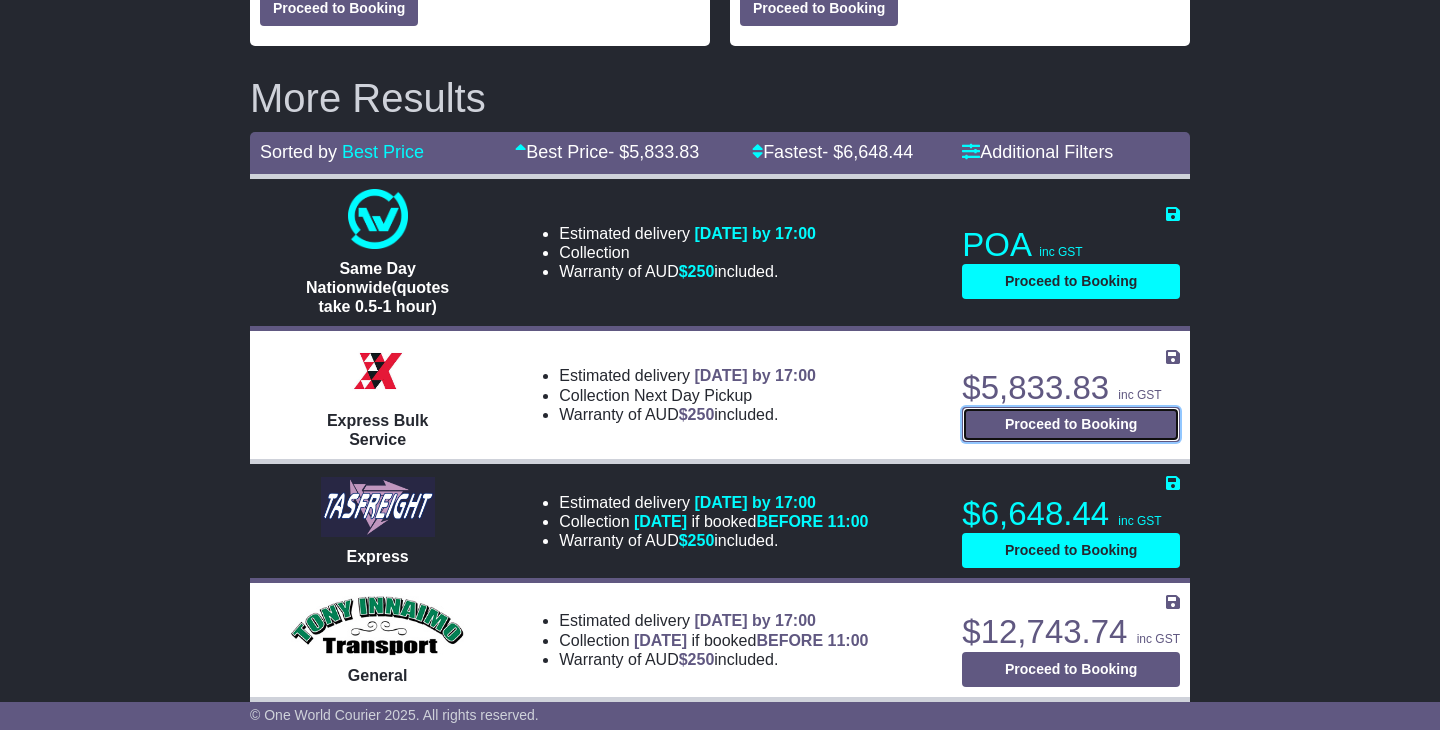 click on "Proceed to Booking" at bounding box center (1071, 424) 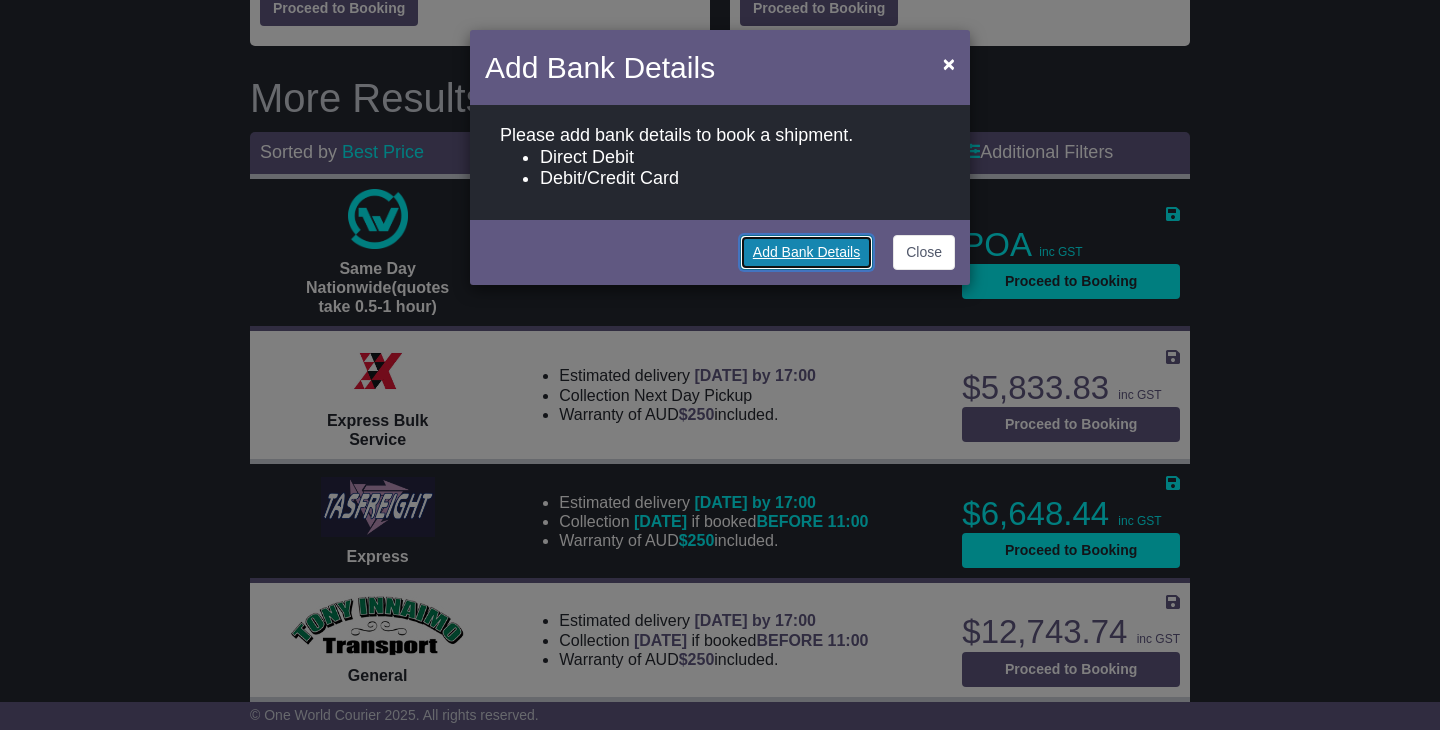 click on "Add Bank Details" at bounding box center (806, 252) 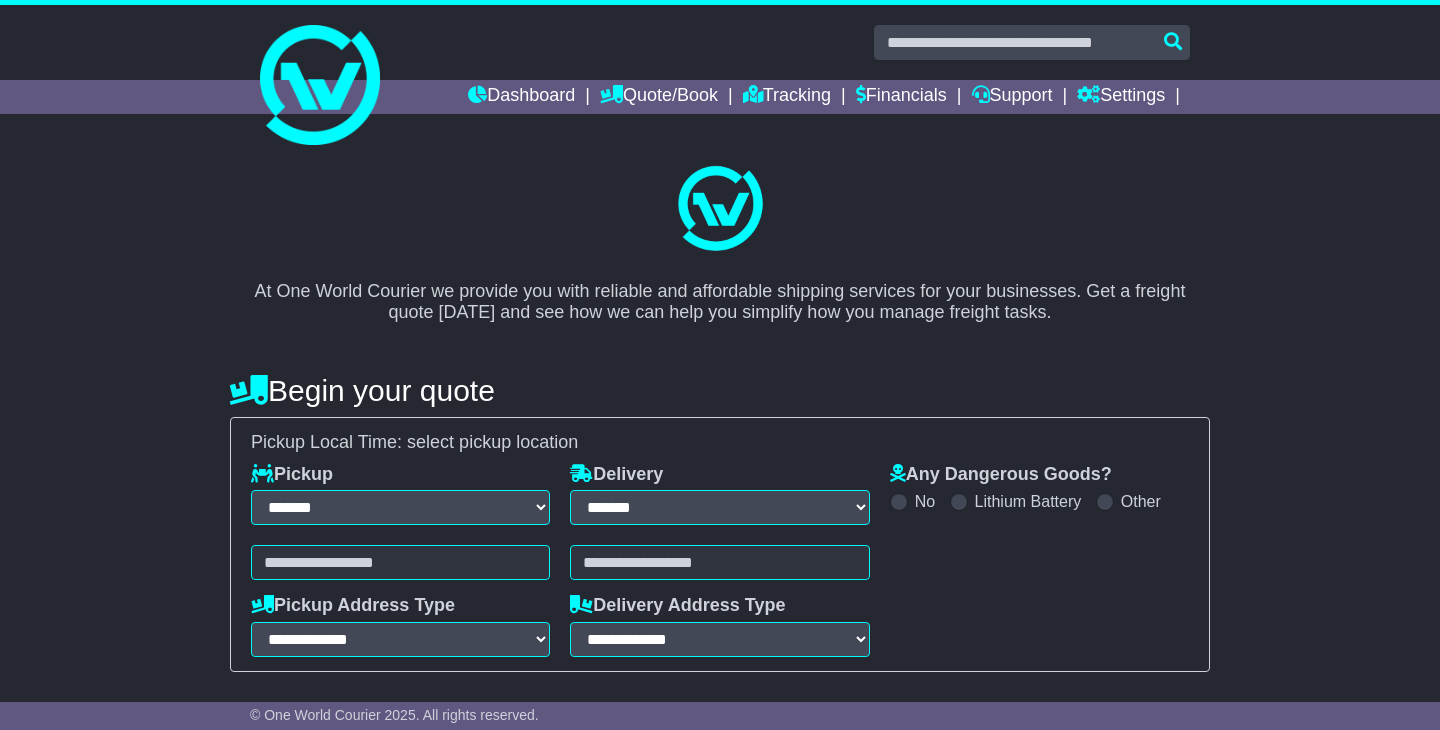 select on "**" 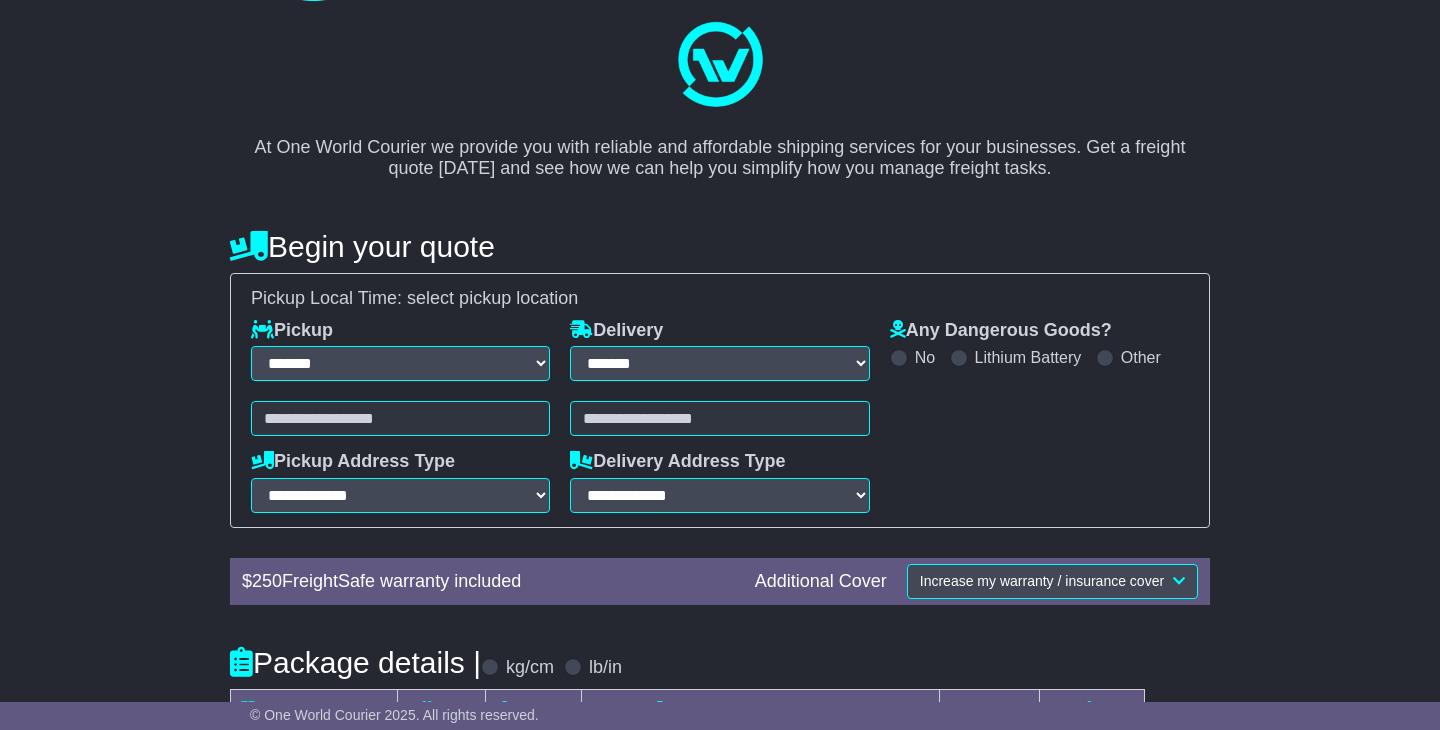 scroll, scrollTop: 0, scrollLeft: 0, axis: both 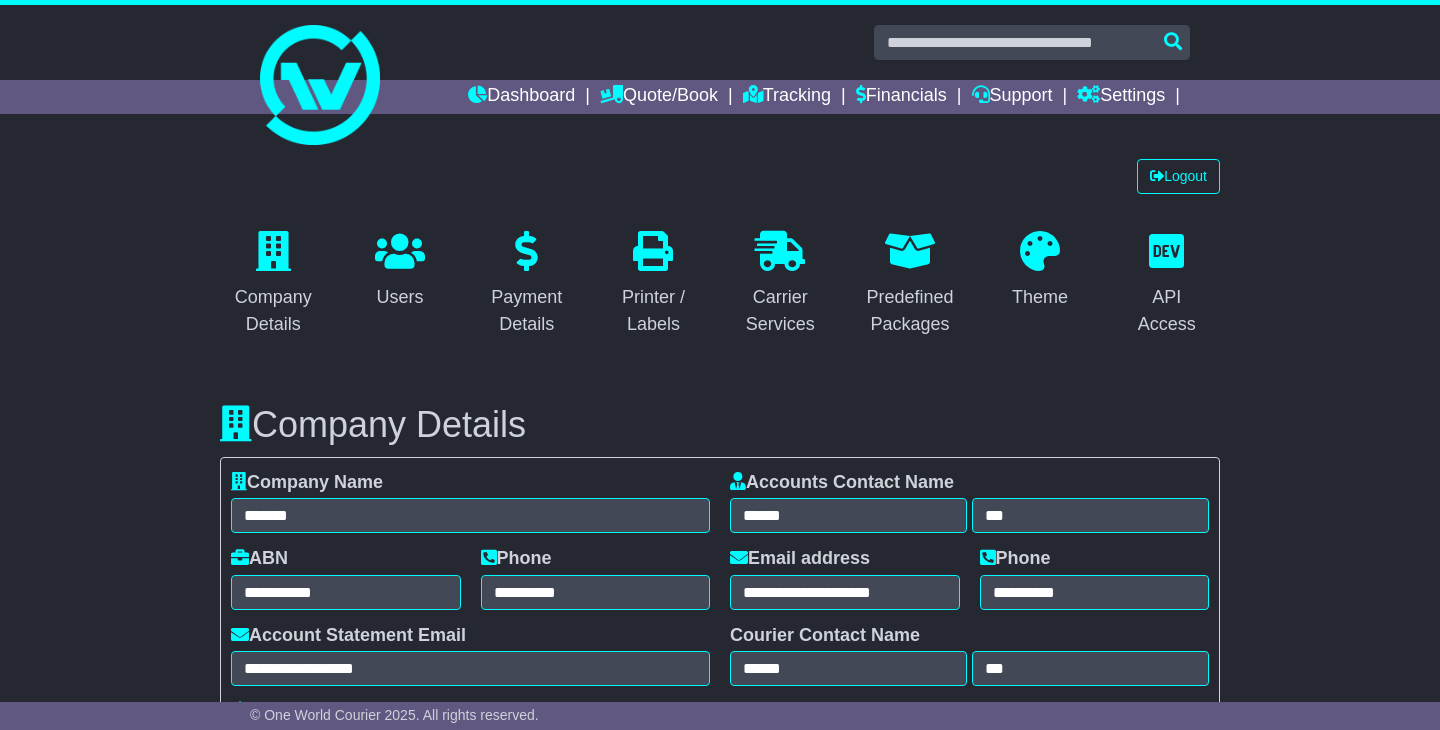 select on "**********" 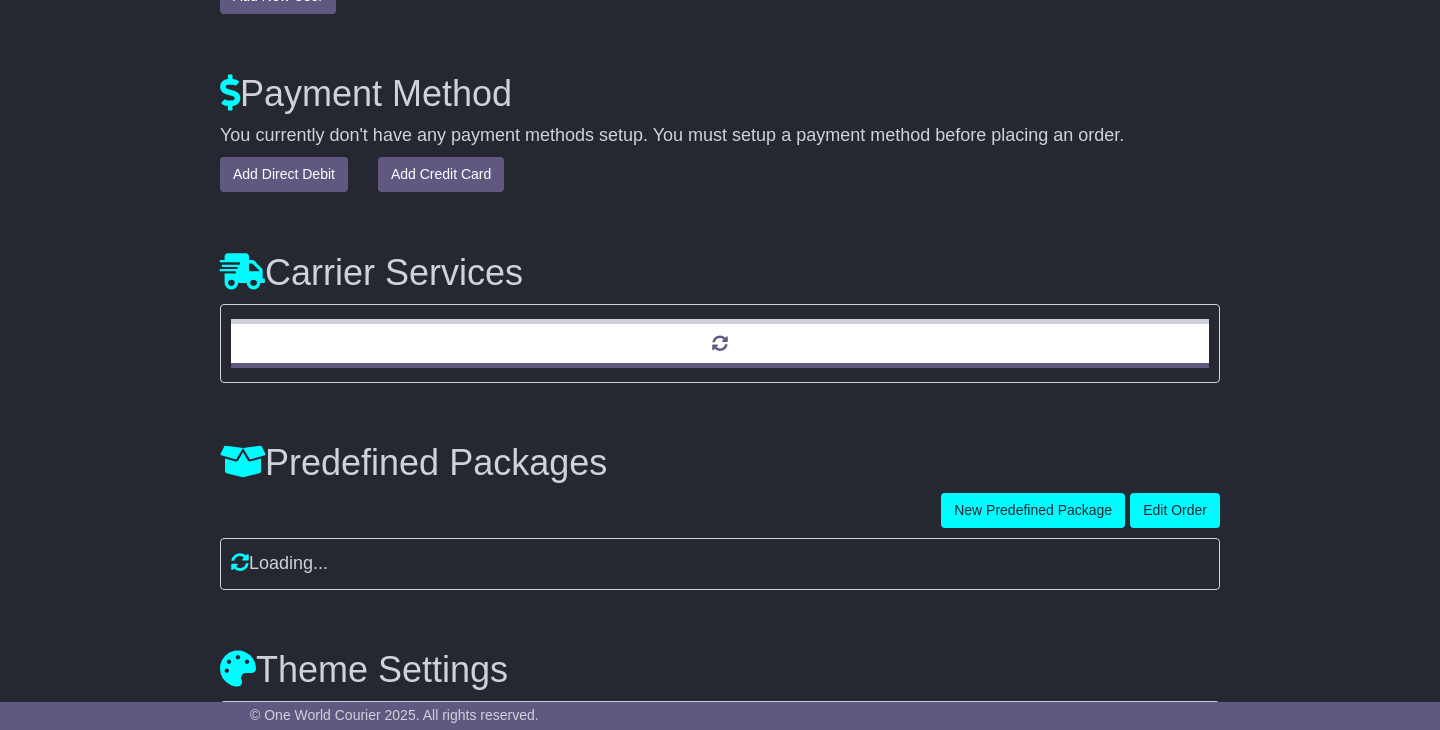 scroll, scrollTop: 0, scrollLeft: 0, axis: both 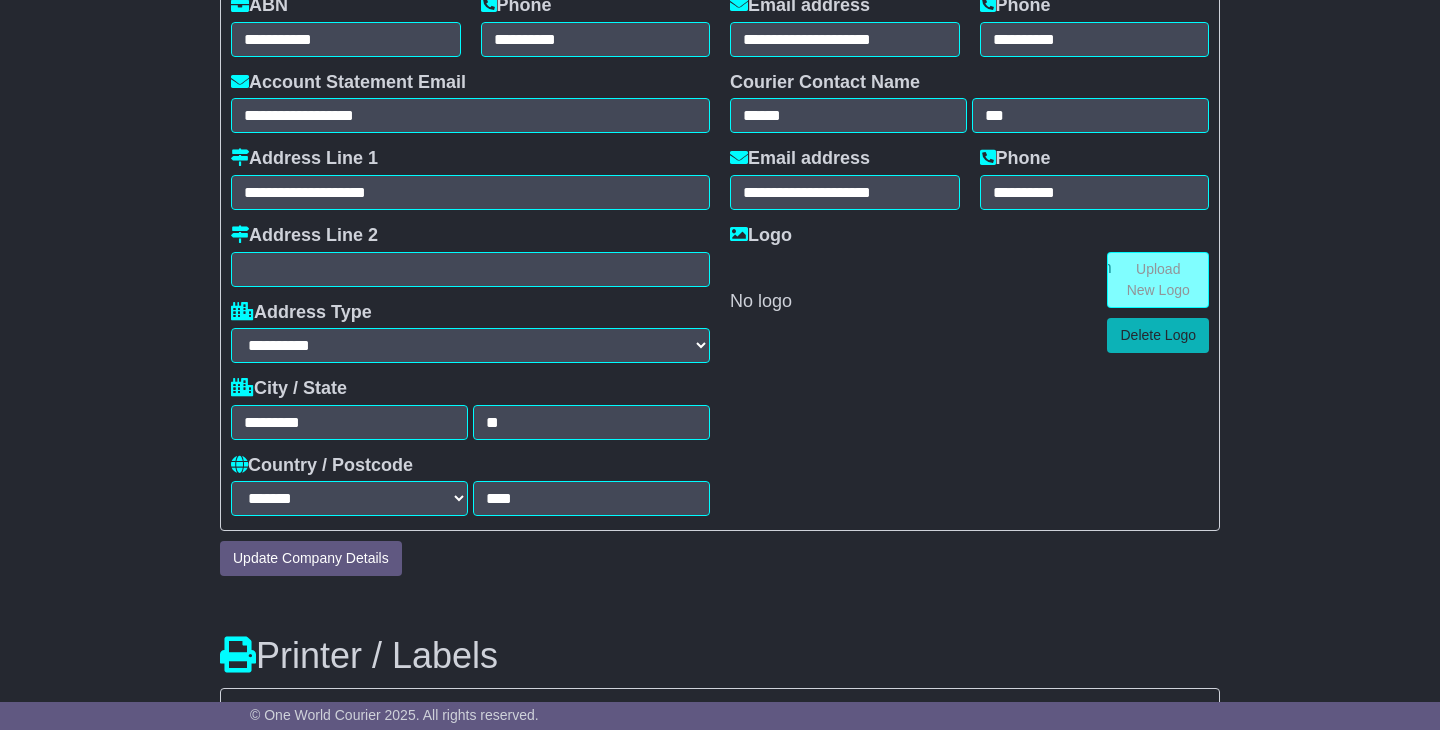 click at bounding box center [1056, 280] 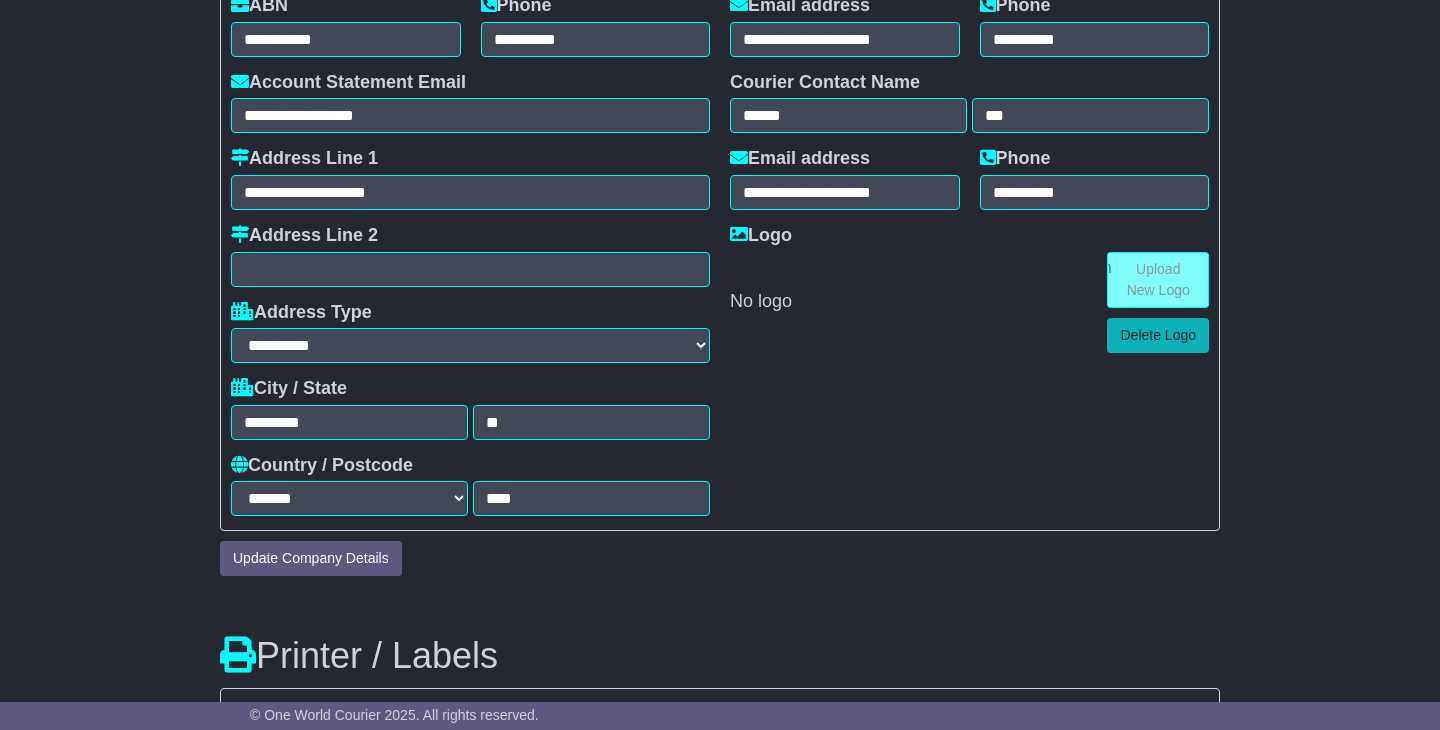 click on "Logout
Company Details
Users
Payment Details
**" at bounding box center [720, 2736] 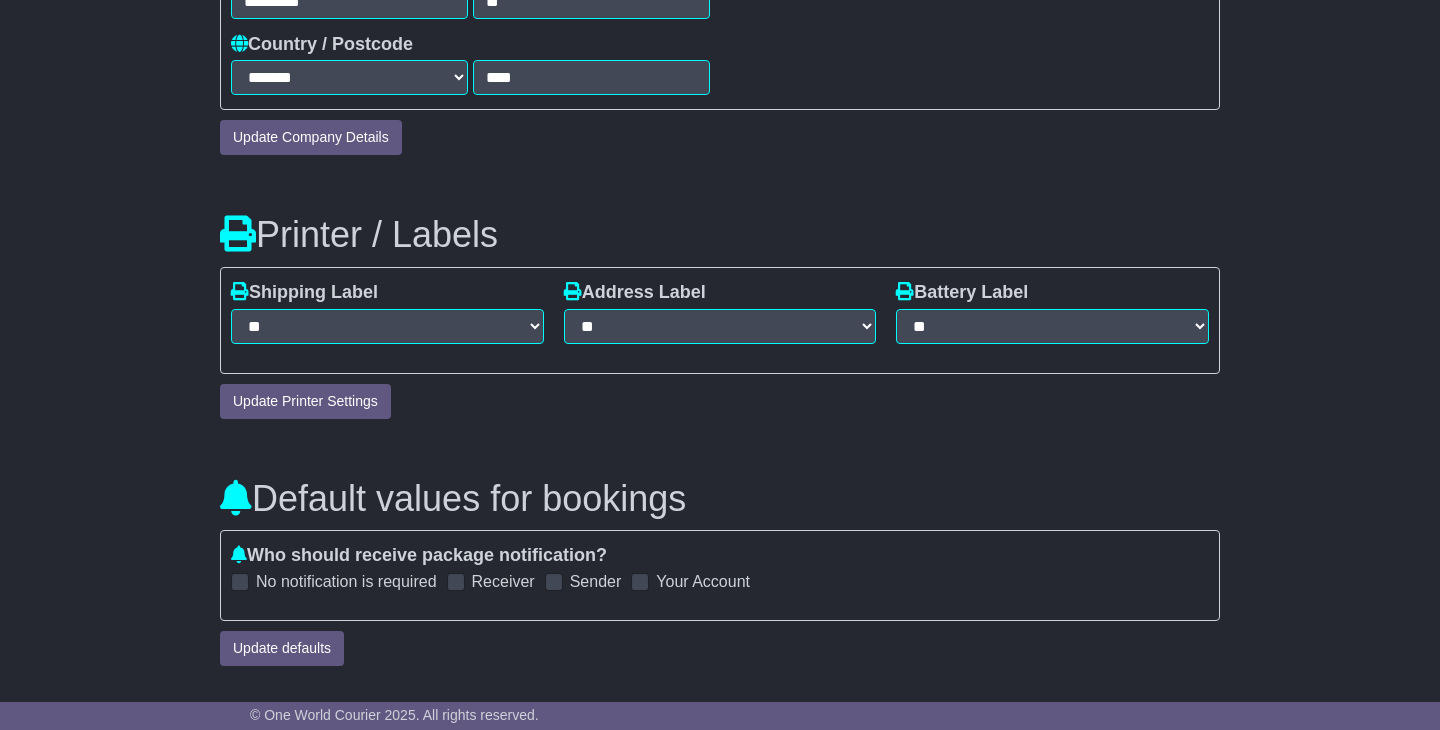 scroll, scrollTop: 981, scrollLeft: 0, axis: vertical 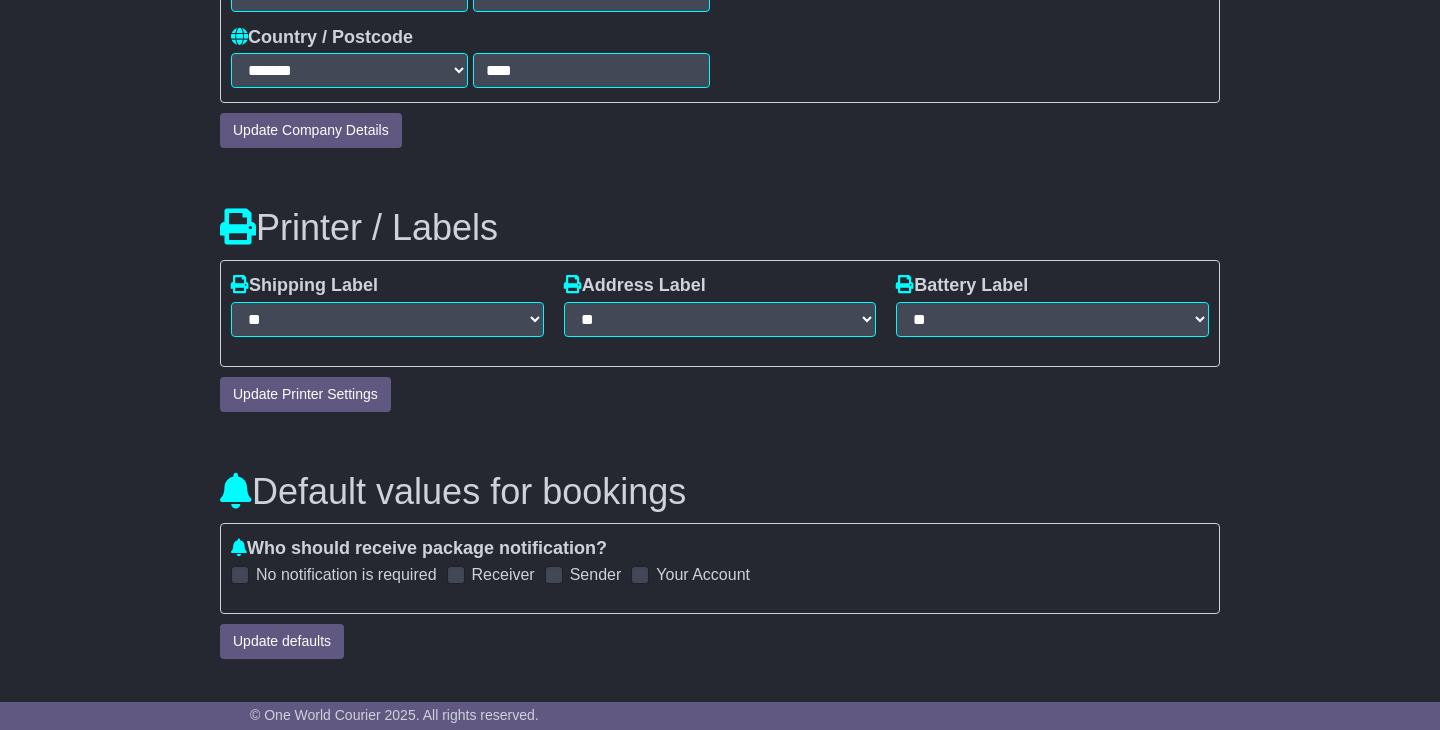 click on "Logout
Company Details
Users
Payment Details
**" at bounding box center (720, 2308) 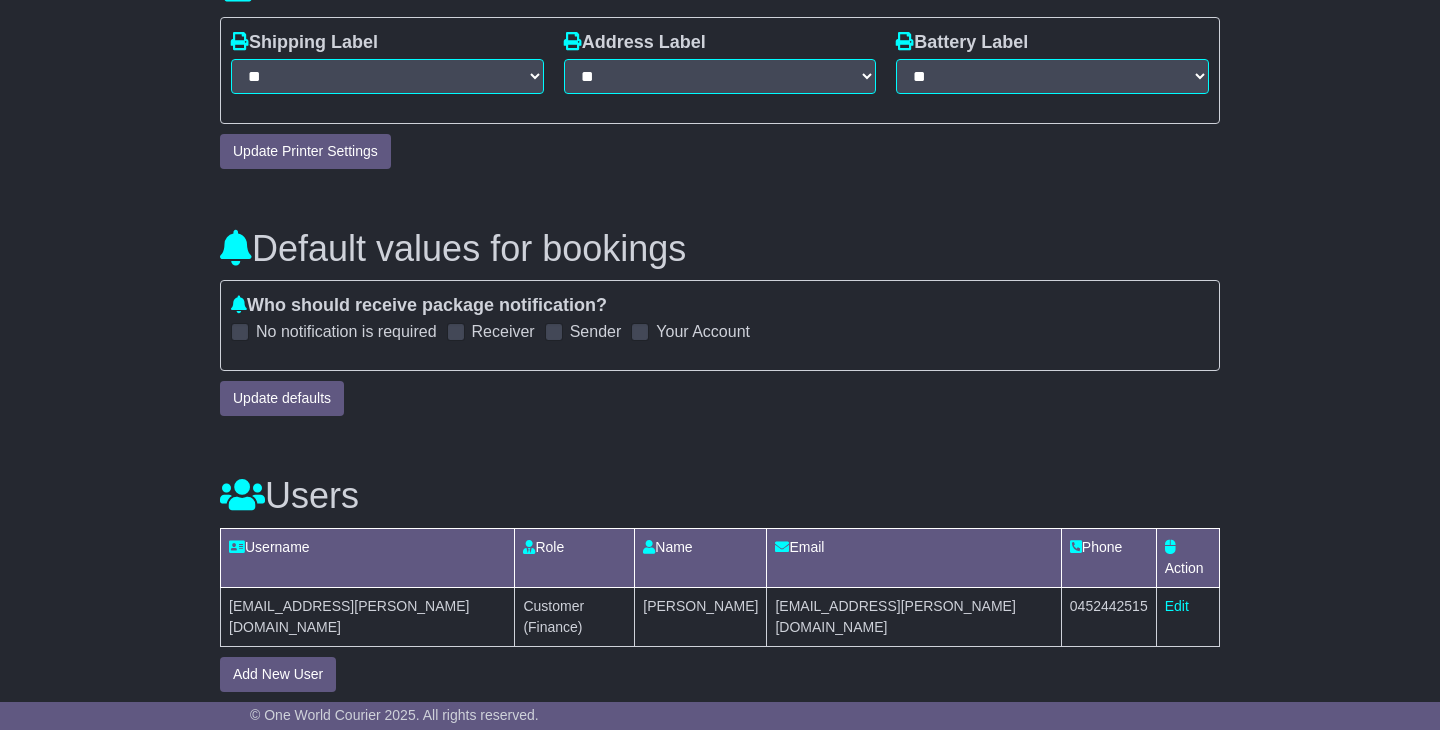 scroll, scrollTop: 1229, scrollLeft: 0, axis: vertical 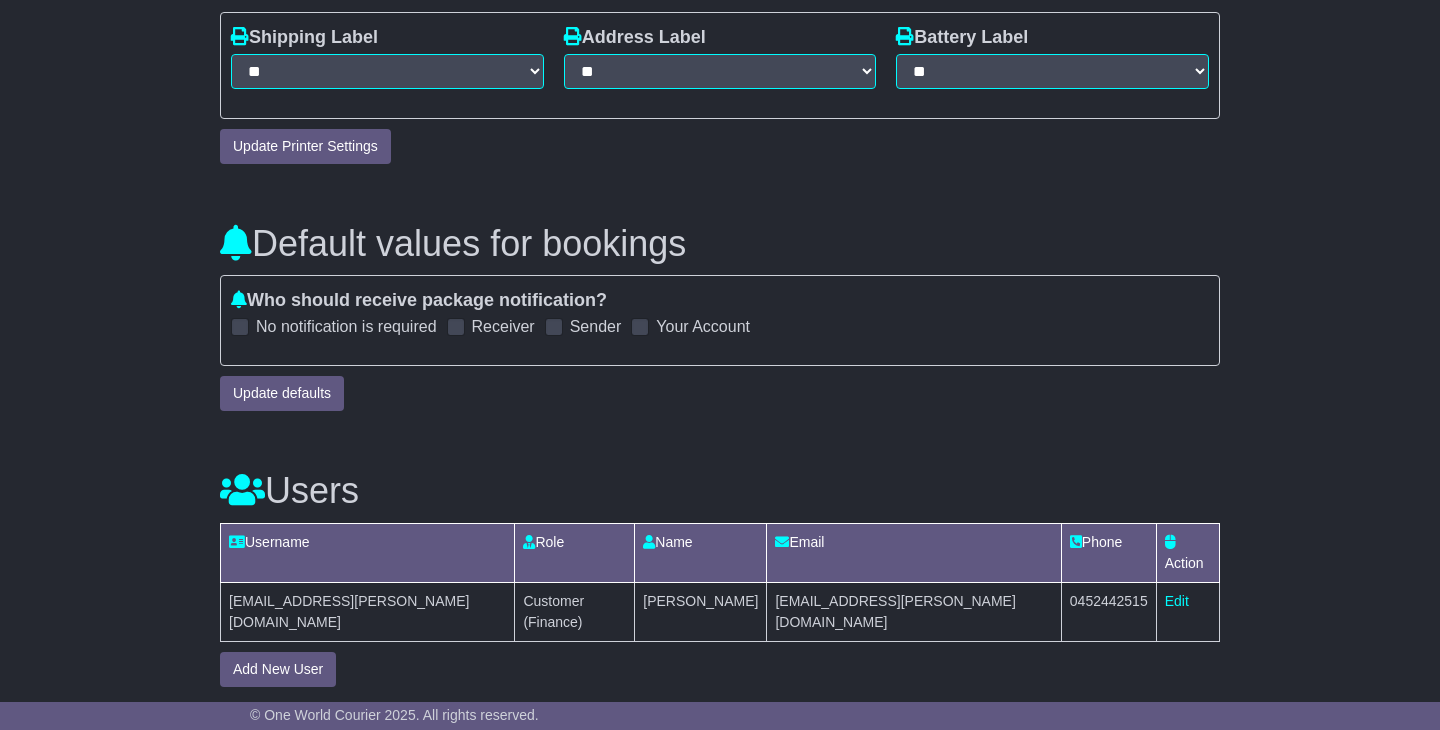 click at bounding box center (554, 327) 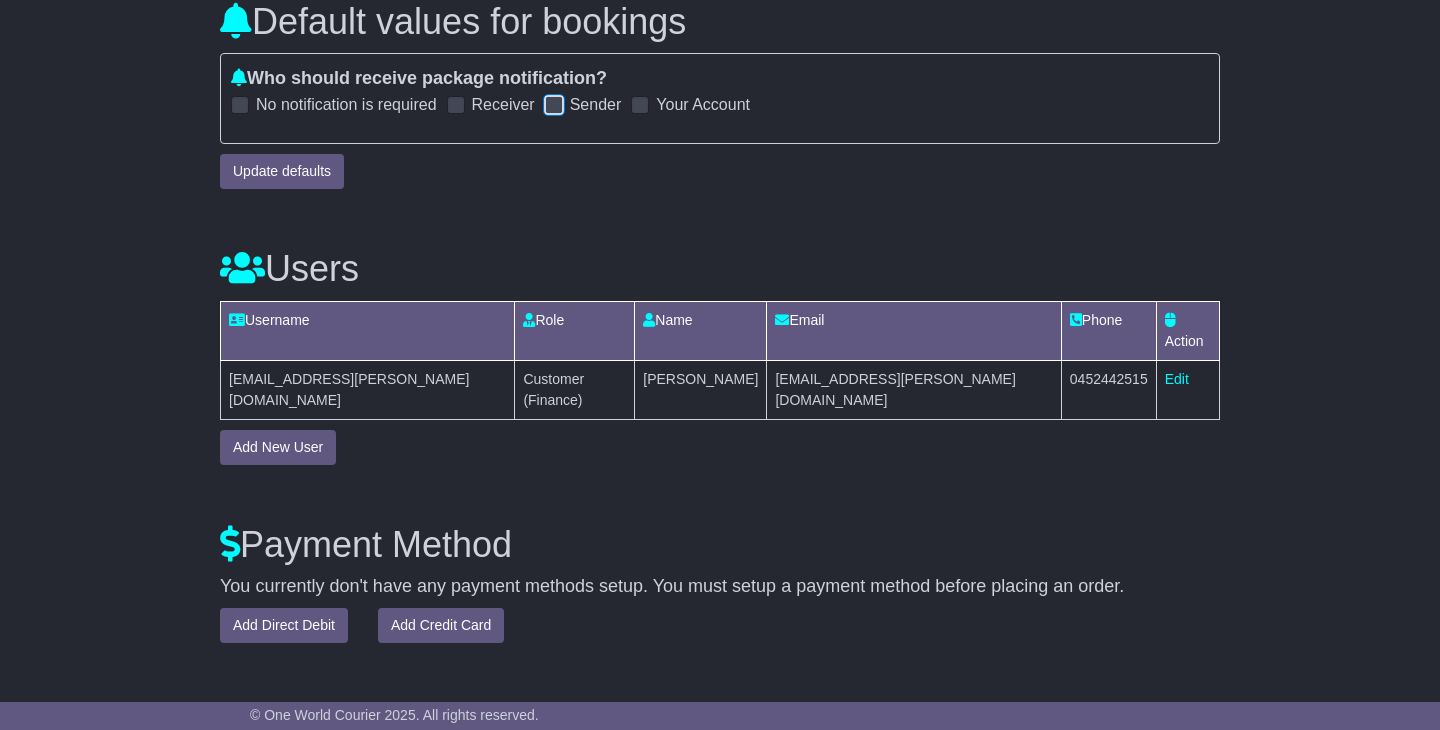 scroll, scrollTop: 1452, scrollLeft: 0, axis: vertical 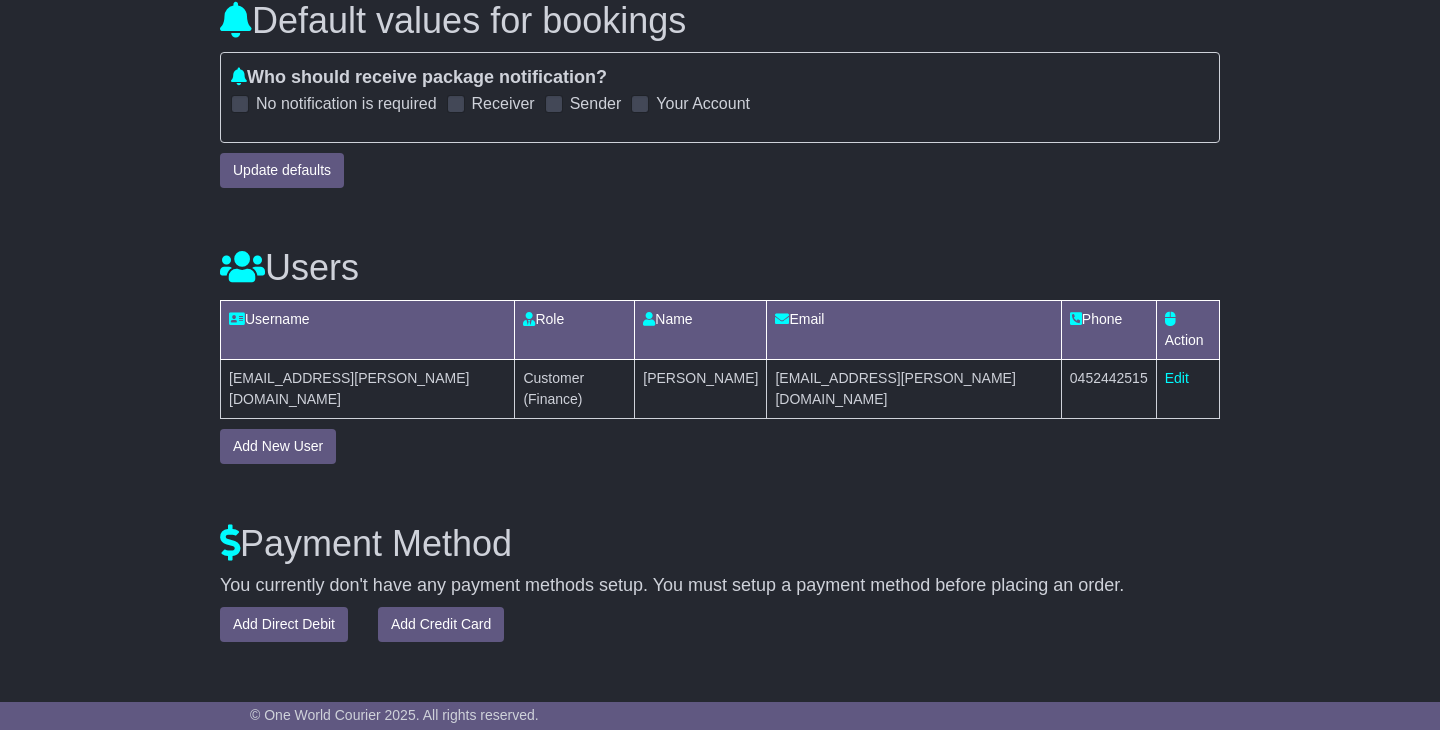 click on "Customer (Finance)" at bounding box center (575, 388) 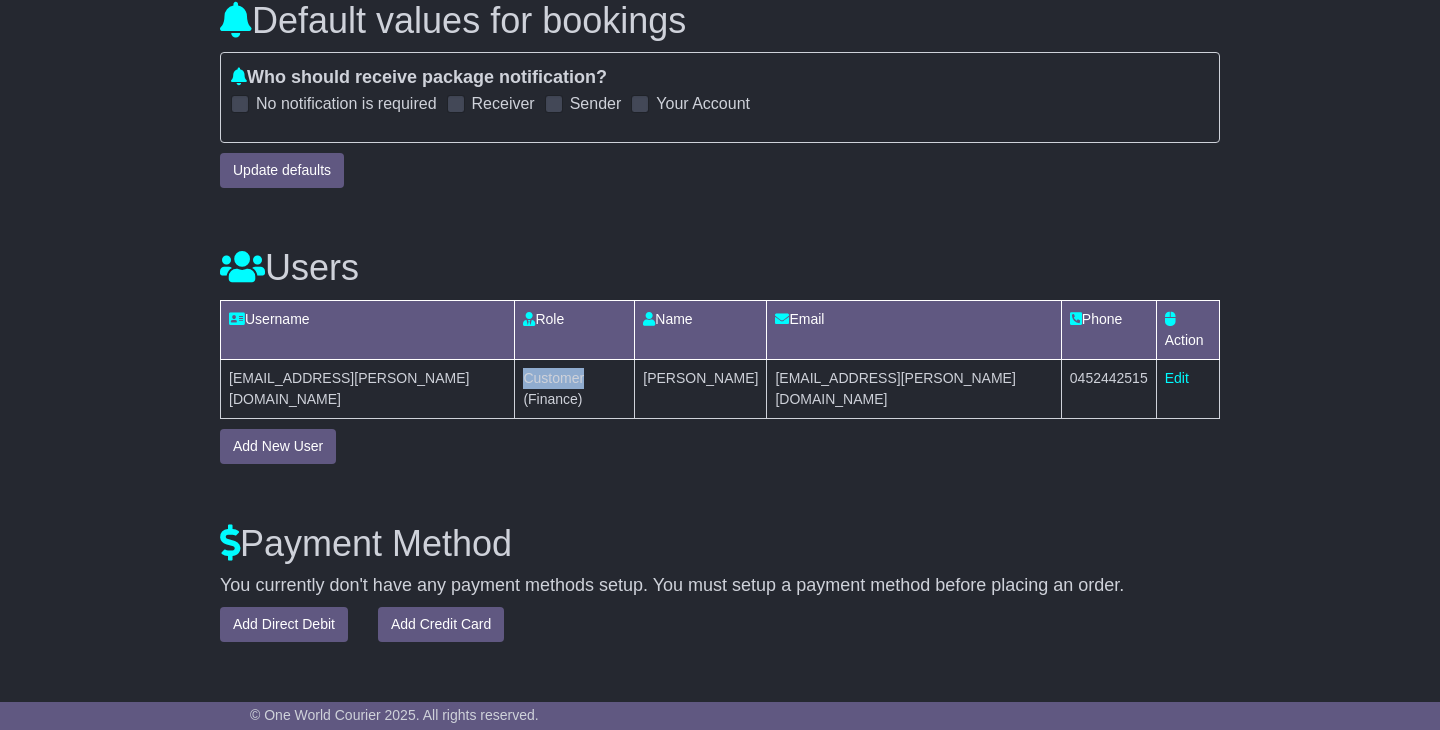click on "Customer (Finance)" at bounding box center (575, 388) 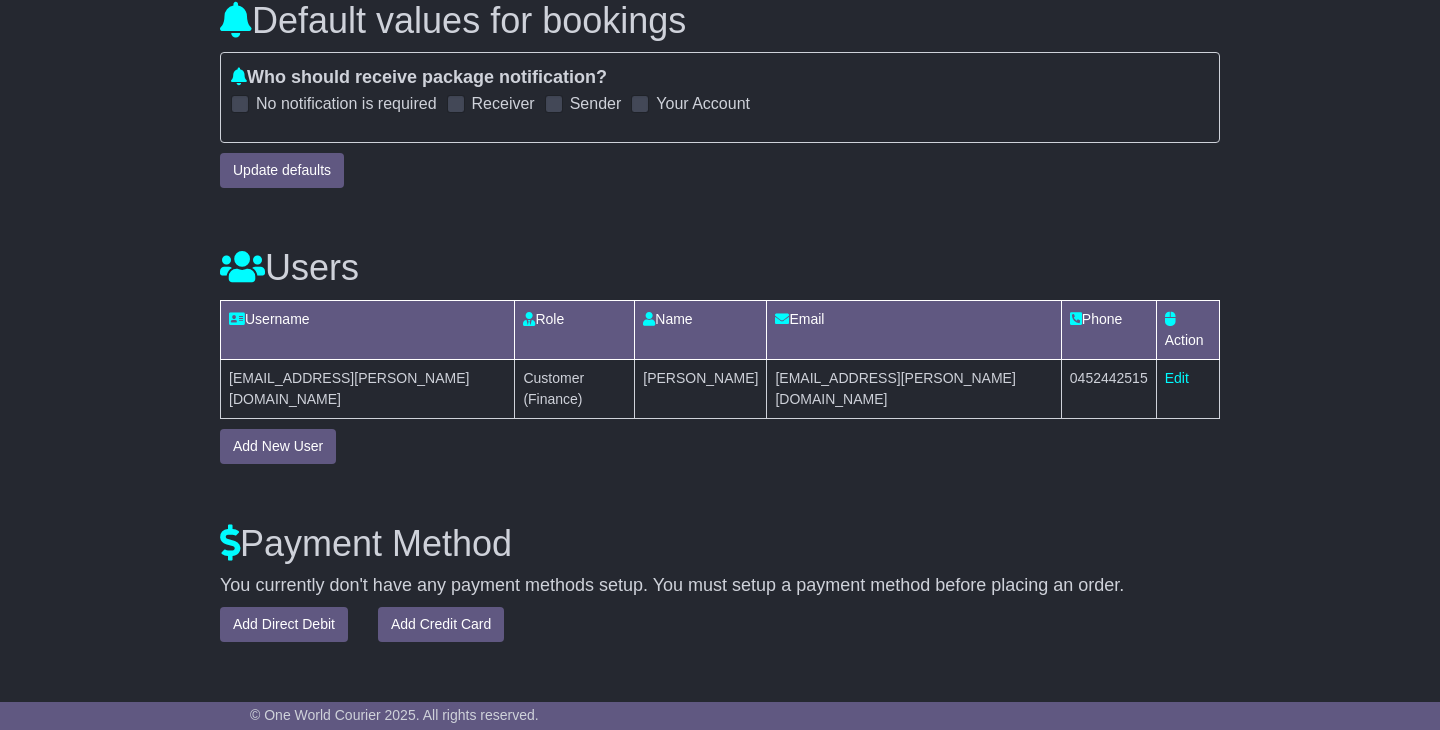 click on "Customer (Finance)" at bounding box center [575, 388] 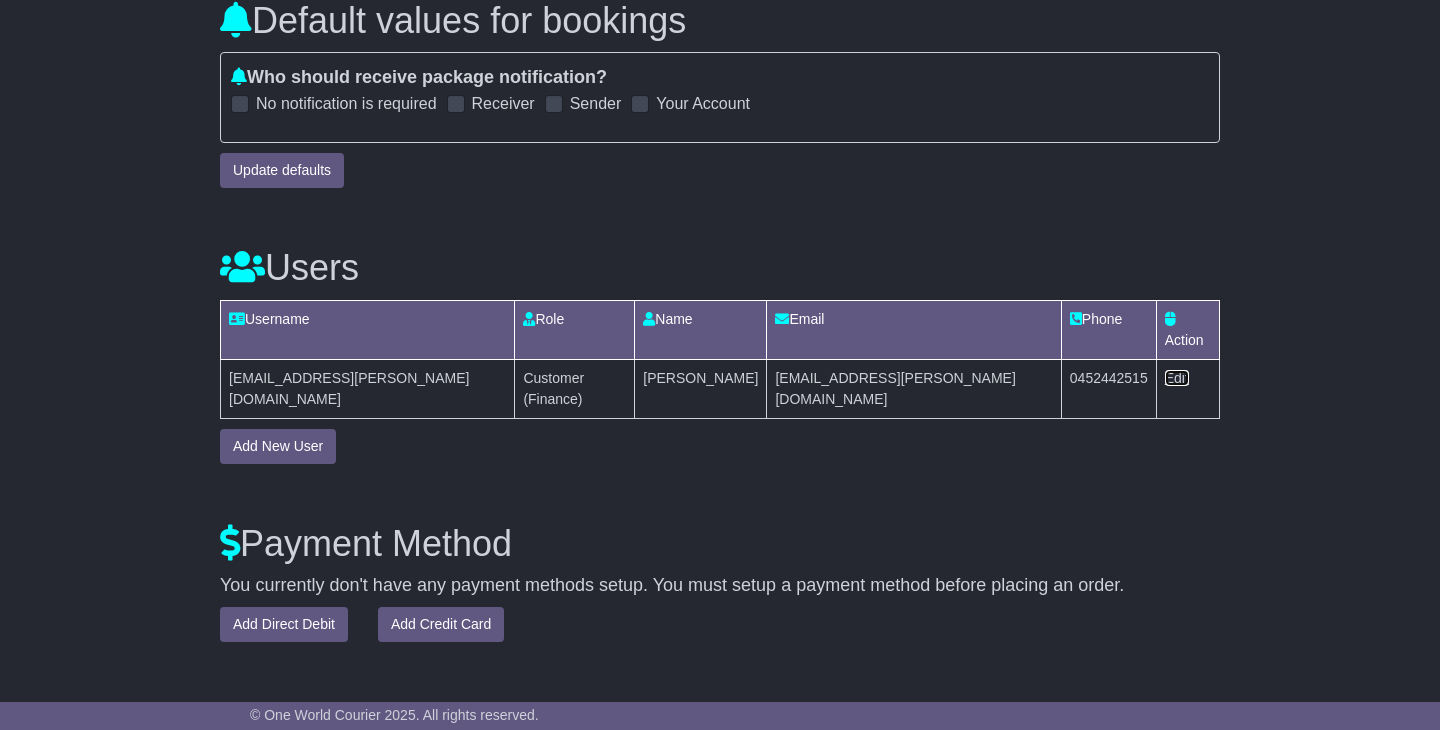 click on "Edit" at bounding box center [1177, 378] 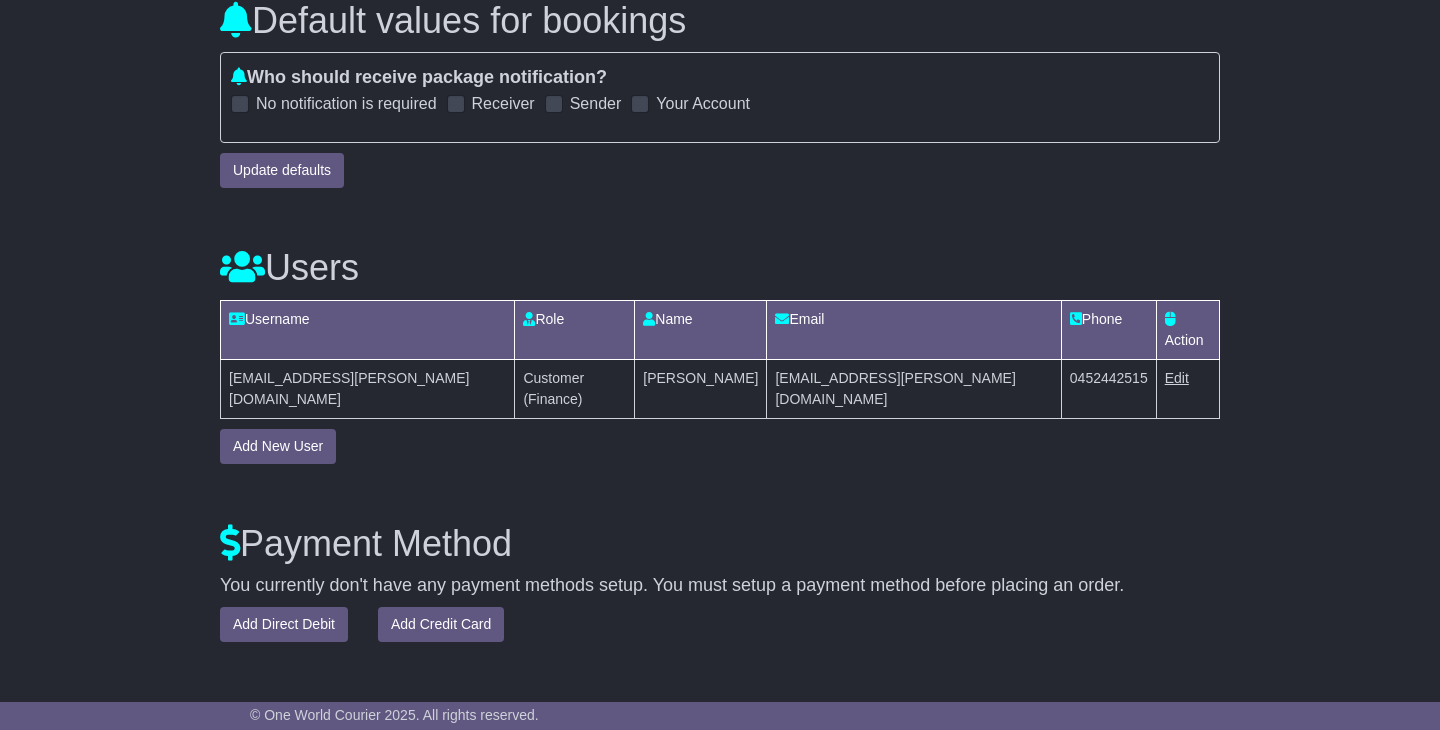 select on "**" 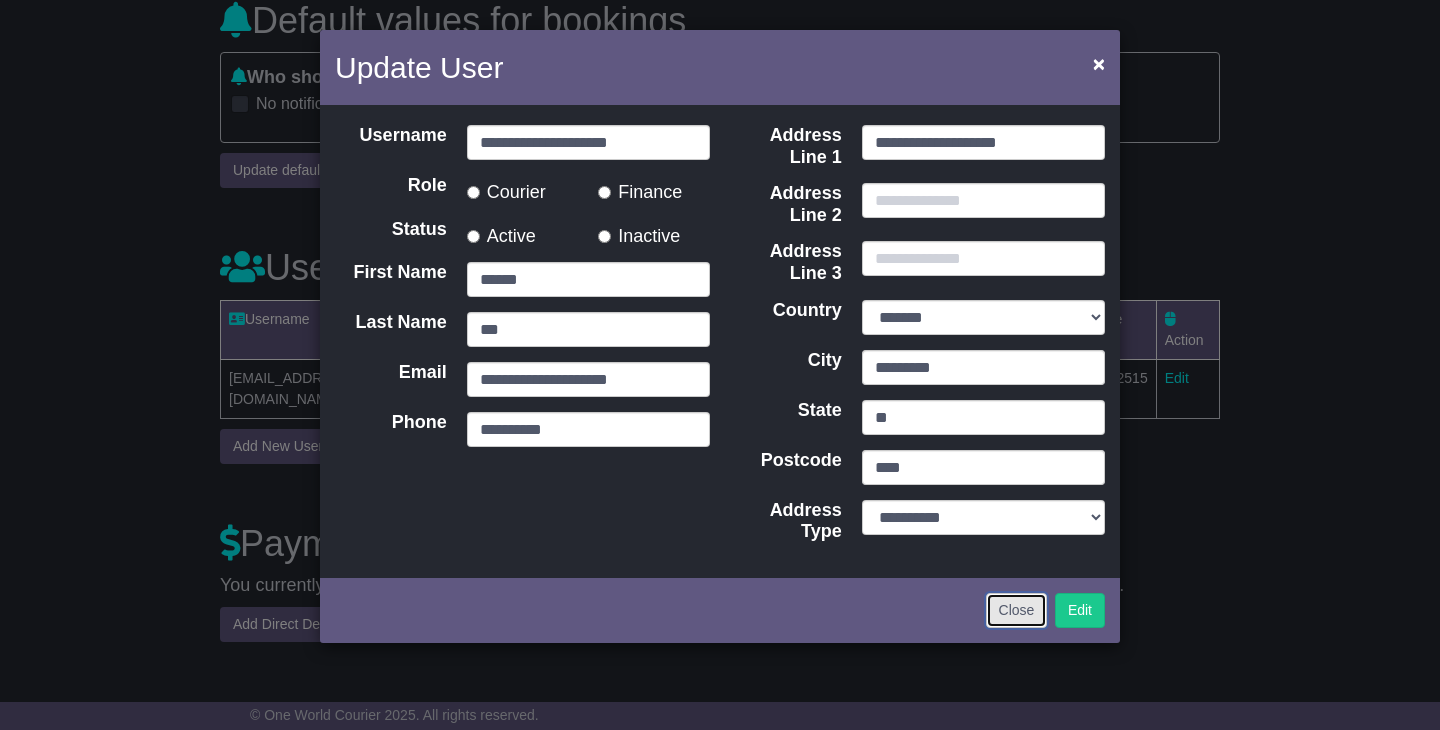click on "Close" at bounding box center (1017, 610) 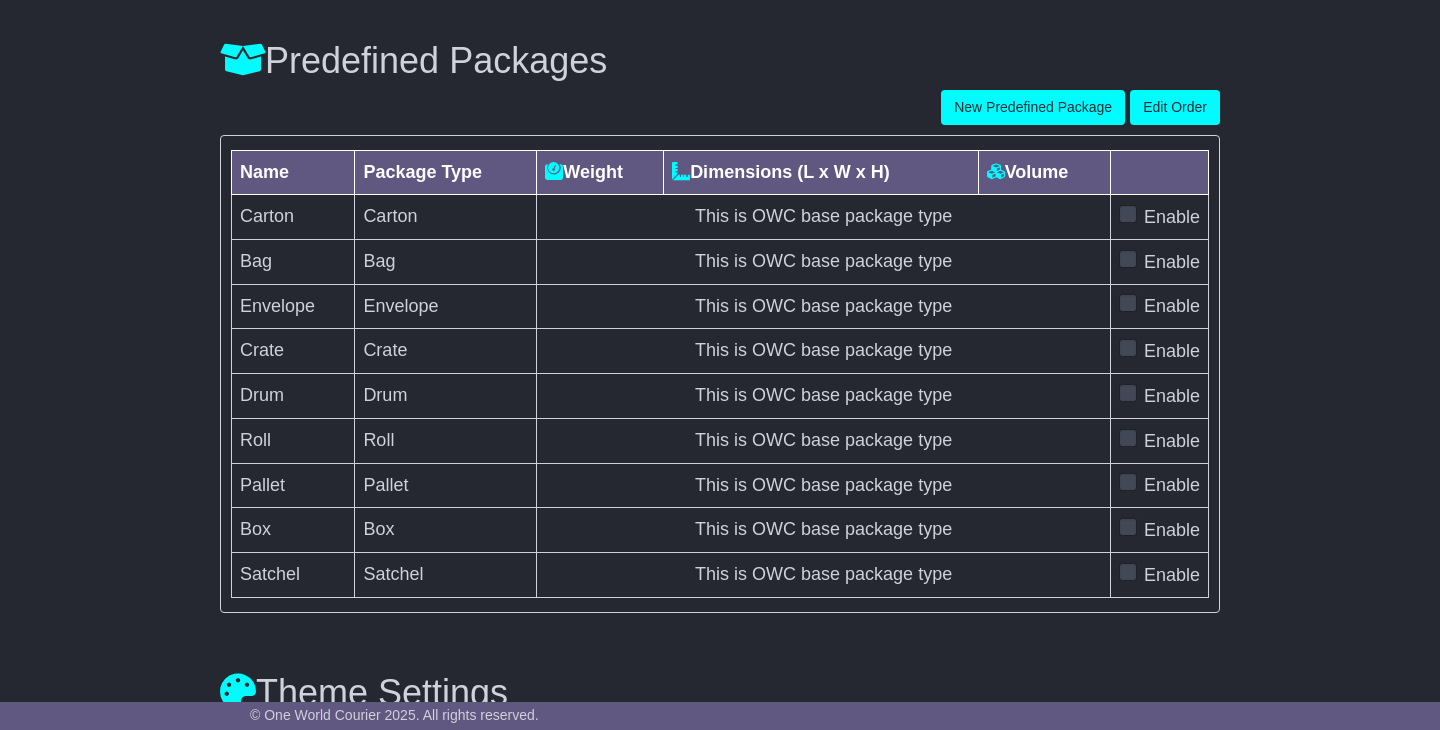 scroll, scrollTop: 6208, scrollLeft: 0, axis: vertical 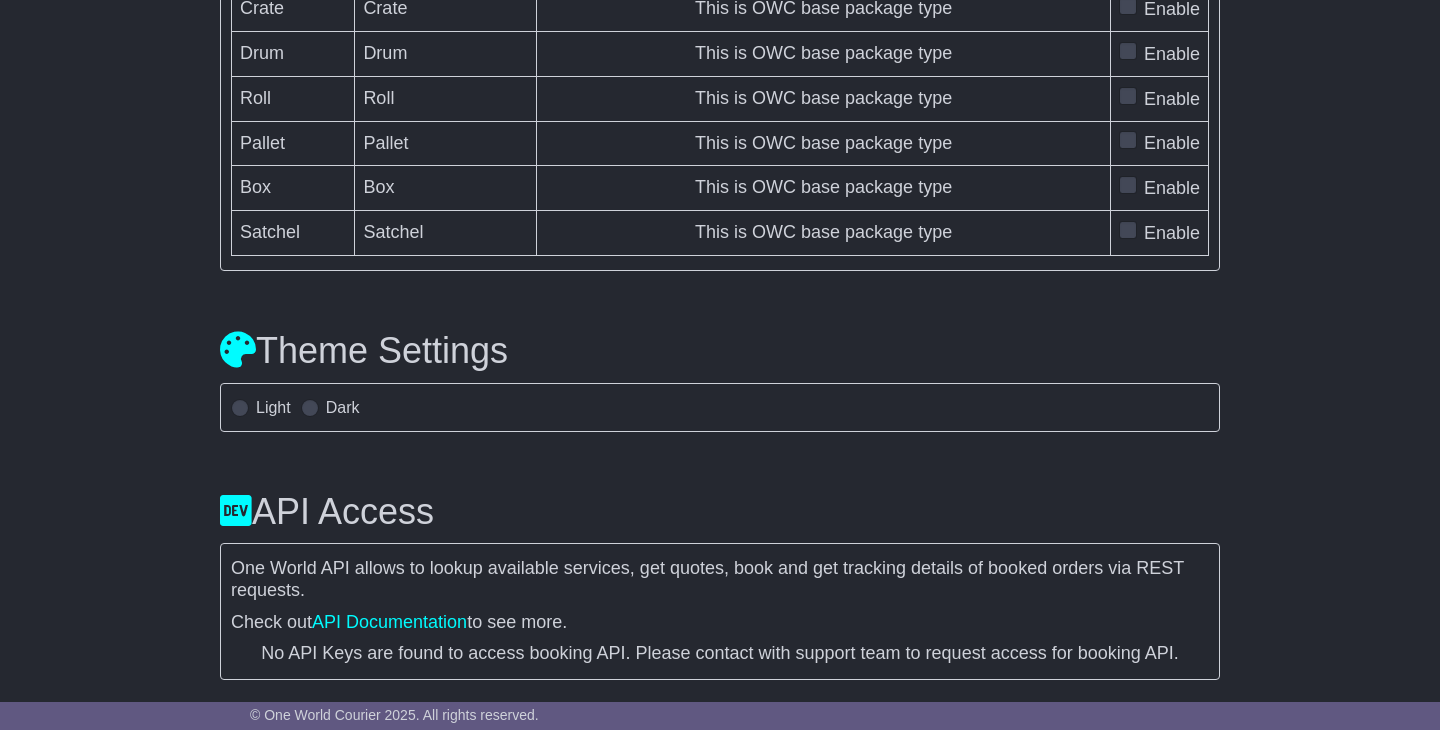 click at bounding box center (240, 408) 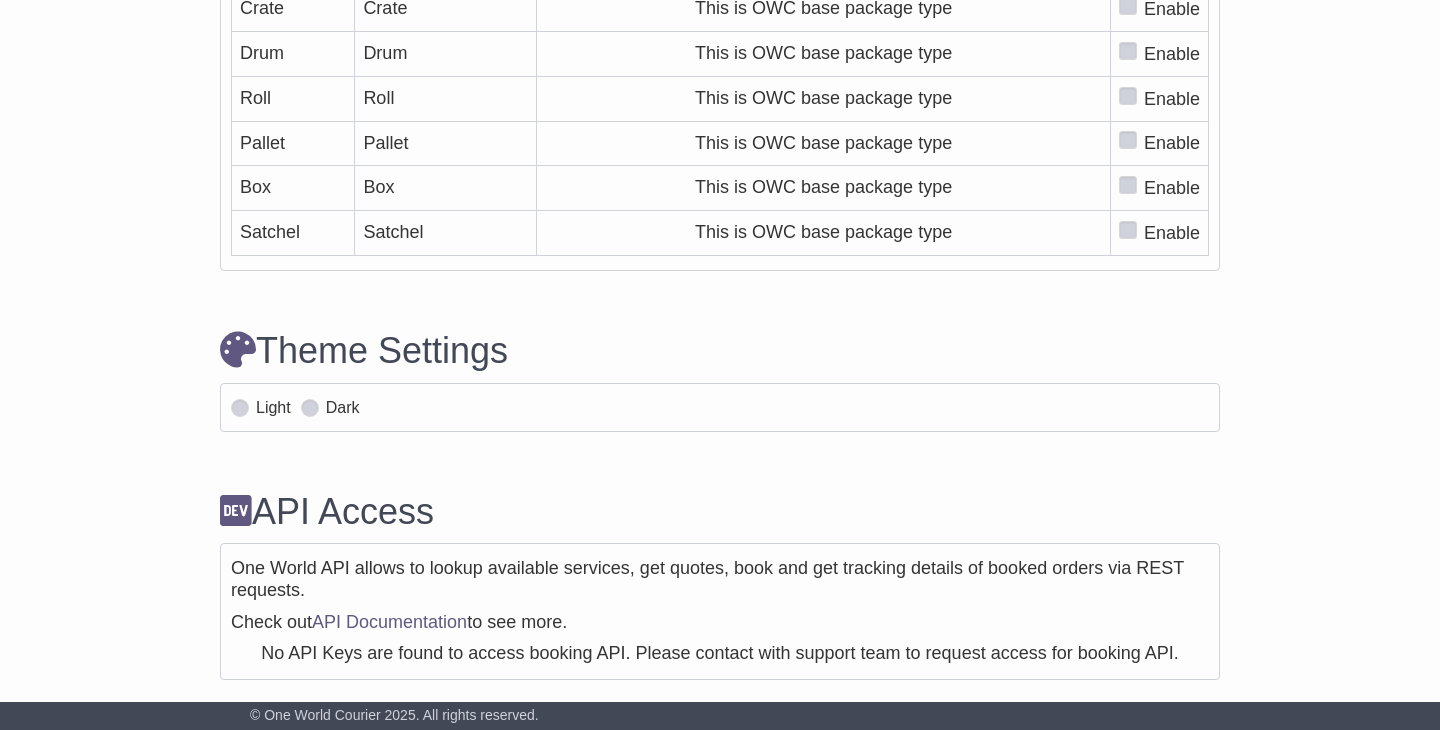 click at bounding box center [310, 408] 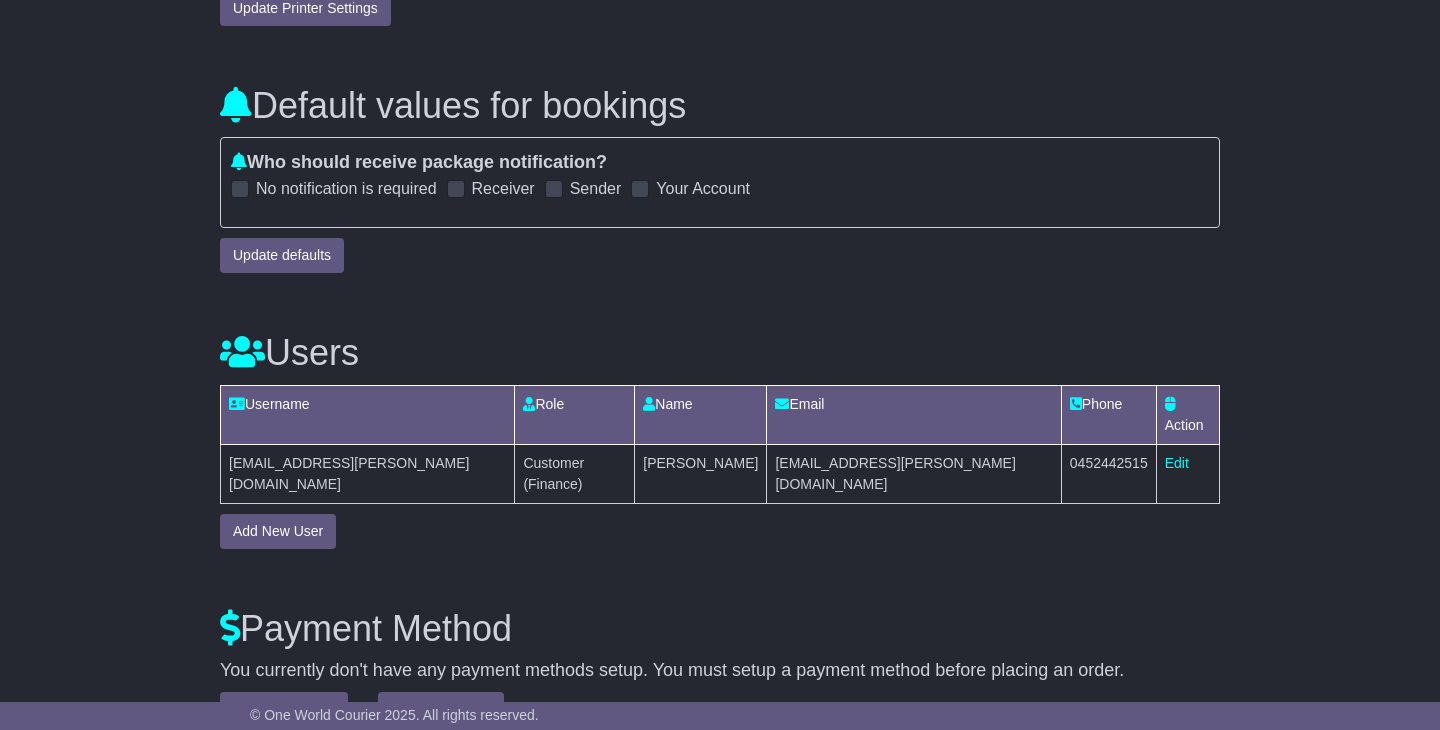 scroll, scrollTop: 1430, scrollLeft: 0, axis: vertical 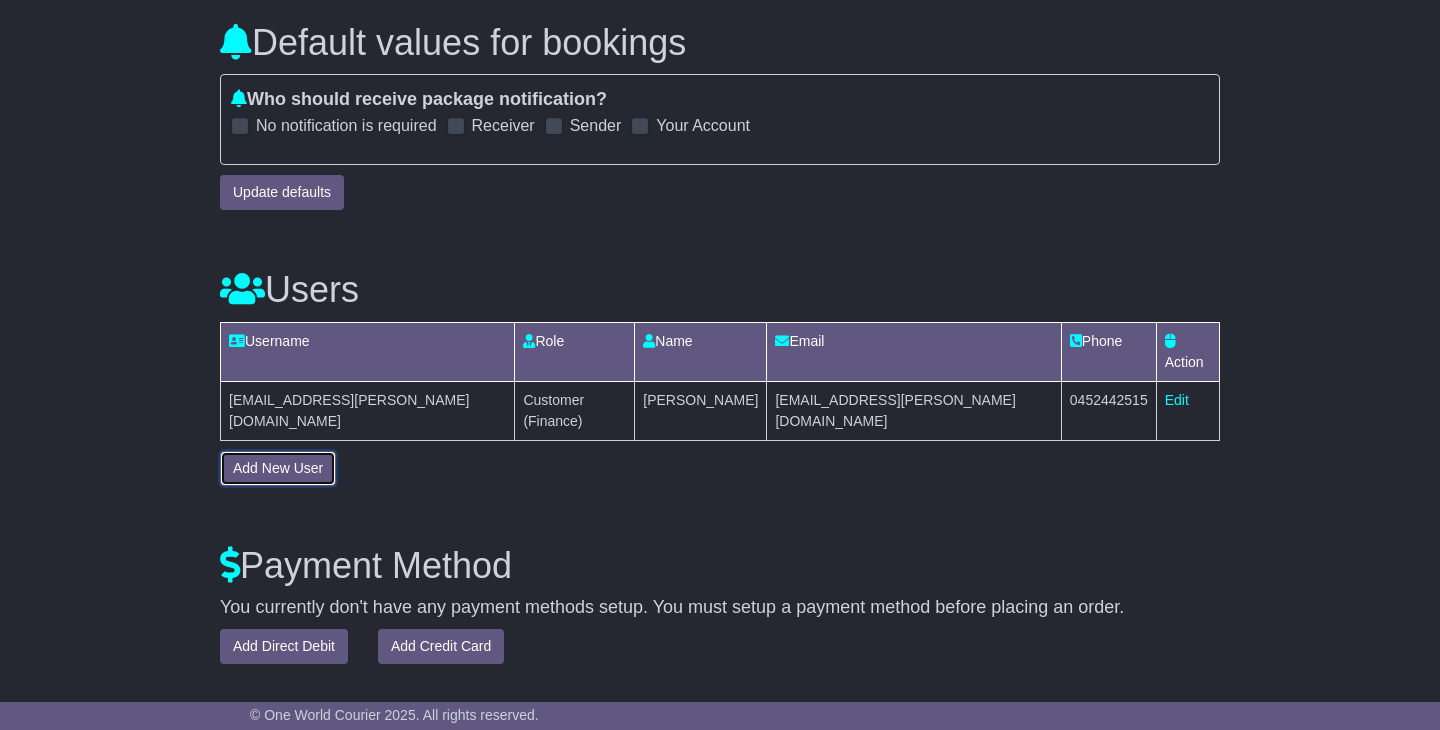 click on "Add New User" at bounding box center (278, 468) 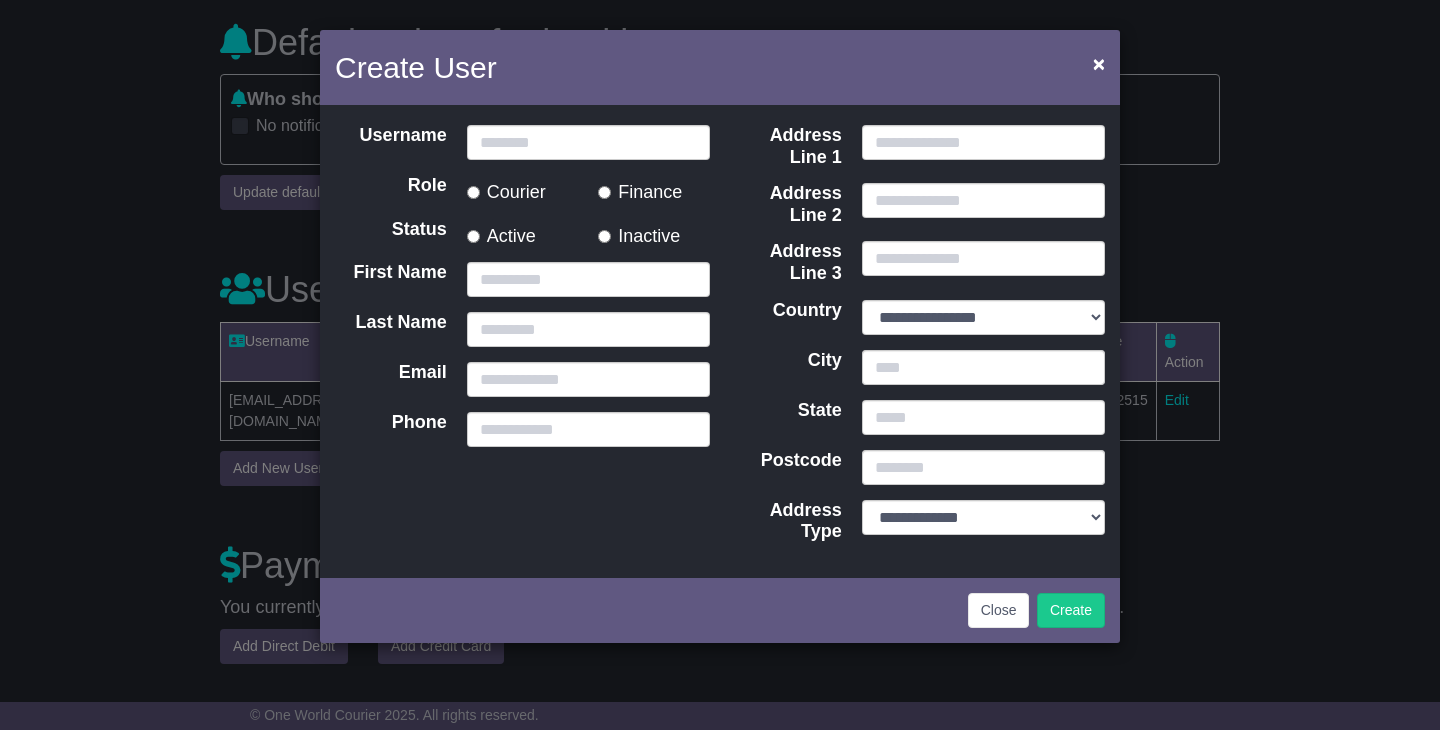 click on "Create User
×
Username
Role
Courier
Status First Name Email" at bounding box center [720, 365] 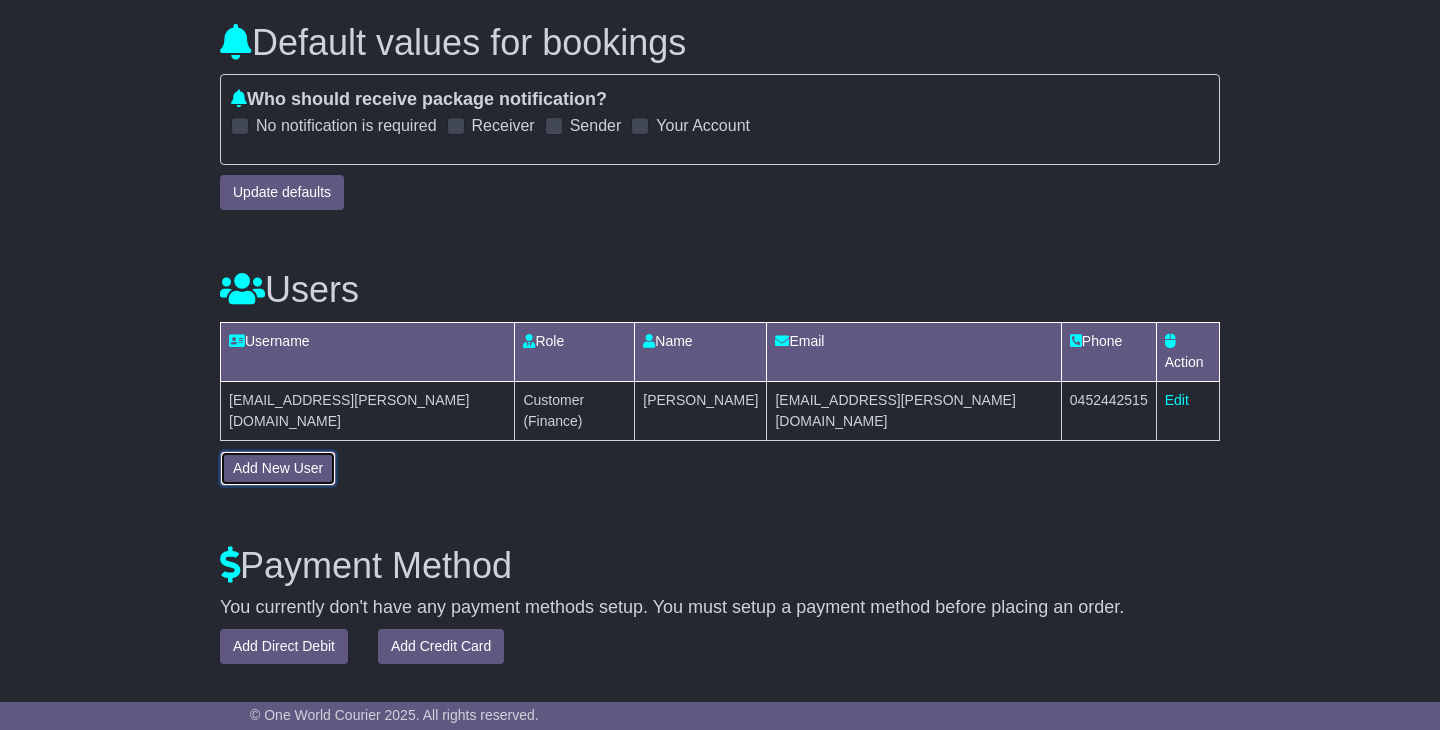 click on "Add New User" at bounding box center (278, 468) 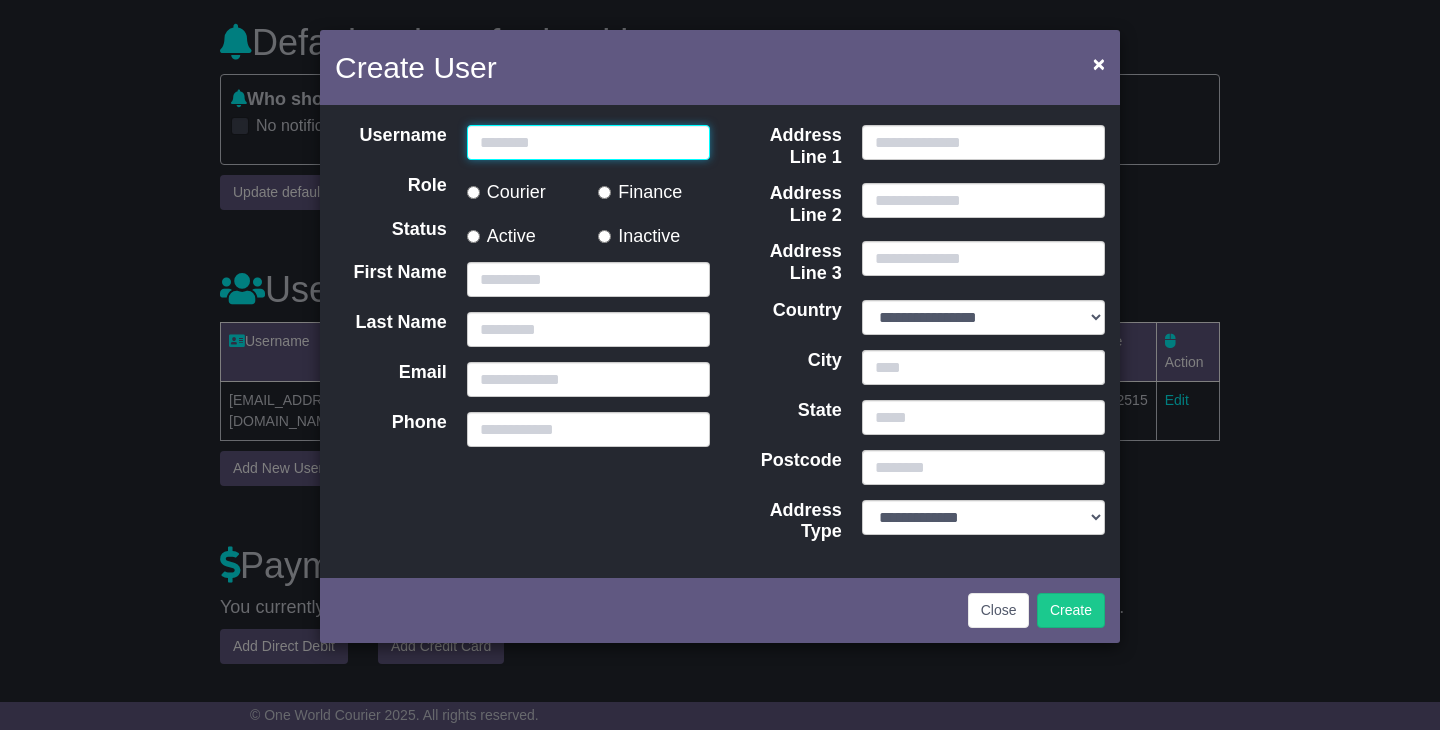 click on "Username" at bounding box center (588, 142) 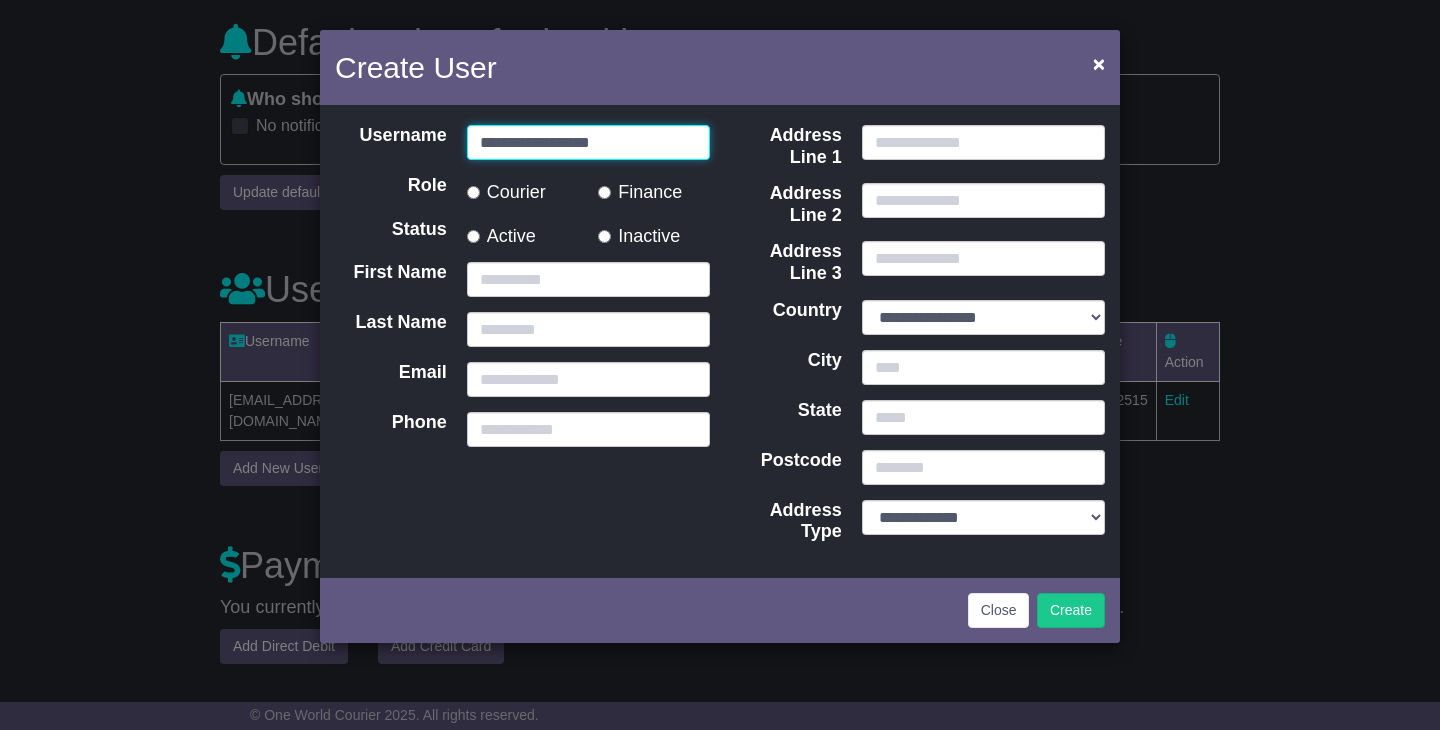 type on "**********" 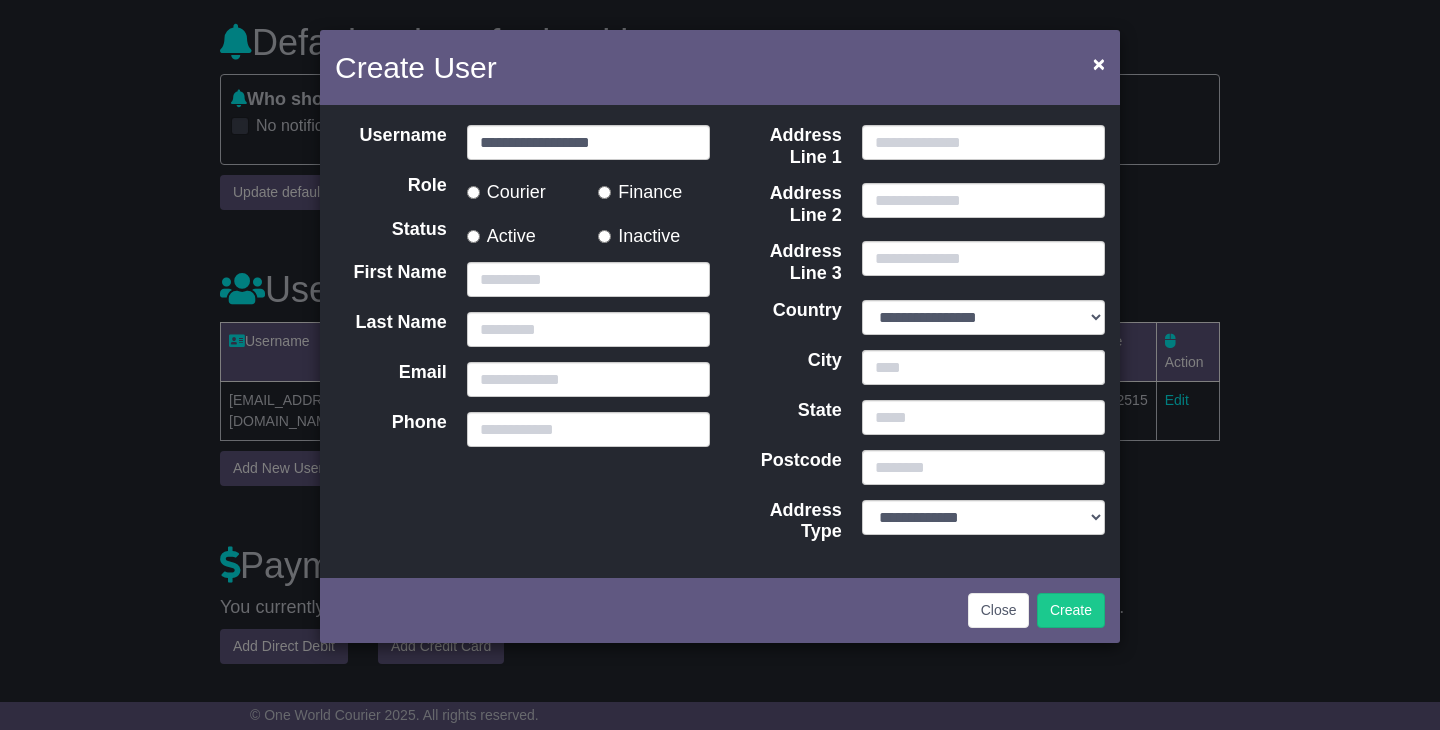 click on "Finance" at bounding box center (640, 189) 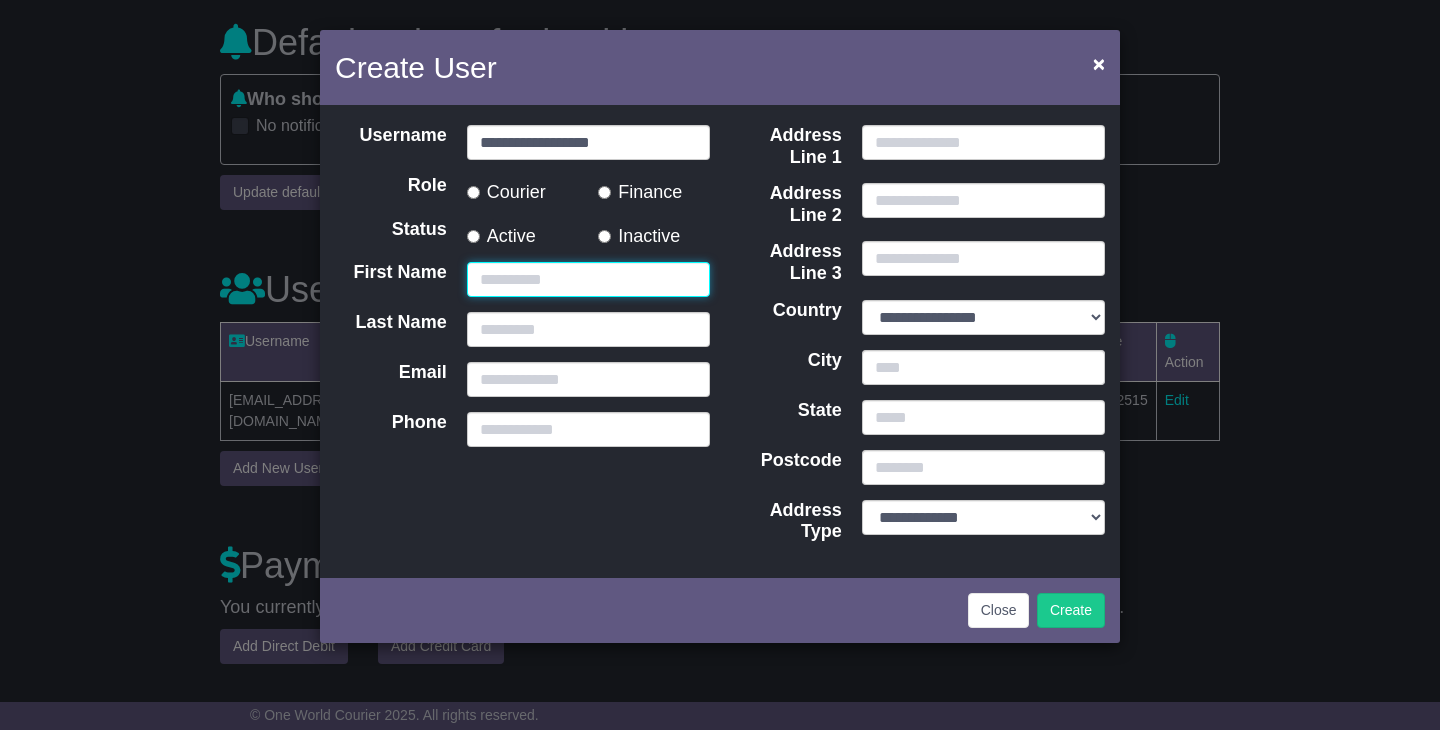 click on "First Name" at bounding box center (588, 279) 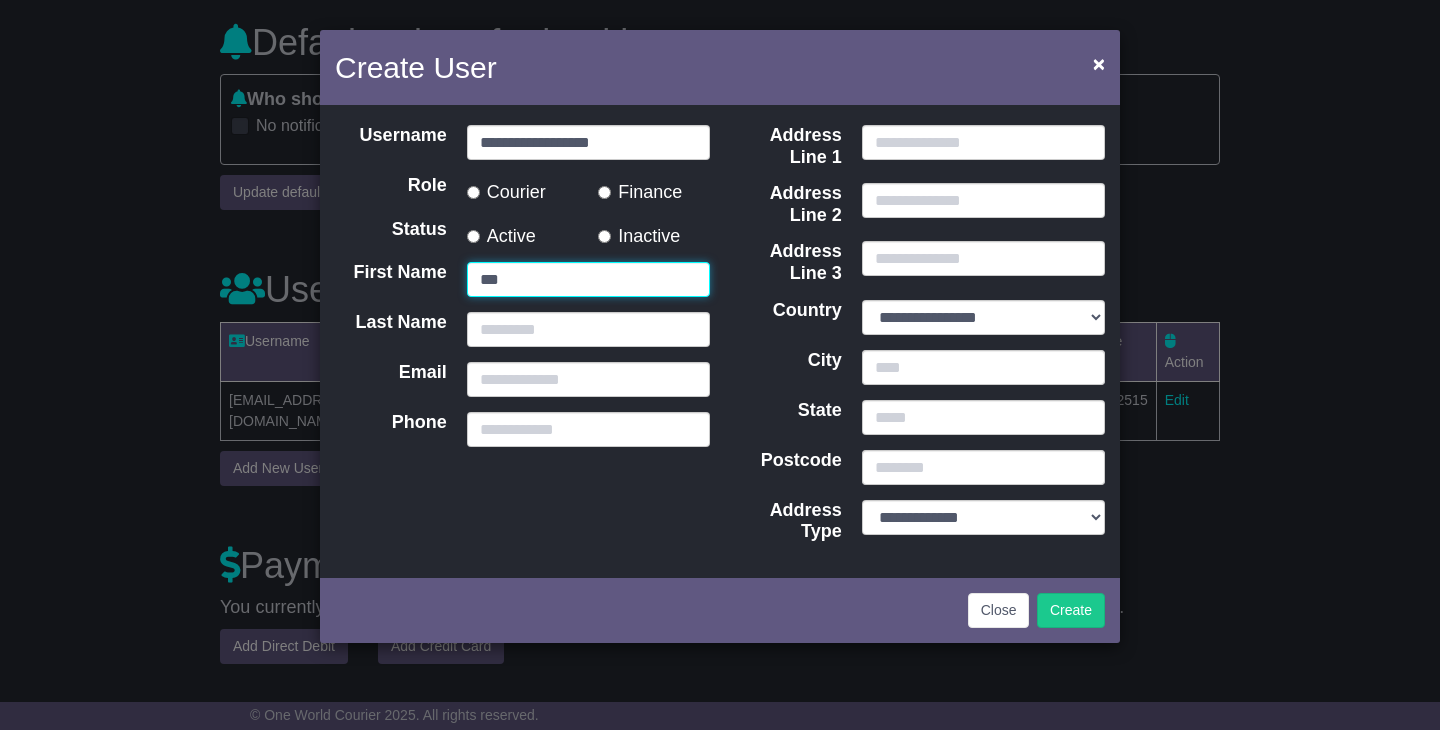 type on "***" 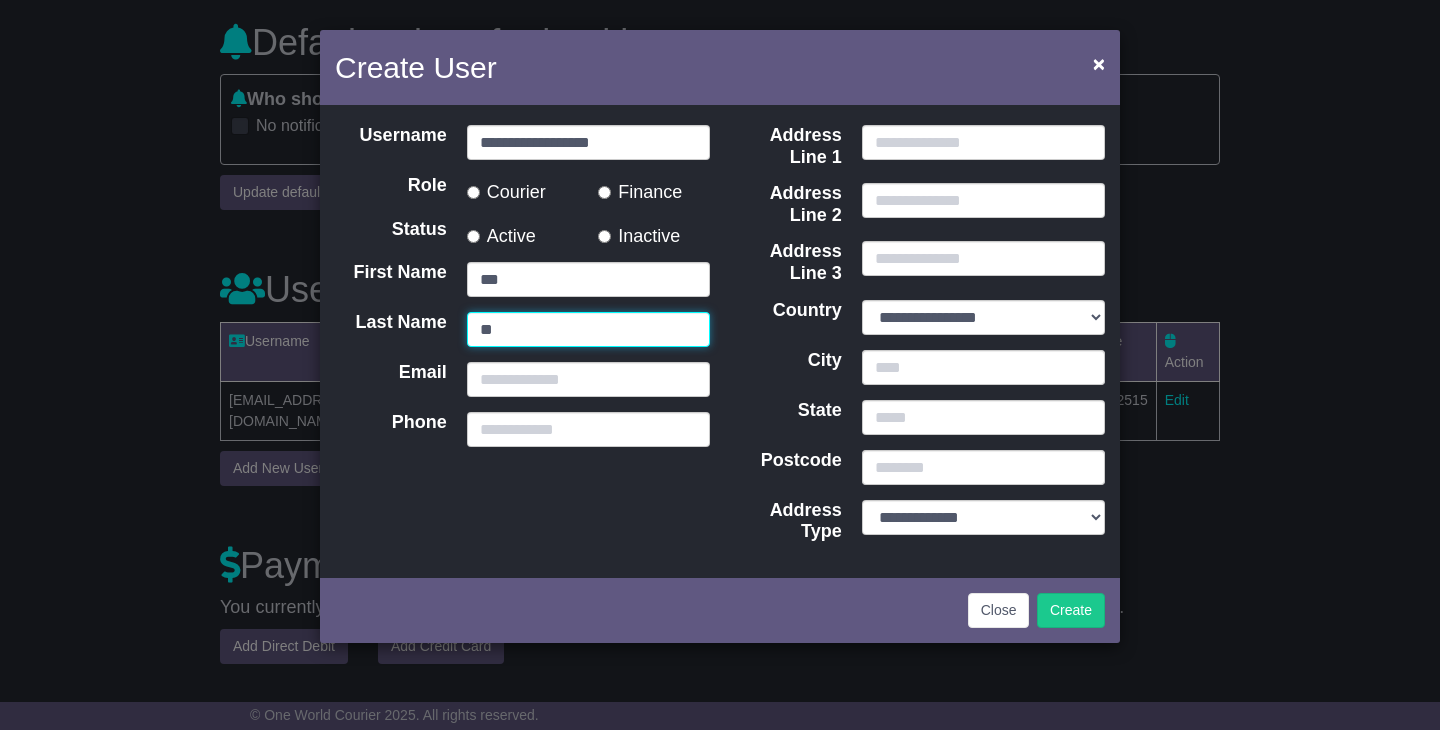 type on "**" 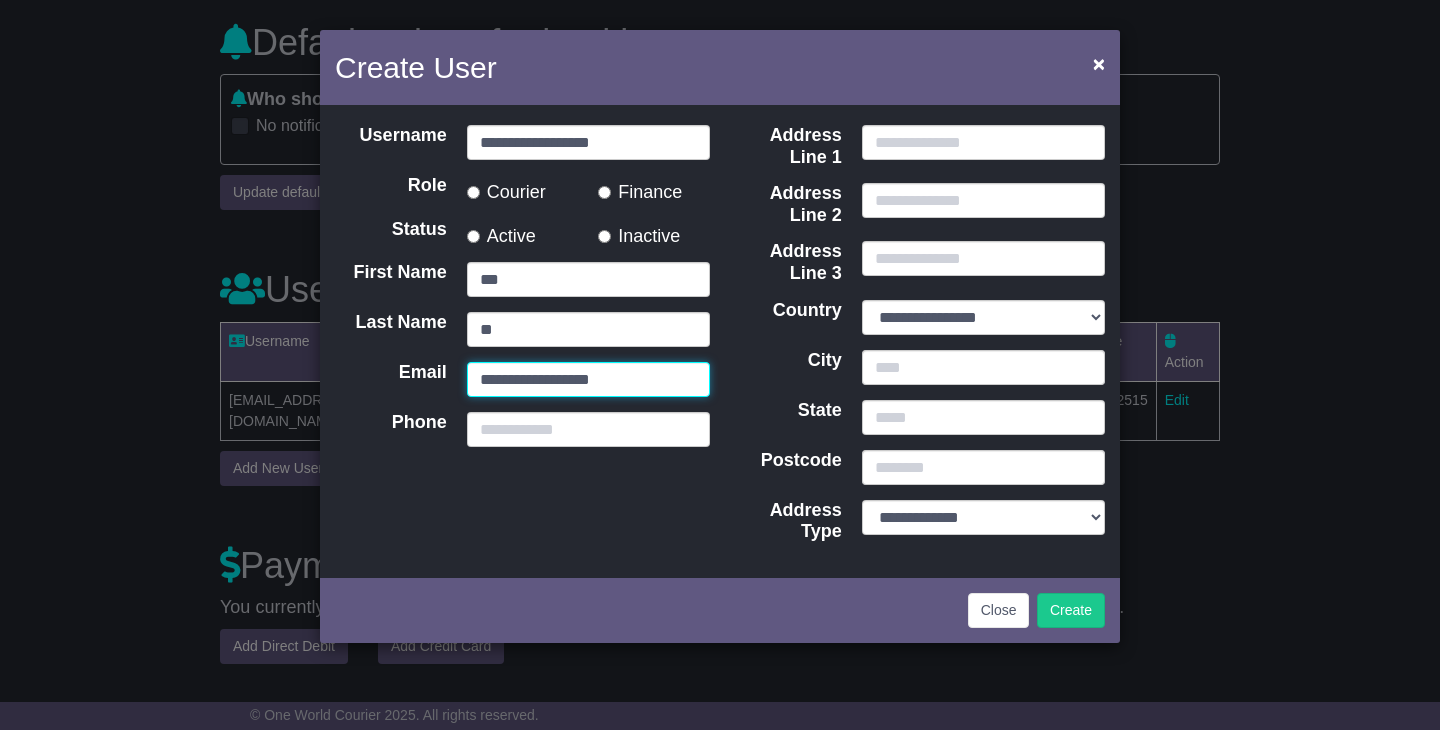 type on "**********" 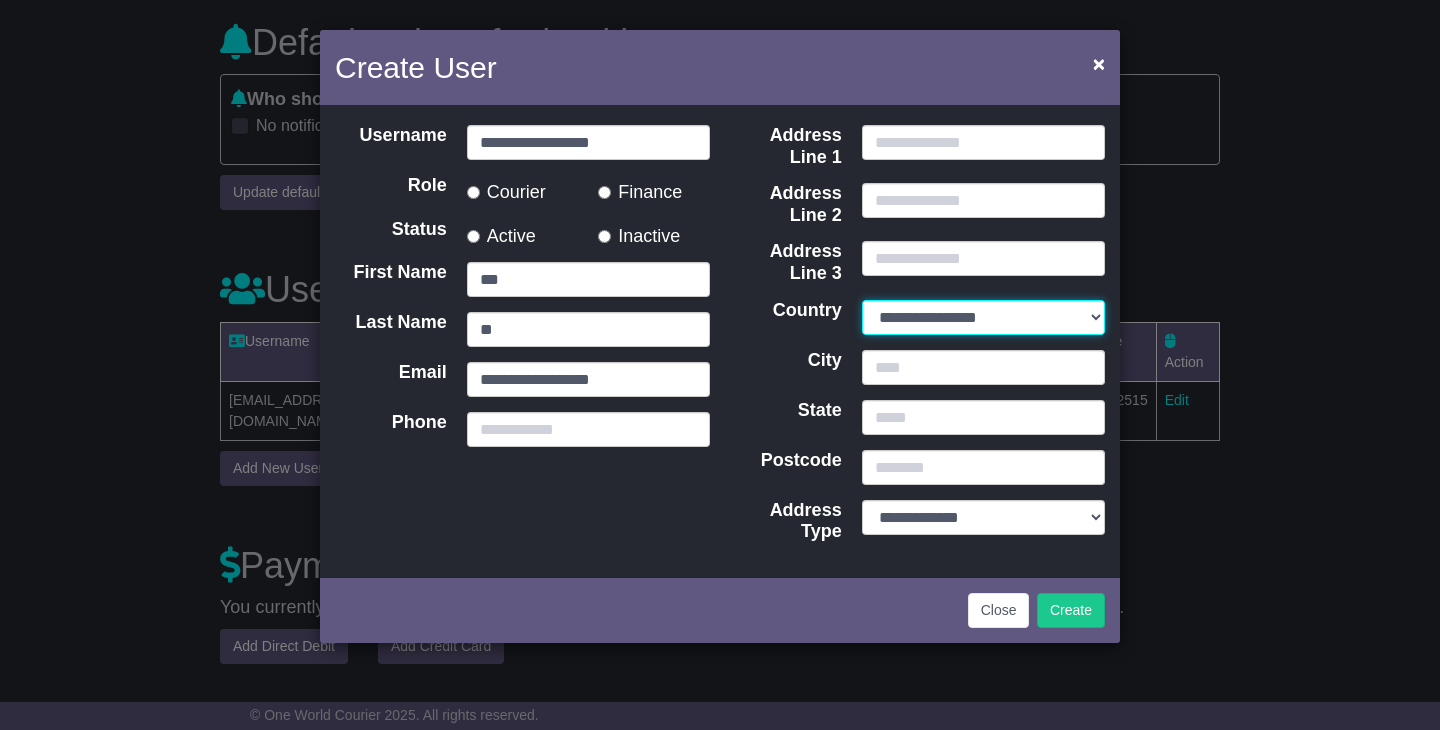 click on "**********" at bounding box center (983, 317) 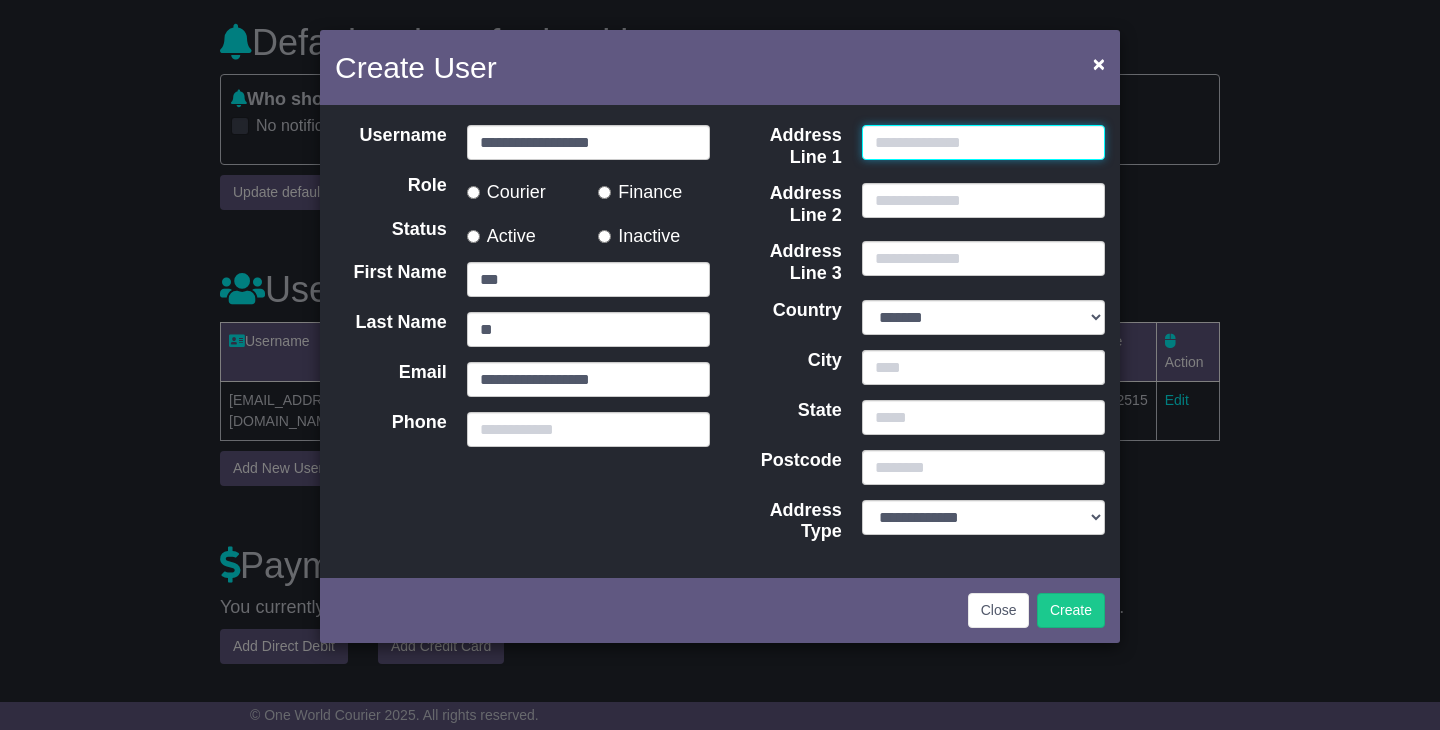 click on "Address Line 1" at bounding box center [983, 142] 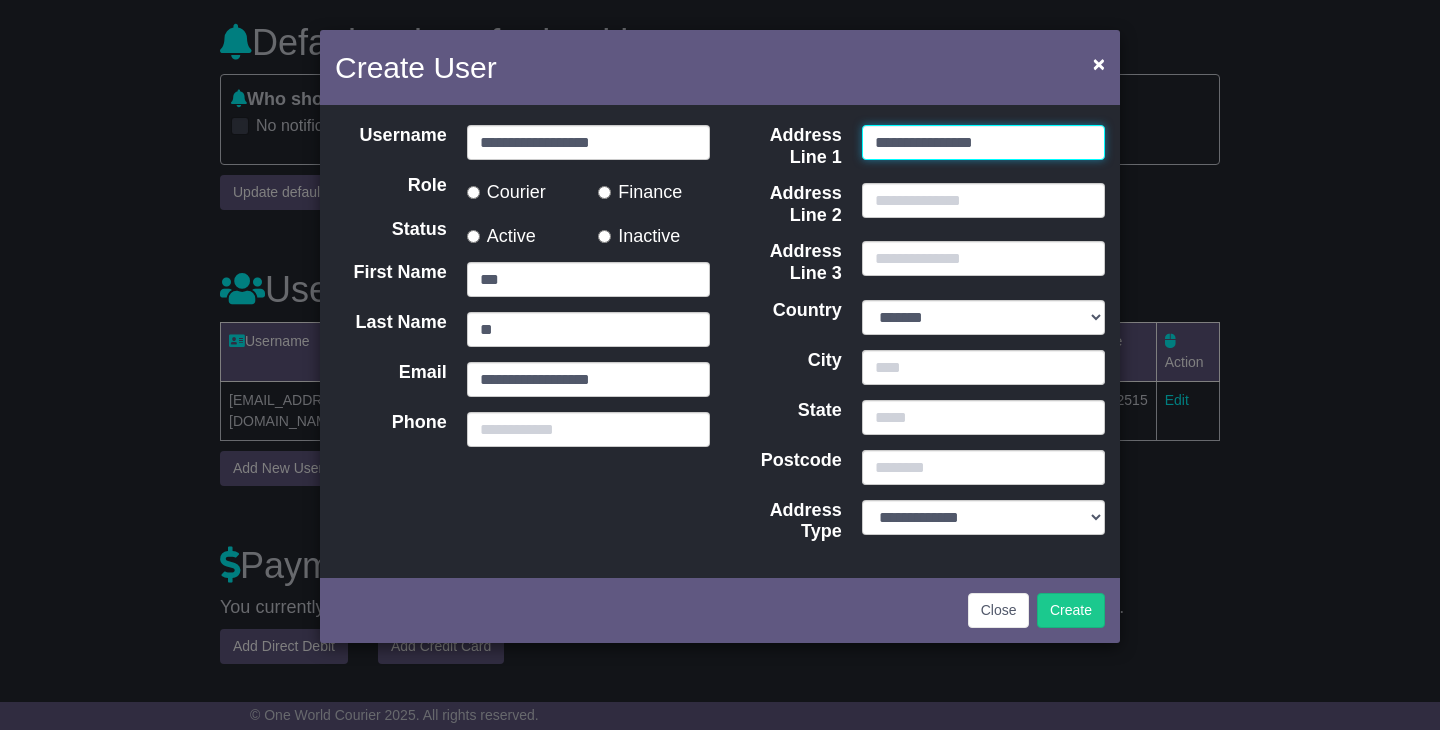 type on "**********" 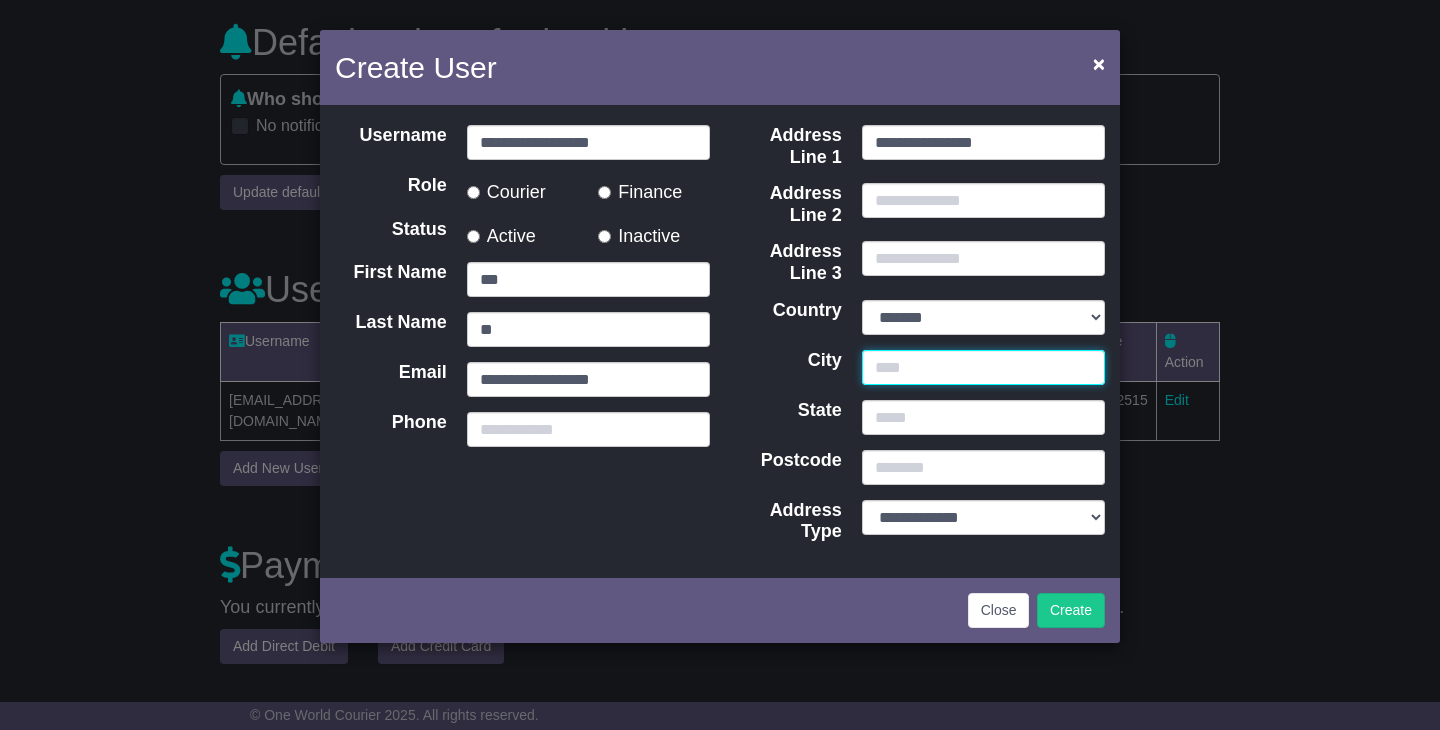 click on "City" at bounding box center [983, 367] 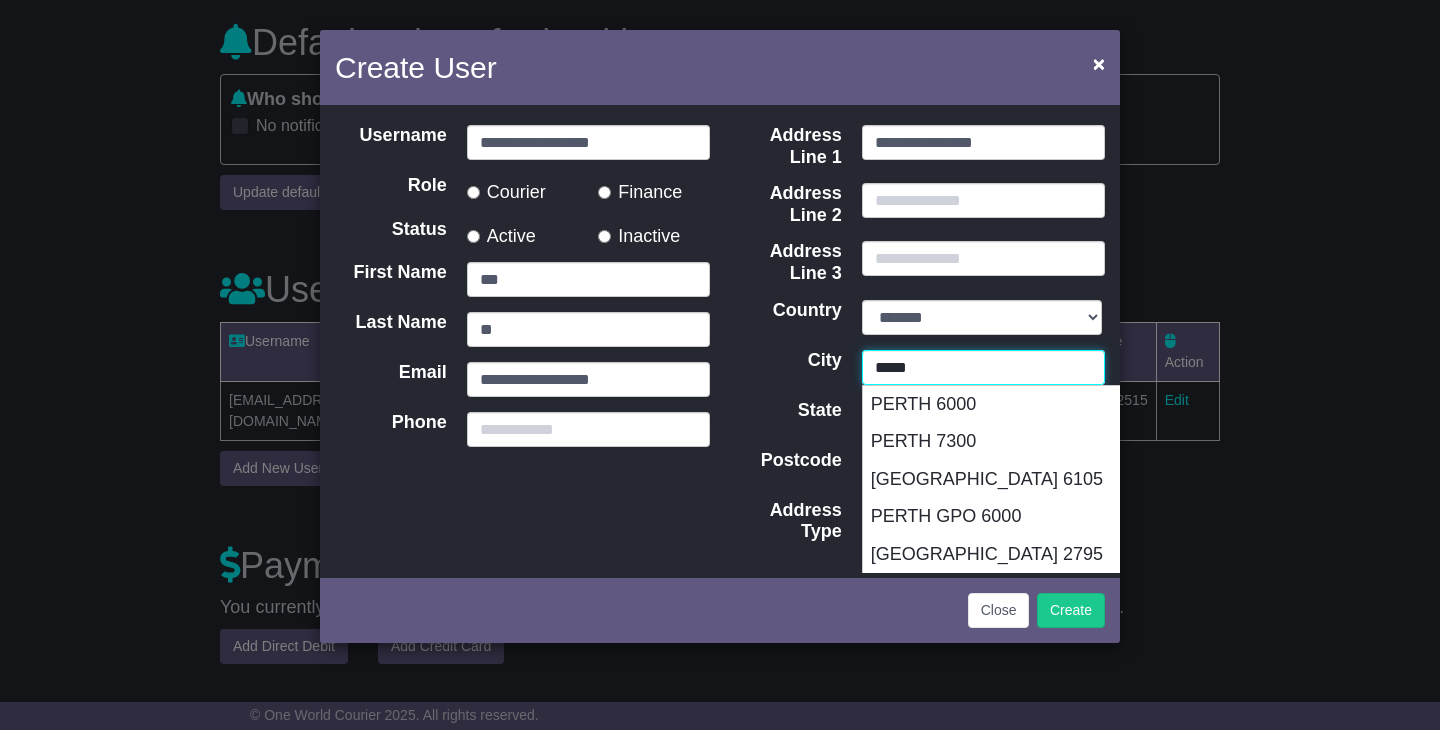 type on "*****" 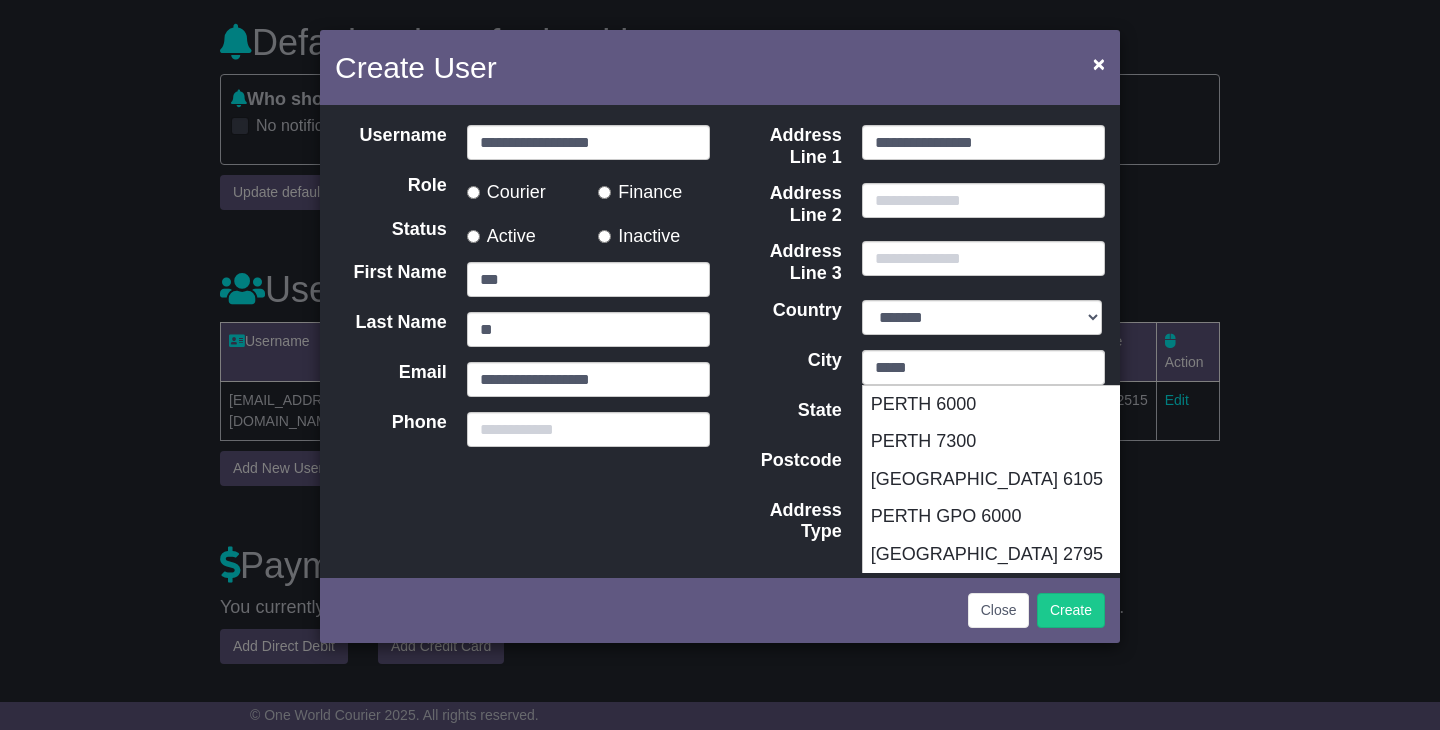 click on "Postcode" at bounding box center (786, 467) 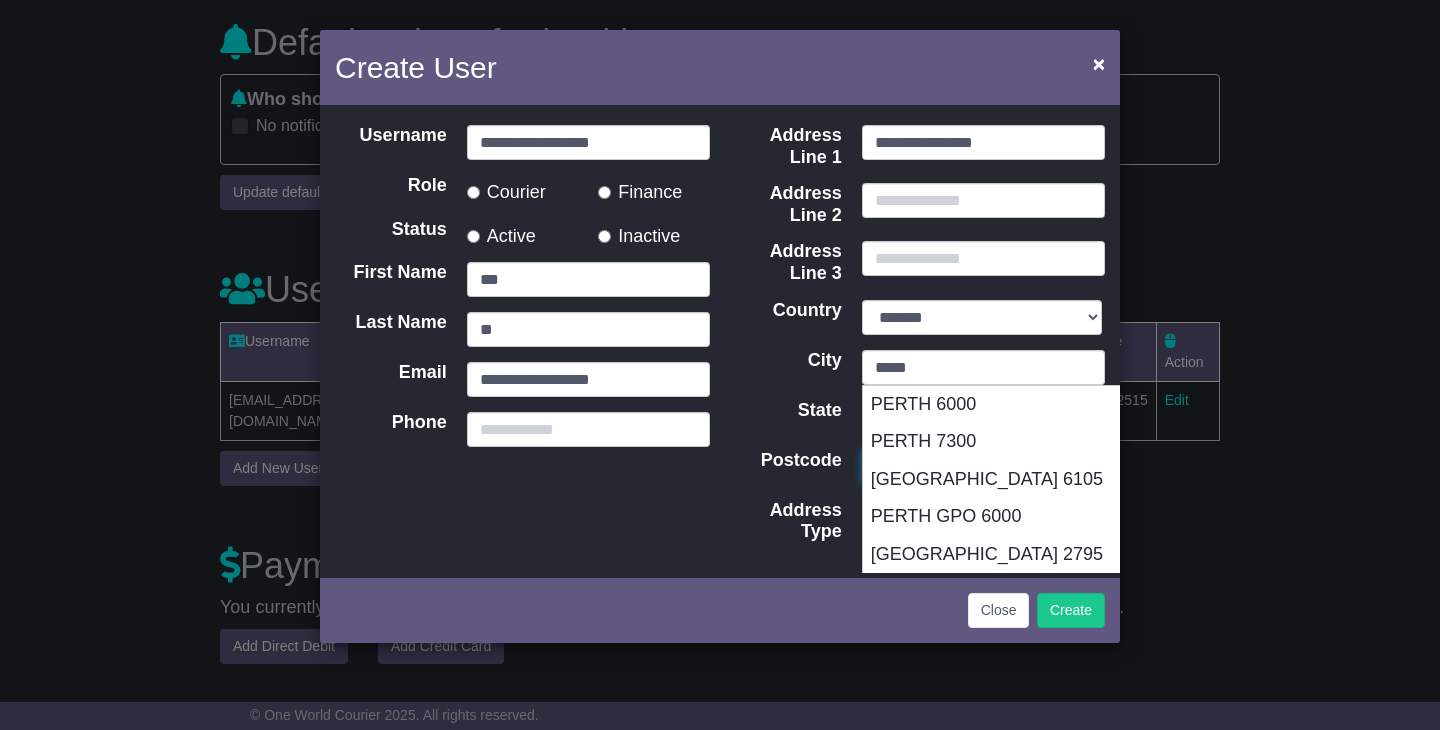 click on "Postcode" at bounding box center (983, 467) 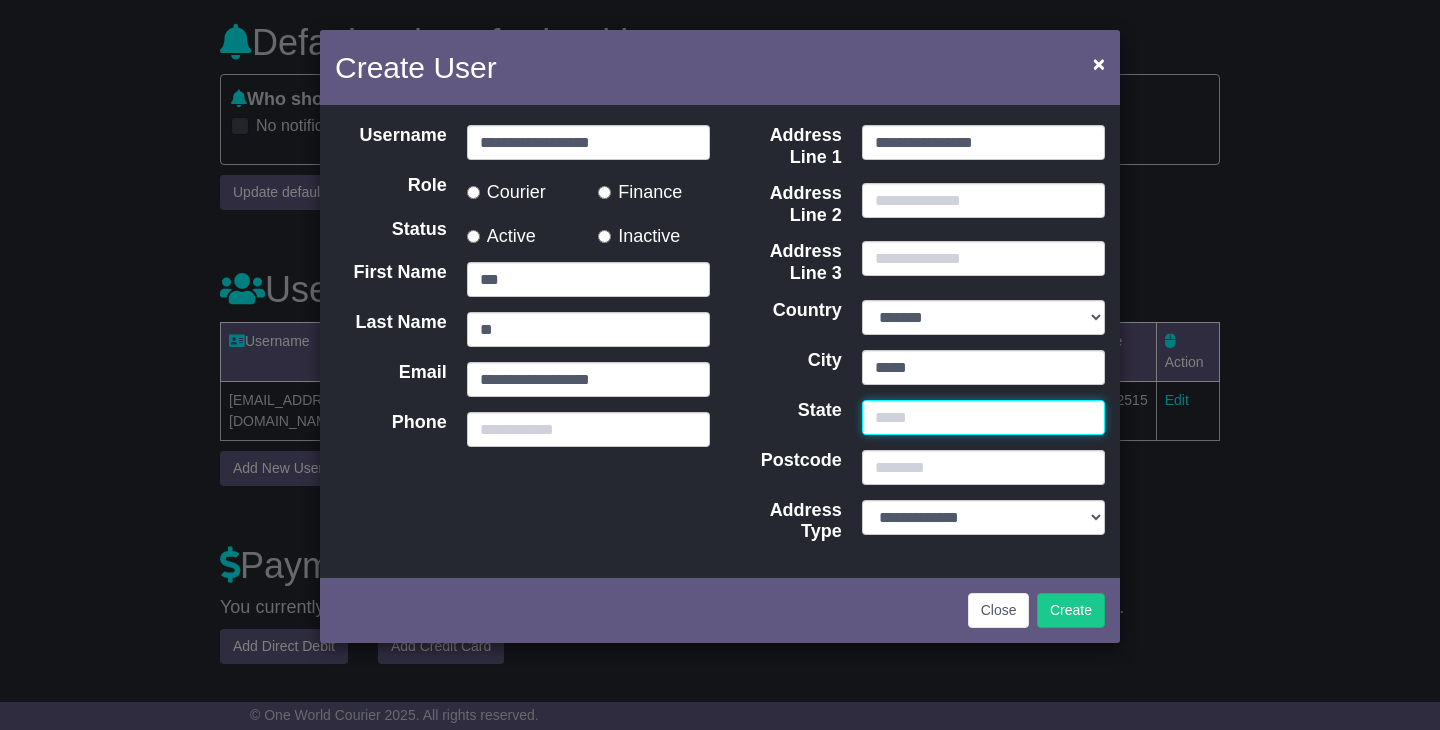 click on "State" at bounding box center [983, 417] 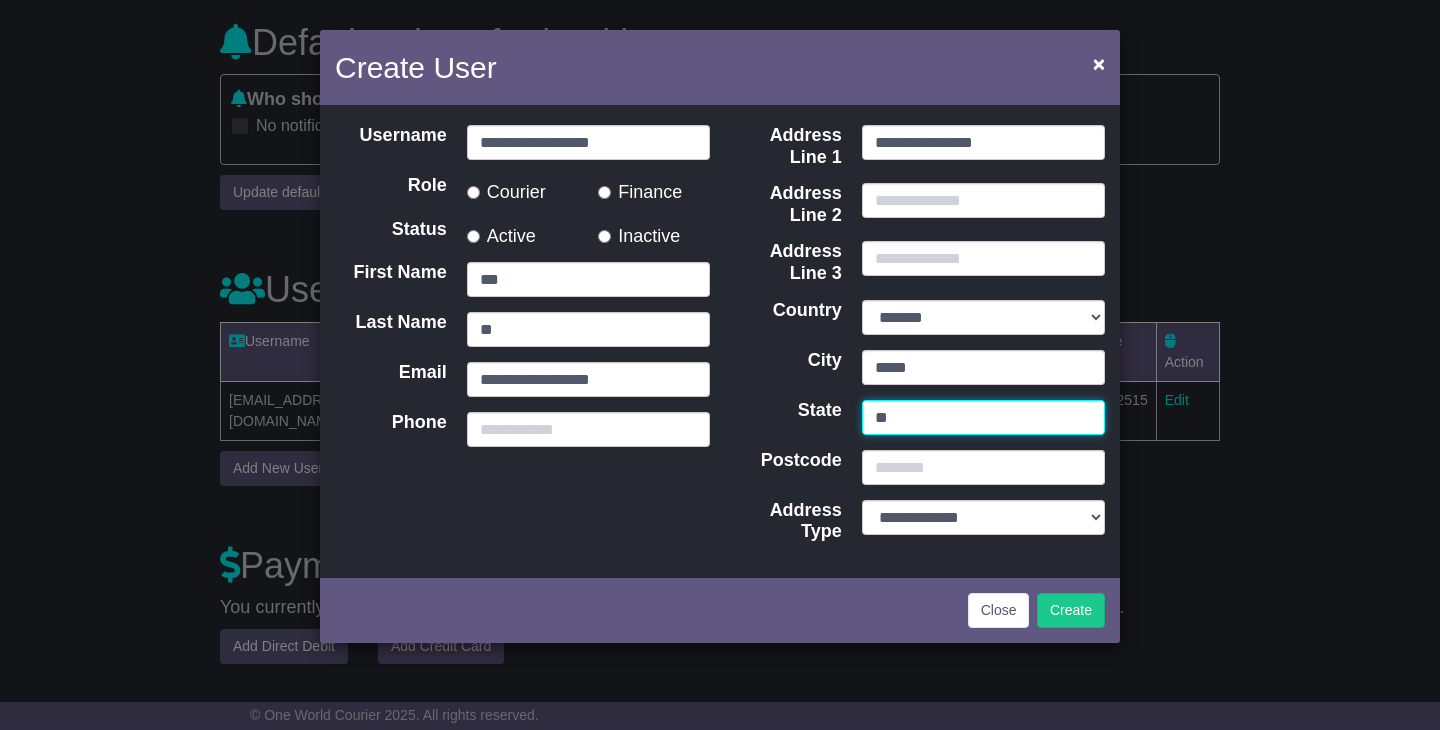 type on "**" 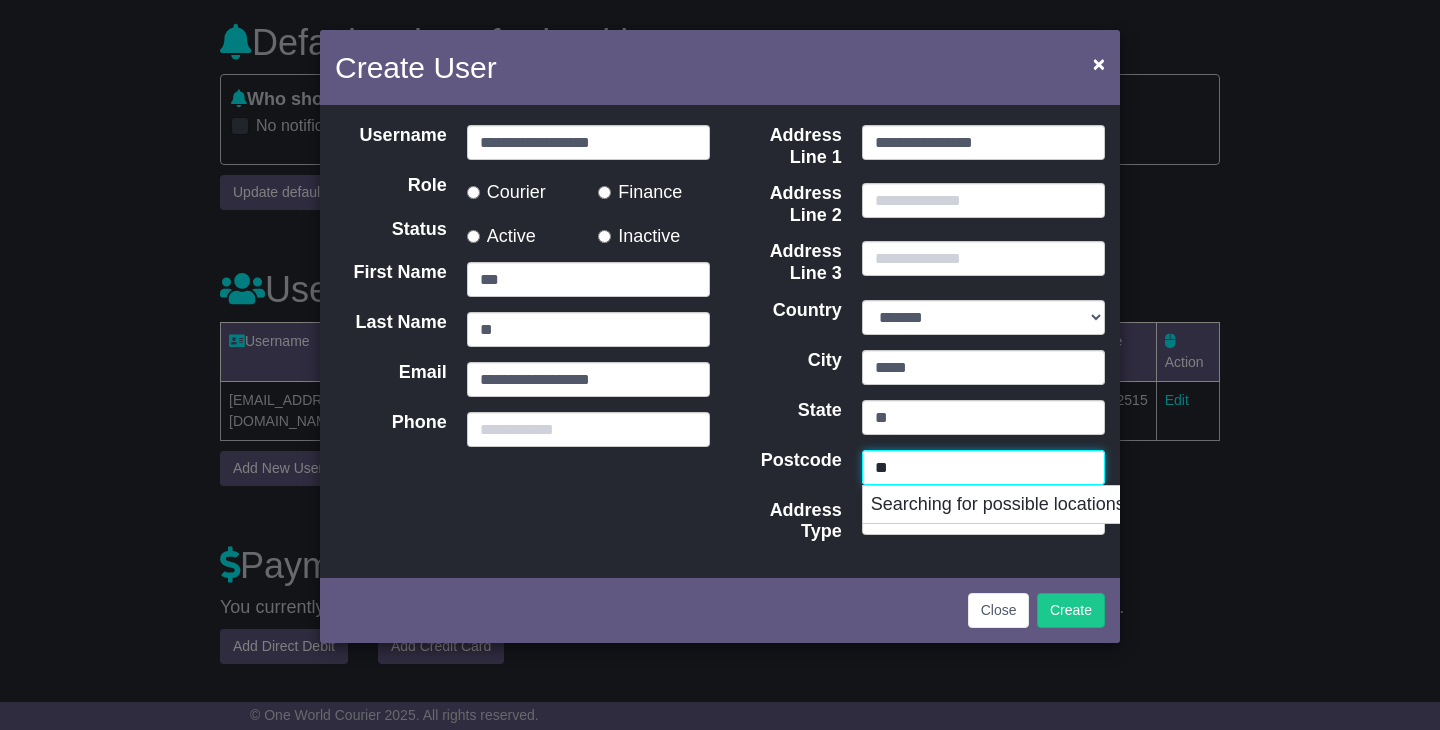 type on "*" 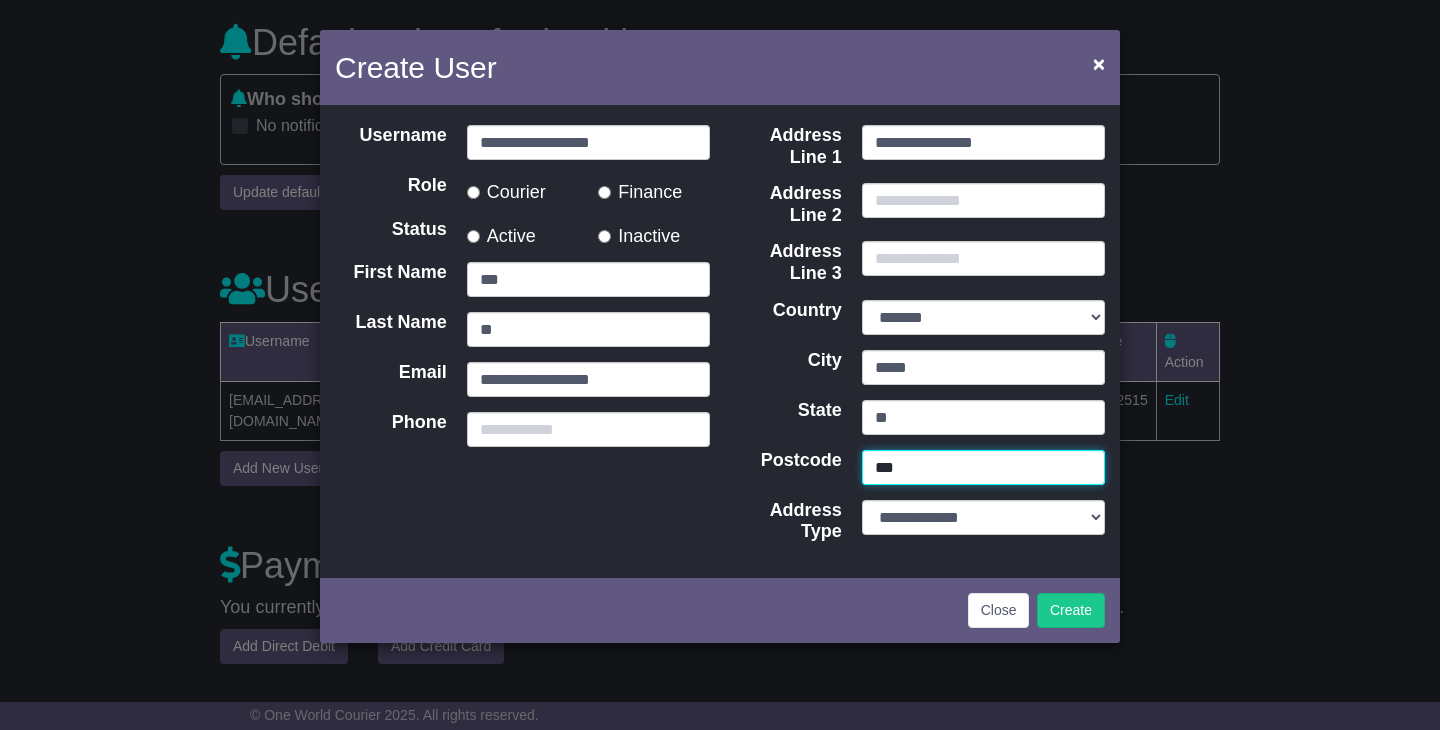 type on "****" 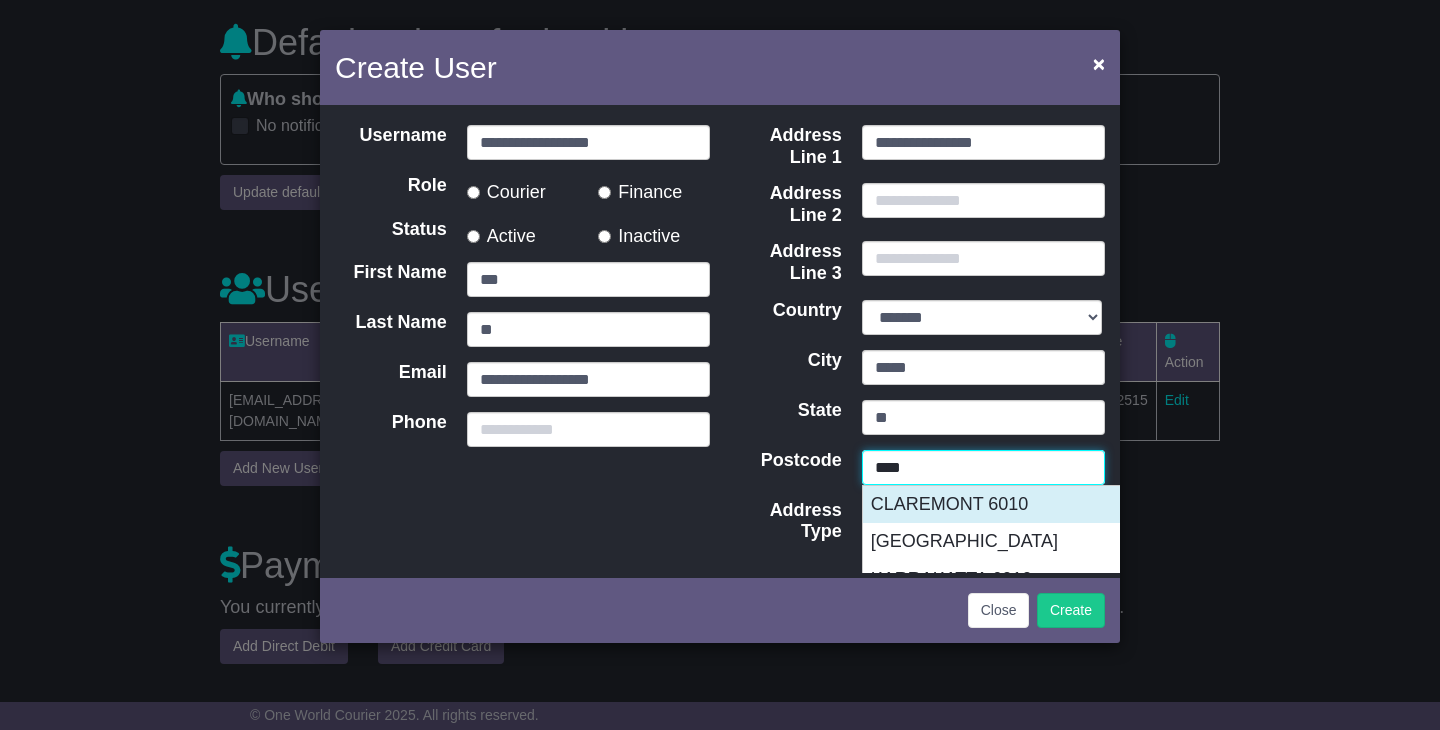 click on "CLAREMONT 6010" at bounding box center (1062, 505) 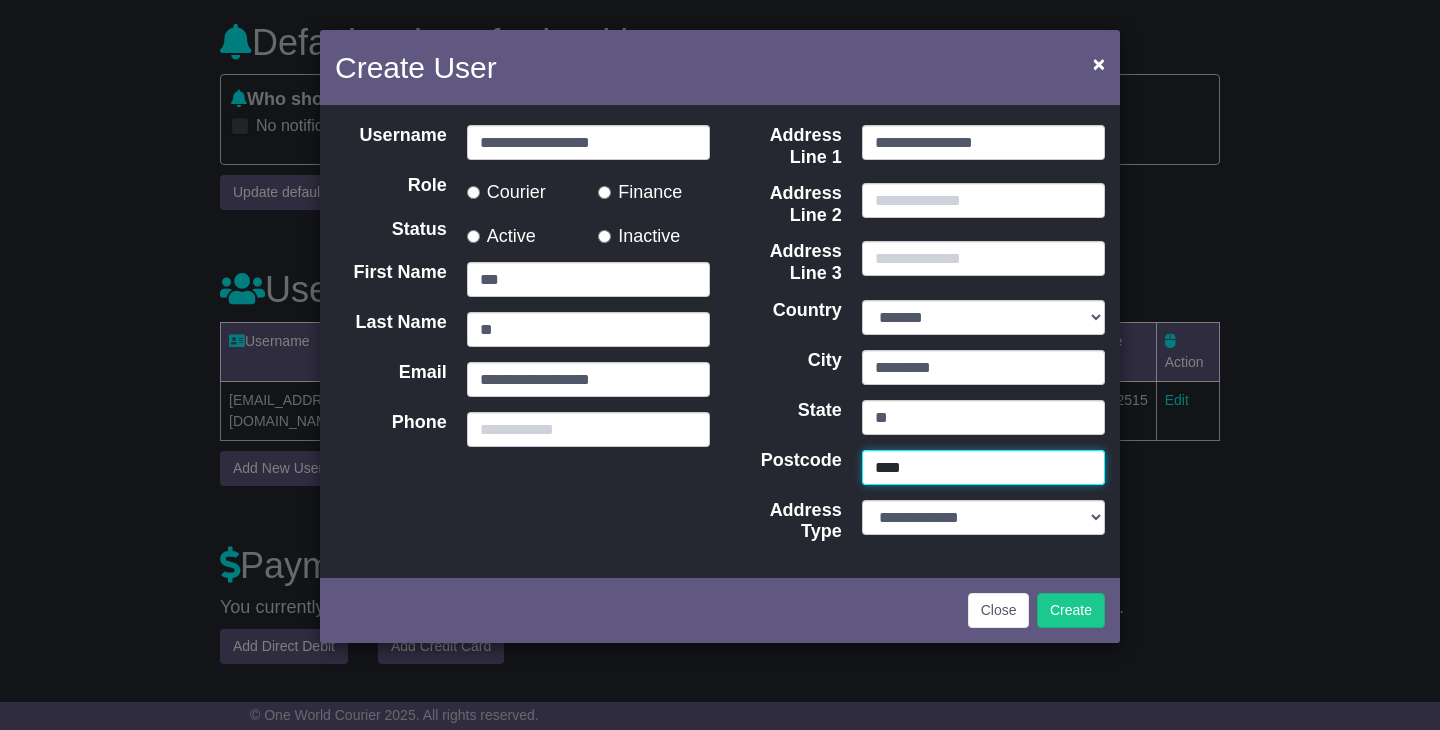type on "****" 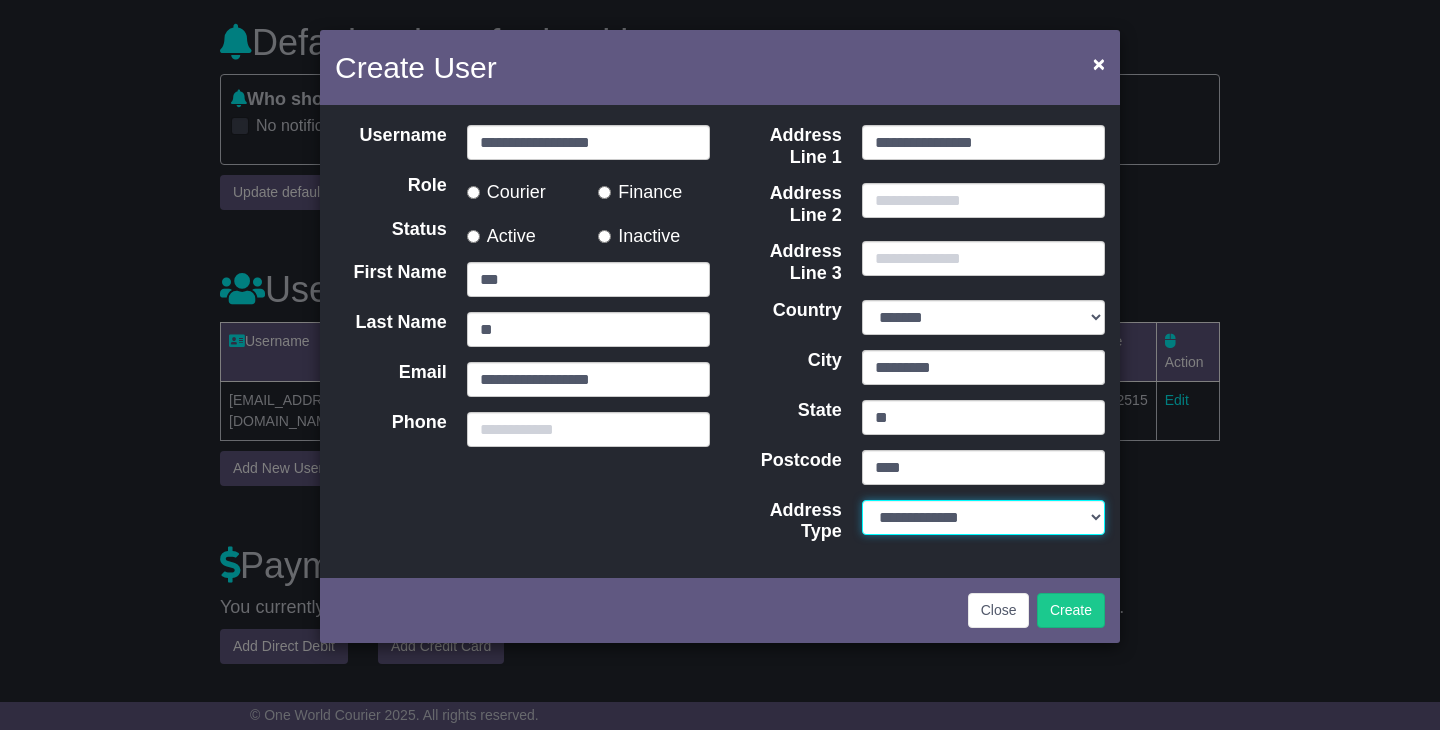 click on "**********" at bounding box center [983, 517] 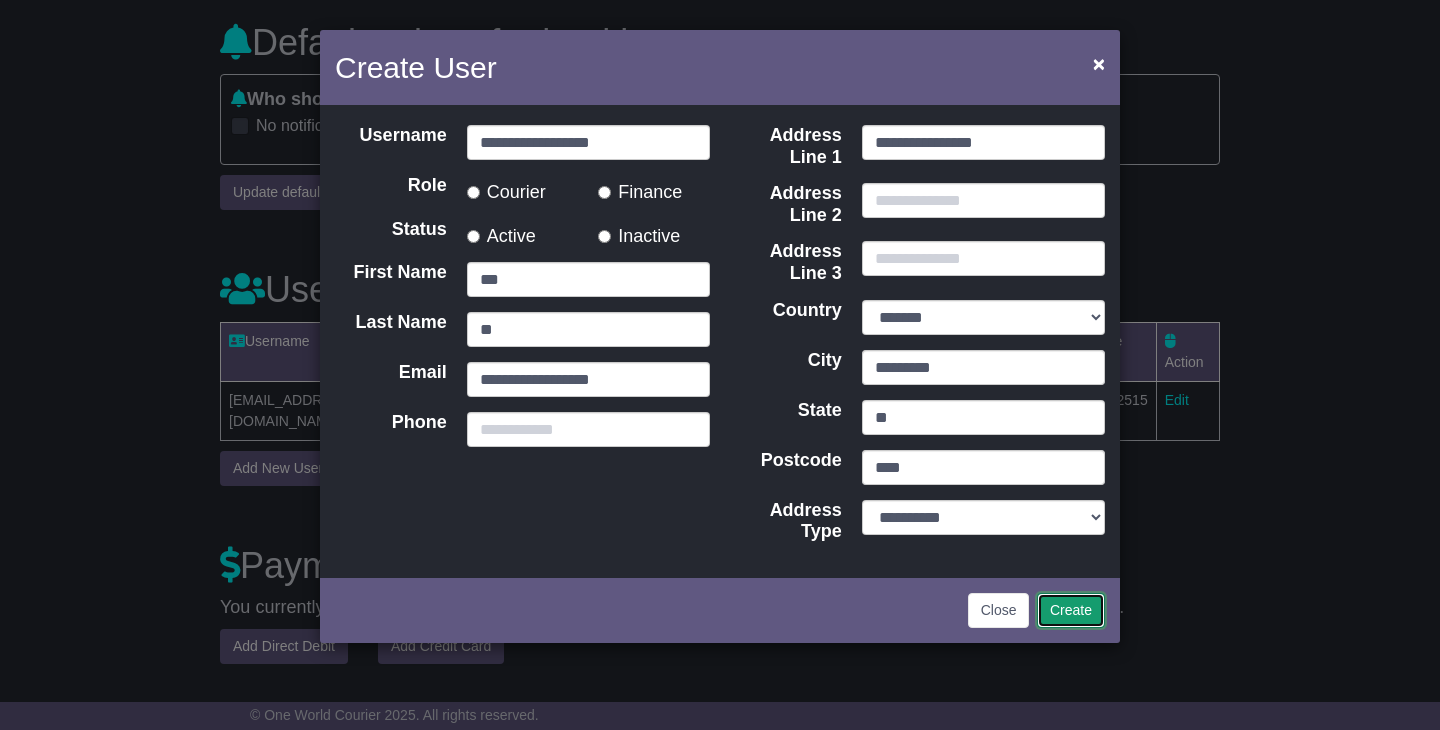 click on "Create" at bounding box center [1071, 610] 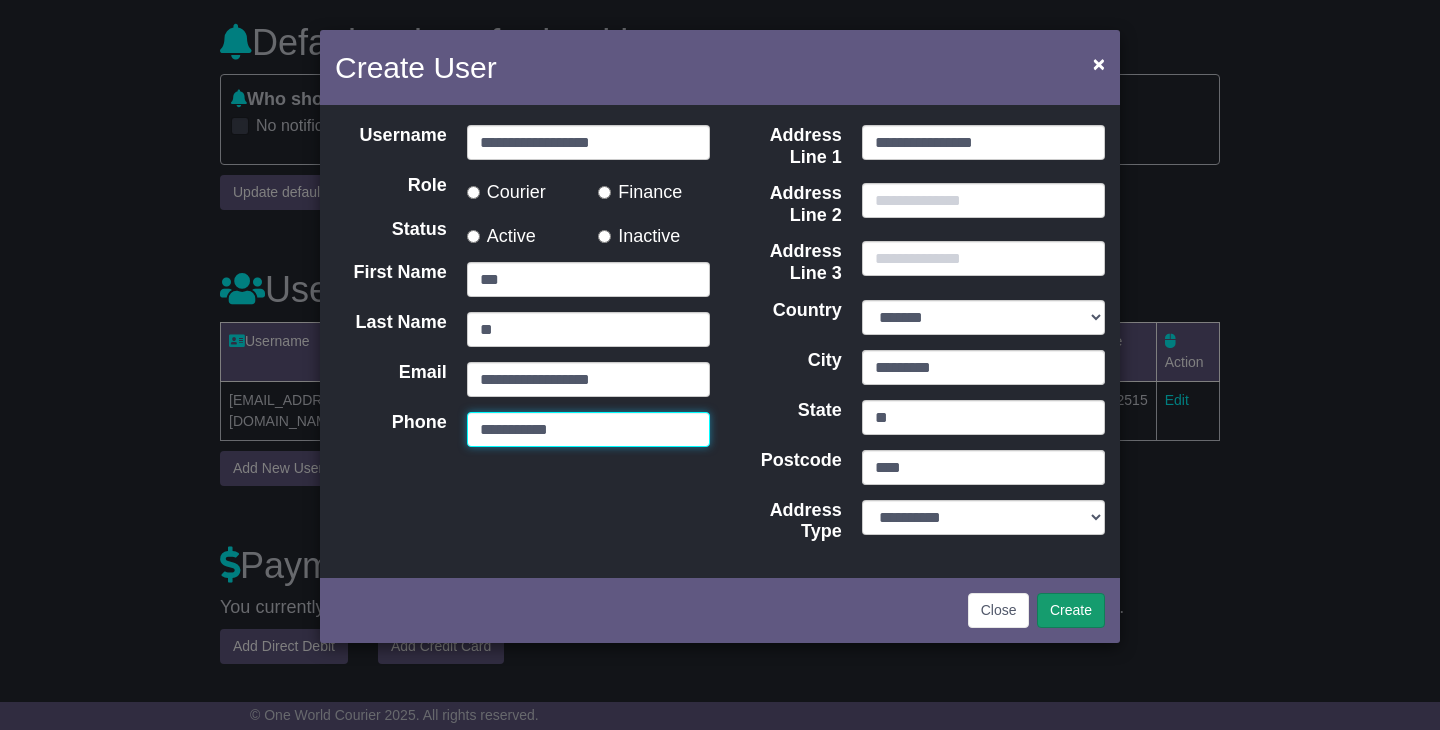 type on "**********" 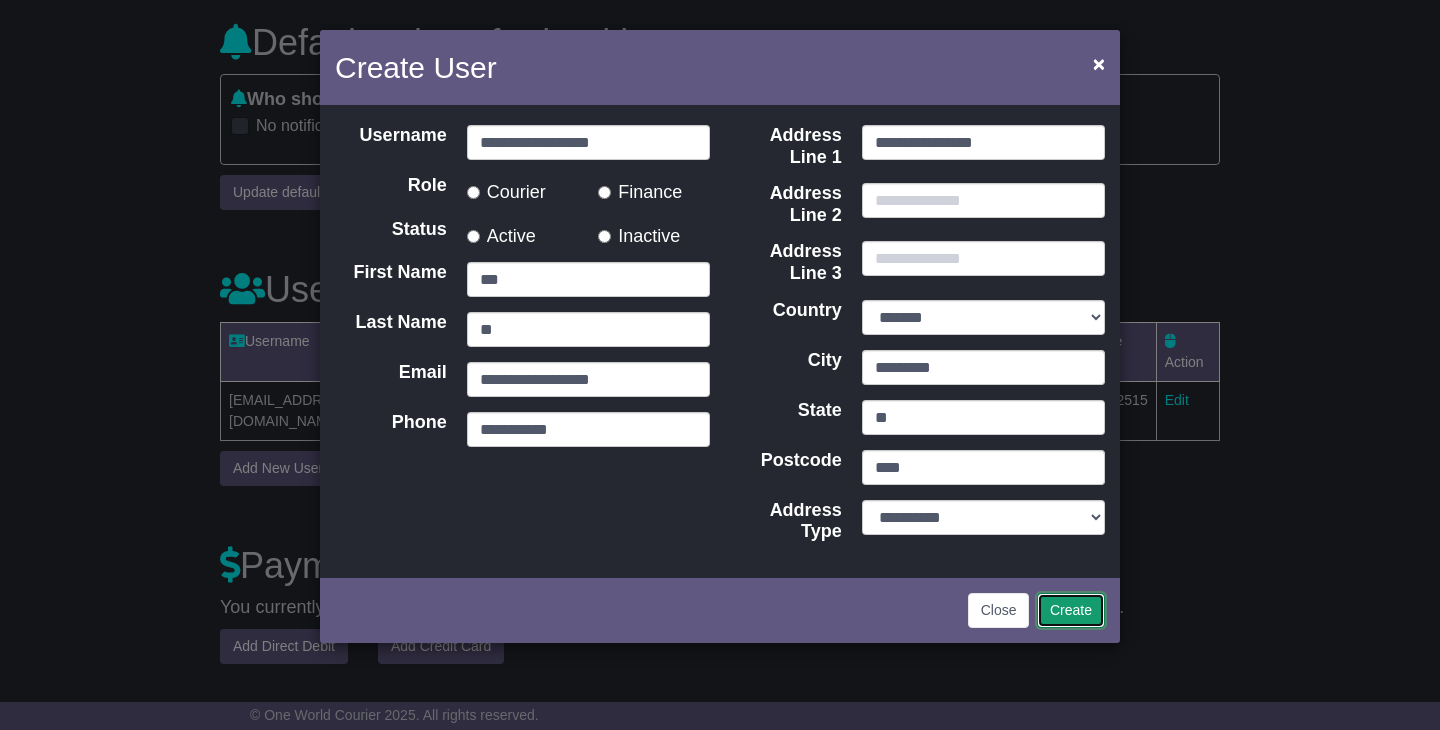 click on "Create" at bounding box center (1071, 610) 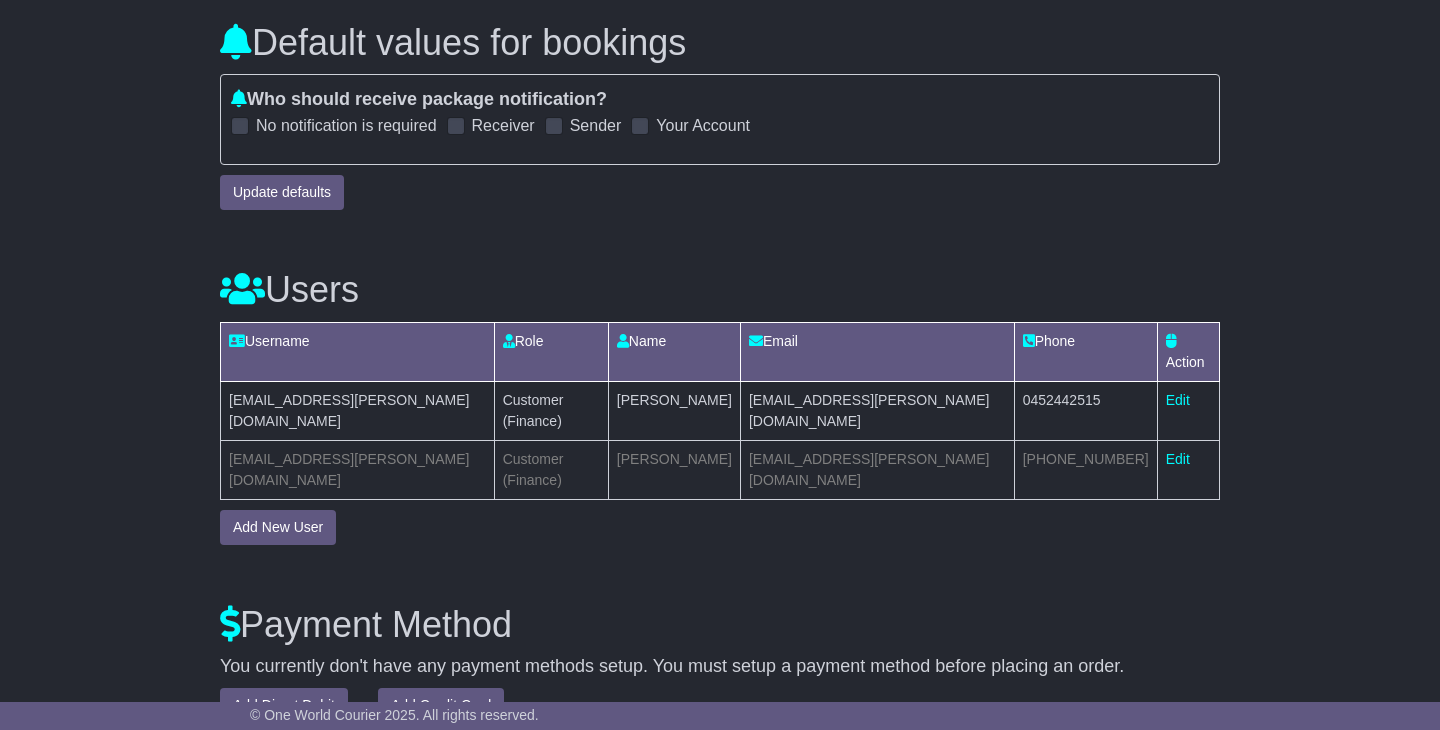 click on "Payment Method
Loading...
You currently don't have any payment methods setup. You must setup a payment method before placing an order.
Add Direct Debit
Add Credit Card" at bounding box center (720, 649) 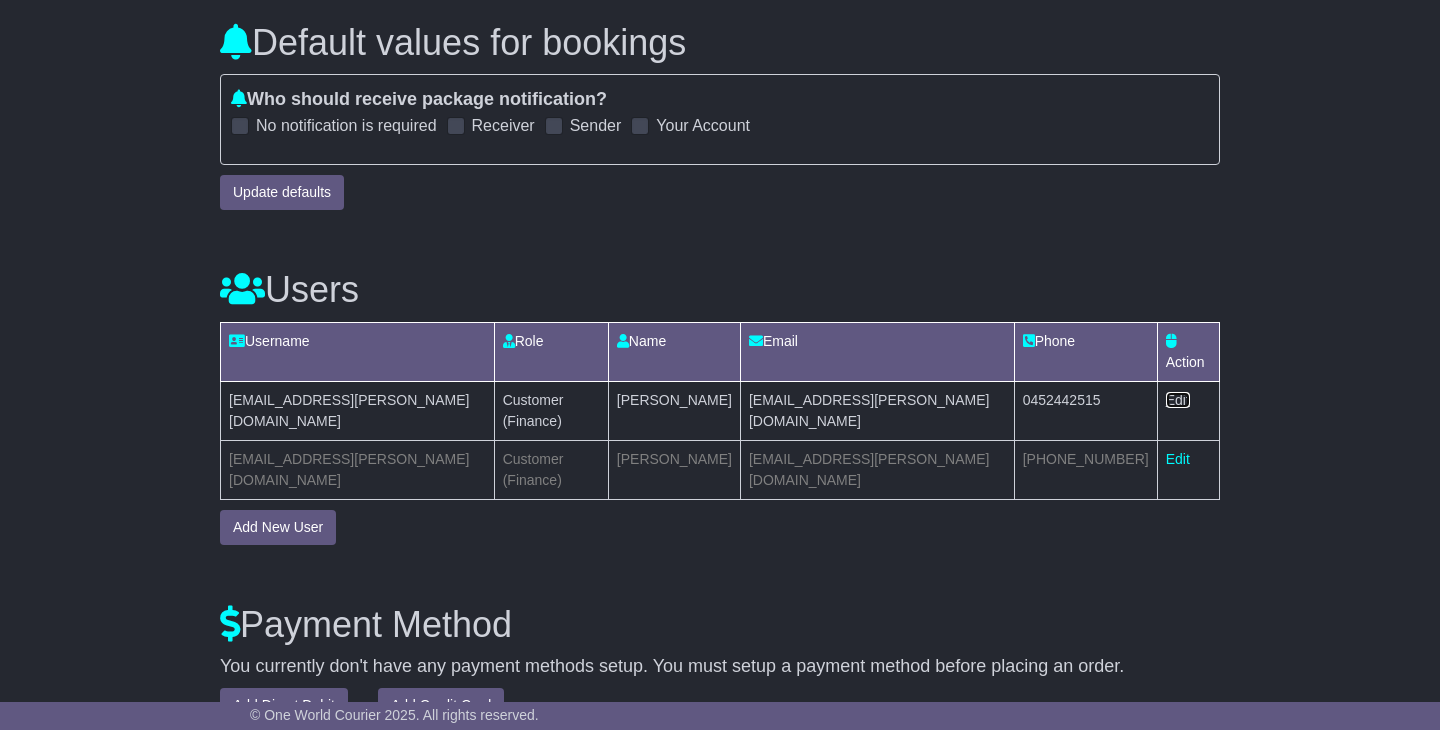 click on "Edit" at bounding box center (1178, 400) 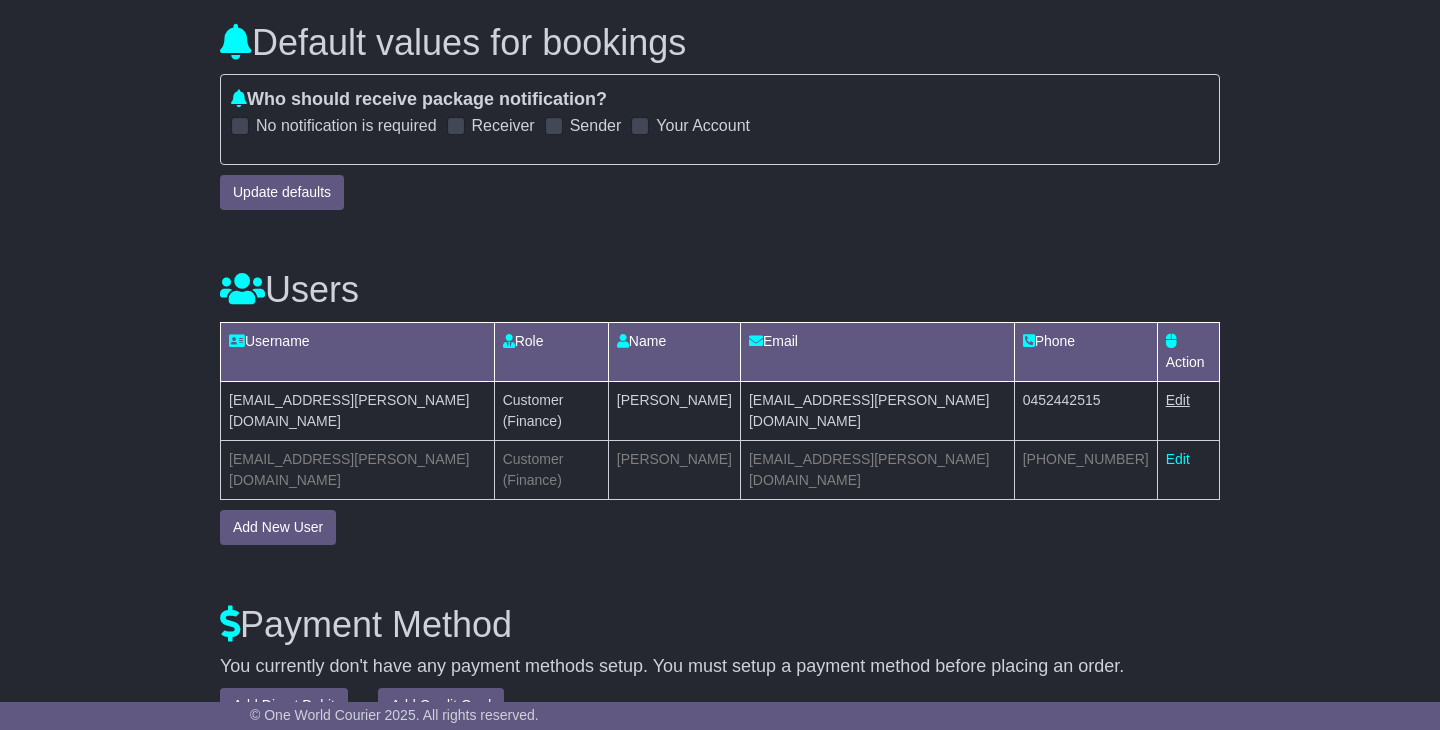 select on "**" 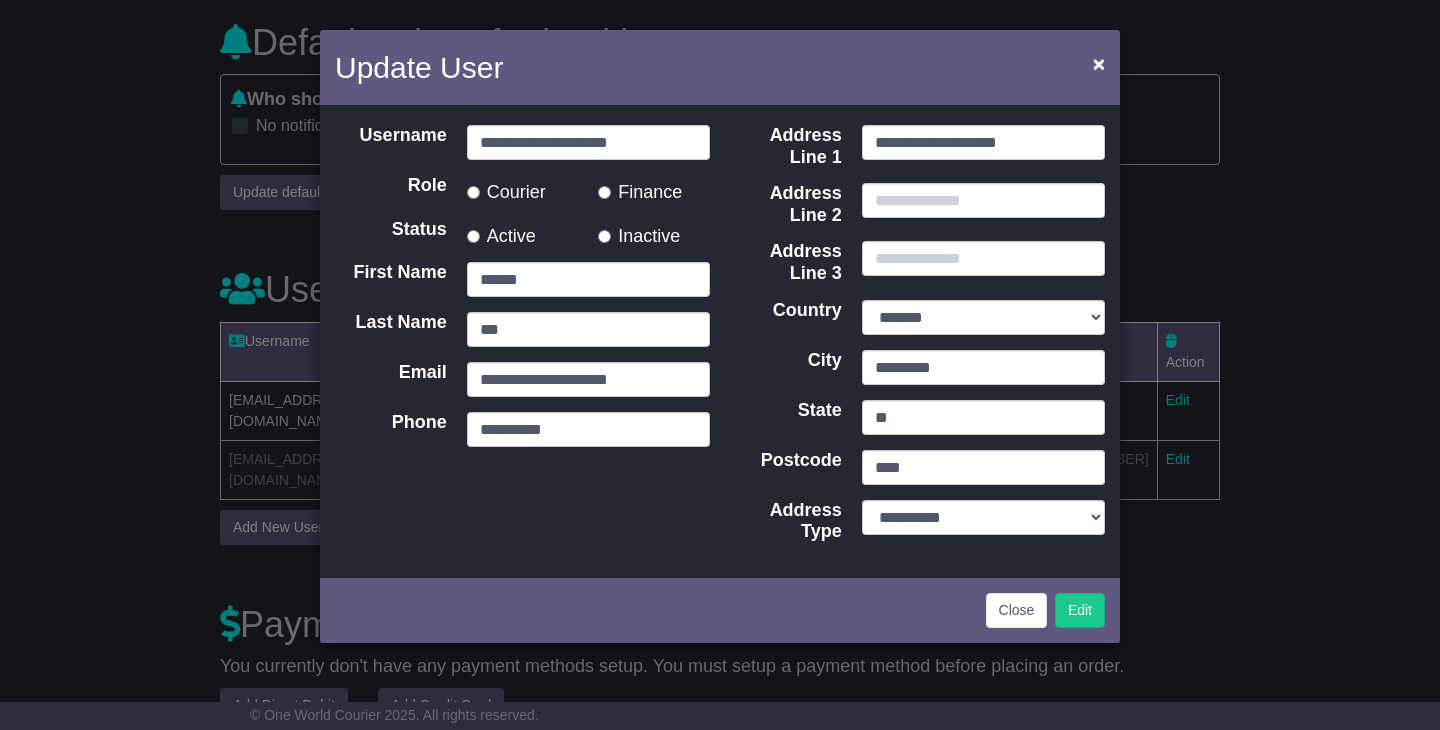 click on "Courier" at bounding box center (506, 189) 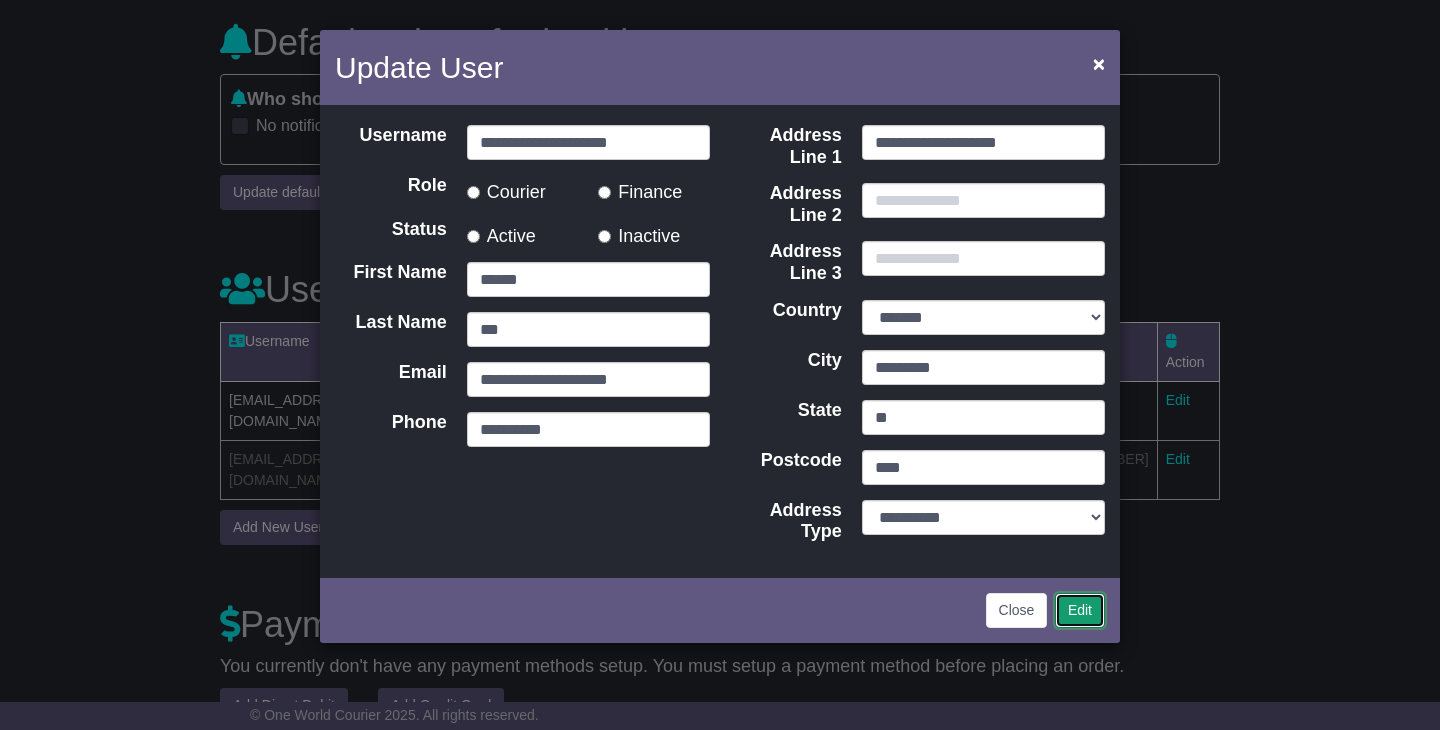 click on "Edit" at bounding box center (1080, 610) 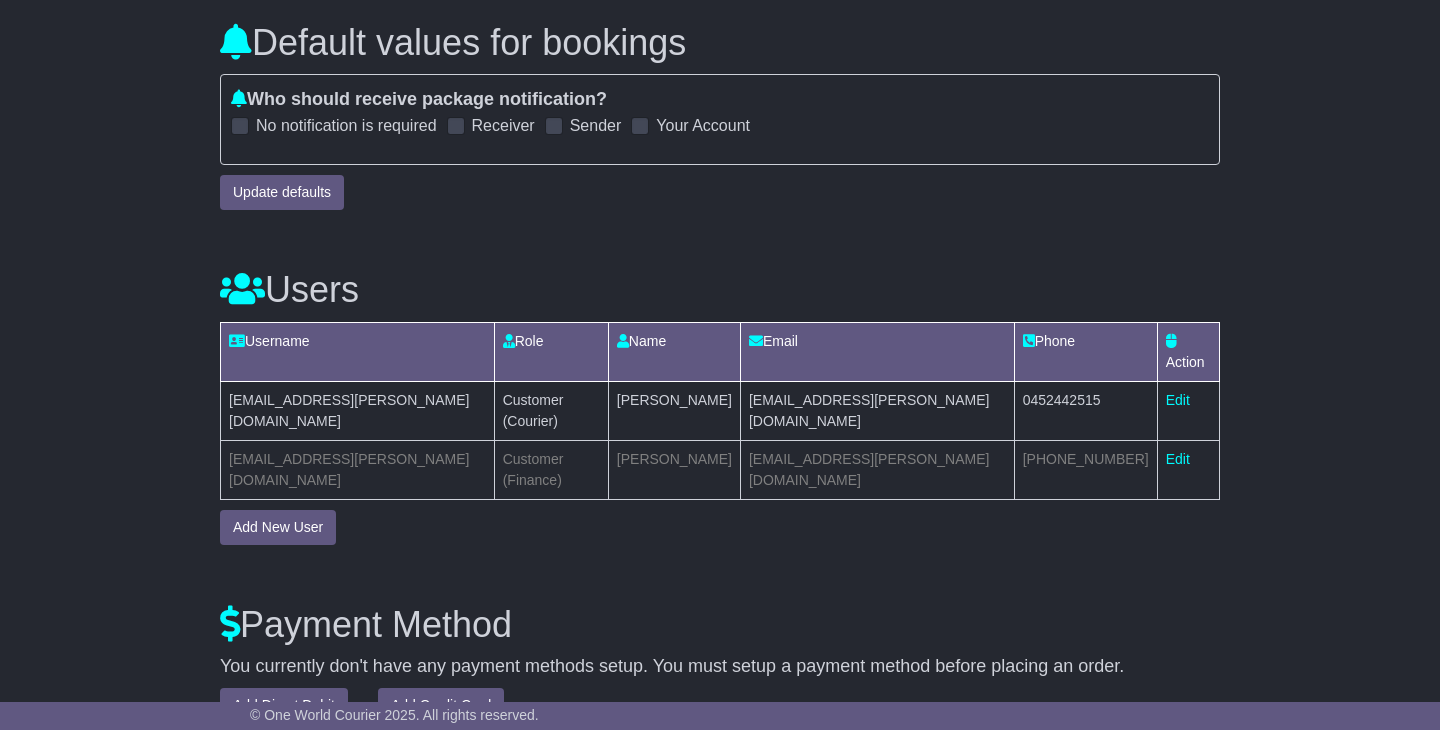 click on "Logout
Company Details
Users
Payment Details
Printer / Labels **" at bounding box center (720, 1889) 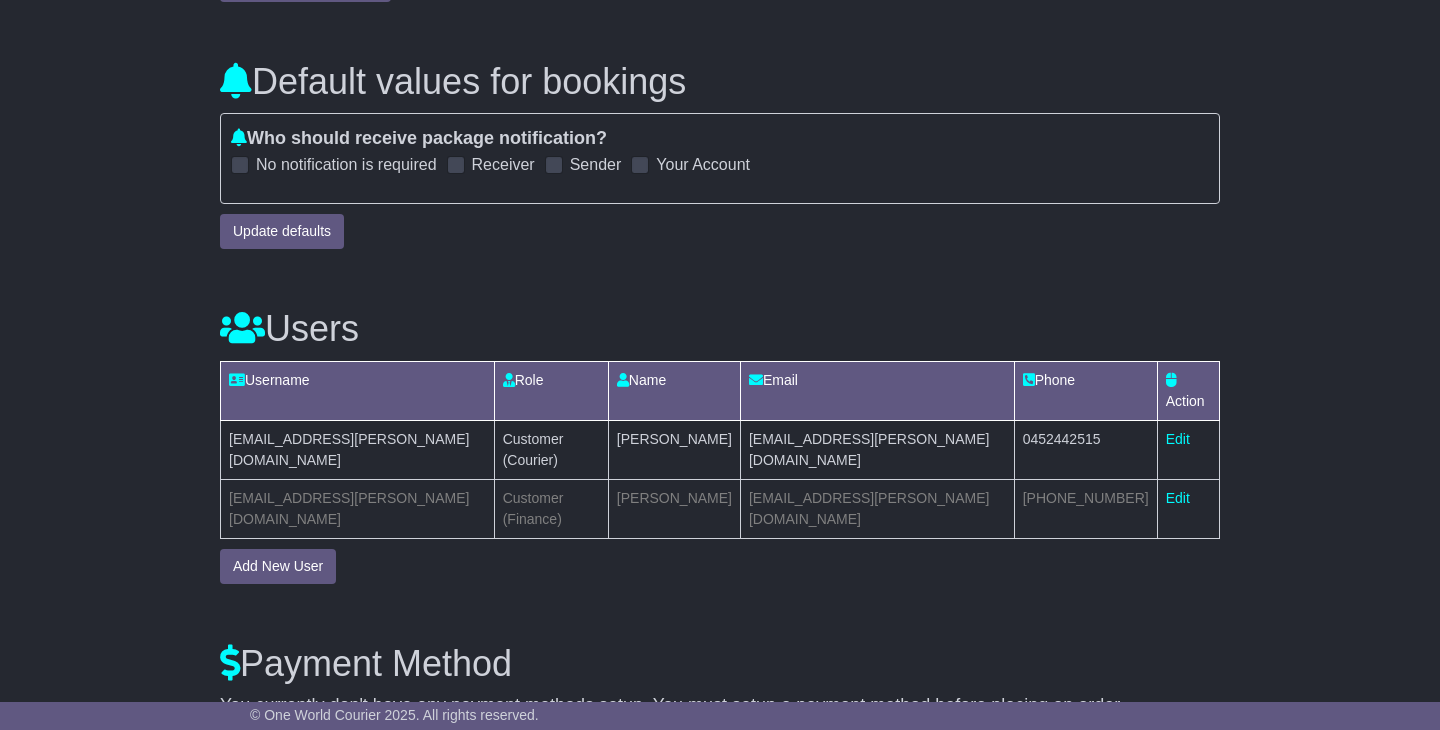 scroll, scrollTop: 1350, scrollLeft: 0, axis: vertical 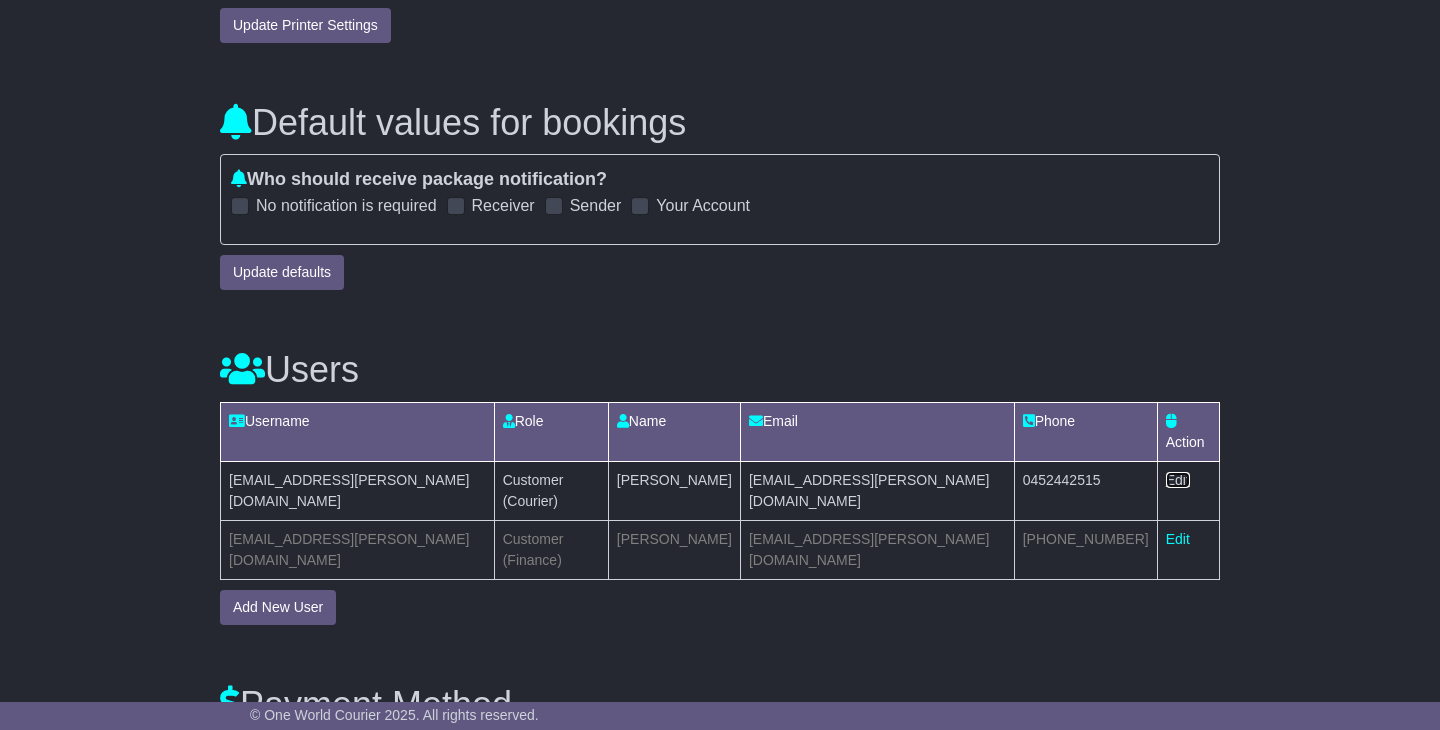 click on "Edit" at bounding box center (1178, 480) 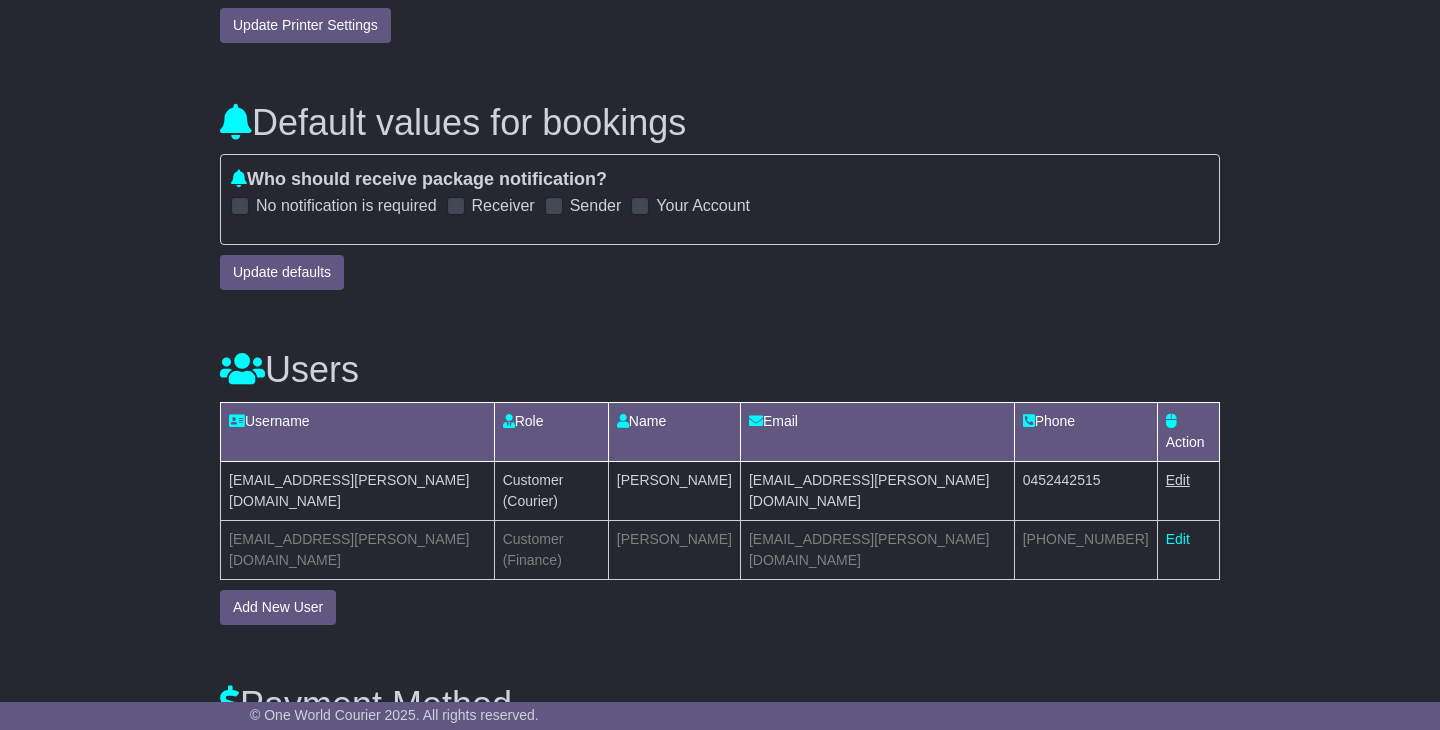 select on "**" 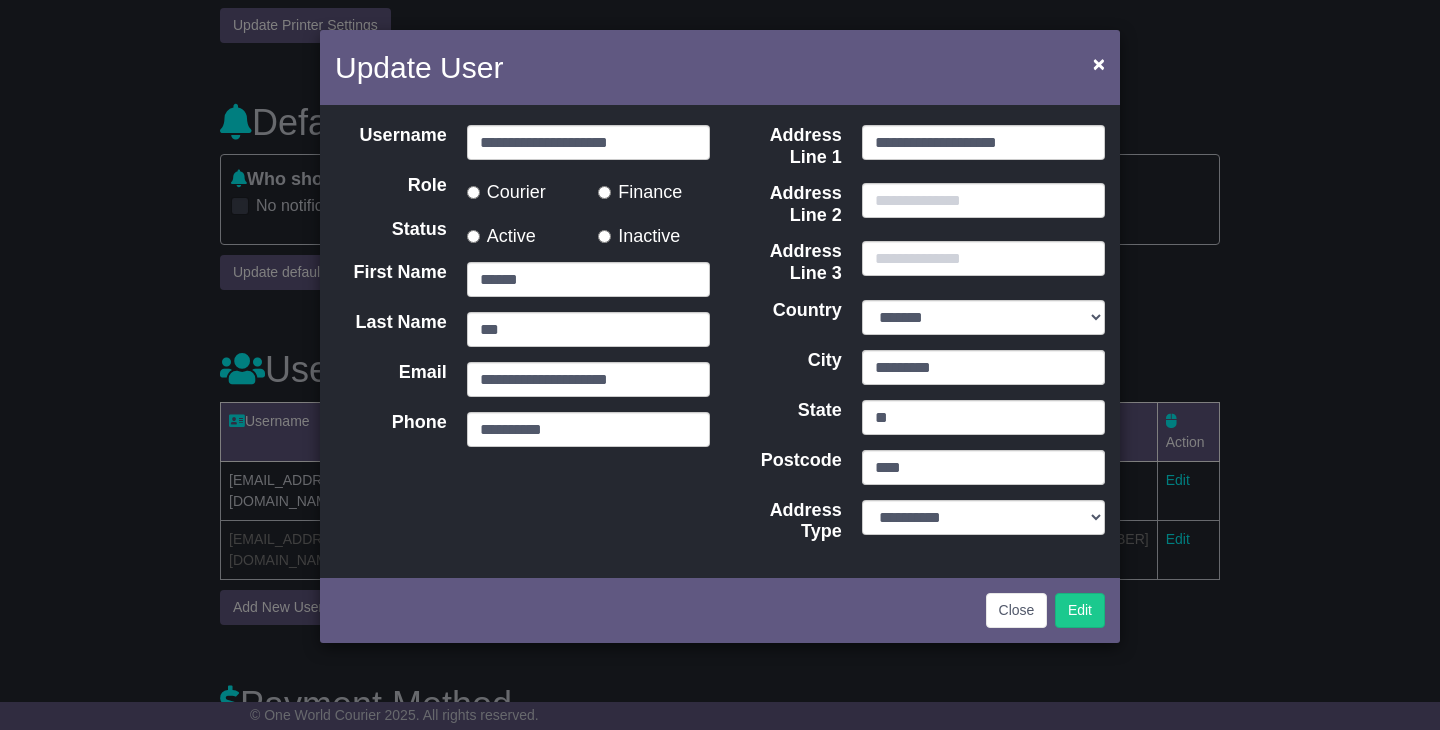 click on "Finance" at bounding box center [640, 189] 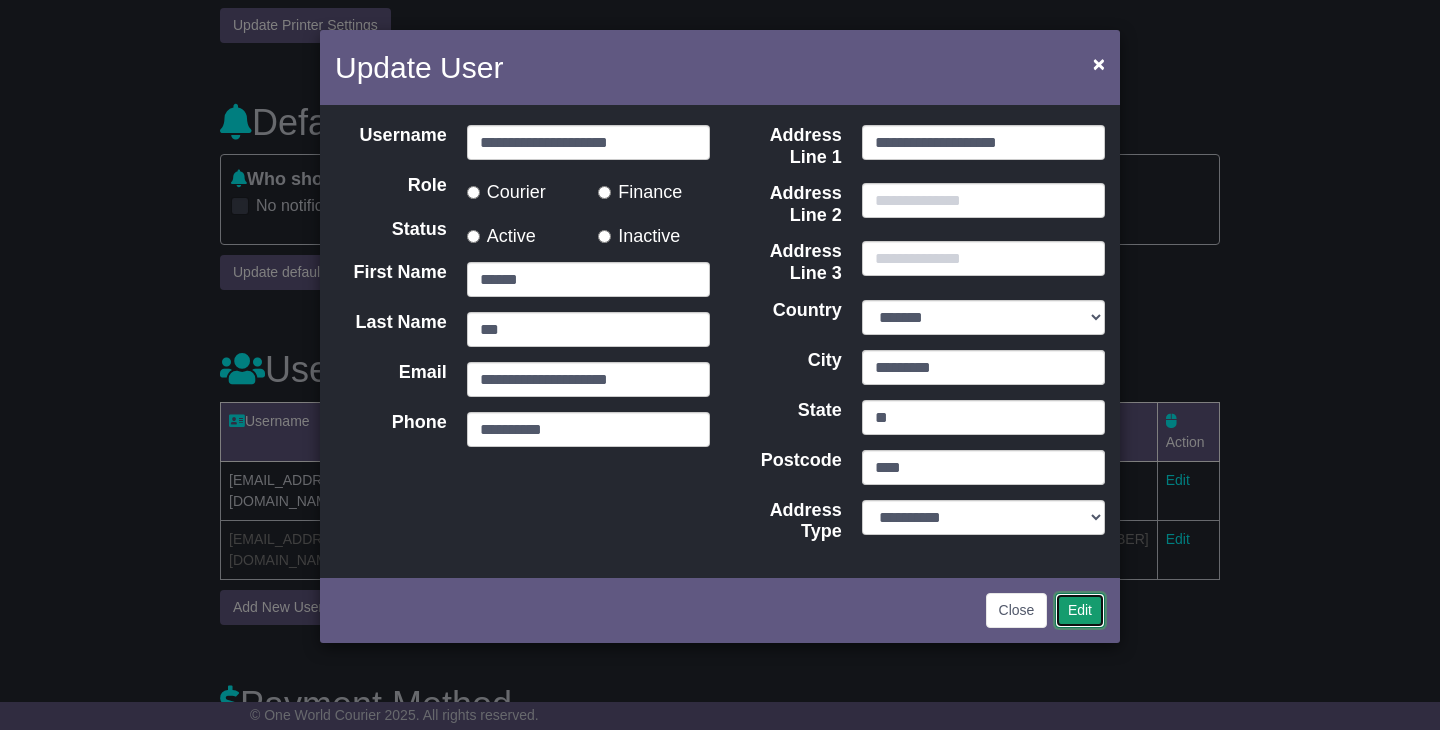 click on "Edit" at bounding box center (1080, 610) 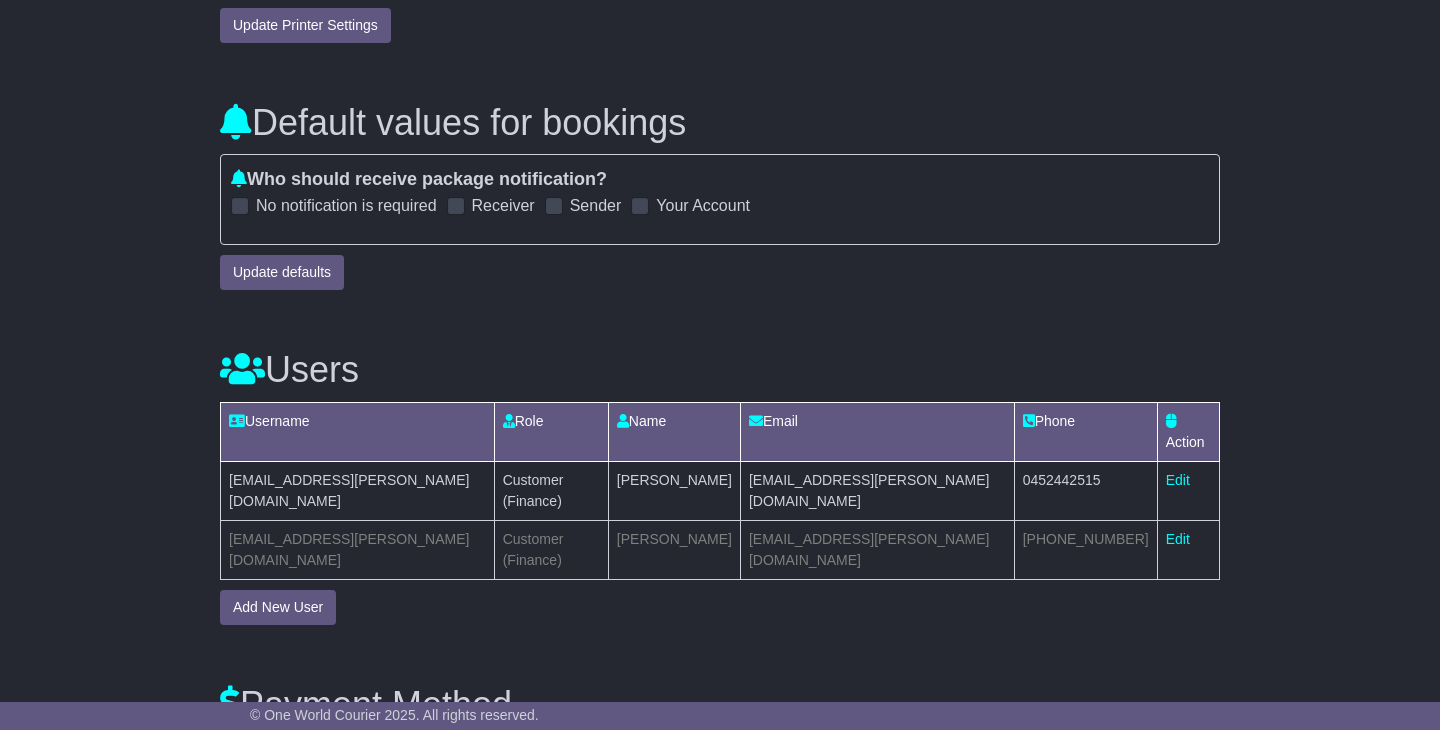 click on "Logout
Company Details
Users
Payment Details
**" at bounding box center [720, 1969] 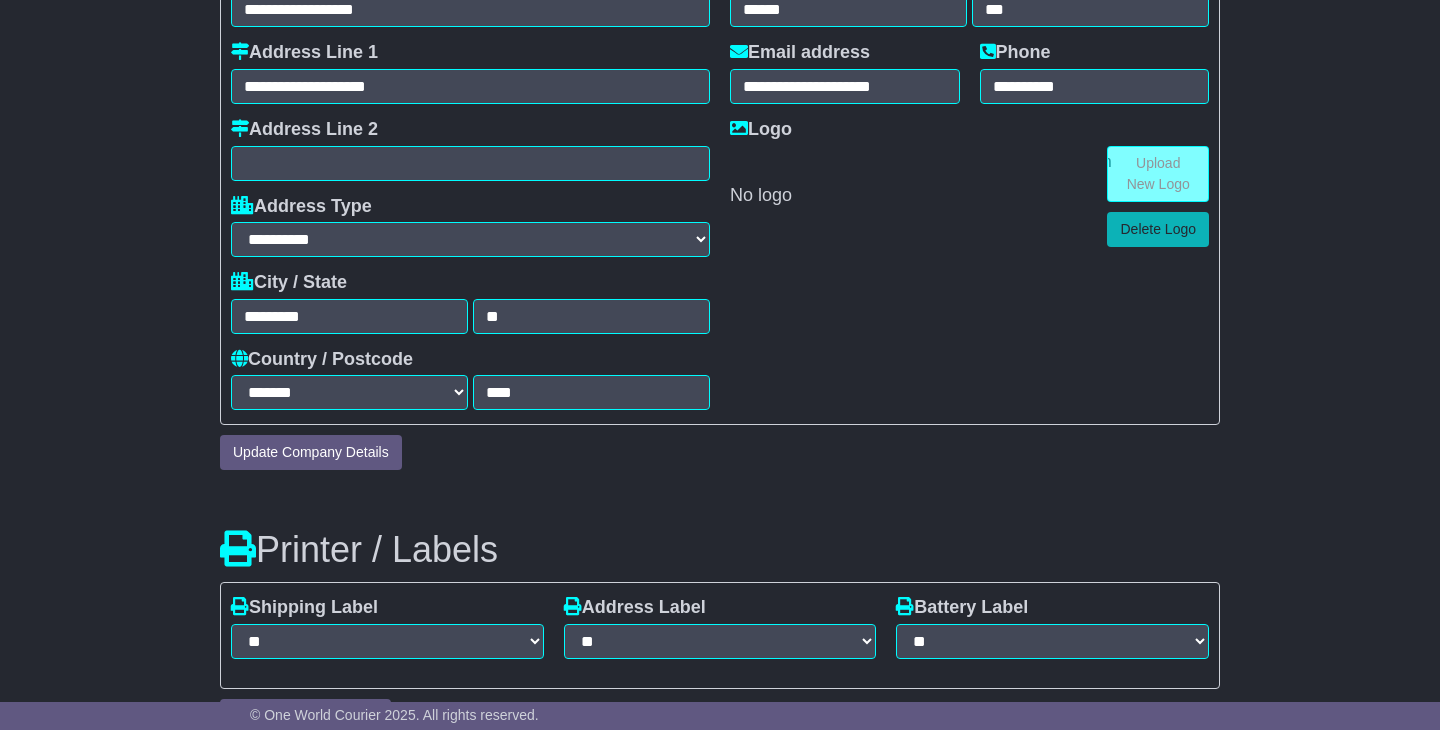 scroll, scrollTop: 0, scrollLeft: 0, axis: both 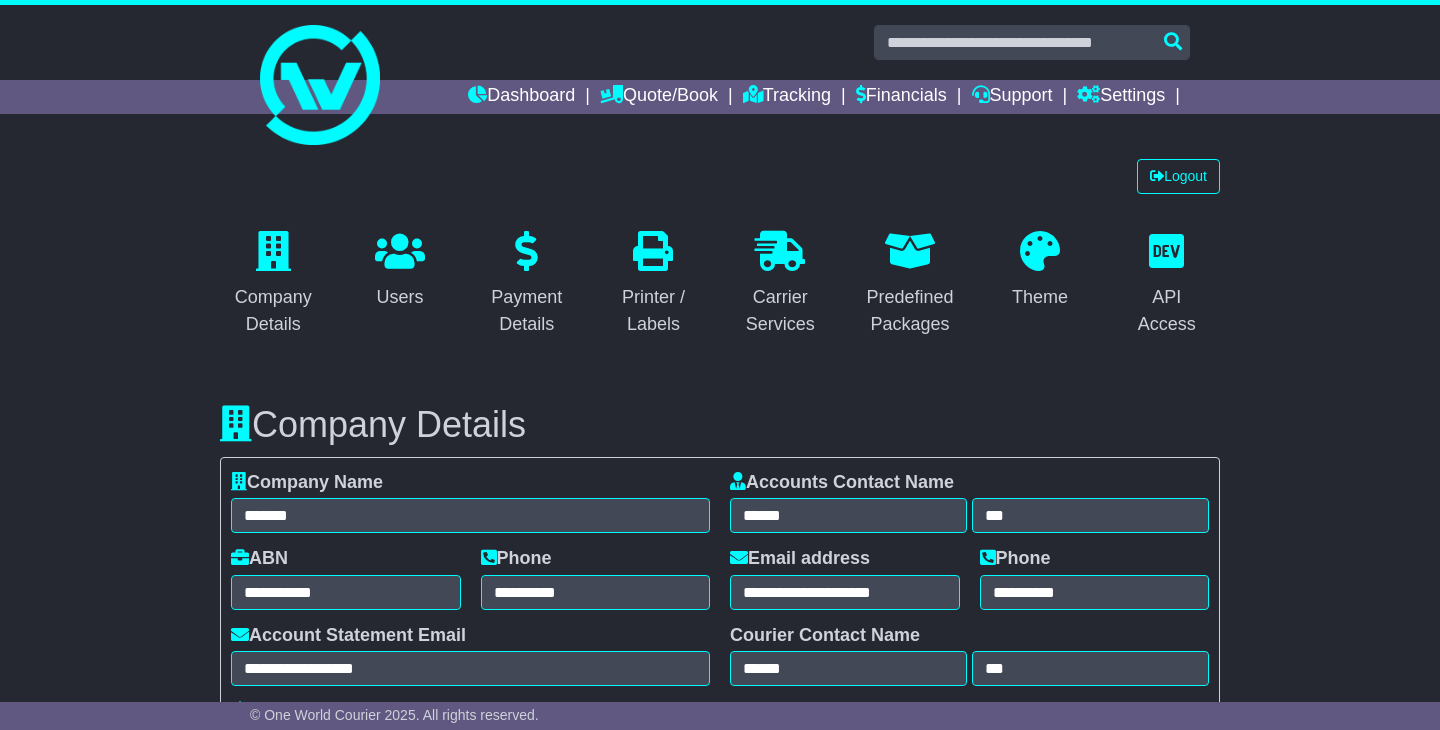 click on "Logout
Company Details
Users
Payment Details
**" at bounding box center (720, 3319) 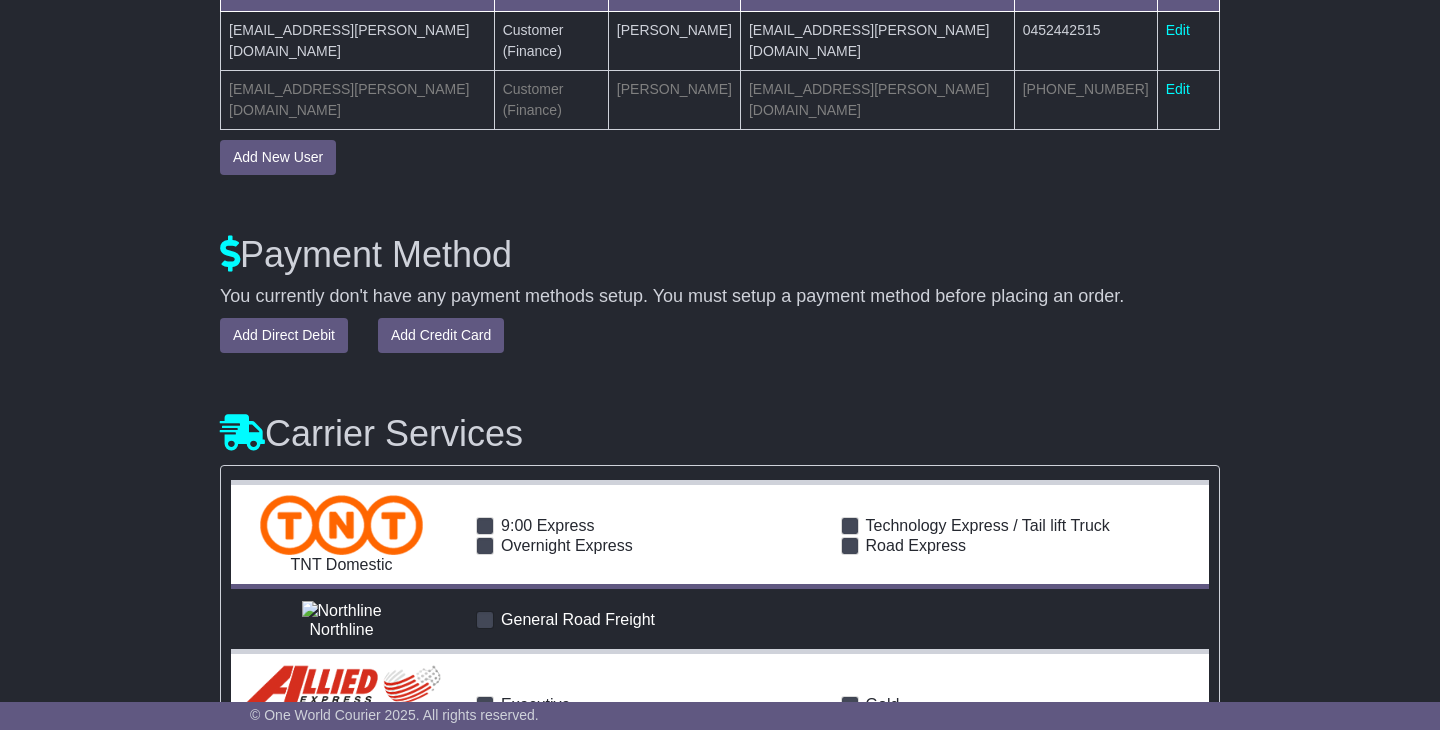 scroll, scrollTop: 2477, scrollLeft: 0, axis: vertical 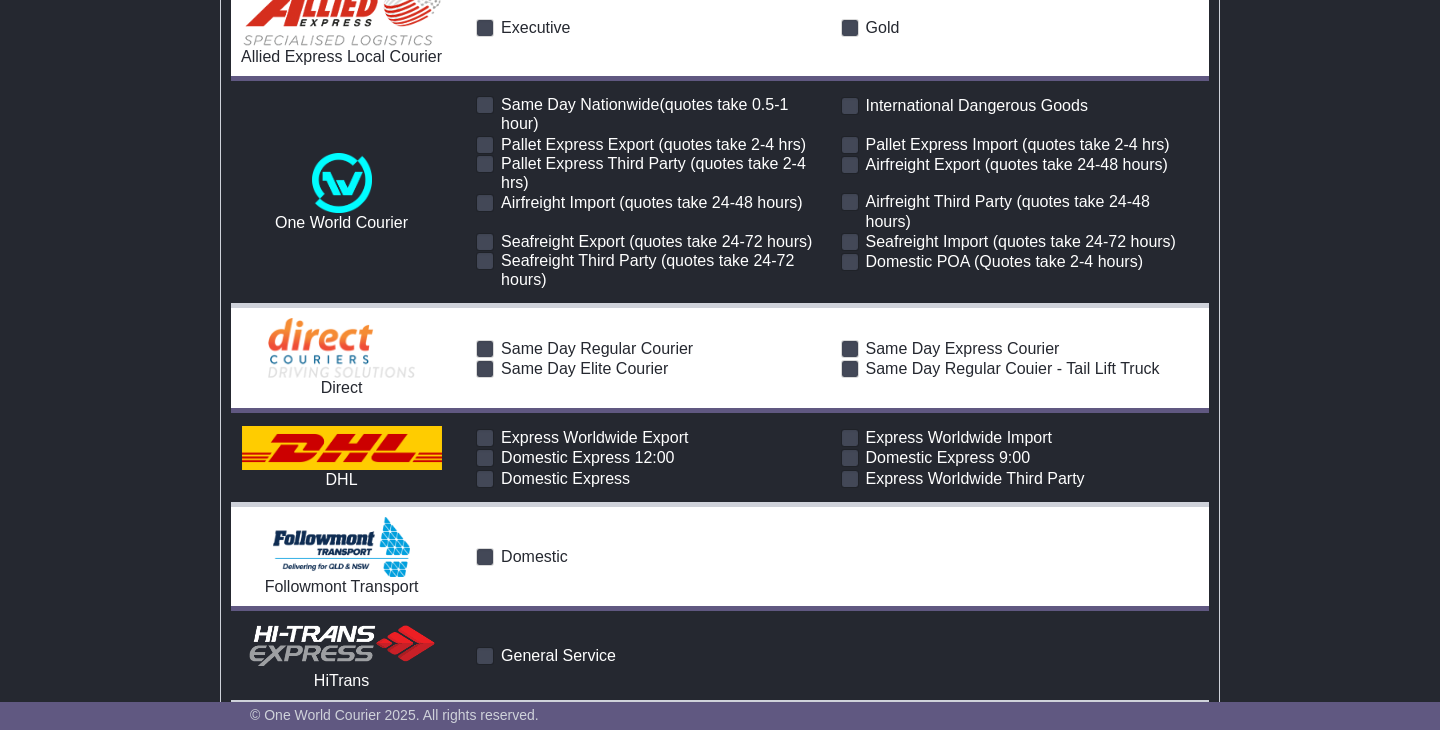 click on "Logout
Company Details
Users
Payment Details
**" at bounding box center [720, 842] 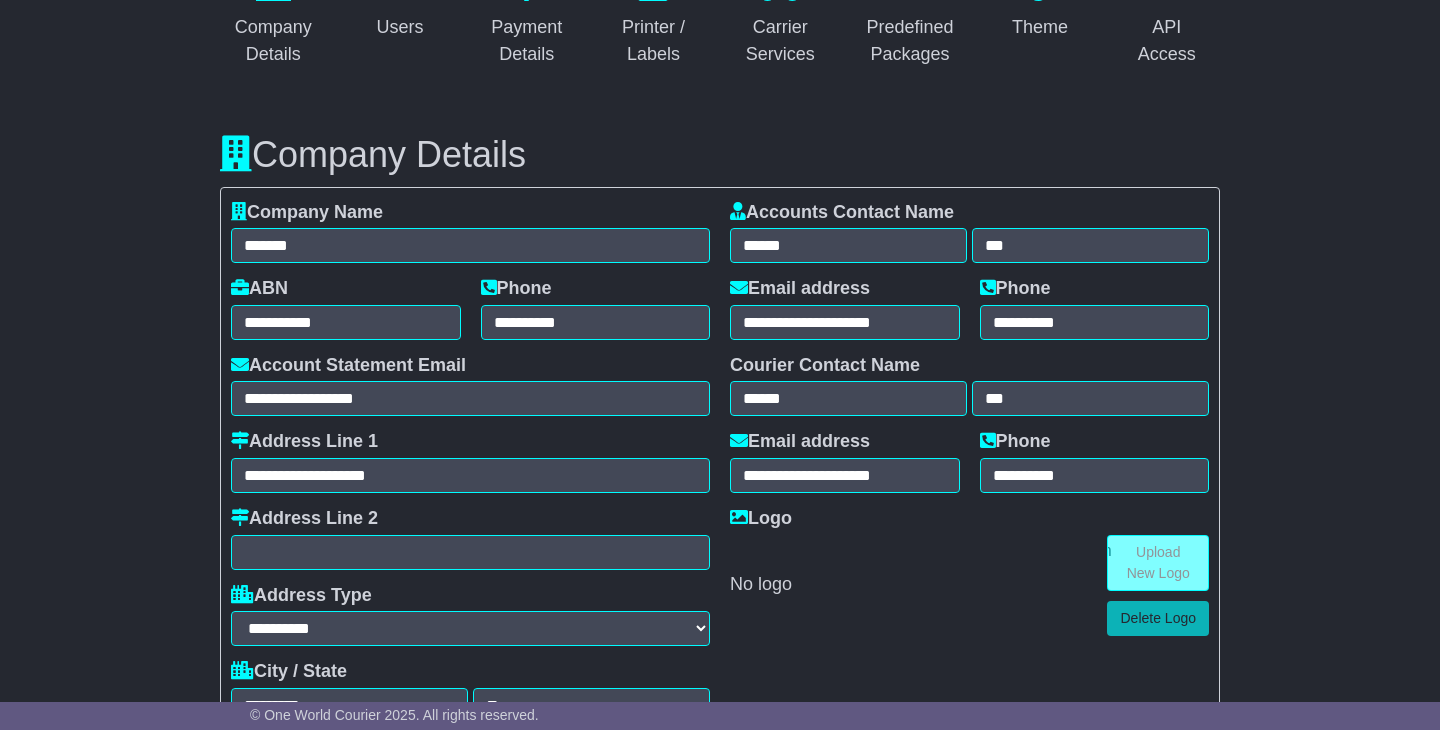 scroll, scrollTop: 264, scrollLeft: 0, axis: vertical 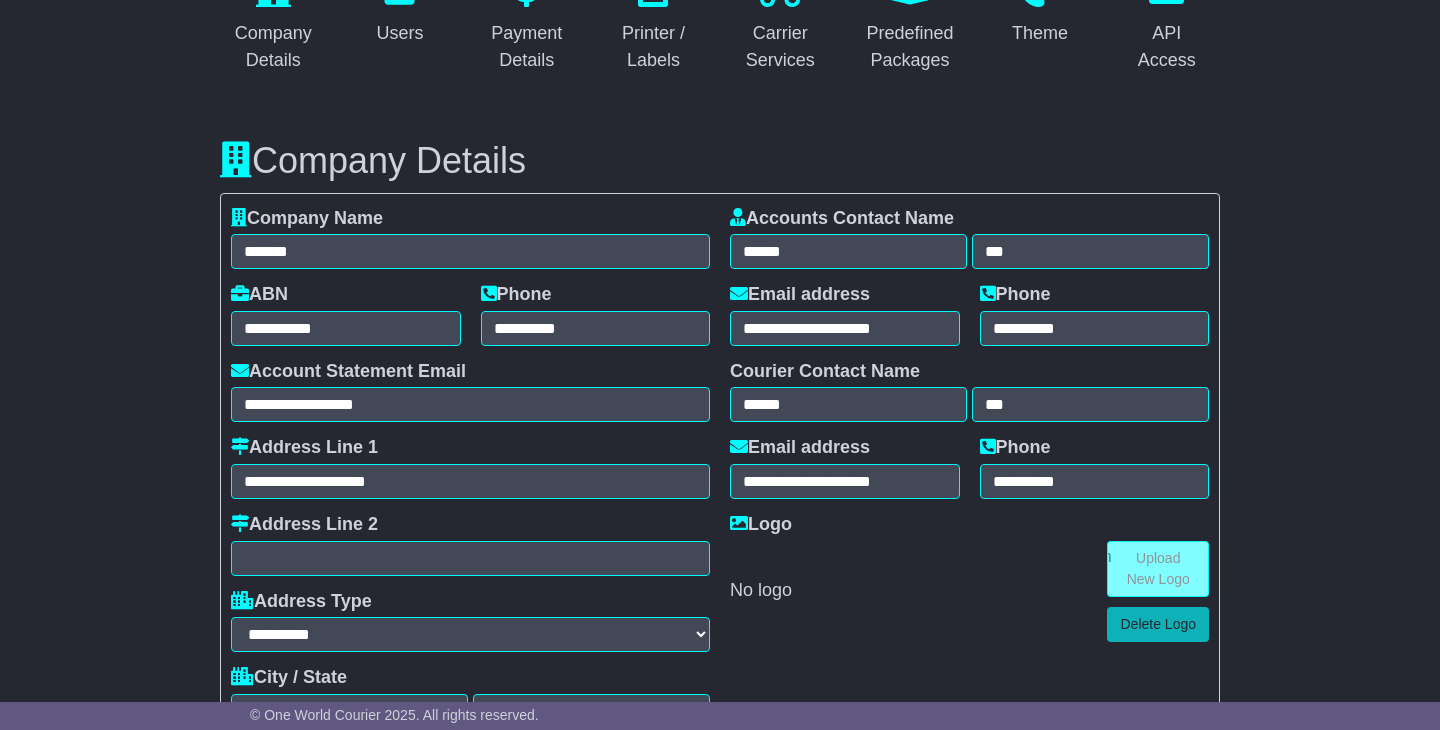click on "Logout
Company Details
Users
Payment Details
**" at bounding box center (720, 3055) 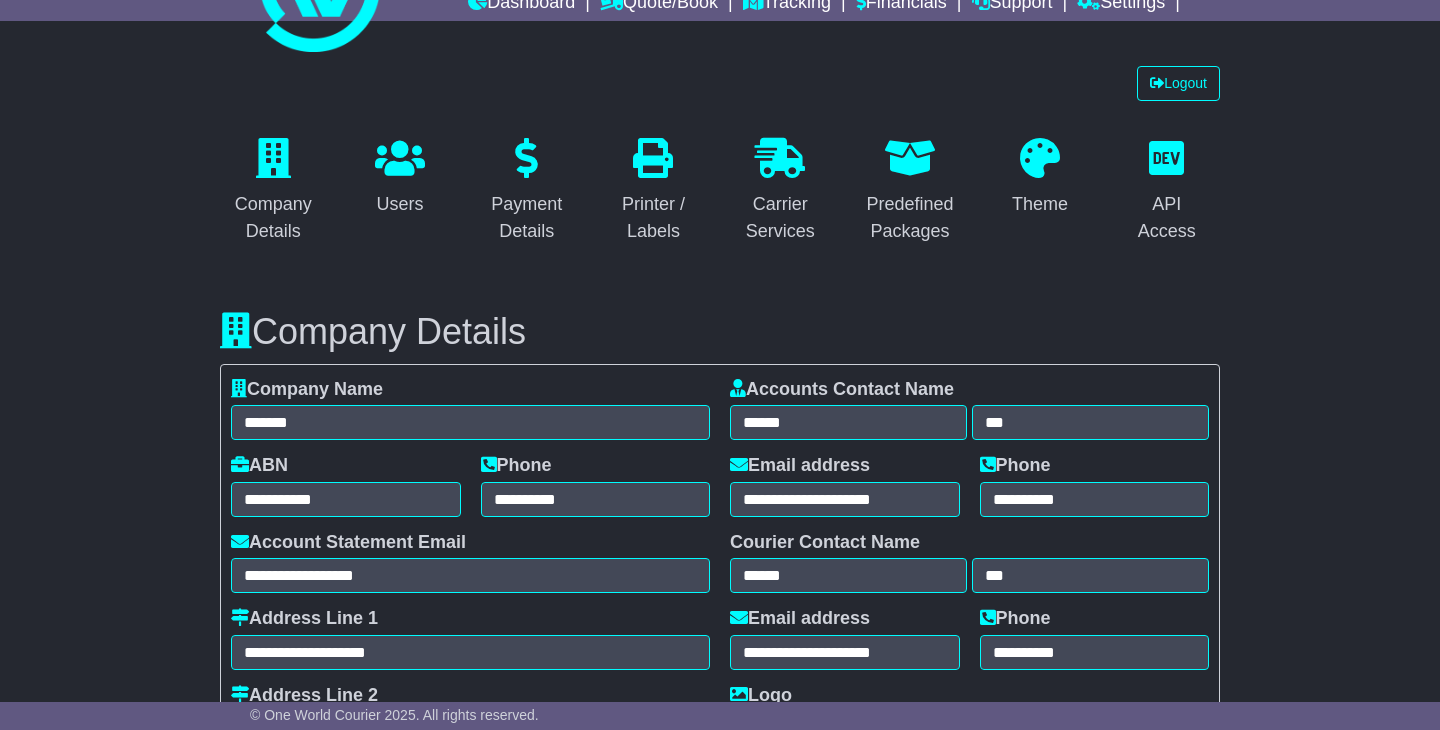 scroll, scrollTop: 86, scrollLeft: 0, axis: vertical 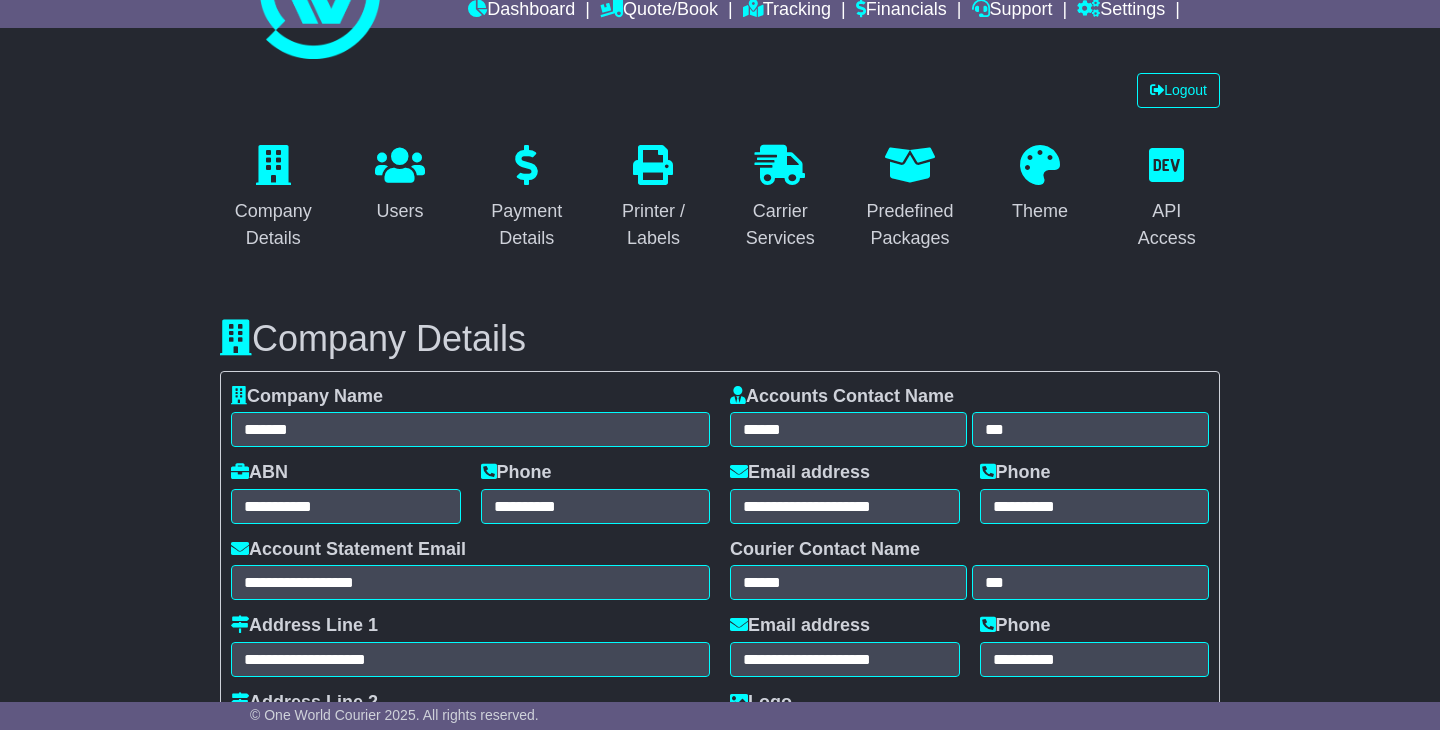 click on "**********" at bounding box center [720, 666] 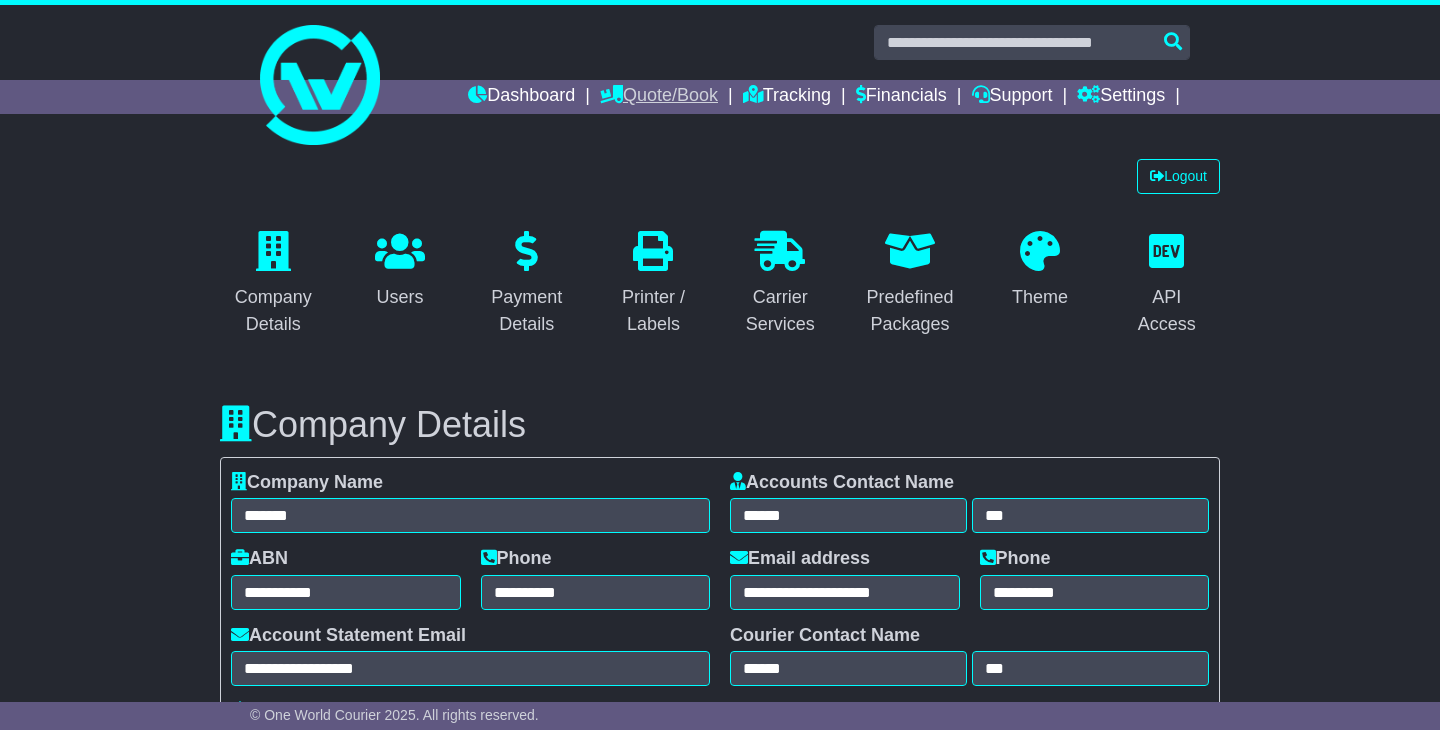 click on "Quote/Book" at bounding box center [659, 97] 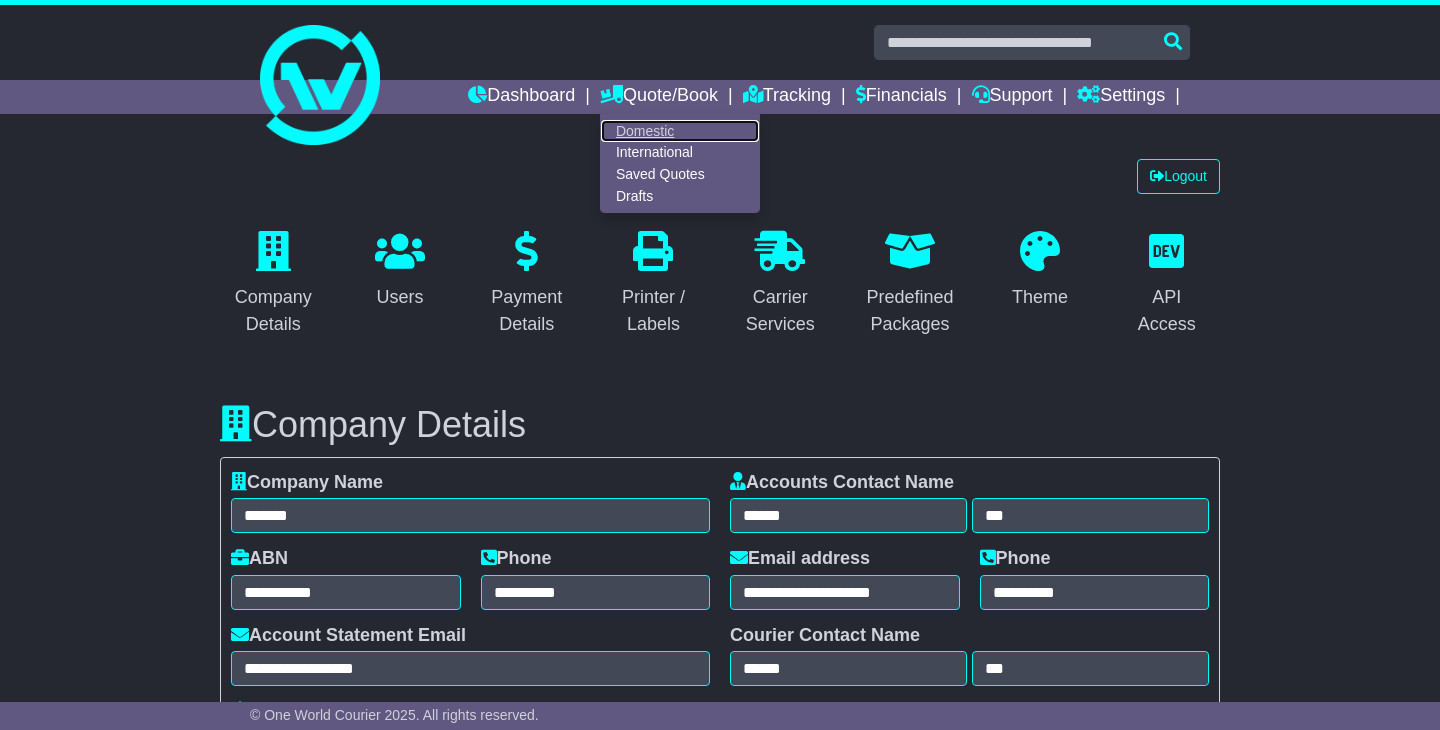click on "Domestic" at bounding box center [680, 131] 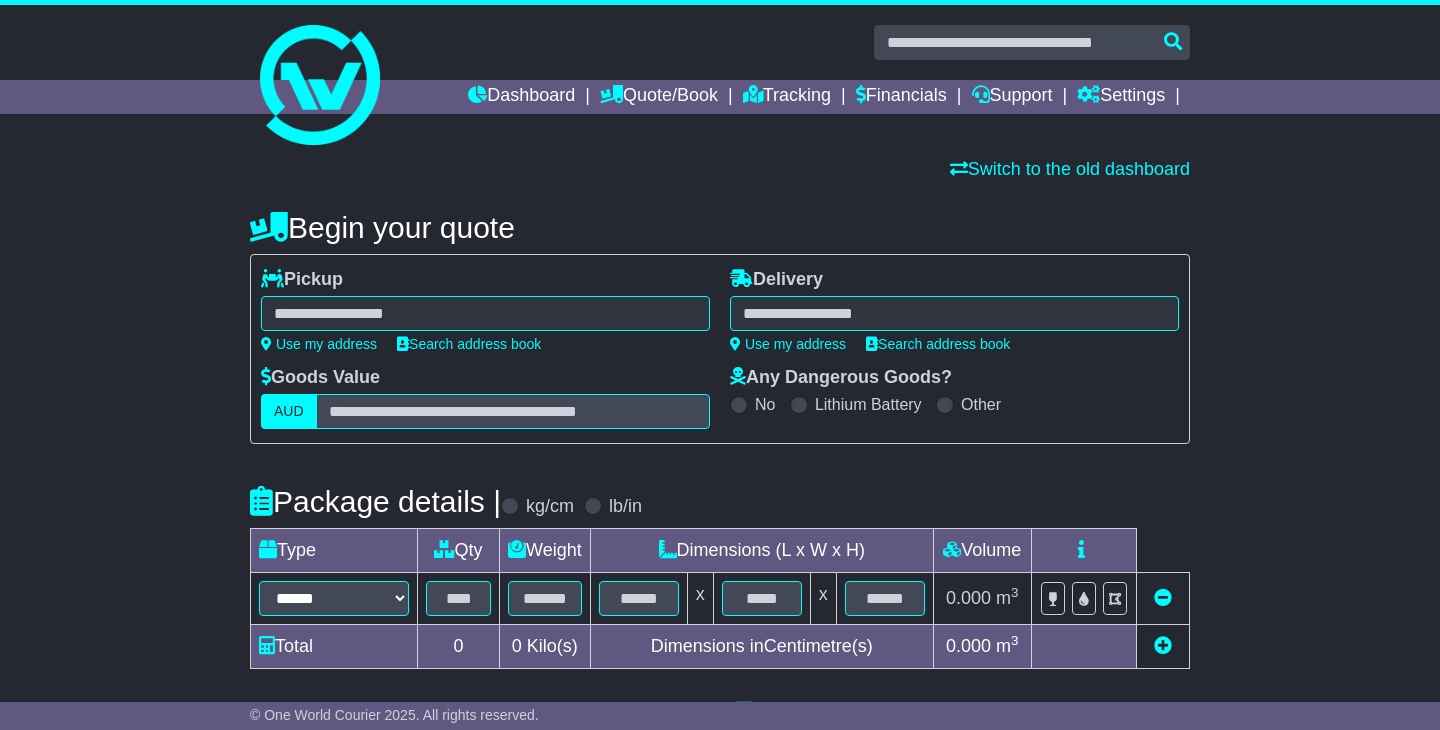 scroll, scrollTop: 0, scrollLeft: 0, axis: both 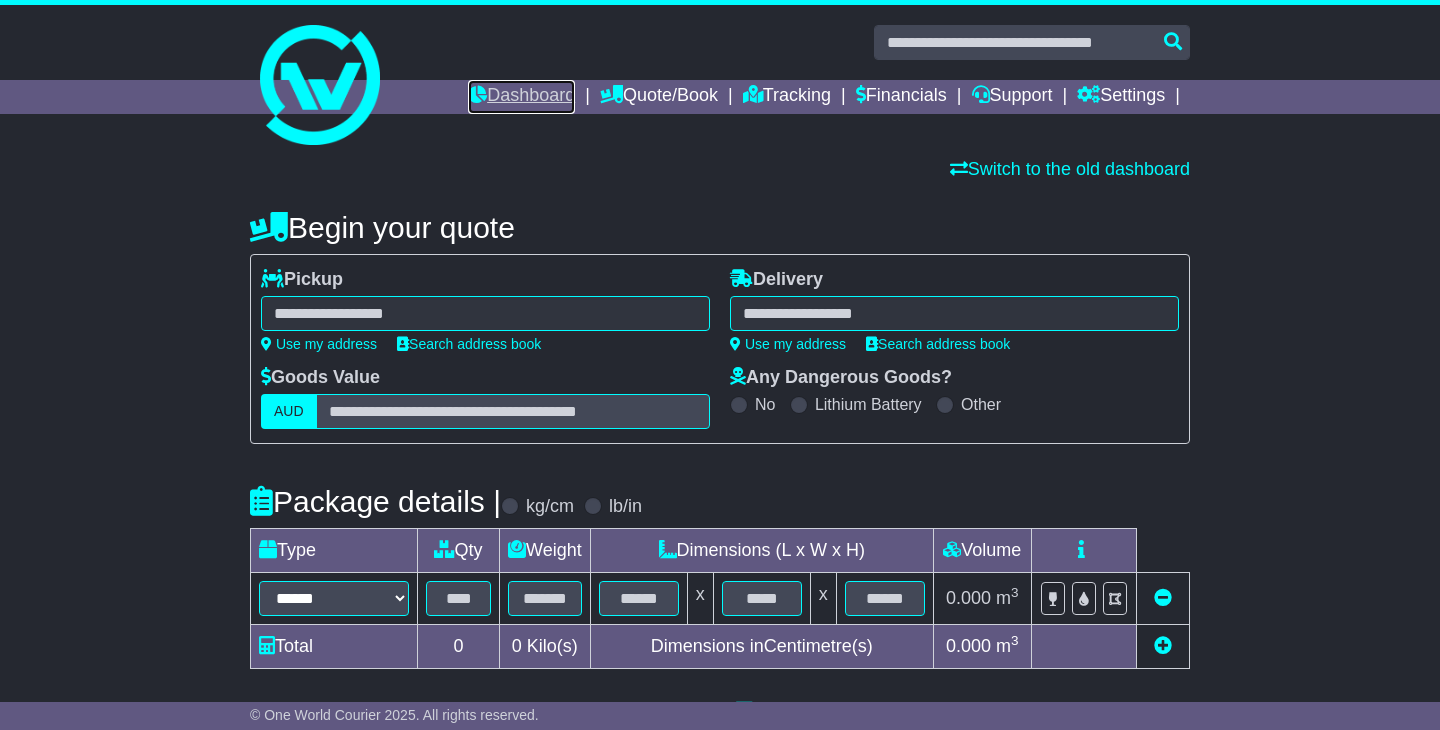 click on "Dashboard" at bounding box center (521, 97) 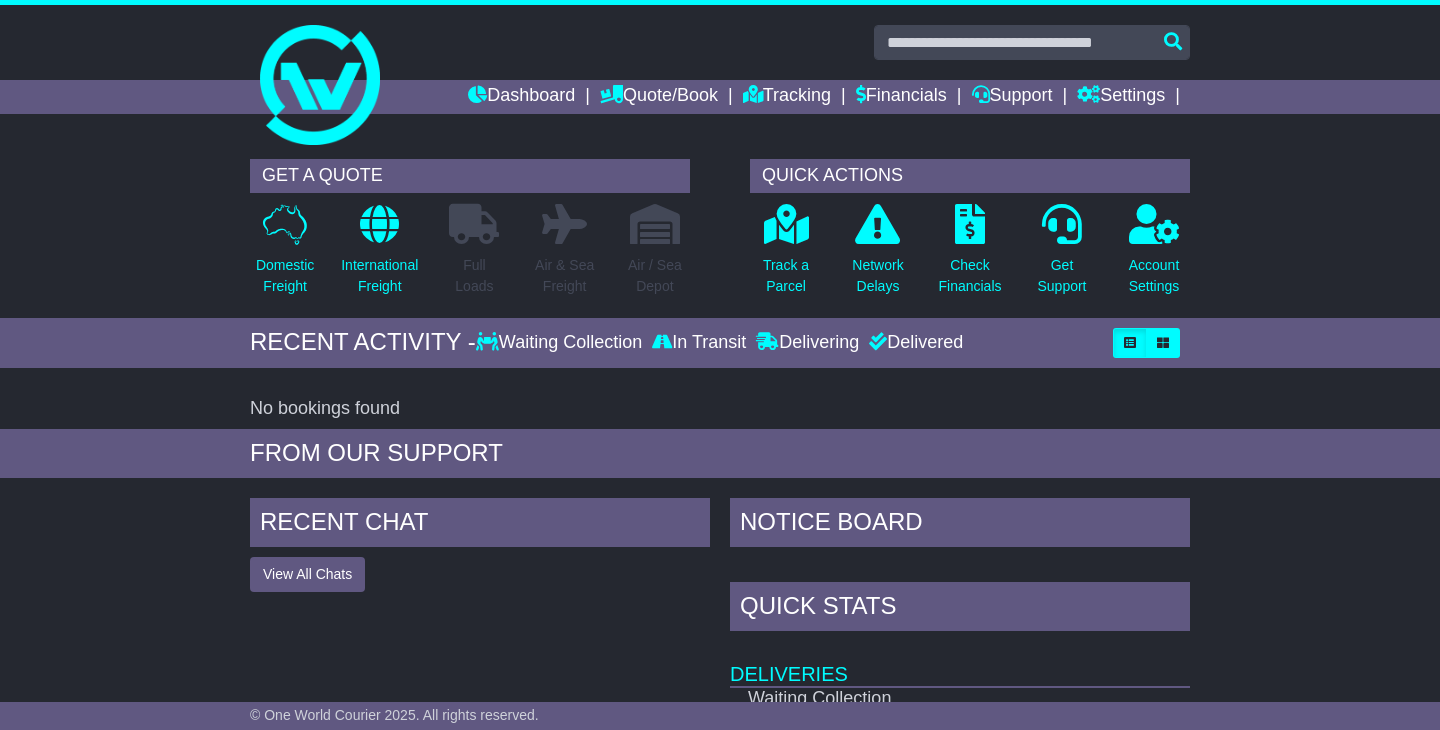 scroll, scrollTop: 0, scrollLeft: 0, axis: both 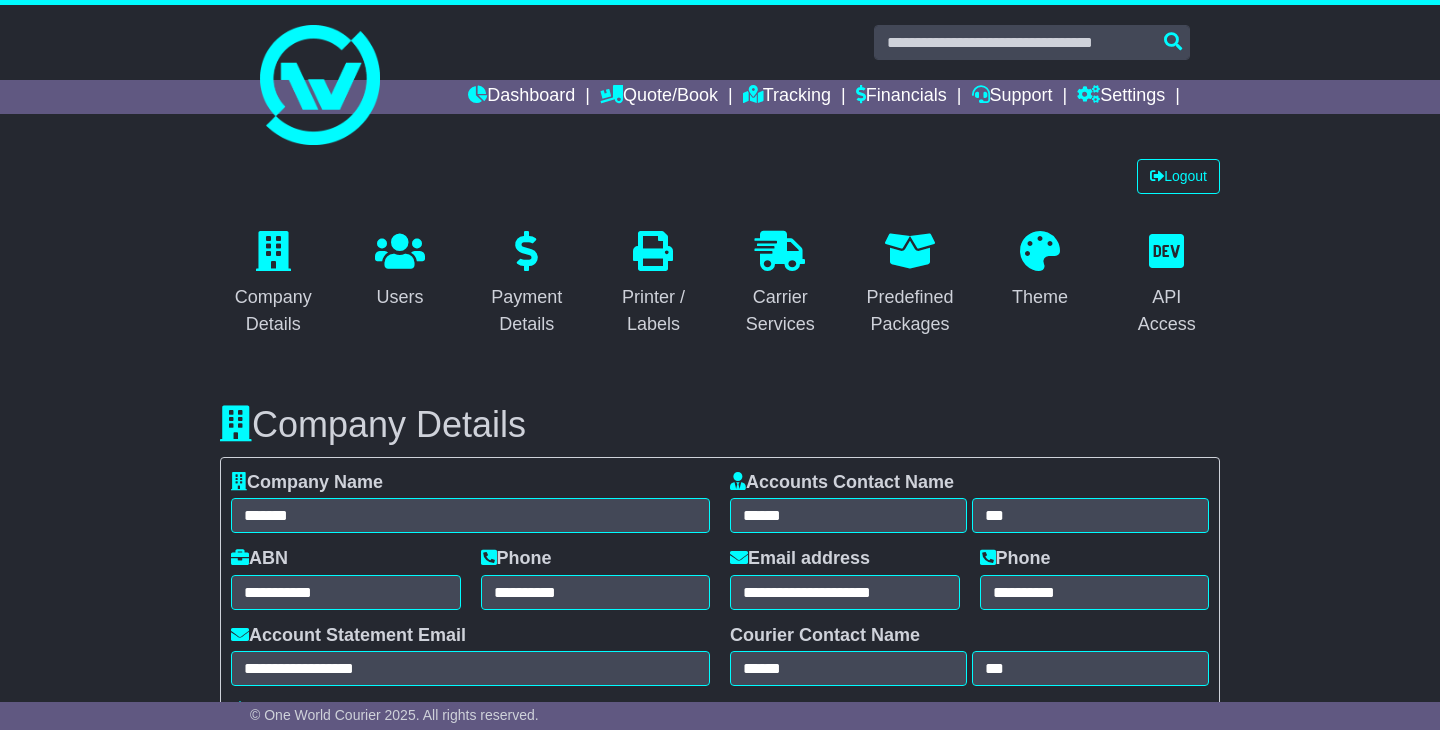 select on "**********" 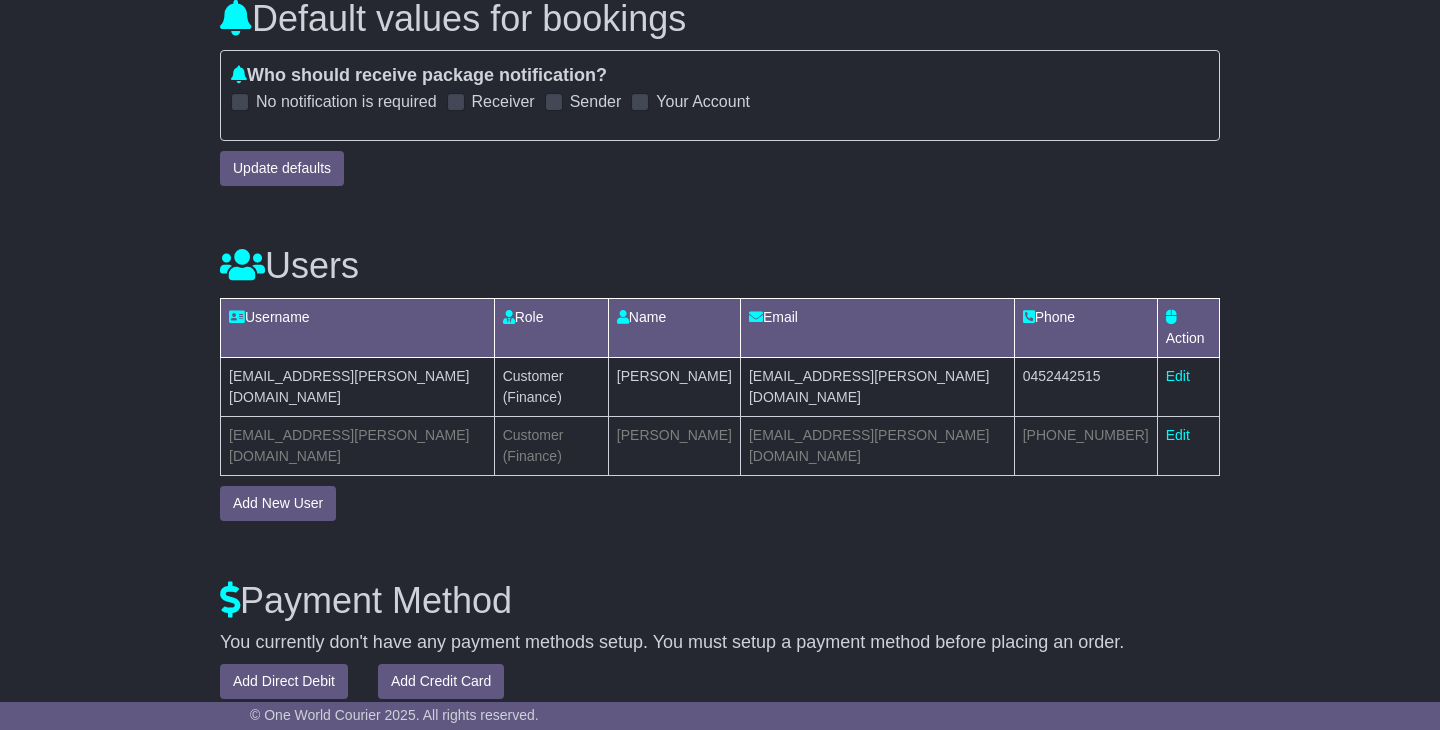scroll, scrollTop: 1456, scrollLeft: 0, axis: vertical 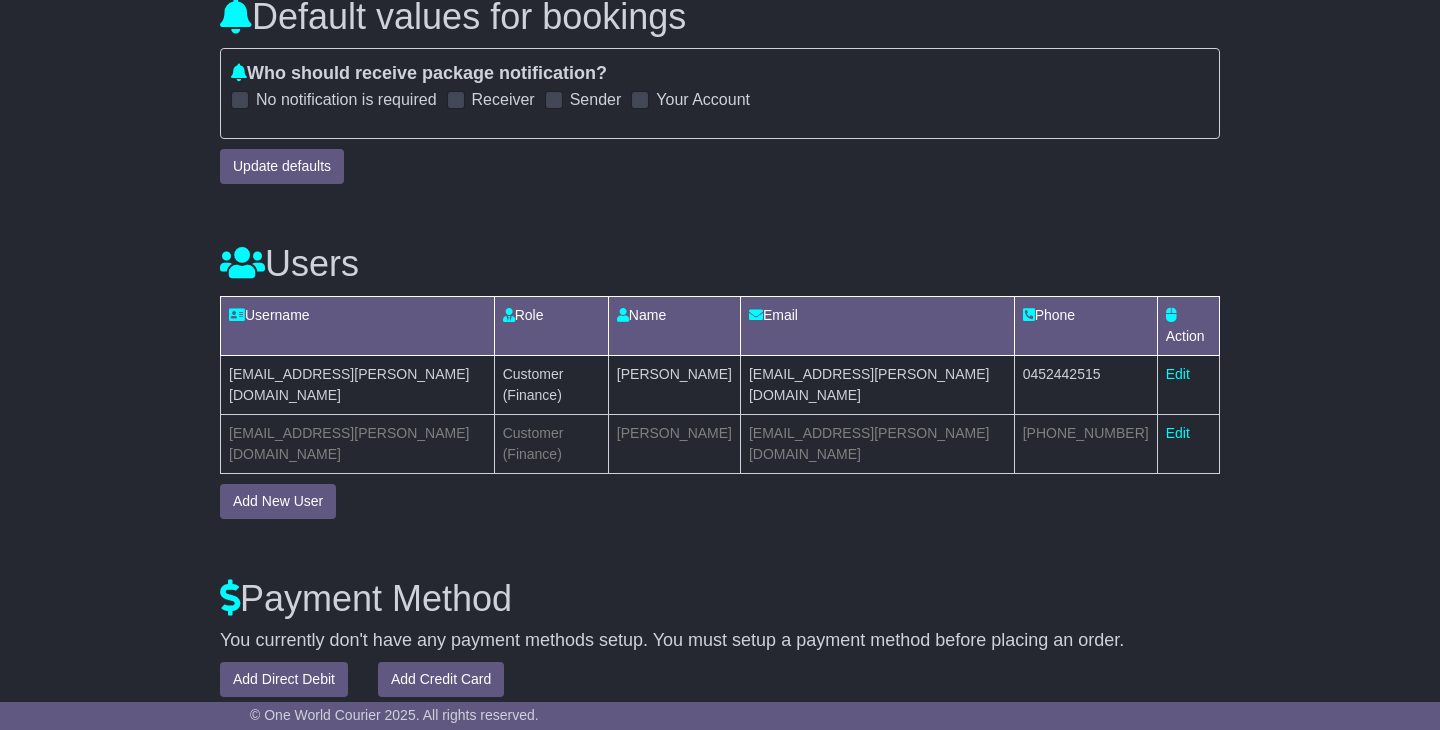 click on "Payment Method
Loading...
You currently don't have any payment methods setup. You must setup a payment method before placing an order.
Add Direct Debit
Add Credit Card" at bounding box center [720, 623] 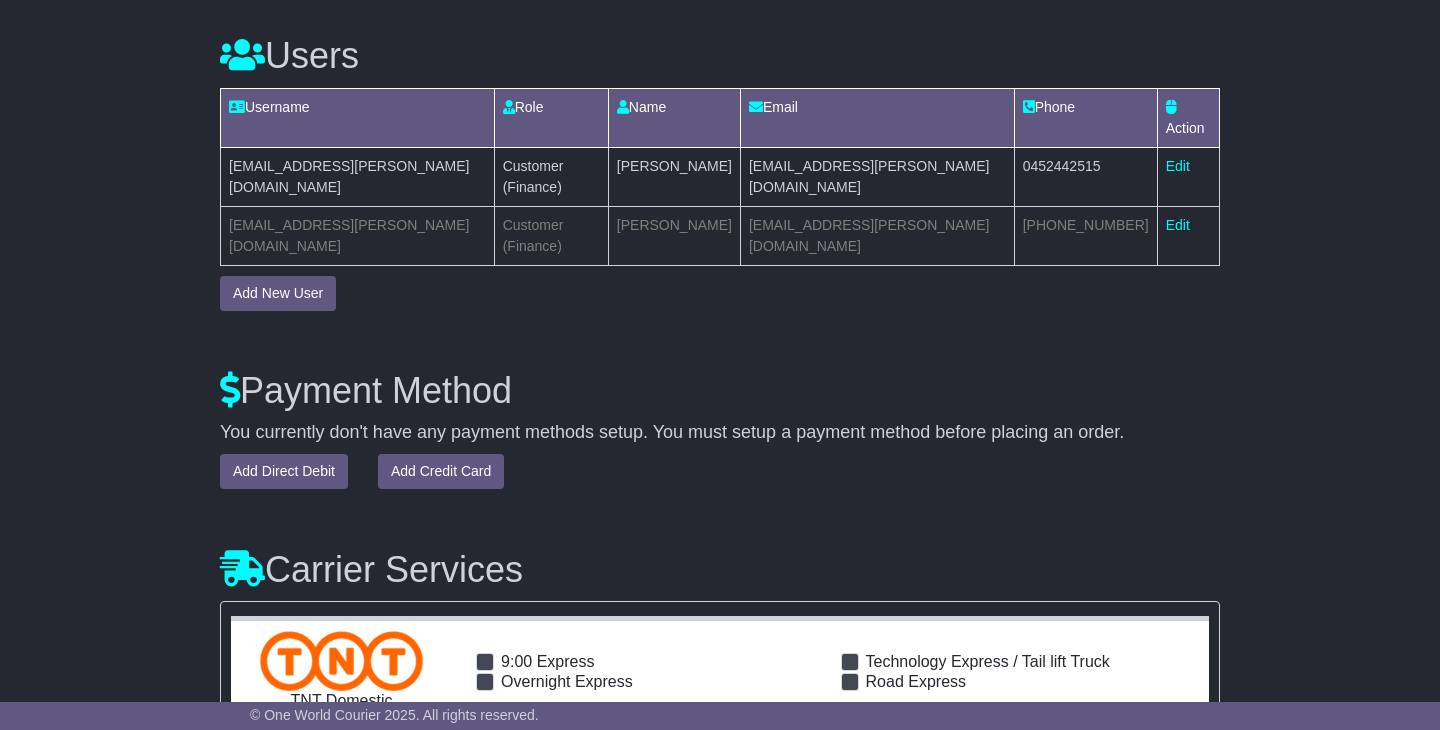 scroll, scrollTop: 1658, scrollLeft: 0, axis: vertical 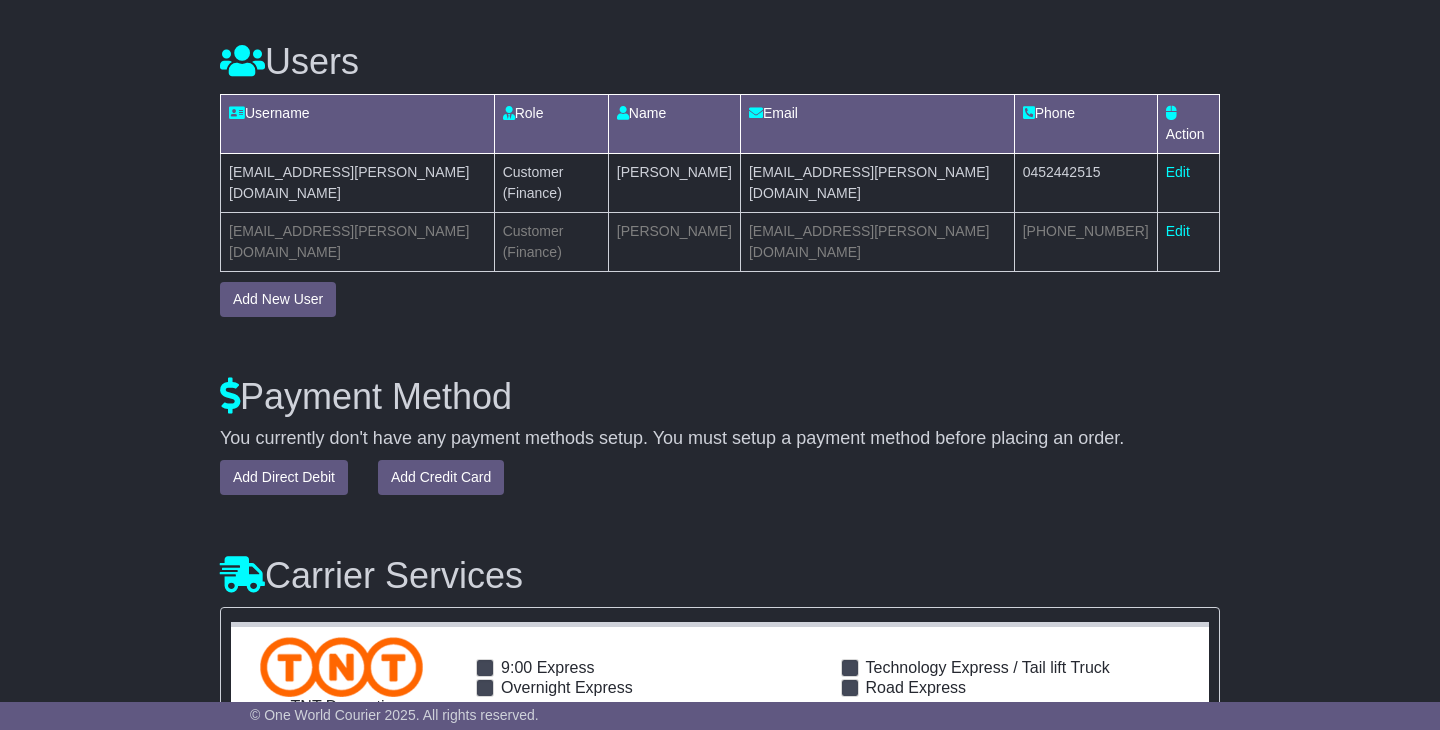 click on "Users
Username
Role
Name
Email
Phone
Action
[EMAIL_ADDRESS][PERSON_NAME][DOMAIN_NAME]
Customer (Finance)
[PERSON_NAME]
[PERSON_NAME][EMAIL_ADDRESS][PERSON_NAME][DOMAIN_NAME]
0452442515
Edit
[EMAIL_ADDRESS][PERSON_NAME][DOMAIN_NAME]
Customer (Finance)
Kit Ng
[EMAIL_ADDRESS][PERSON_NAME][DOMAIN_NAME]
[PHONE_NUMBER]
Edit
[EMAIL_ADDRESS][PERSON_NAME][DOMAIN_NAME]
Role -
Customer (Finance)
Name -  [PERSON_NAME]" at bounding box center [720, 164] 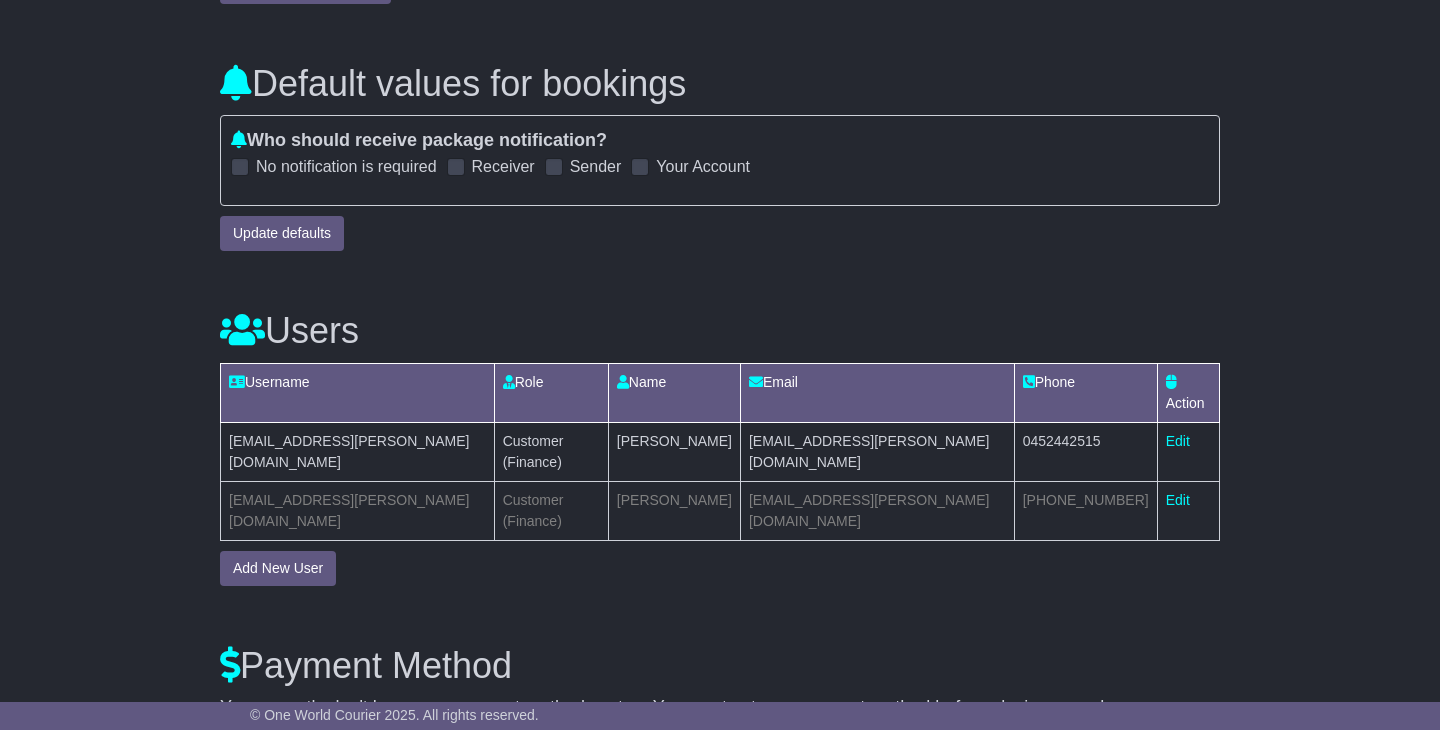 scroll, scrollTop: 1384, scrollLeft: 0, axis: vertical 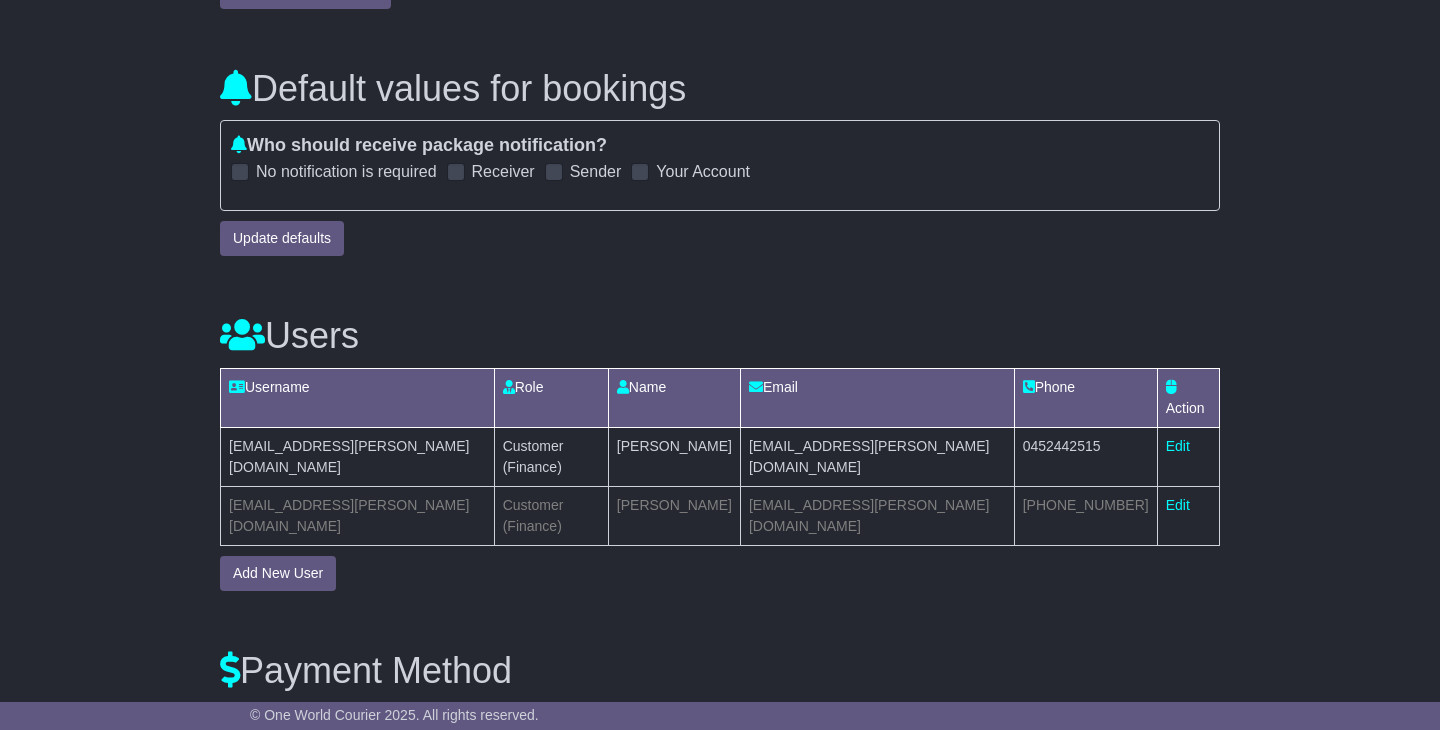 click on "Default values for bookings
Who should receive package notification?
Loading options
No notification is required
Receiver
Sender
Your Account
Update defaults" at bounding box center [720, 147] 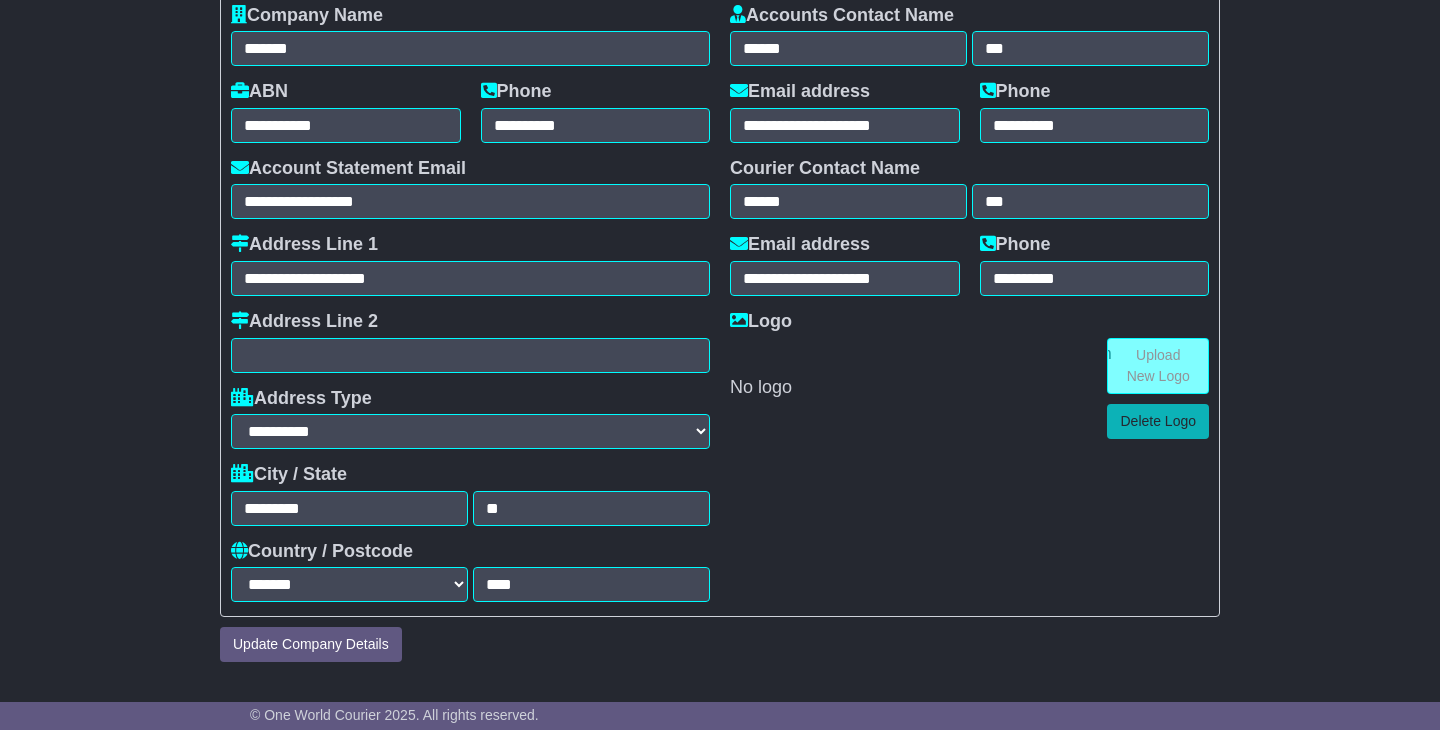 scroll, scrollTop: 0, scrollLeft: 0, axis: both 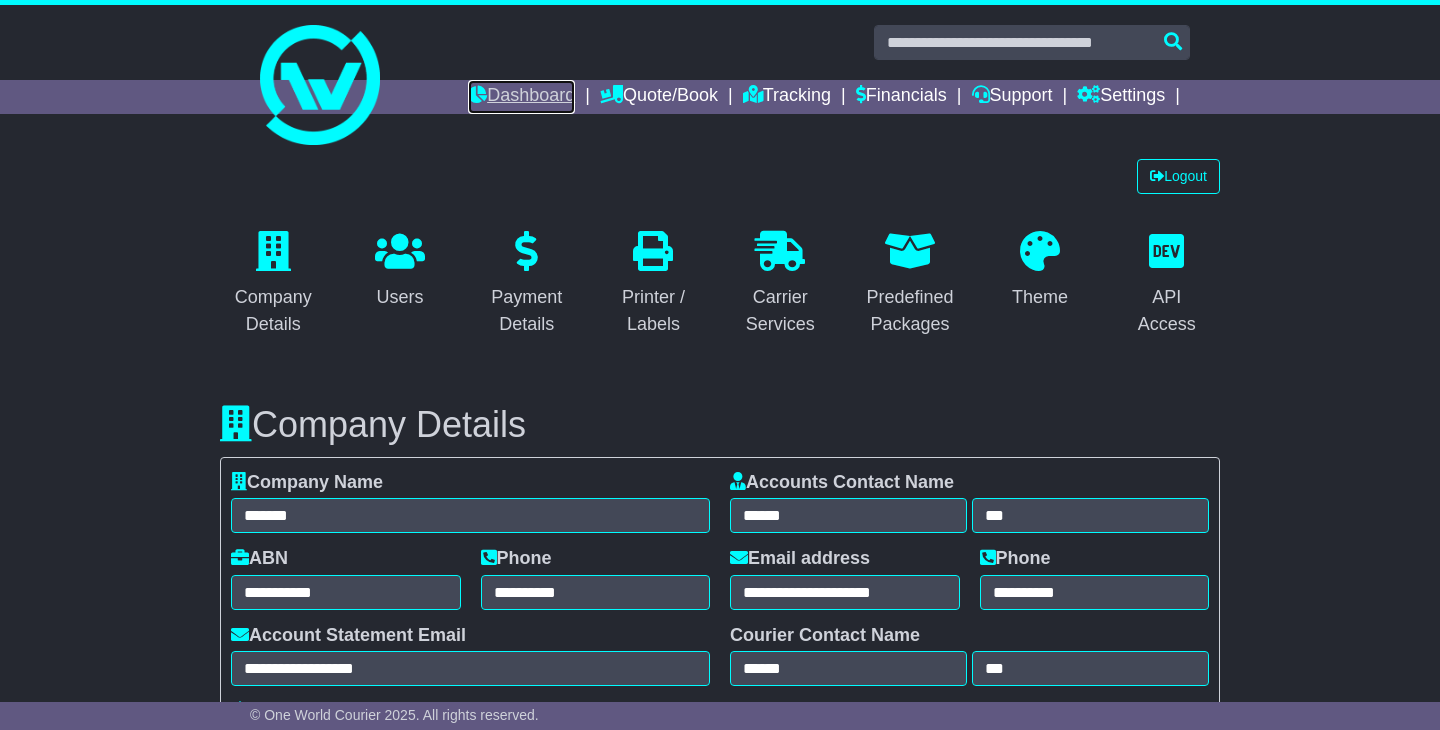 click on "Dashboard" at bounding box center [521, 97] 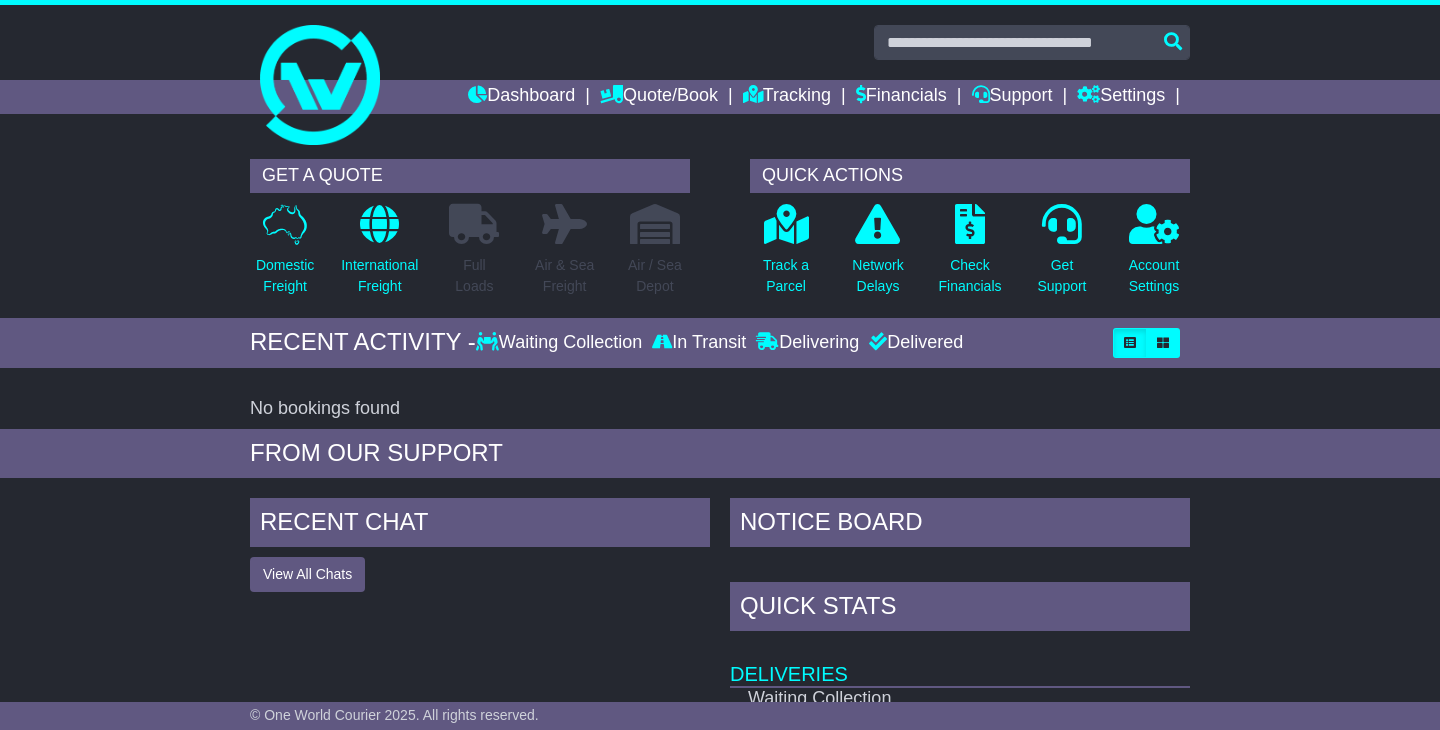 scroll, scrollTop: 0, scrollLeft: 0, axis: both 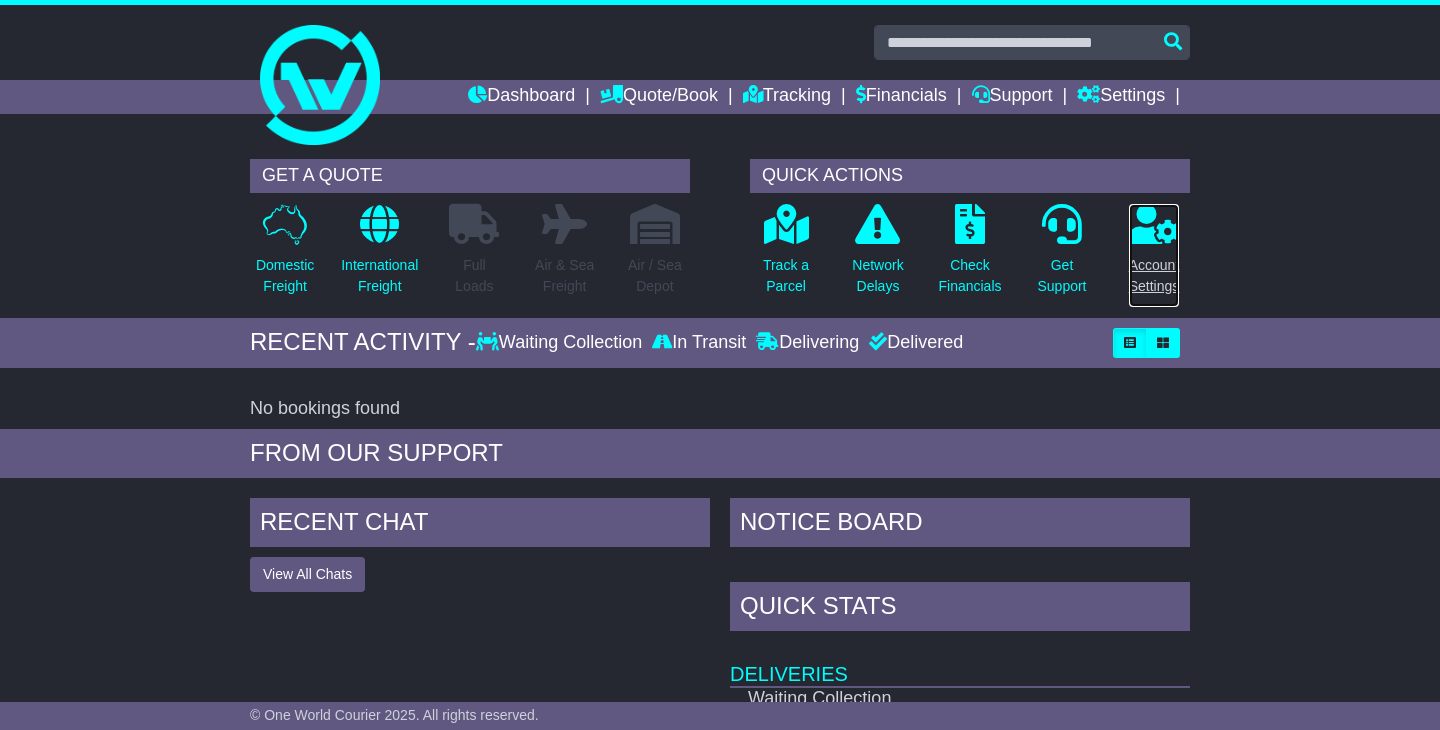 click at bounding box center [1154, 224] 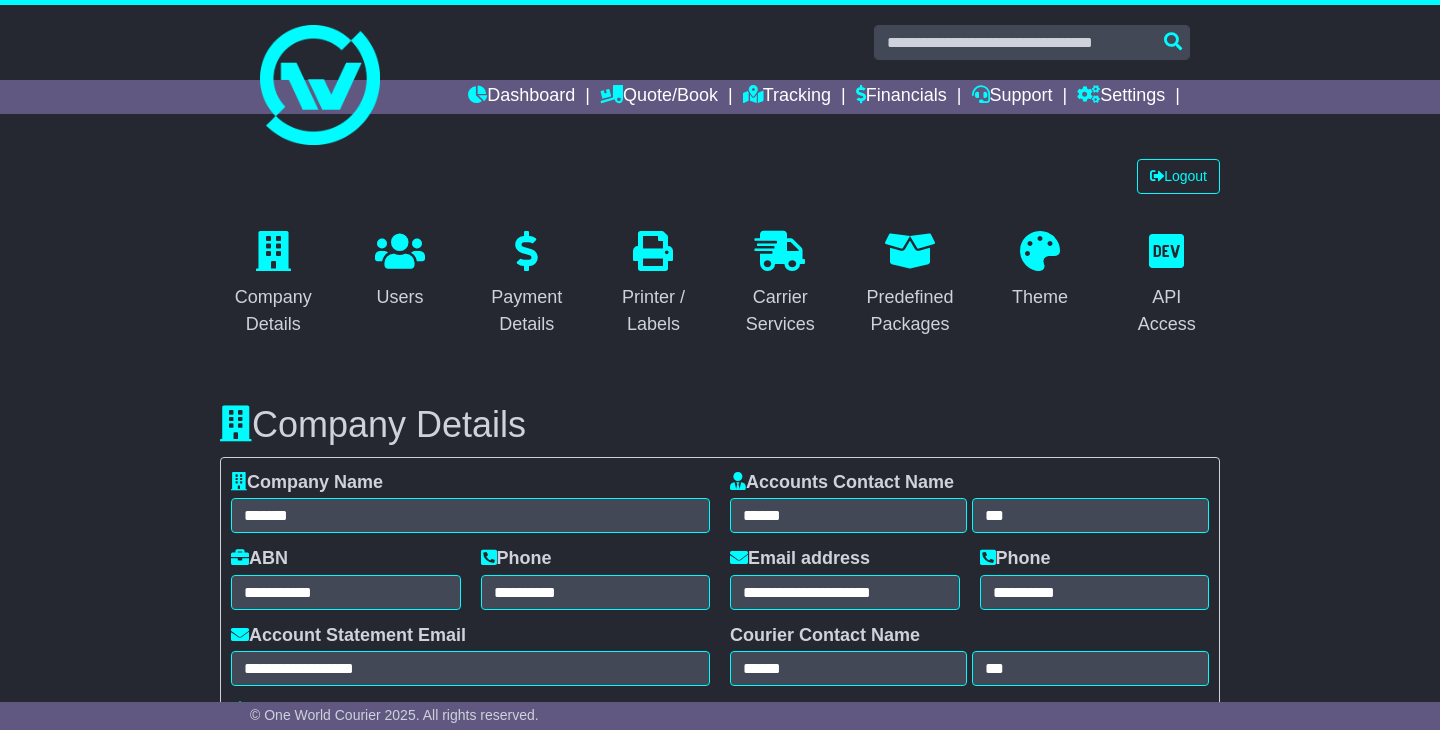 select on "**********" 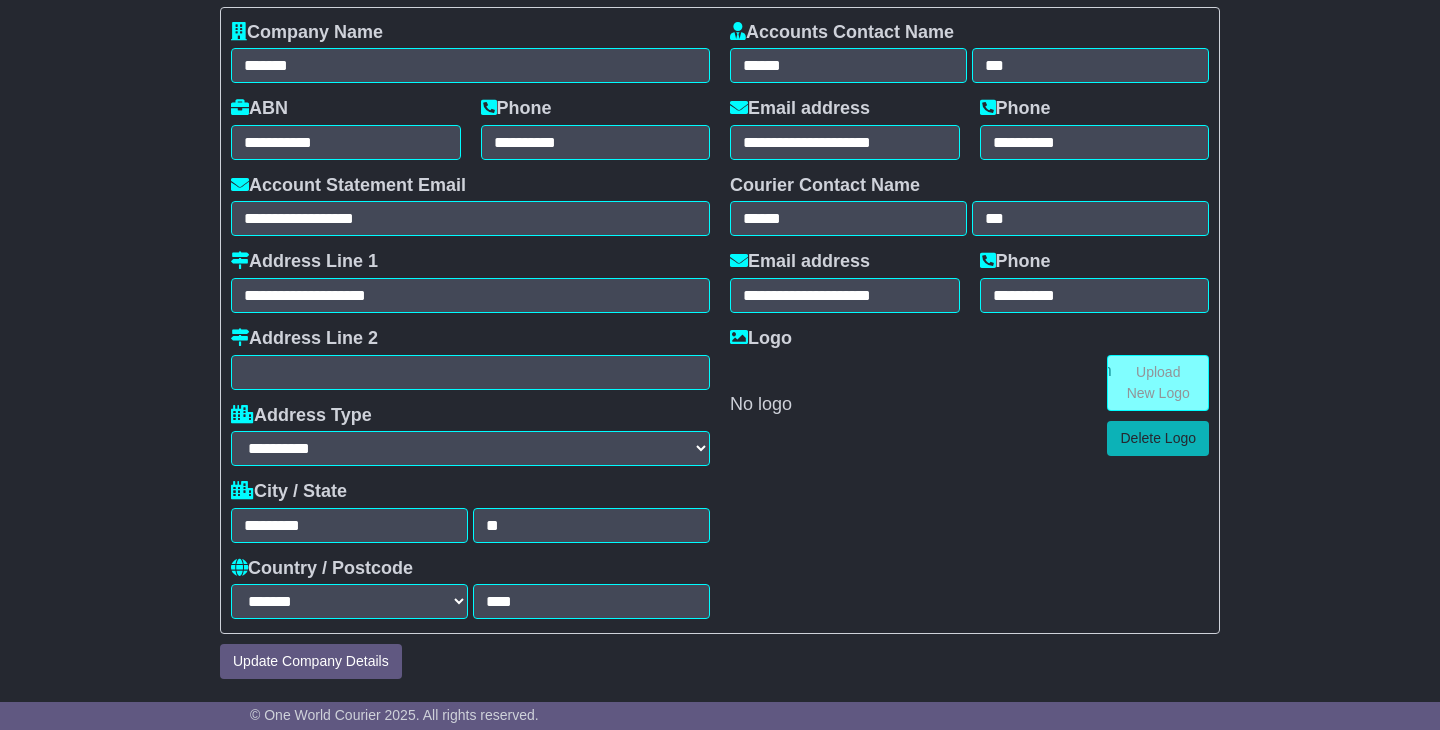 scroll, scrollTop: 494, scrollLeft: 0, axis: vertical 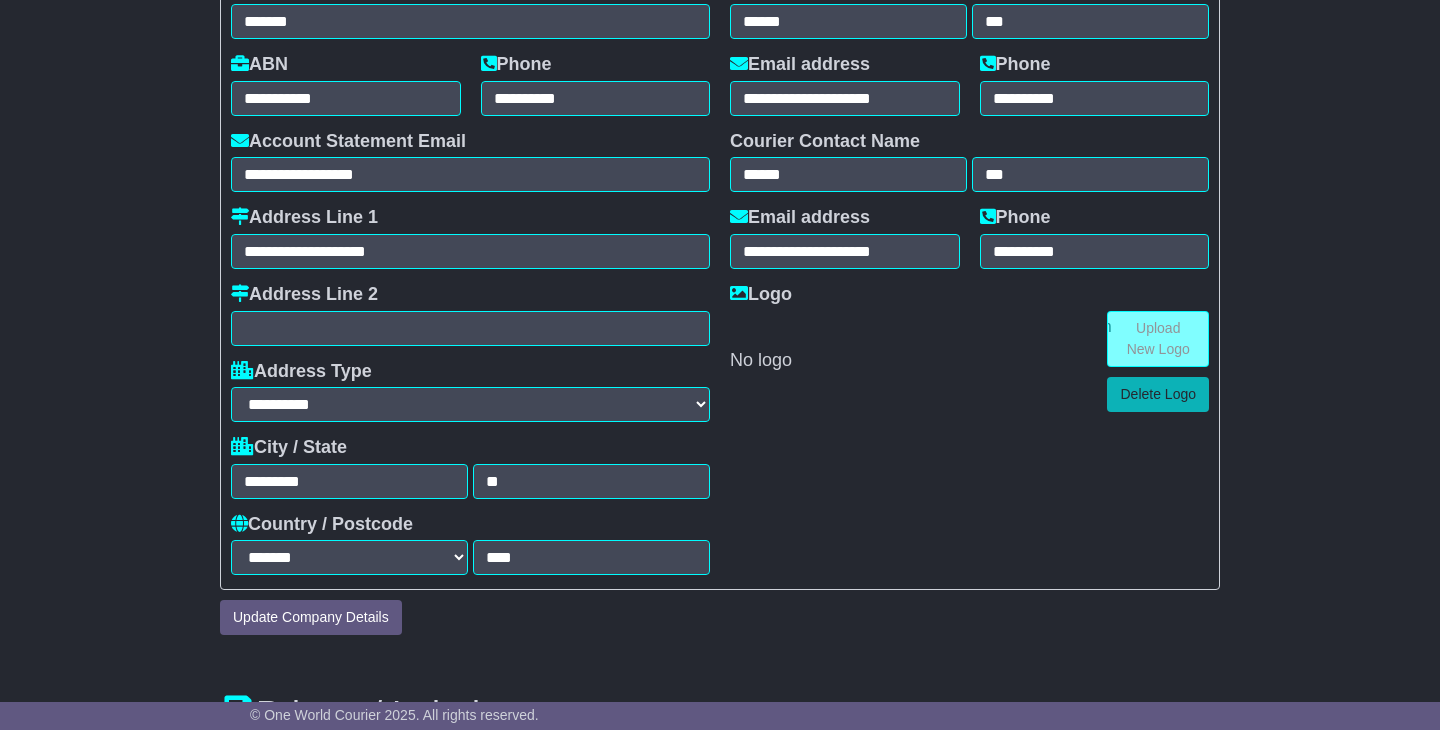 click on "Logout
Company Details
Users
Payment Details
**" at bounding box center [720, 2825] 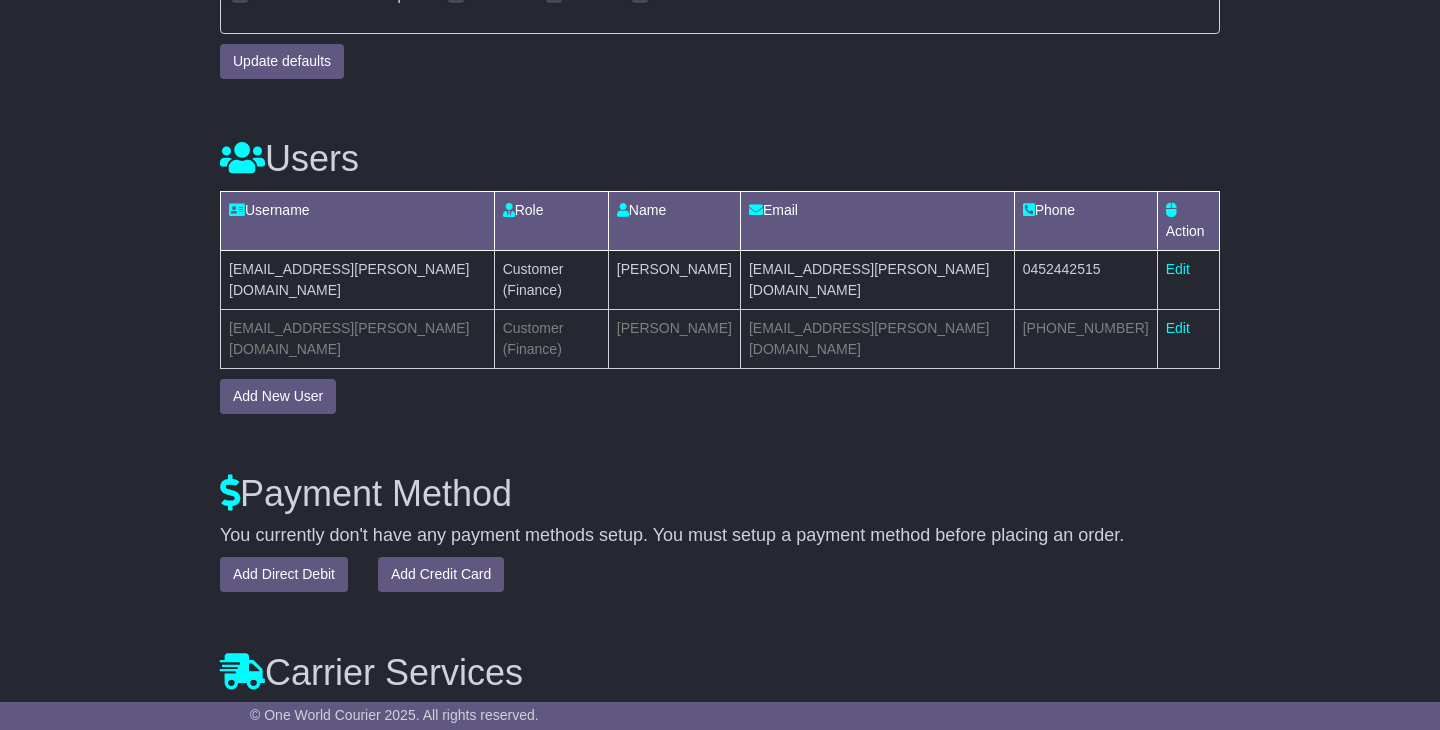 scroll, scrollTop: 1555, scrollLeft: 0, axis: vertical 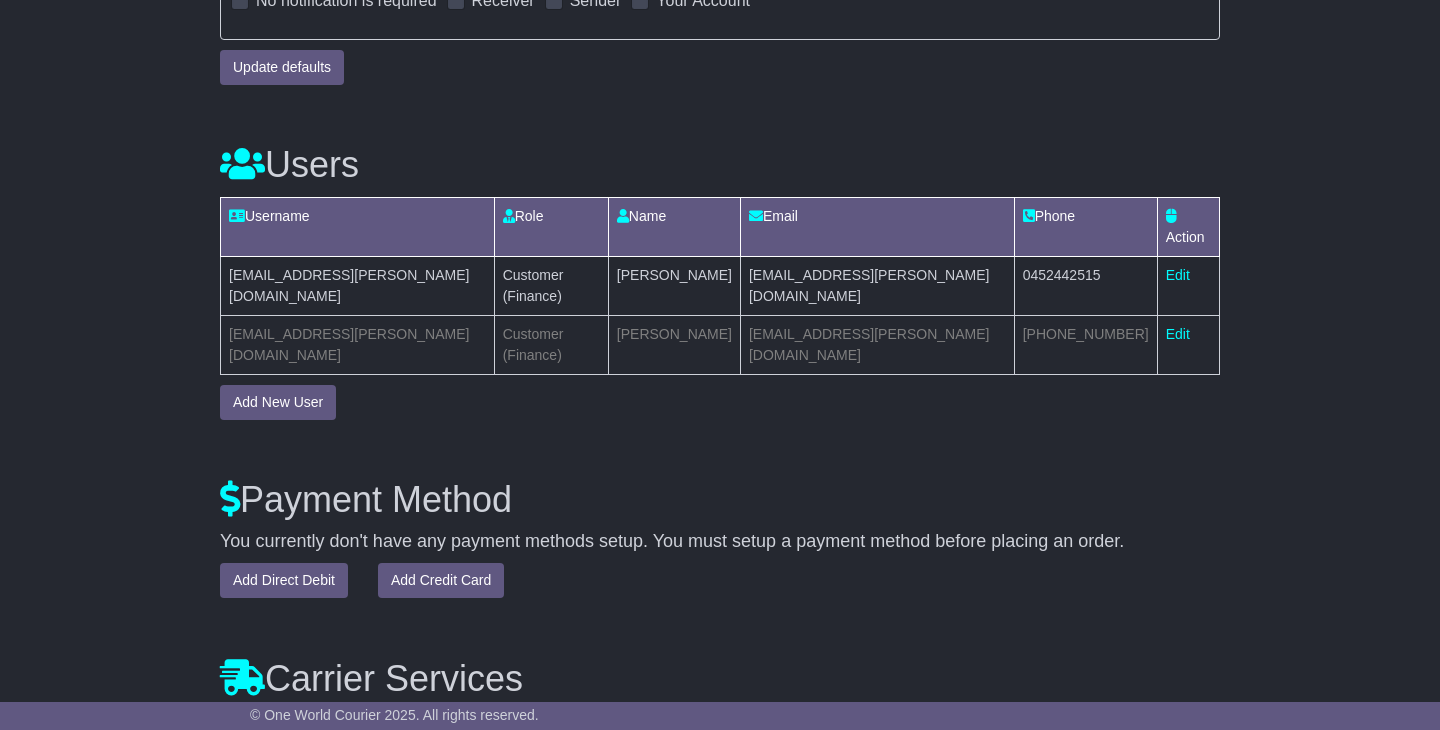 click on "Logout
Company Details
Users
Payment Details
**" at bounding box center (720, 1764) 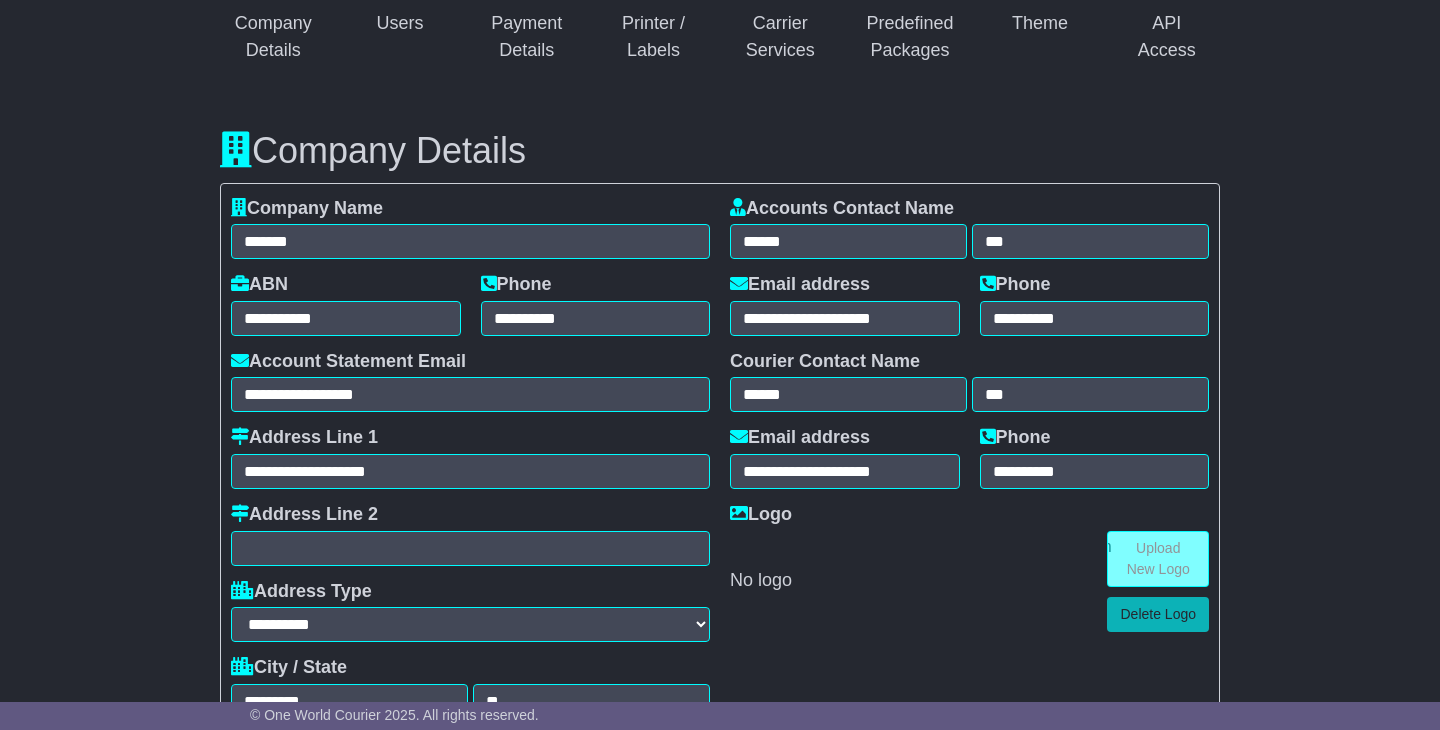 scroll, scrollTop: 0, scrollLeft: 0, axis: both 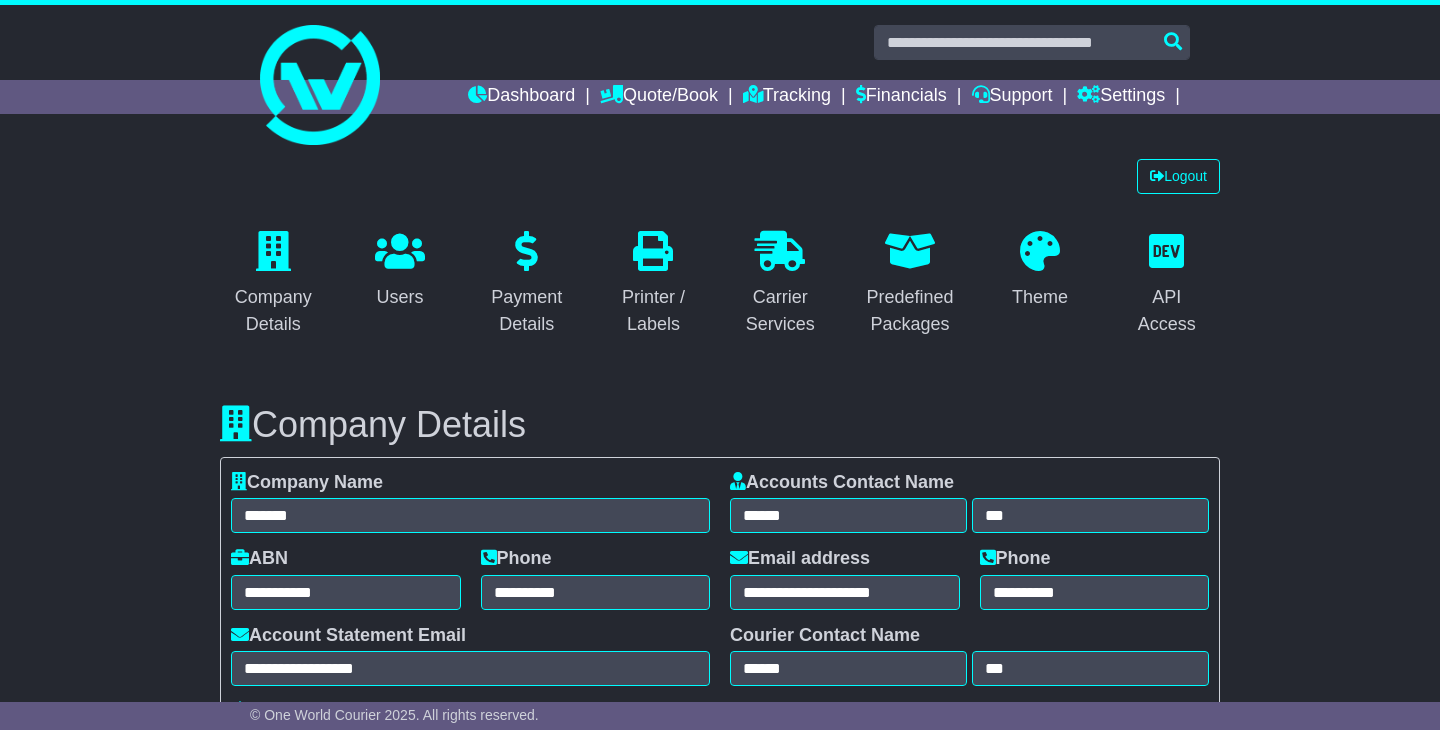 click on "Logout
Company Details
Users
Payment Details
**" at bounding box center [720, 3319] 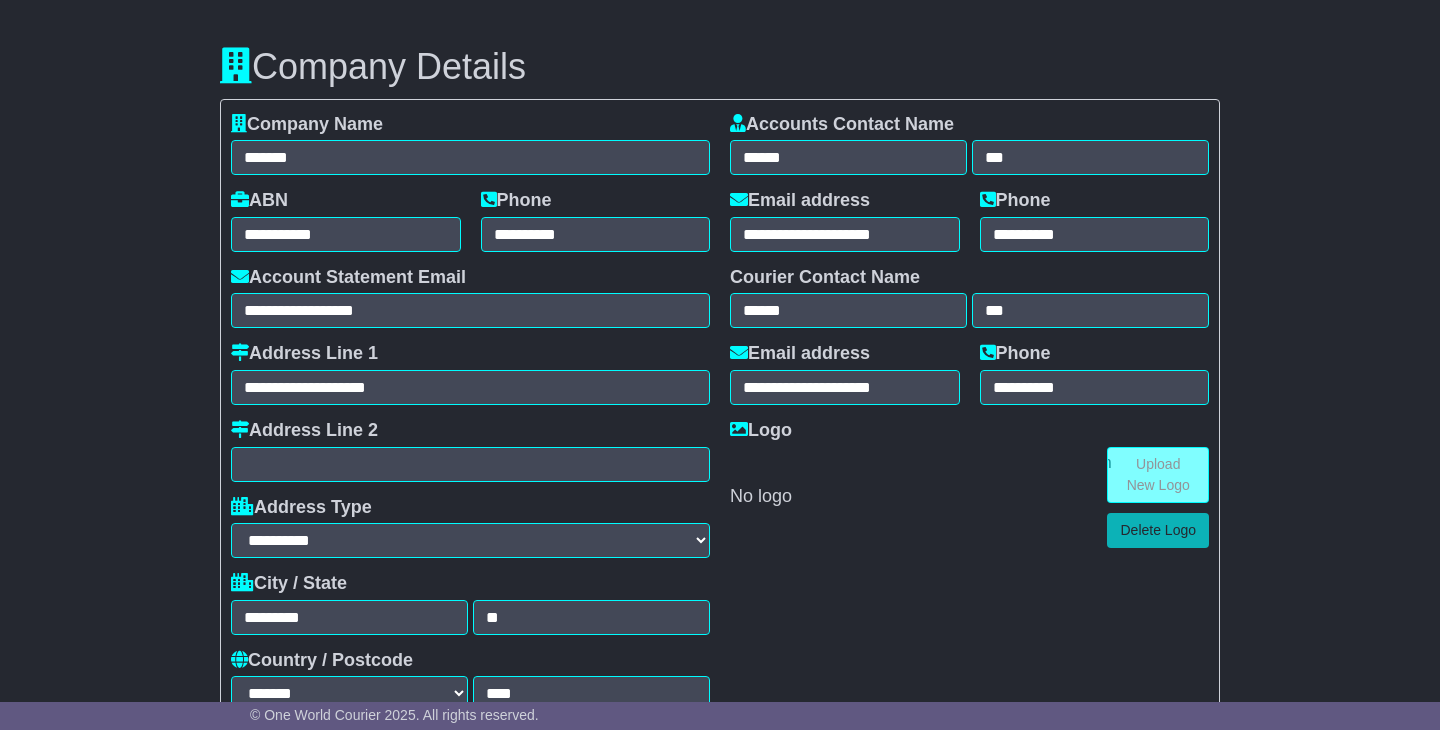scroll, scrollTop: 0, scrollLeft: 0, axis: both 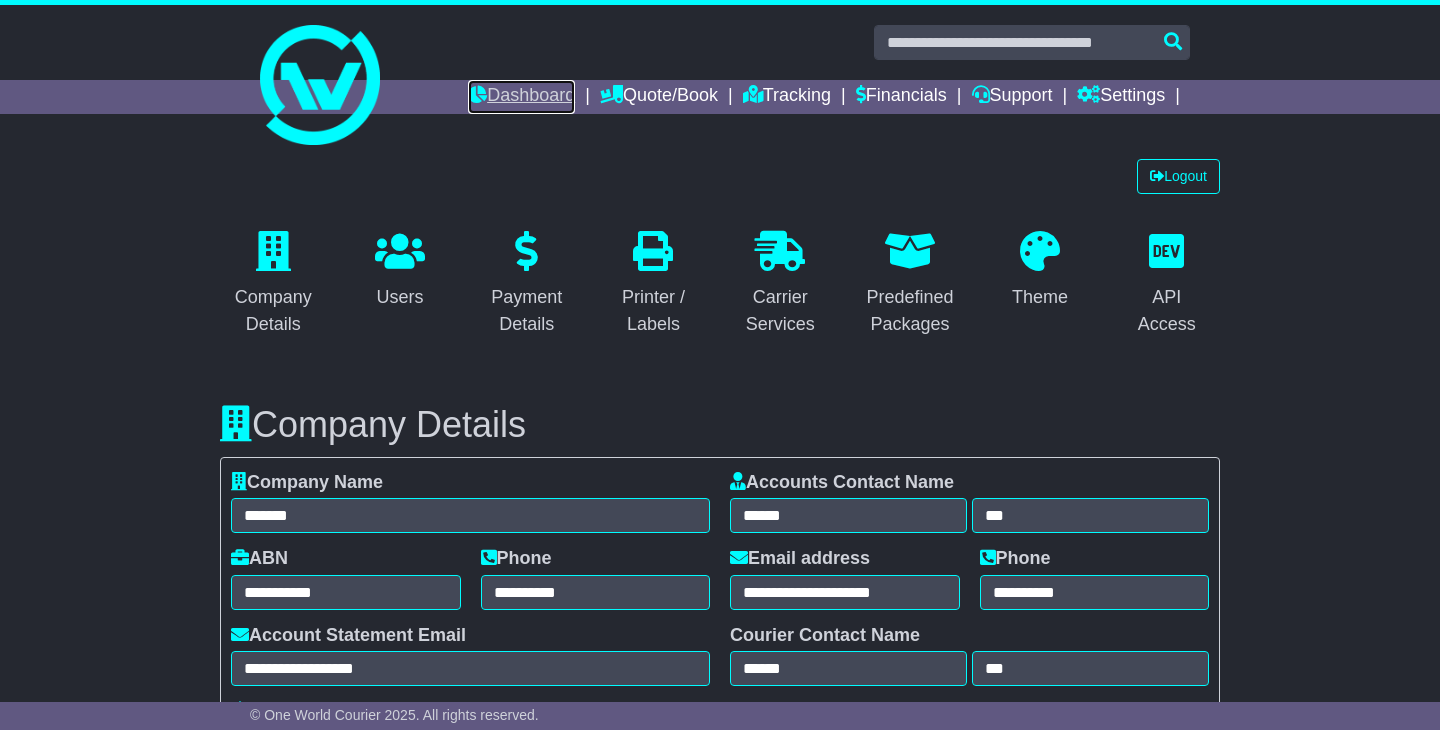 click on "Dashboard" at bounding box center (521, 97) 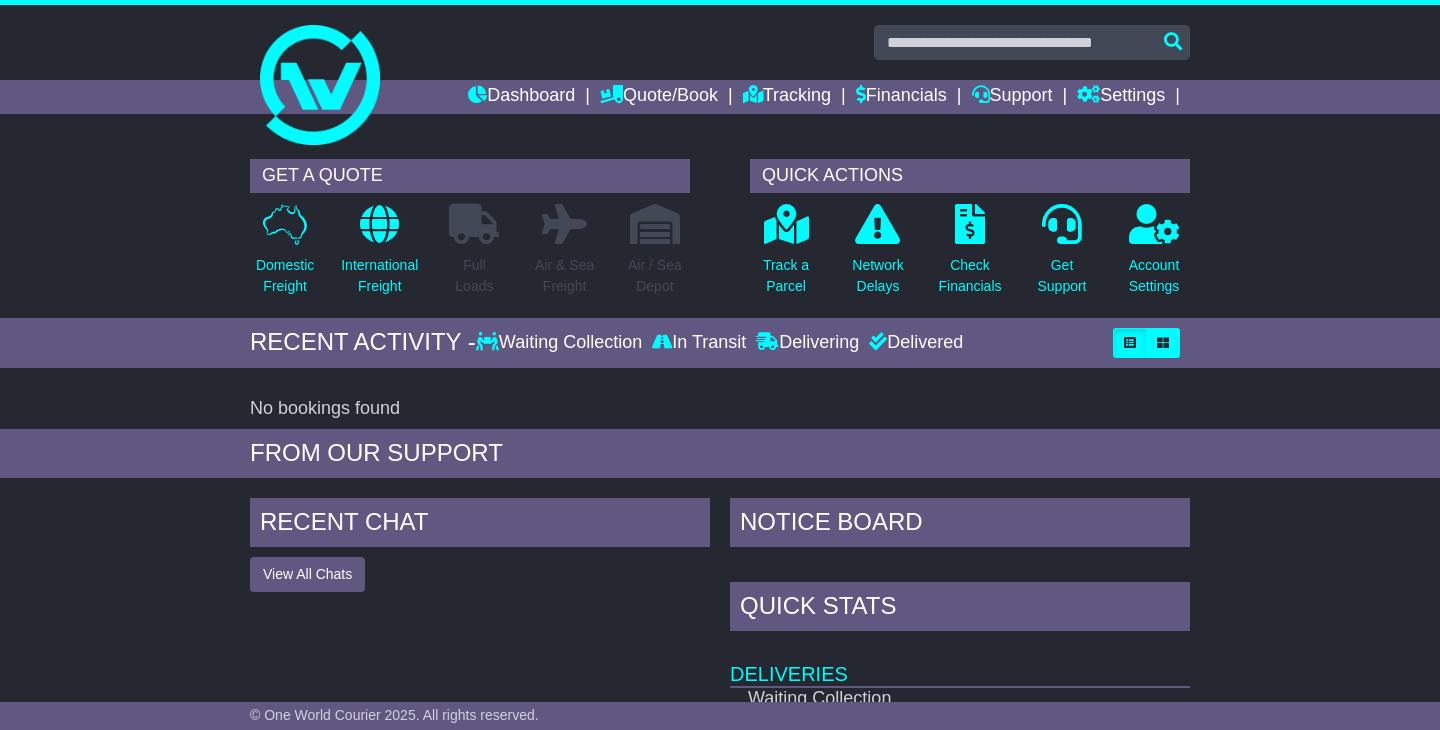 scroll, scrollTop: 0, scrollLeft: 0, axis: both 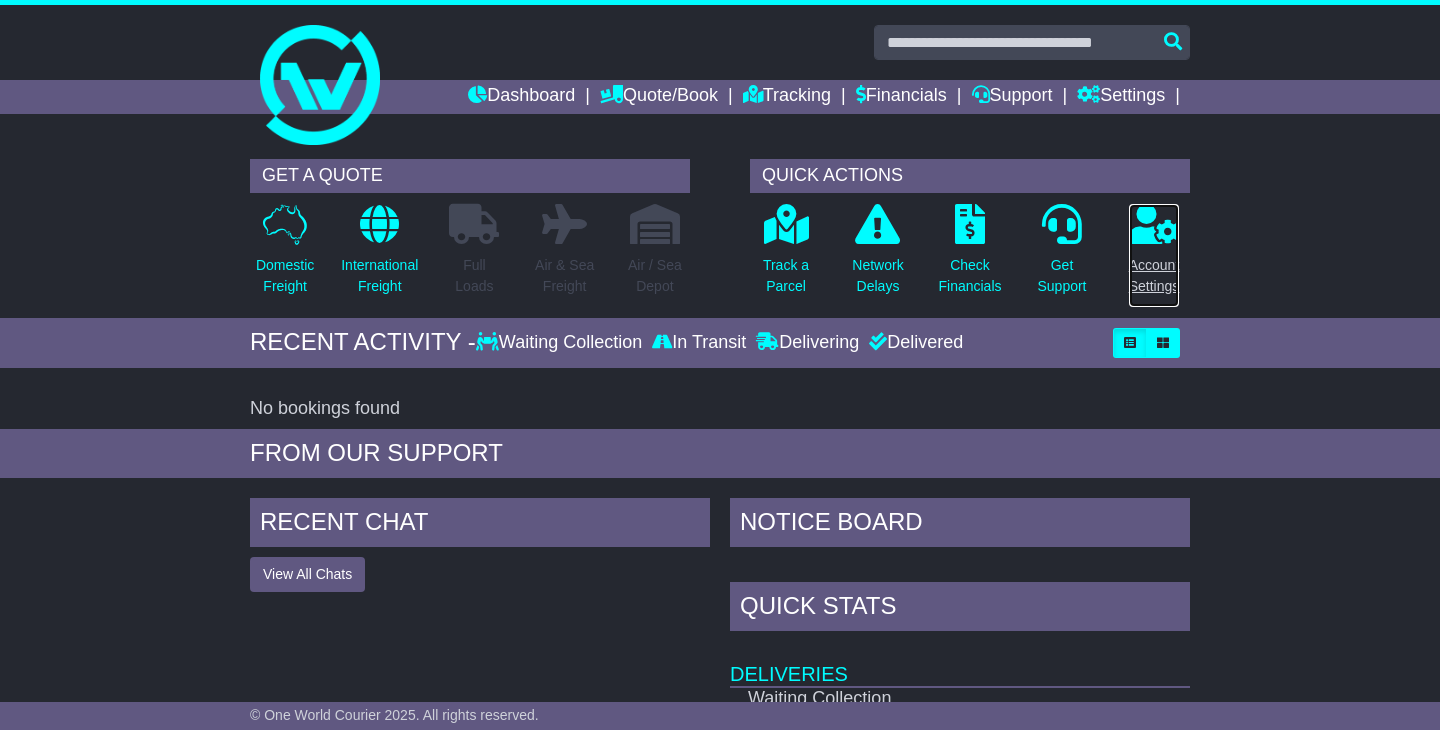 click on "Account Settings" at bounding box center [1154, 276] 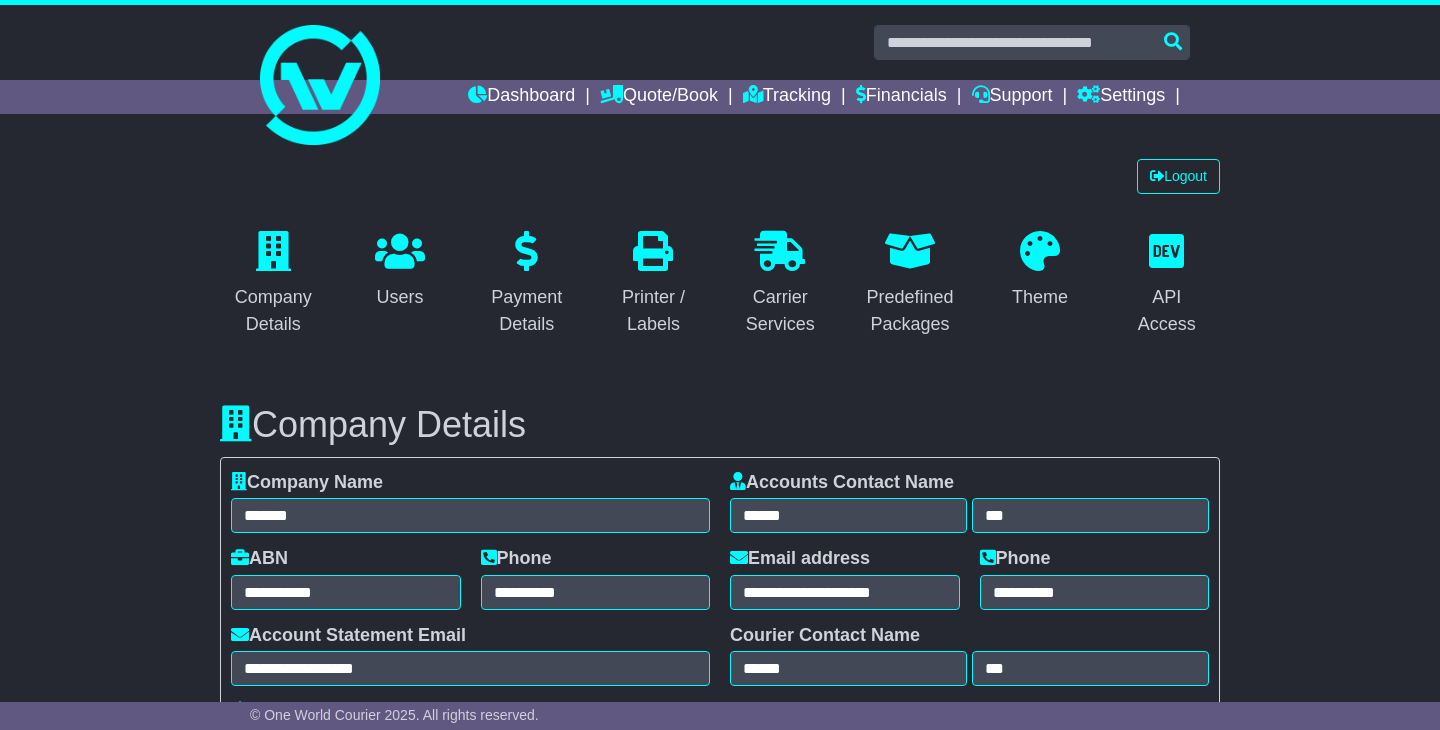 select on "**********" 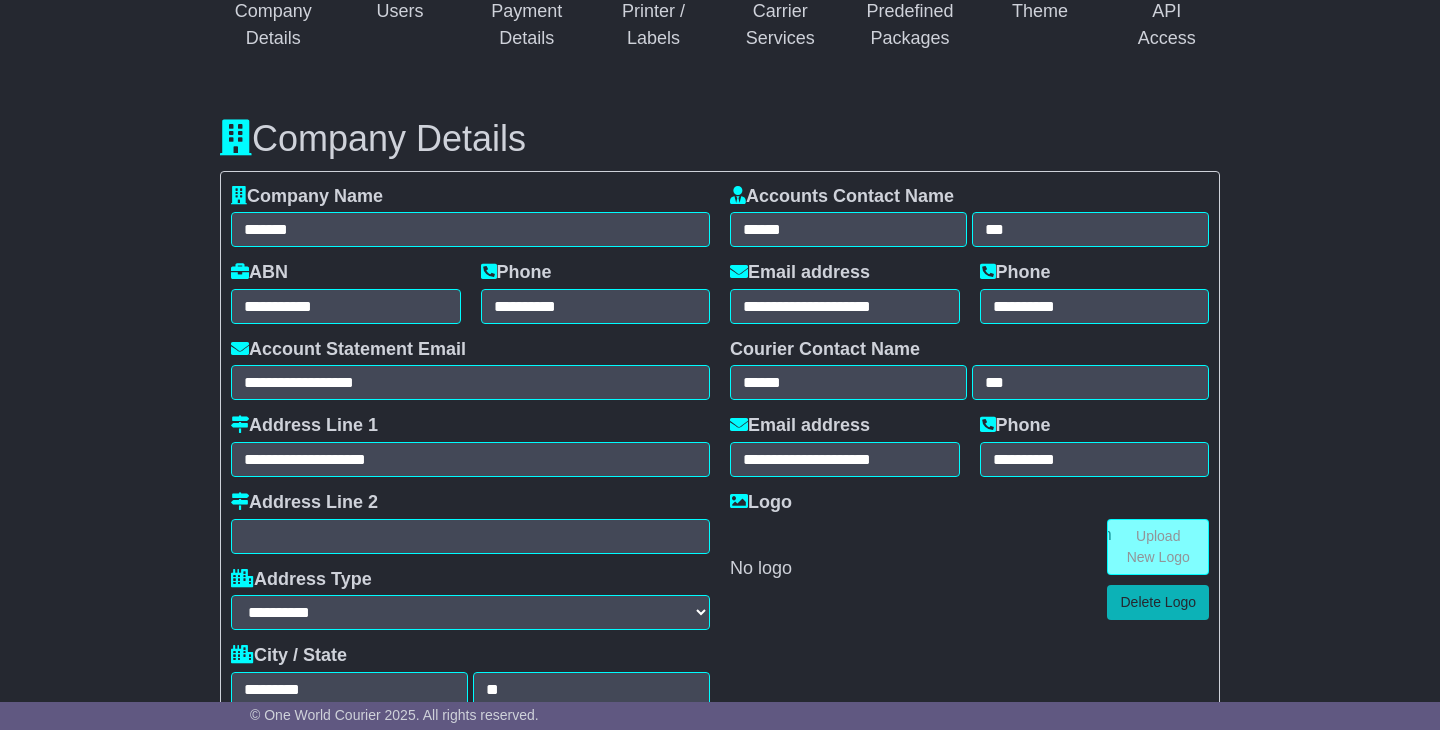 scroll, scrollTop: 0, scrollLeft: 0, axis: both 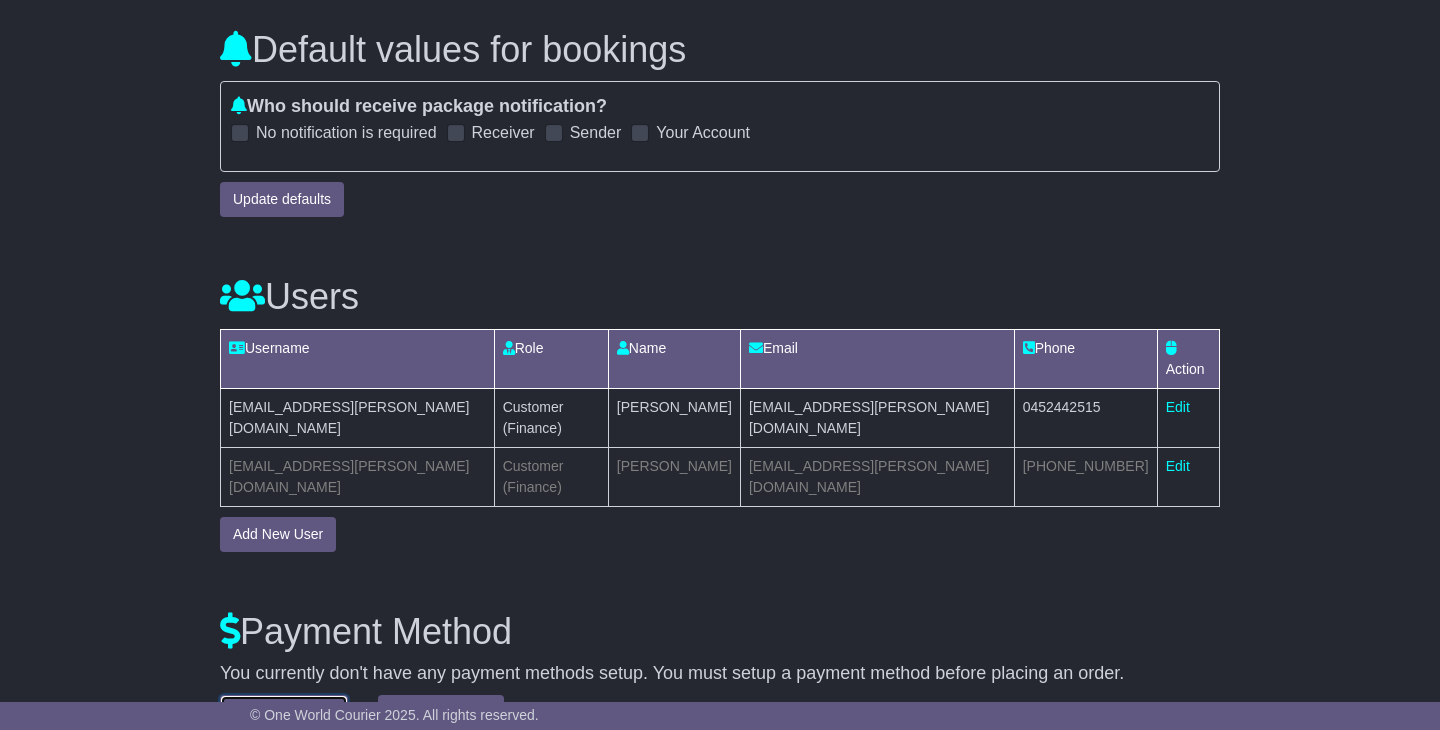 click on "Add Direct Debit" at bounding box center [284, 712] 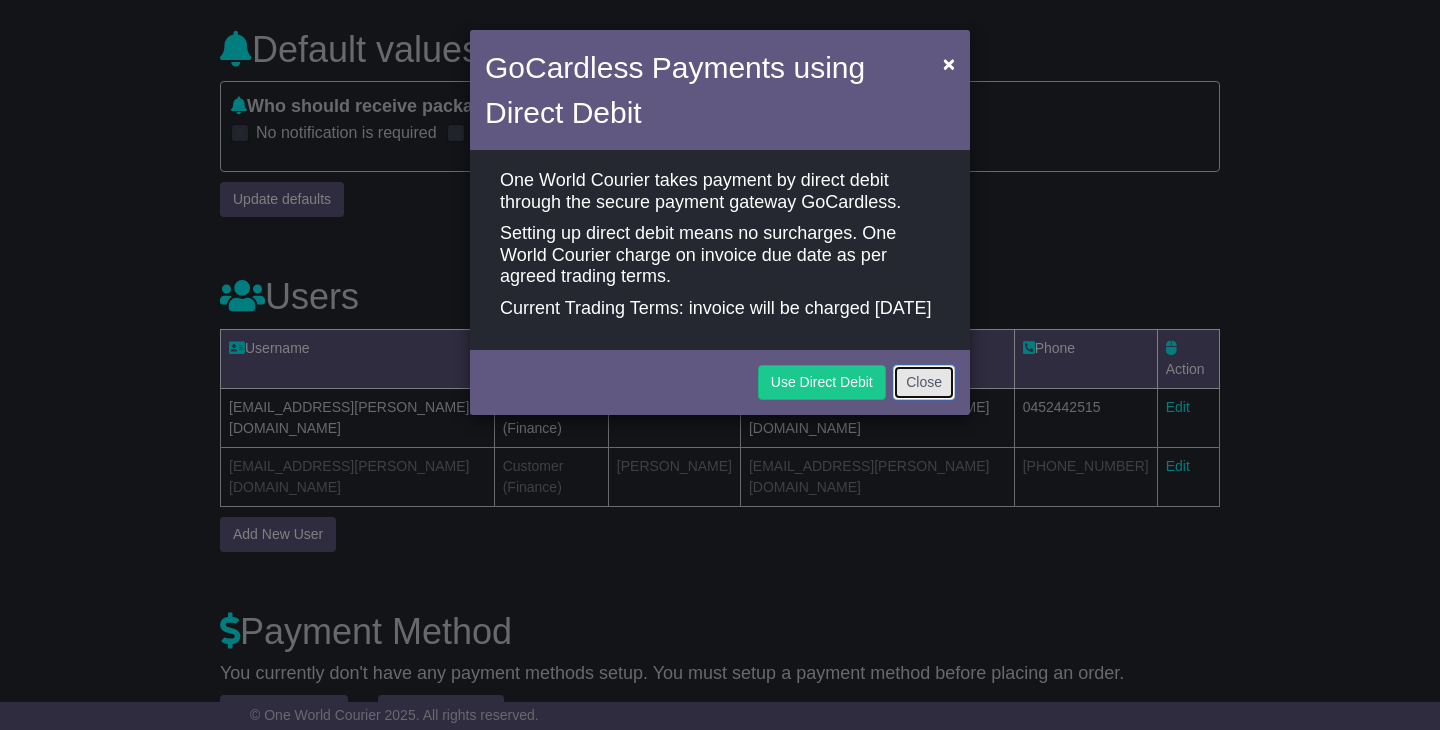 click on "Close" at bounding box center [924, 382] 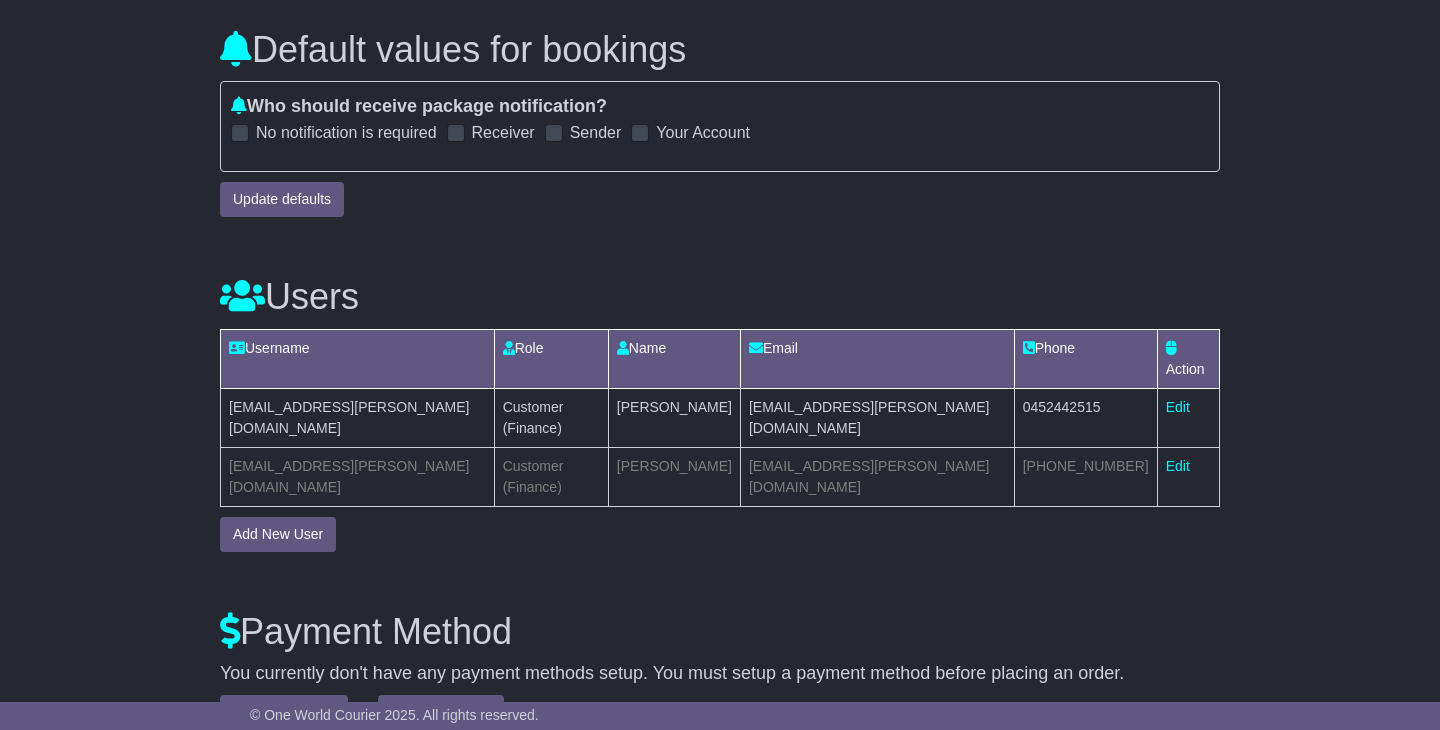 scroll, scrollTop: 0, scrollLeft: 0, axis: both 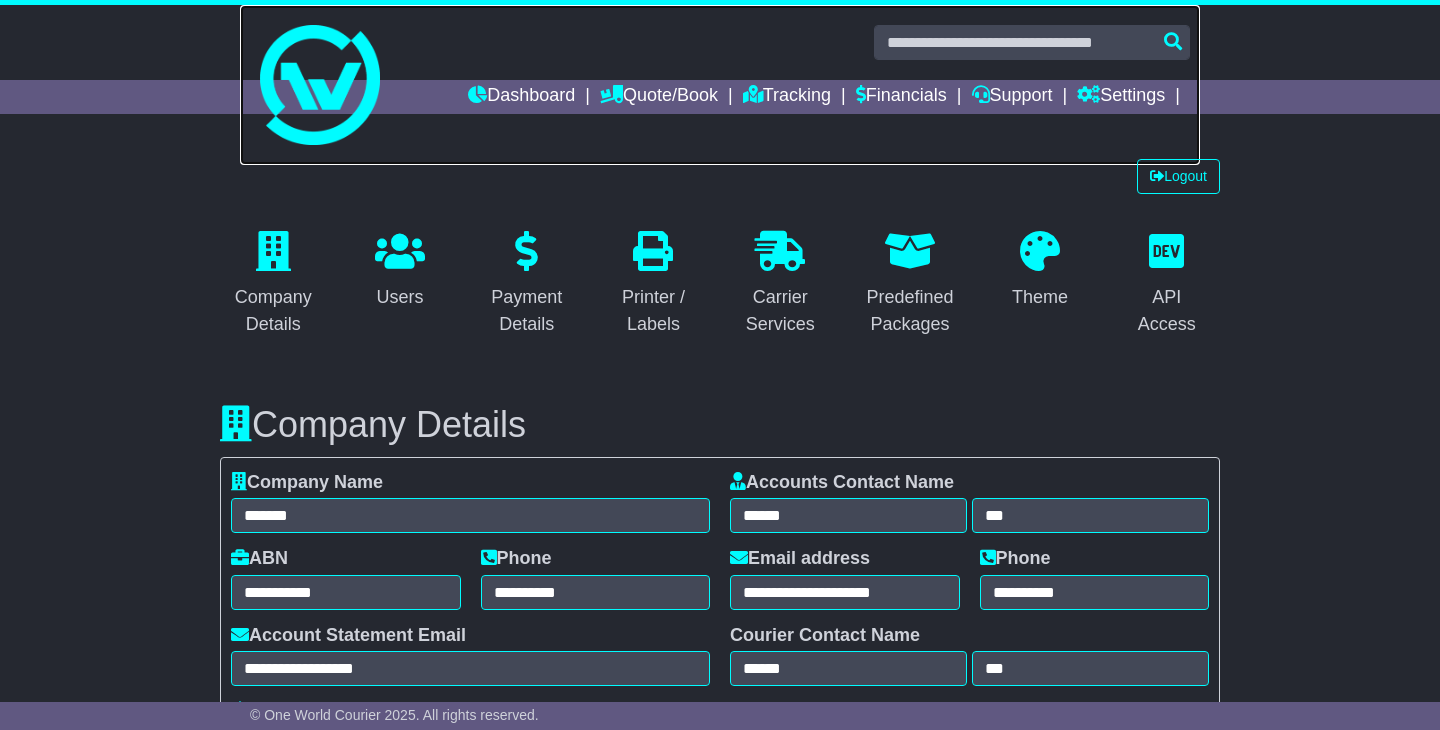 click at bounding box center (720, 85) 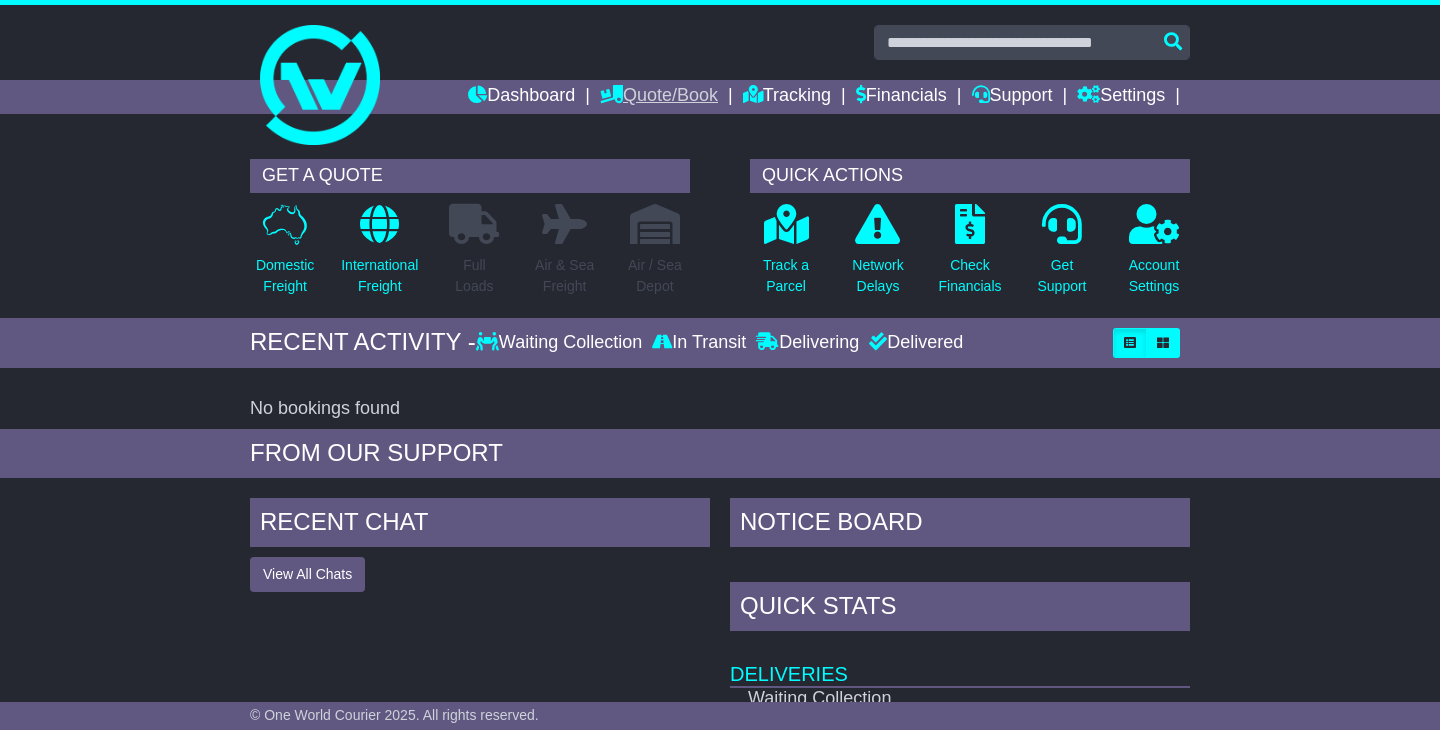 scroll, scrollTop: 0, scrollLeft: 0, axis: both 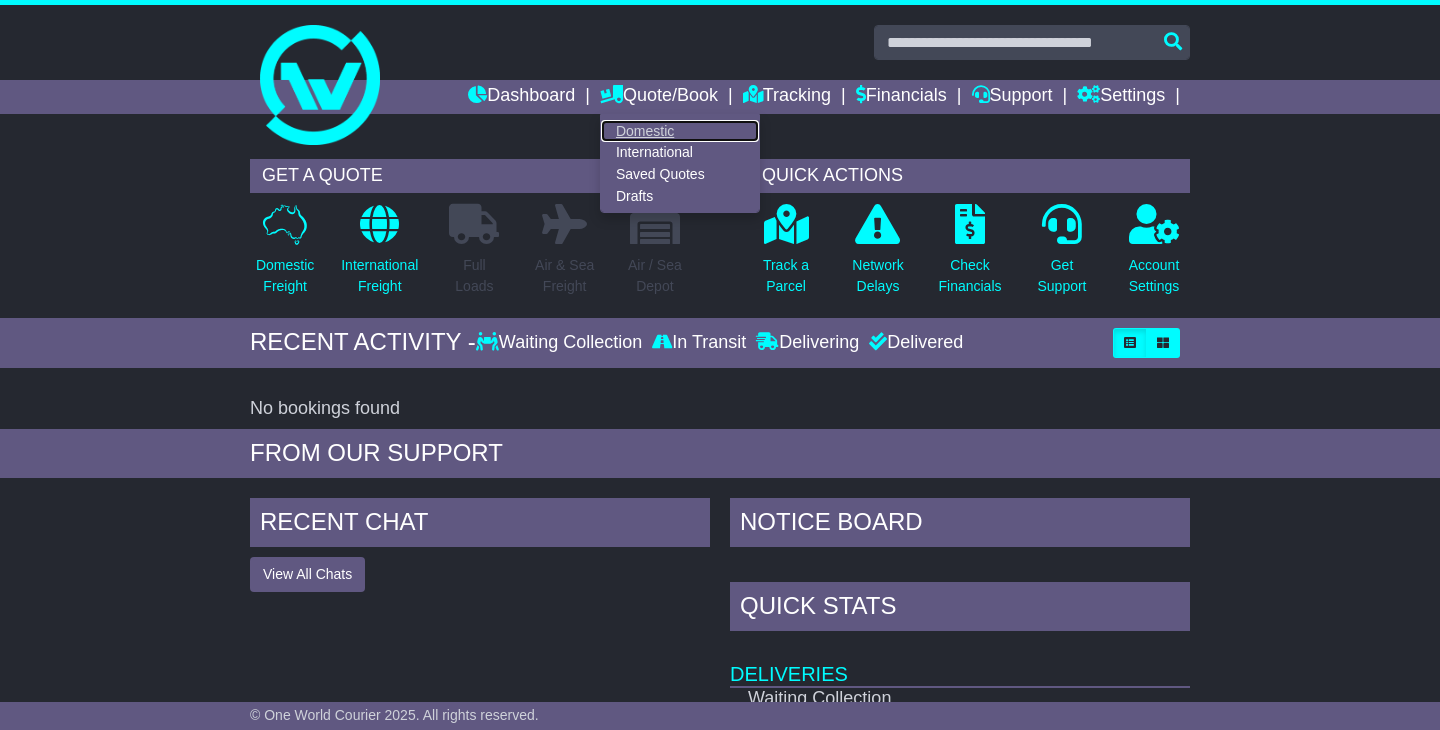 click on "Domestic" at bounding box center (680, 131) 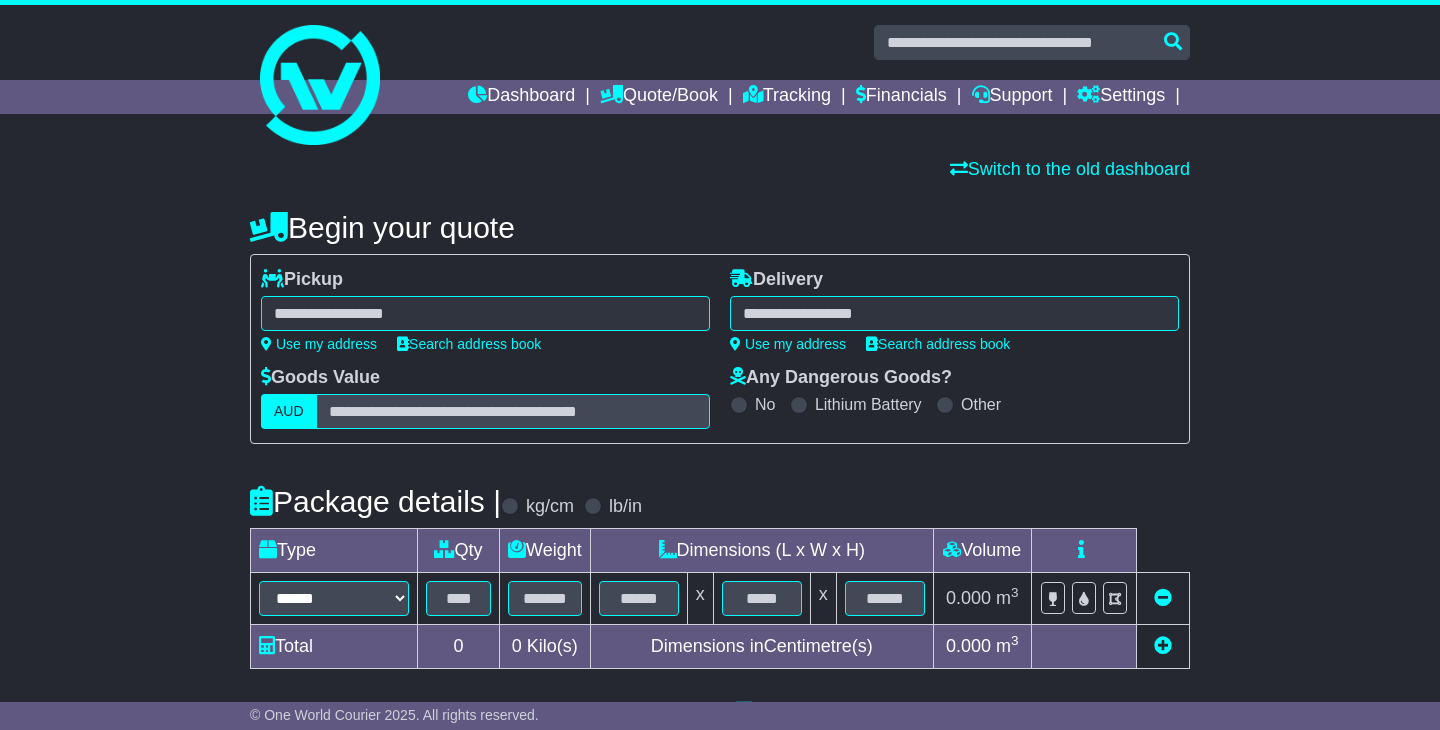 scroll, scrollTop: 0, scrollLeft: 0, axis: both 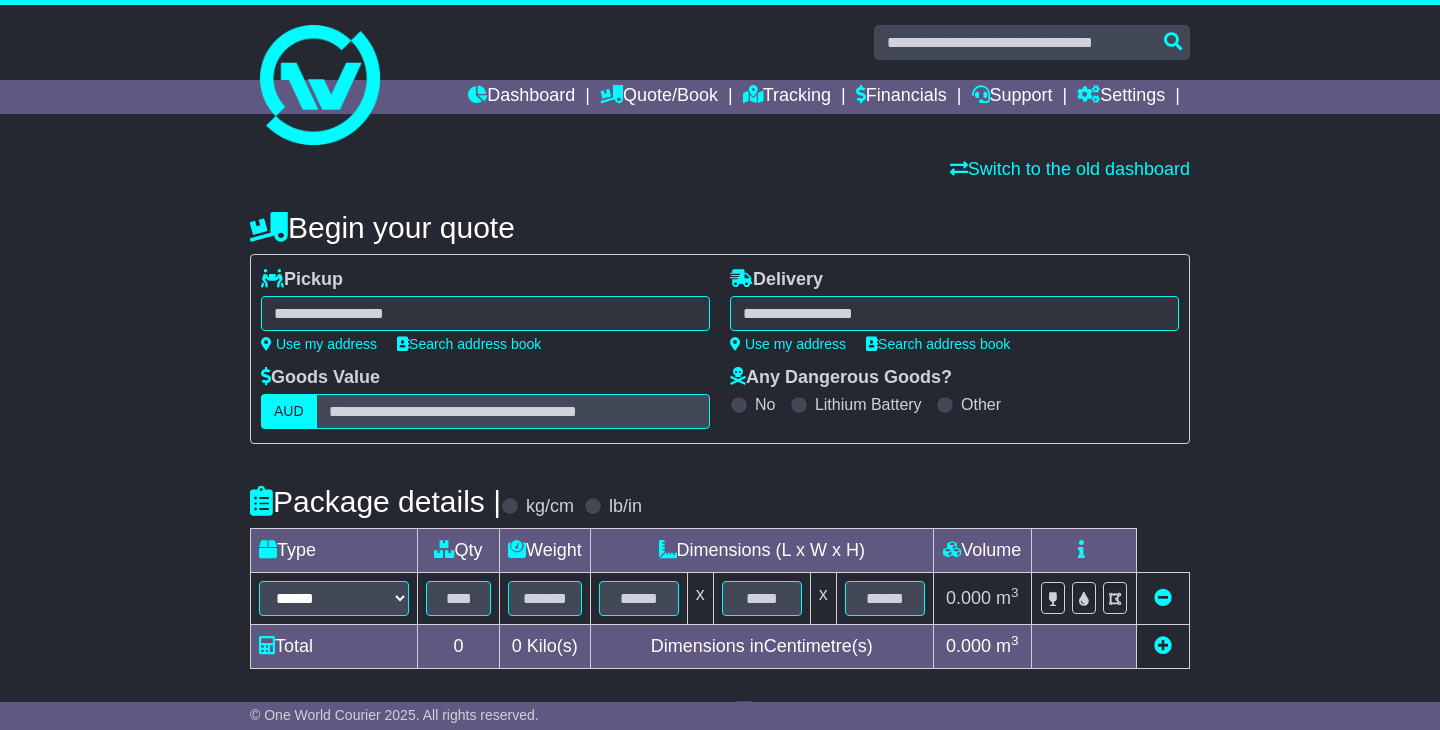 drag, startPoint x: 519, startPoint y: 273, endPoint x: 514, endPoint y: 305, distance: 32.38827 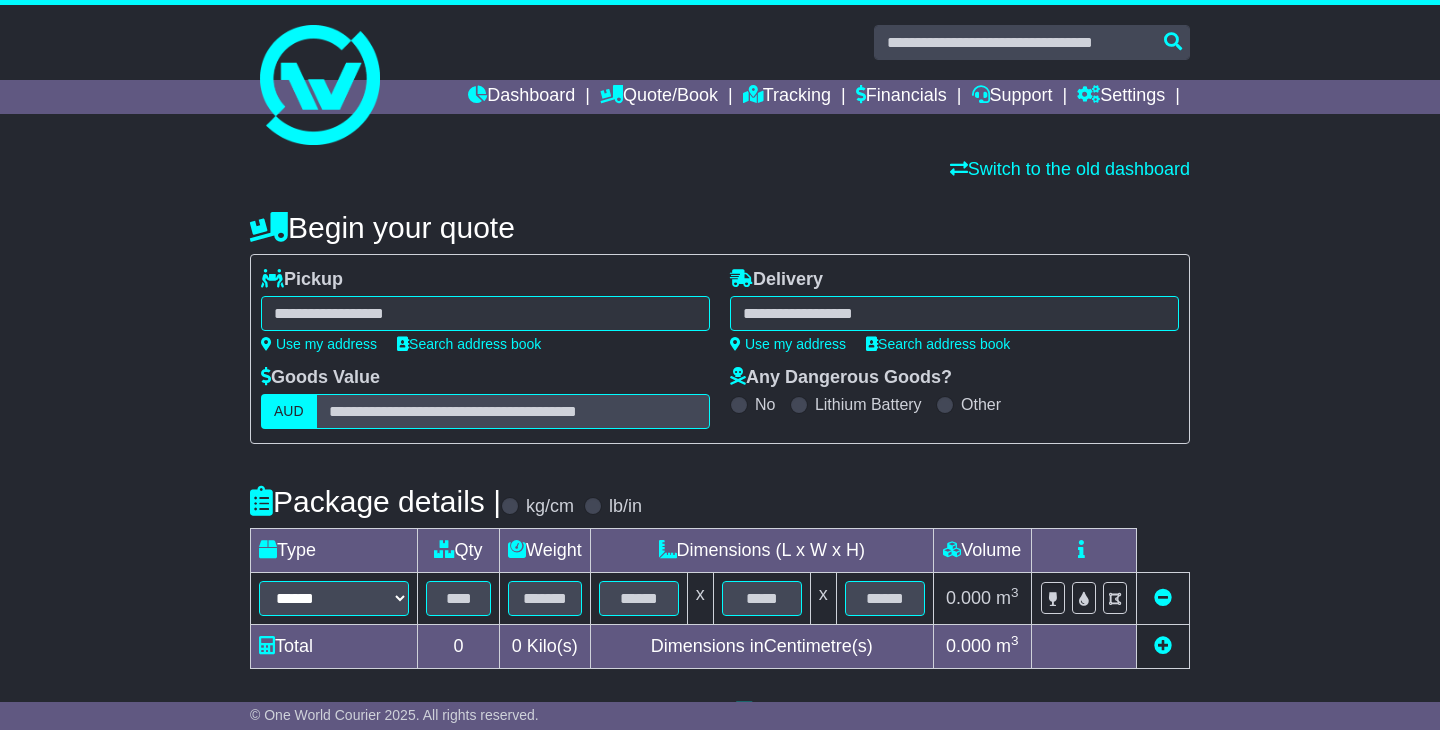 click at bounding box center [485, 313] 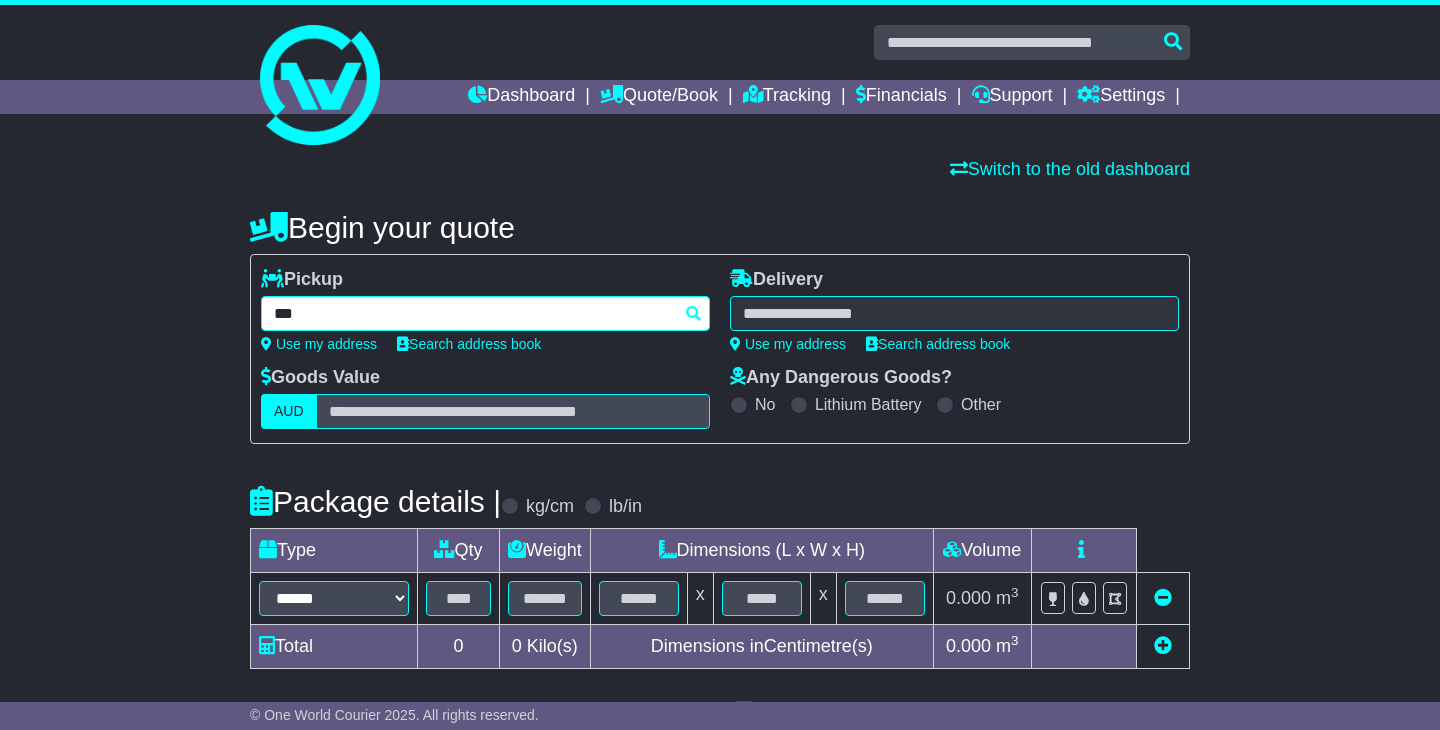 type on "****" 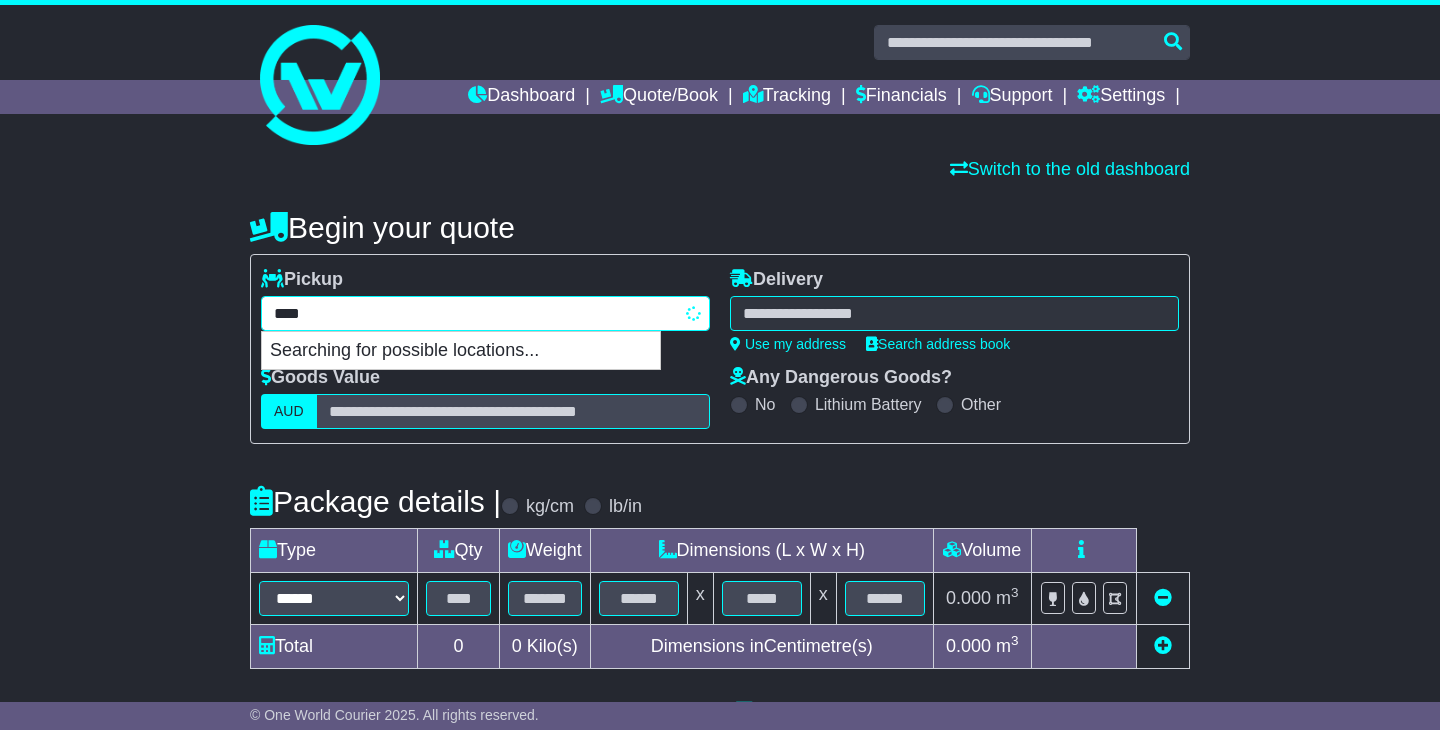 type on "*********" 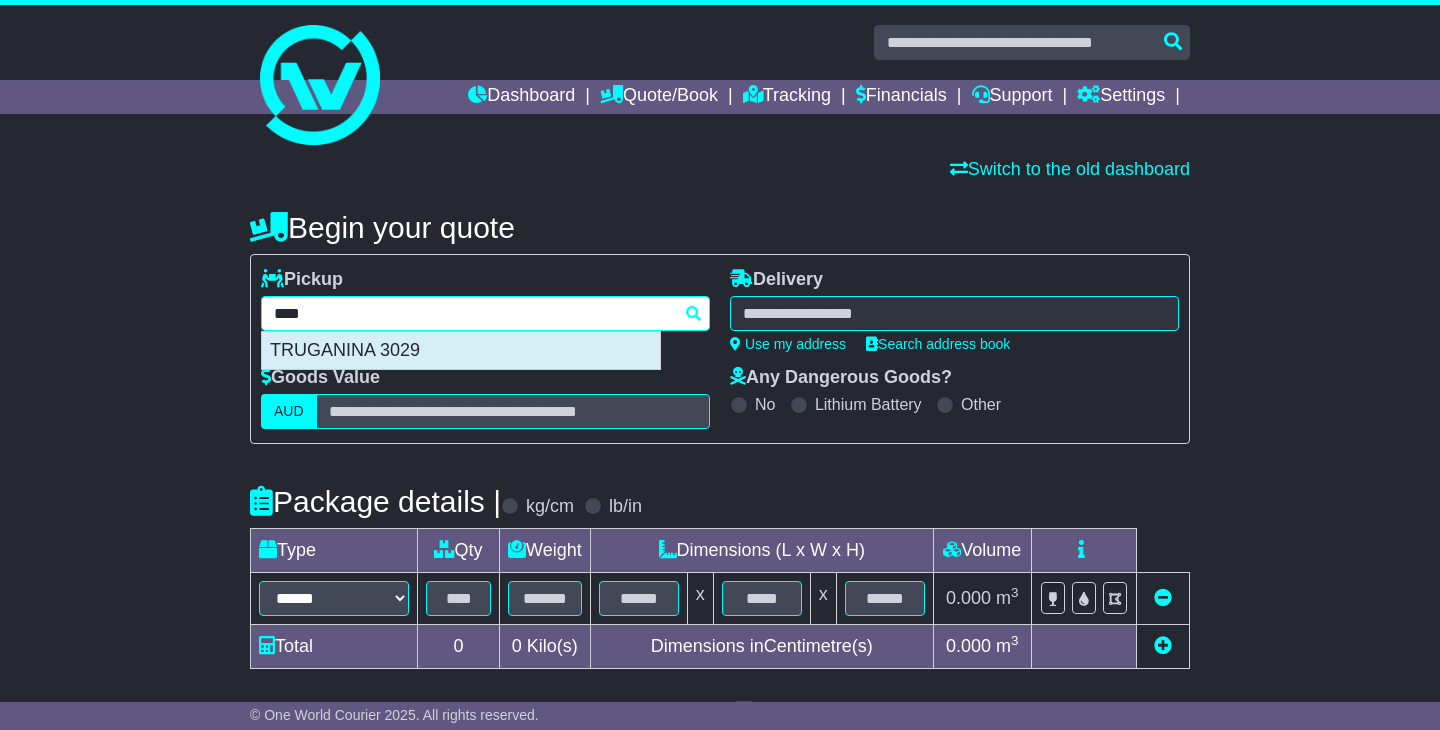 click on "TRUGANINA 3029" at bounding box center [461, 351] 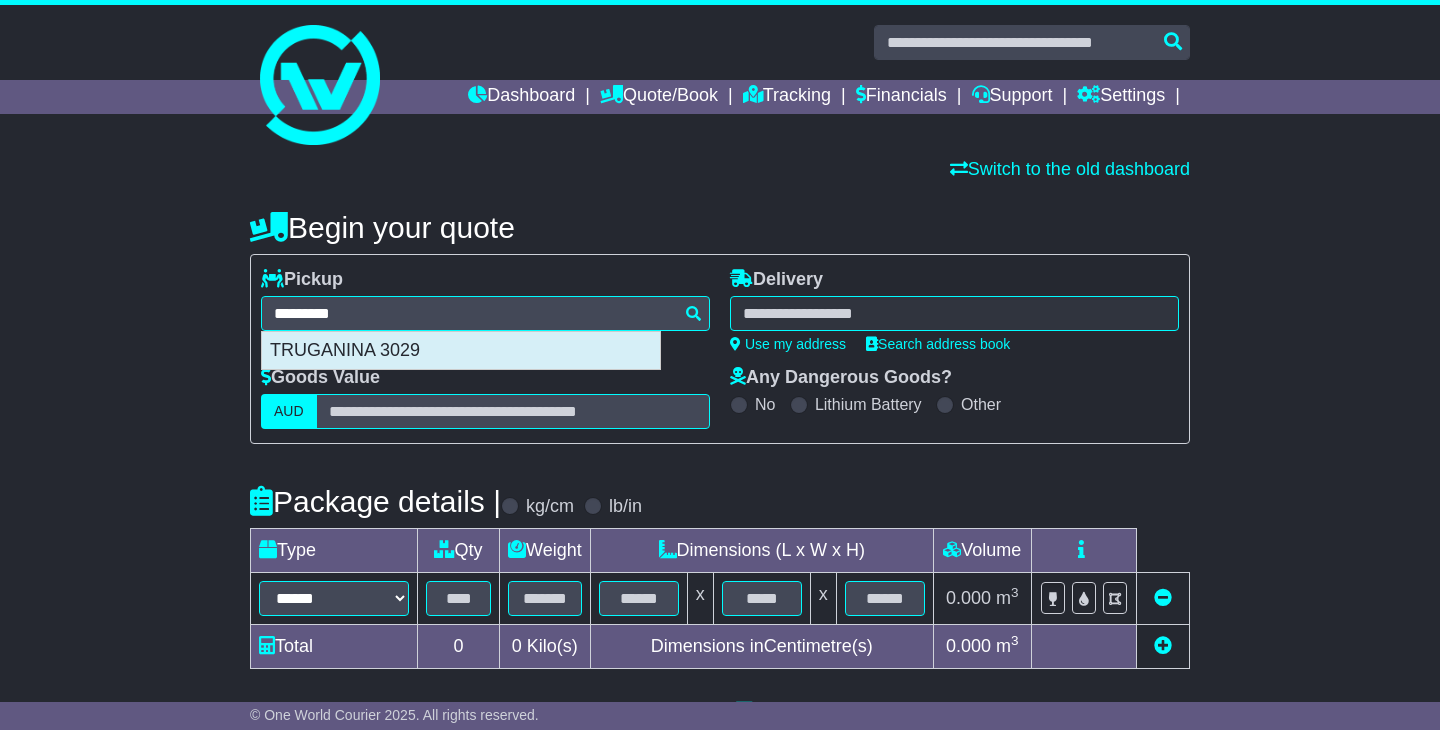type on "**********" 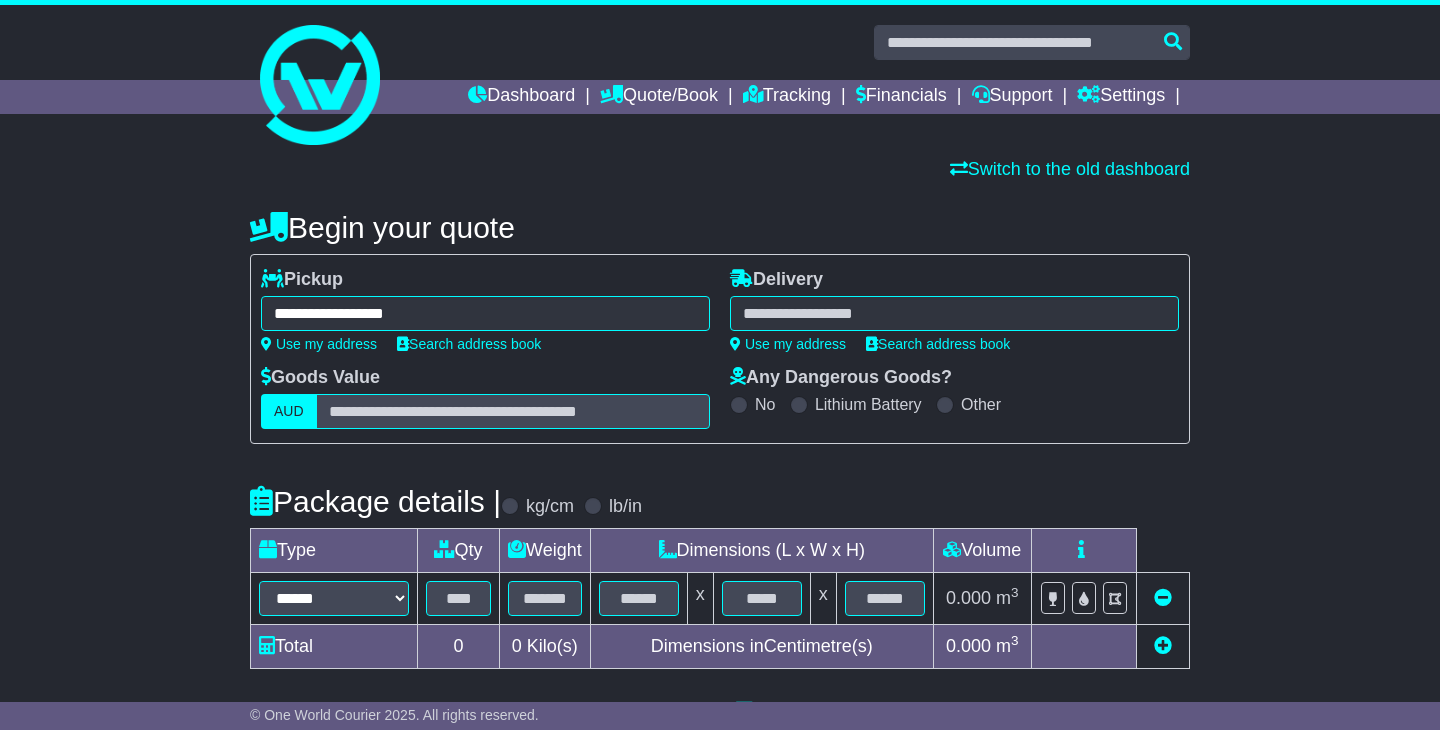 click on "**********" at bounding box center (720, 604) 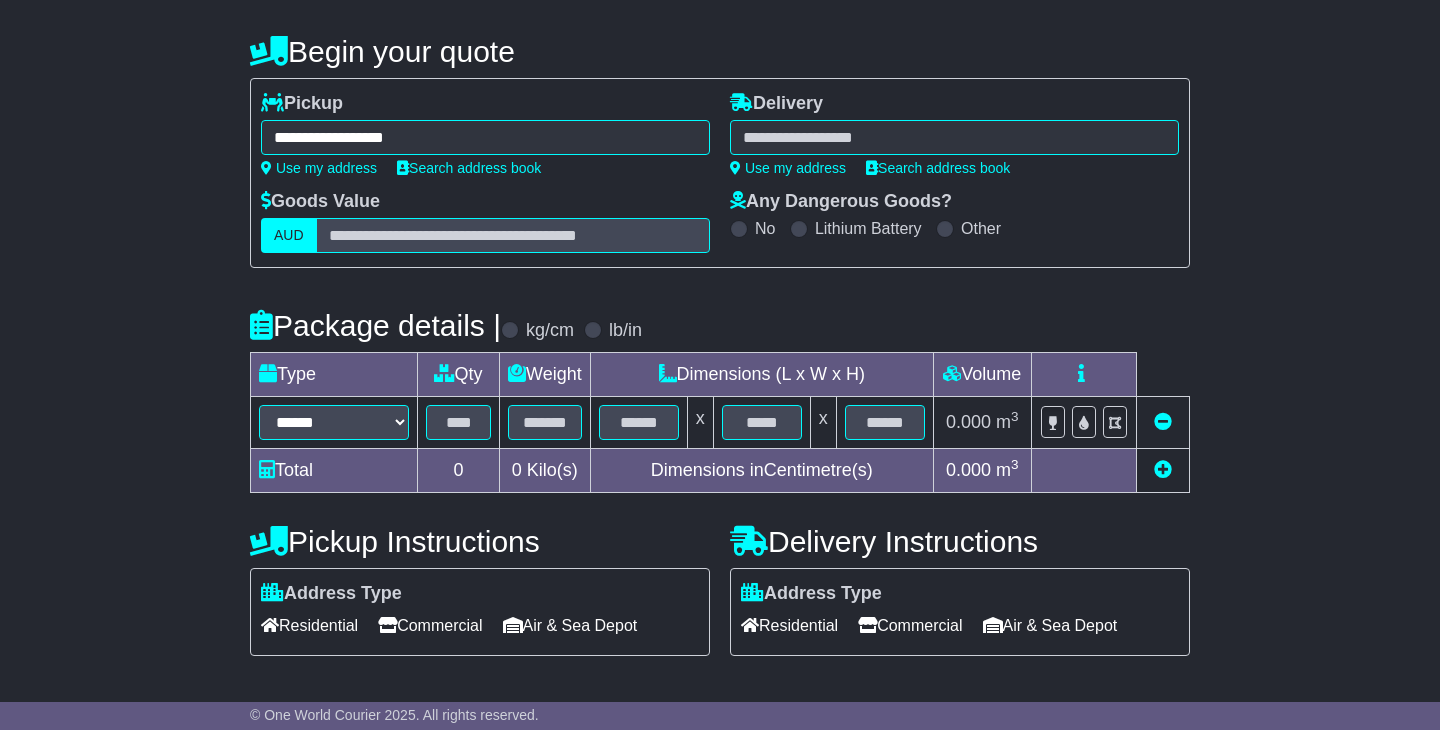 scroll, scrollTop: 172, scrollLeft: 0, axis: vertical 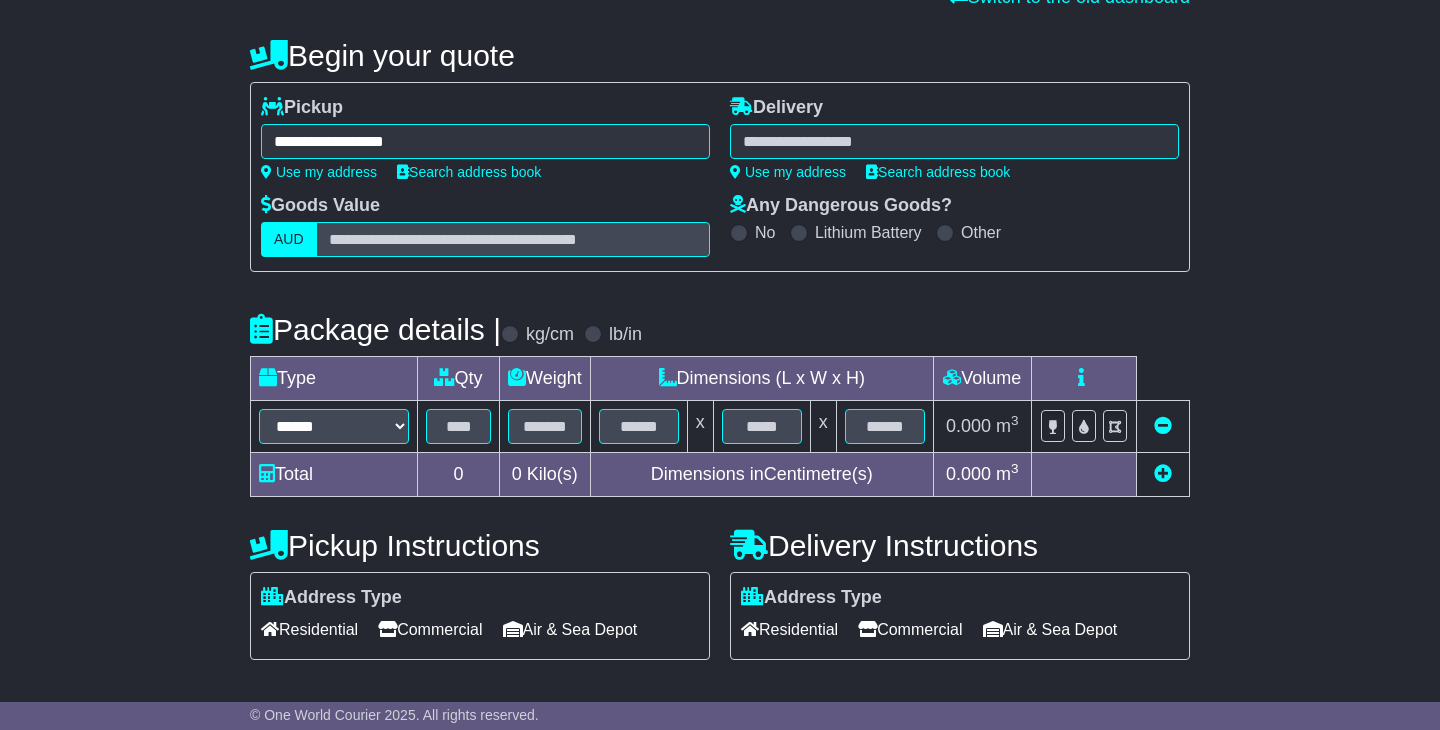 click at bounding box center (954, 141) 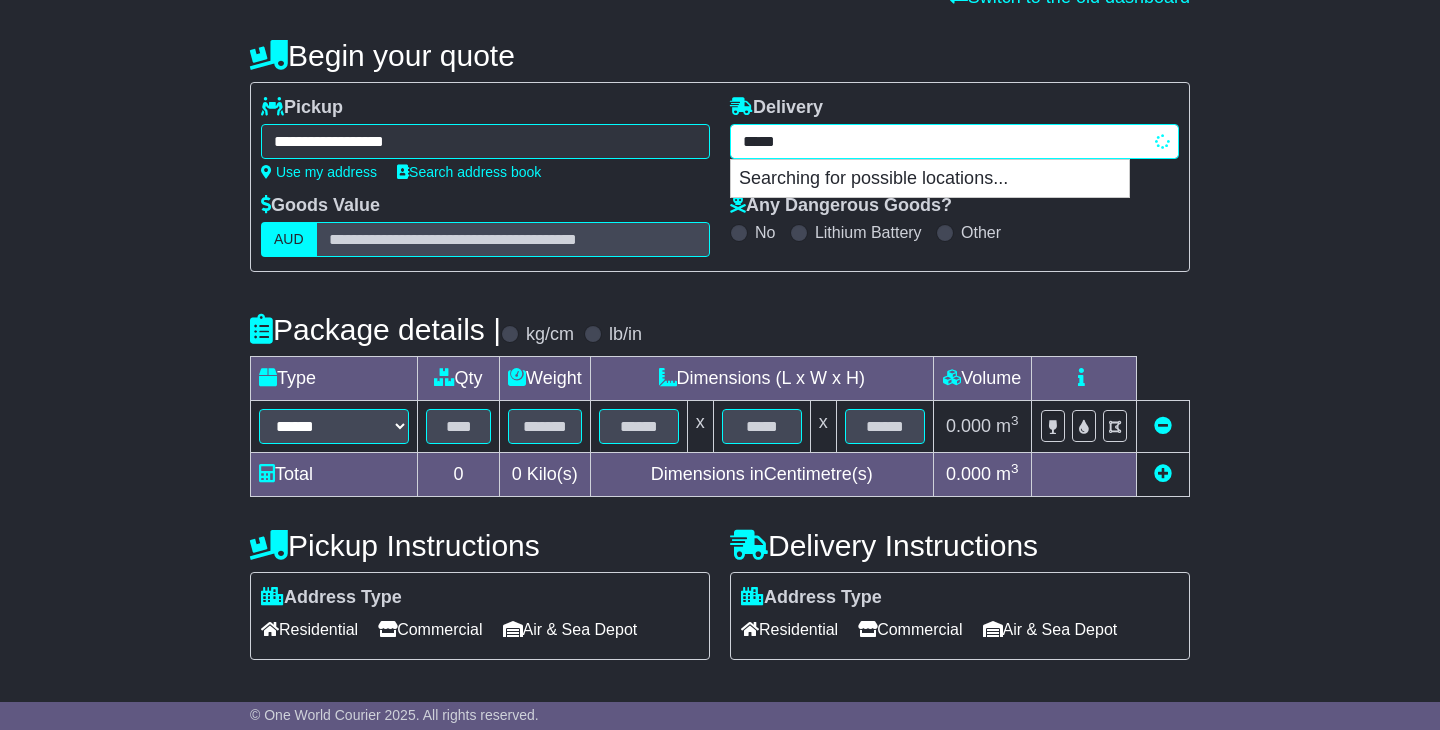 type on "******" 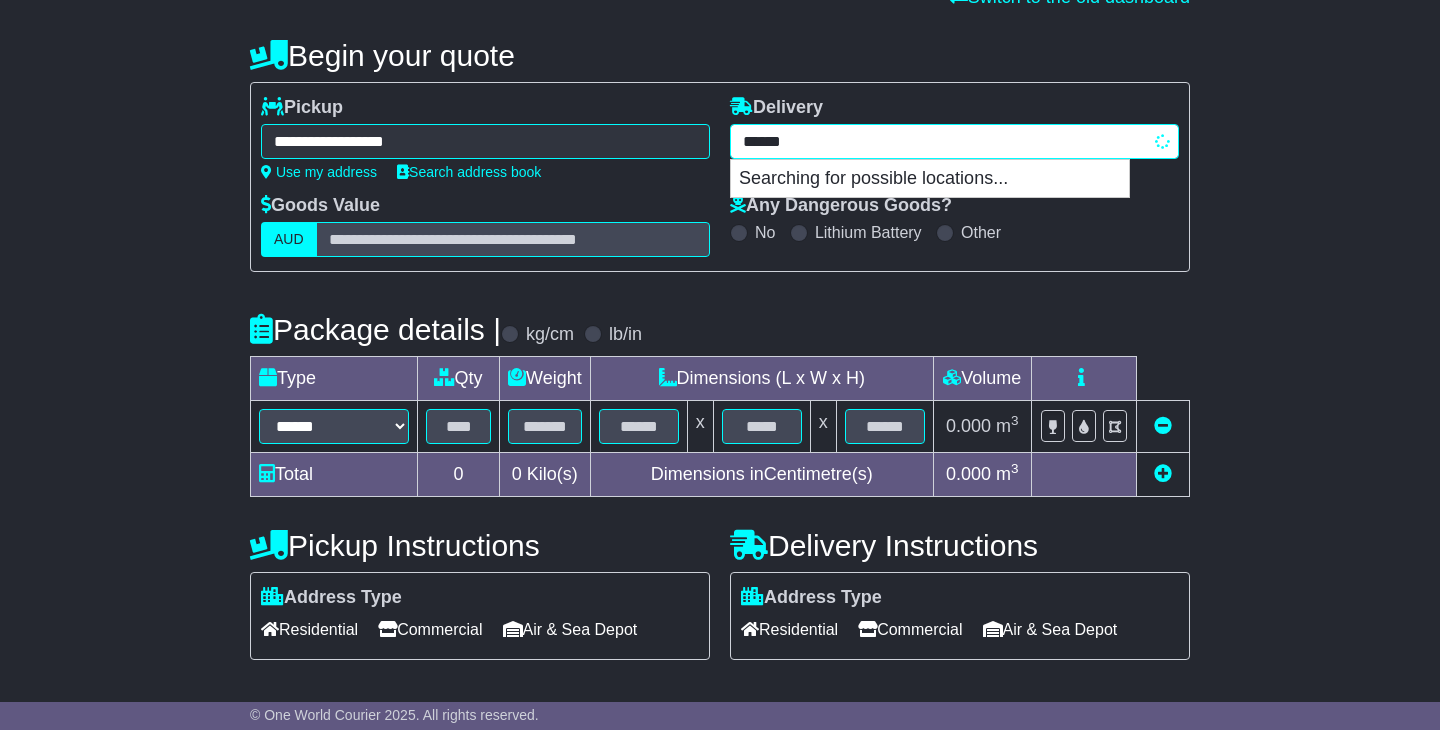 type on "**********" 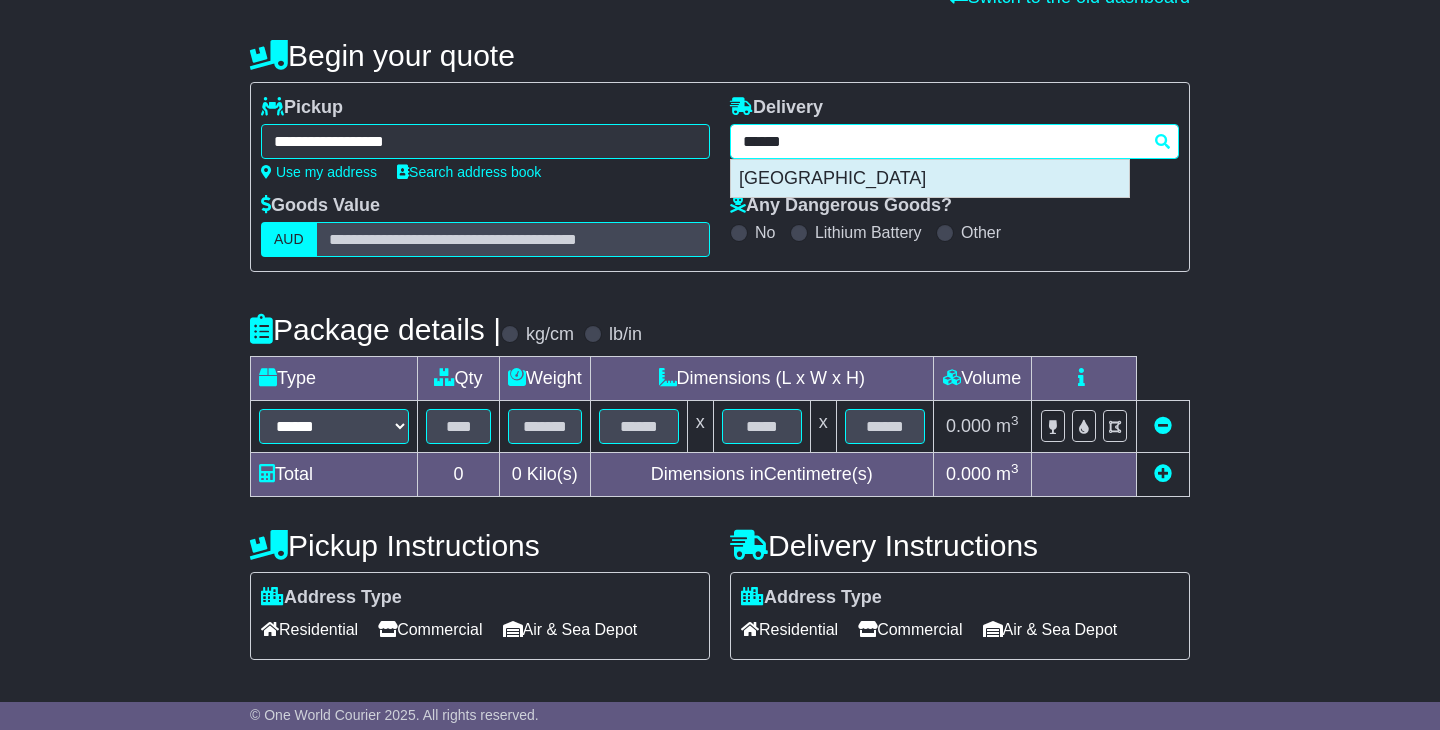 click on "[GEOGRAPHIC_DATA]" at bounding box center (930, 179) 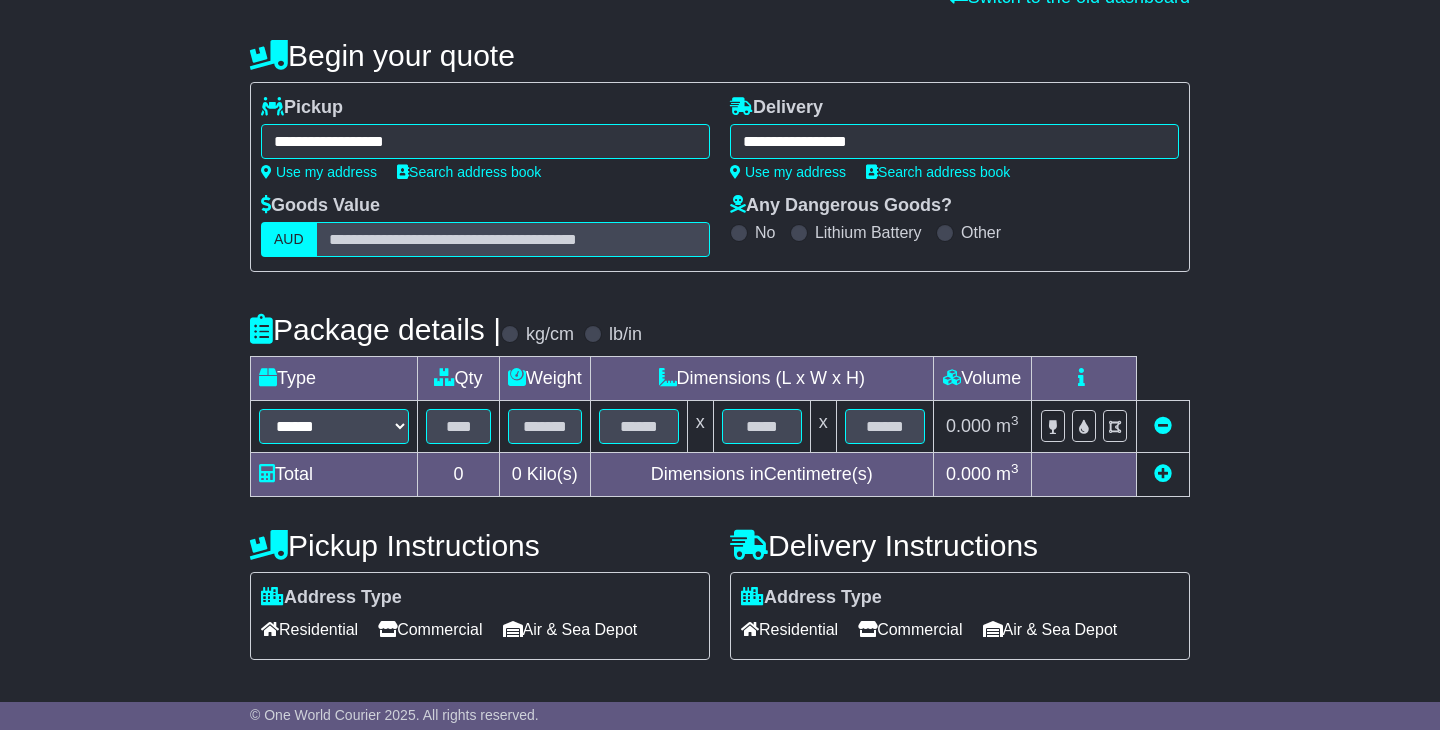 type on "**********" 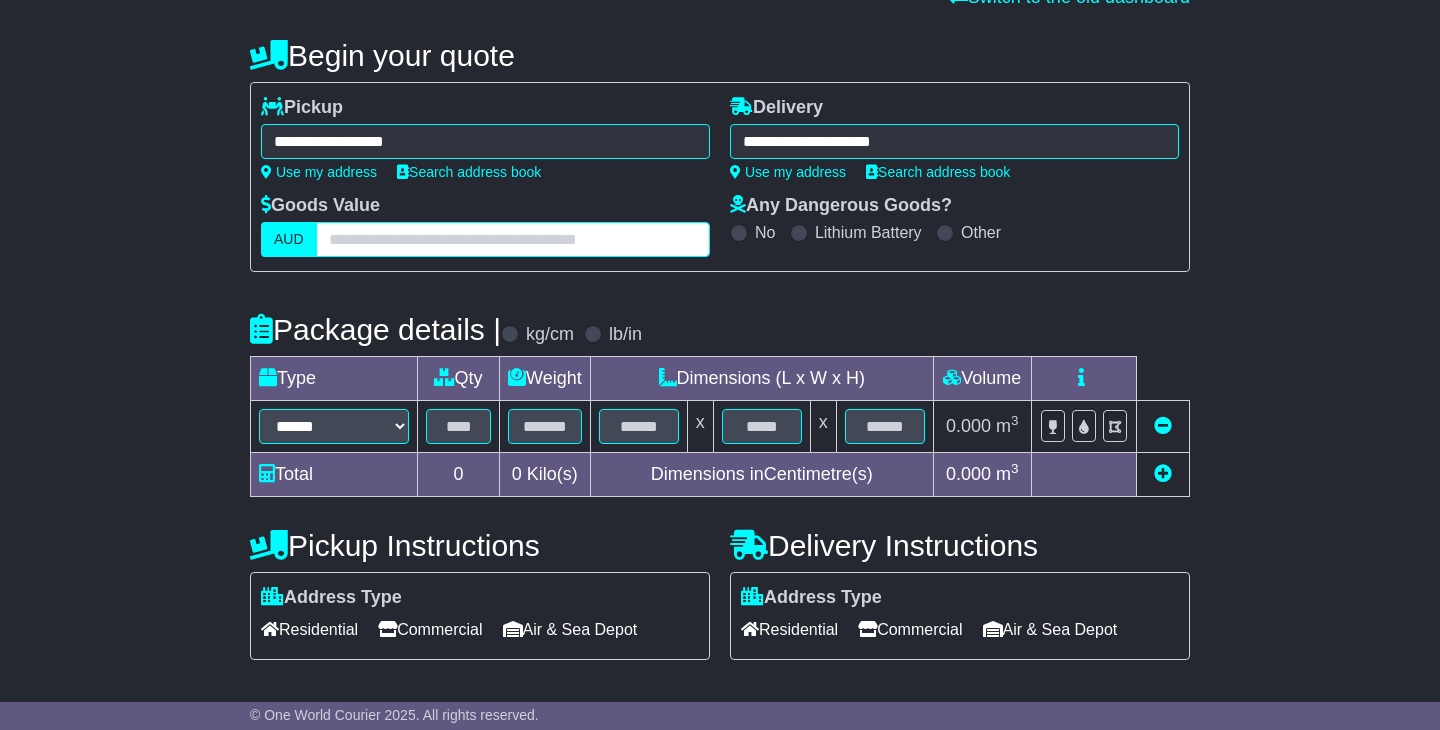 click at bounding box center [513, 239] 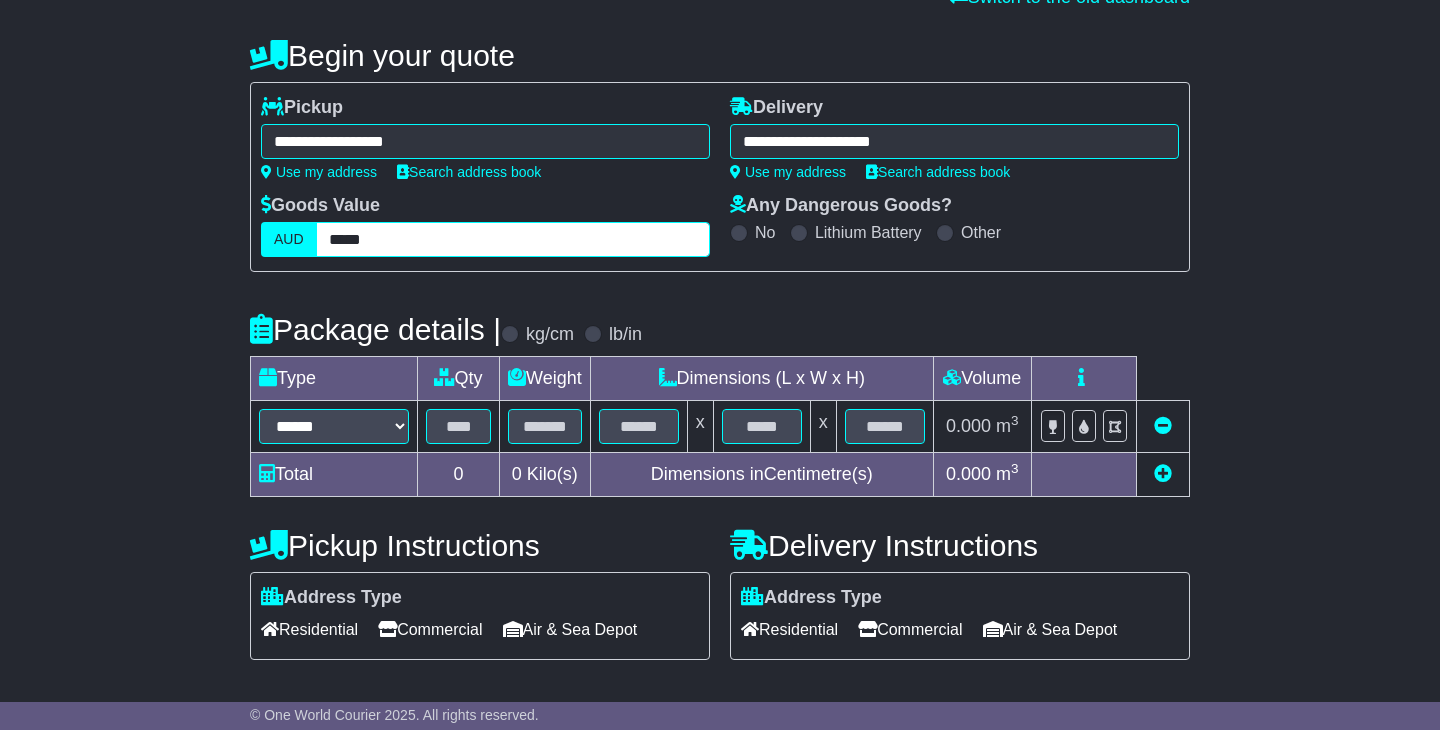 type on "*****" 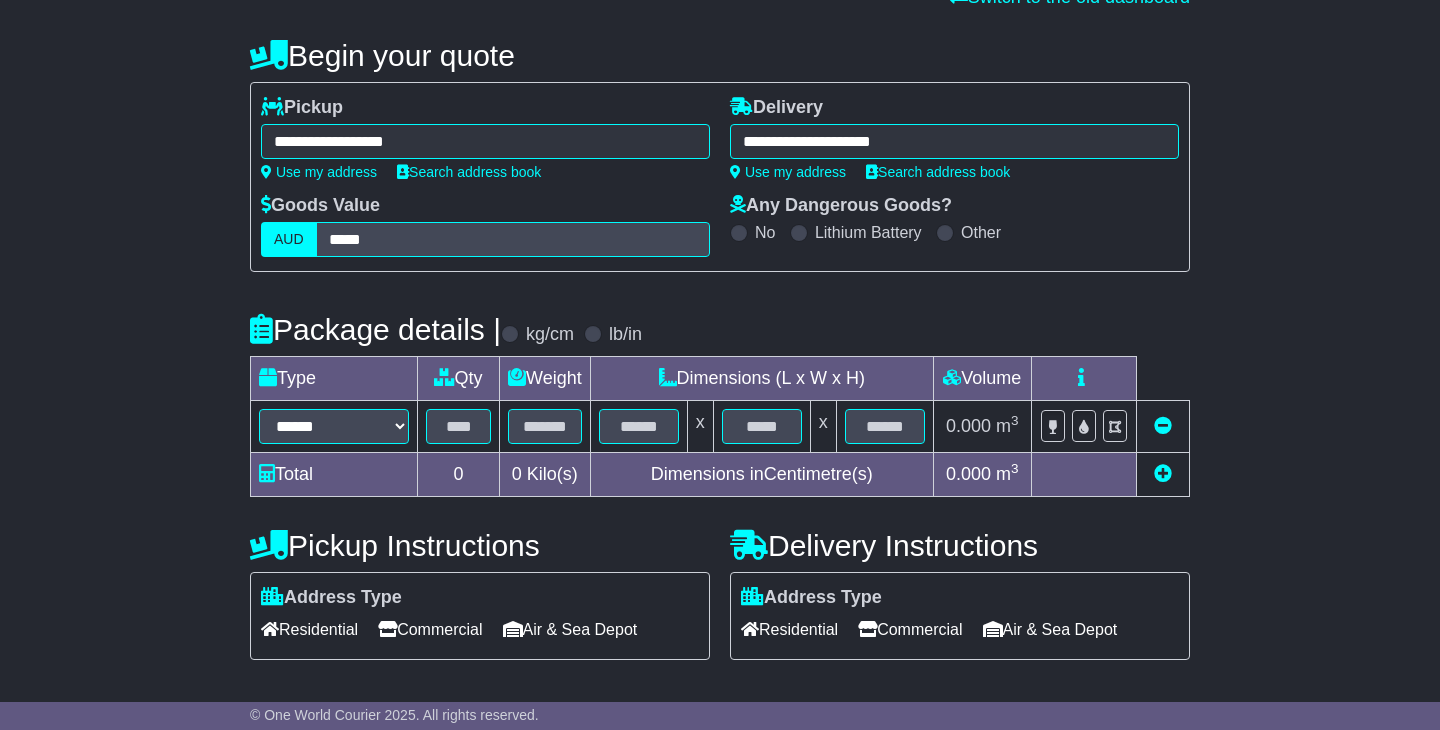 click on "Package details |
kg/cm
lb/in" at bounding box center [720, 329] 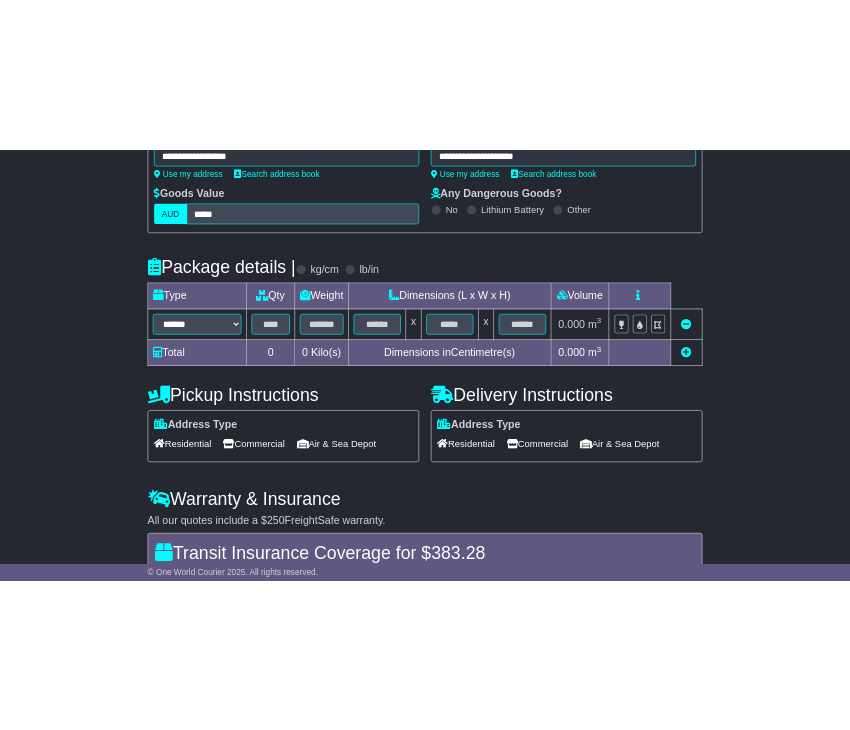 scroll, scrollTop: 286, scrollLeft: 0, axis: vertical 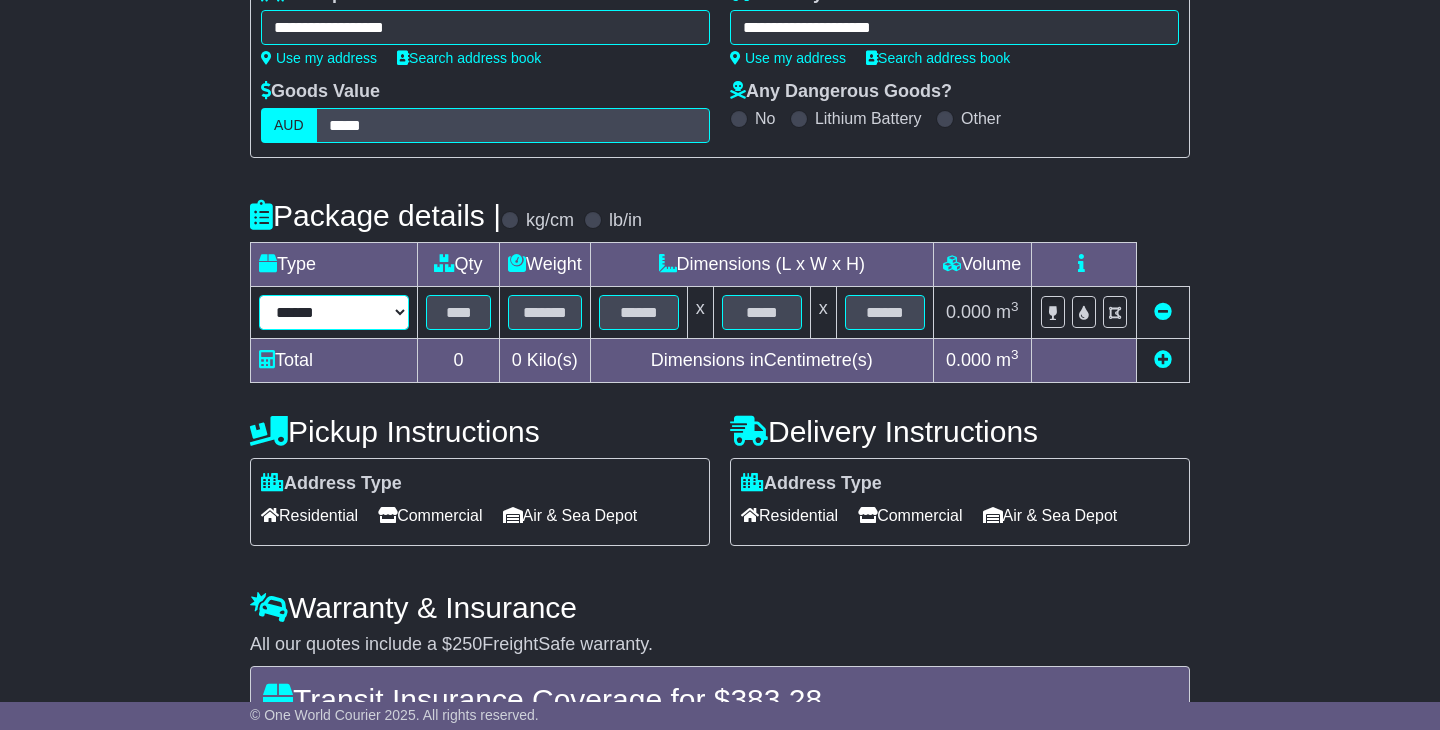 click on "****** ****** *** ******** ***** **** **** ****** *** *******" at bounding box center (334, 312) 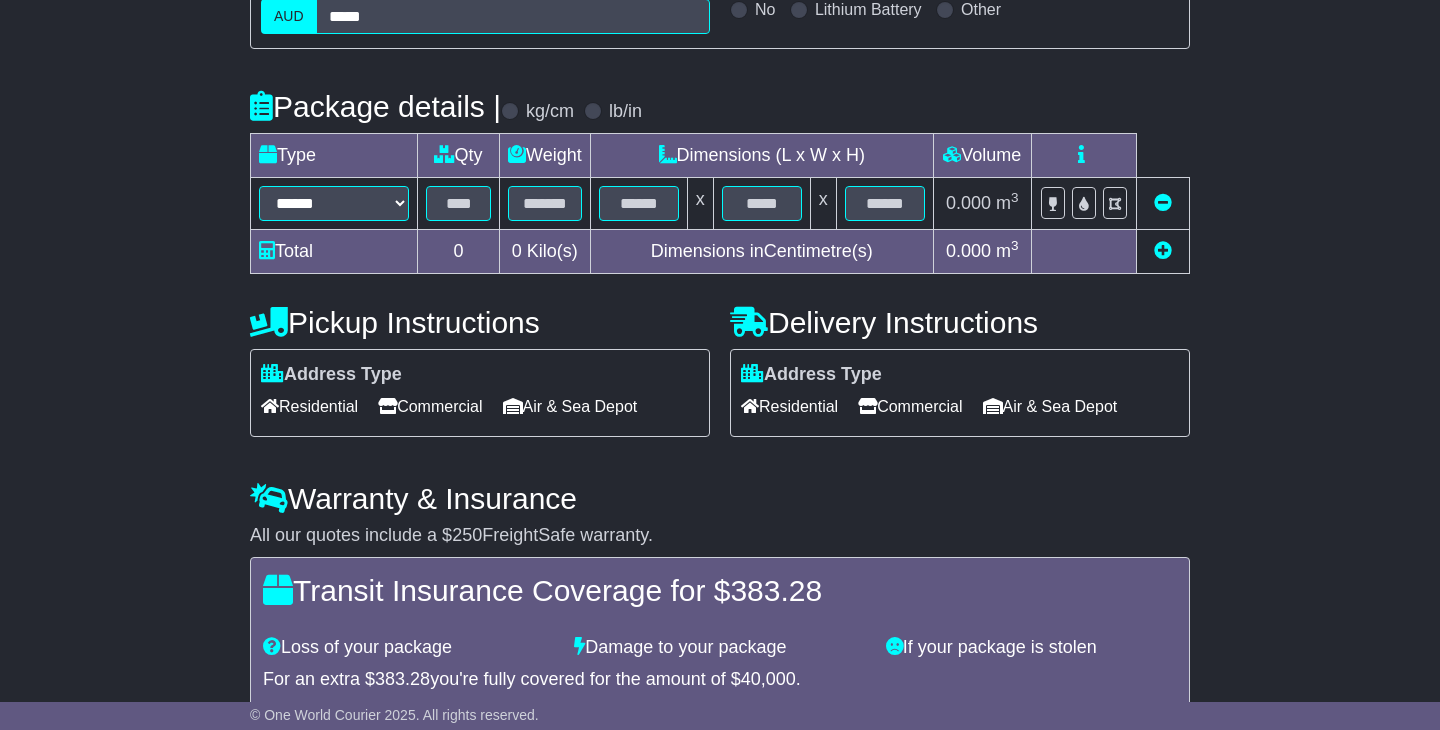 scroll, scrollTop: 357, scrollLeft: 0, axis: vertical 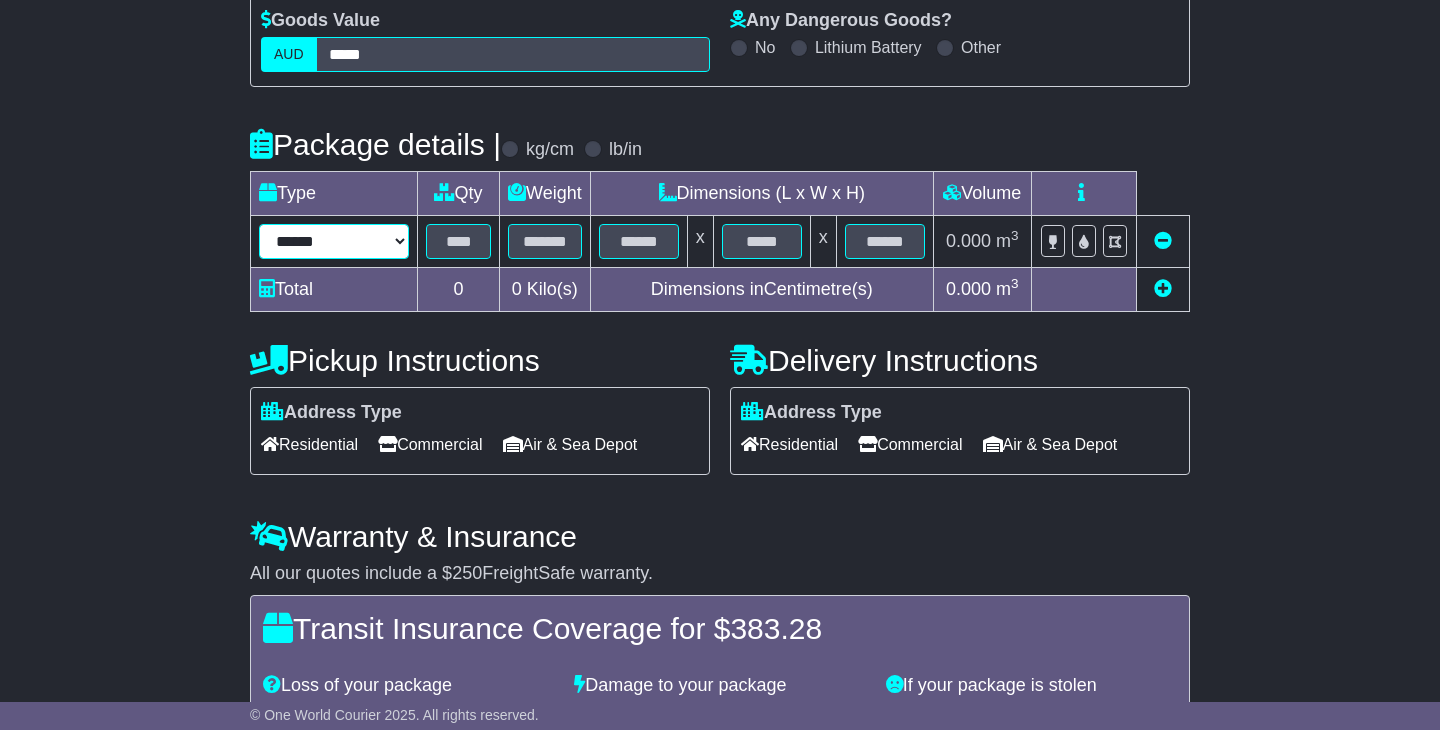 click on "****** ****** *** ******** ***** **** **** ****** *** *******" at bounding box center [334, 241] 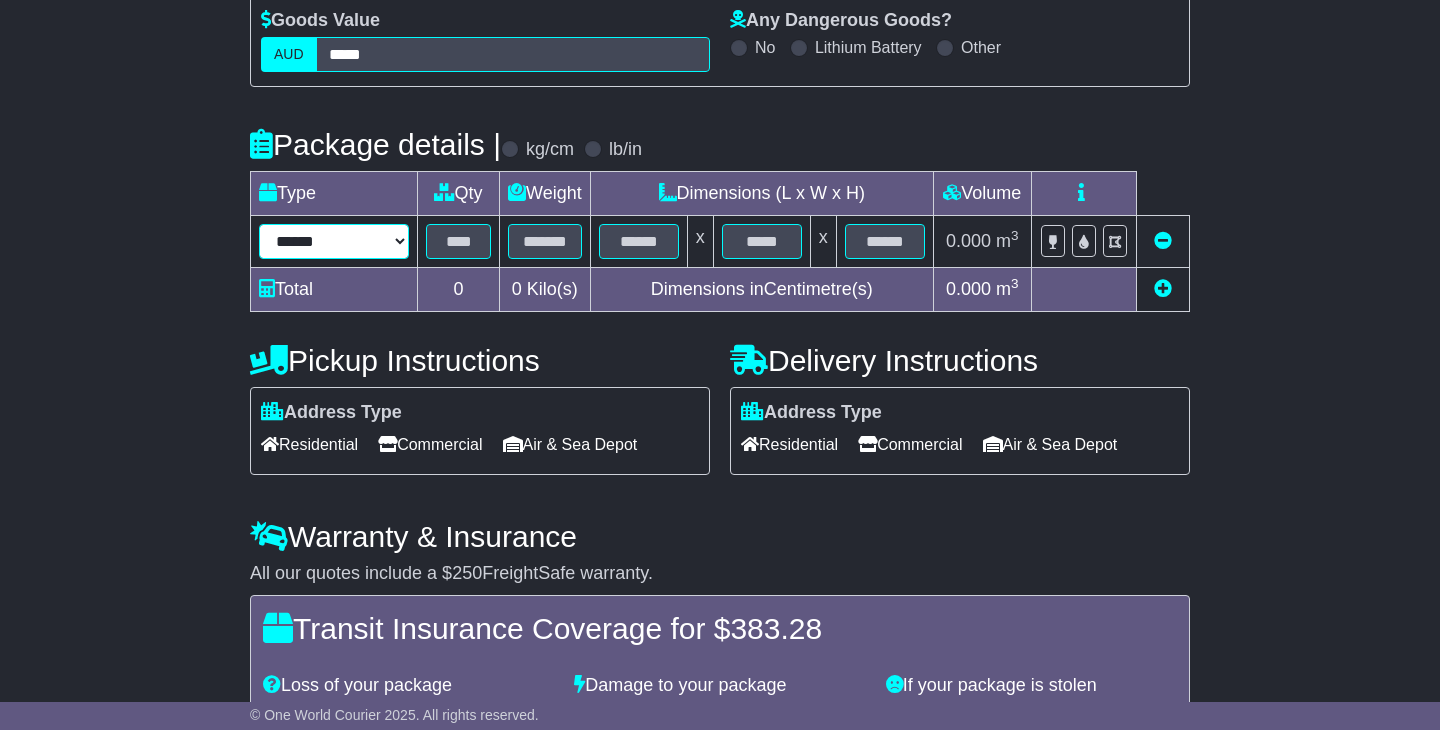 select on "*****" 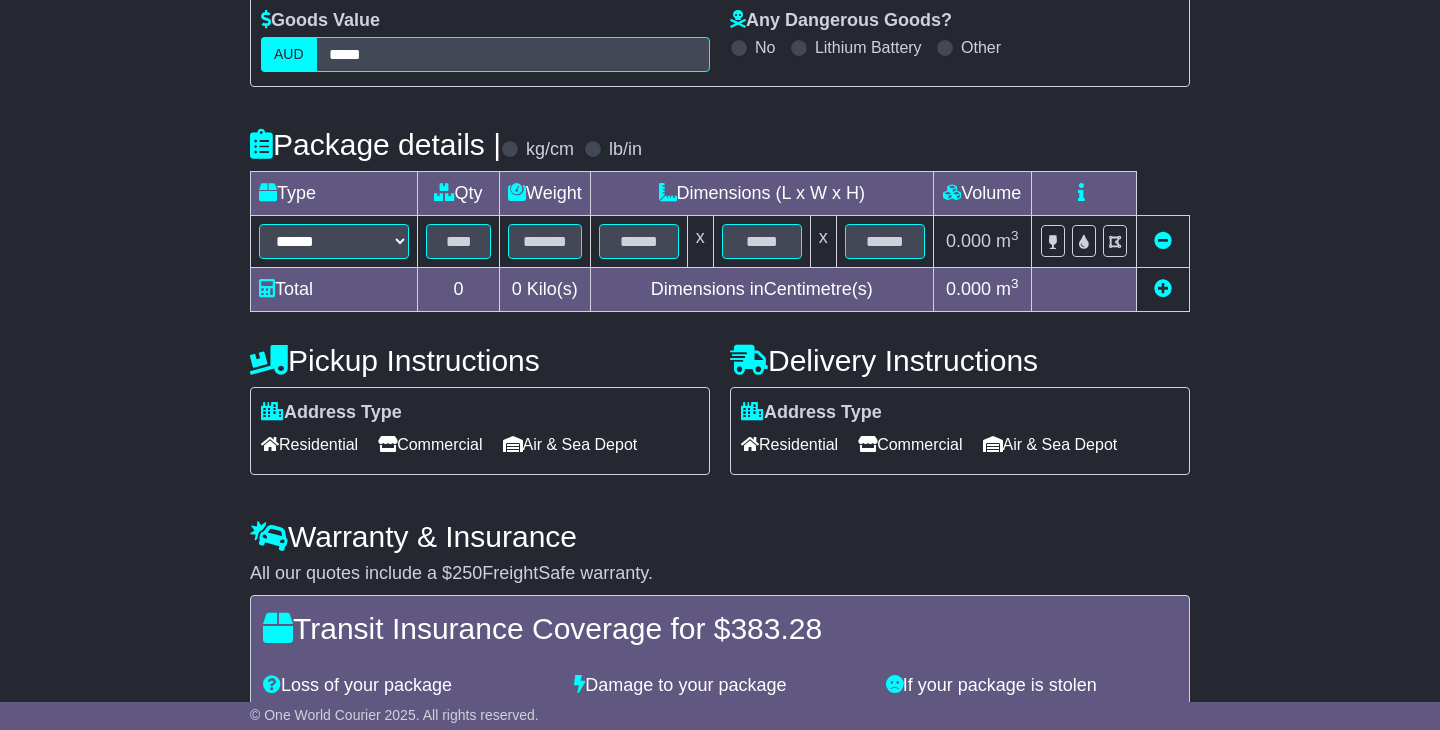 click at bounding box center [1163, 288] 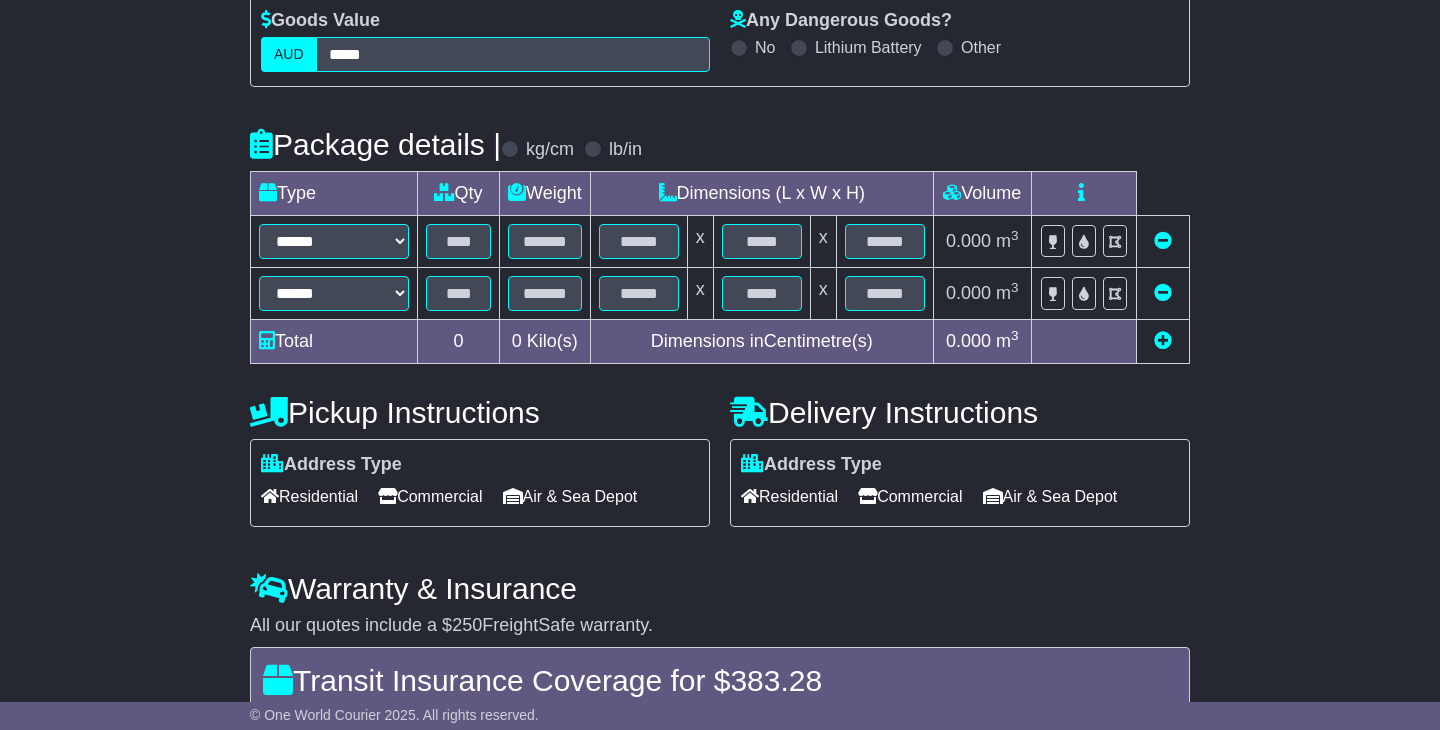click at bounding box center [1163, 340] 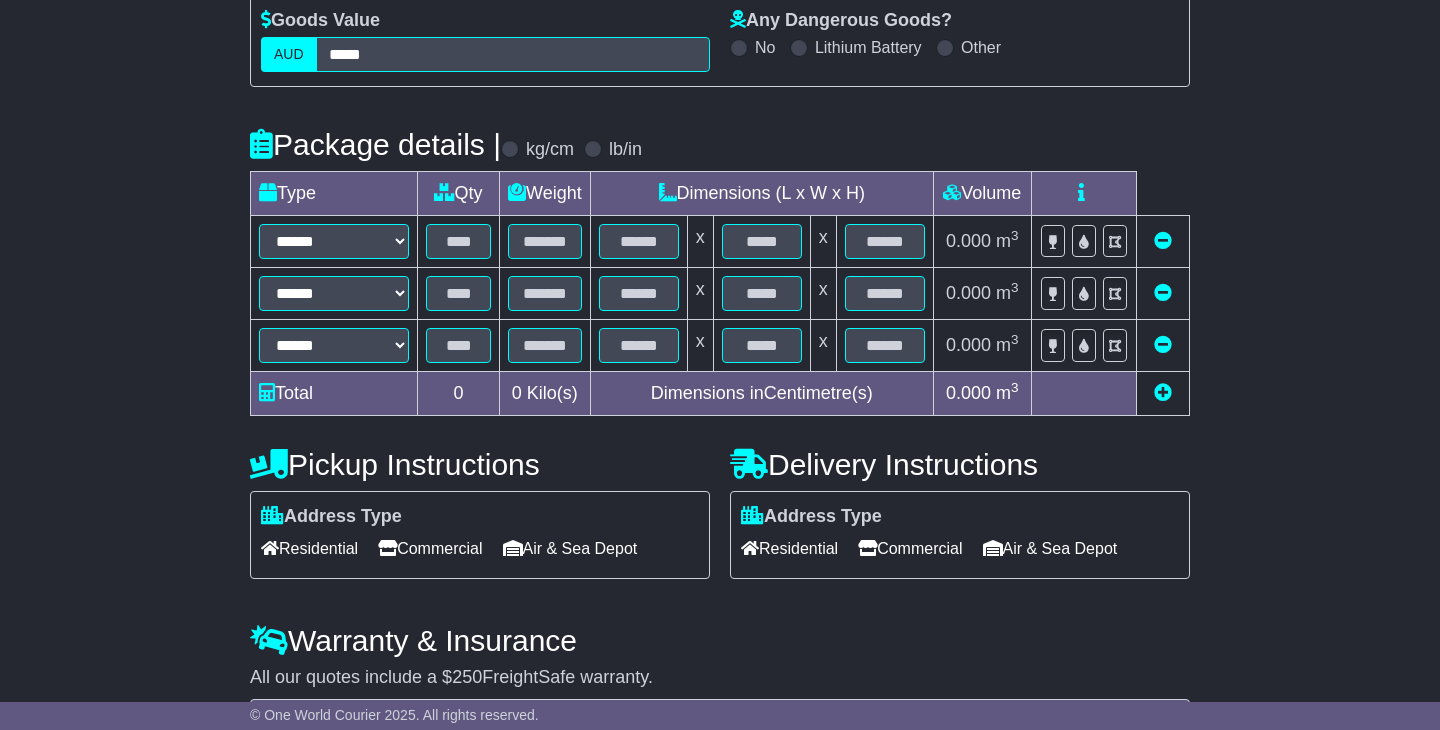 click at bounding box center [1163, 392] 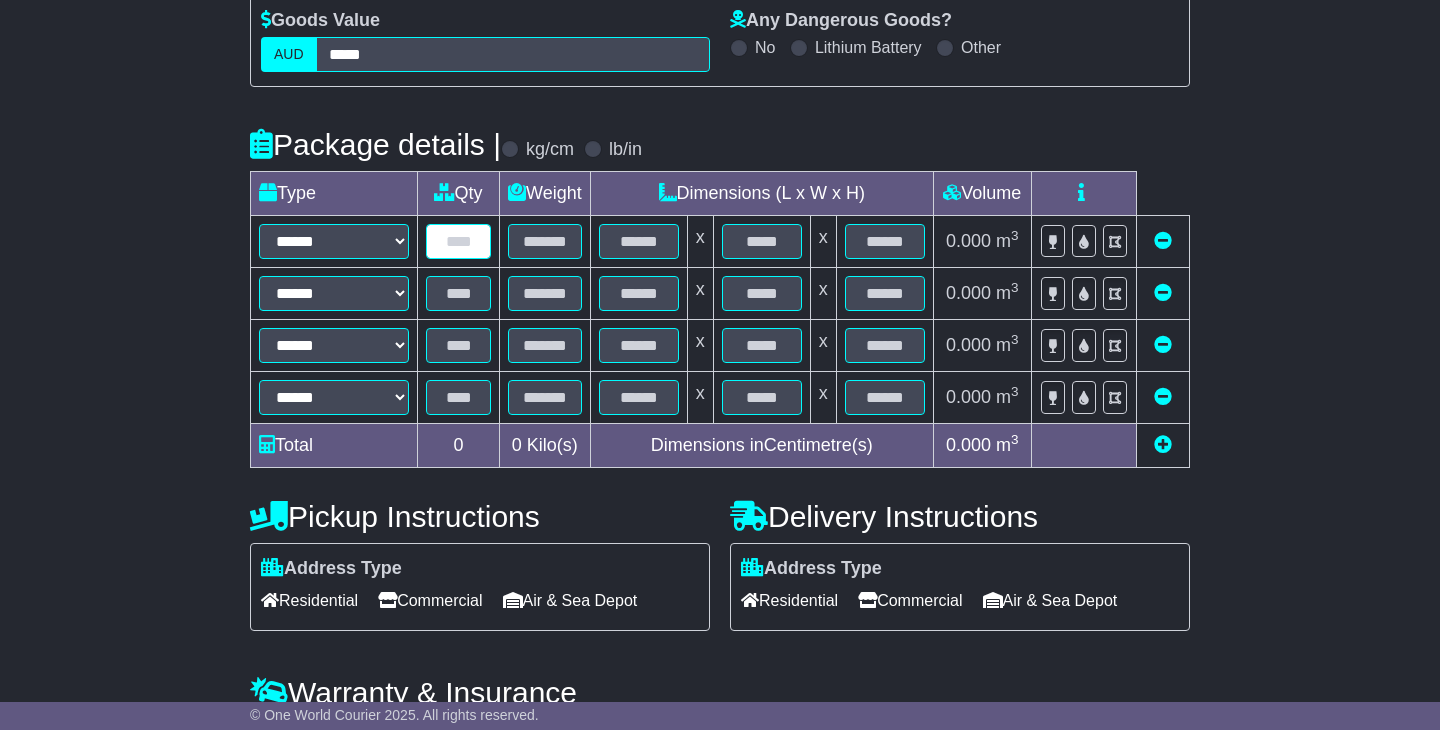 click at bounding box center (458, 241) 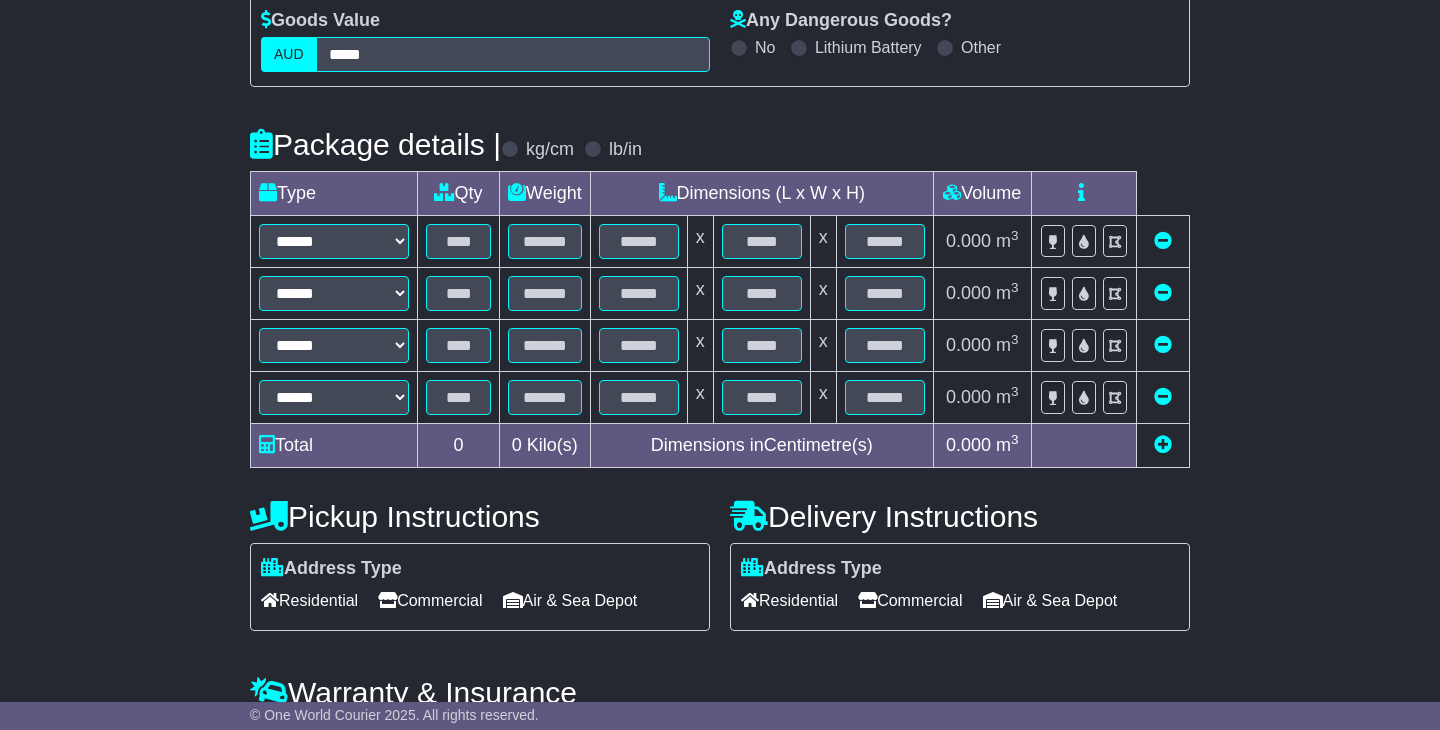 click at bounding box center [1162, 446] 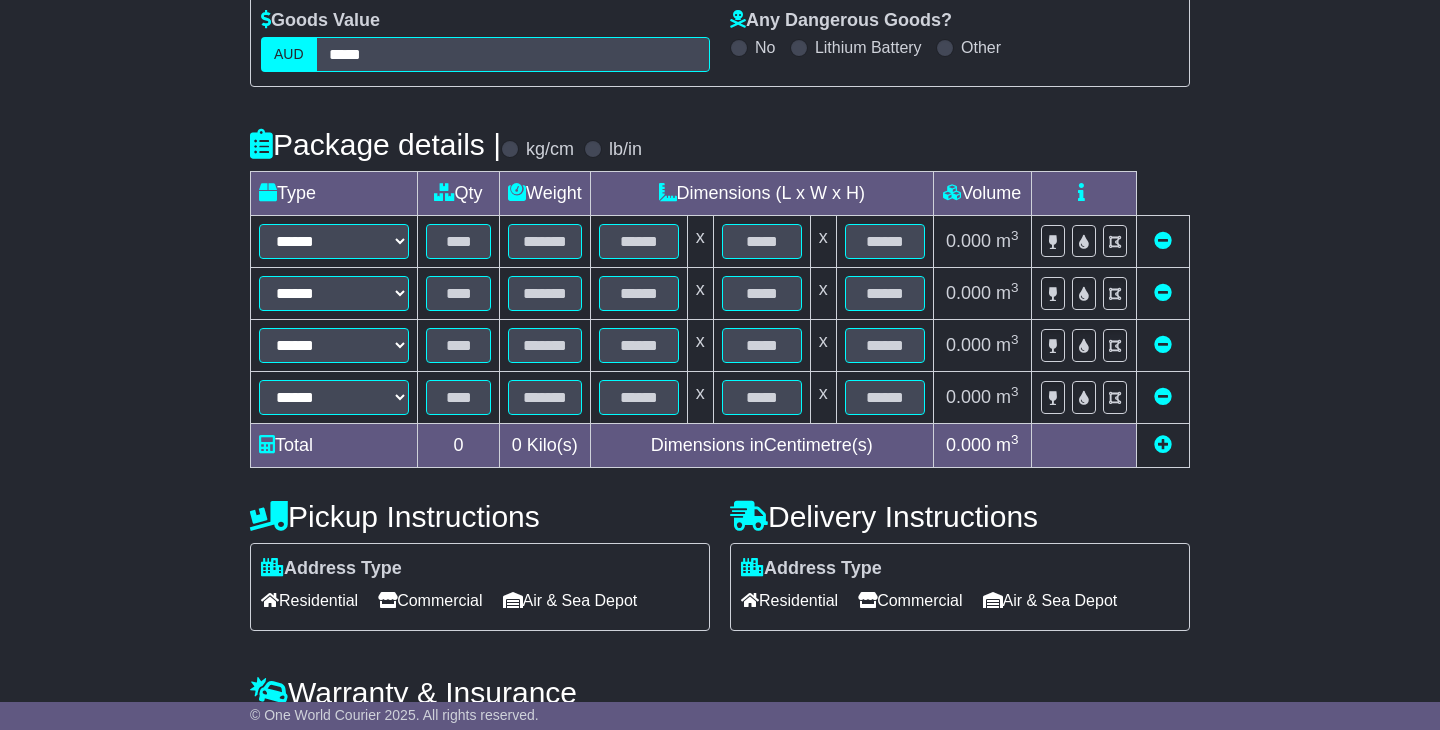click at bounding box center (1163, 444) 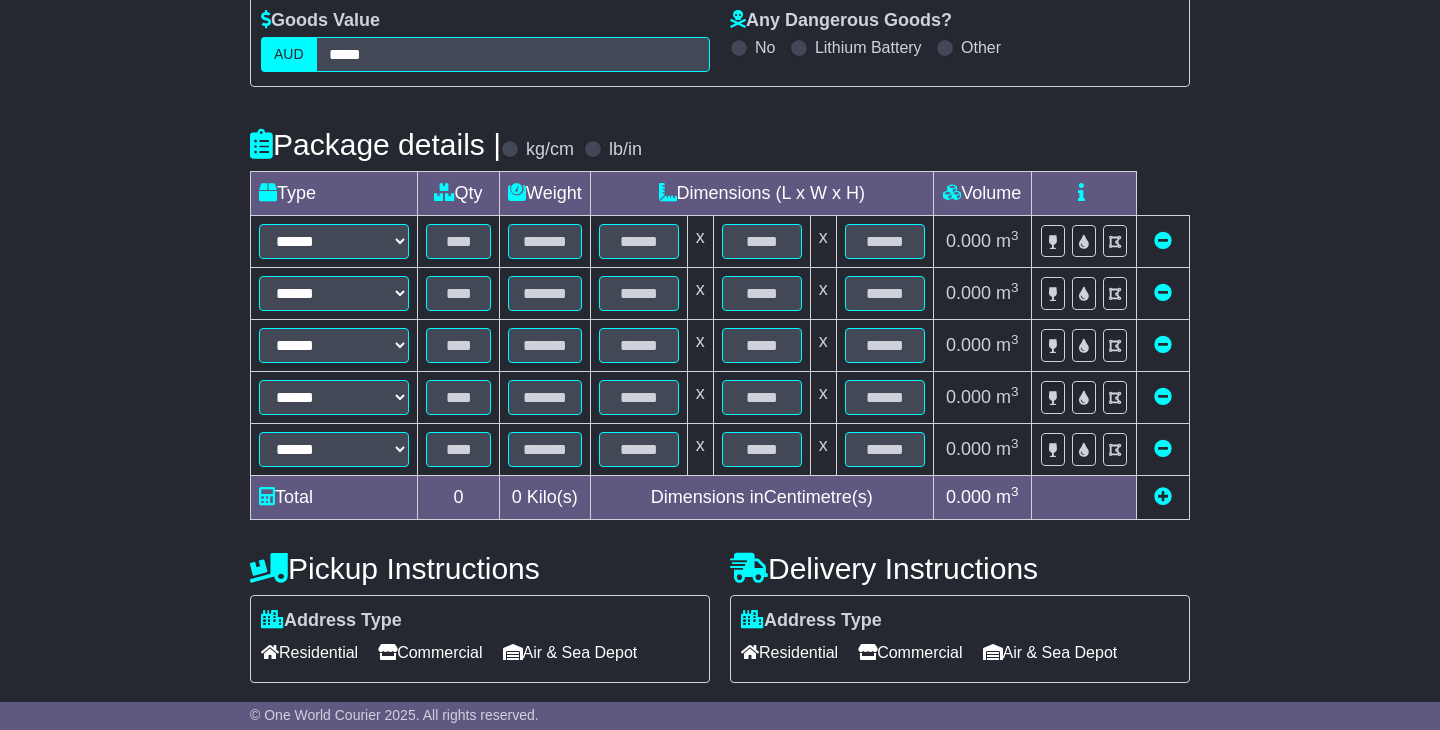 click at bounding box center (1163, 496) 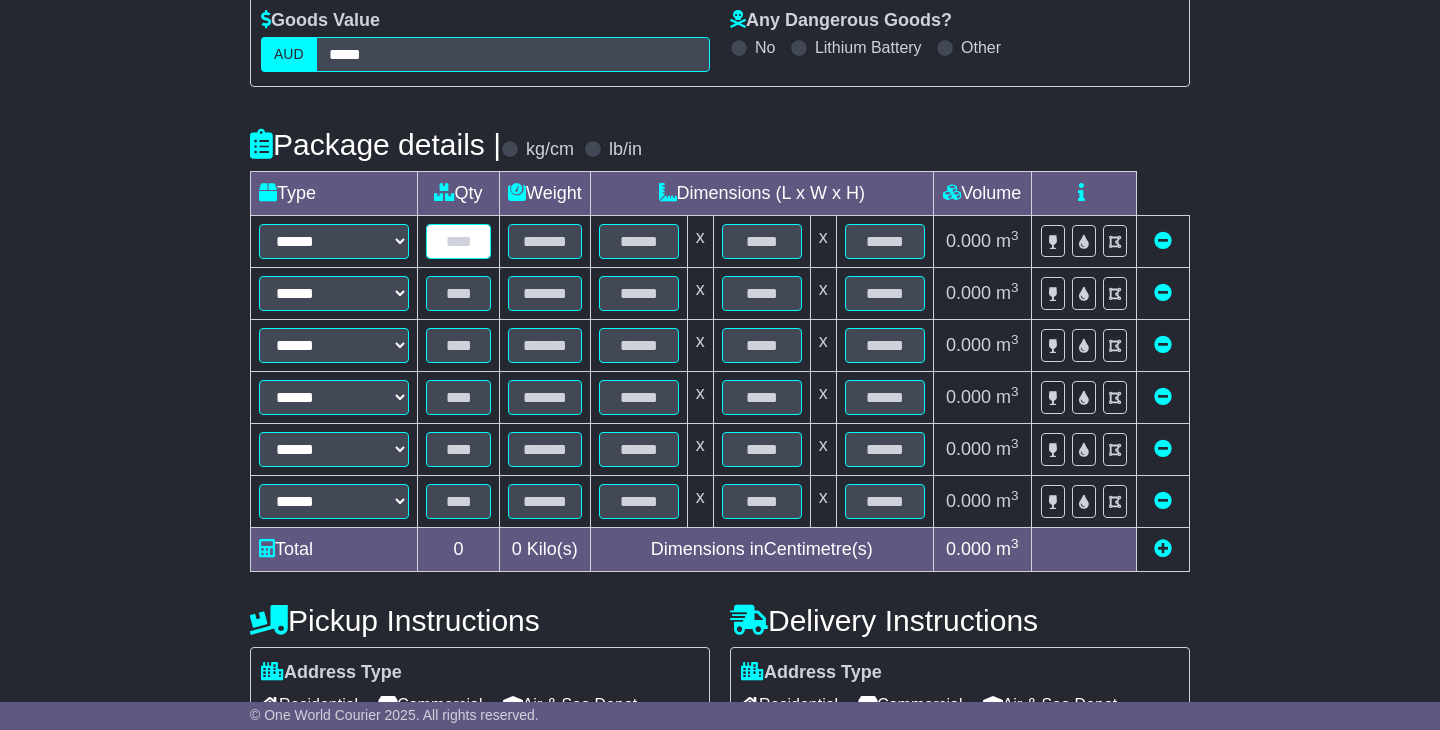 click at bounding box center (458, 241) 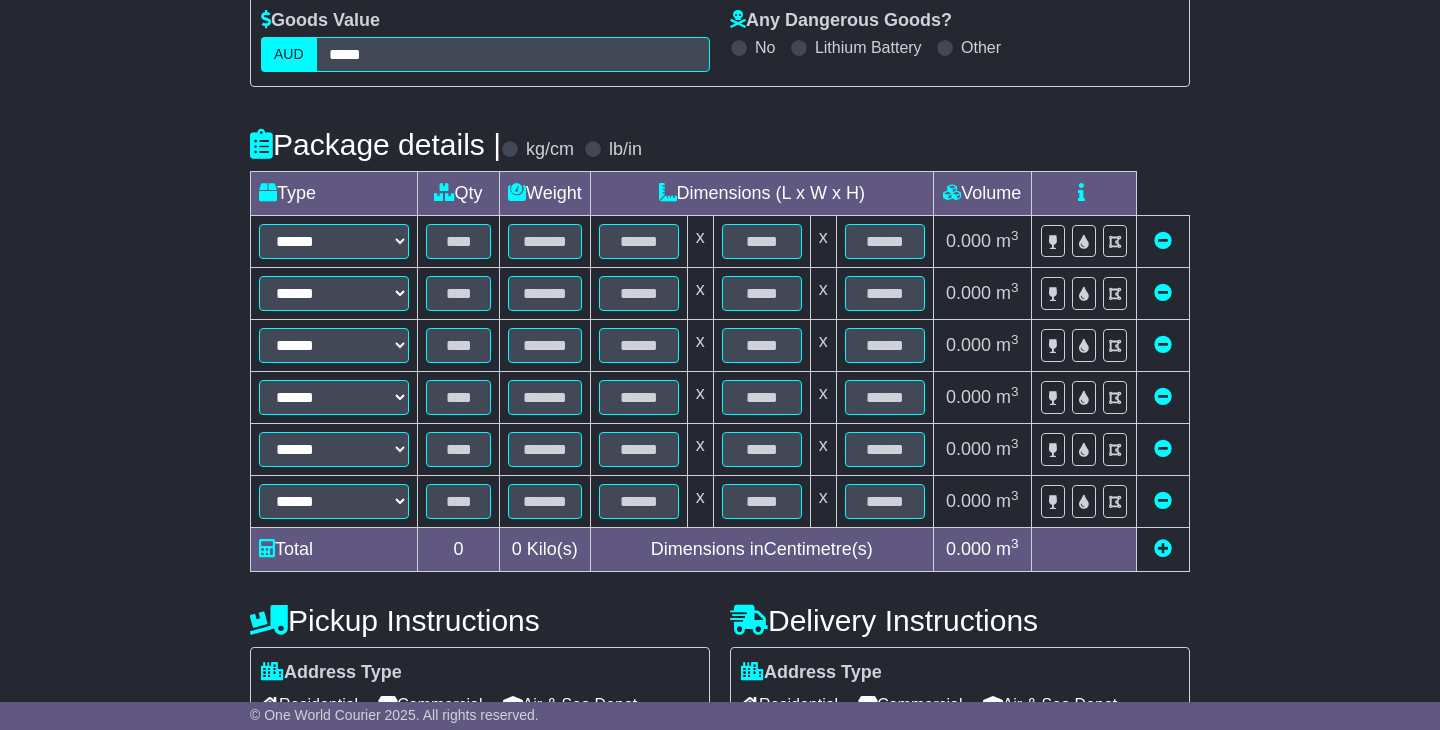 click on "**********" at bounding box center [720, 486] 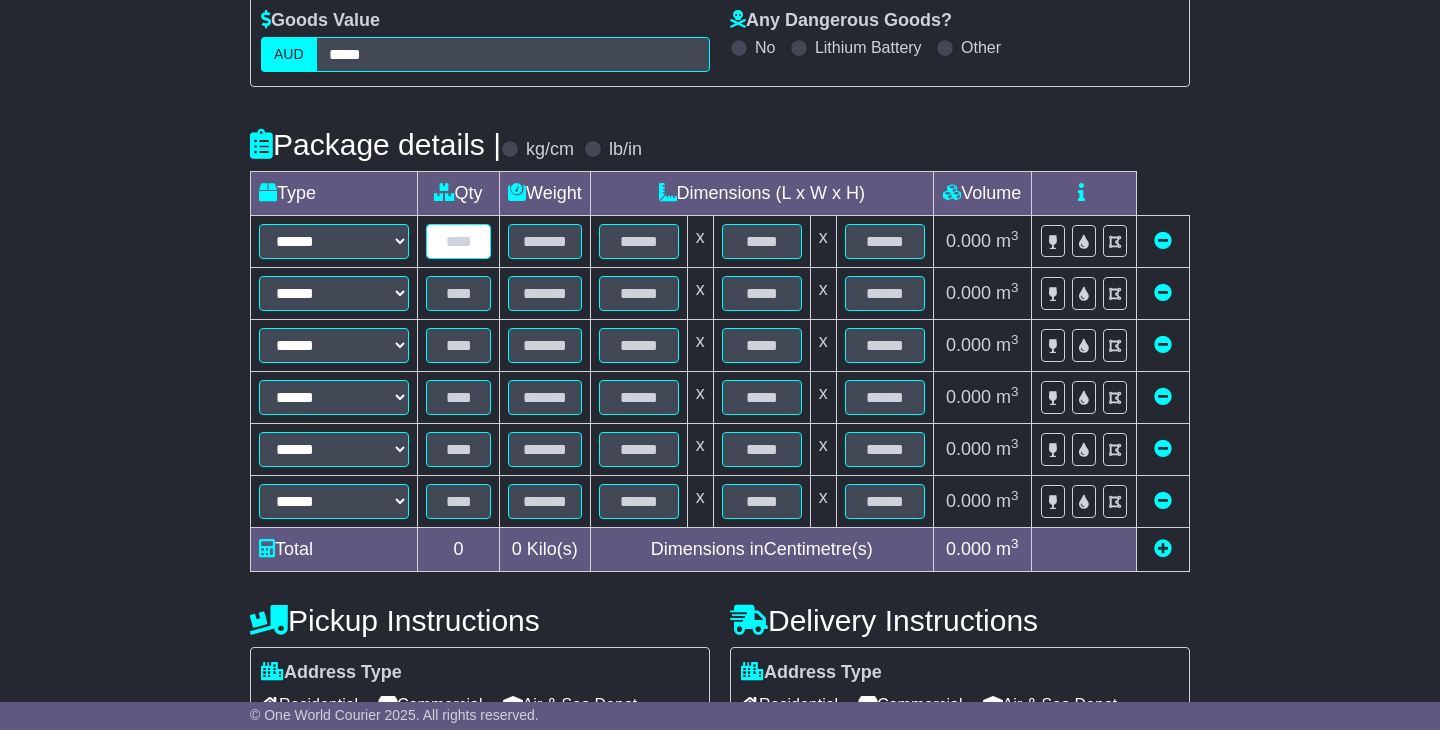 click at bounding box center [458, 241] 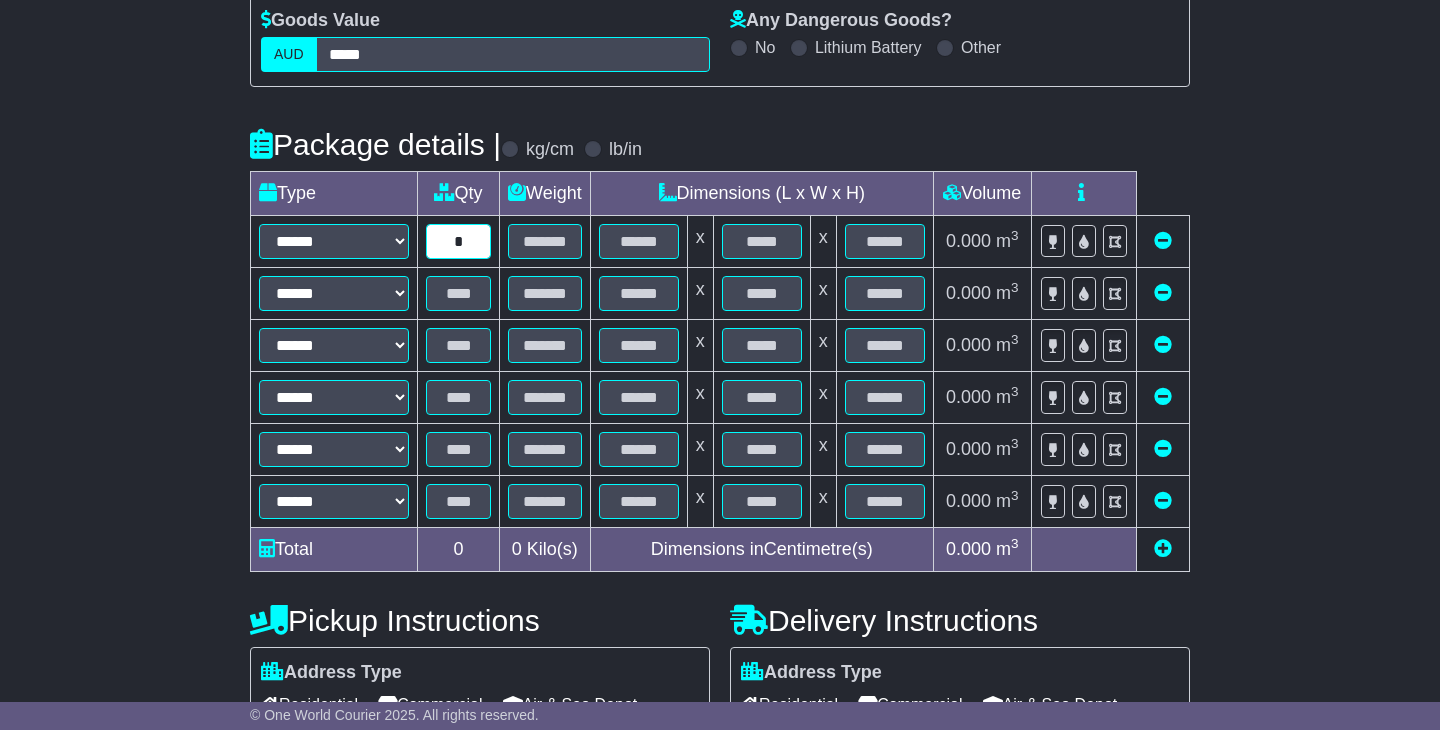 type on "*" 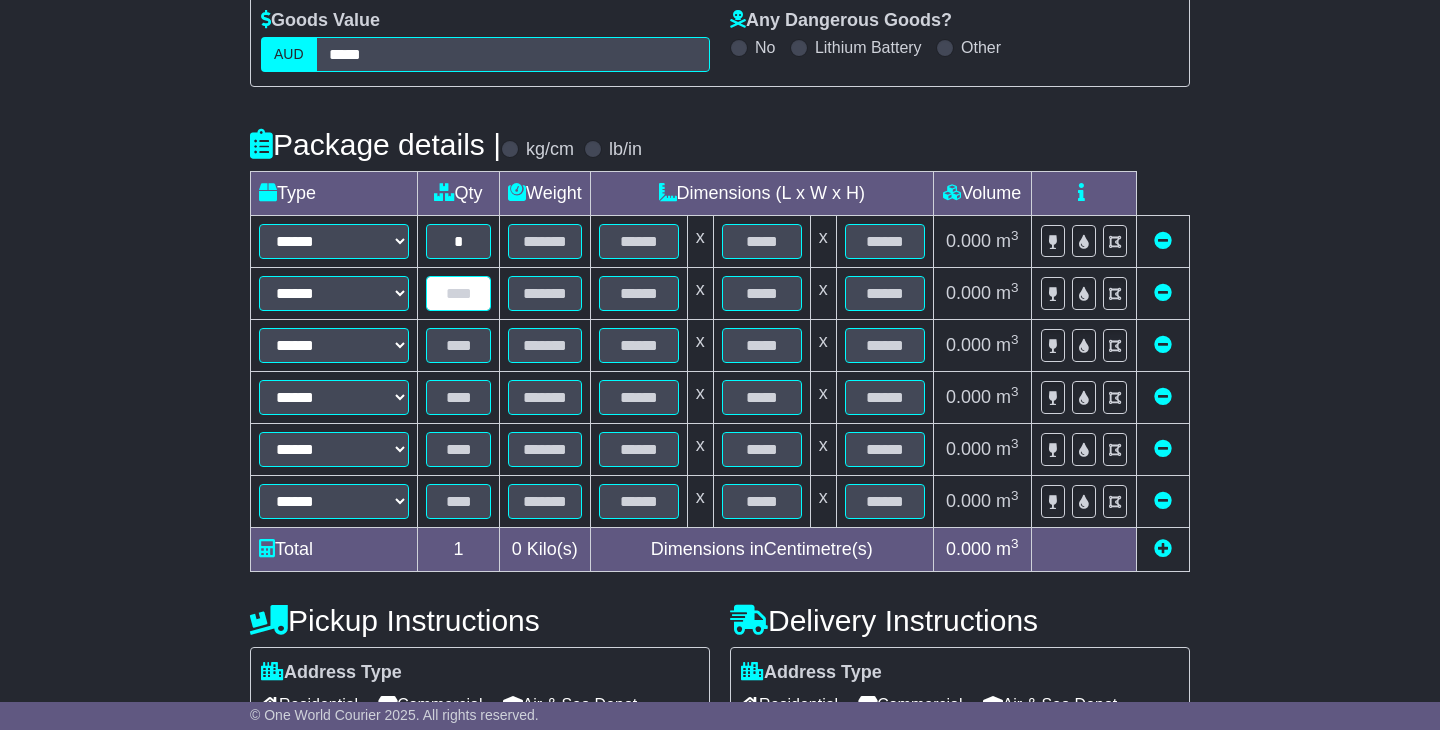 click at bounding box center [458, 293] 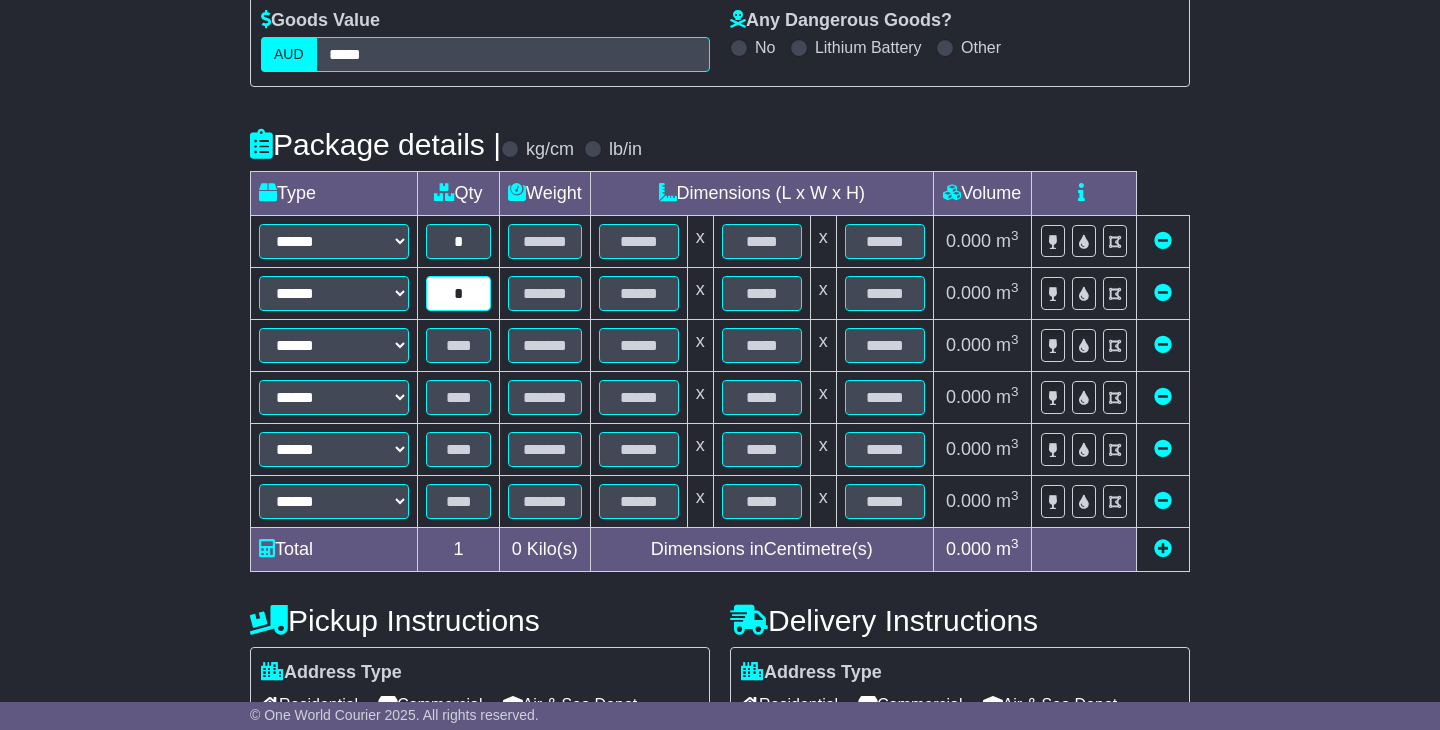 type on "*" 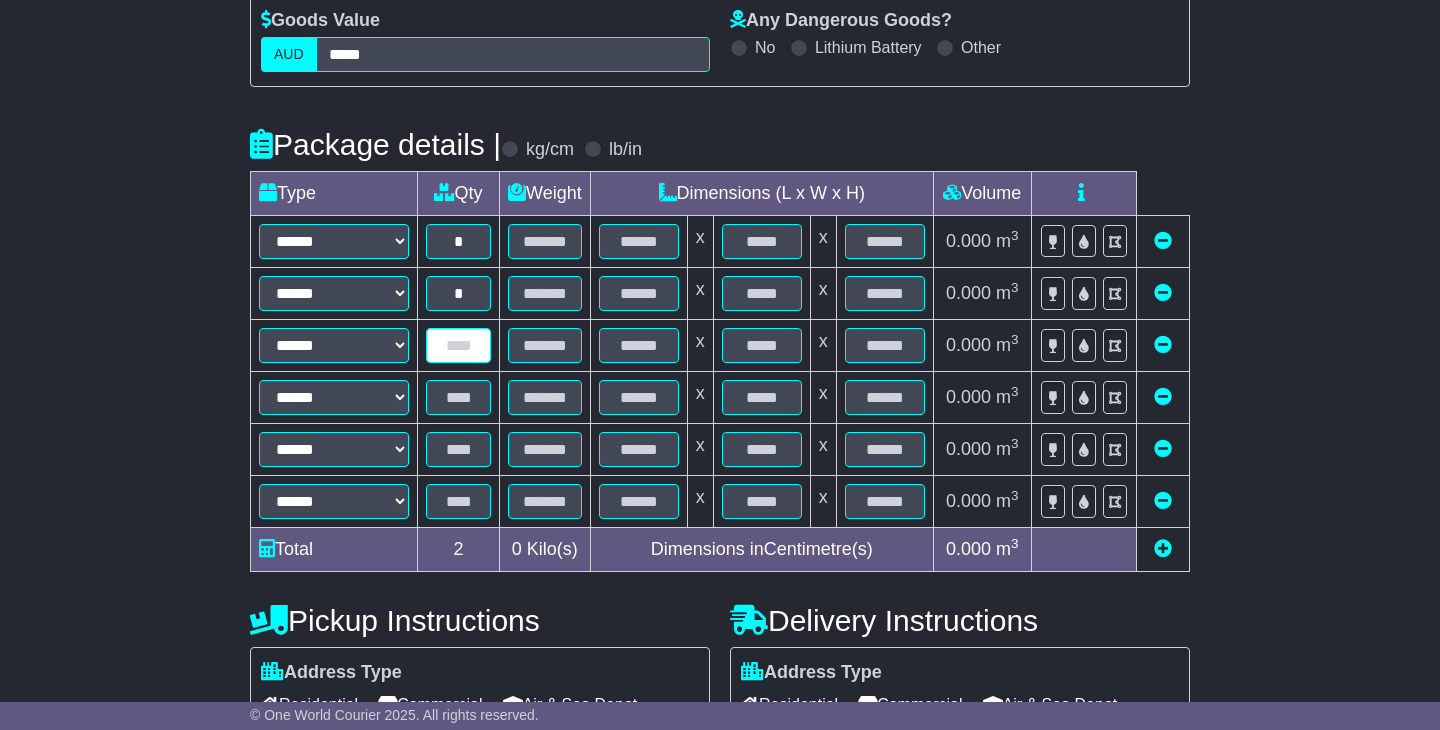 click at bounding box center (458, 345) 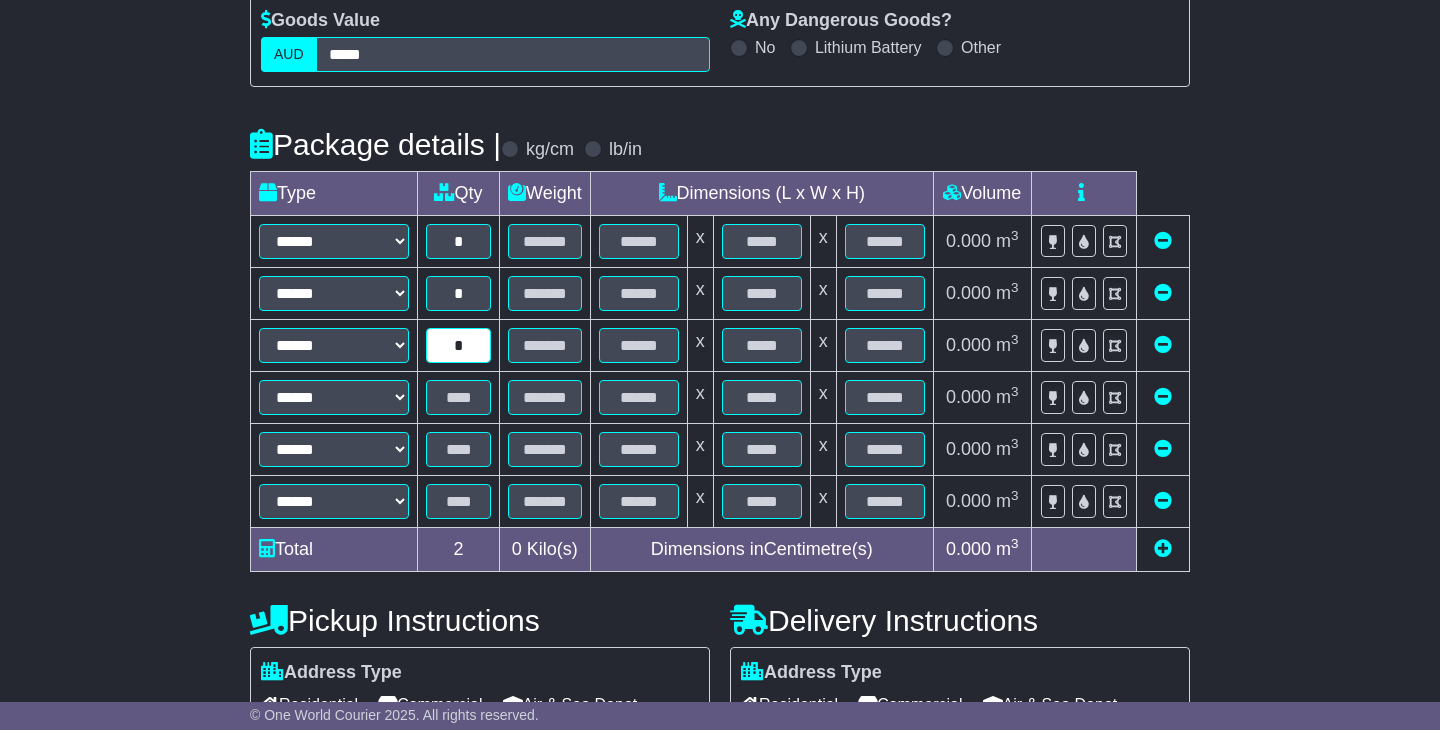 type on "*" 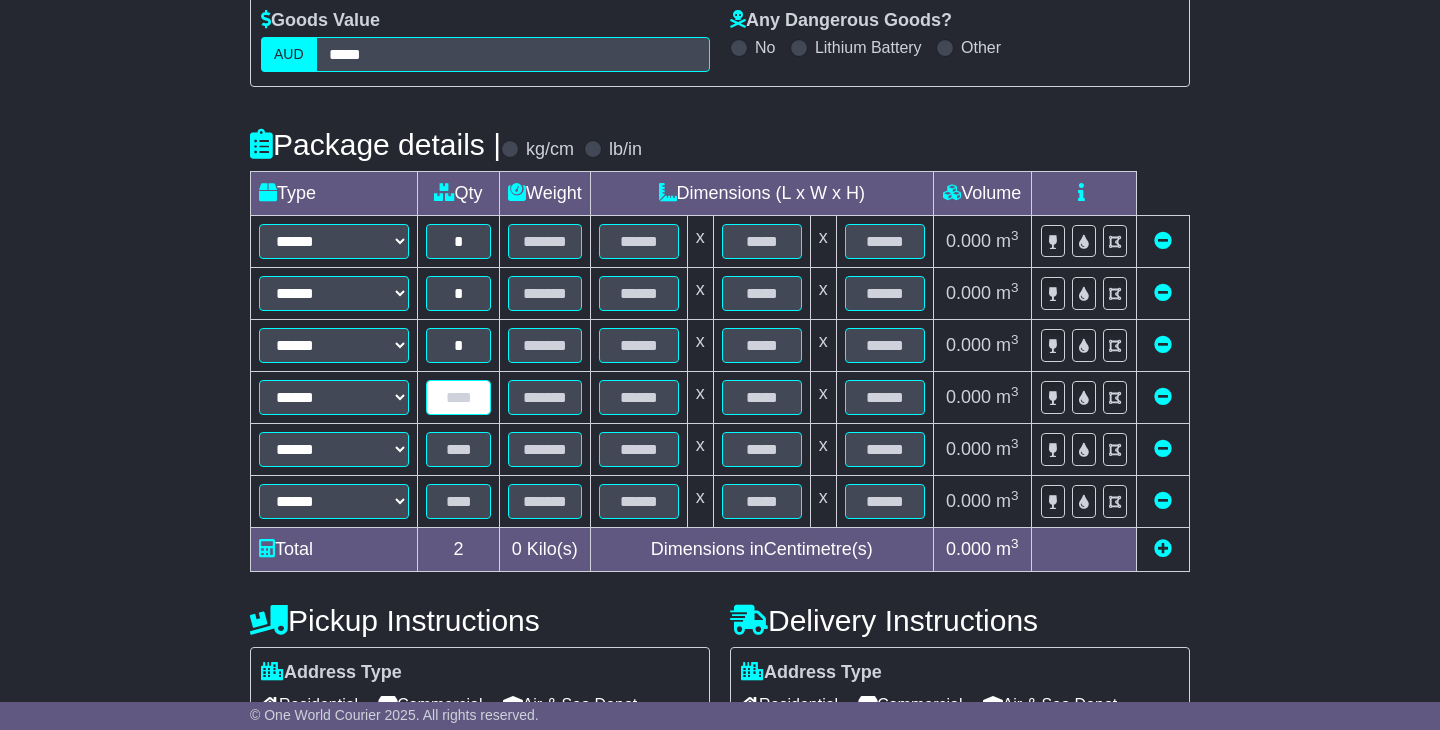 click at bounding box center [458, 397] 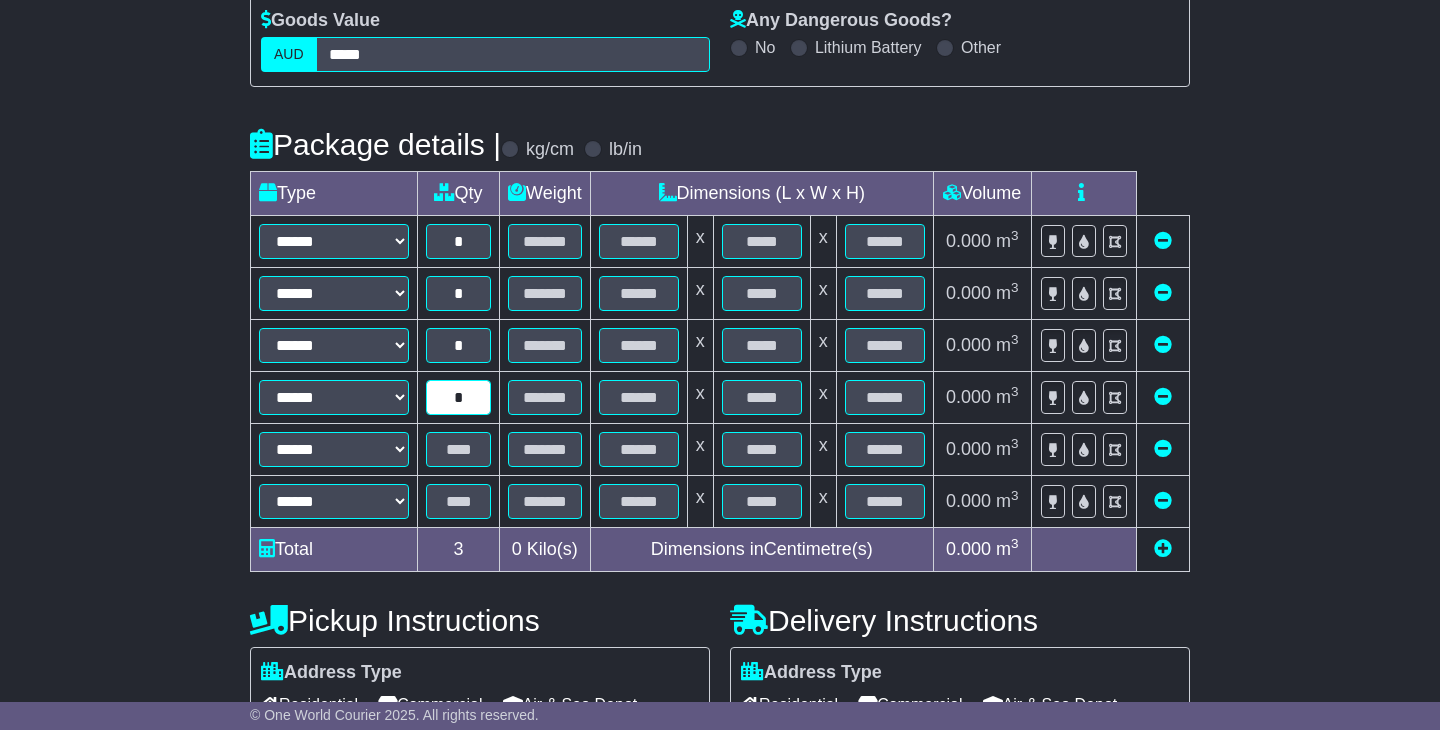 type on "*" 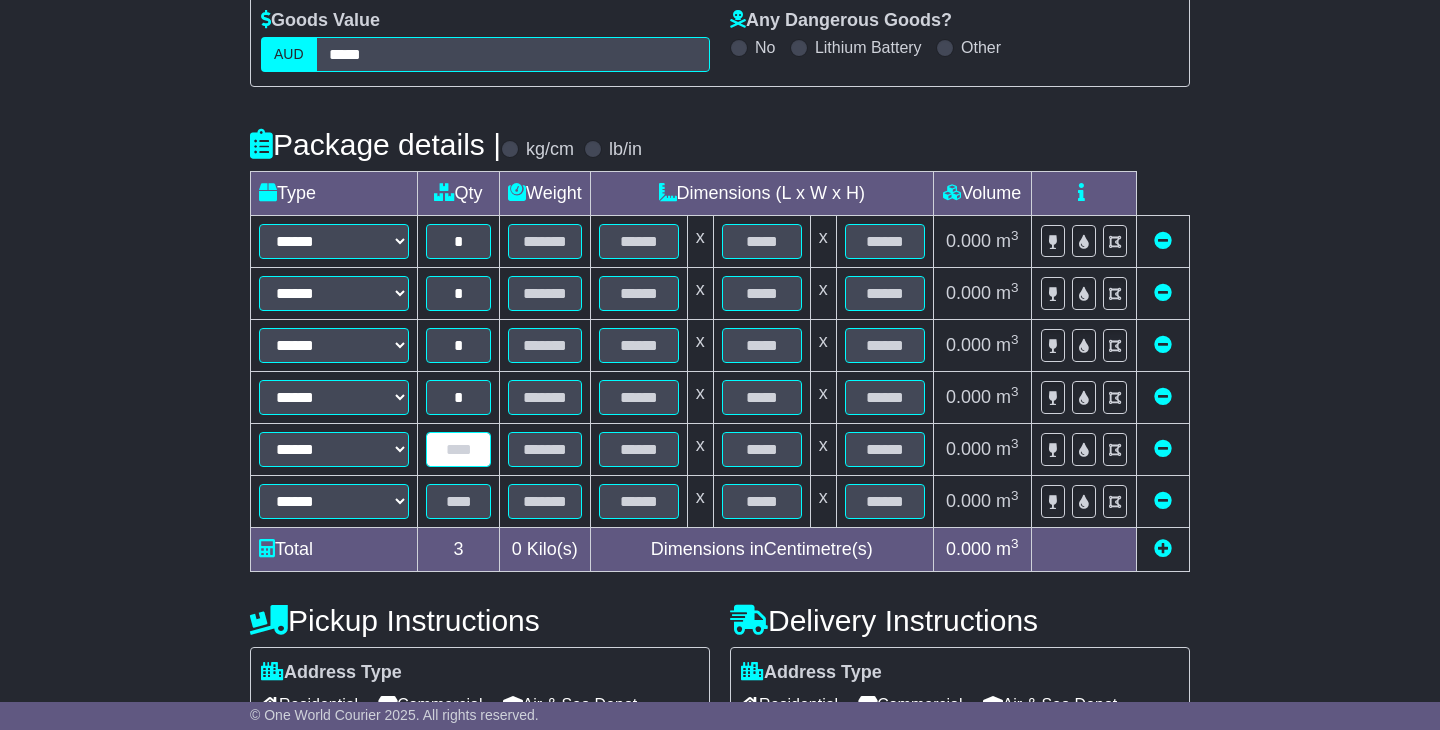 click at bounding box center (458, 449) 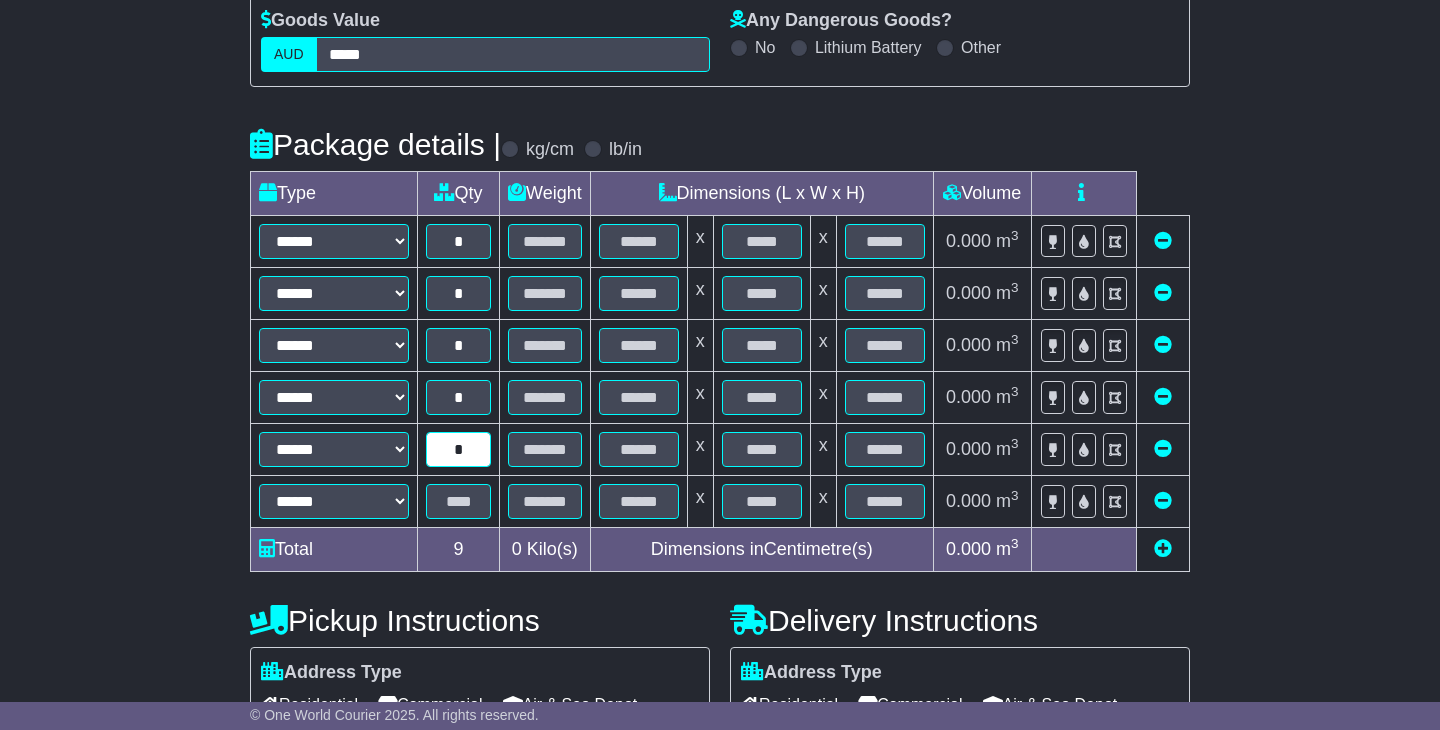 type on "*" 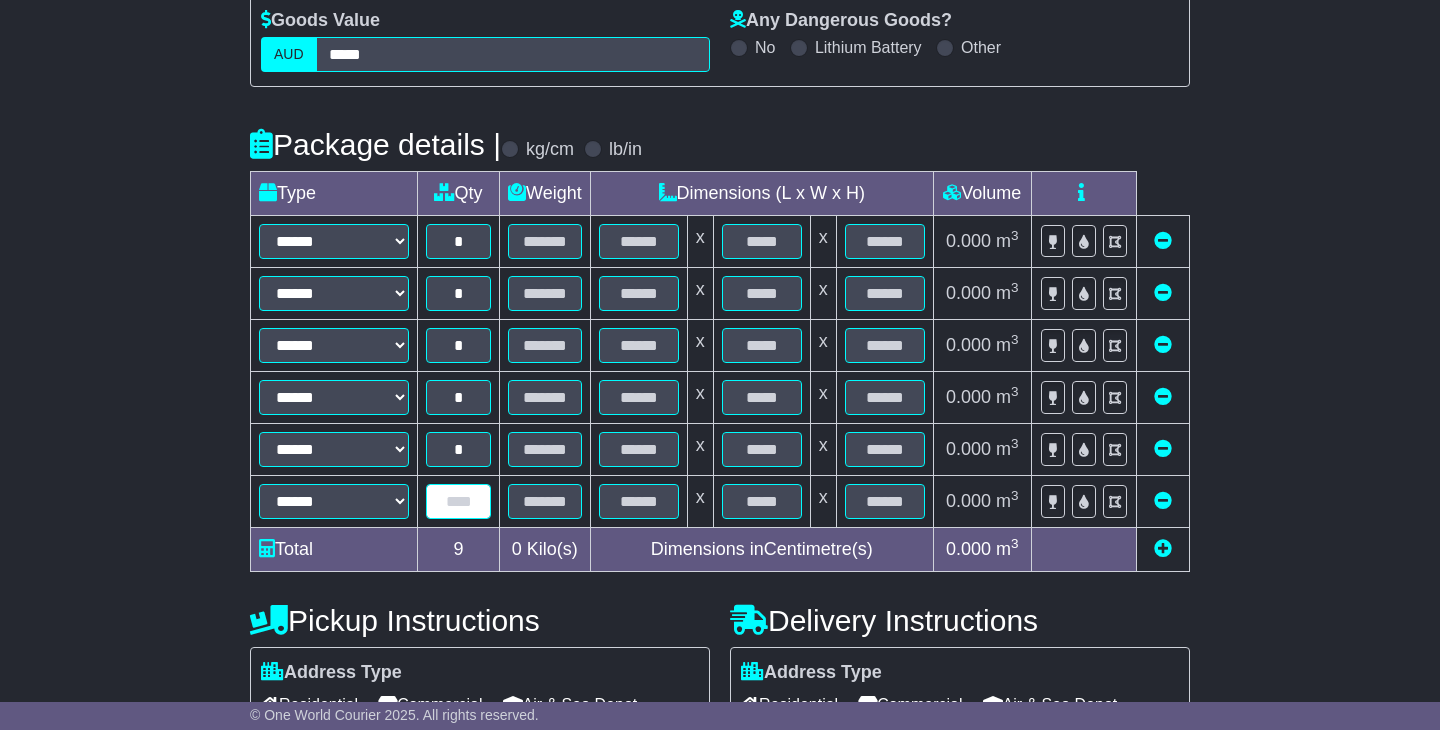 click at bounding box center (458, 501) 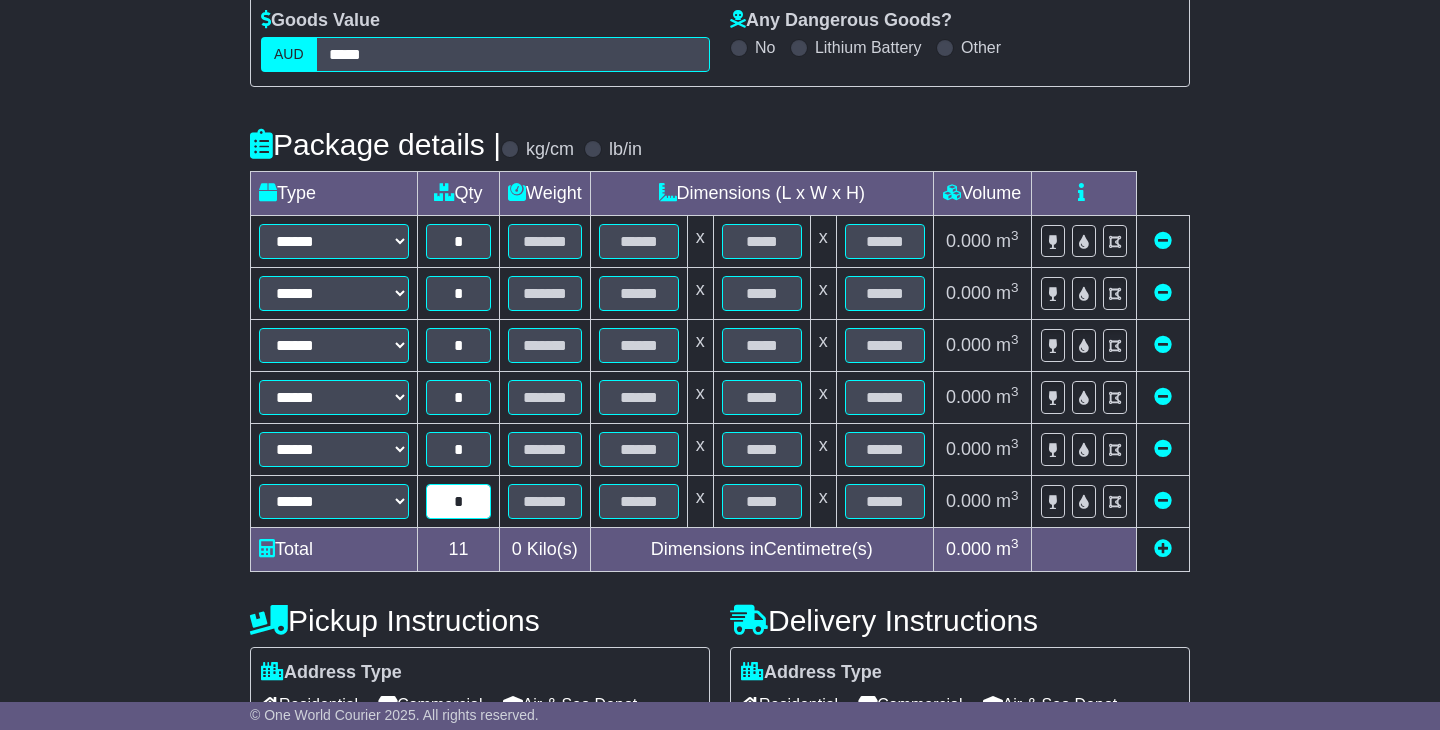 type on "*" 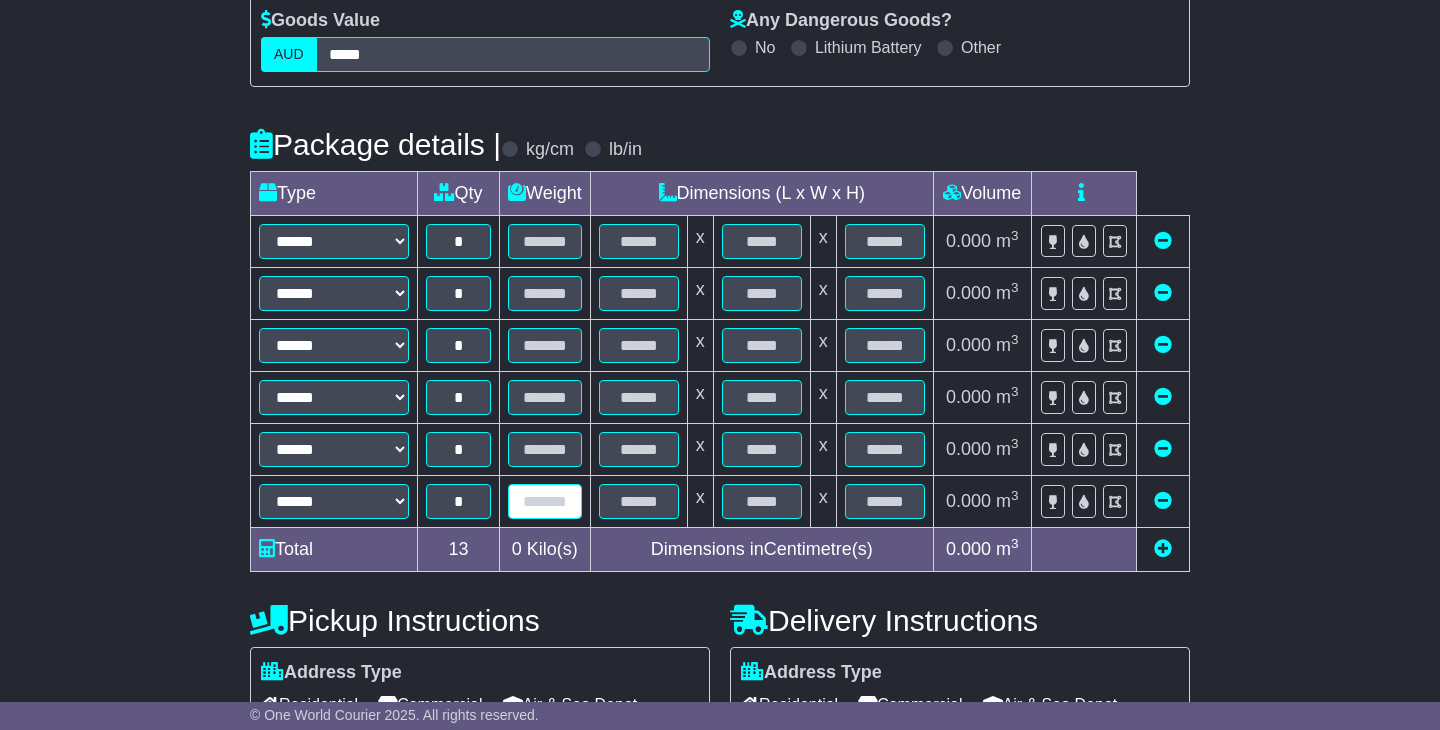 click at bounding box center (545, 501) 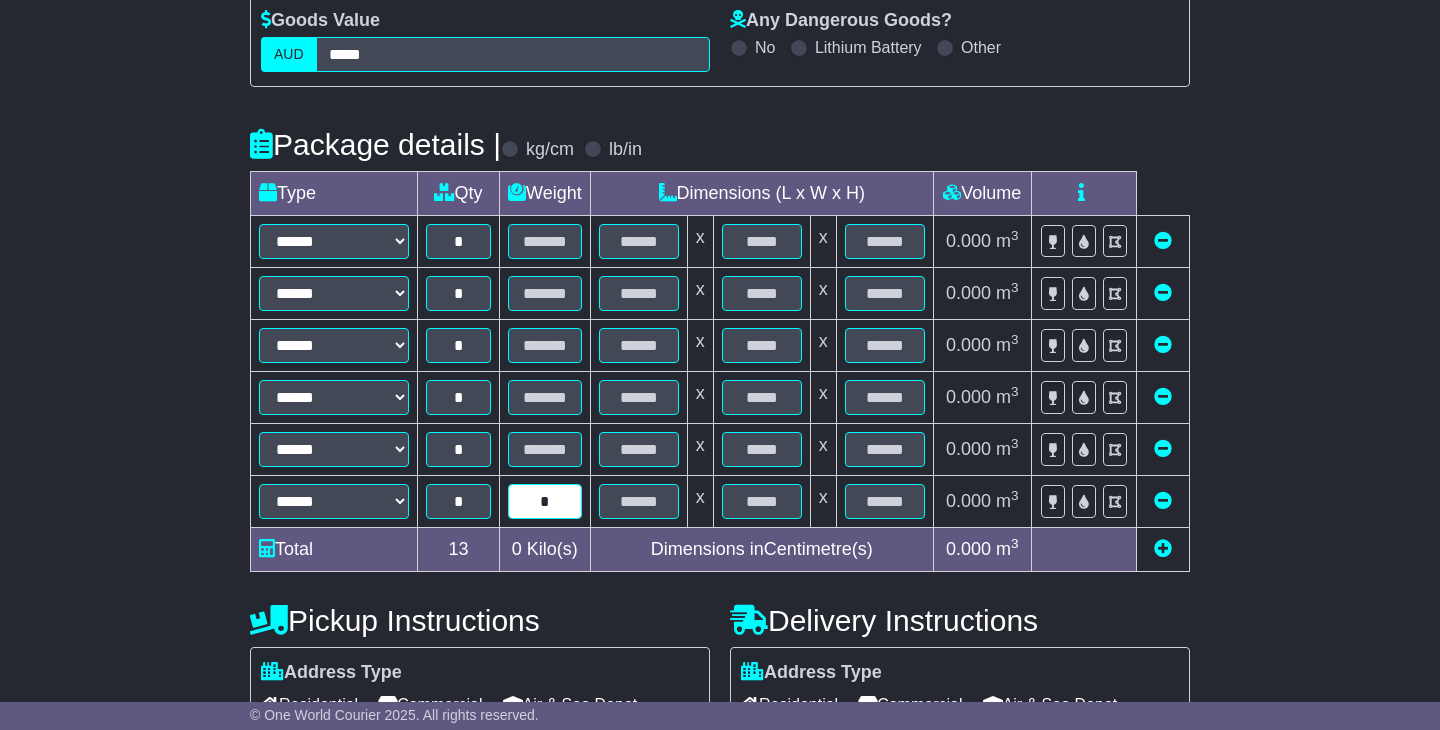 type on "*" 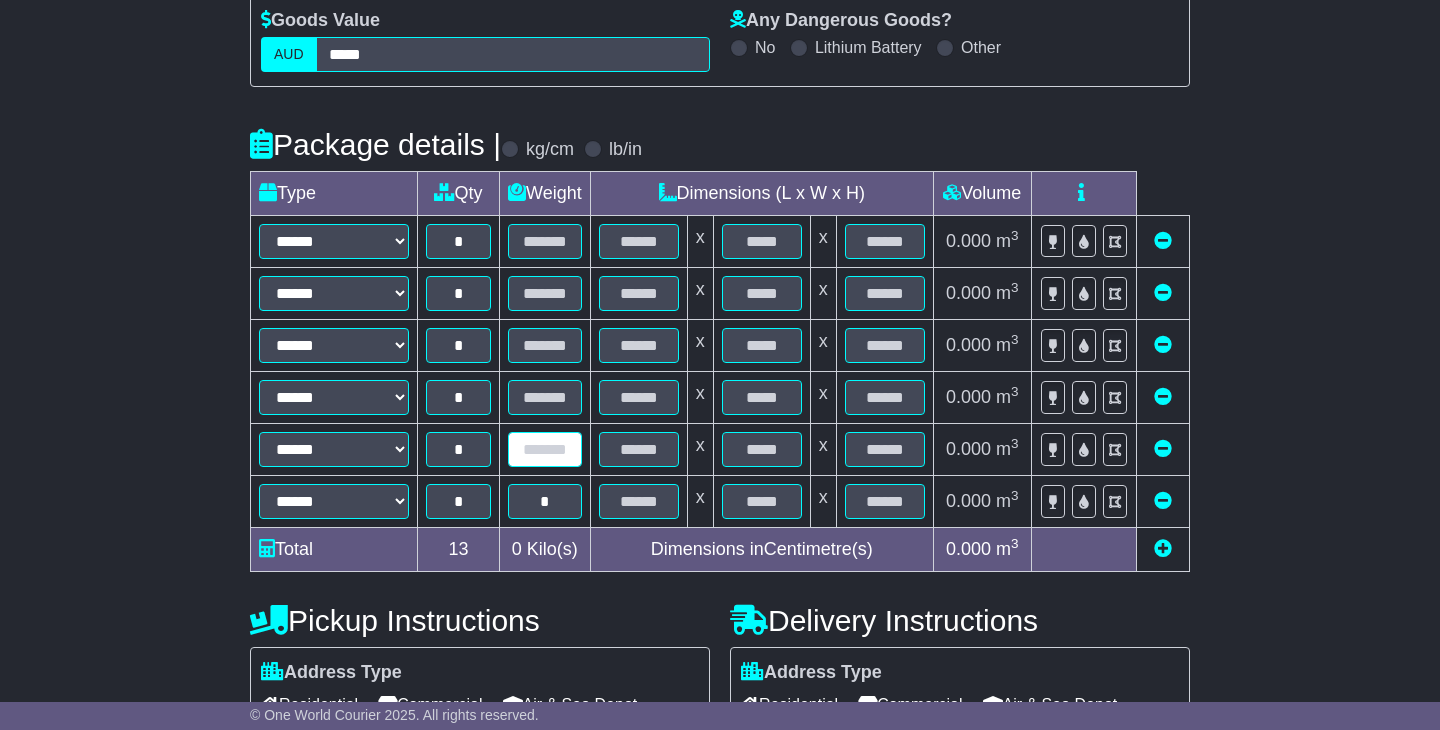 click at bounding box center (545, 449) 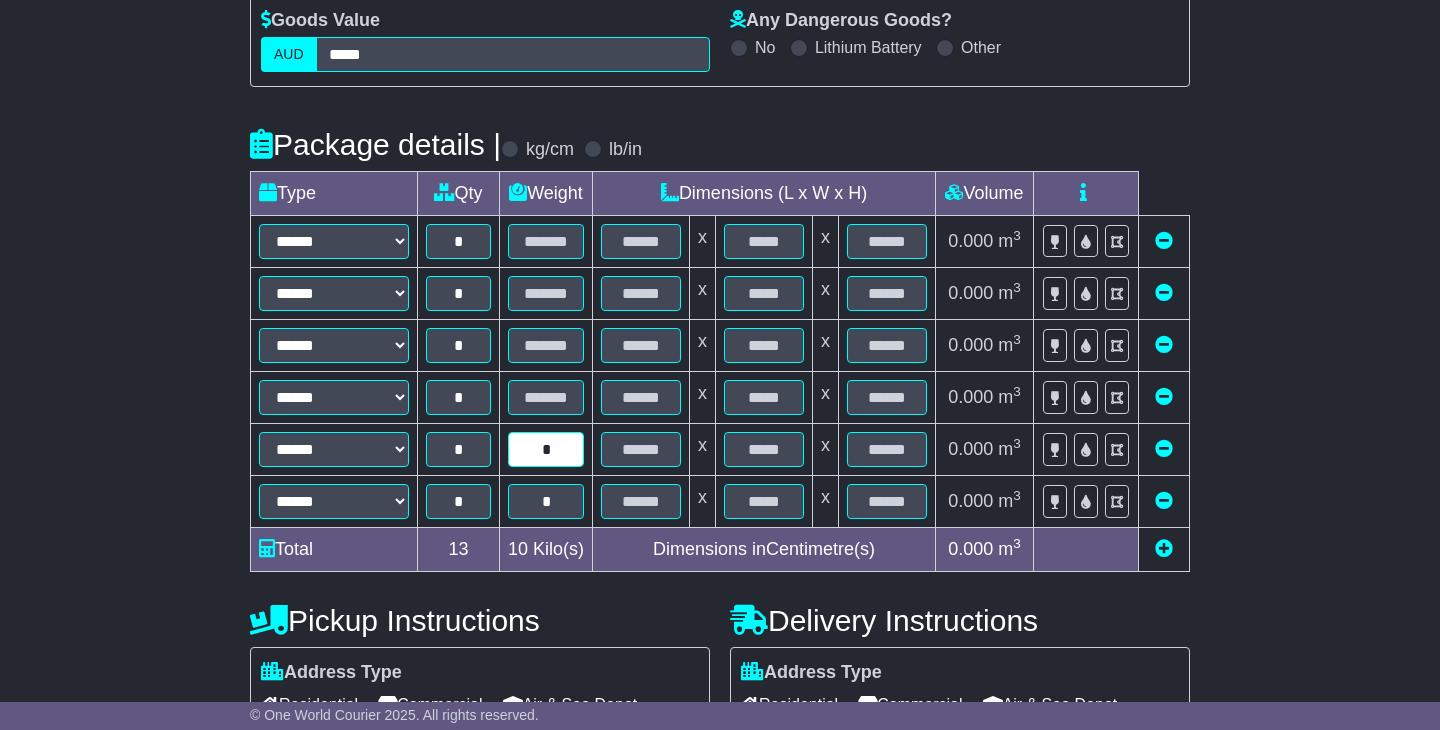 type on "*" 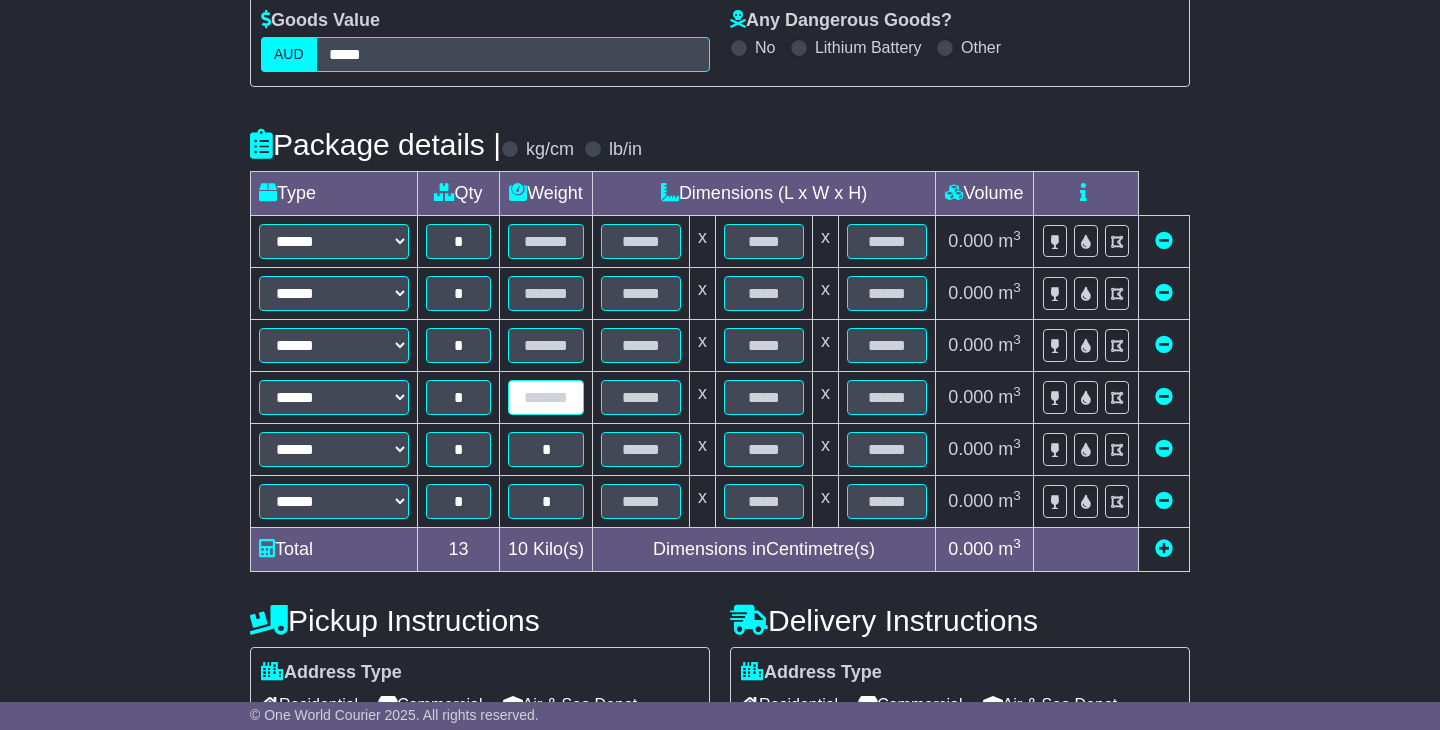 click at bounding box center [546, 397] 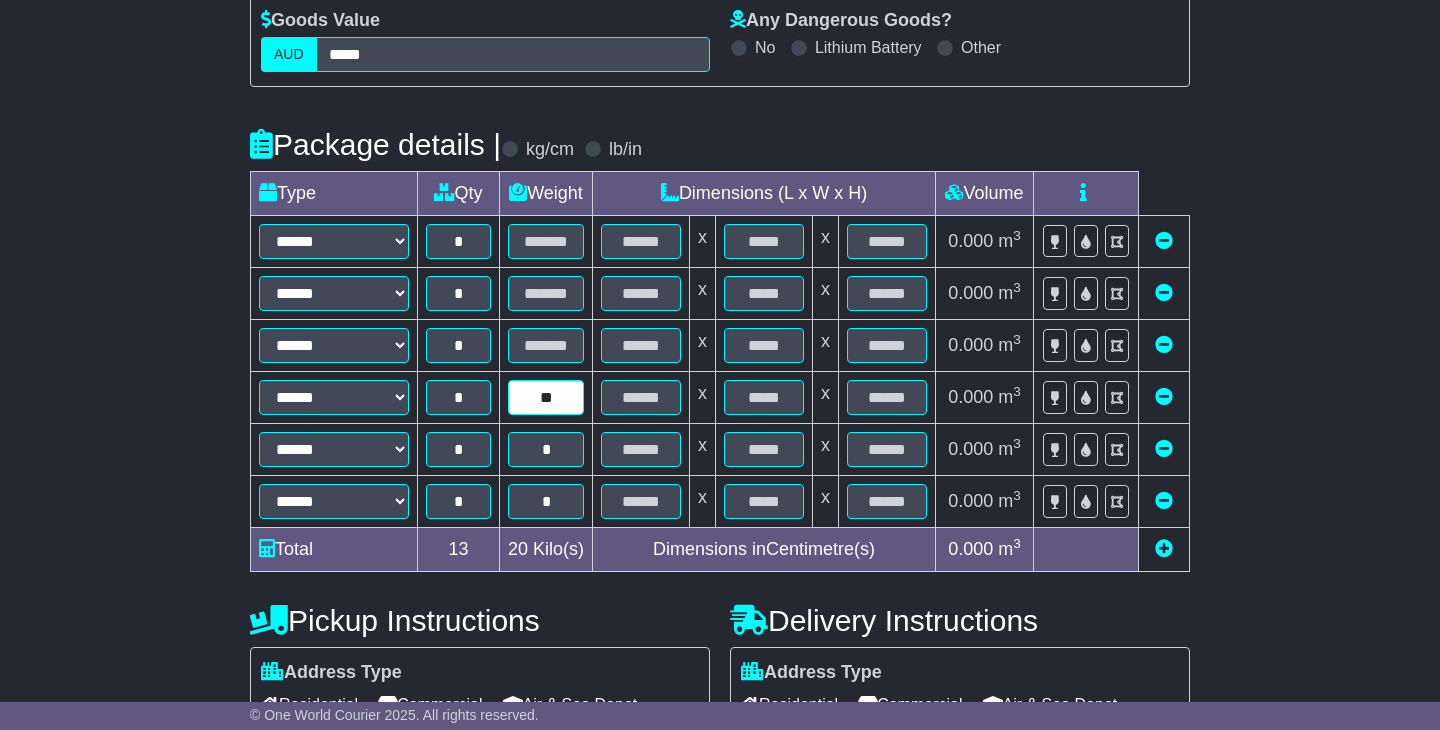 type on "**" 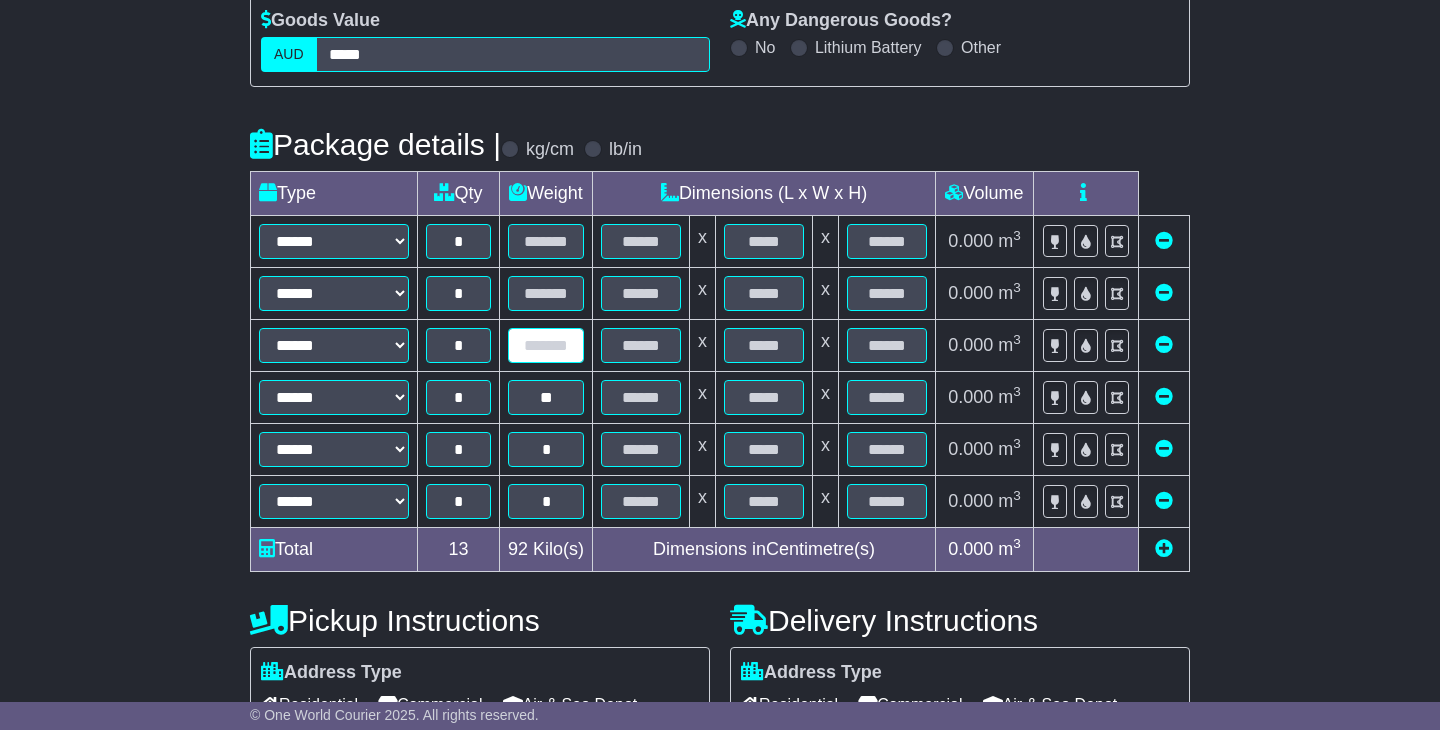 click at bounding box center (546, 345) 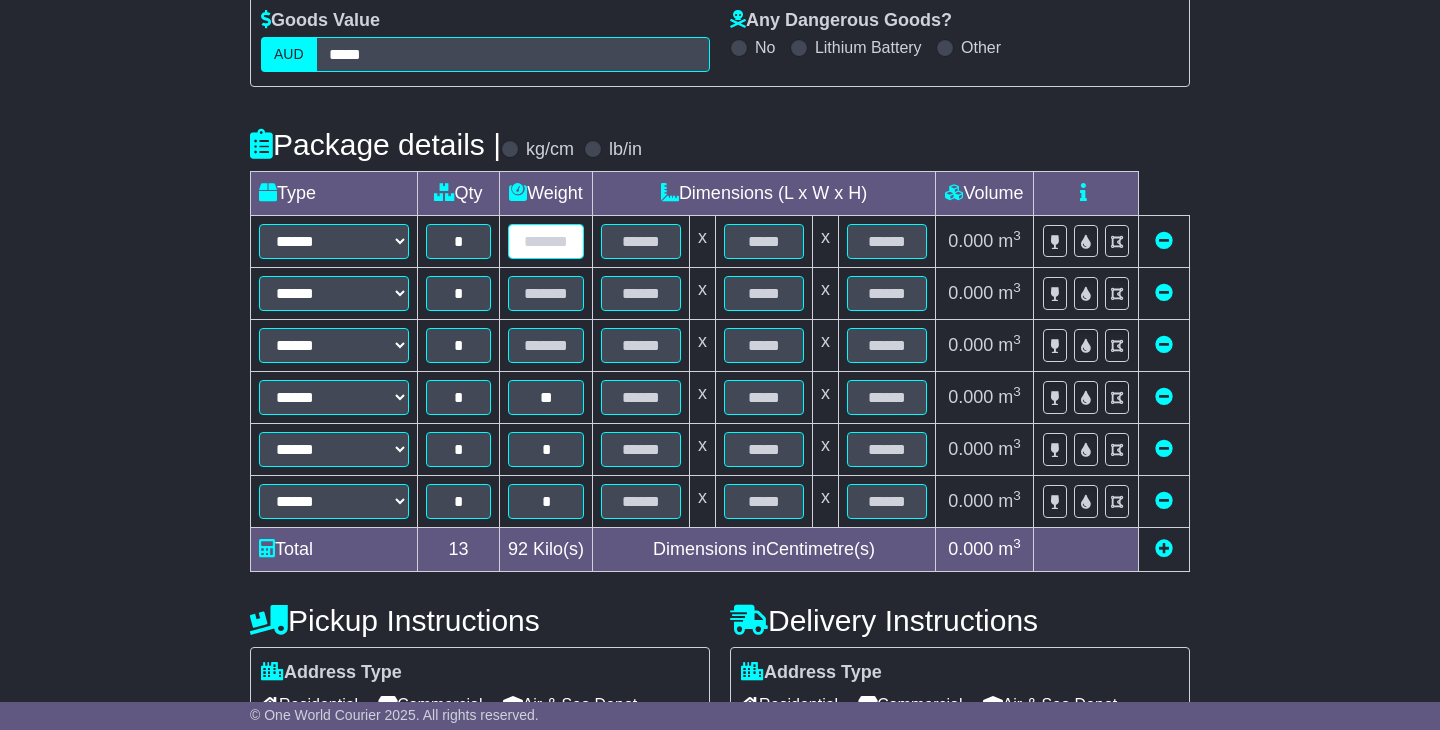 click at bounding box center (546, 241) 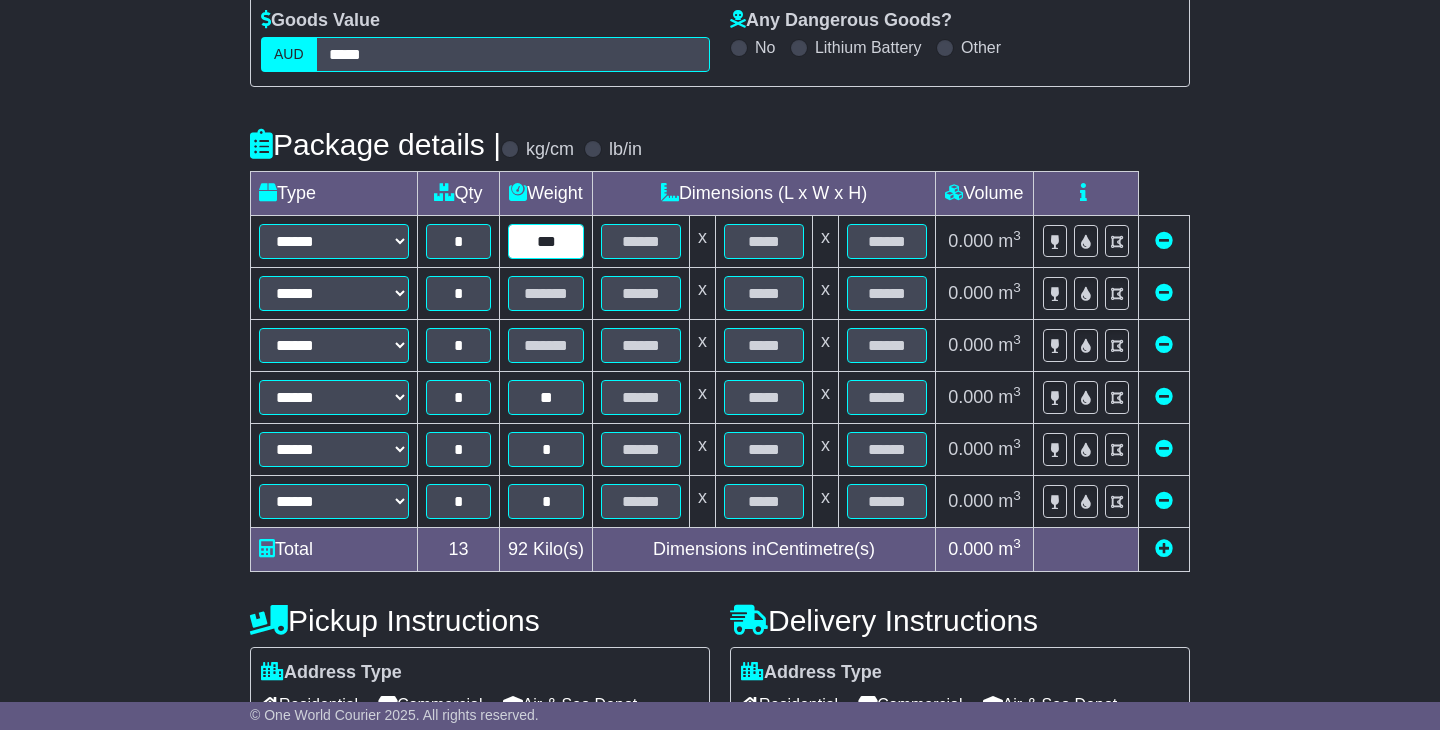 type on "***" 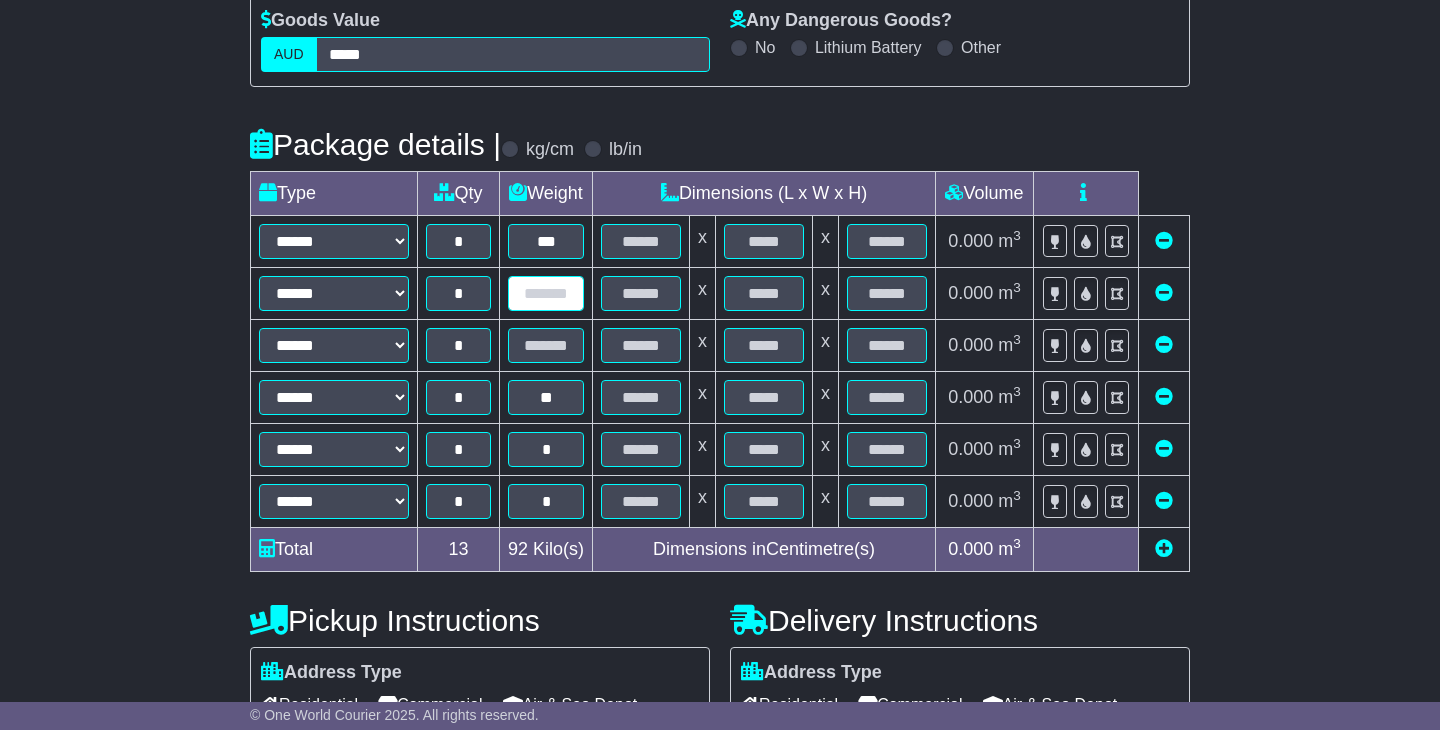 click at bounding box center [546, 293] 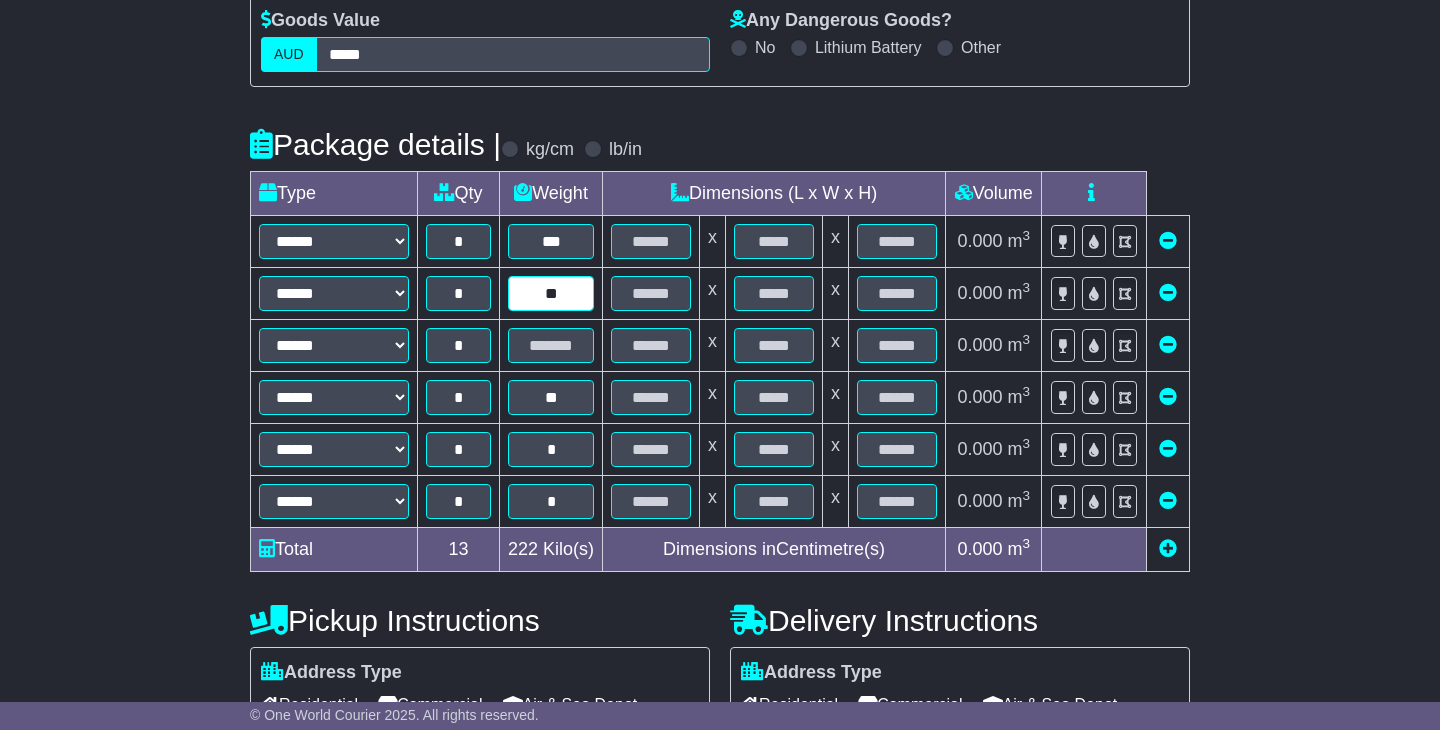 type on "**" 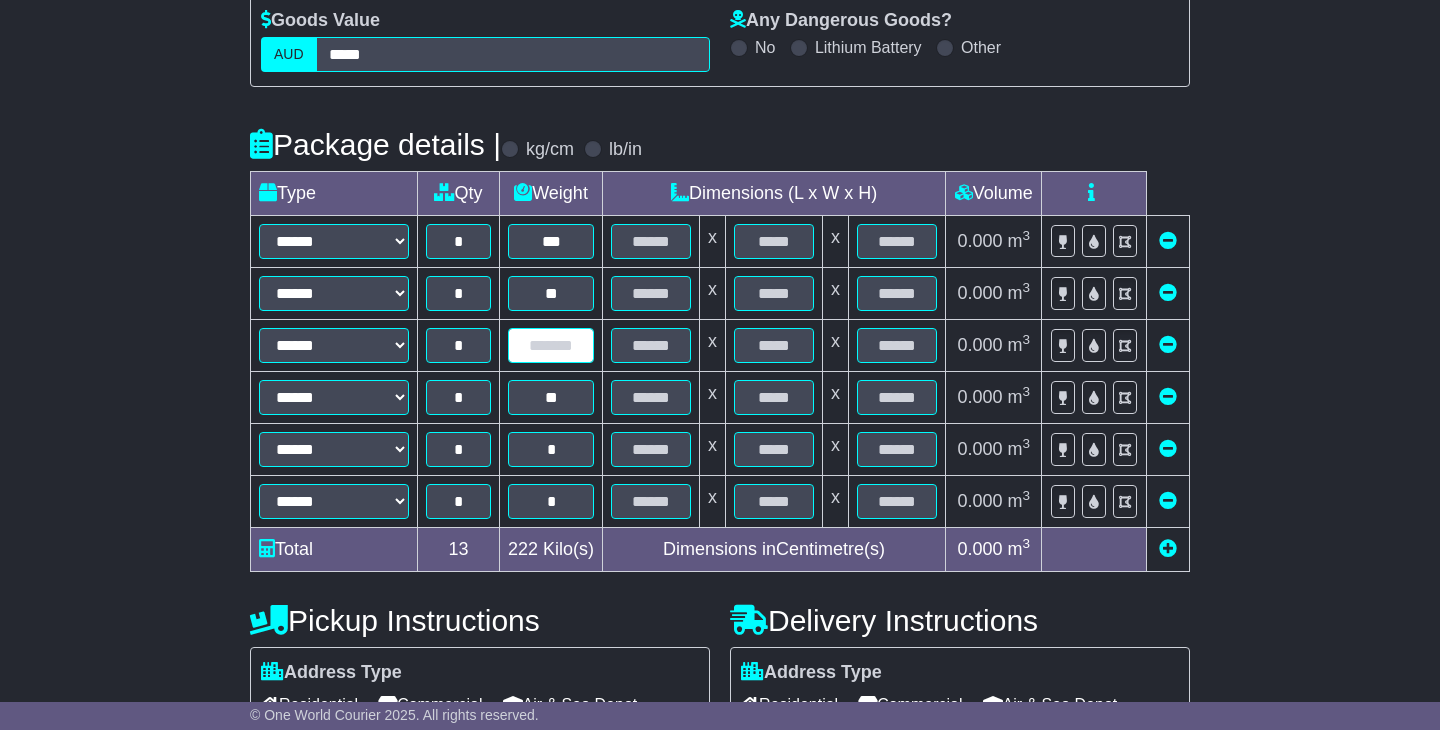 click at bounding box center (551, 345) 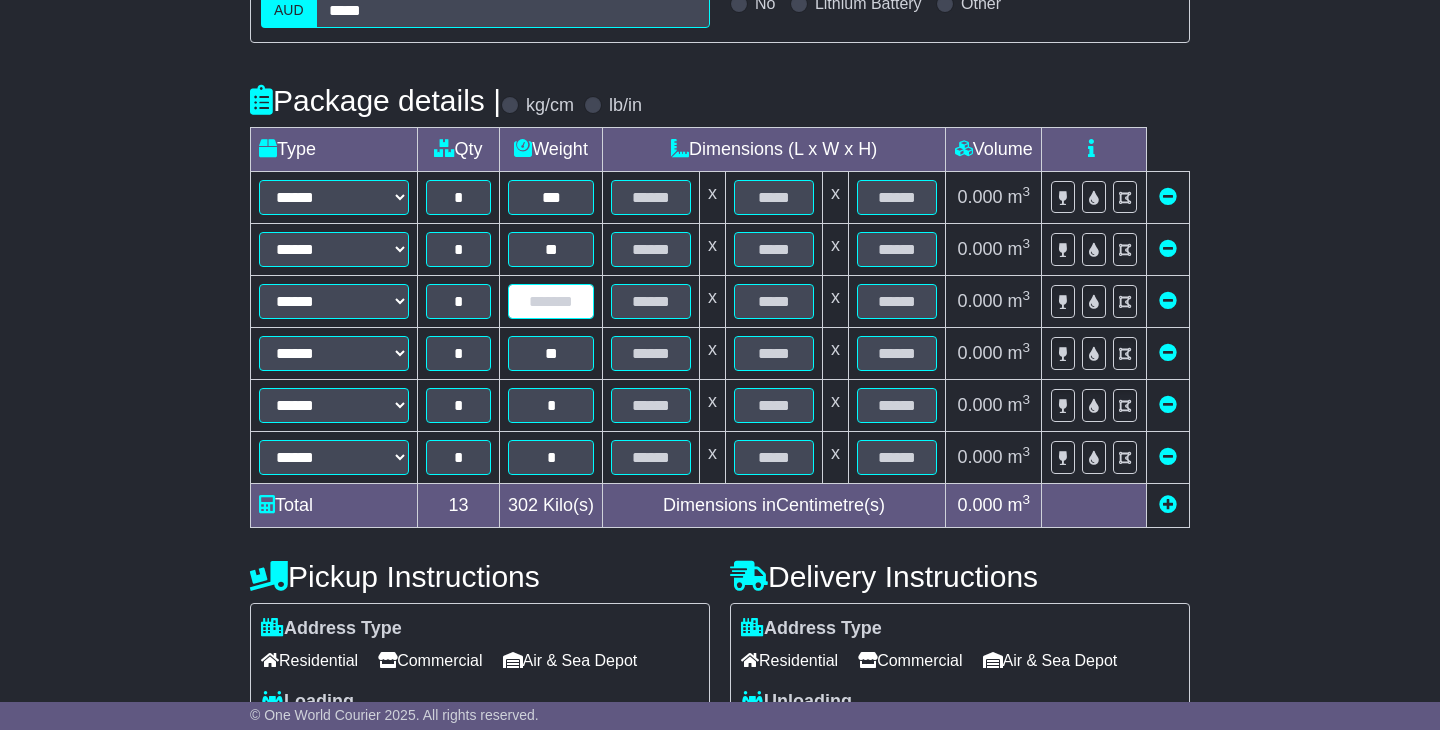 scroll, scrollTop: 384, scrollLeft: 0, axis: vertical 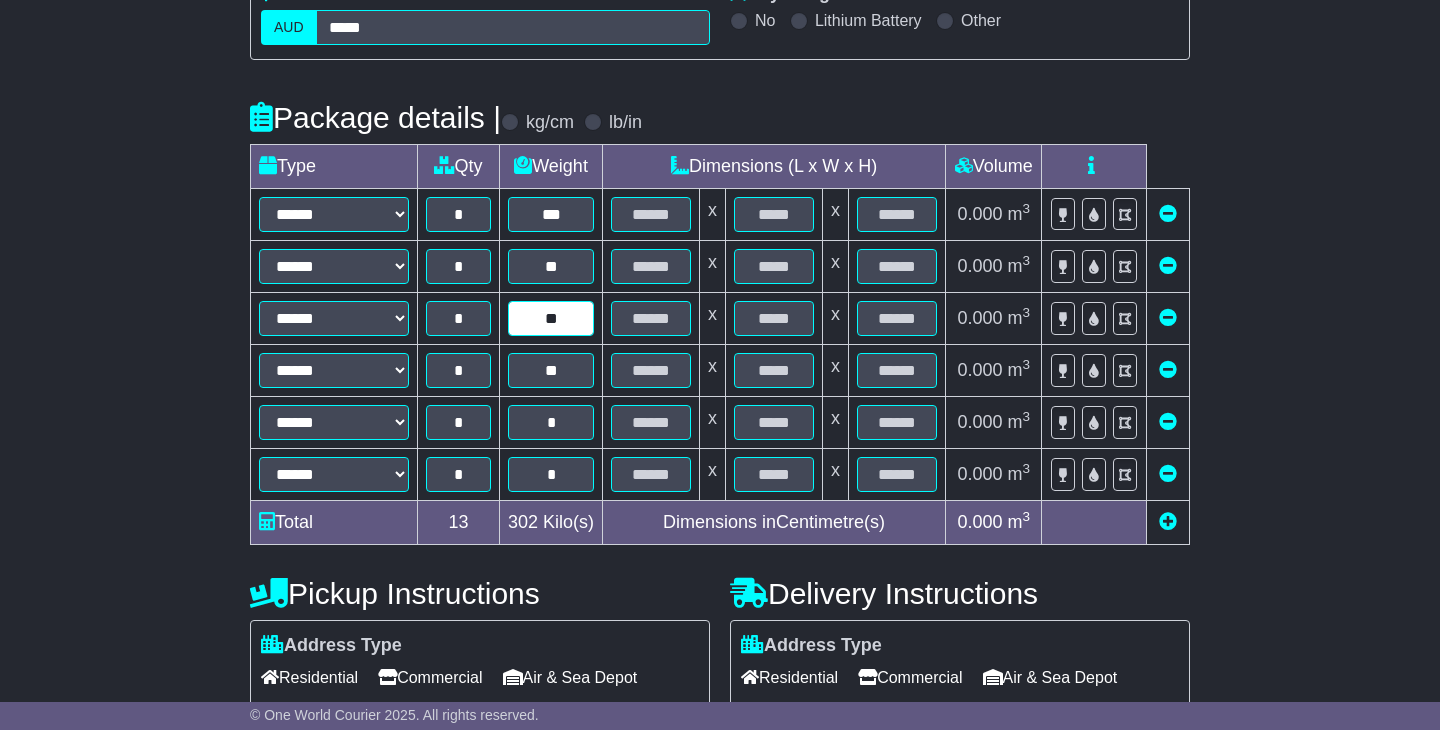 type on "**" 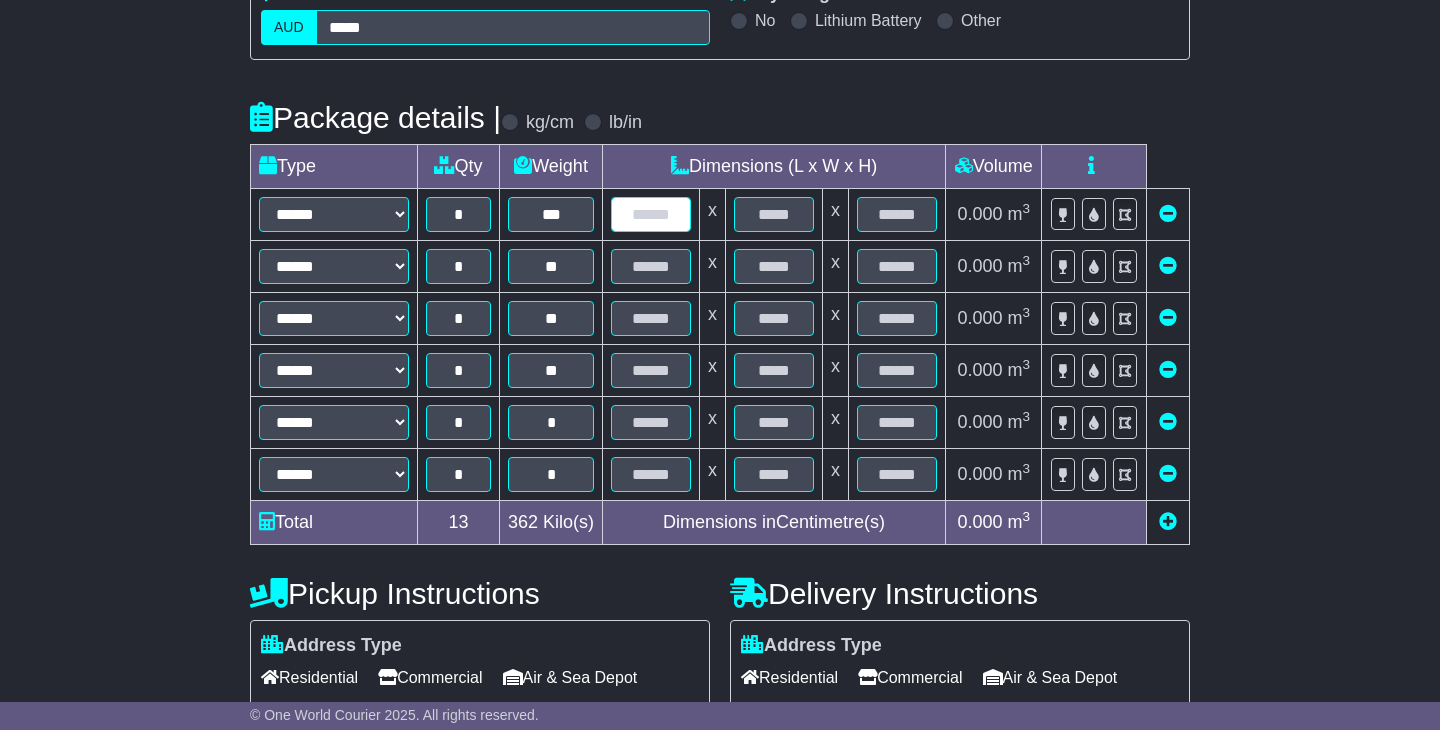 click at bounding box center [651, 214] 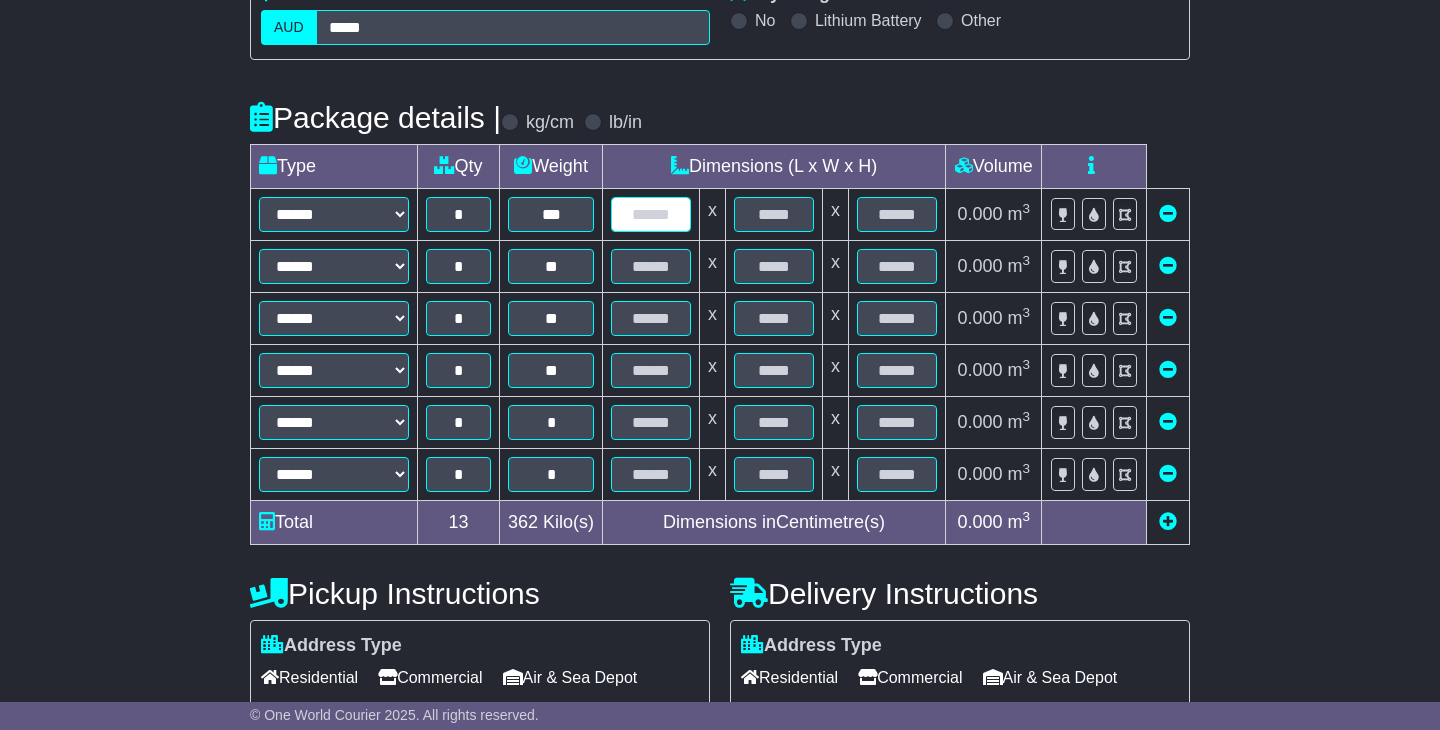 type on "*" 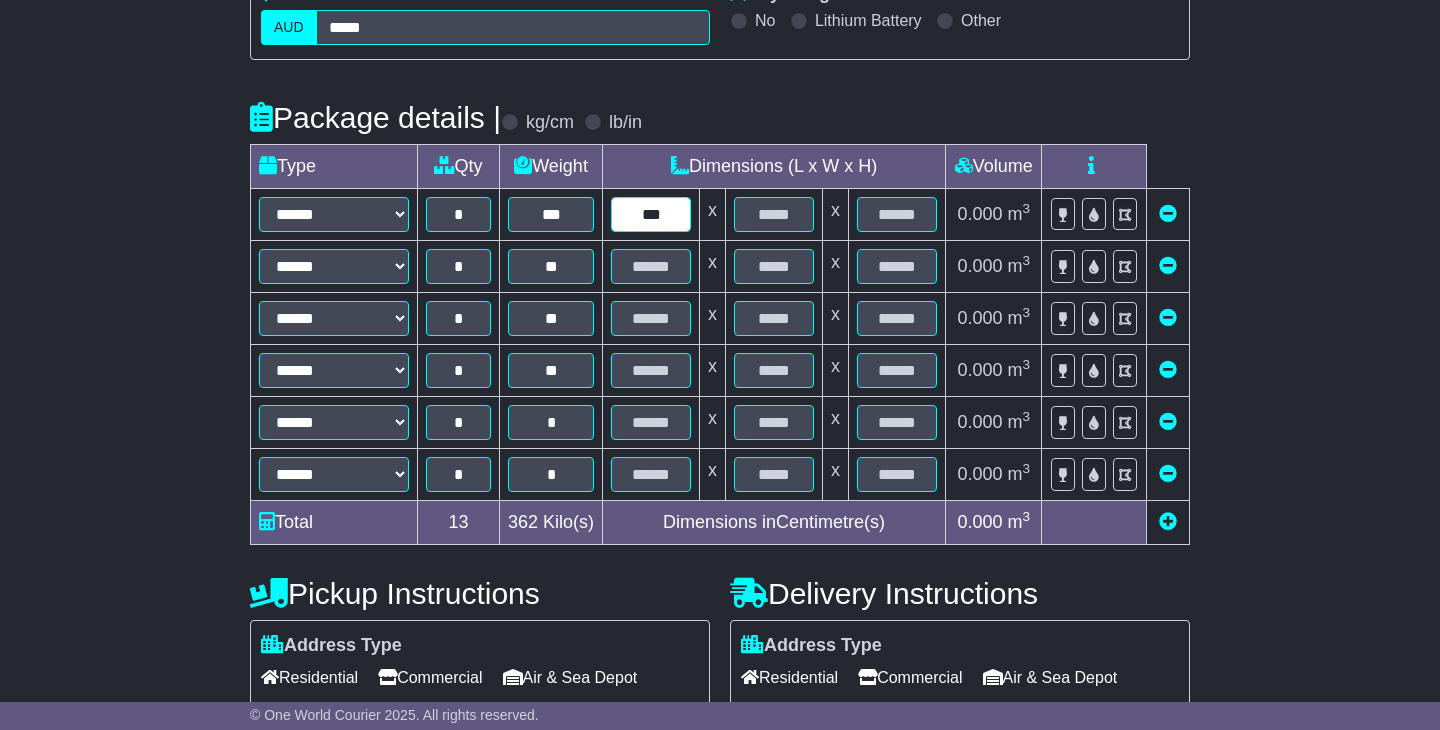 type on "***" 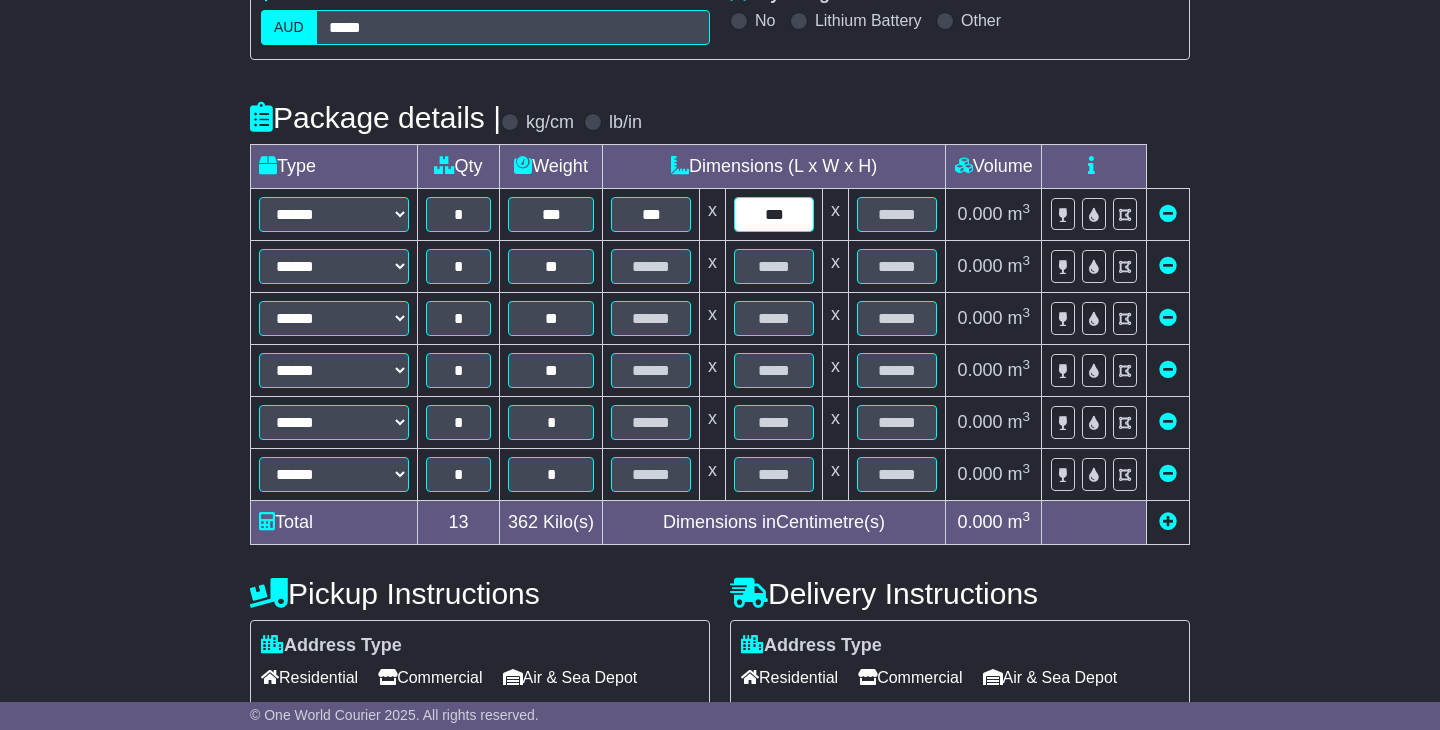 type on "***" 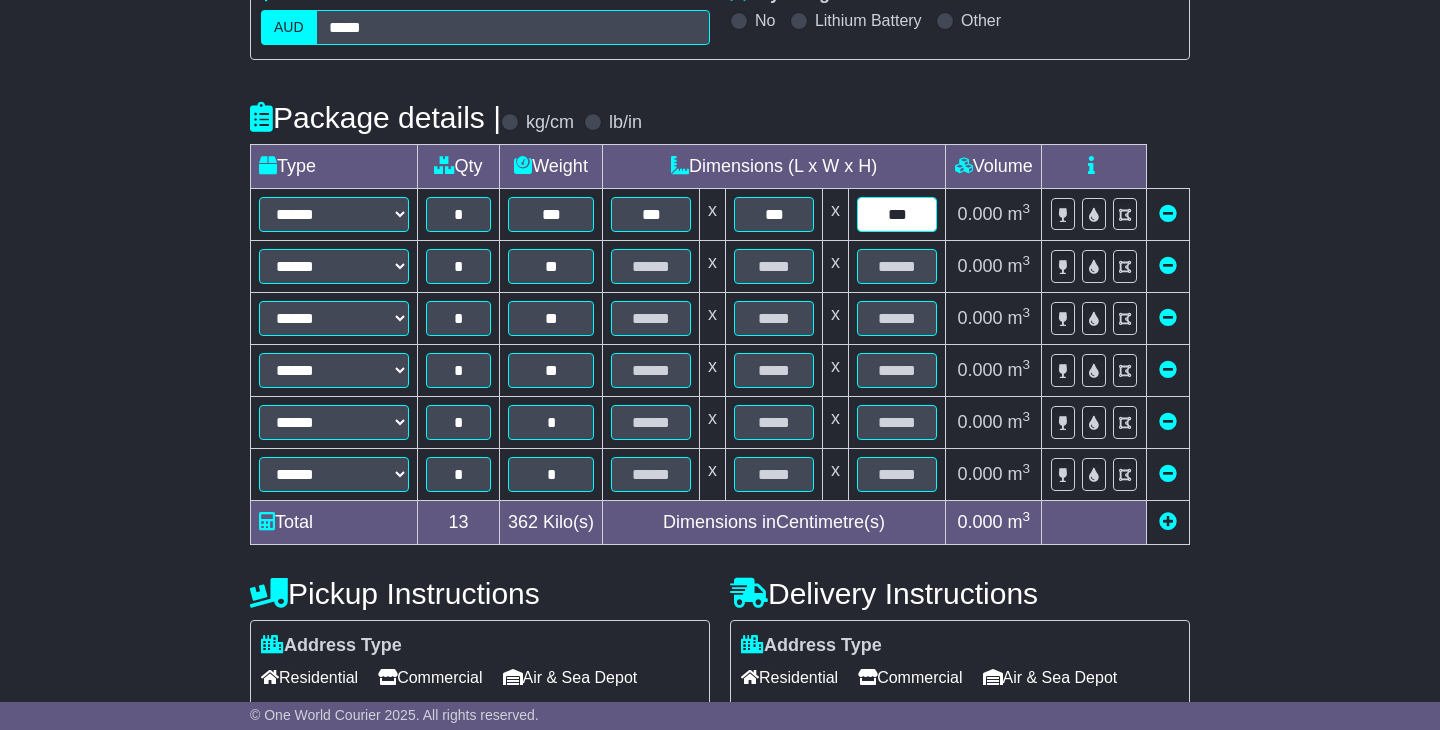 type on "***" 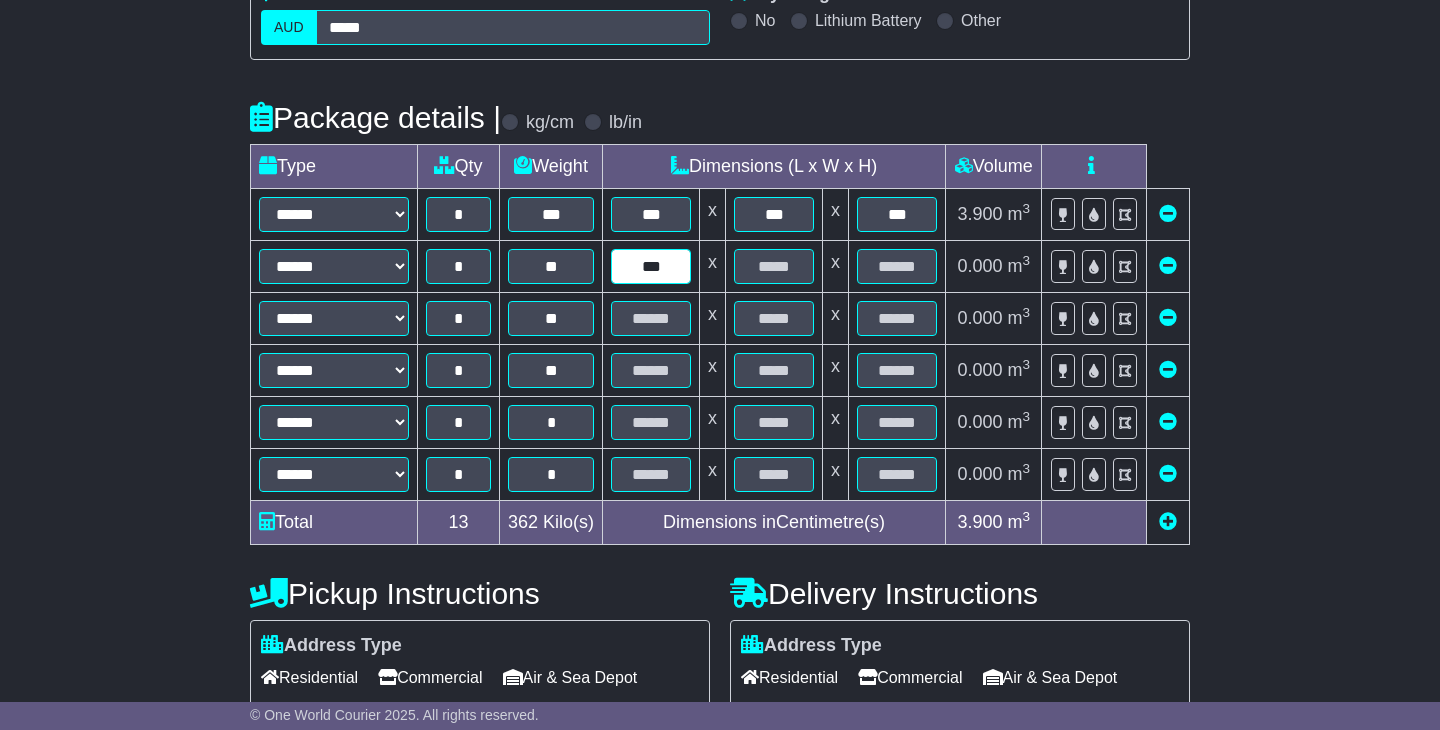 type on "***" 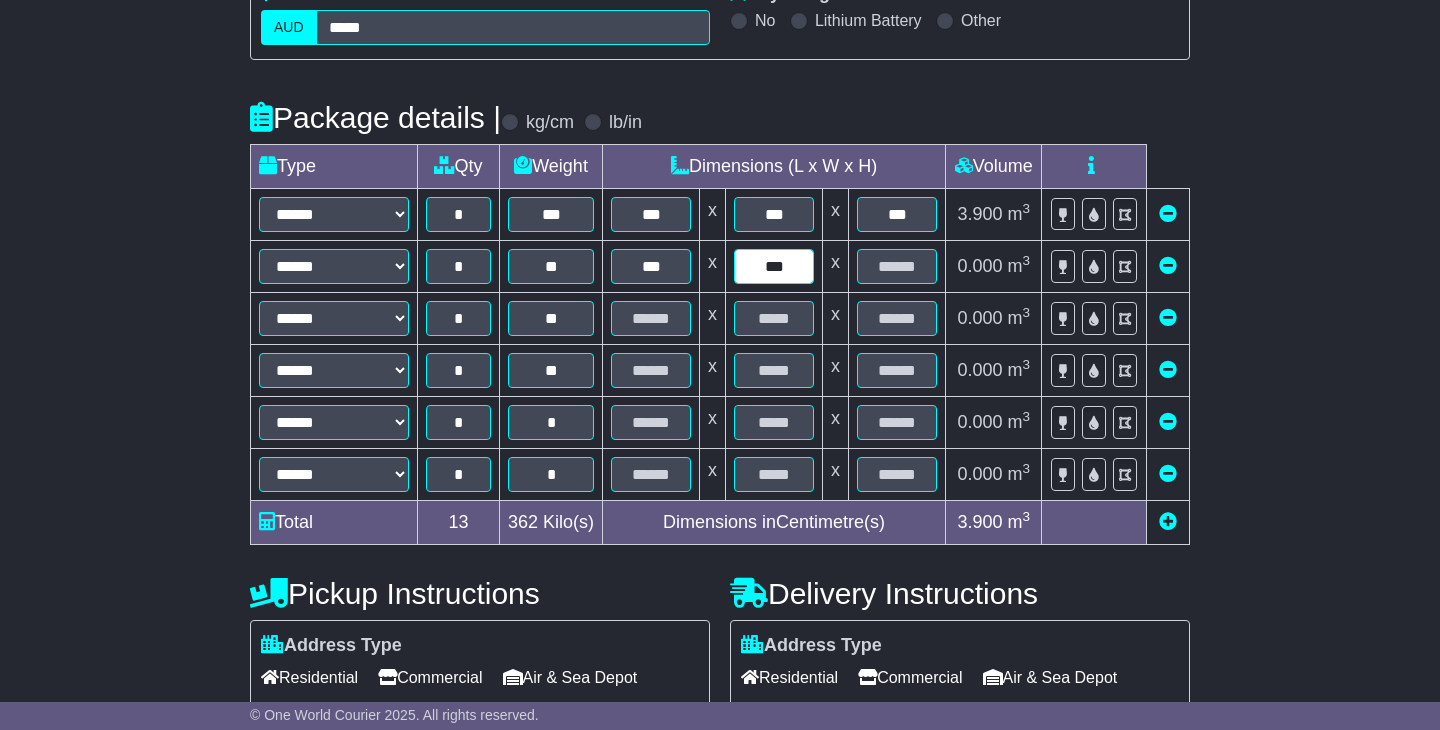 type on "***" 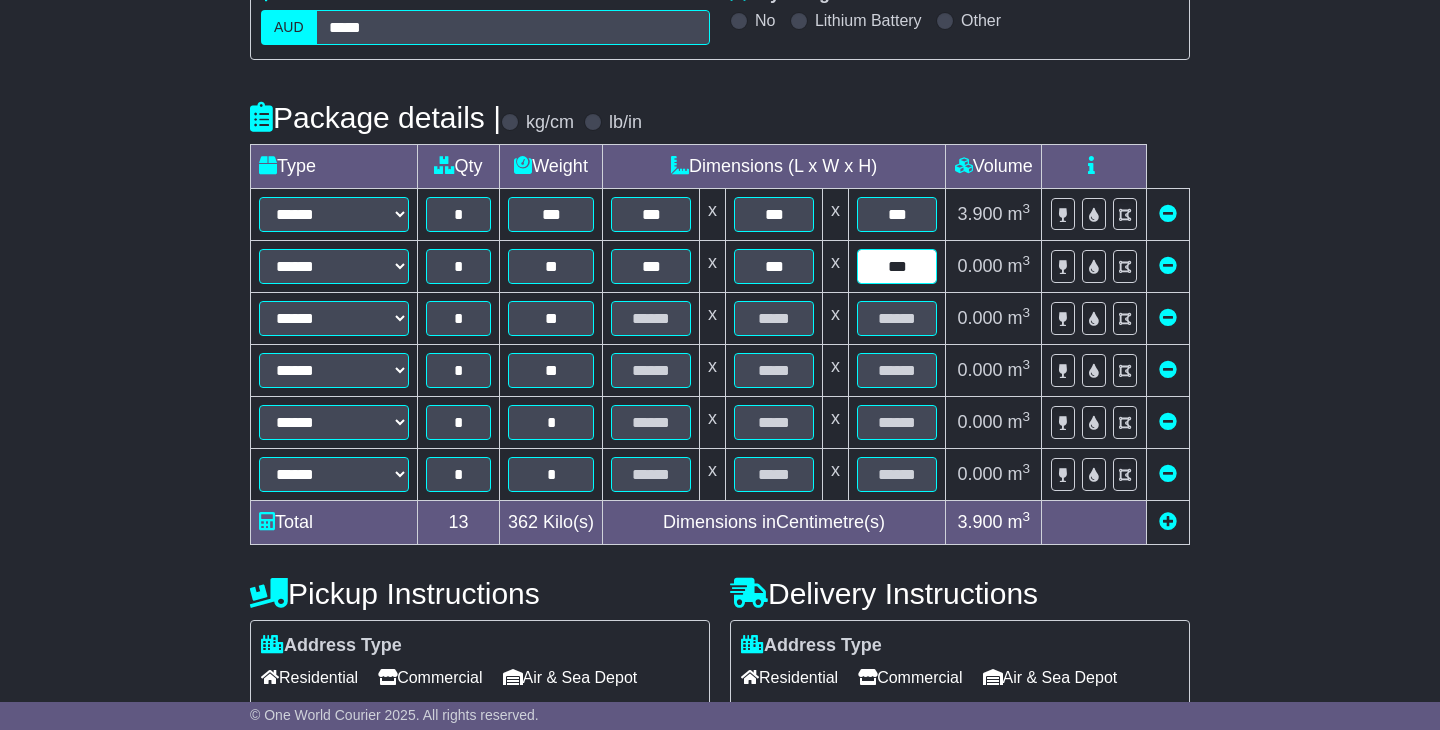 type on "***" 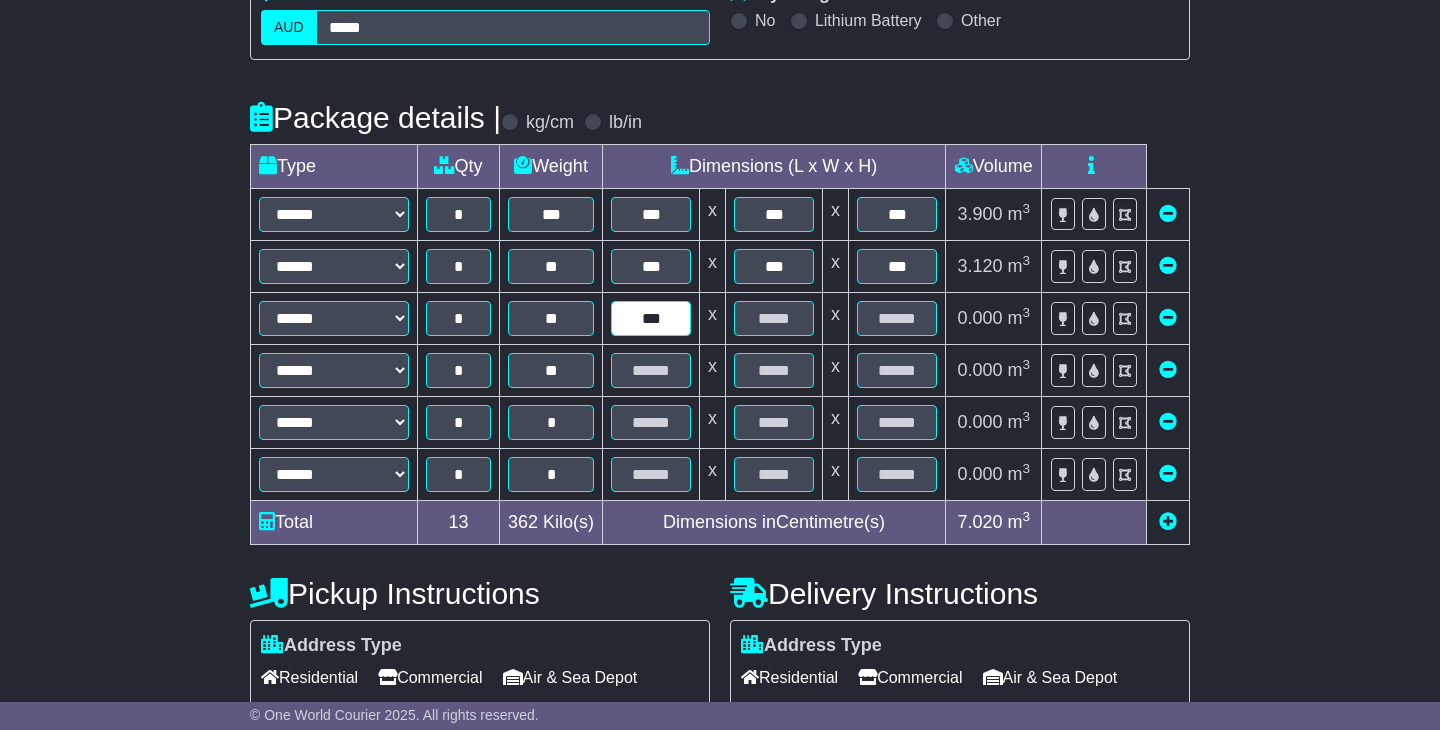type on "***" 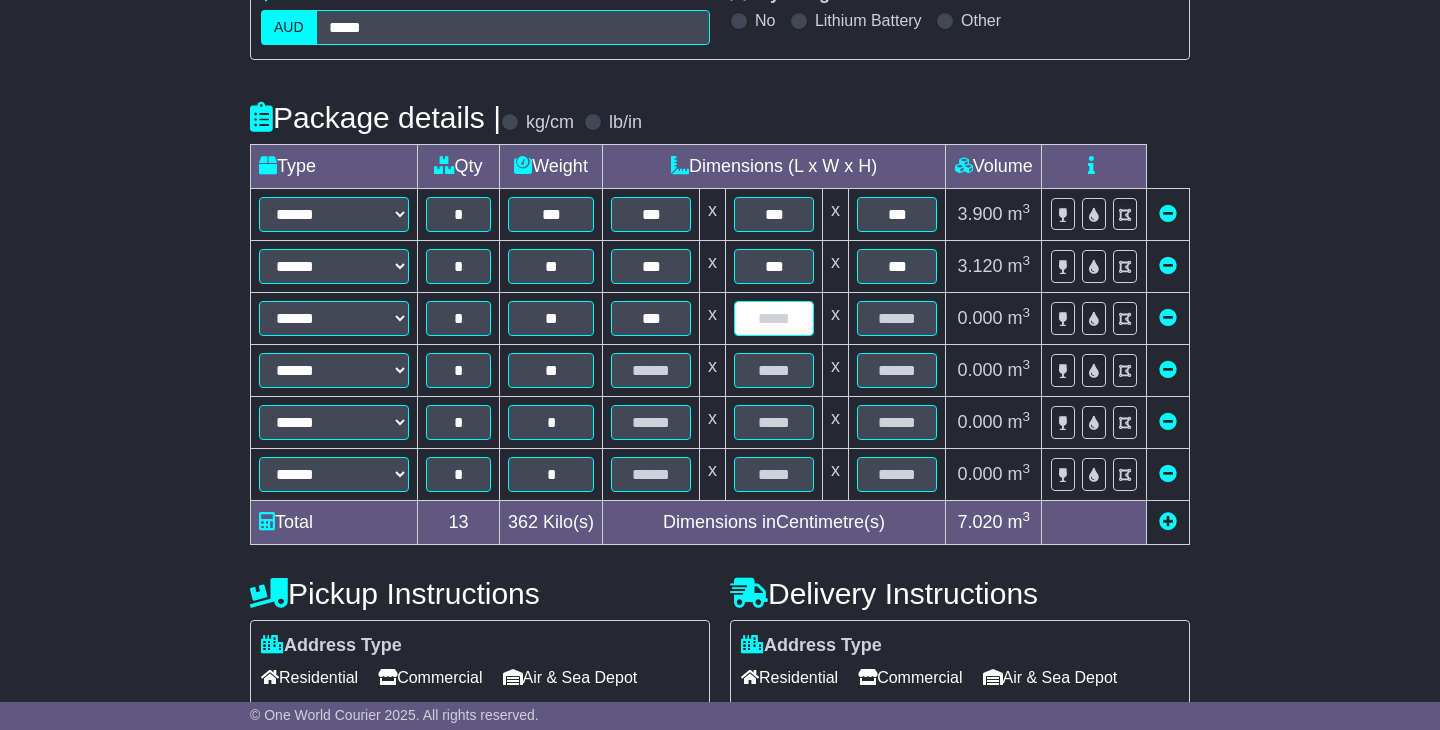 type on "*" 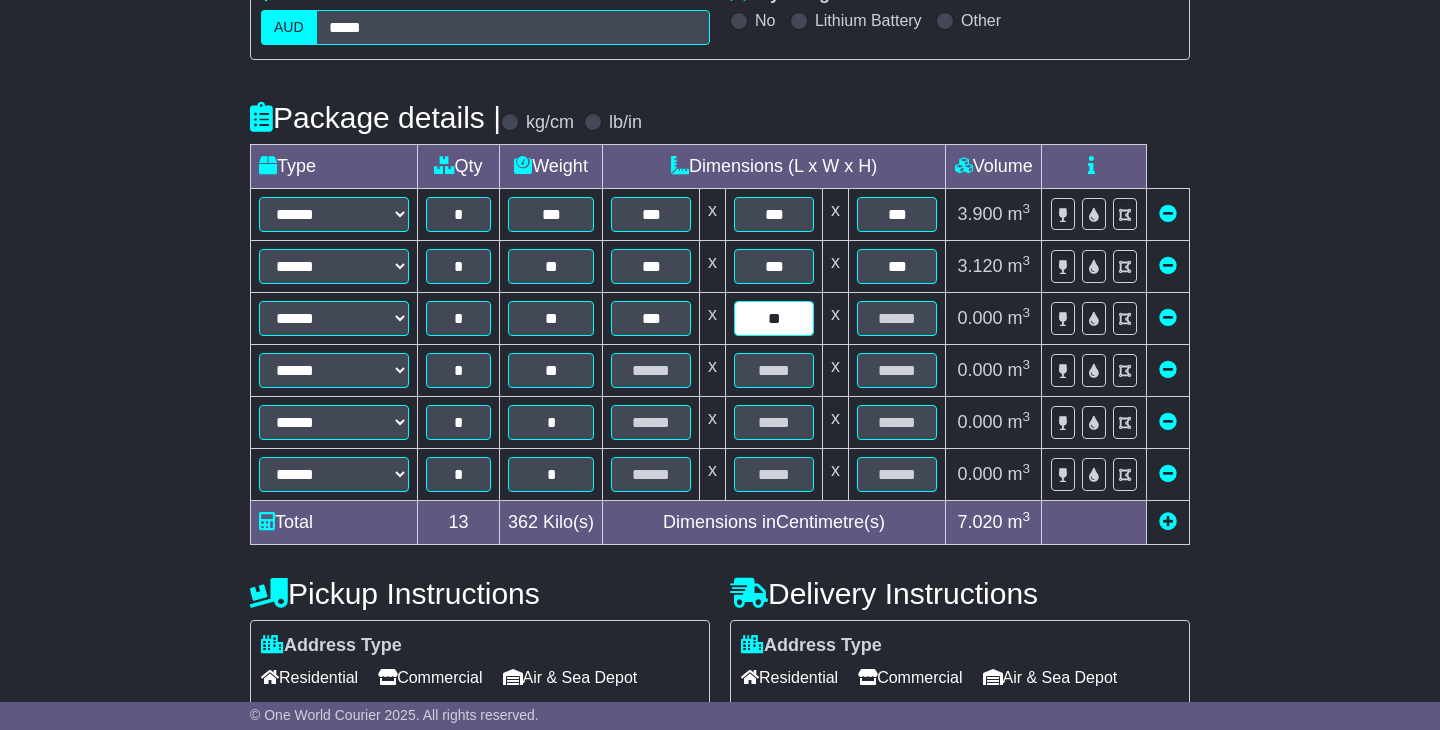 type on "**" 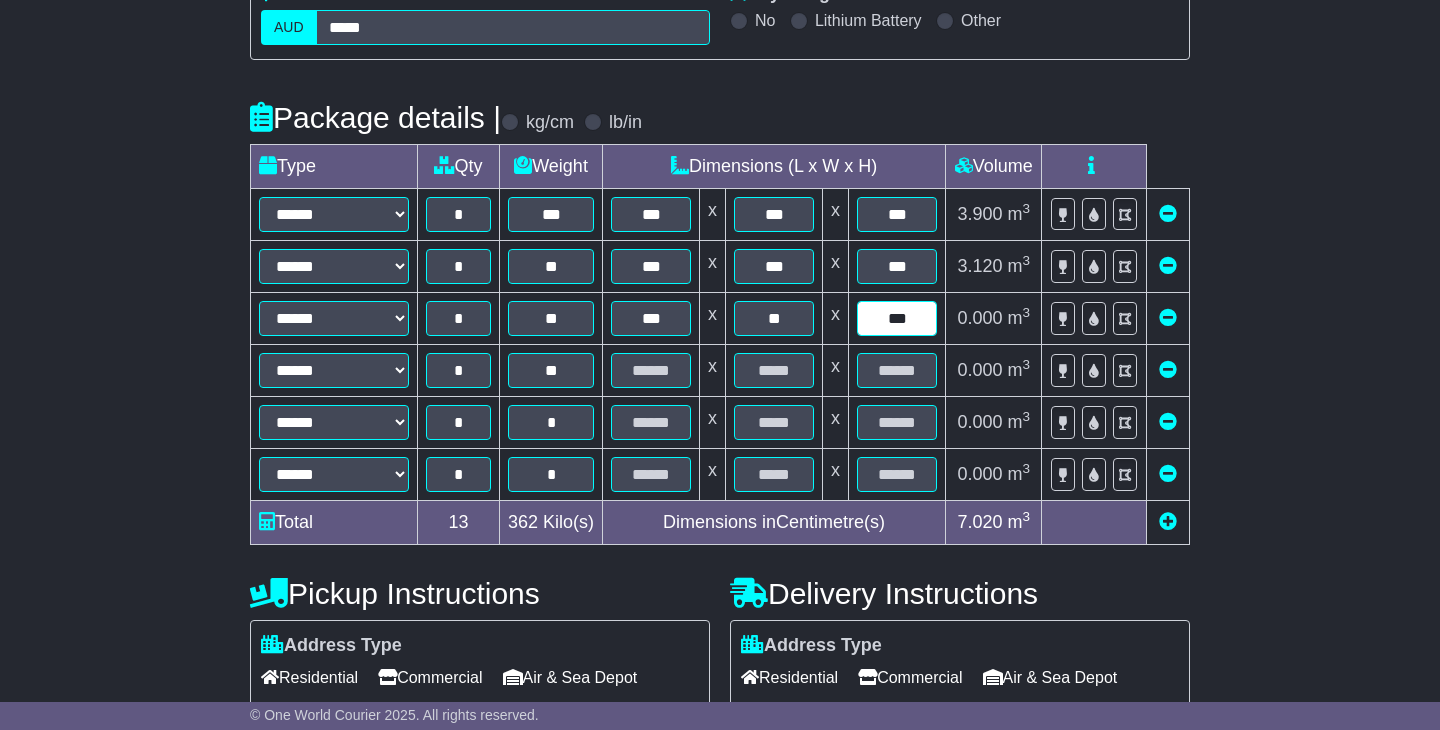 type on "***" 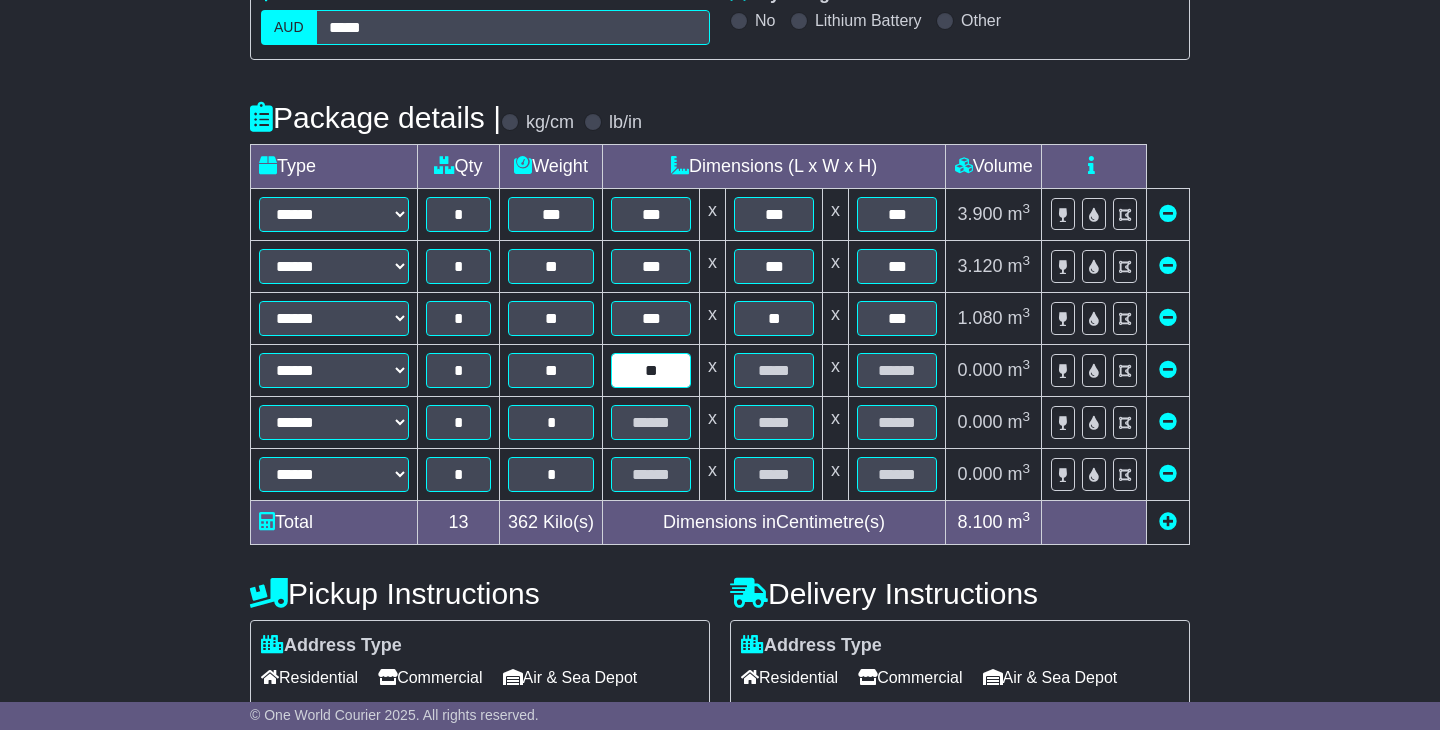 type on "**" 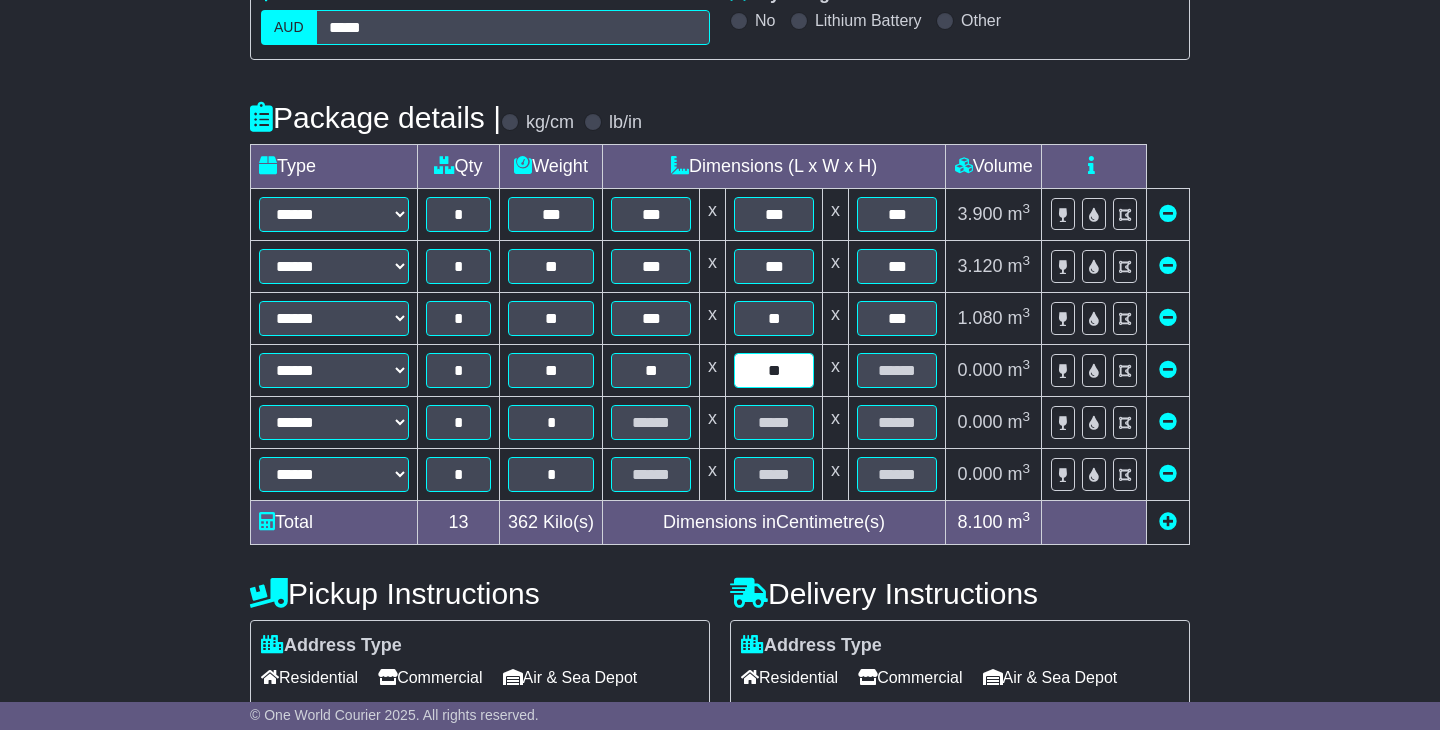 type on "**" 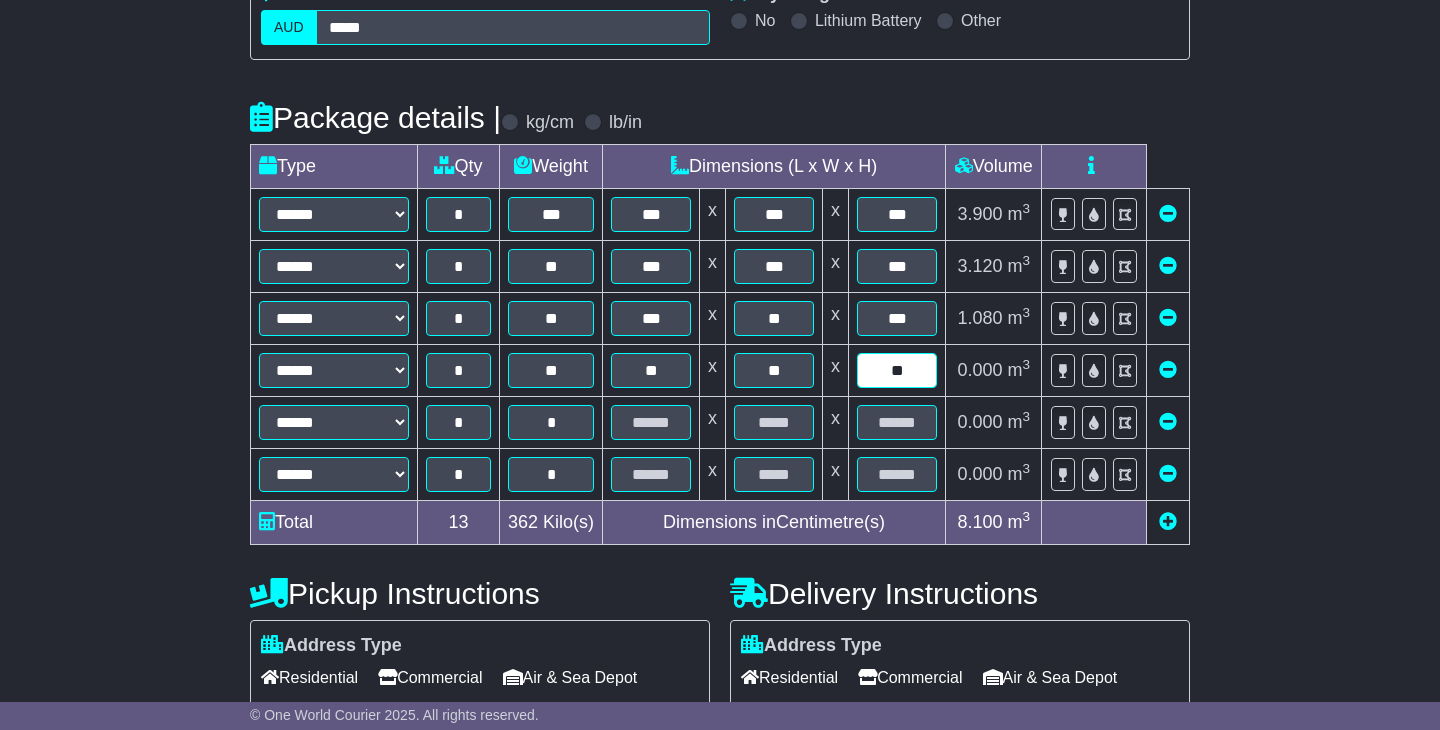type on "*" 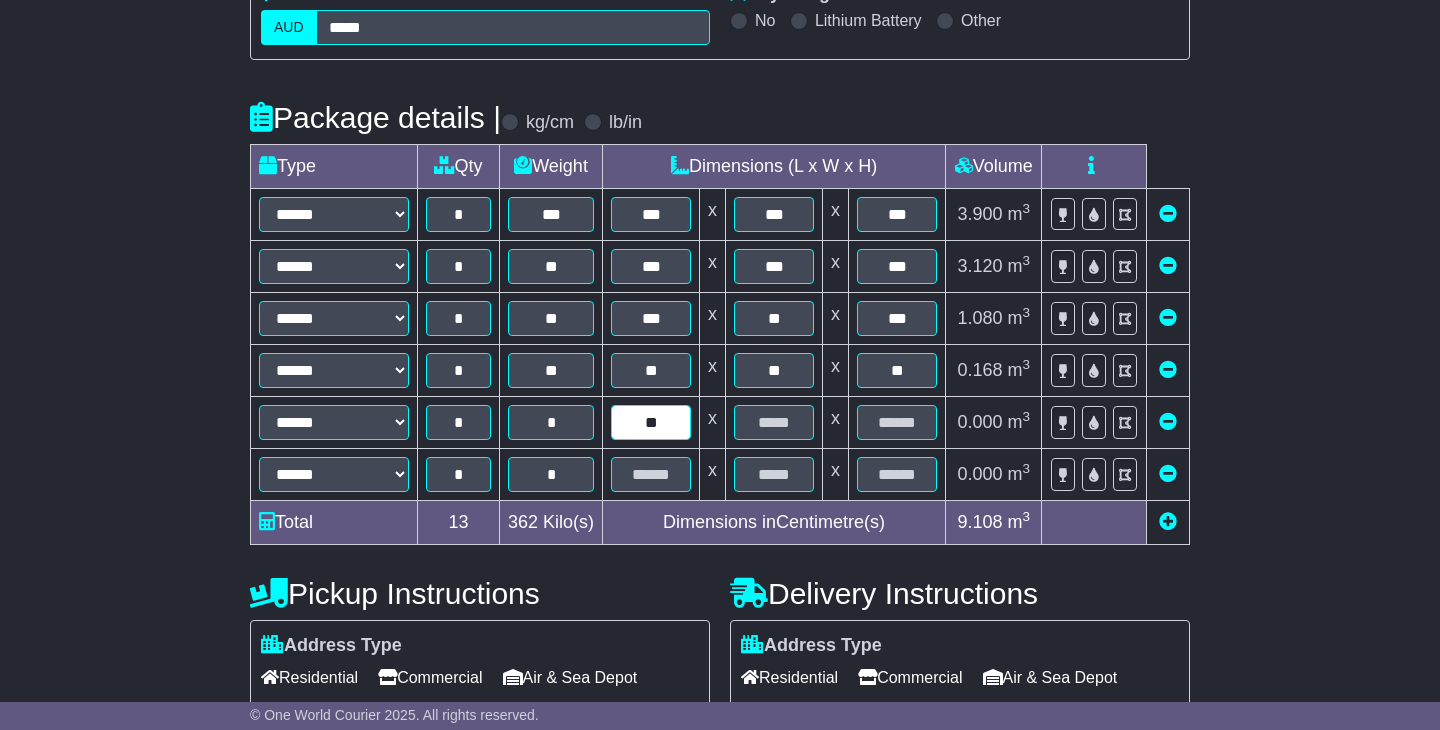 type on "**" 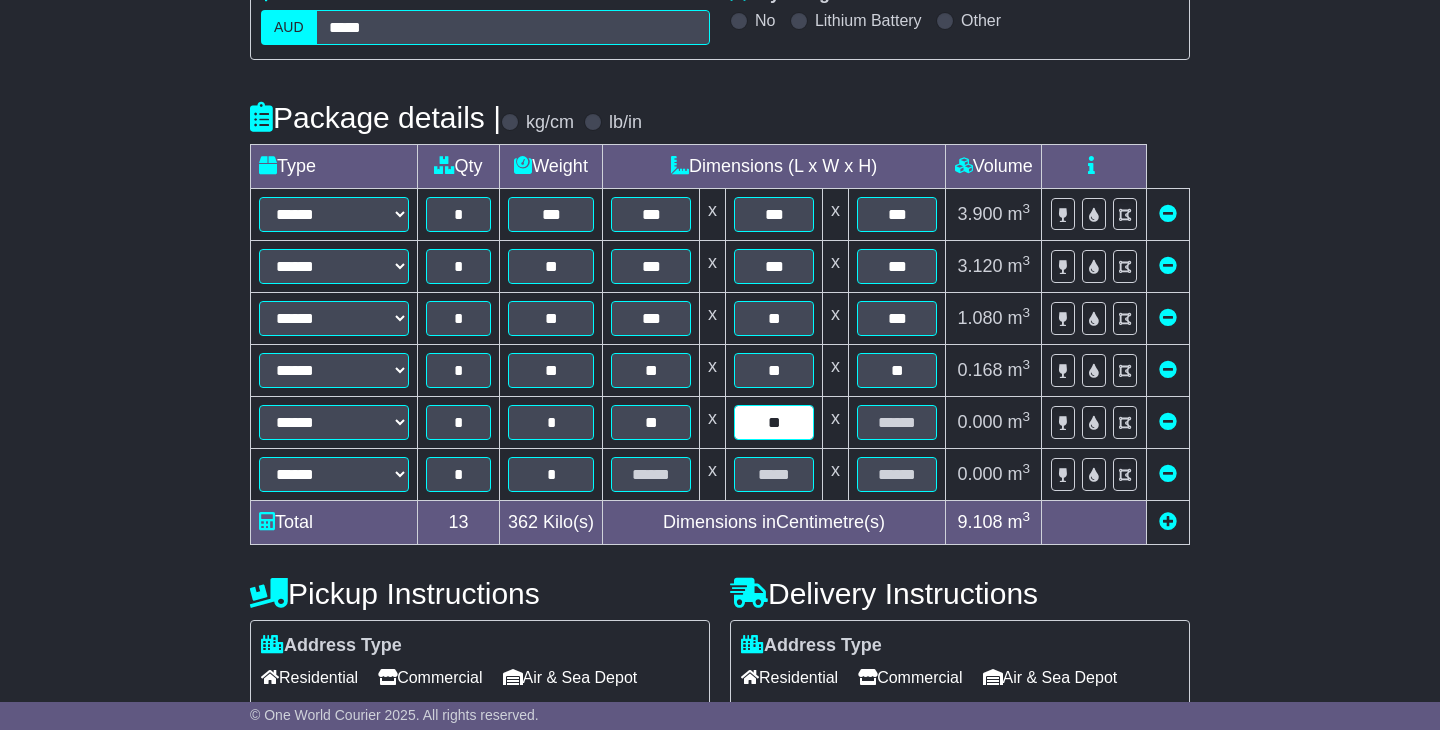 type on "**" 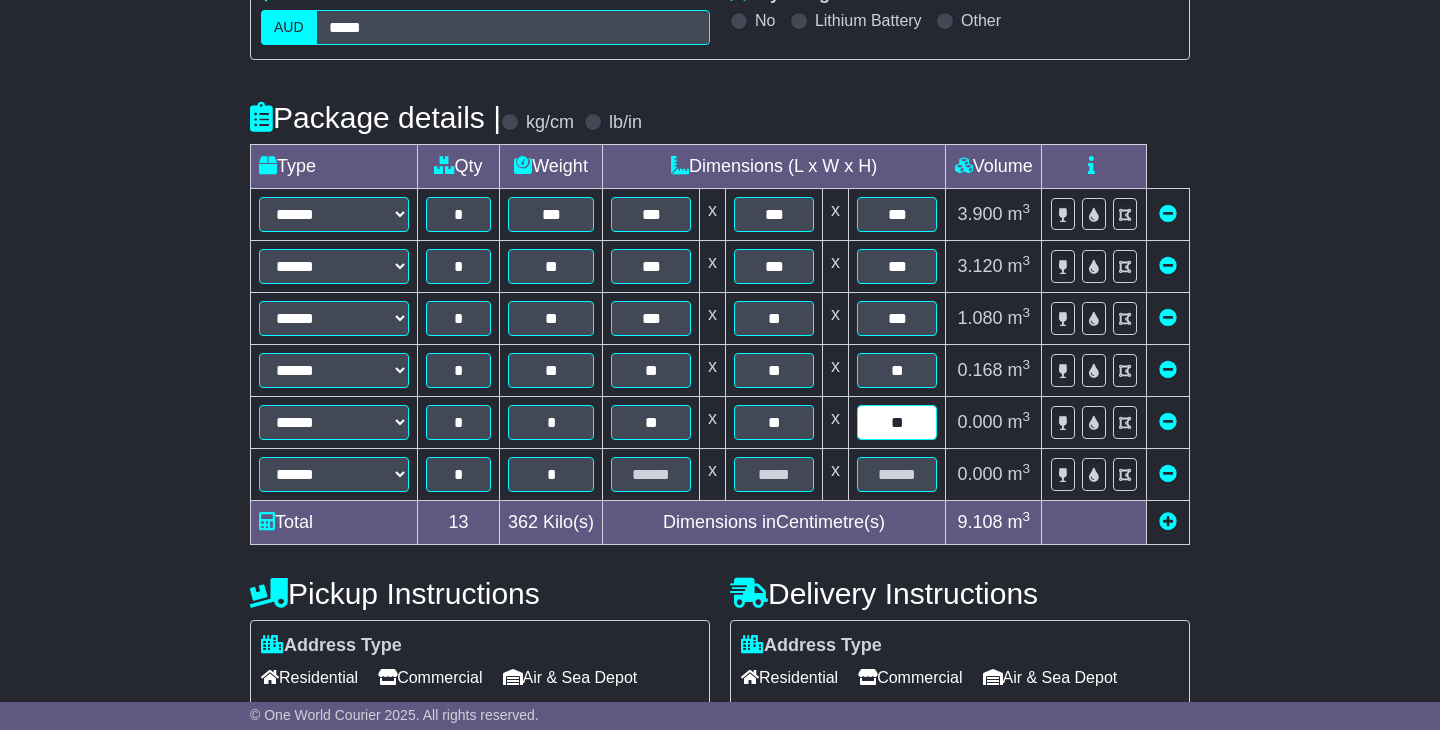 type on "**" 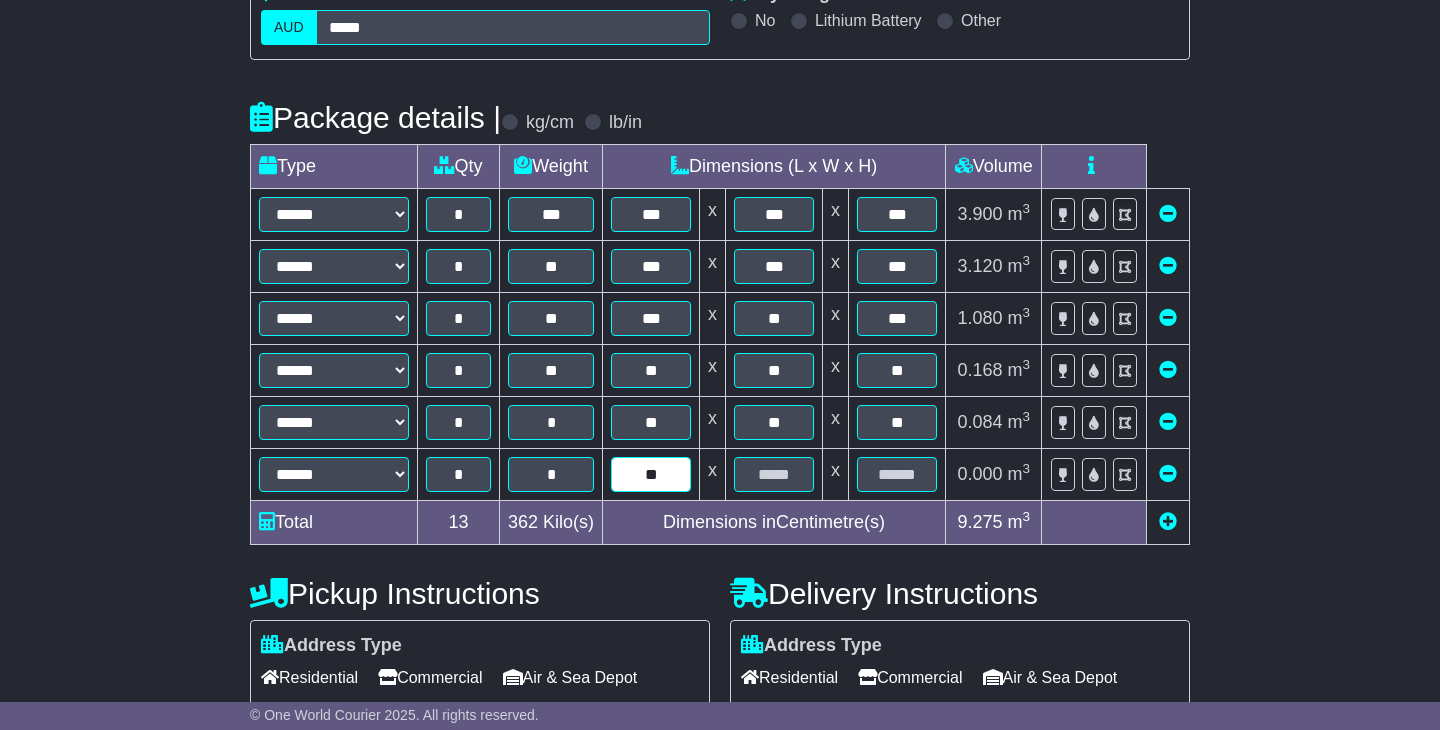 type on "**" 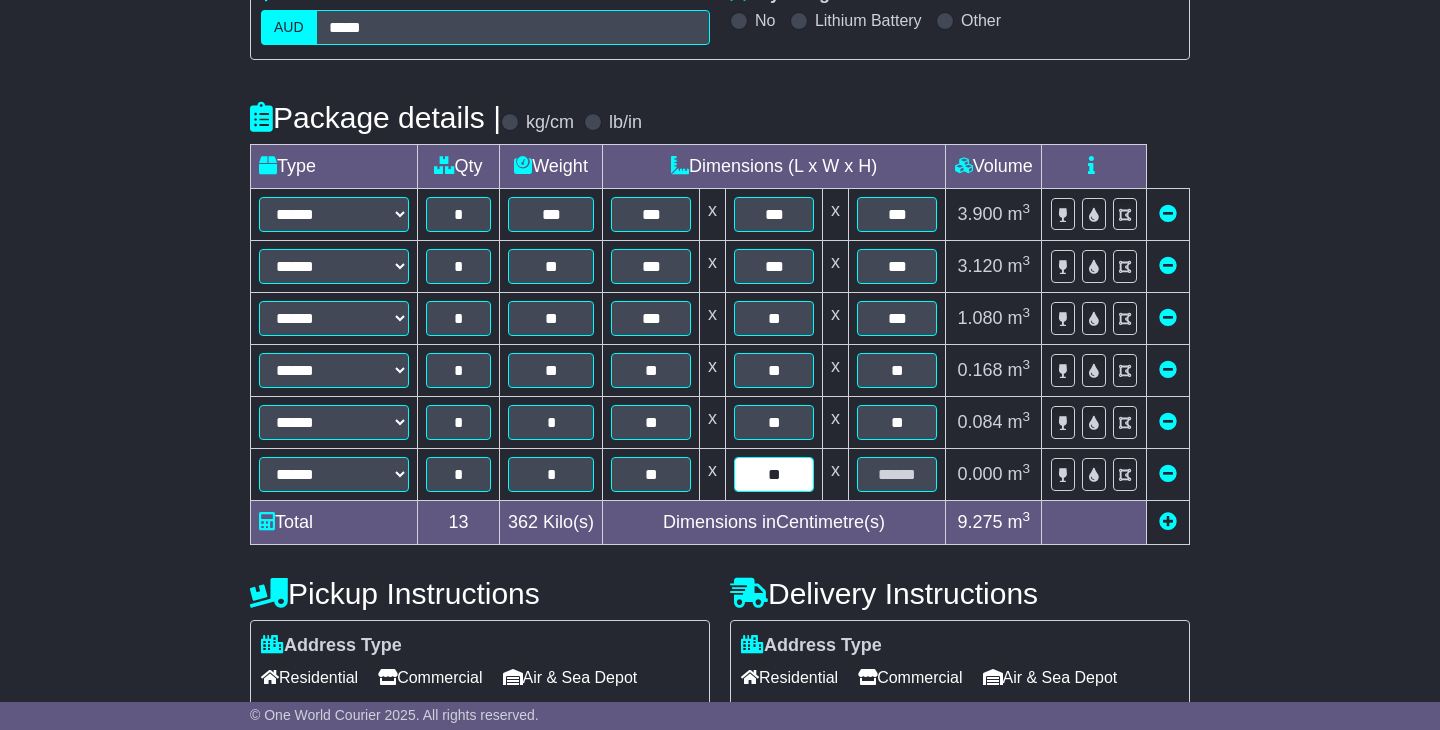 type on "**" 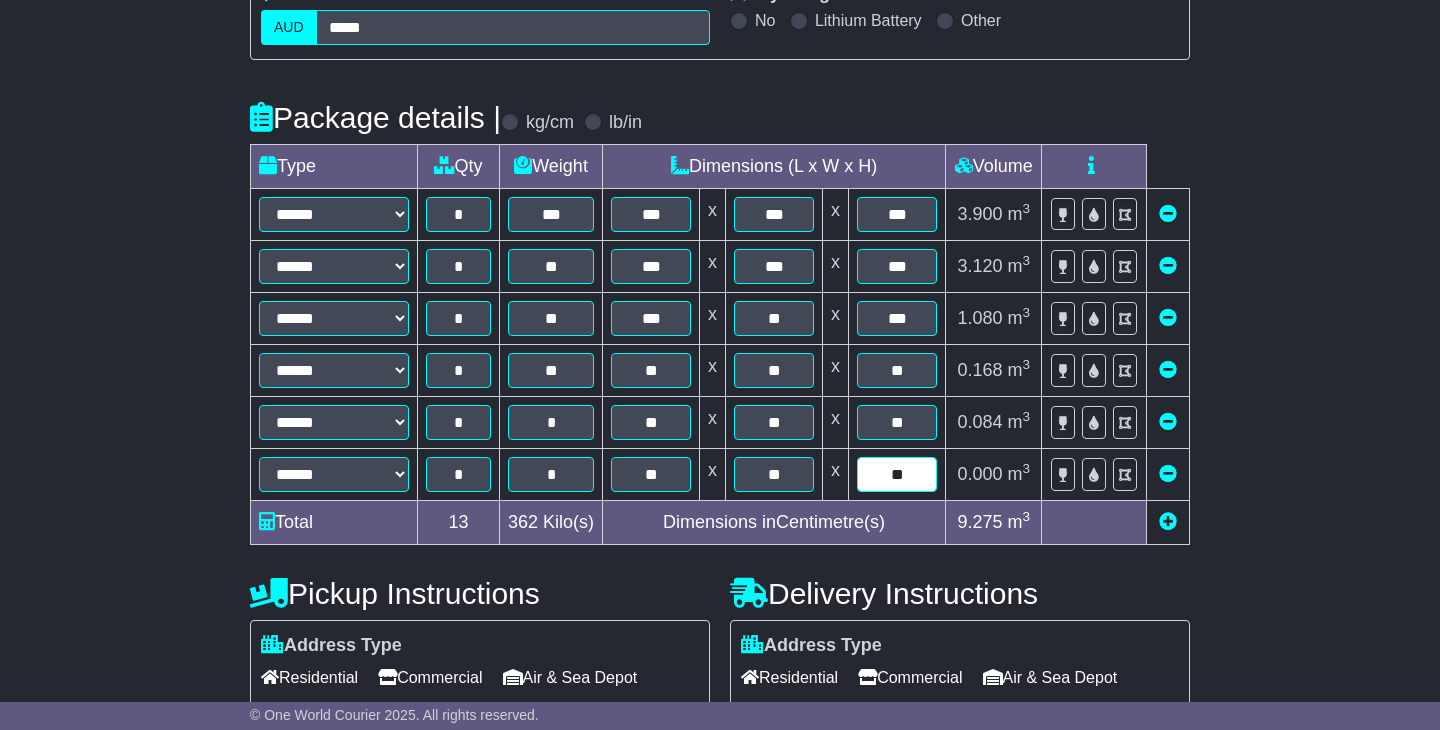type on "**" 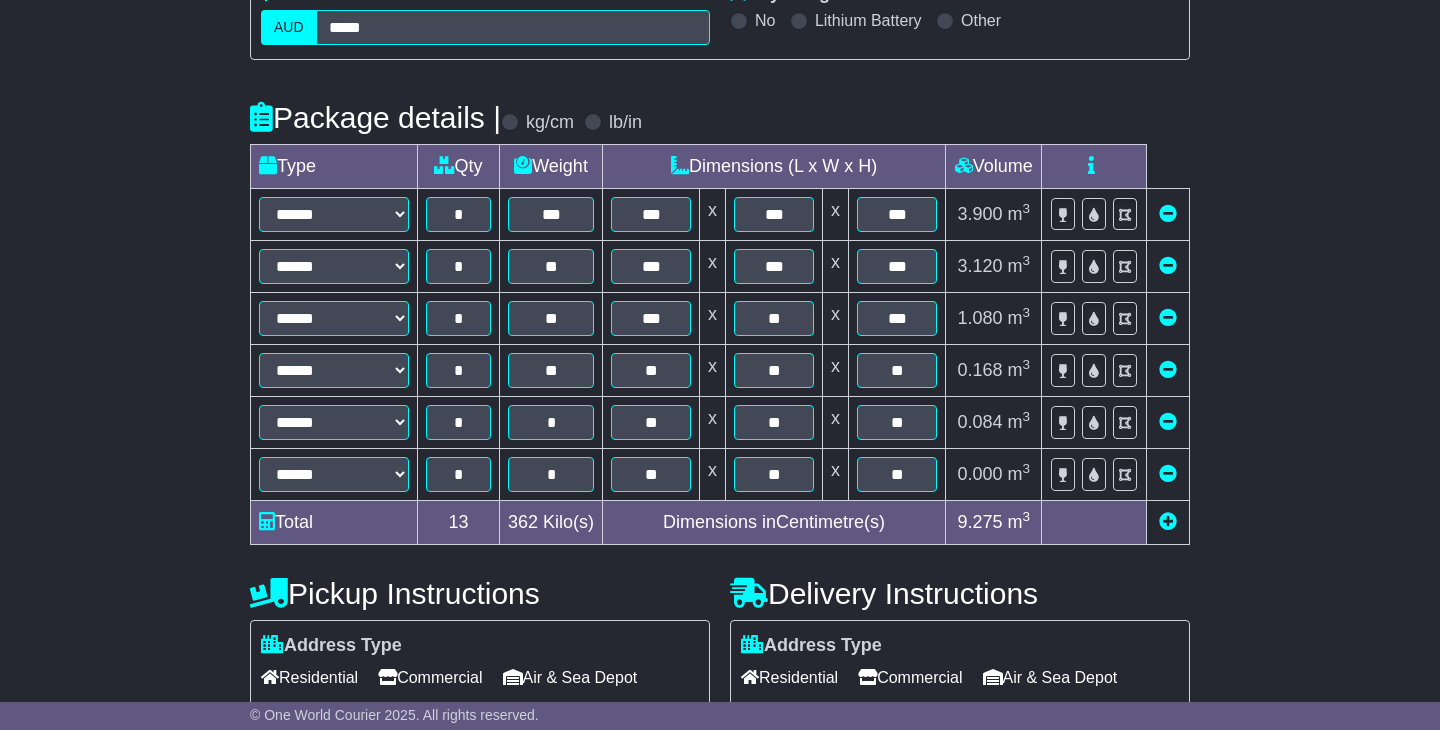 click on "**********" at bounding box center (720, 495) 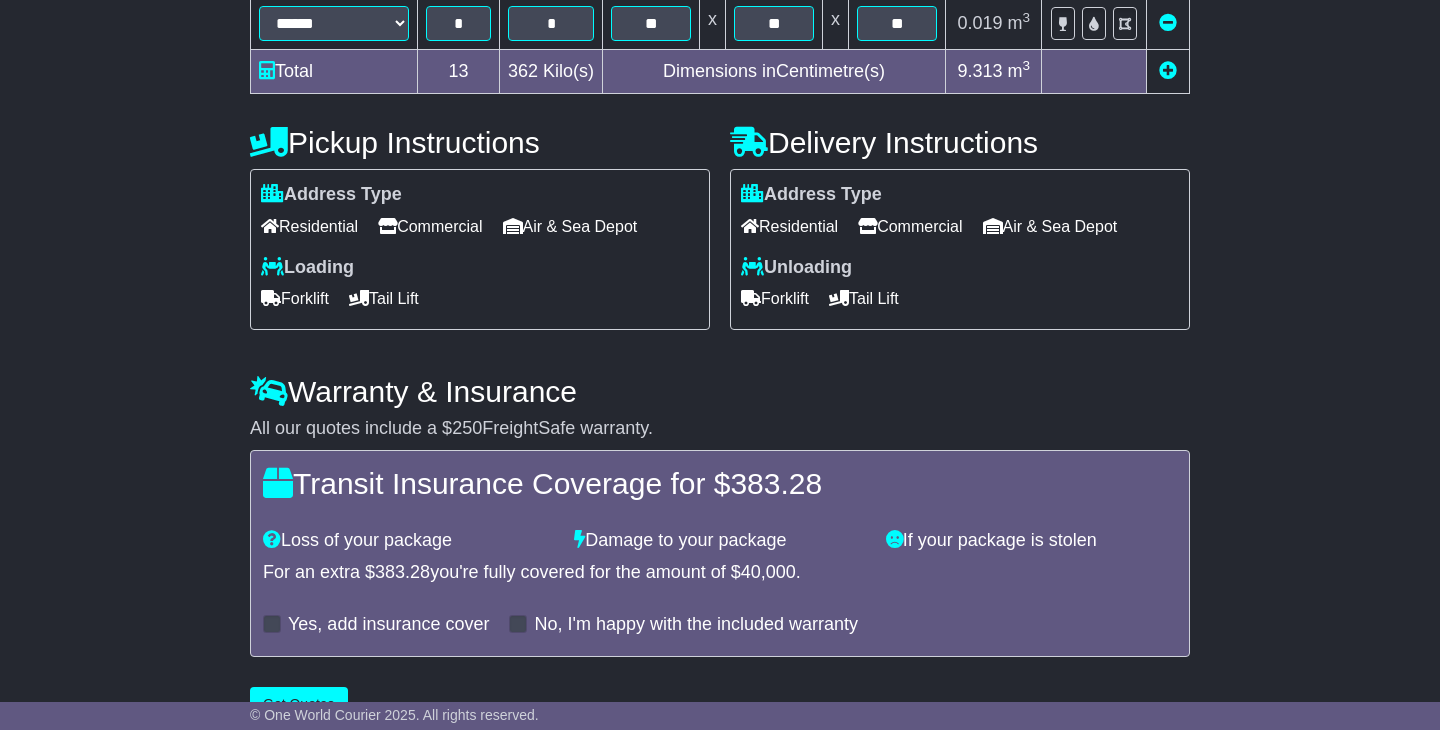 scroll, scrollTop: 837, scrollLeft: 0, axis: vertical 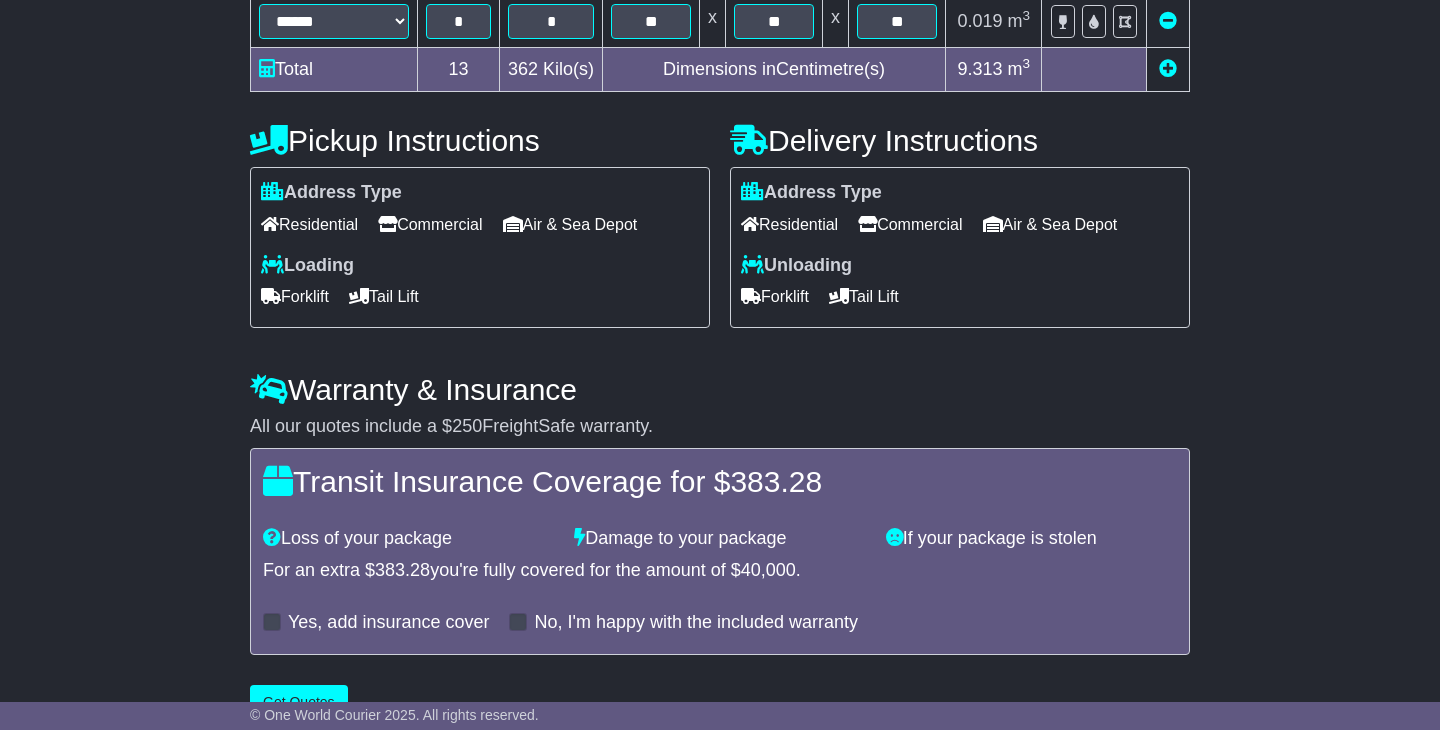 click on "Commercial" at bounding box center (430, 224) 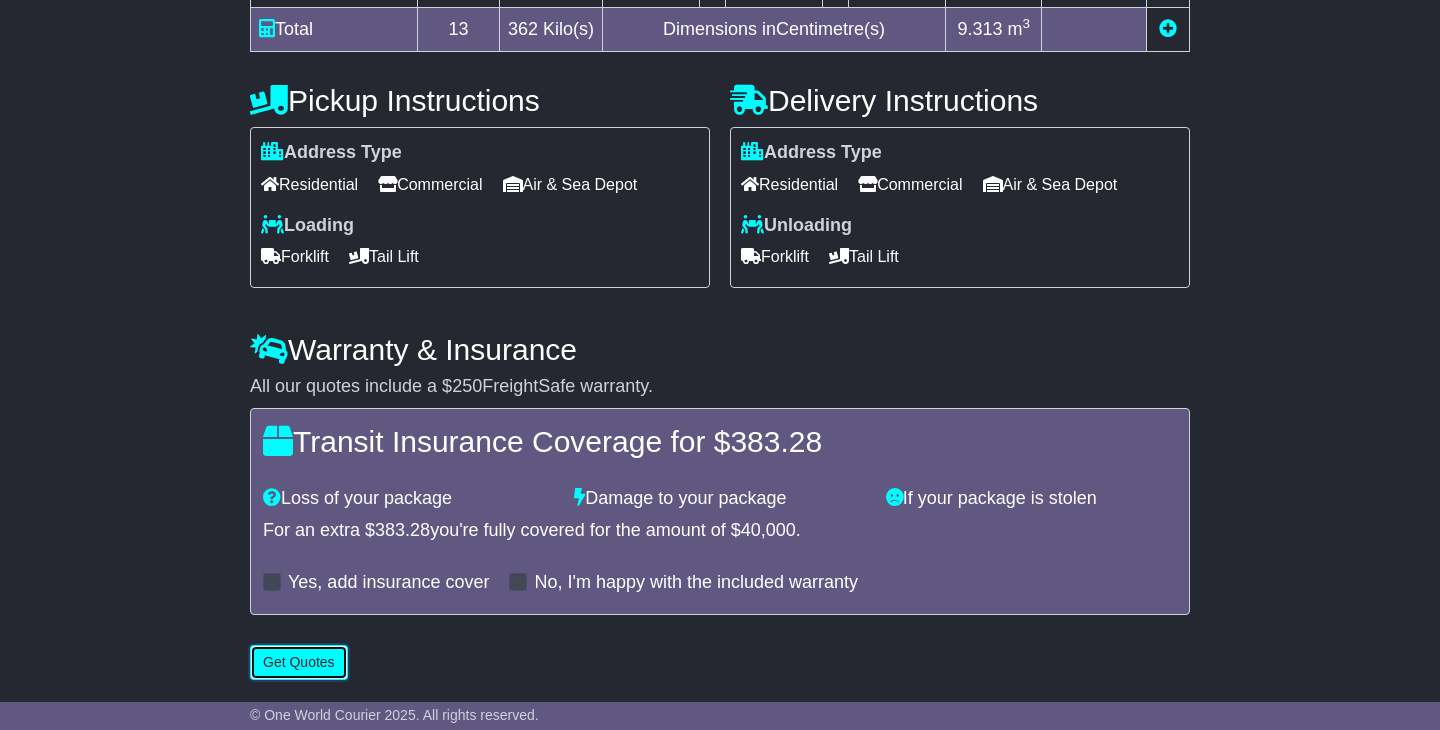 click on "Get Quotes" at bounding box center [299, 662] 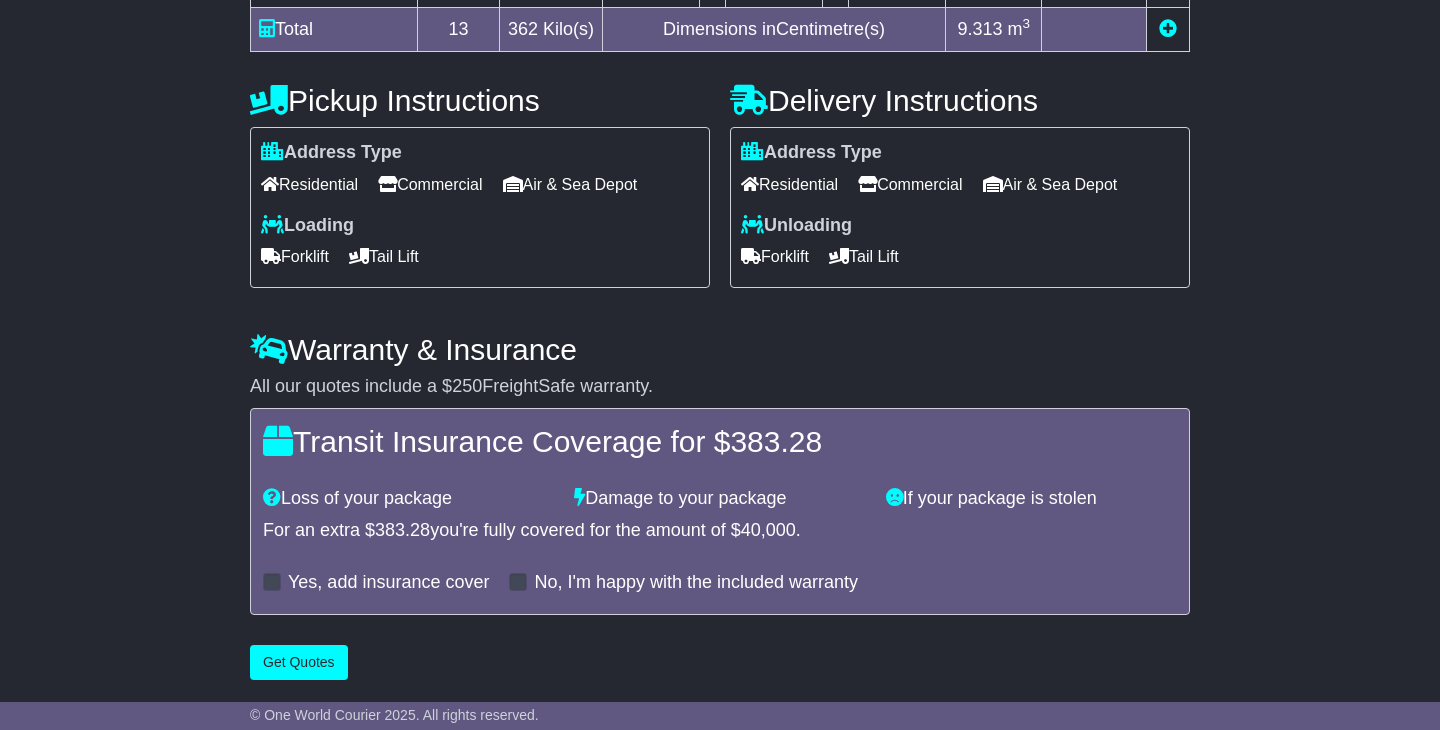 scroll, scrollTop: 0, scrollLeft: 0, axis: both 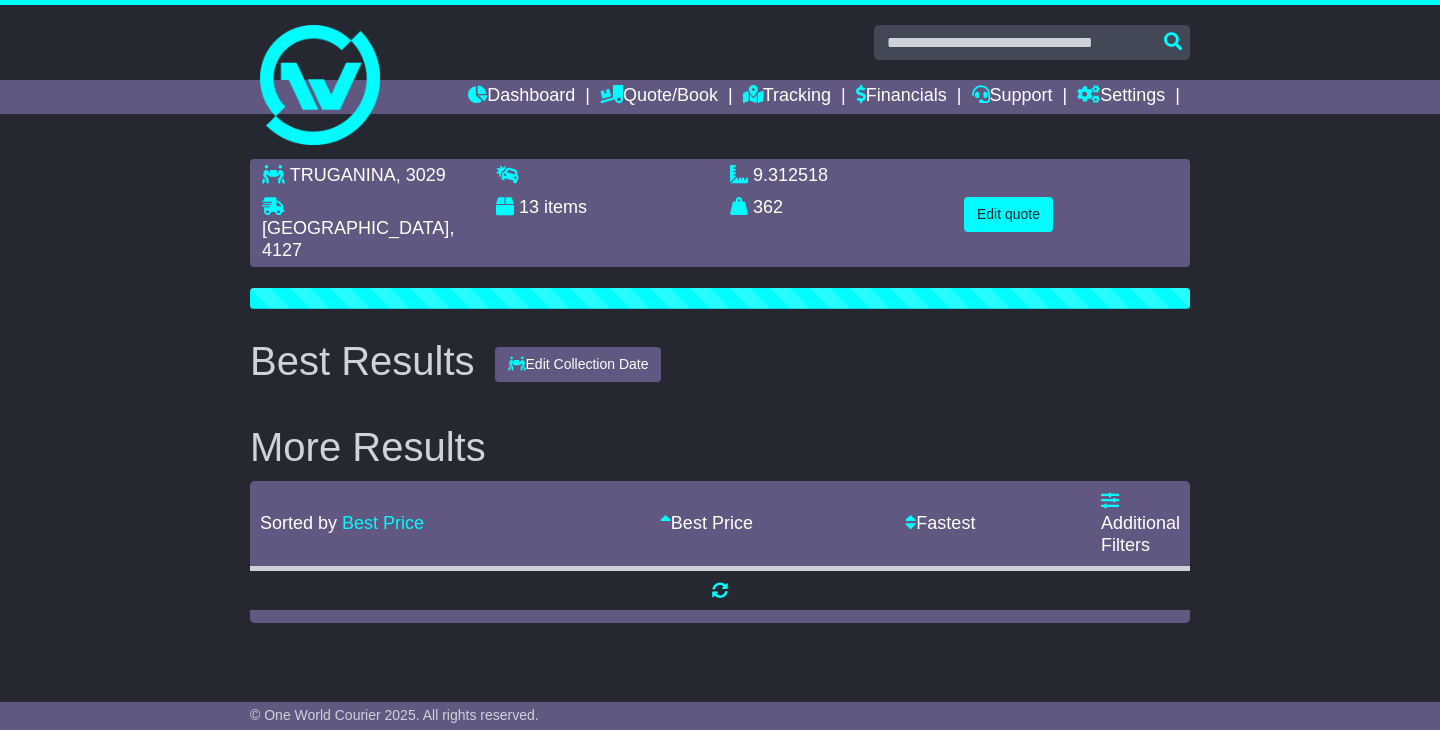 click on "TRUGANINA , 3029
[GEOGRAPHIC_DATA][DEMOGRAPHIC_DATA] , 4127
13   items
9.312518
m 3
in 3
362  kg(s)  lb(s)" at bounding box center [720, 391] 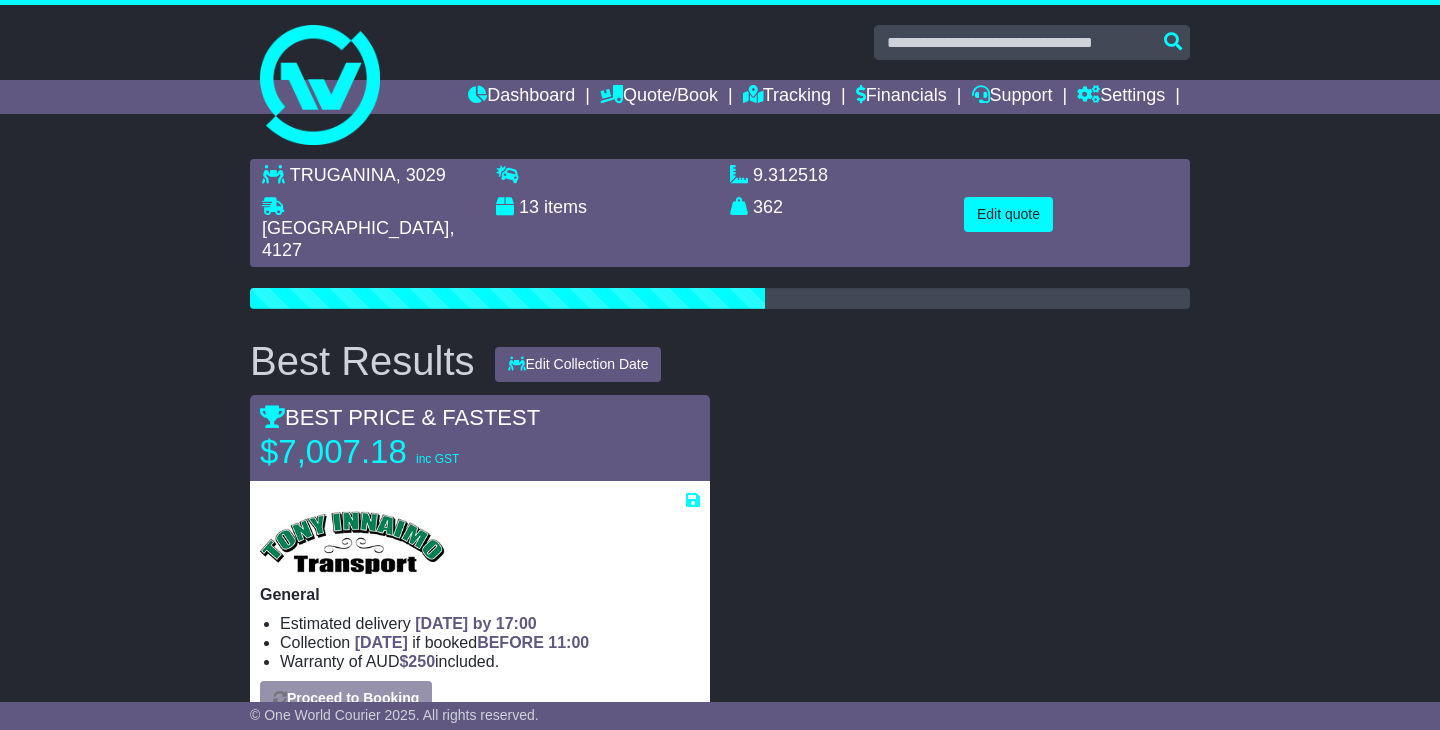 click on "TRUGANINA , 3029
[GEOGRAPHIC_DATA][DEMOGRAPHIC_DATA] , 4127
13   items
9.312518
m 3
in 3
362  kg(s)  lb(s)" at bounding box center [720, 561] 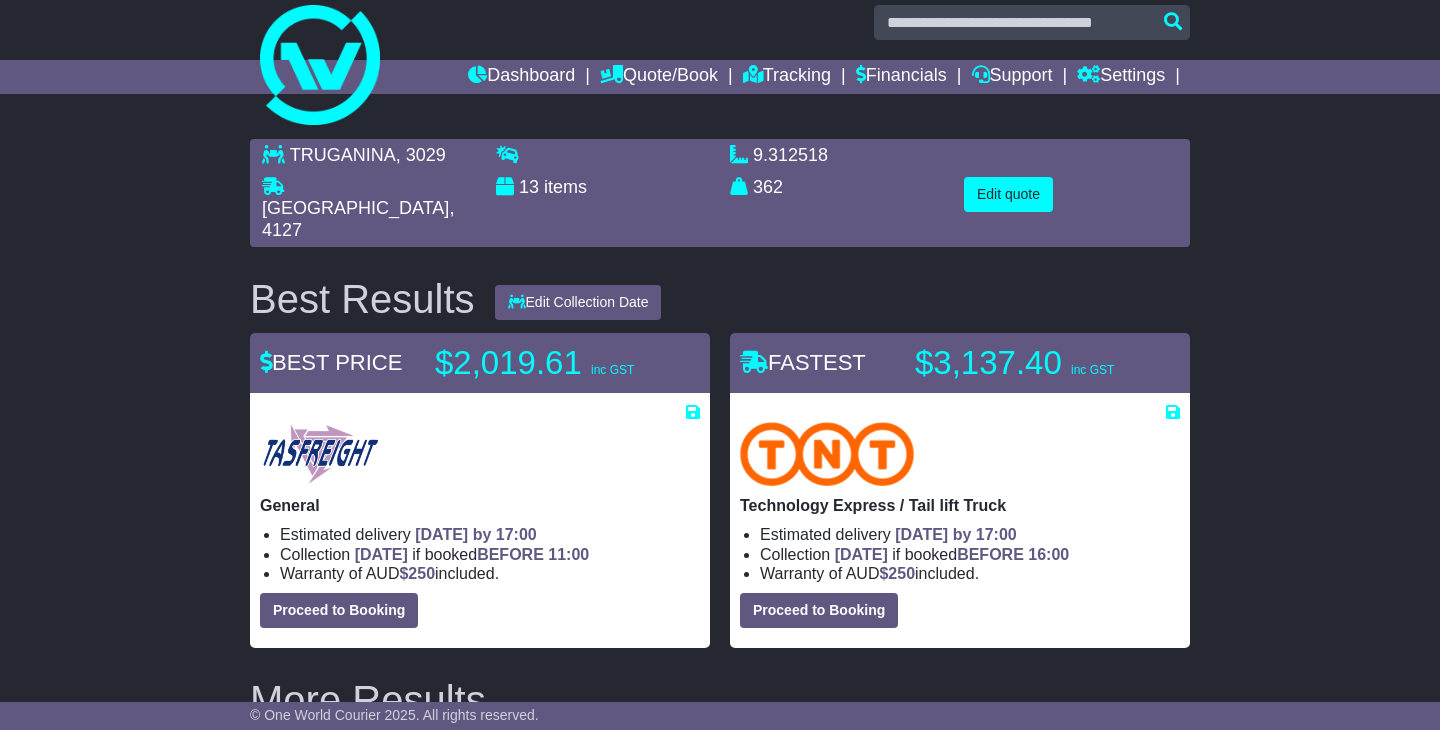 scroll, scrollTop: 0, scrollLeft: 0, axis: both 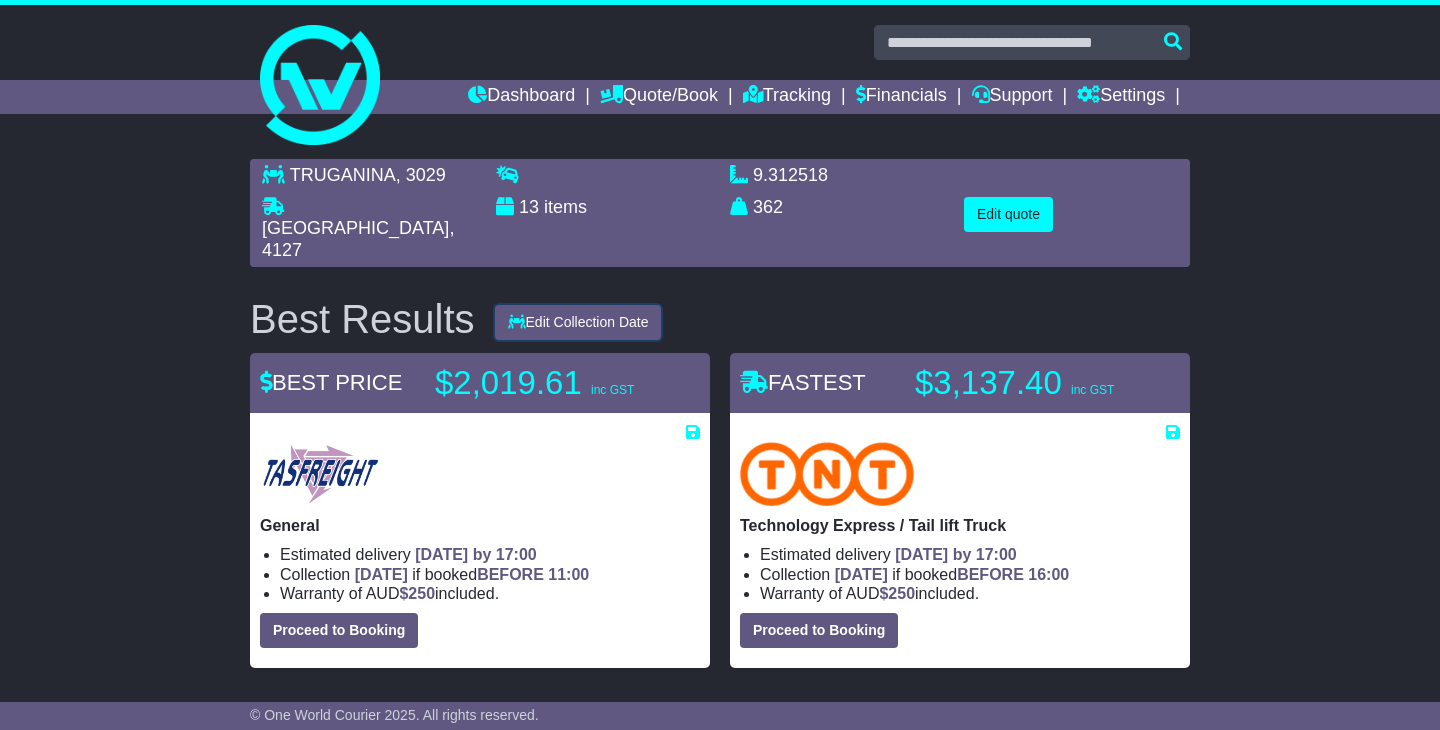 click on "Edit Collection Date" at bounding box center [578, 322] 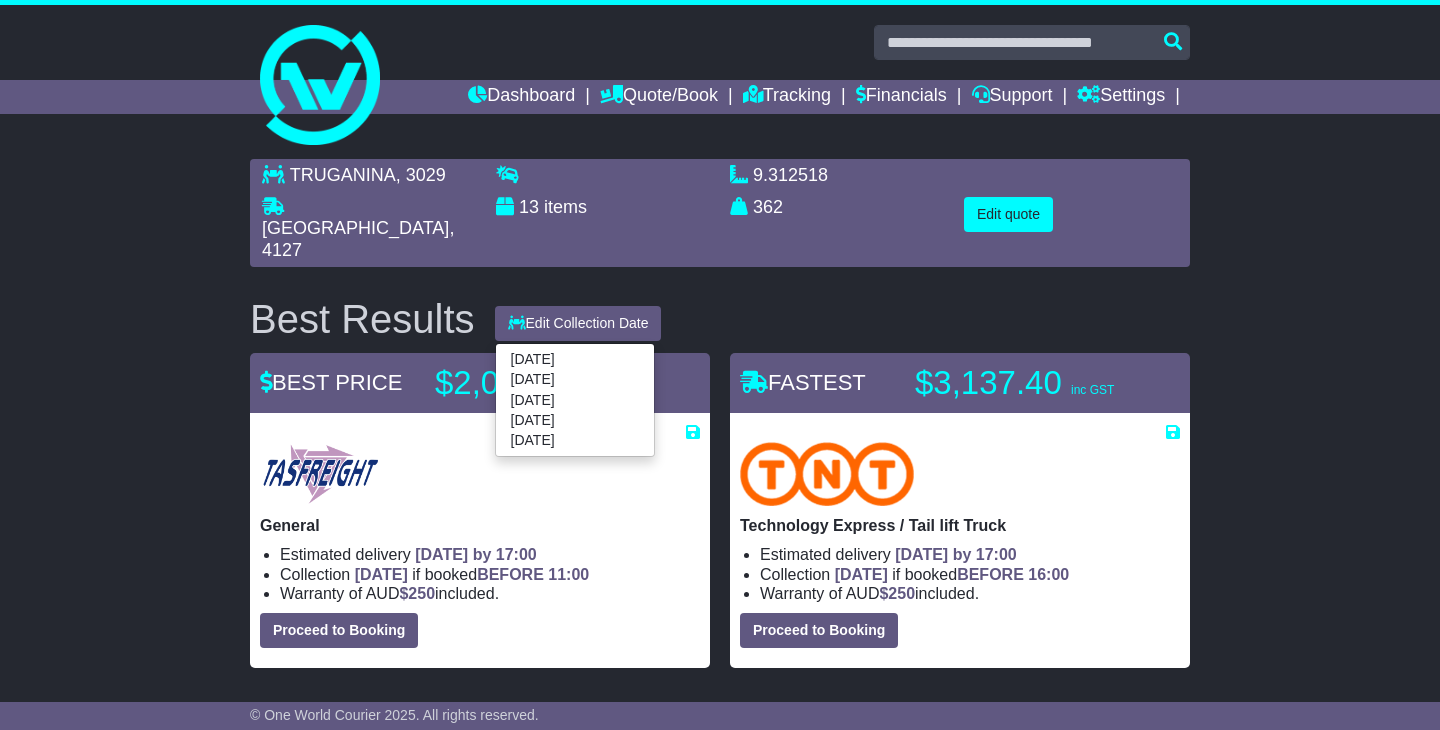 click on "Best Results
Edit Collection Date
[DATE]
[DATE]
[DATE]
[DATE]
[DATE]" at bounding box center [720, 319] 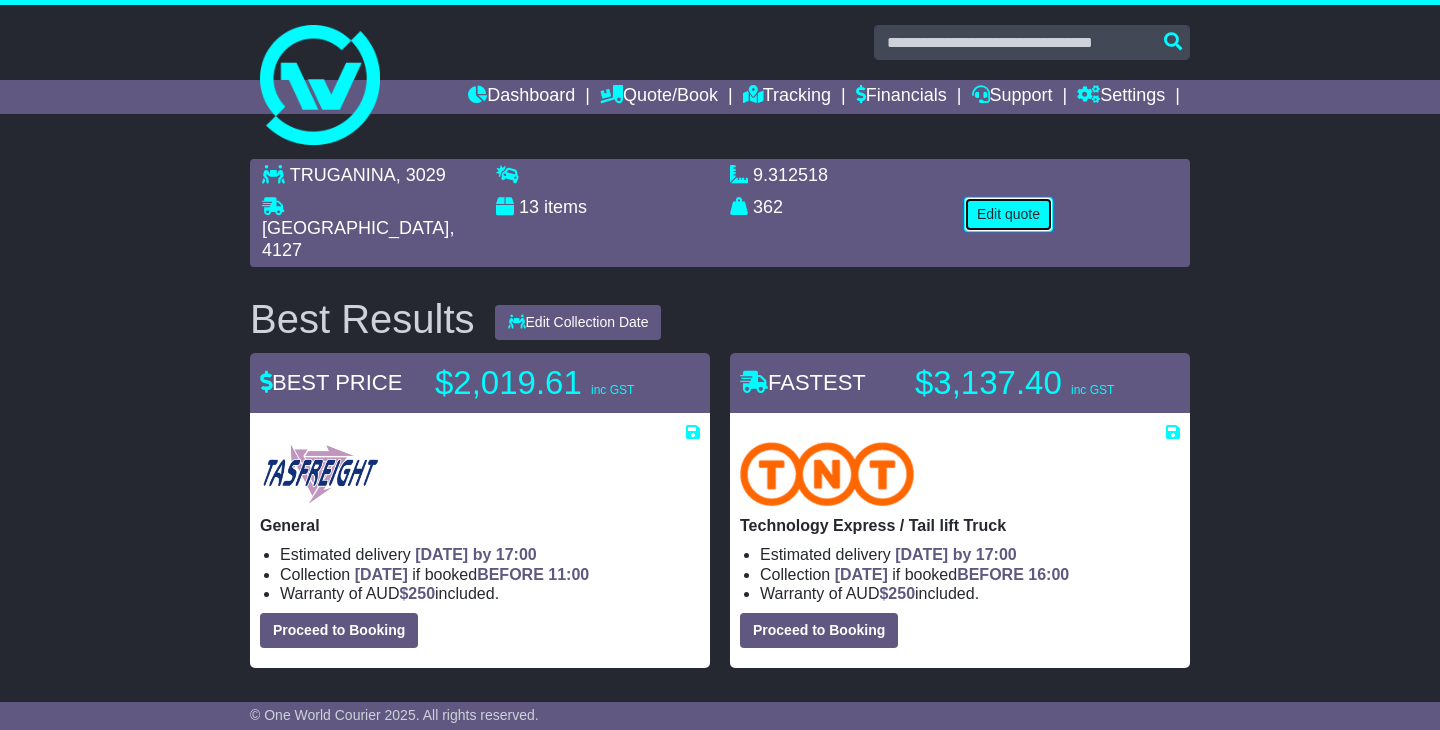 click on "Edit quote" at bounding box center (1008, 214) 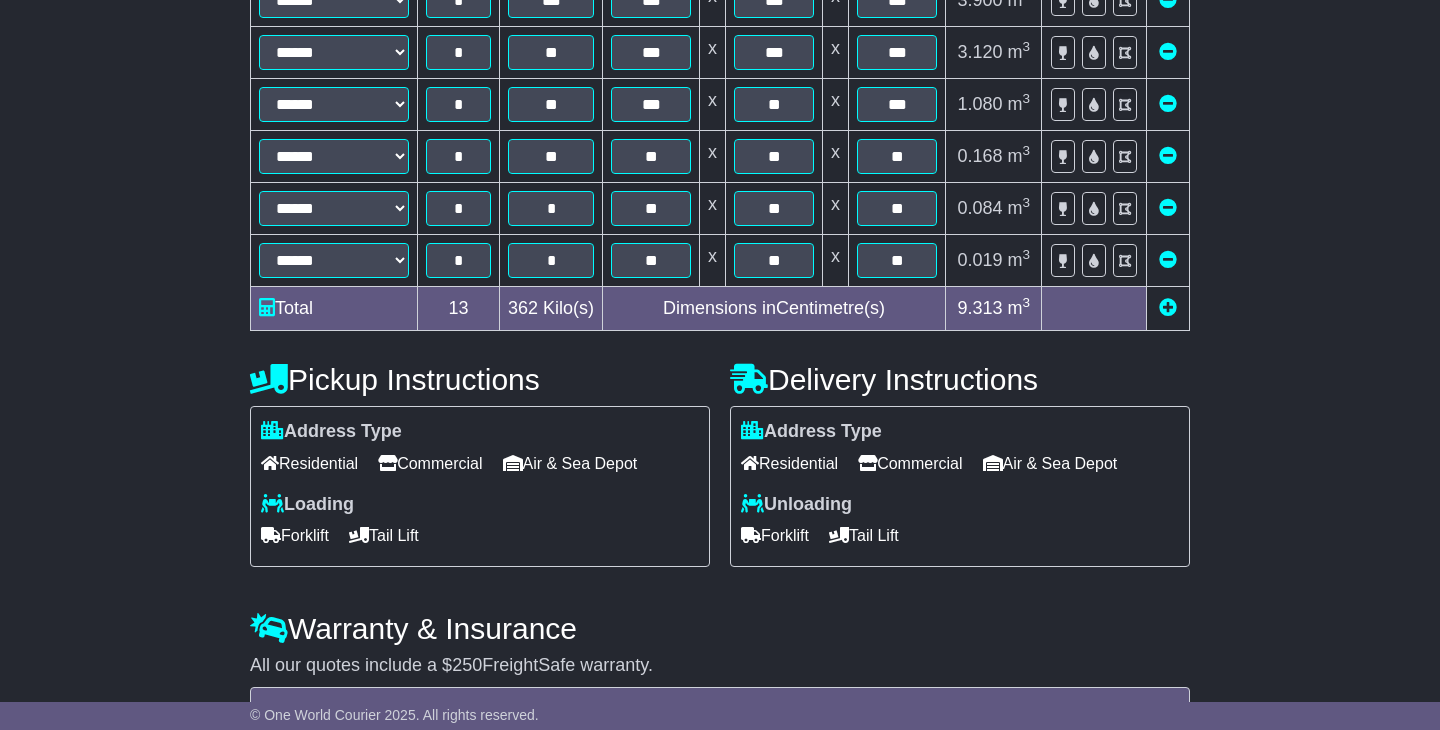 scroll, scrollTop: 883, scrollLeft: 0, axis: vertical 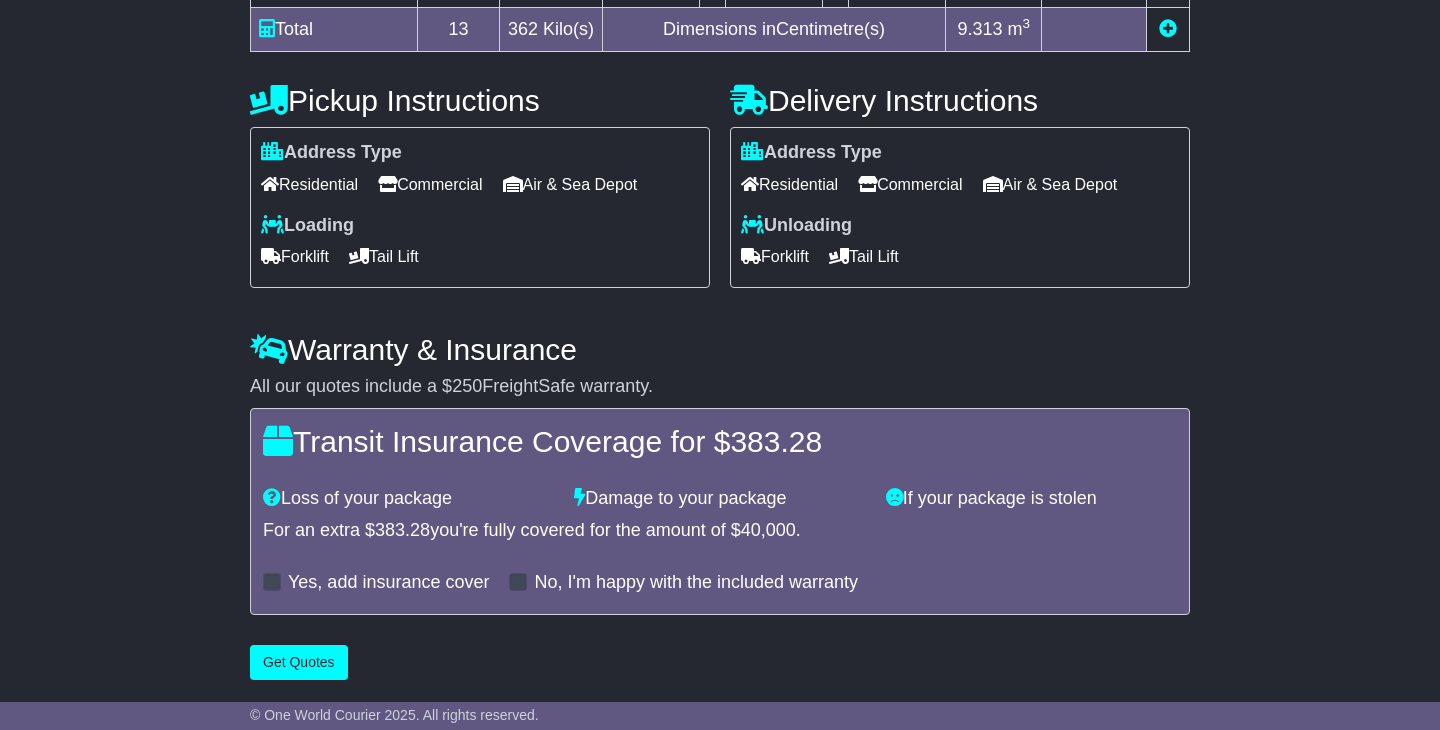 click on "Address Type
Residential
Commercial
[GEOGRAPHIC_DATA]
Loading
Forklift
Tail Lift" at bounding box center (480, 207) 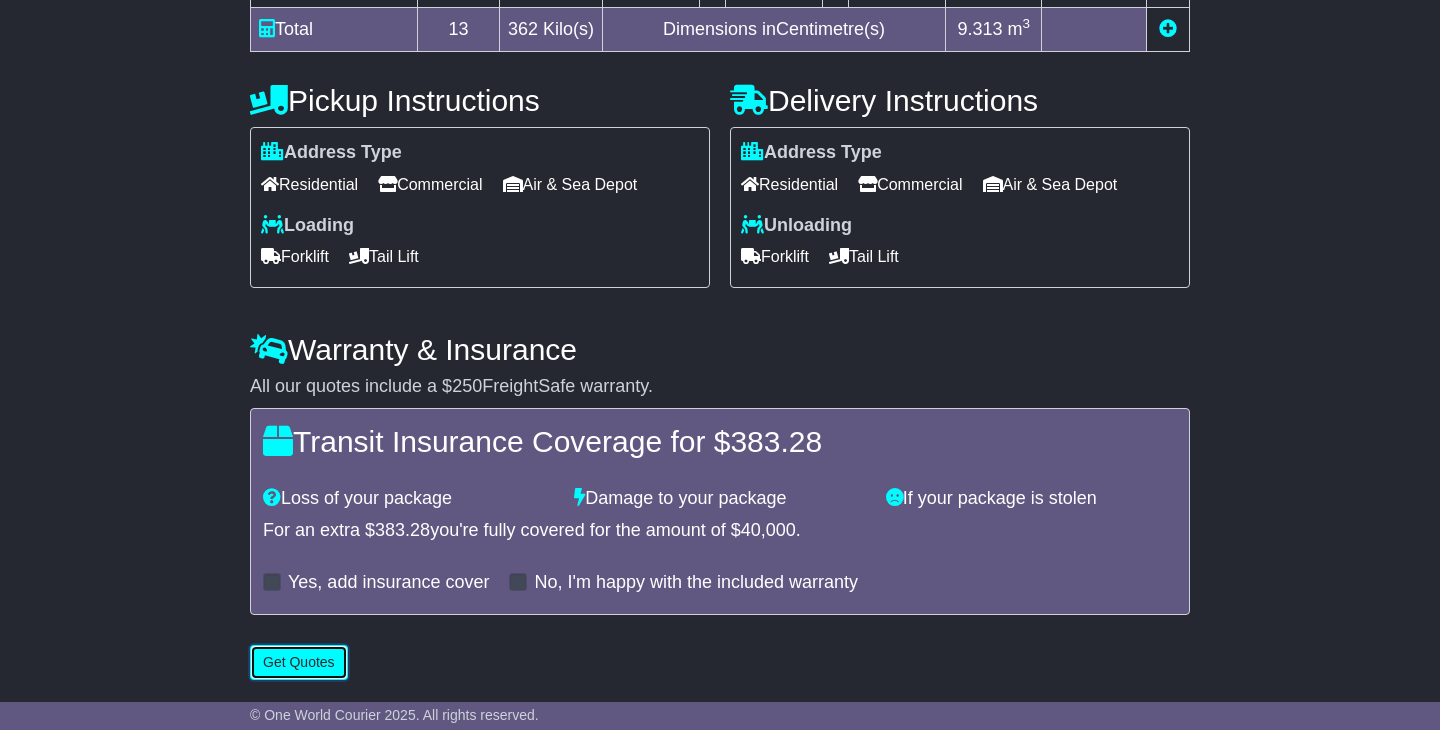 click on "Get Quotes" at bounding box center [299, 662] 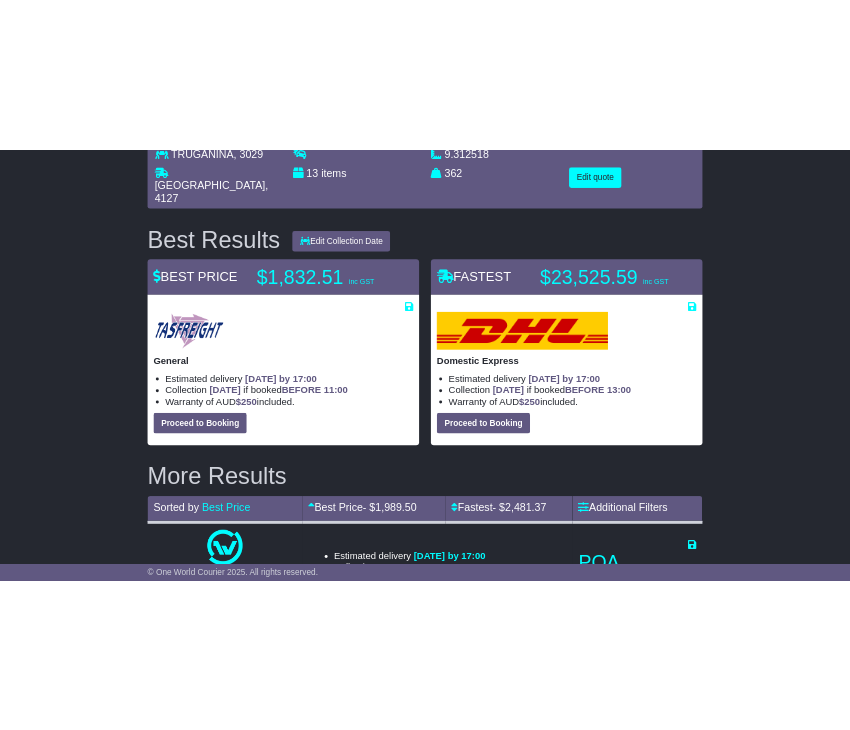 scroll, scrollTop: 0, scrollLeft: 0, axis: both 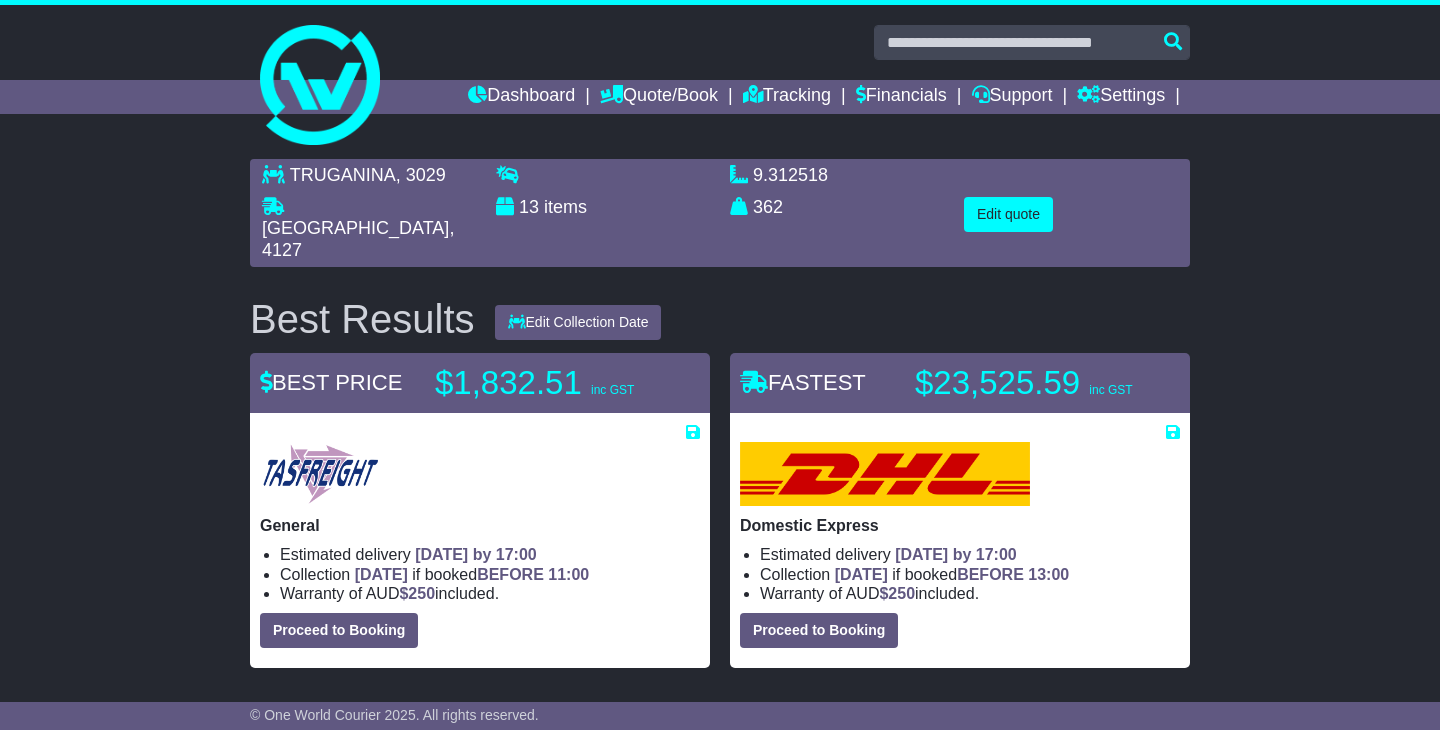 click on "TRUGANINA , 3029
[GEOGRAPHIC_DATA][DEMOGRAPHIC_DATA] , 4127
13   items
9.312518
m 3
in 3
362  kg(s)  lb(s)" at bounding box center (720, 923) 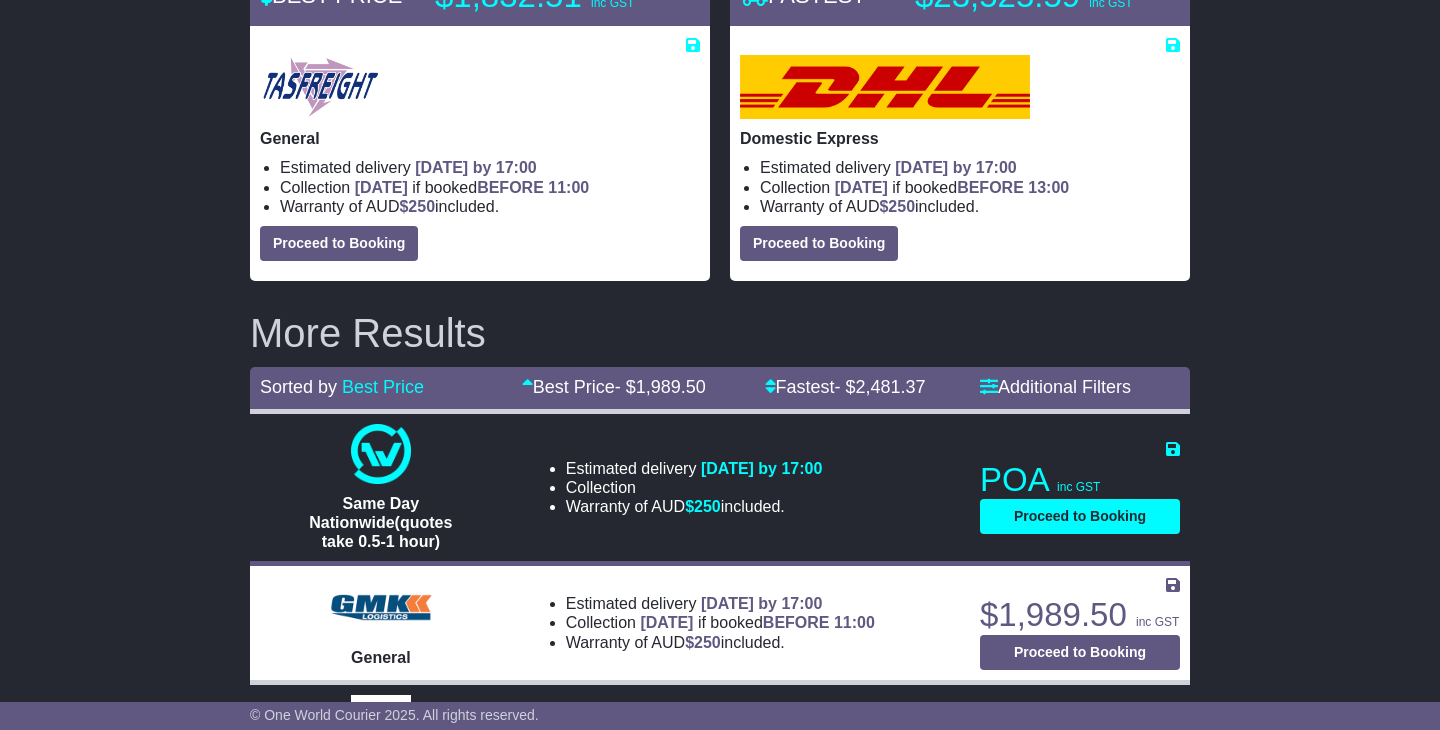 scroll, scrollTop: 82, scrollLeft: 0, axis: vertical 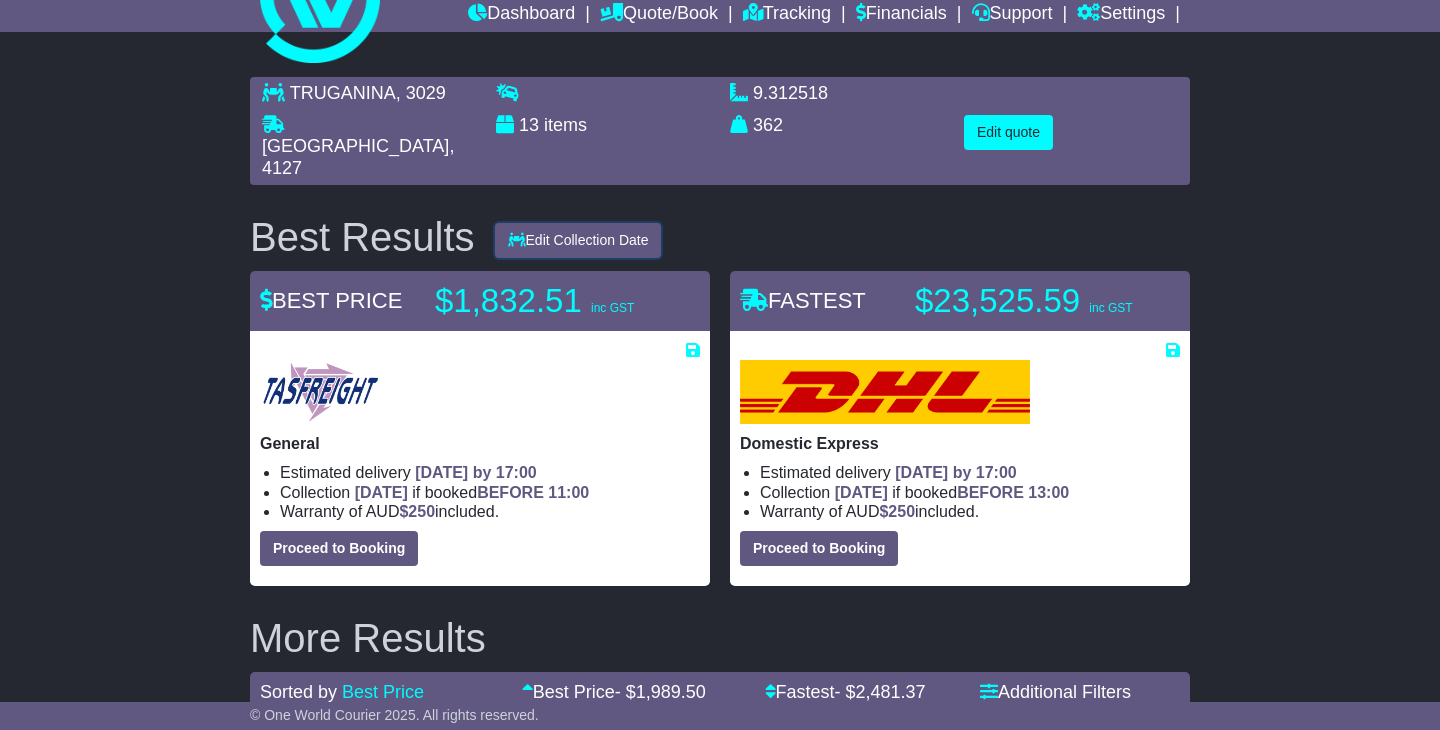 click on "Edit Collection Date" at bounding box center (578, 240) 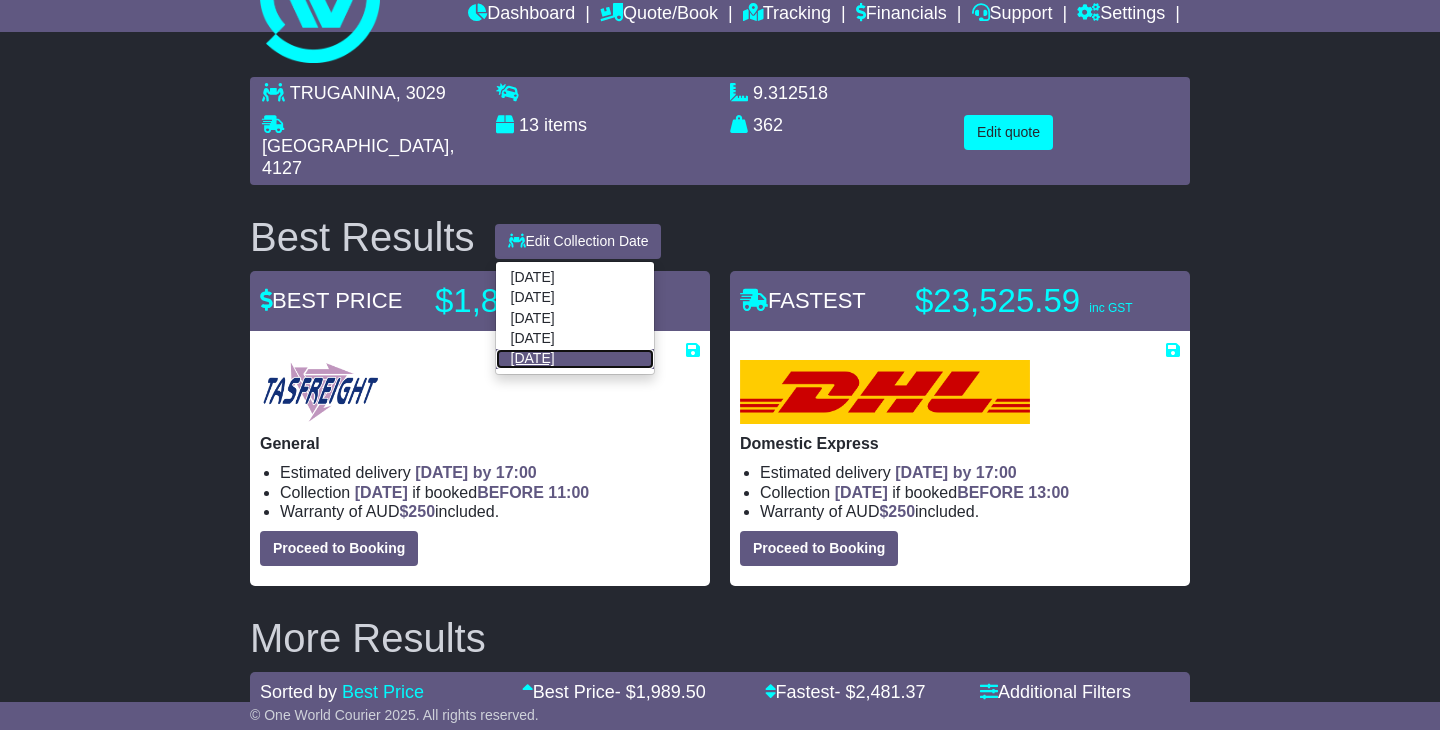 click on "[DATE]" at bounding box center [575, 359] 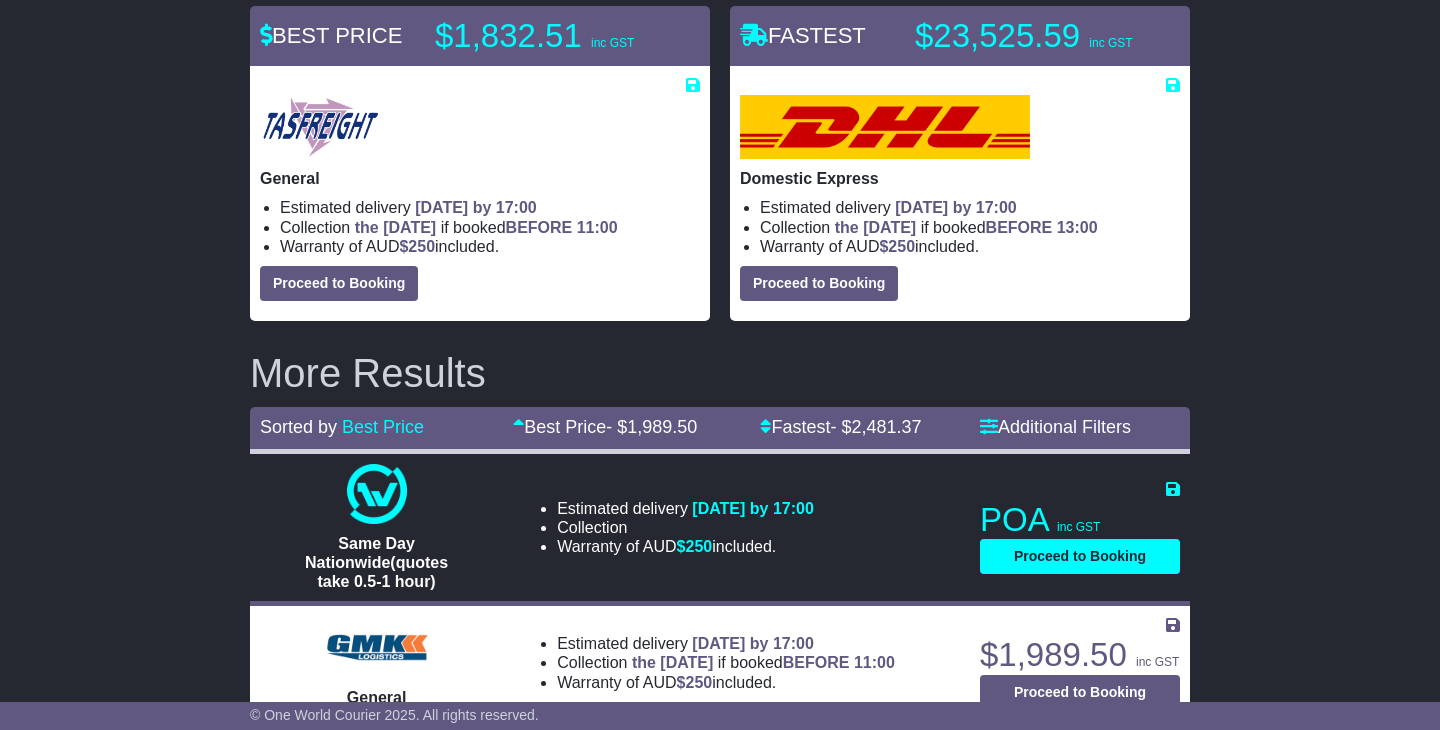scroll, scrollTop: 0, scrollLeft: 0, axis: both 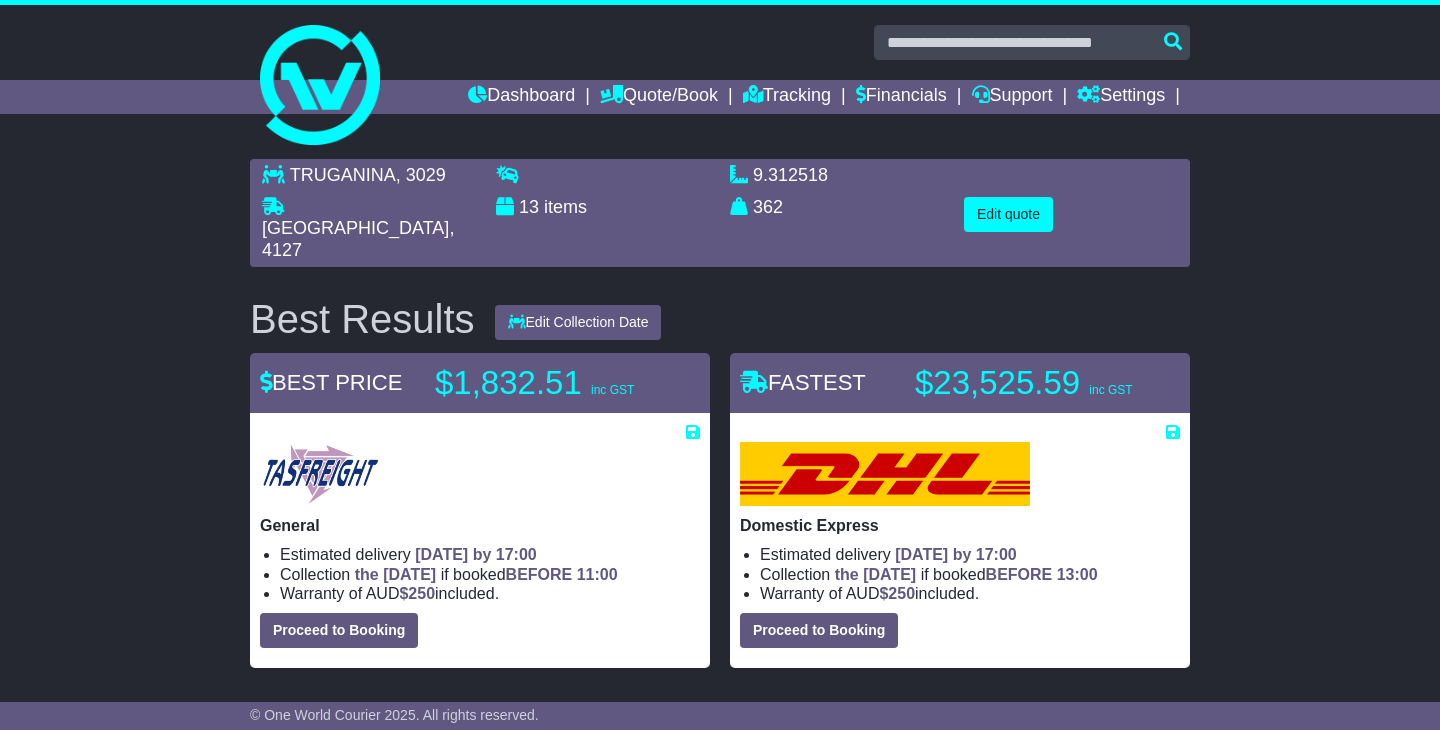 click on "TRUGANINA , 3029
[GEOGRAPHIC_DATA][DEMOGRAPHIC_DATA] , 4127
13   items
9.312518
m 3
in 3
362  kg(s)  lb(s)" at bounding box center (720, 923) 